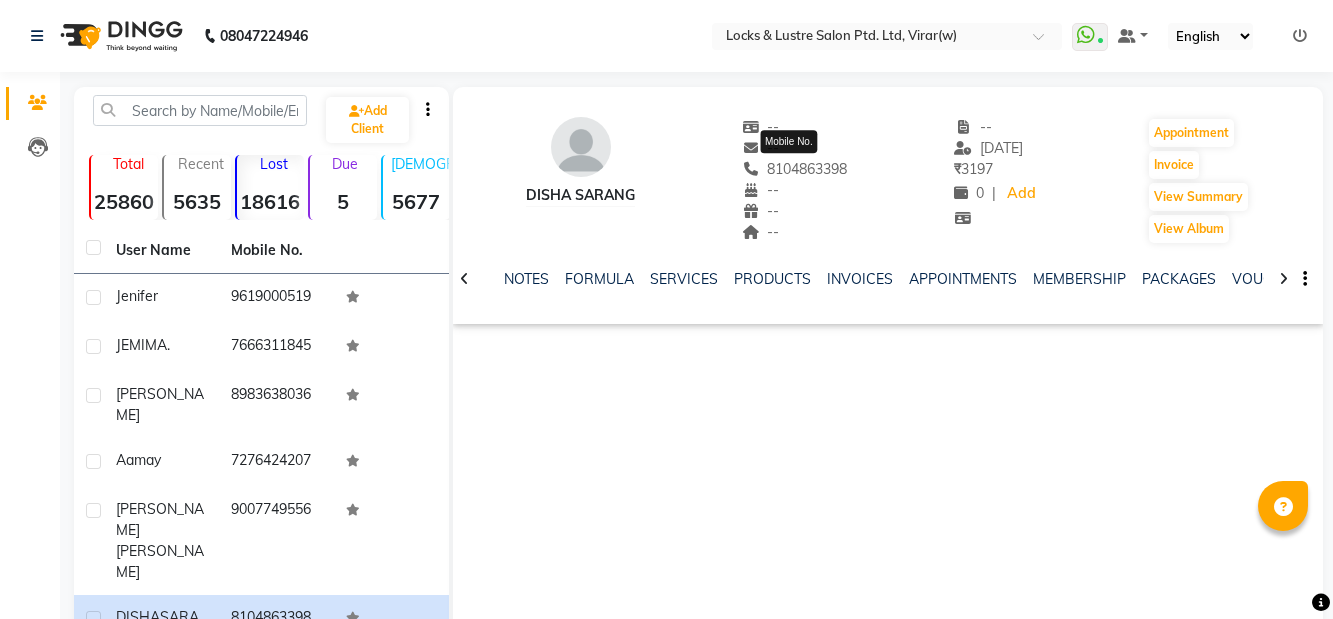 scroll, scrollTop: 0, scrollLeft: 0, axis: both 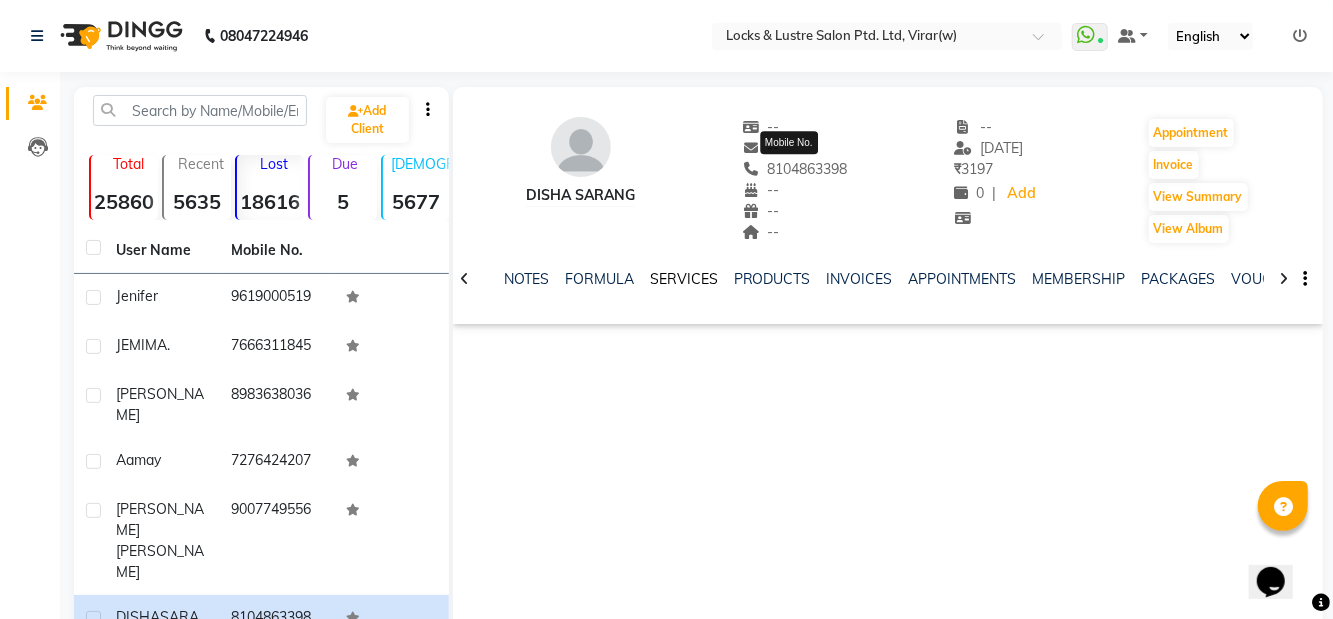click on "SERVICES" 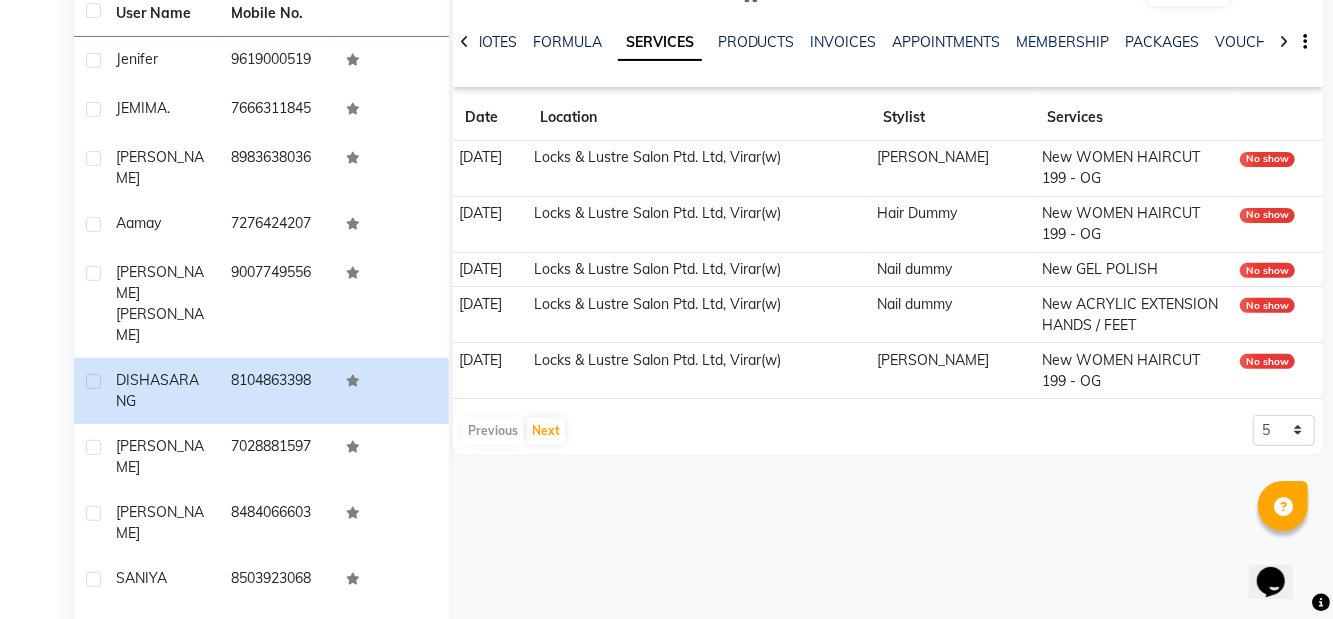 scroll, scrollTop: 261, scrollLeft: 0, axis: vertical 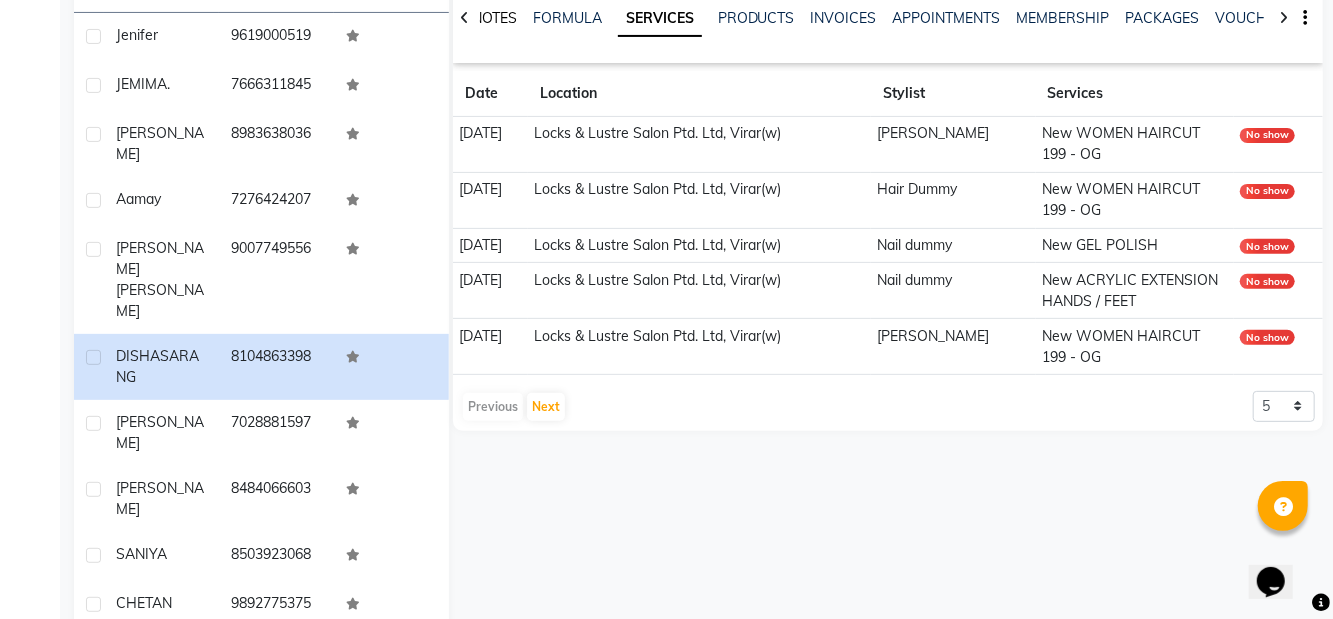 click on "NOTES" 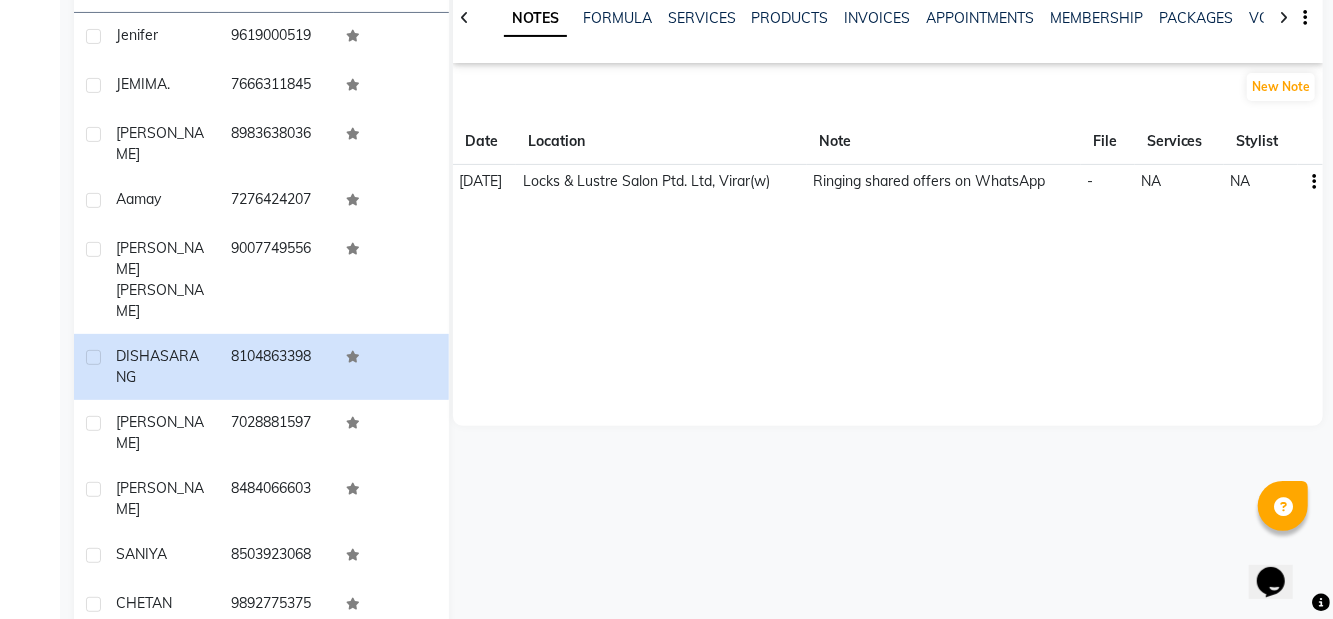 click 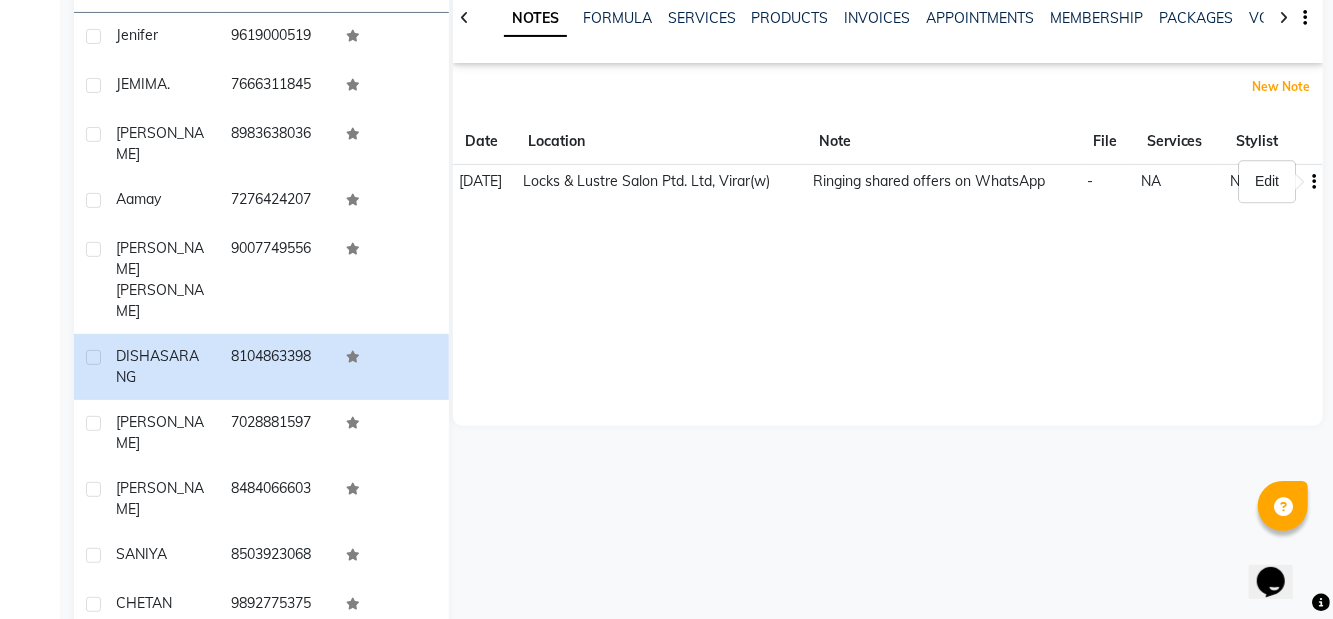 click on "New Note" 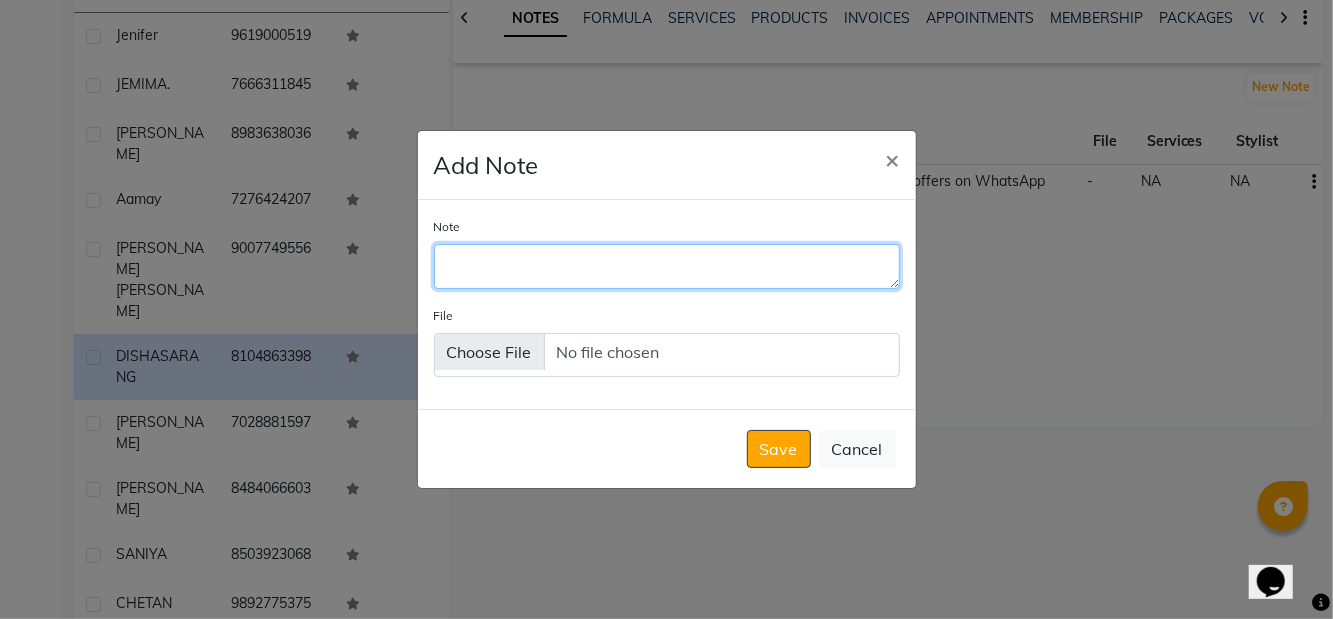 click on "Note" at bounding box center [667, 266] 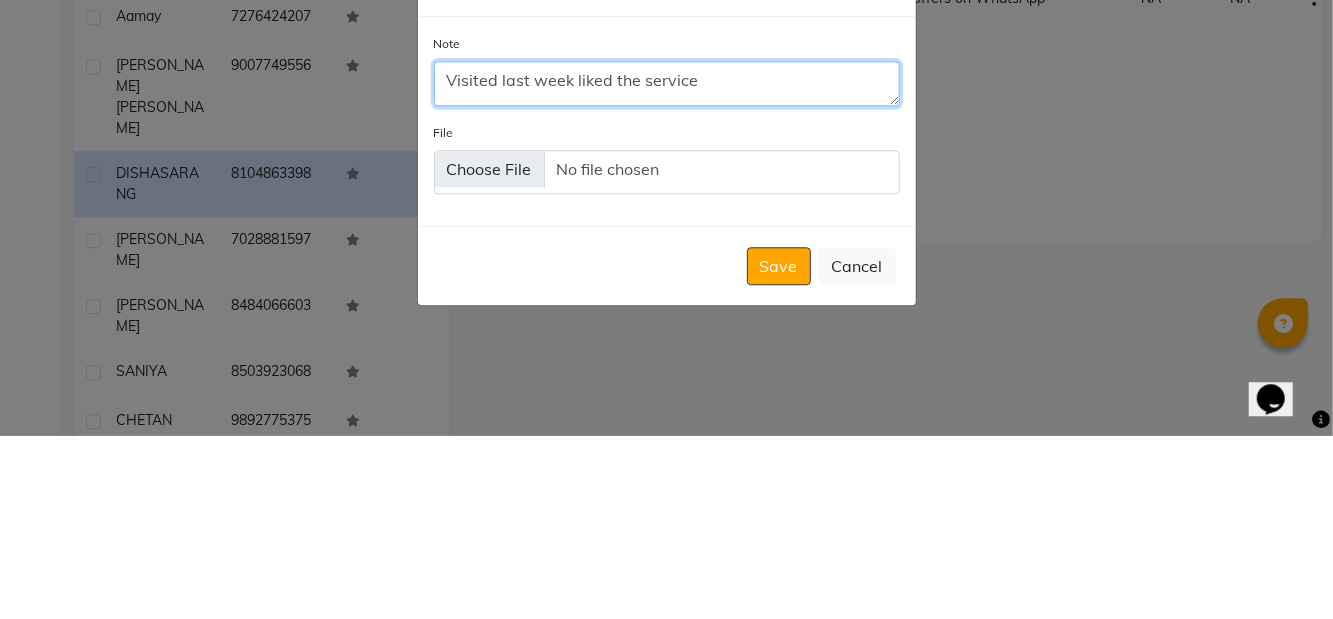 scroll, scrollTop: 261, scrollLeft: 0, axis: vertical 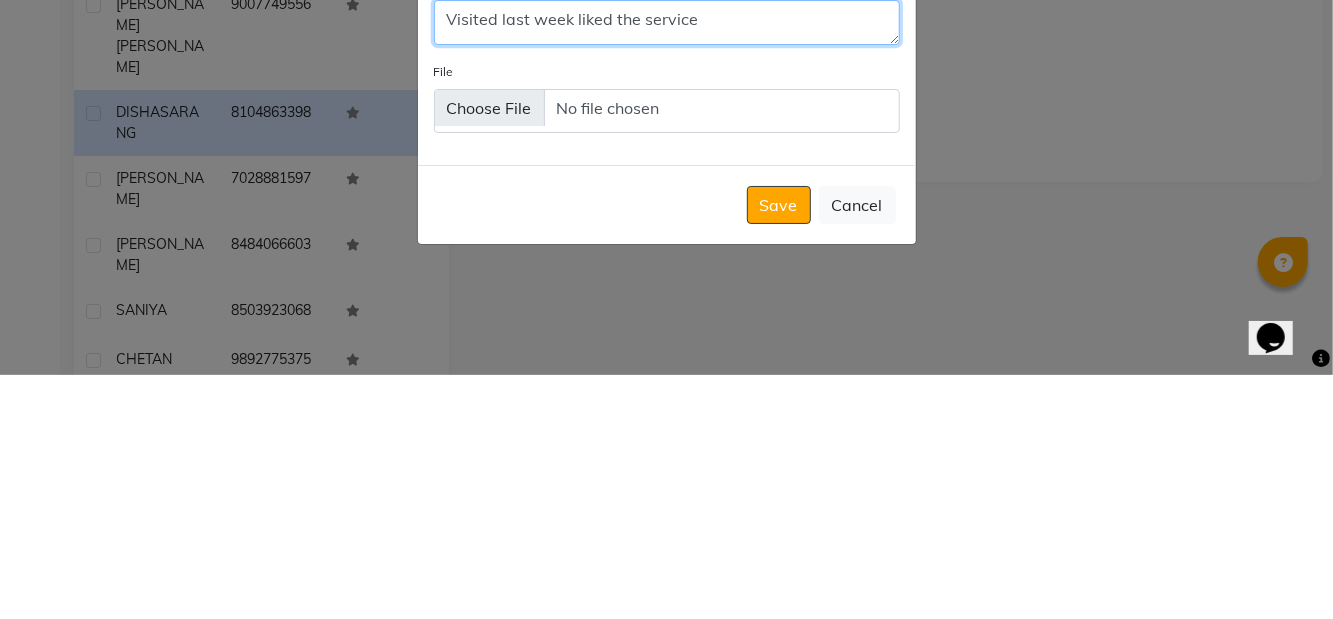 type on "Visited last week liked the service" 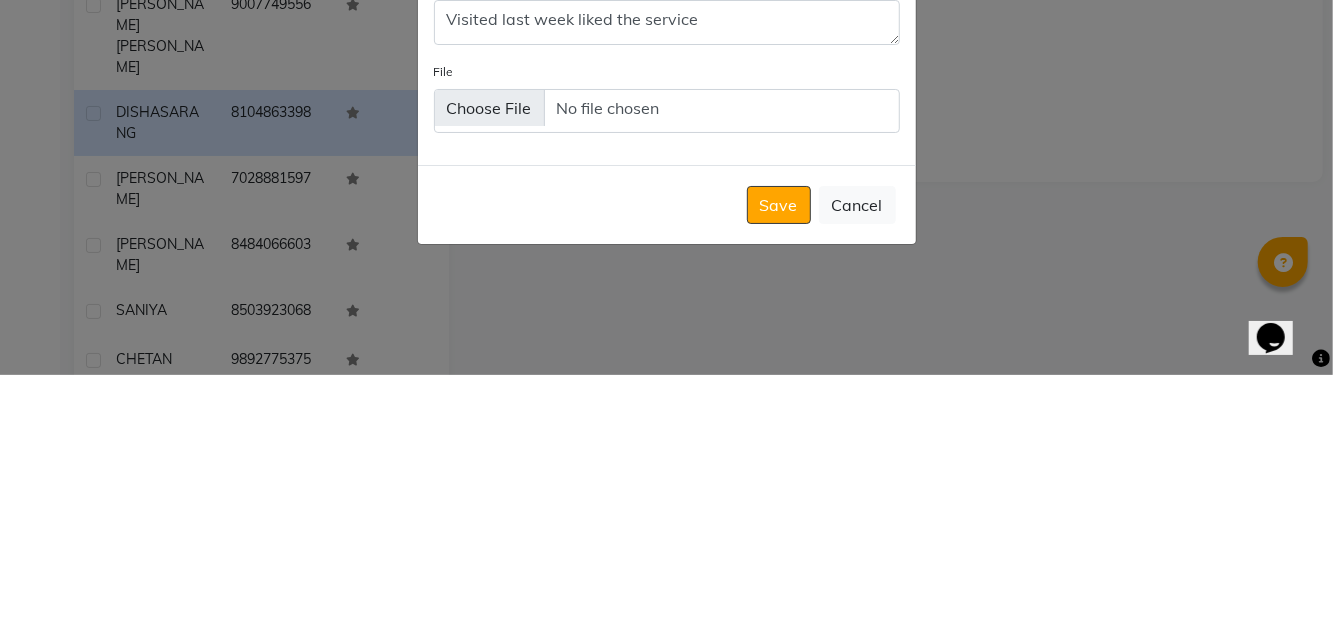 click on "Save" 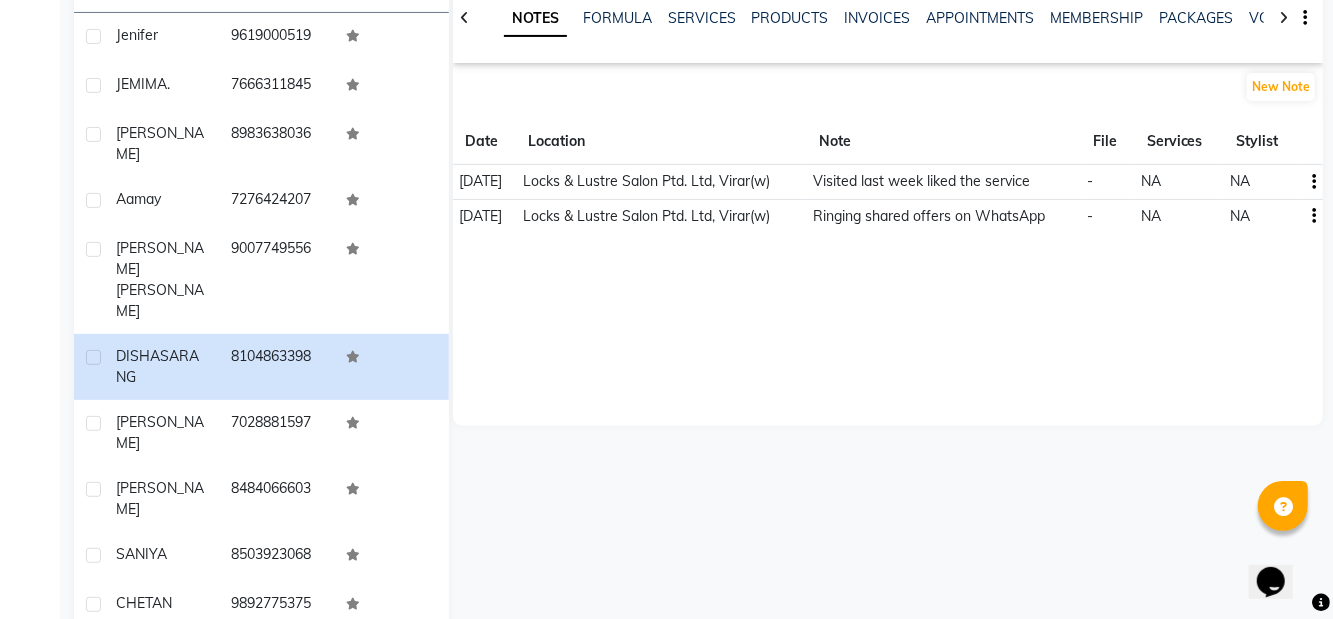 click on "[PERSON_NAME]" 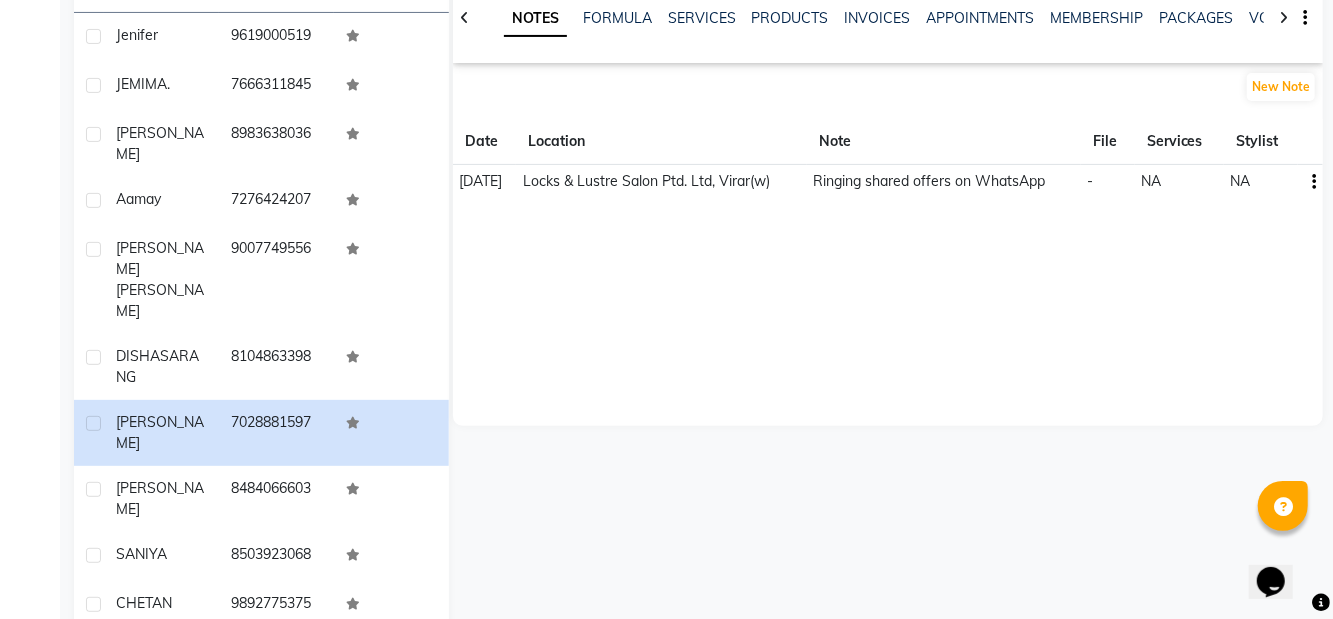 scroll, scrollTop: 0, scrollLeft: 0, axis: both 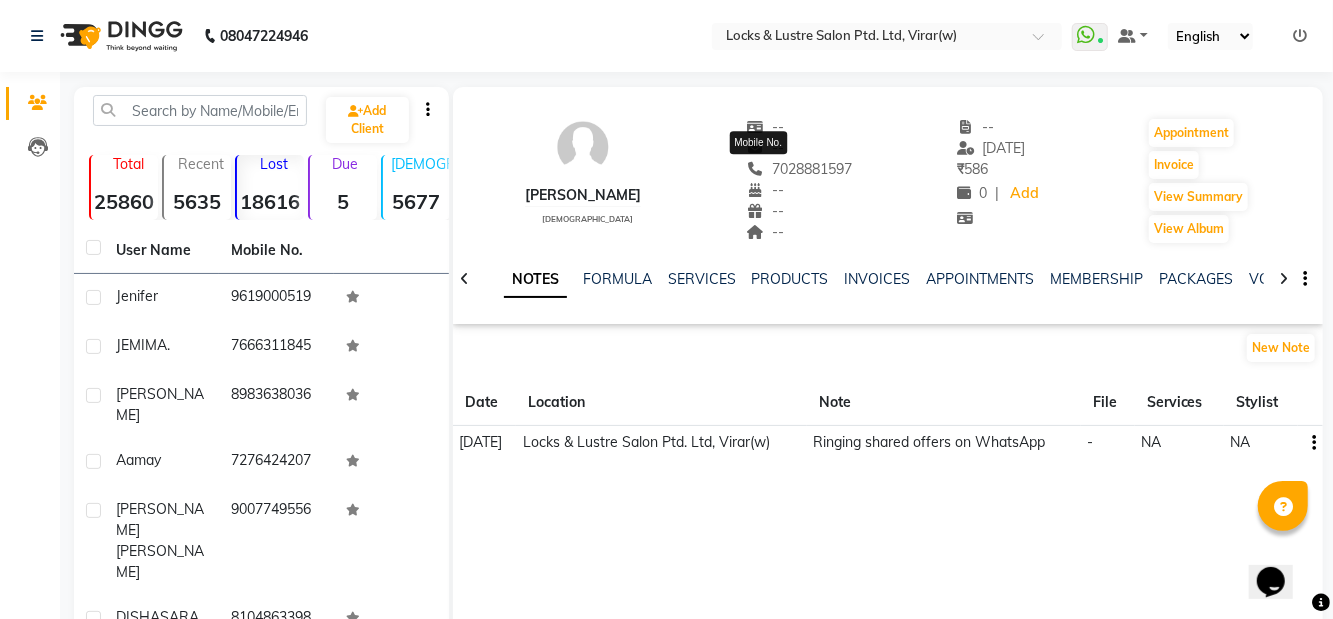 copy on "7028881597" 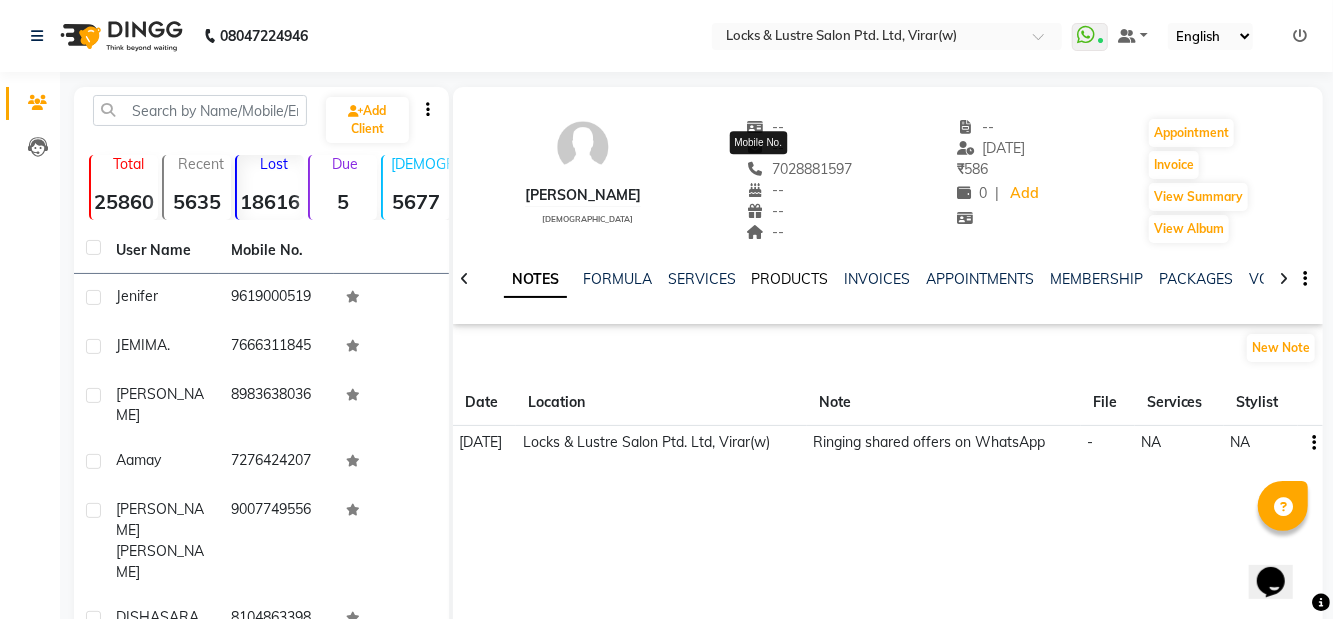 click on "PRODUCTS" 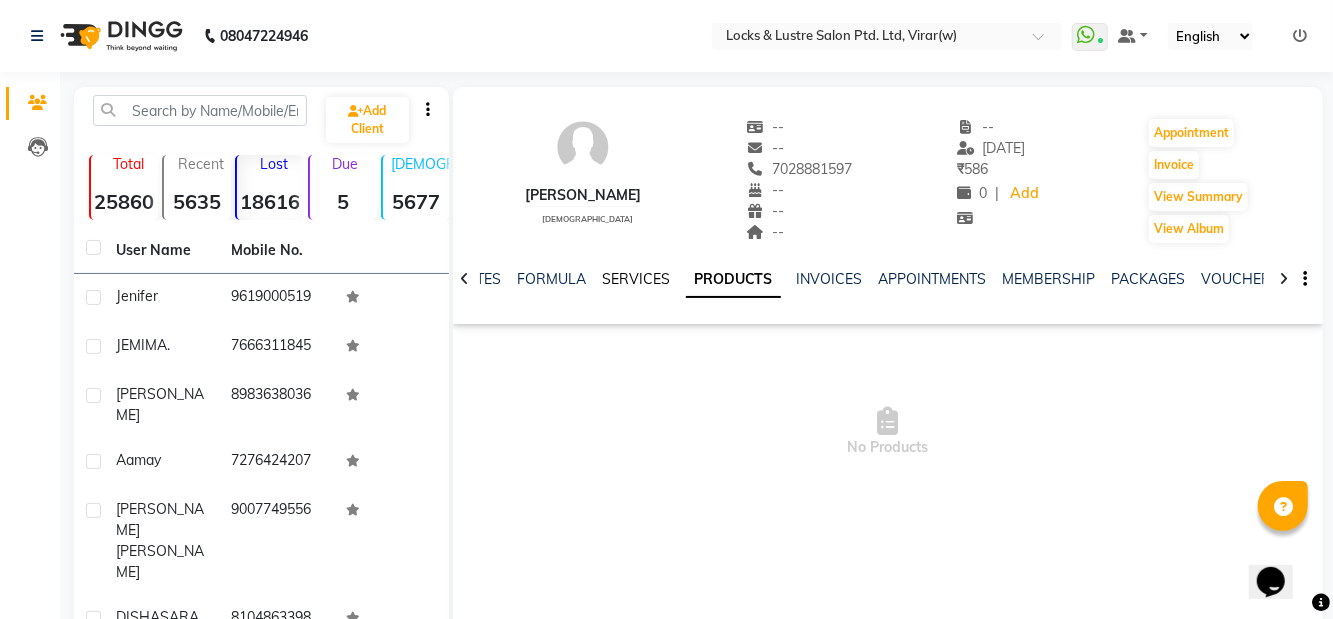 click on "SERVICES" 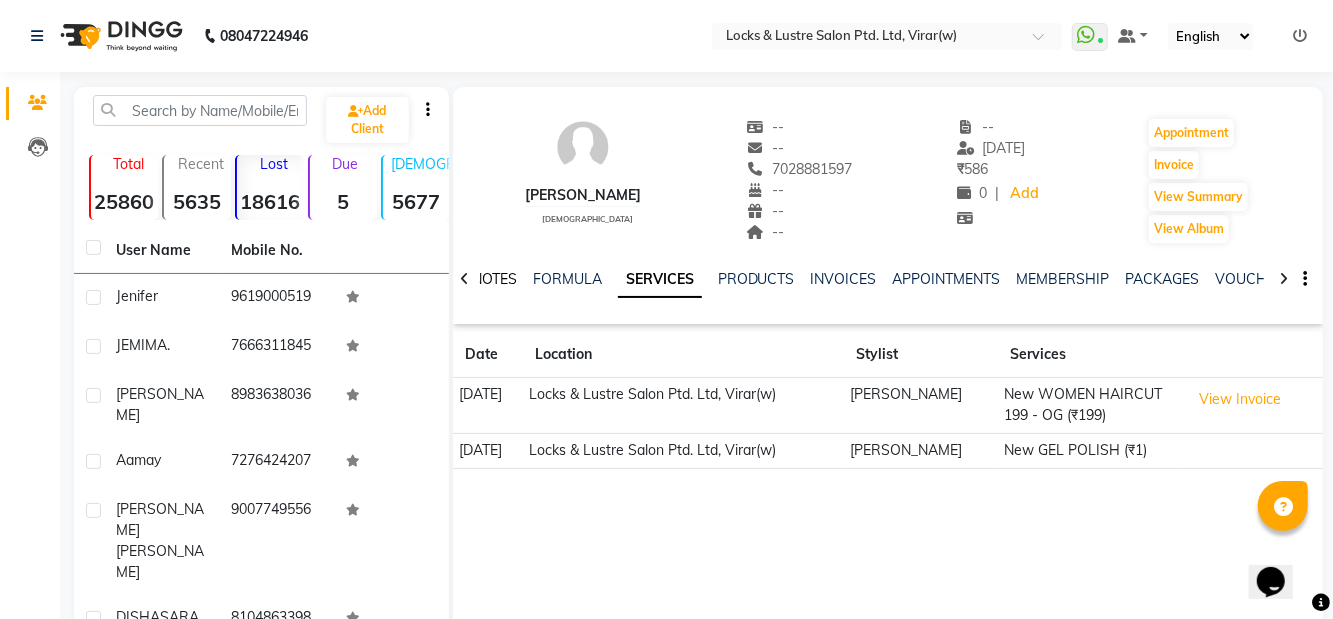 click on "NOTES" 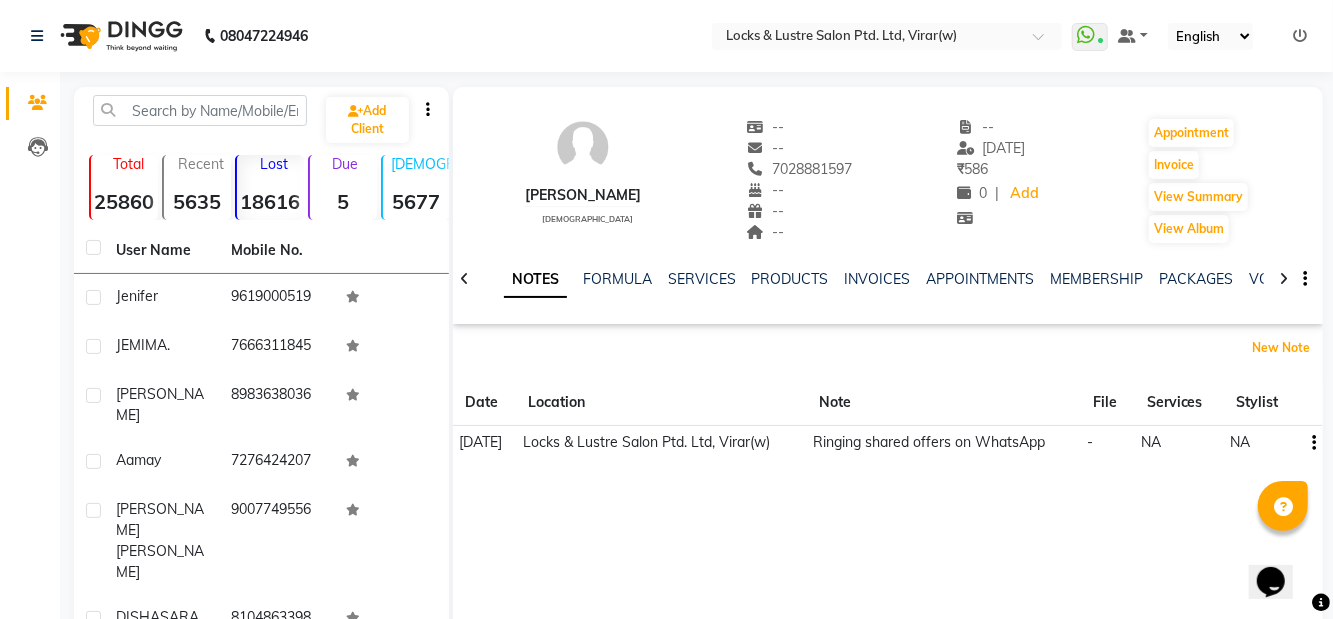 click on "New Note" 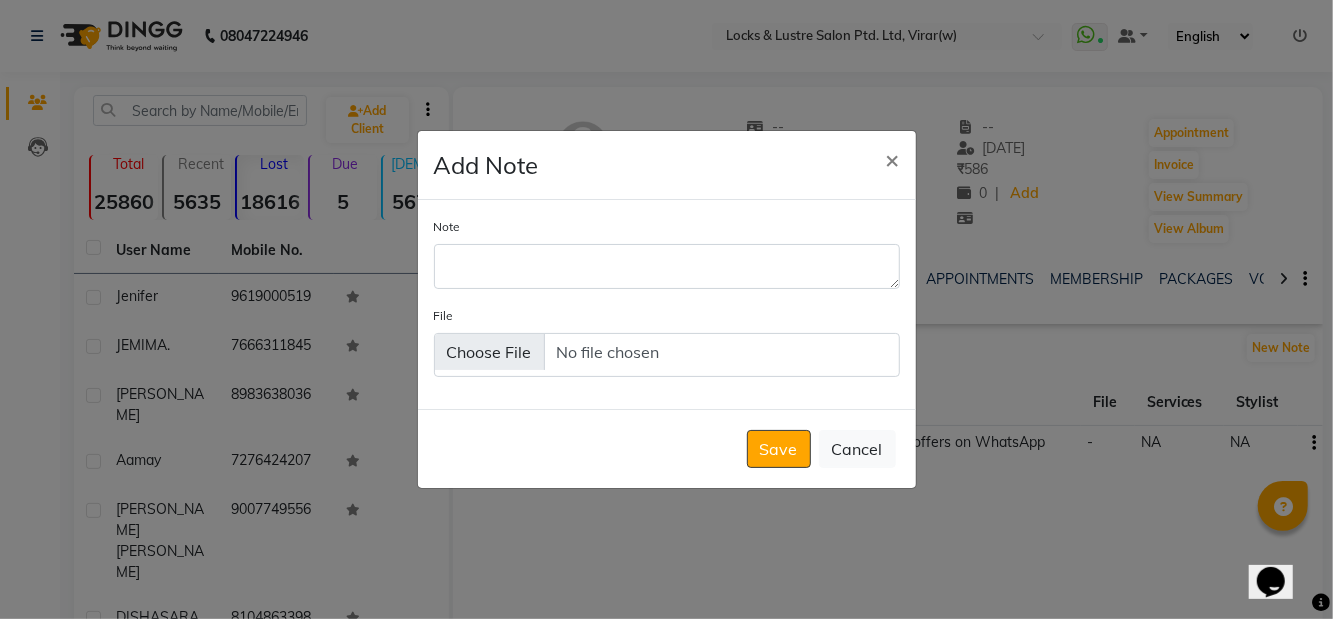 click on "Note" 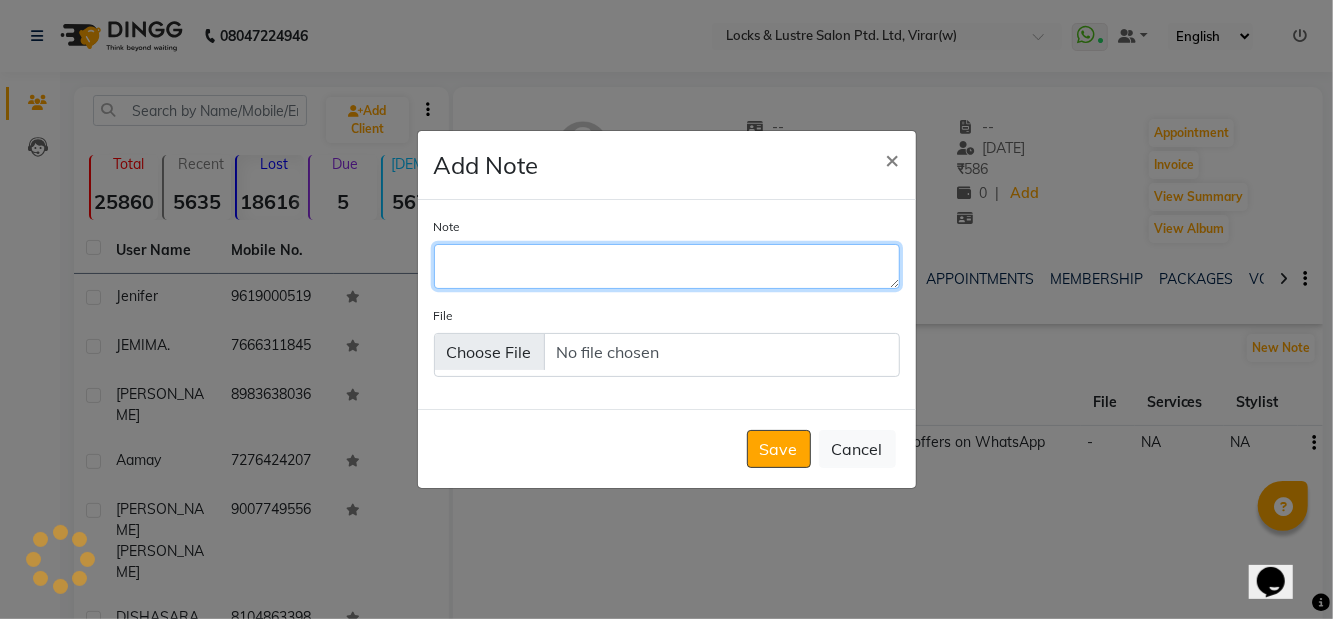 click on "Note" at bounding box center (667, 266) 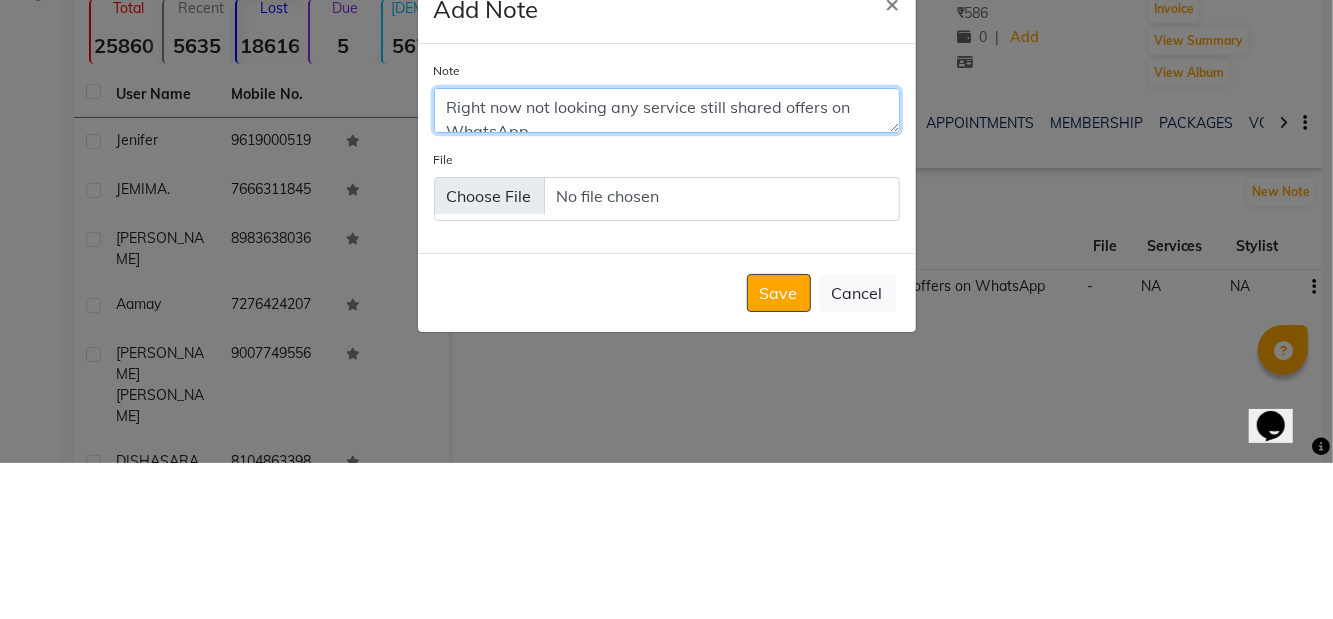 scroll, scrollTop: 9, scrollLeft: 0, axis: vertical 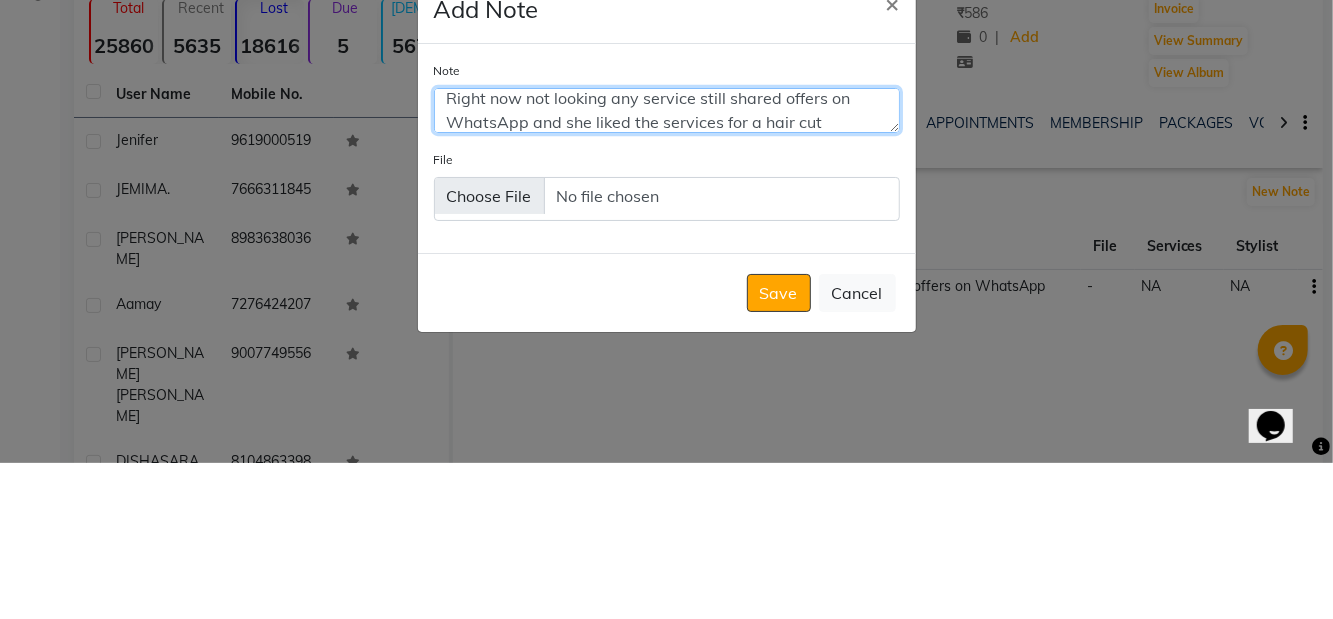 click on "Right now not looking any service still shared offers on WhatsApp and she liked the services for a hair cut" at bounding box center (667, 266) 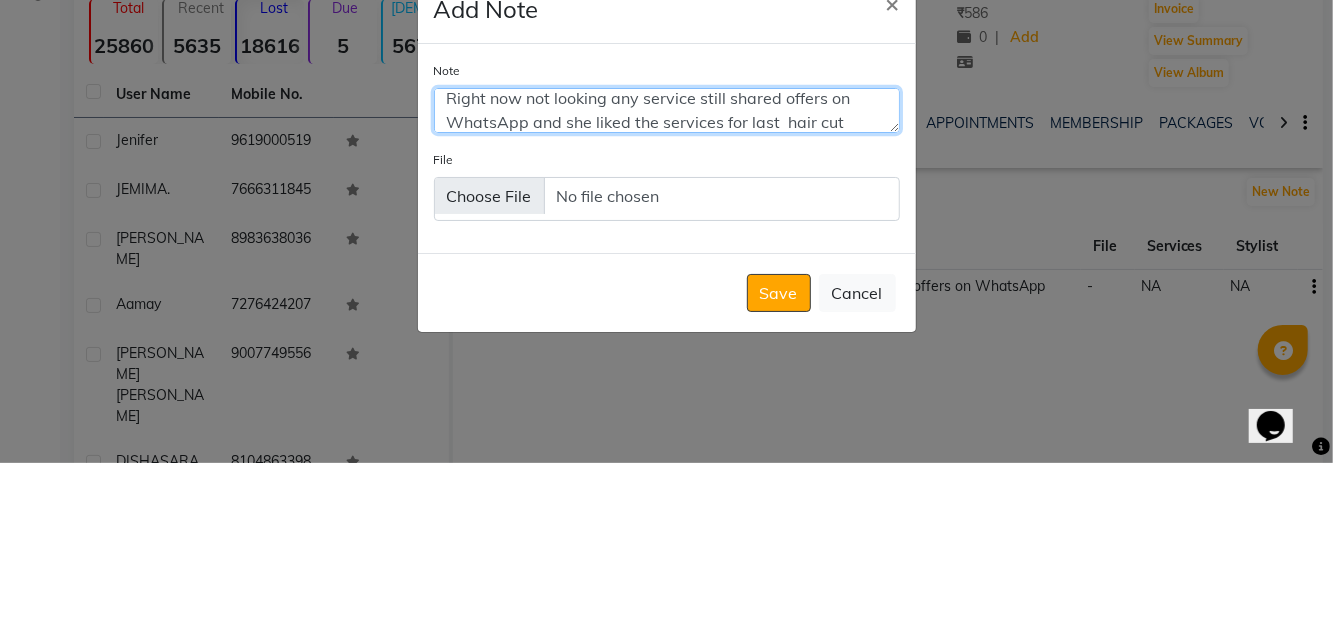 type on "Right now not looking any service still shared offers on WhatsApp and she liked the services for last  hair cut" 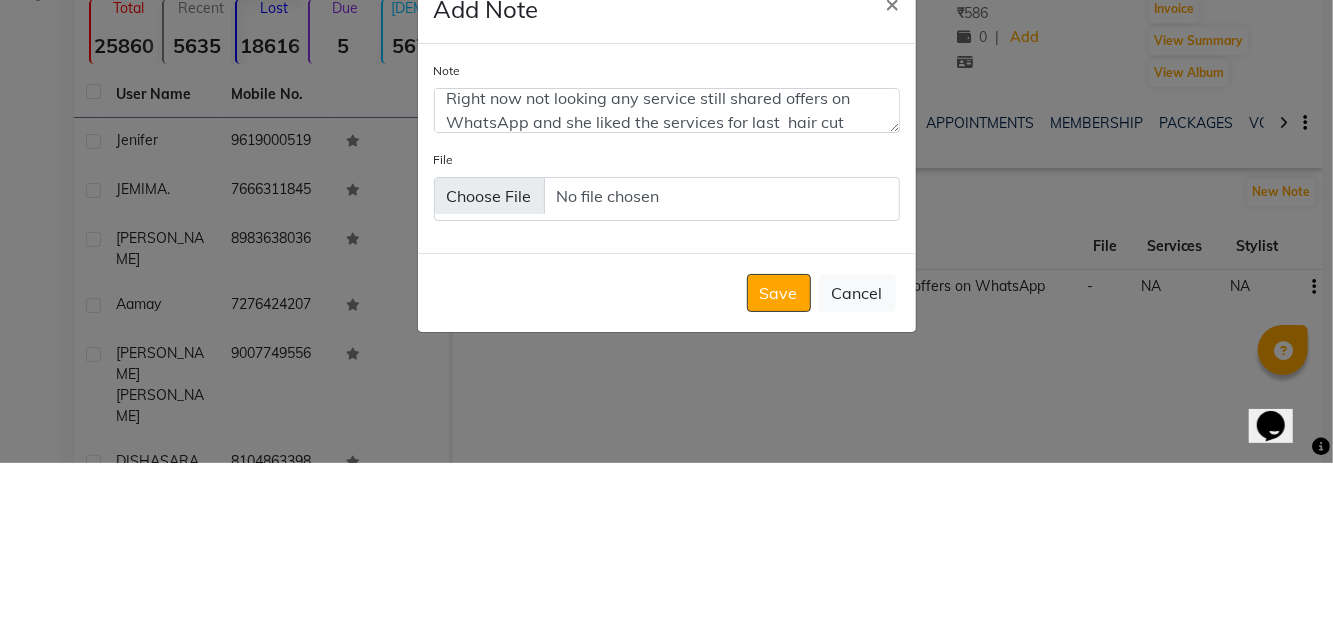 click on "Add Note × Note Right now not looking any service still shared offers on WhatsApp and she liked the services for last  hair cut File  Save   Cancel" 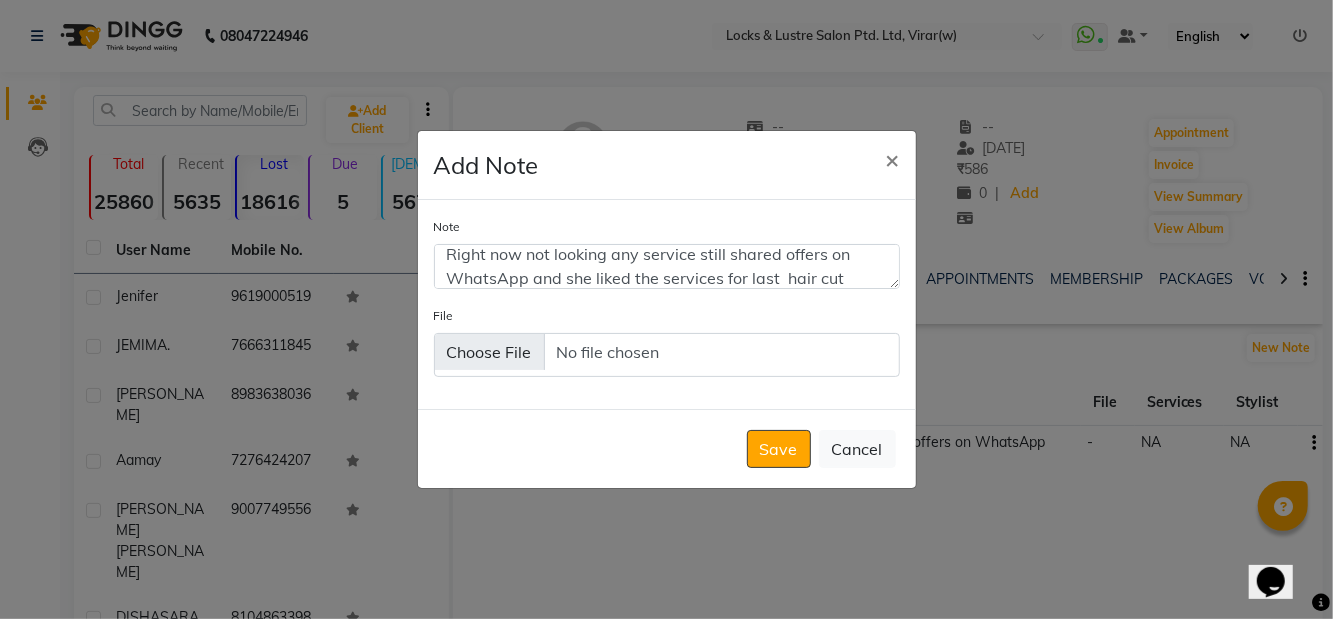 click on "Save" 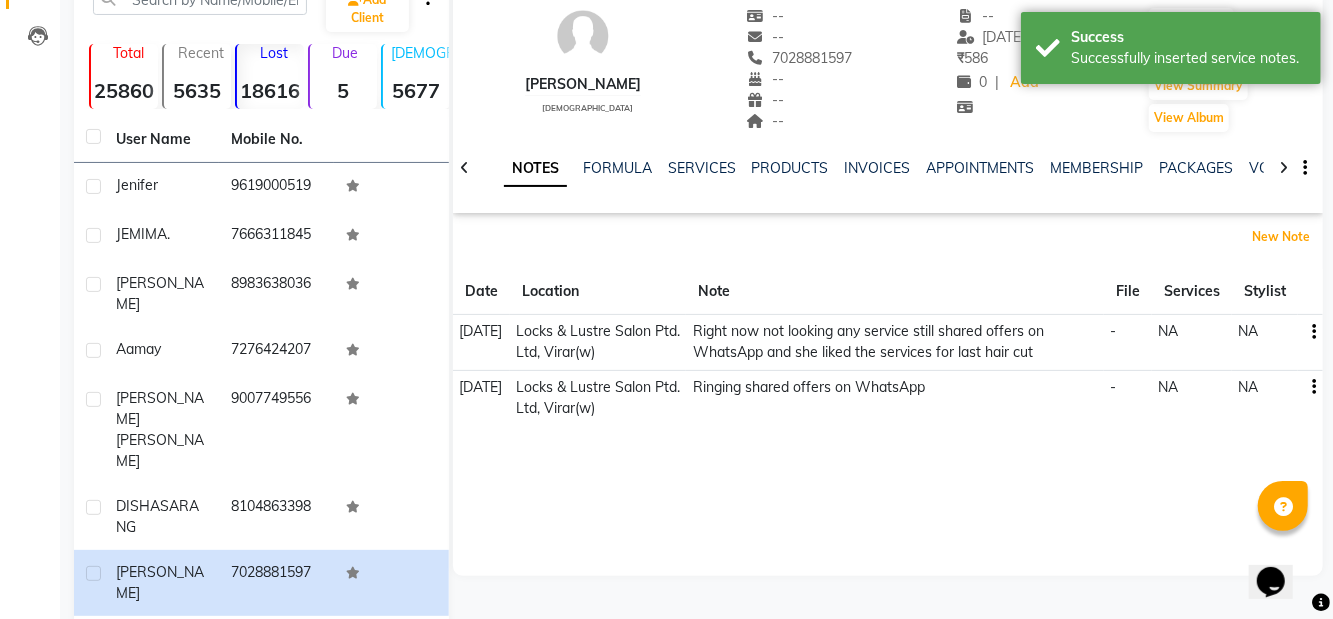 scroll, scrollTop: 114, scrollLeft: 0, axis: vertical 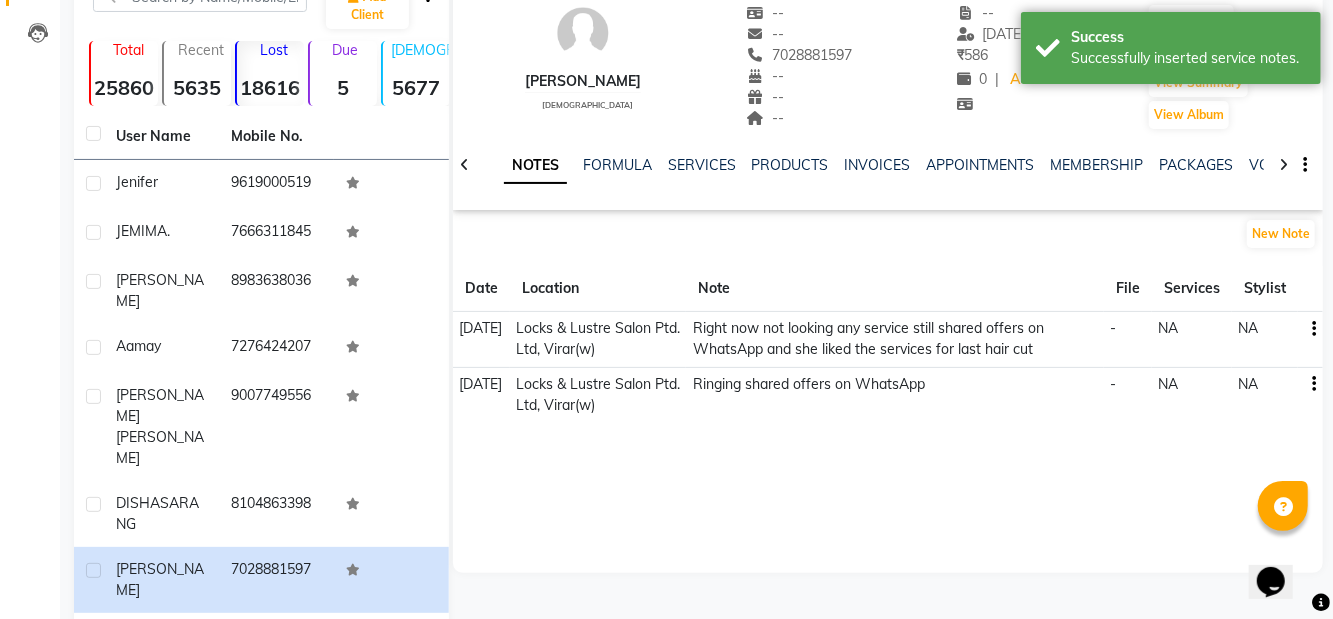 click on "[PERSON_NAME]" 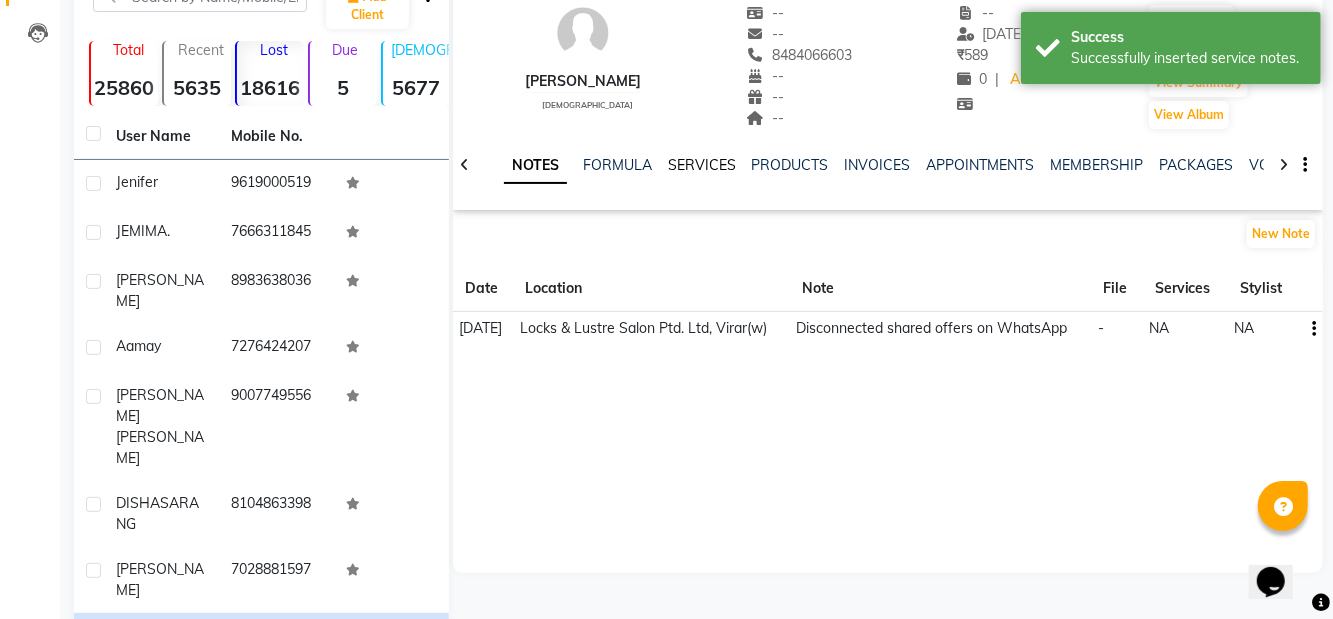 click on "SERVICES" 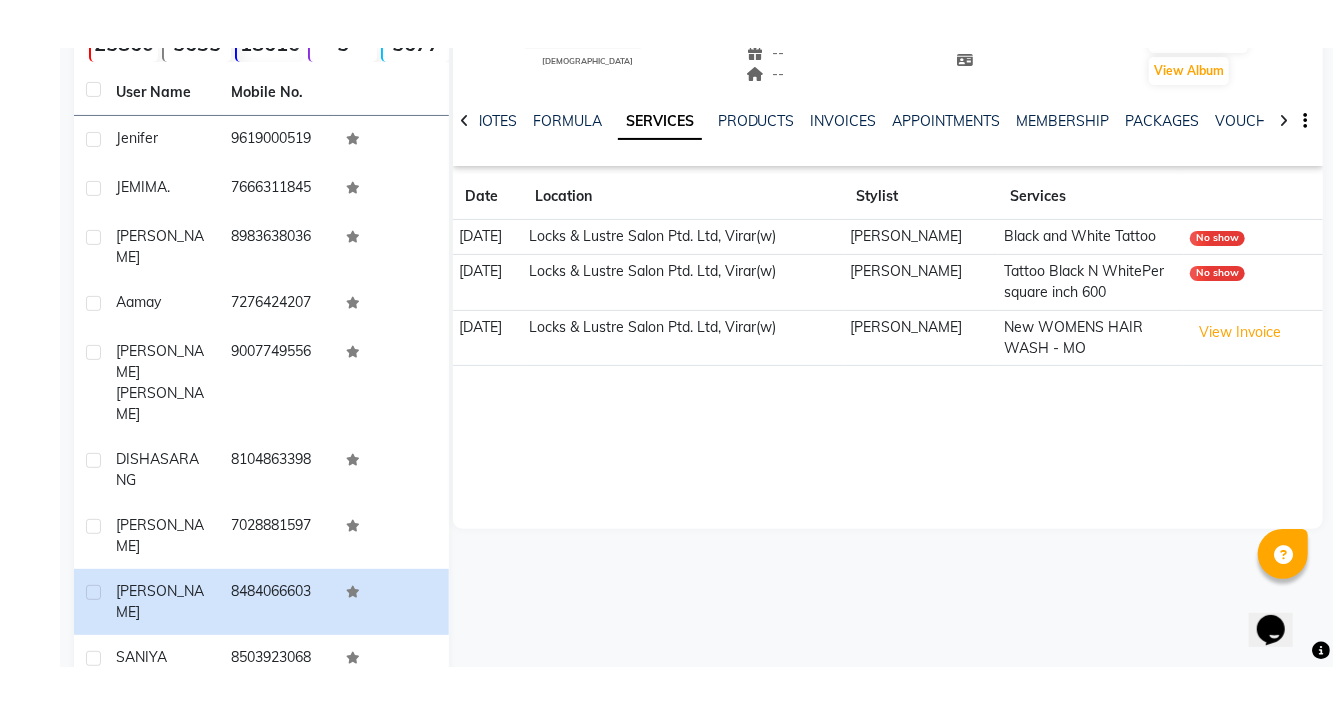 scroll, scrollTop: 156, scrollLeft: 0, axis: vertical 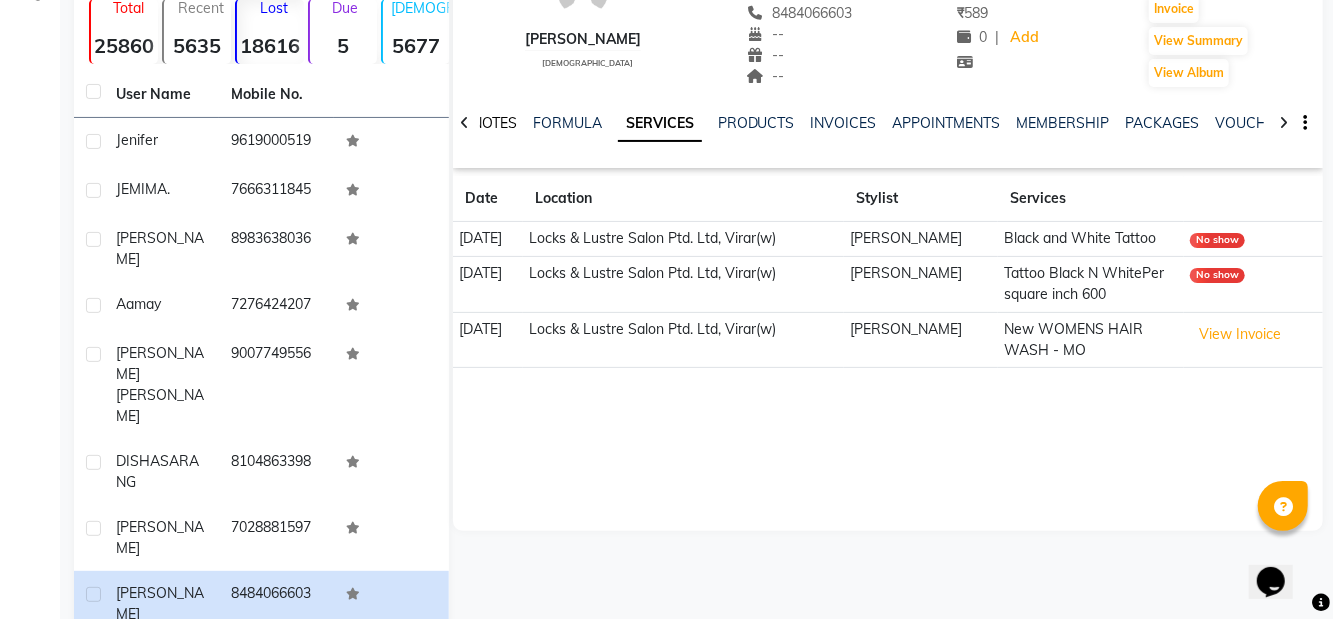 click on "NOTES" 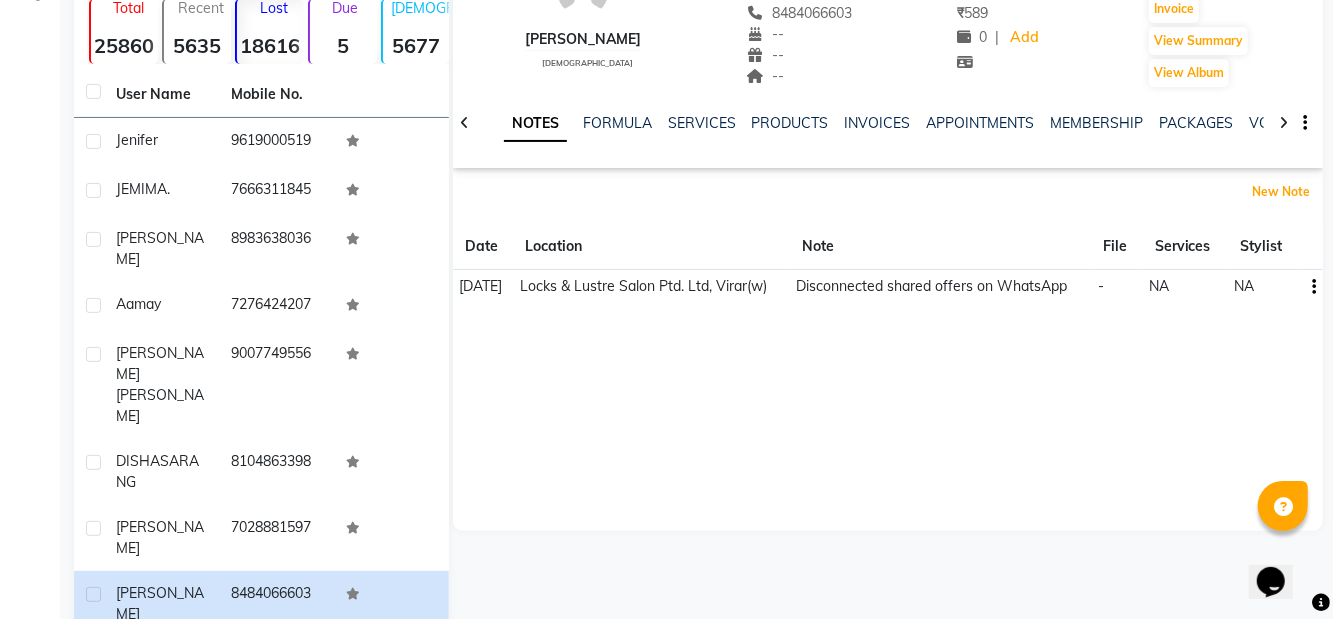 click on "New Note" 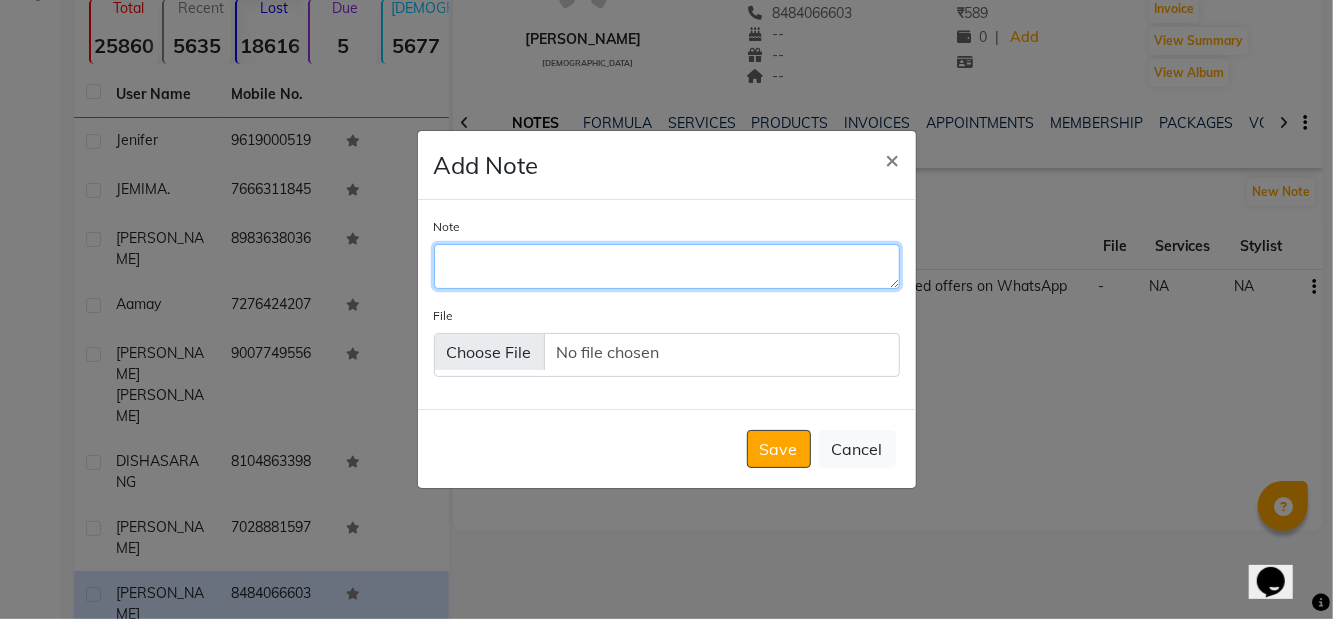 click on "Note" at bounding box center (667, 266) 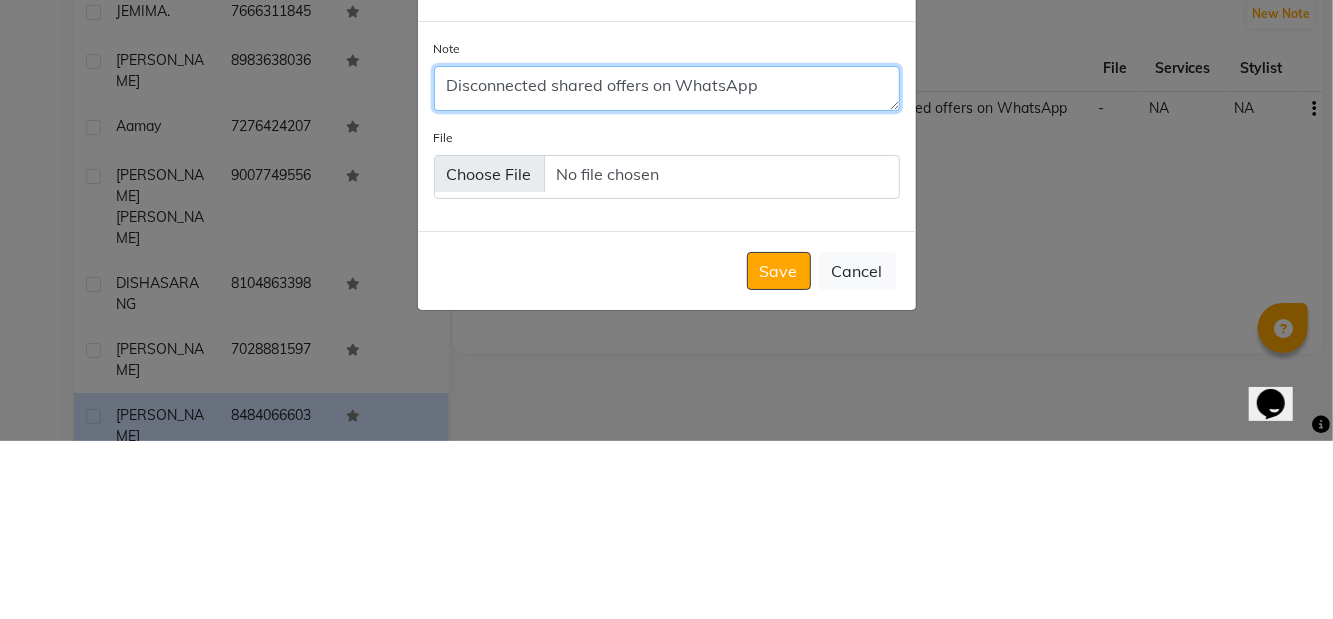 scroll, scrollTop: 156, scrollLeft: 0, axis: vertical 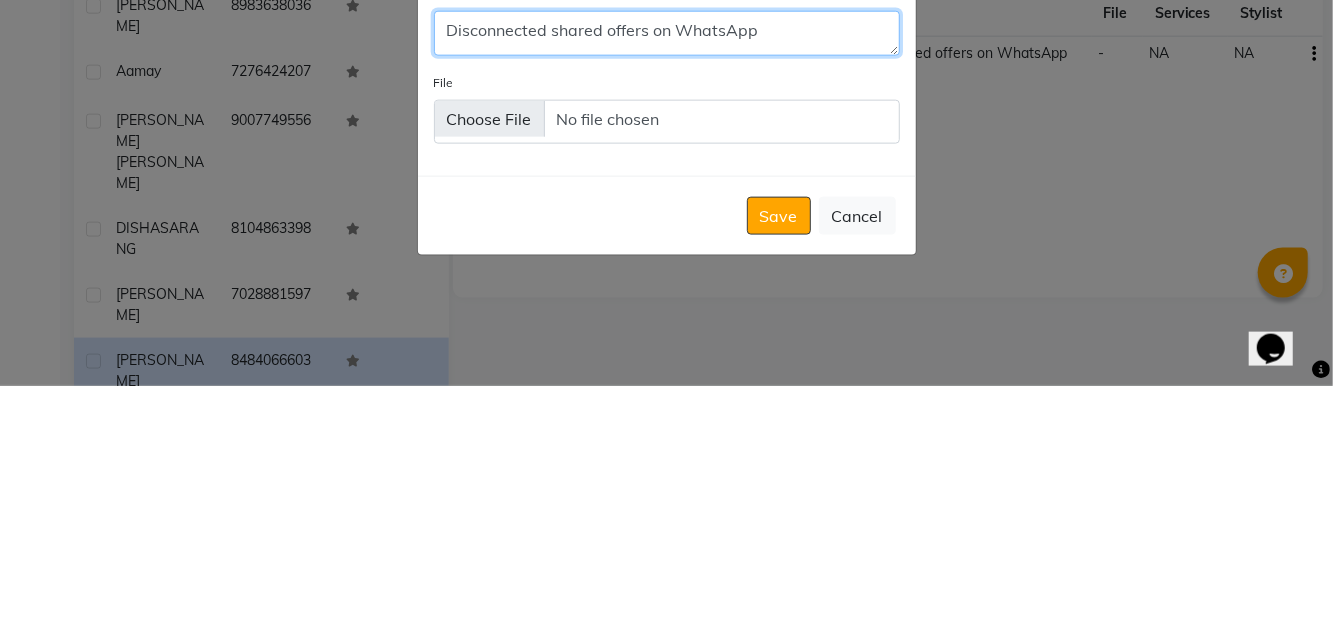 type on "Disconnected shared offers on WhatsApp" 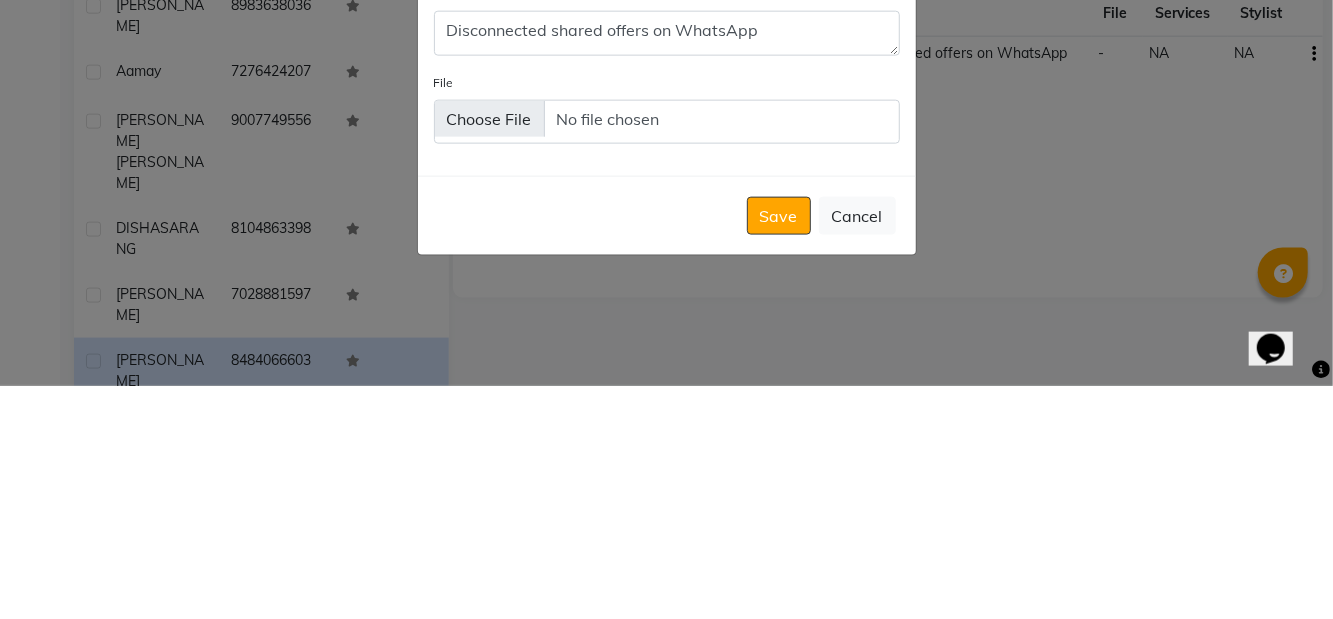 click on "Save" 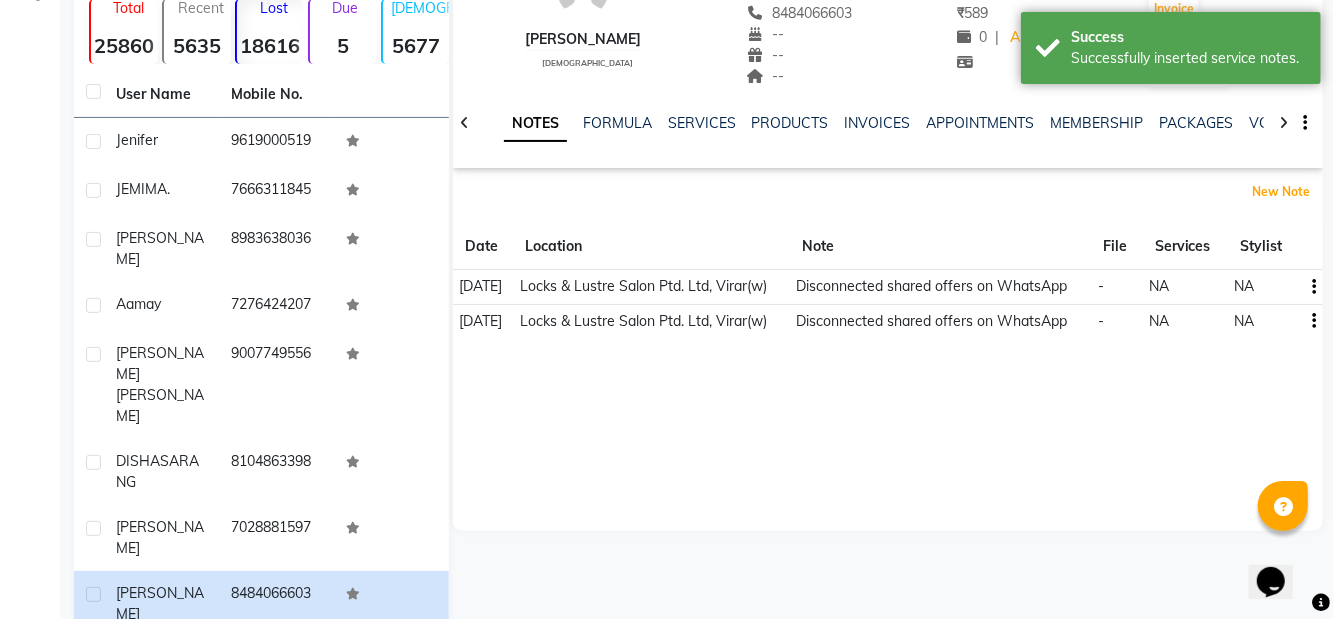 scroll, scrollTop: 165, scrollLeft: 0, axis: vertical 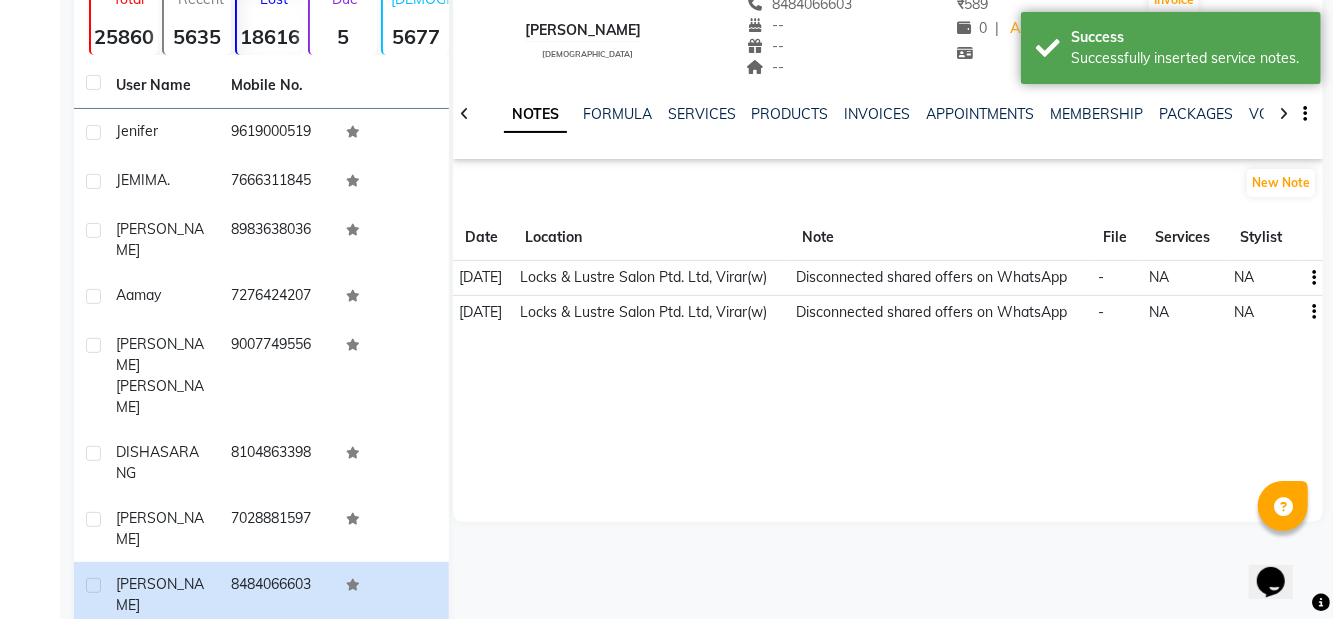 click on "SANIYA" 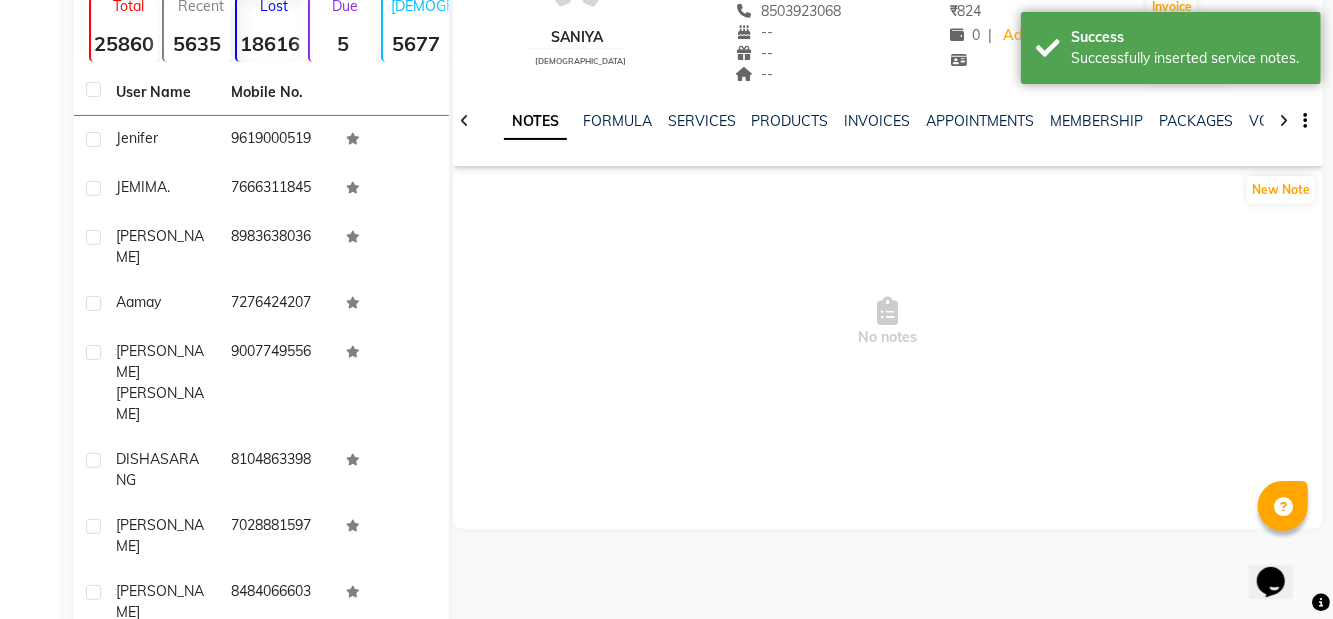 scroll, scrollTop: 0, scrollLeft: 0, axis: both 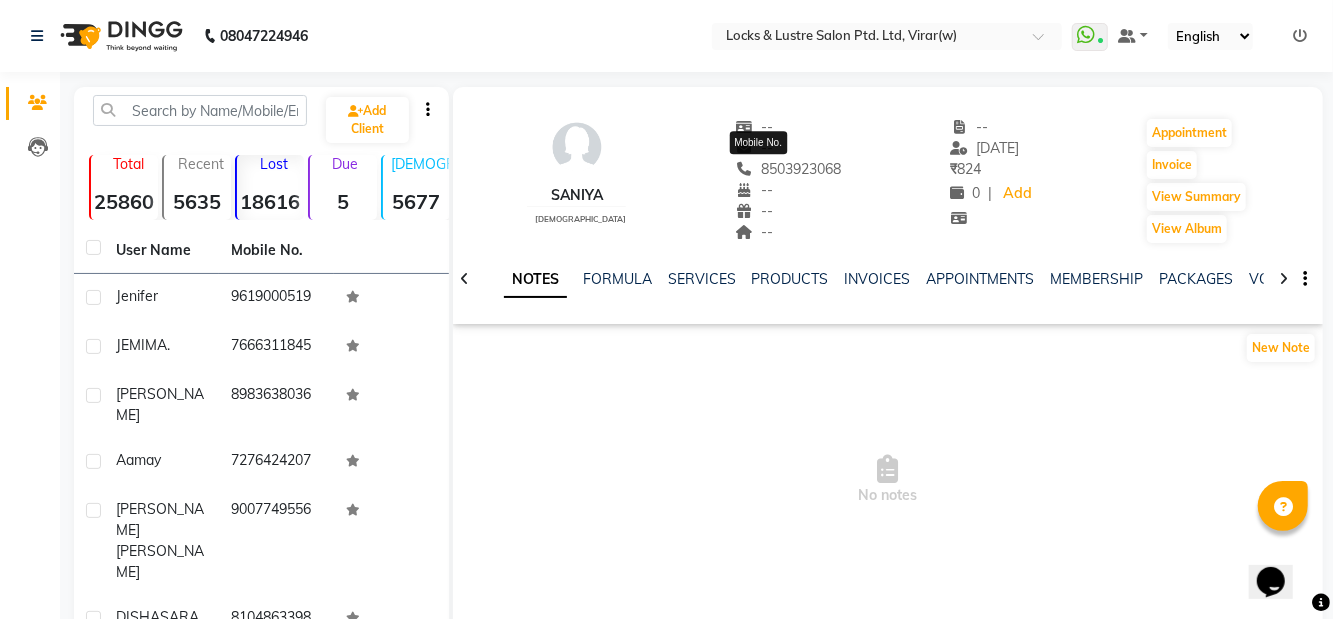 copy on "8503923068" 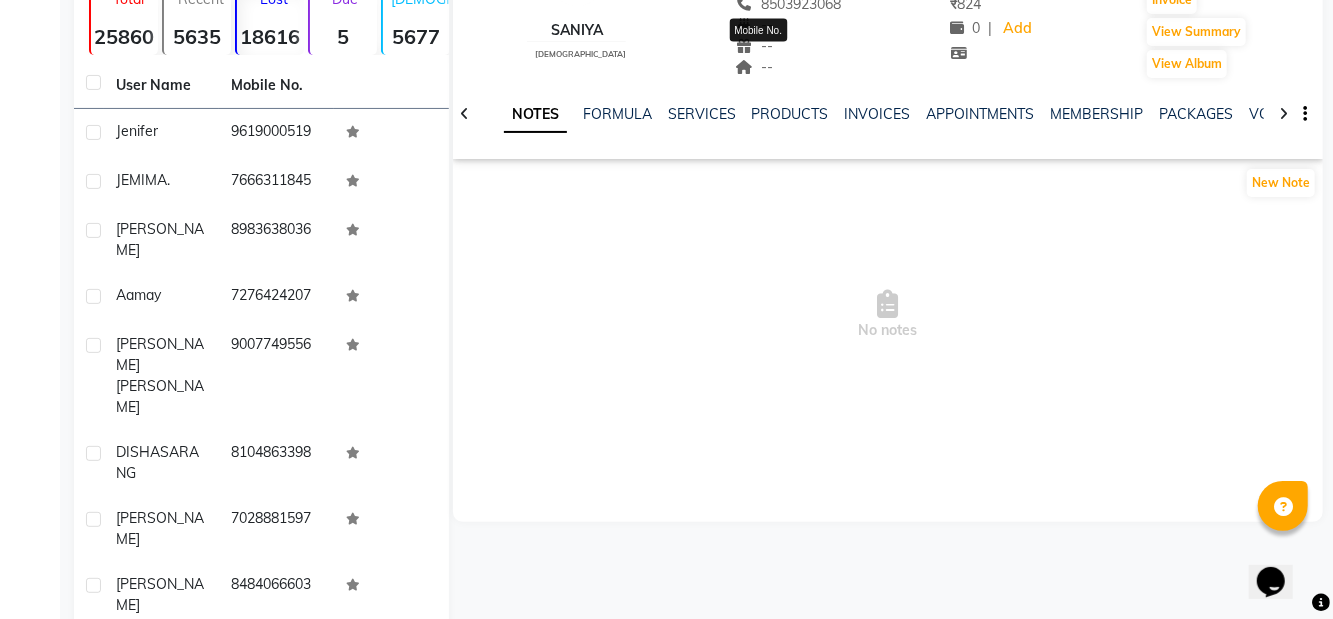 scroll, scrollTop: 229, scrollLeft: 0, axis: vertical 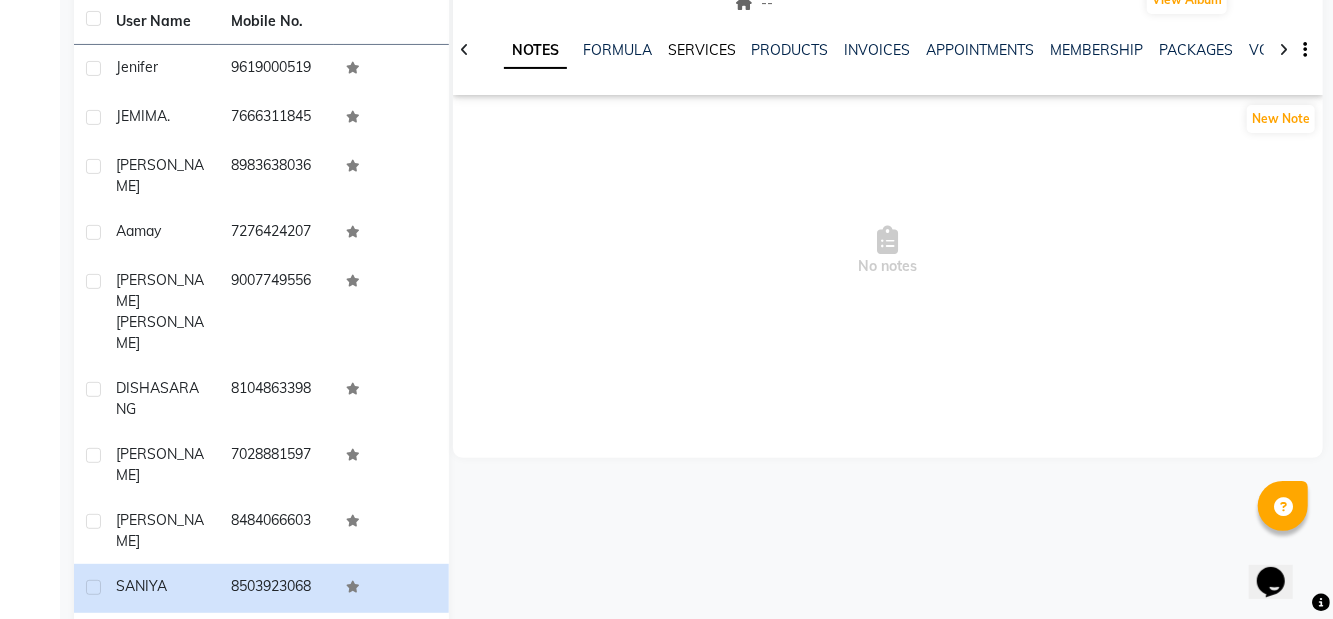click on "SERVICES" 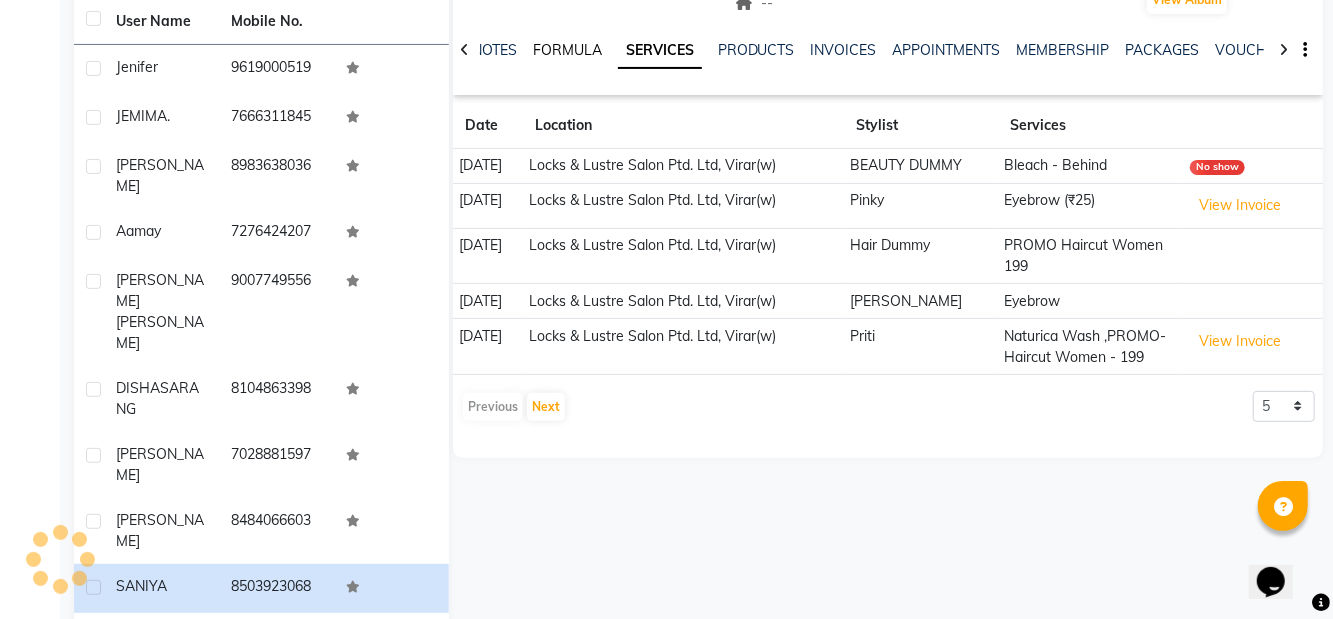 click on "FORMULA" 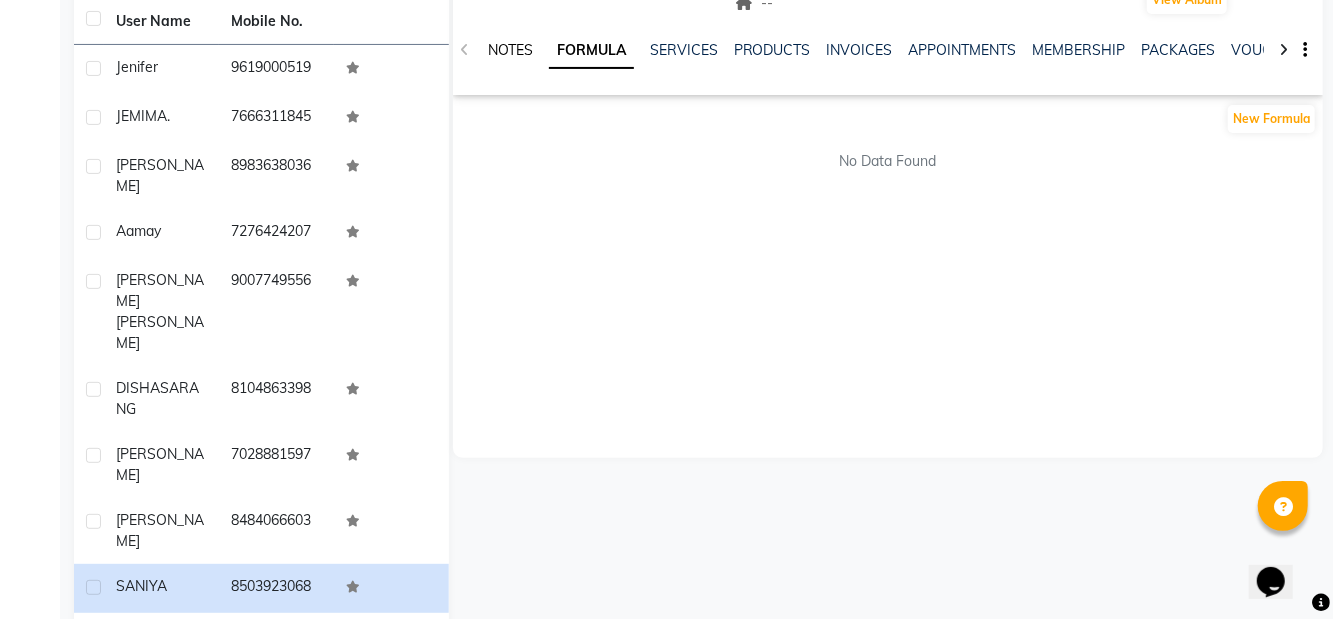 click on "NOTES" 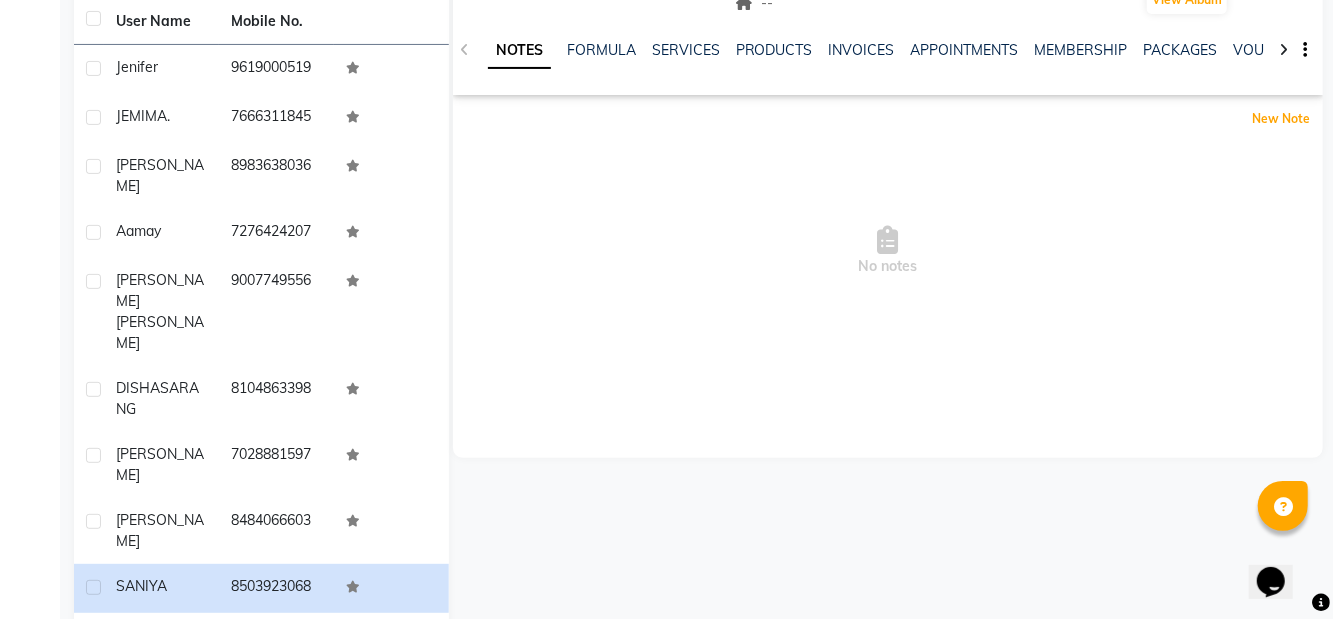click on "New Note" 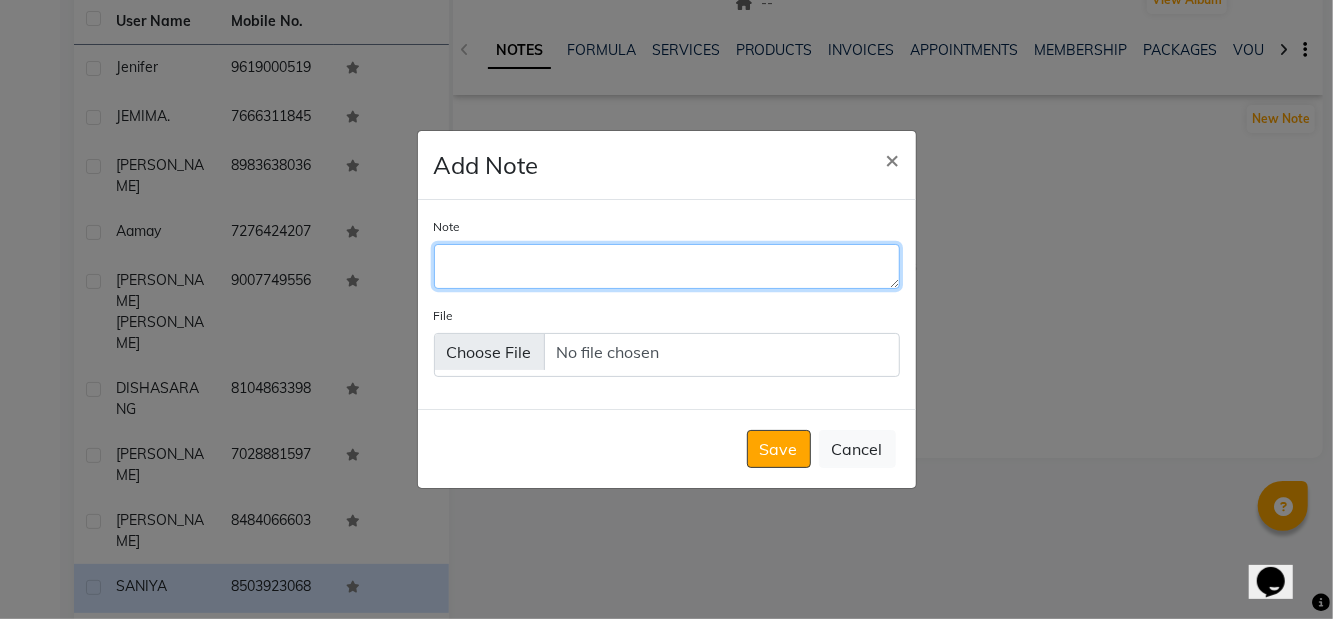 click on "Note" at bounding box center (667, 266) 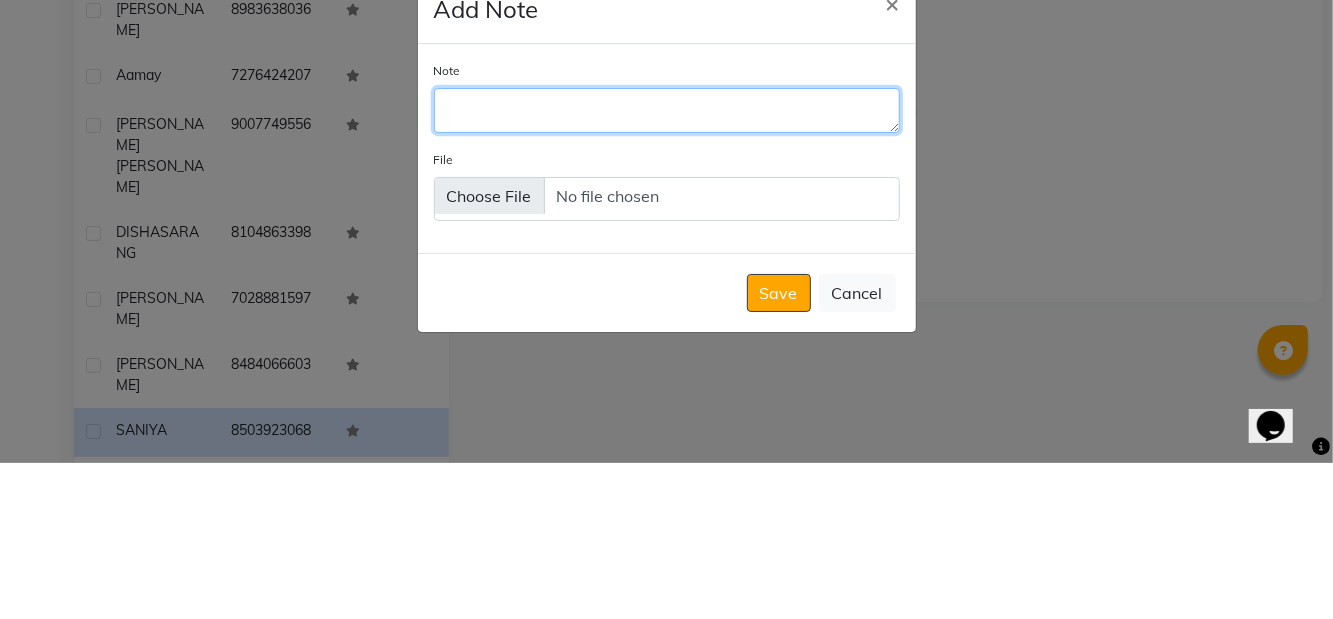 type on "S" 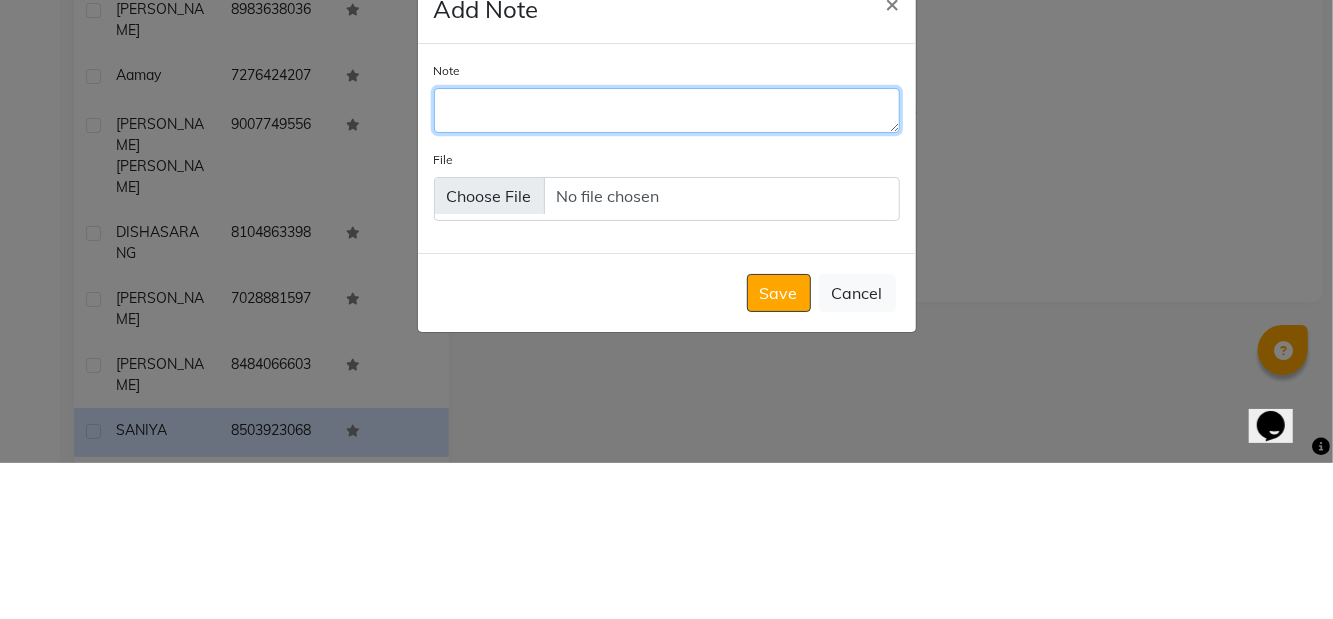 type on "C" 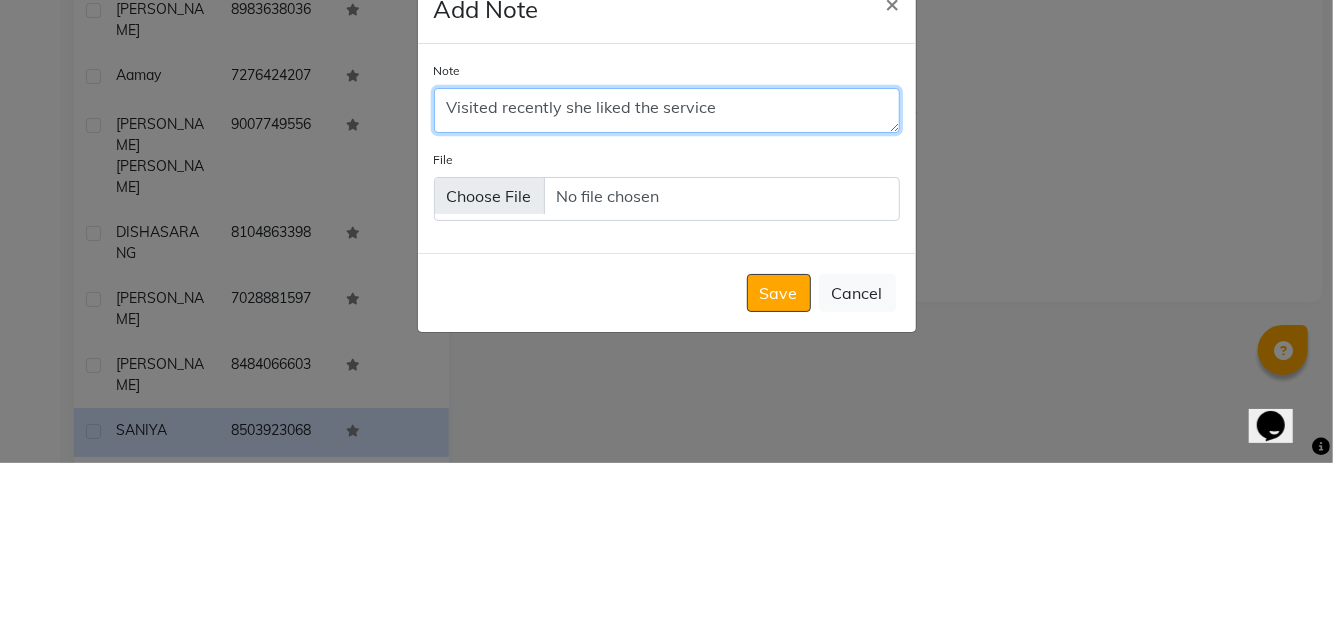 type on "Visited recently she liked the service" 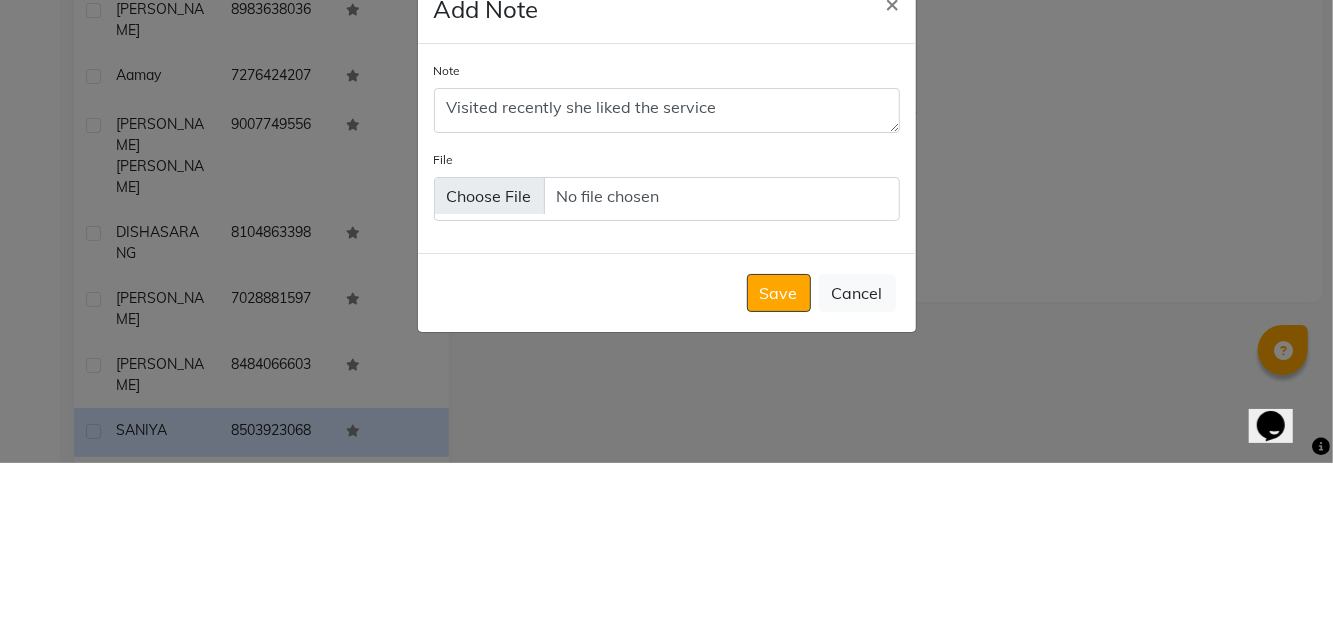 click on "Add Note × Note Visited recently she liked the service File  Save   Cancel" 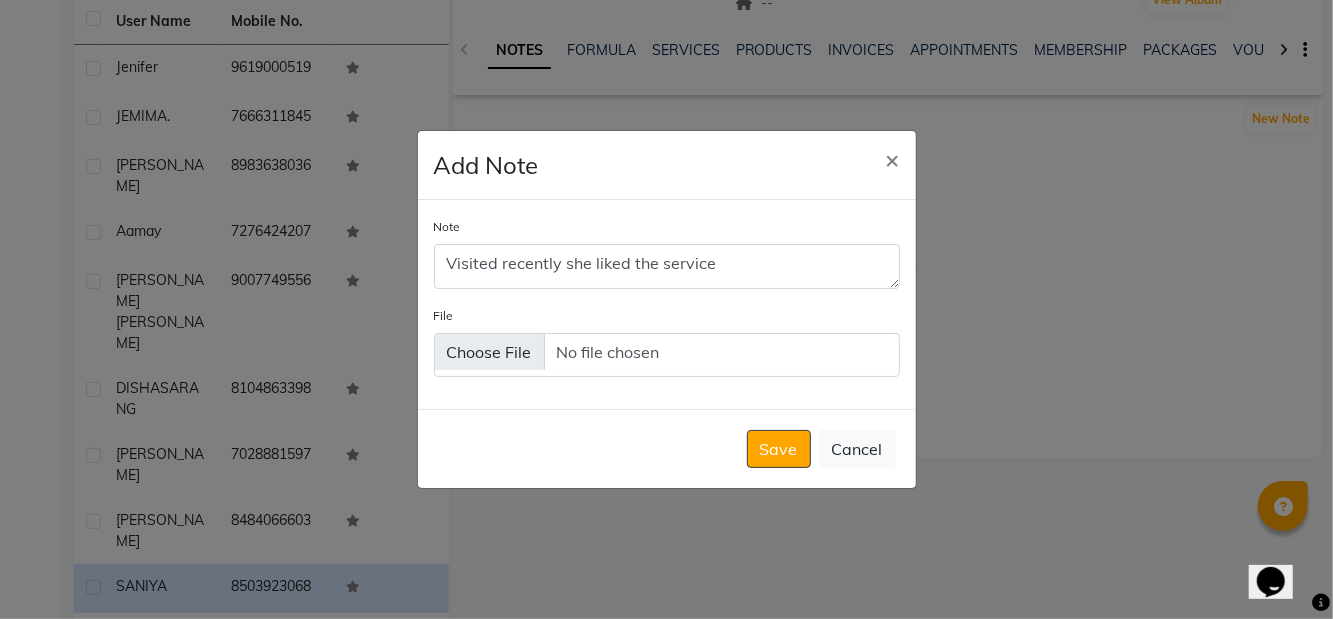 click on "Save" 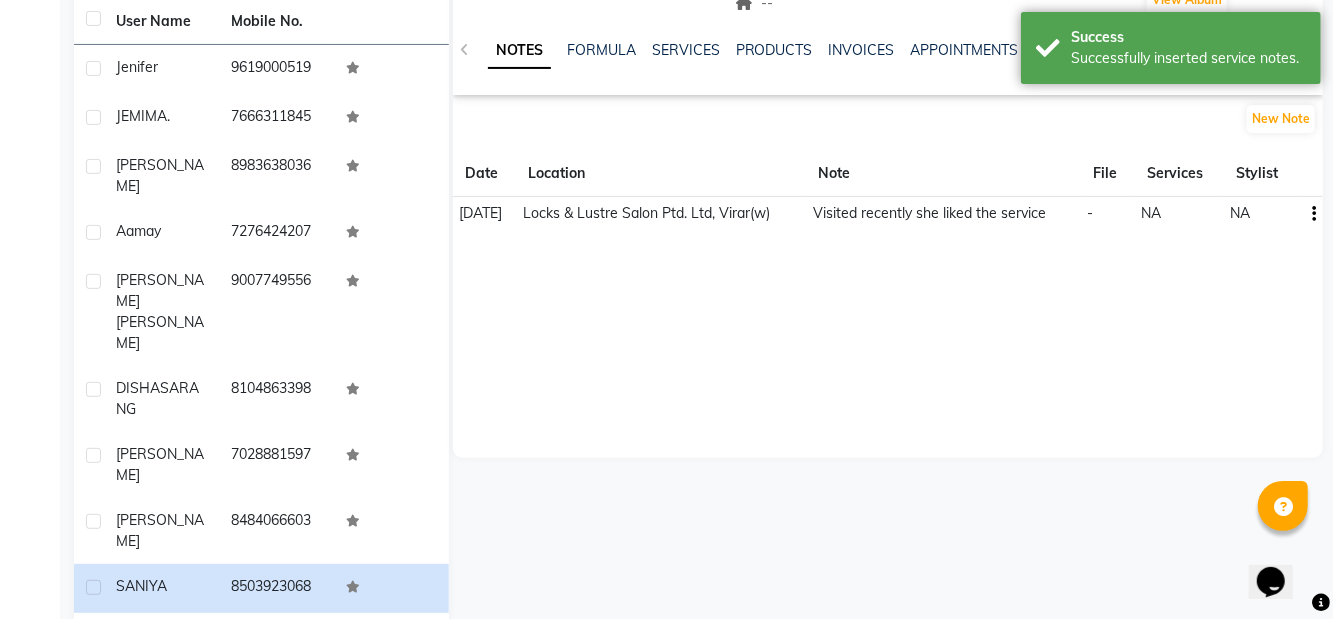 click on "CHETAN" 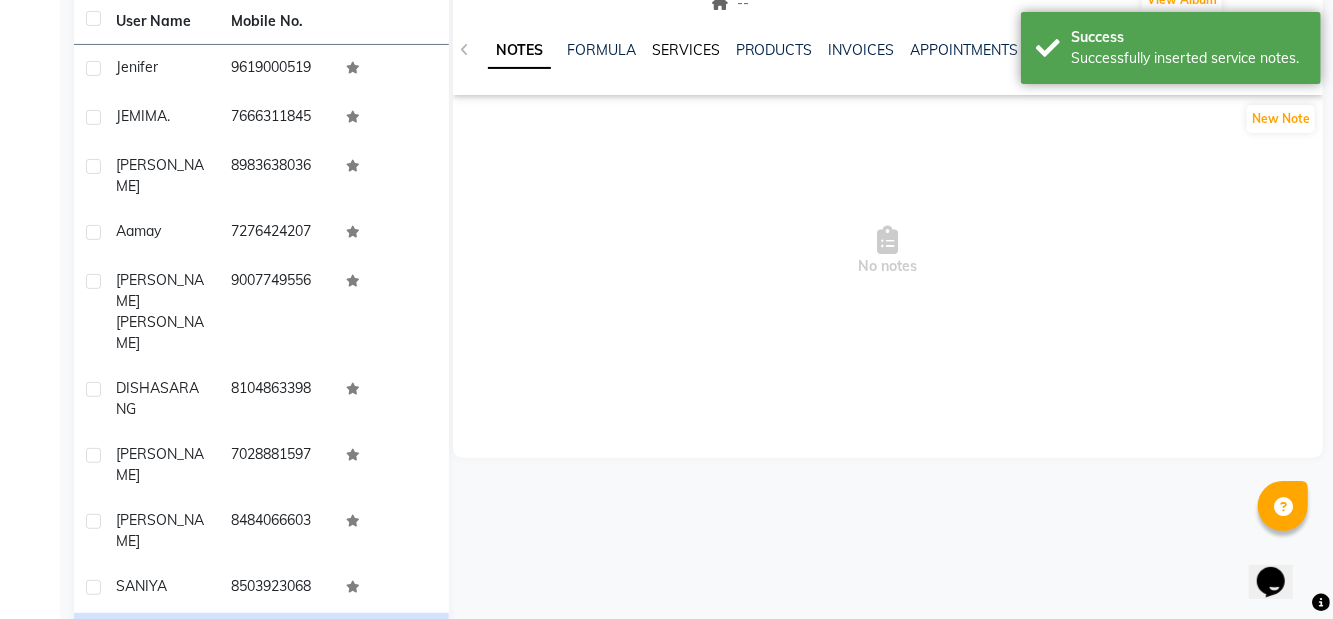 click on "SERVICES" 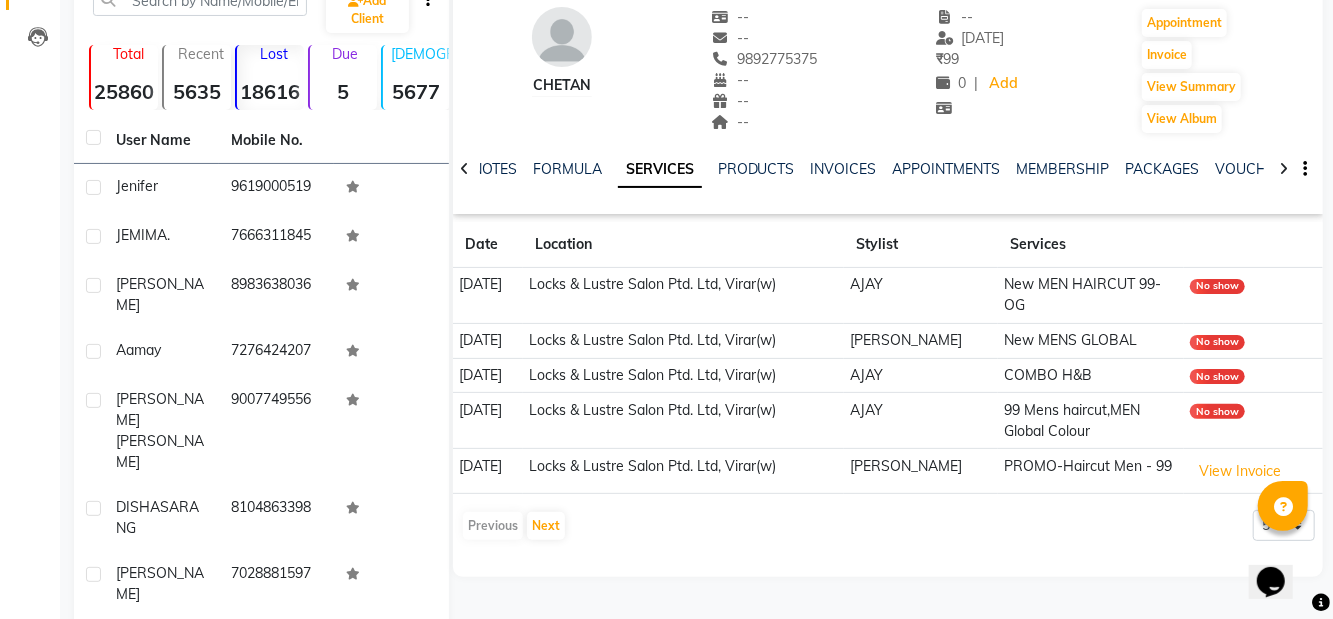 scroll, scrollTop: 0, scrollLeft: 0, axis: both 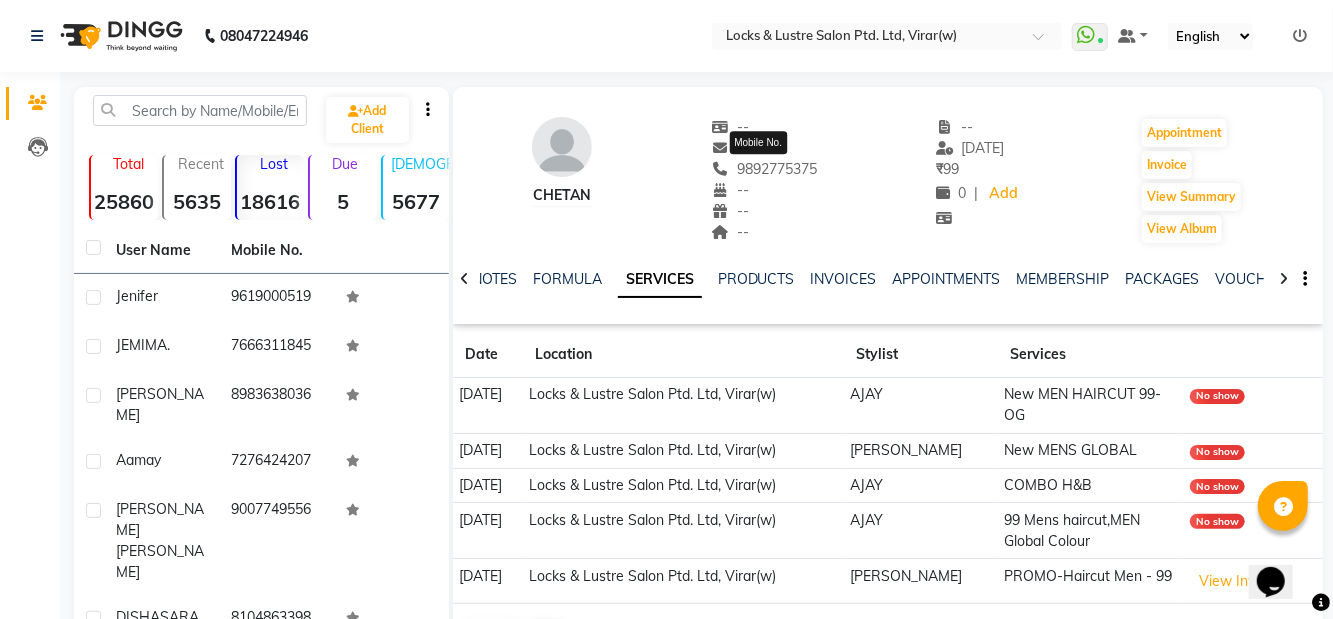 copy on "9892775375" 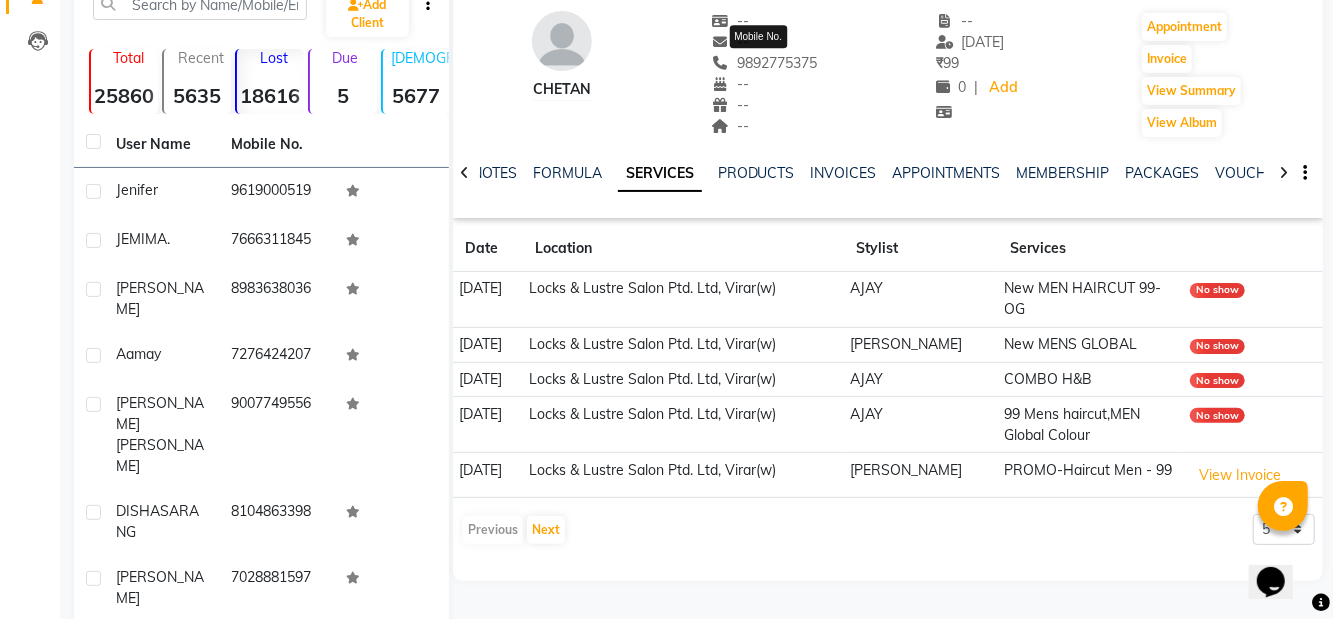 scroll, scrollTop: 112, scrollLeft: 0, axis: vertical 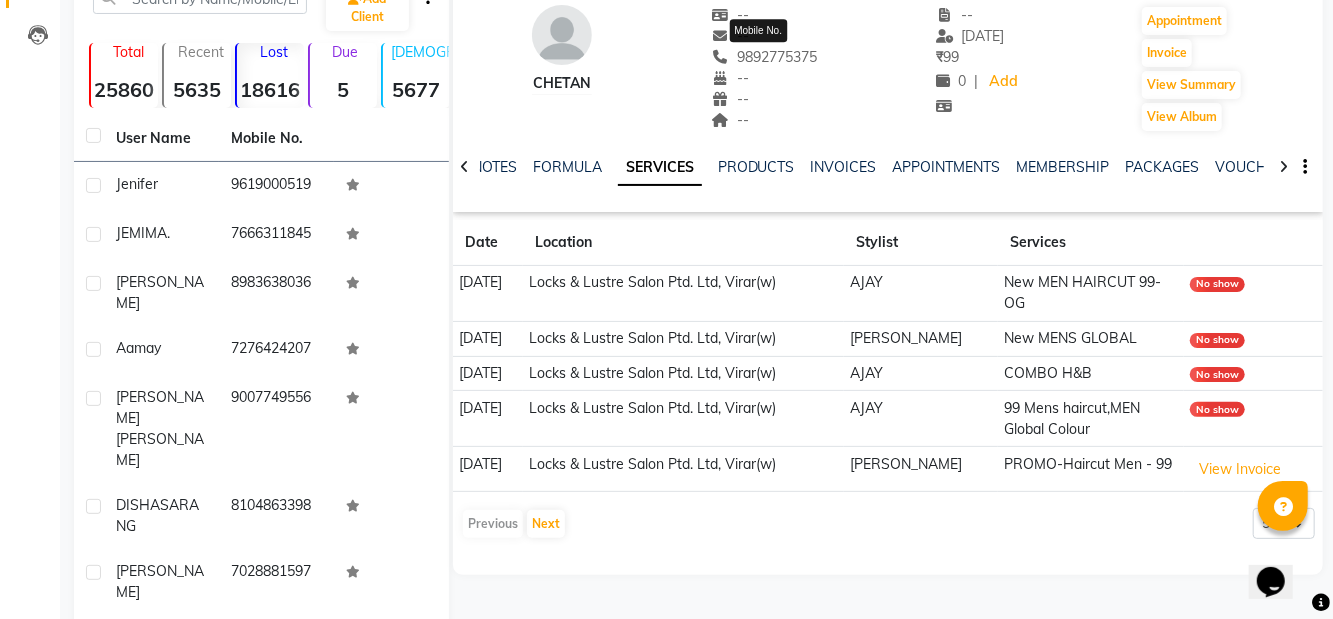 copy on "9892775375" 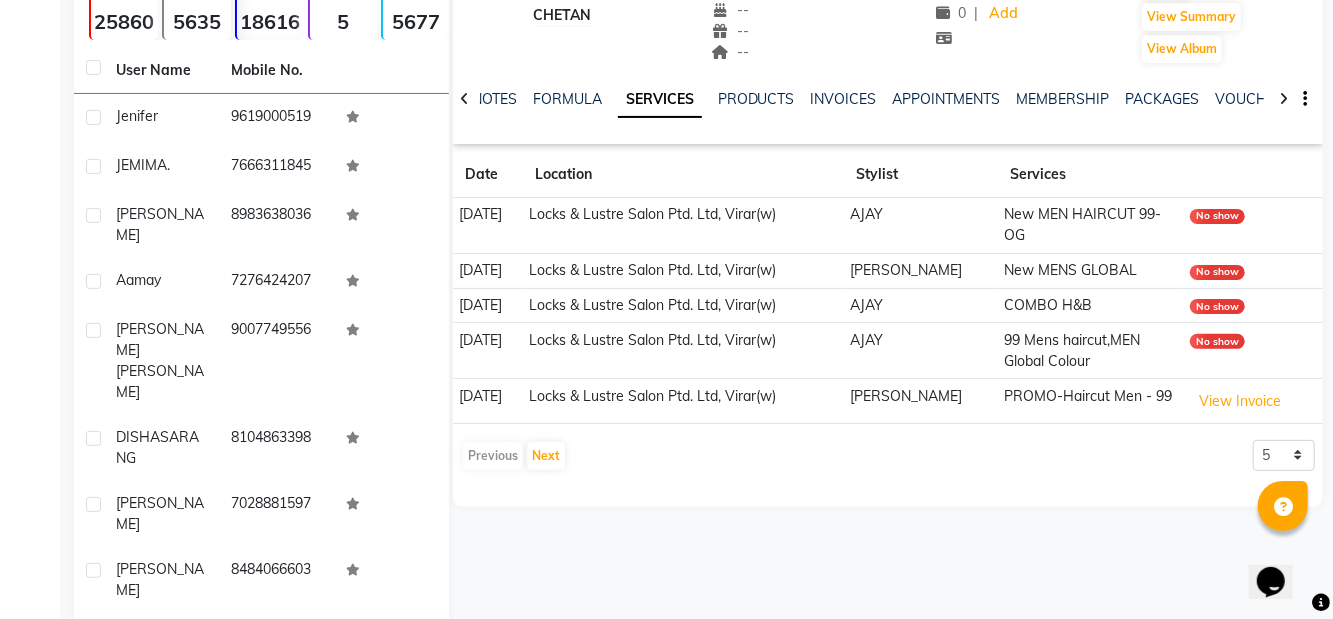 scroll, scrollTop: 220, scrollLeft: 0, axis: vertical 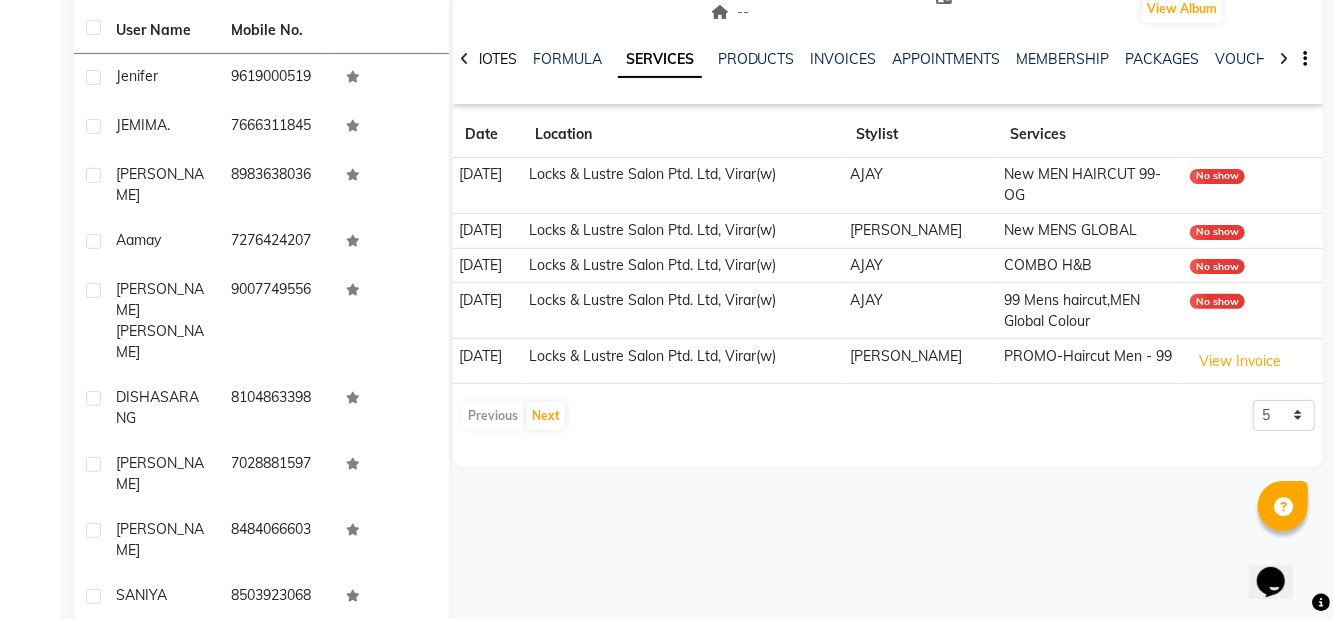 click on "NOTES" 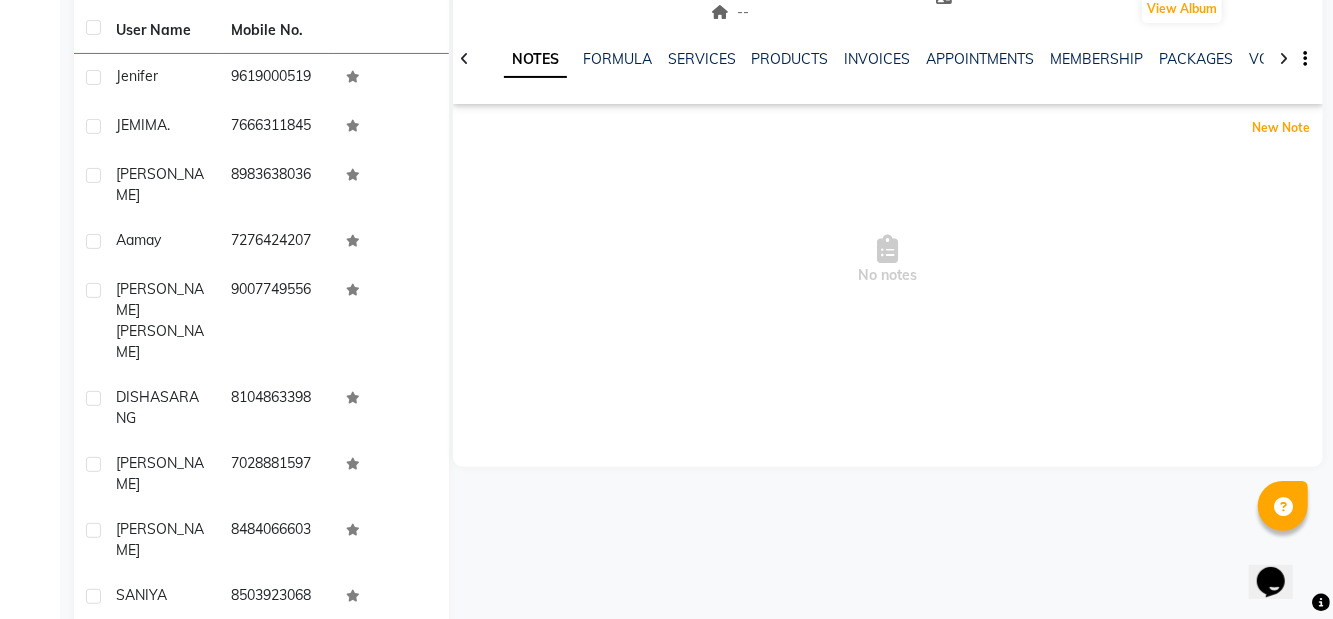 click on "New Note" 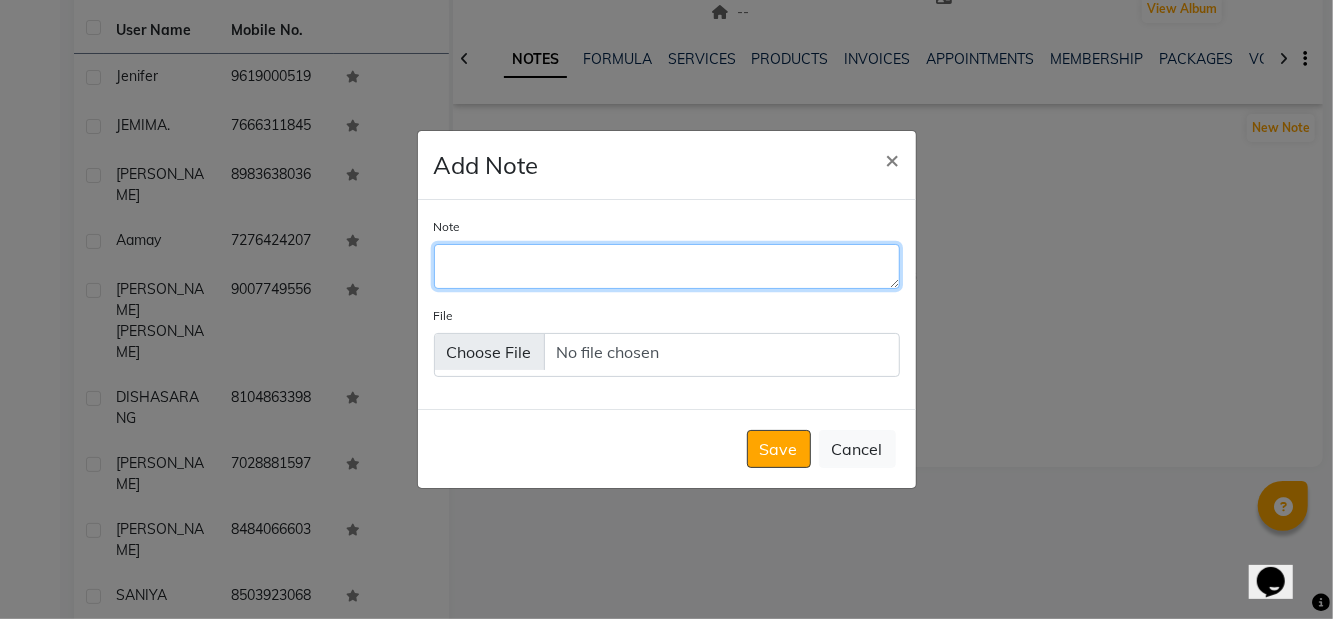 click on "Note" at bounding box center (667, 266) 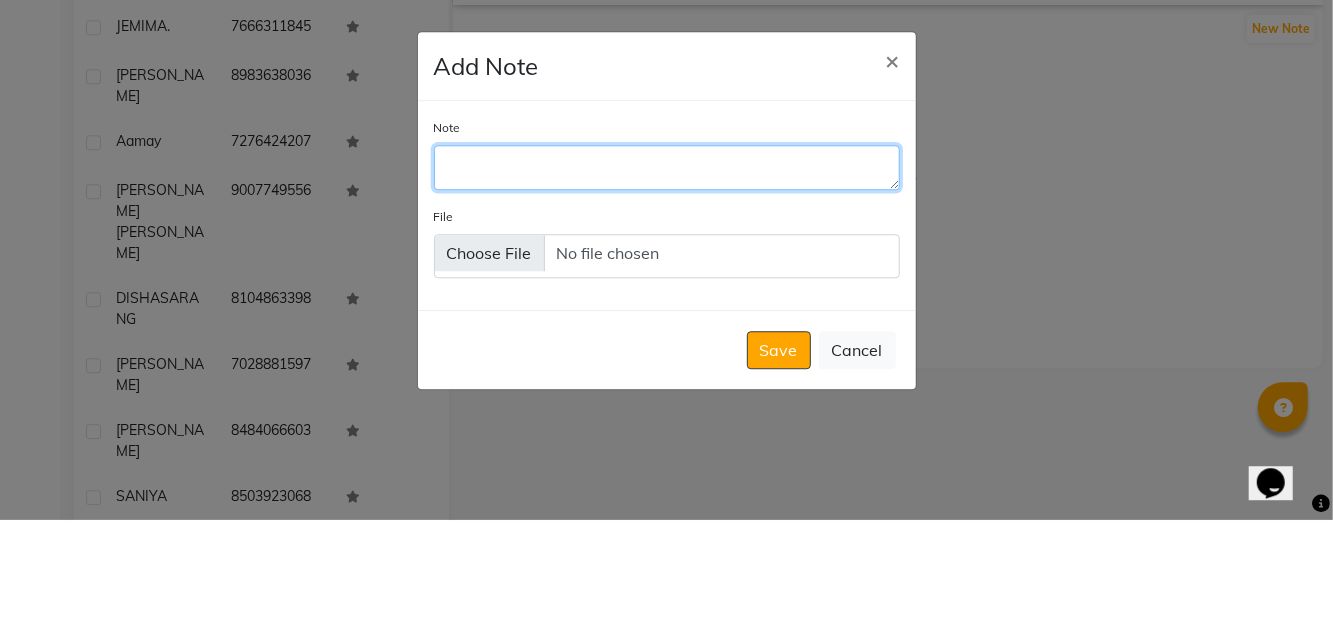 scroll, scrollTop: 220, scrollLeft: 0, axis: vertical 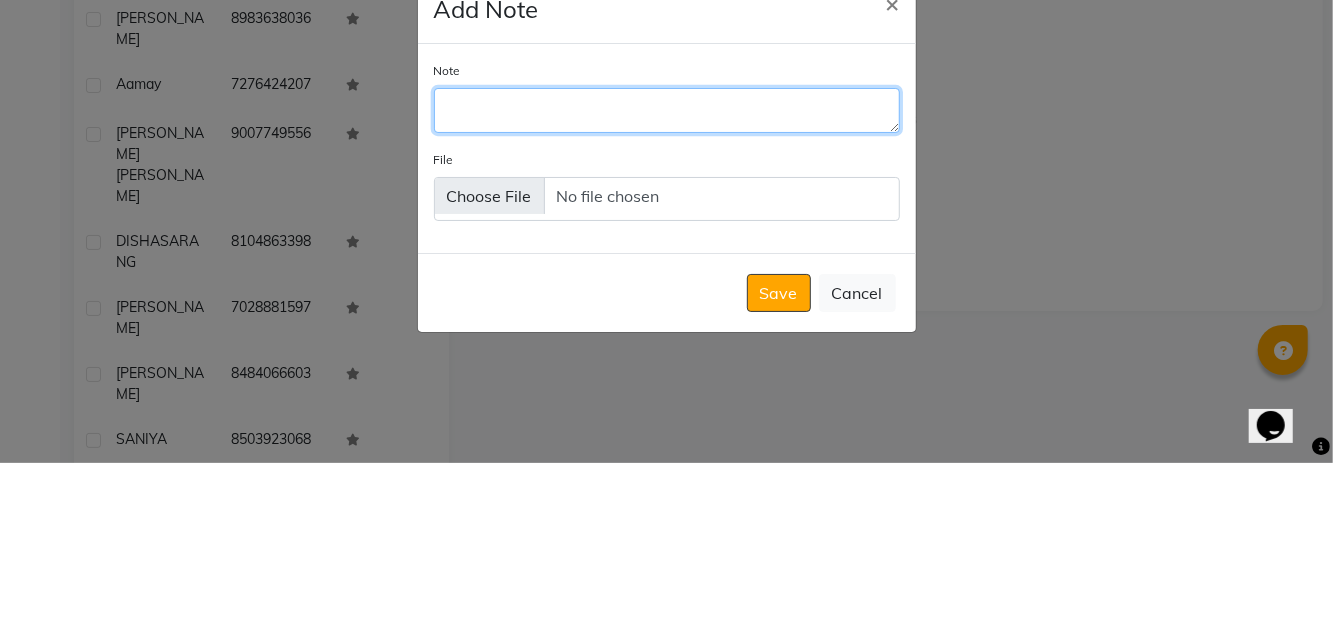 type on "E" 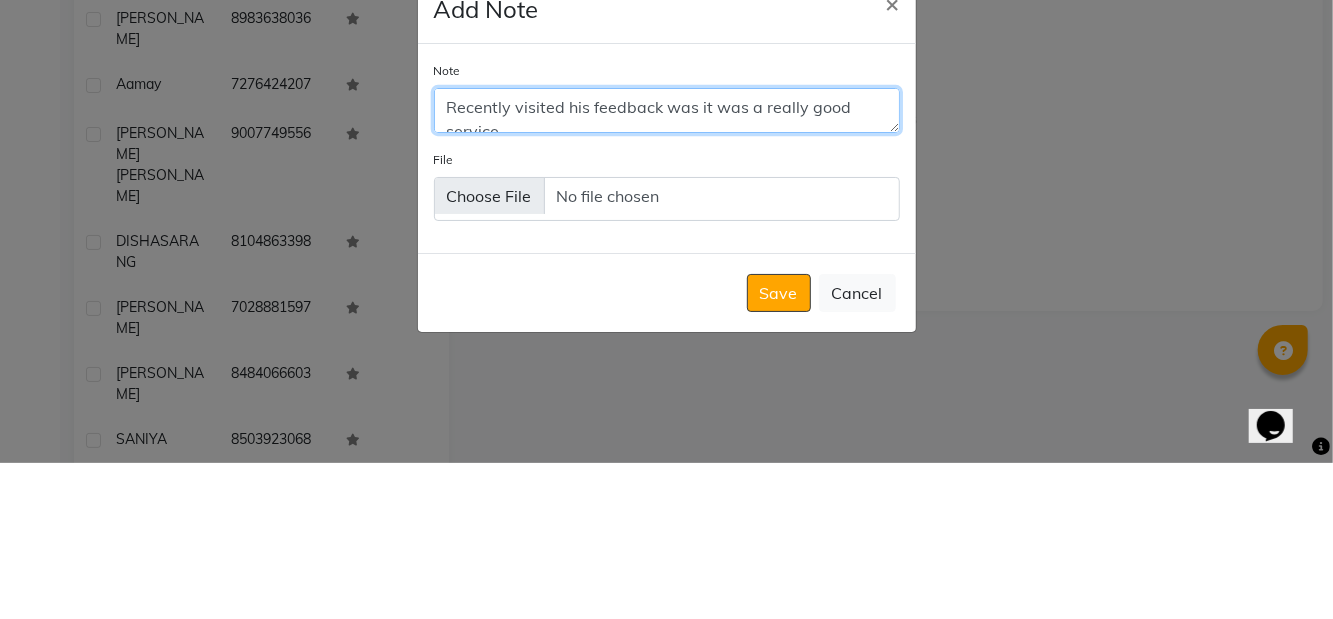 scroll, scrollTop: 9, scrollLeft: 0, axis: vertical 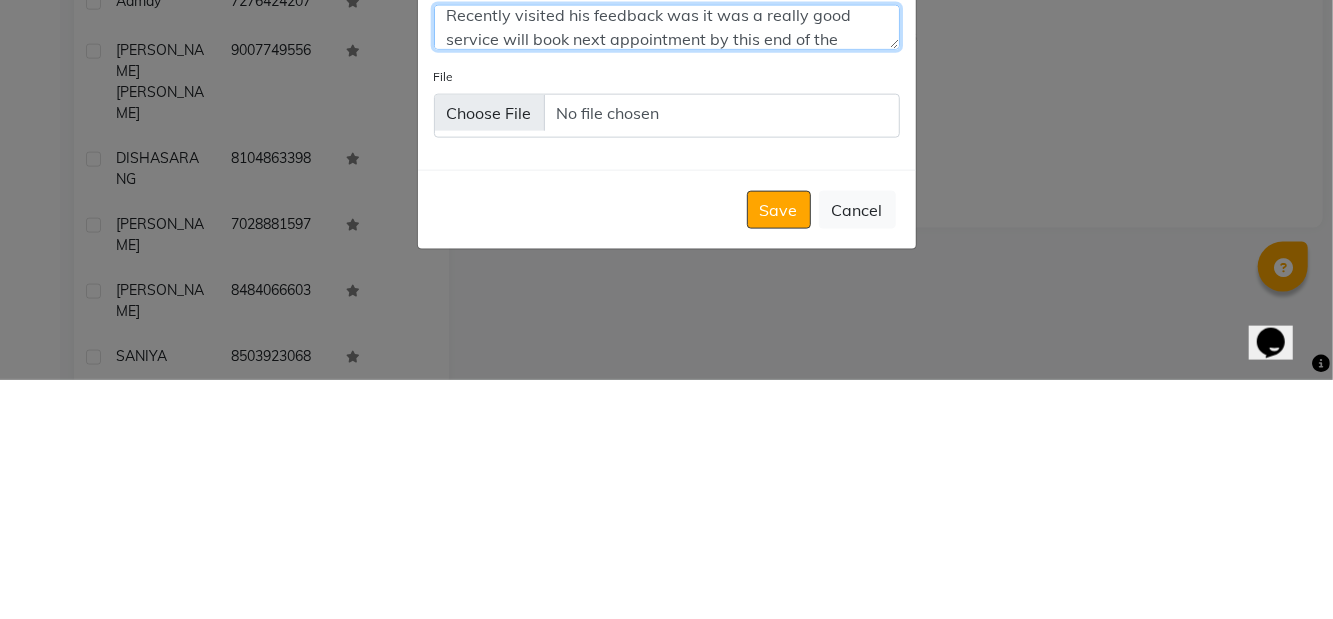 type on "Recently visited his feedback was it was a really good service will book next appointment by this end of the month" 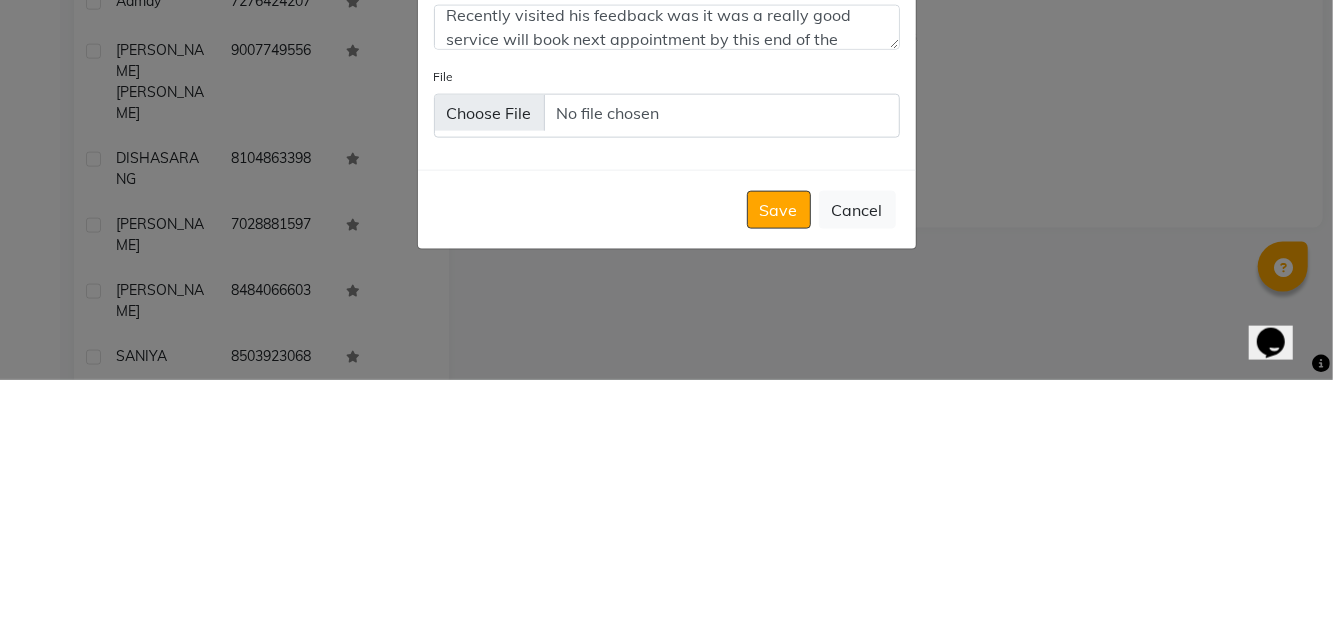 click on "Save" 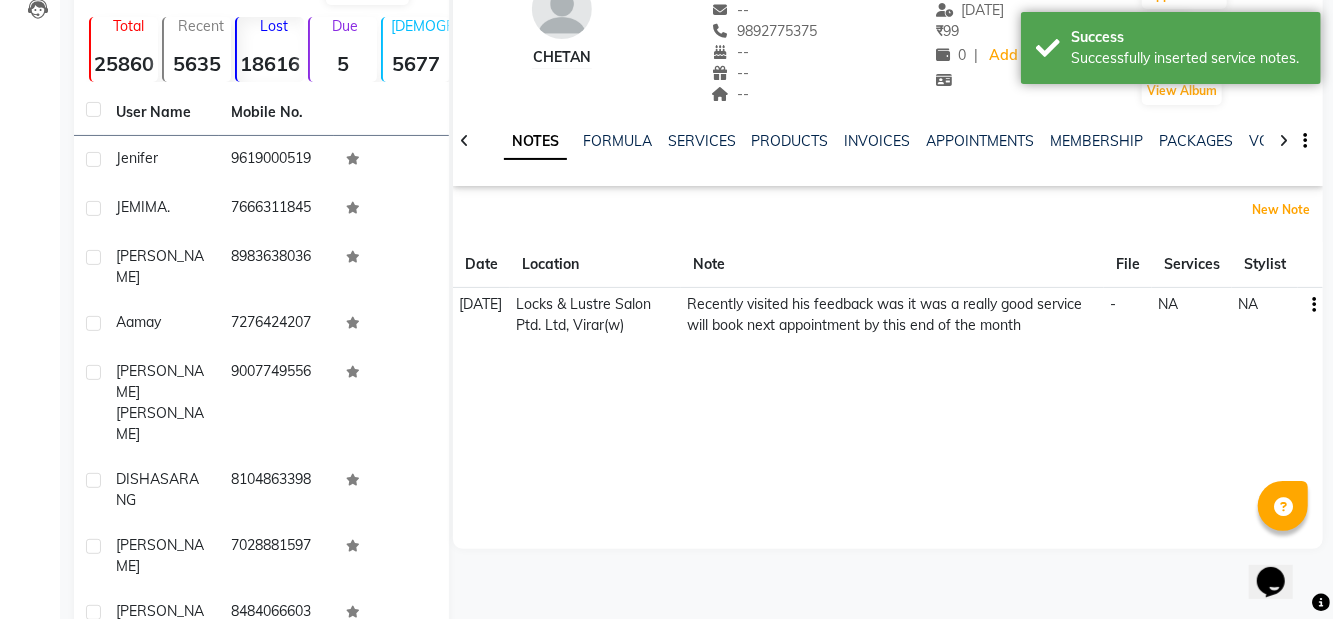 scroll, scrollTop: 165, scrollLeft: 0, axis: vertical 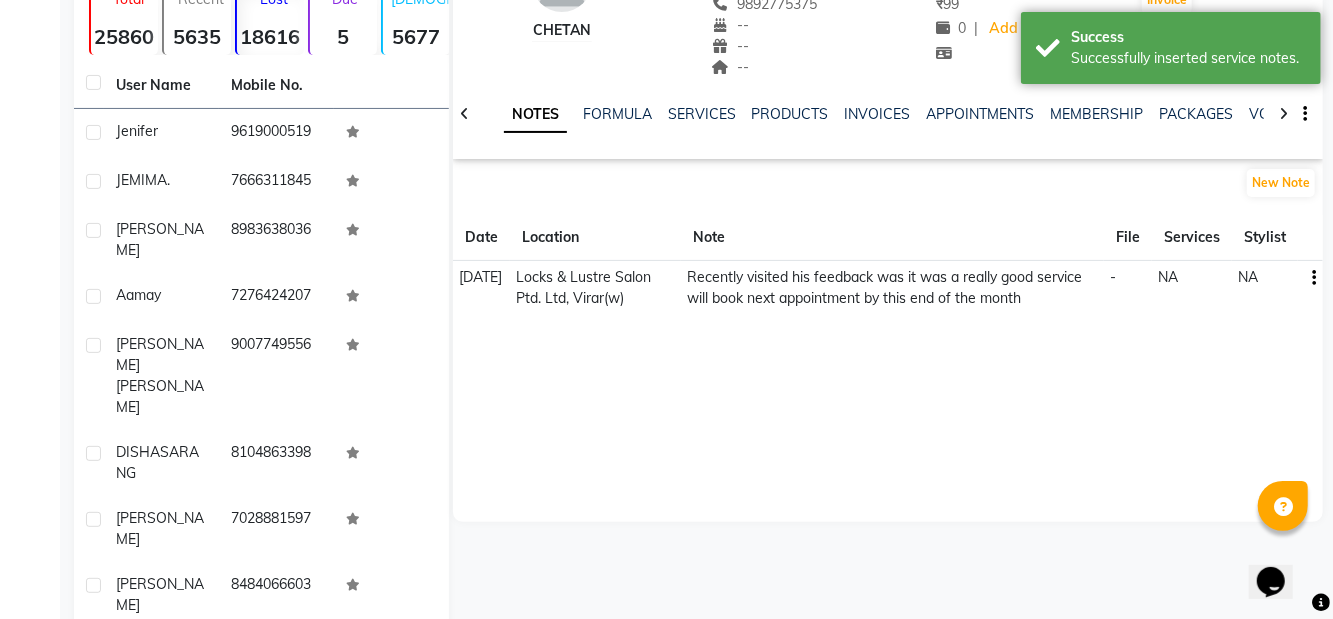click on "Next" 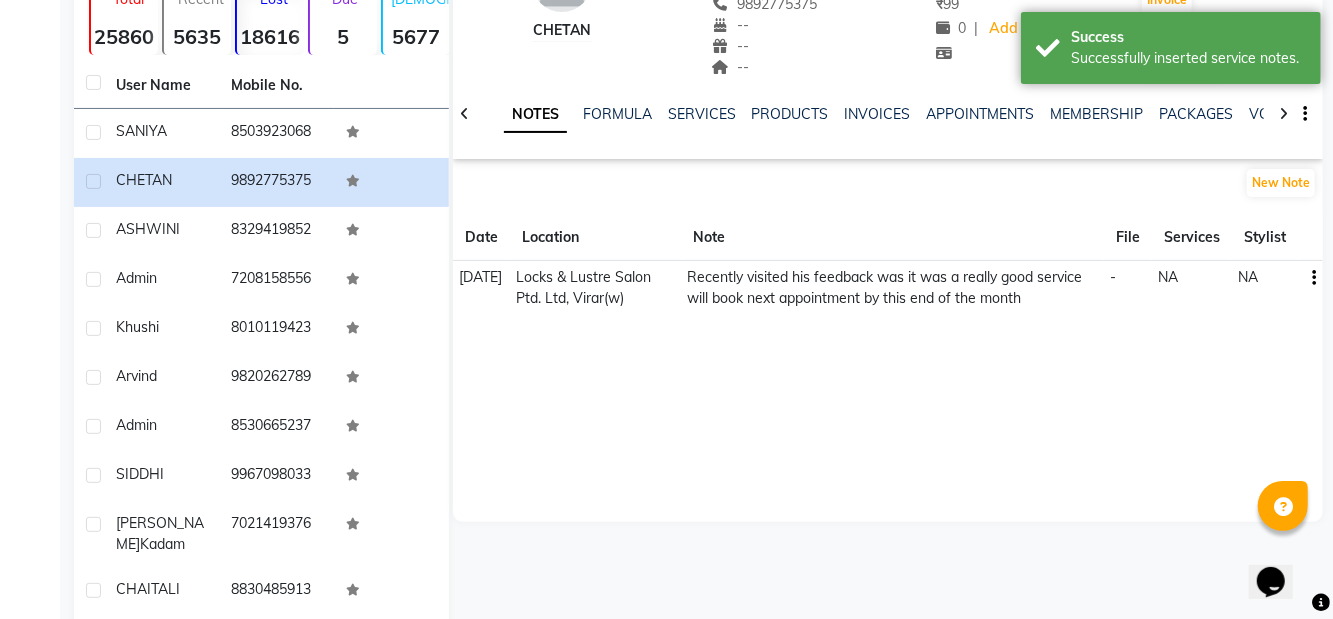 scroll, scrollTop: 236, scrollLeft: 0, axis: vertical 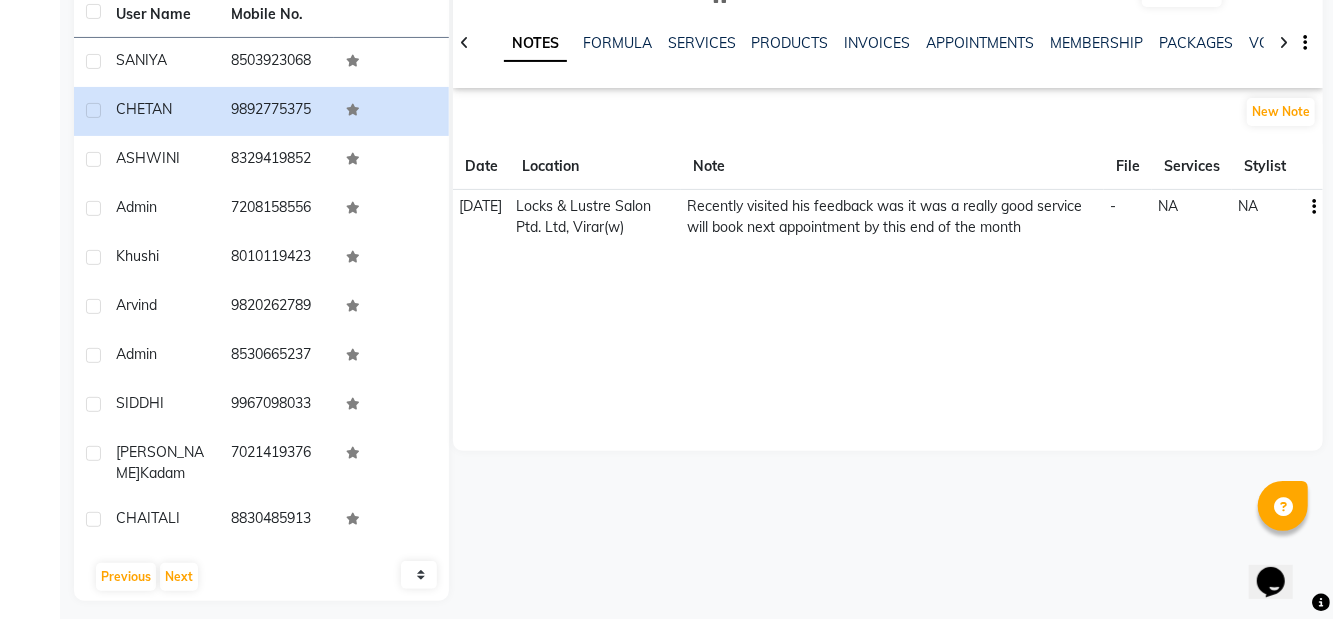 click on "ASHWINI" 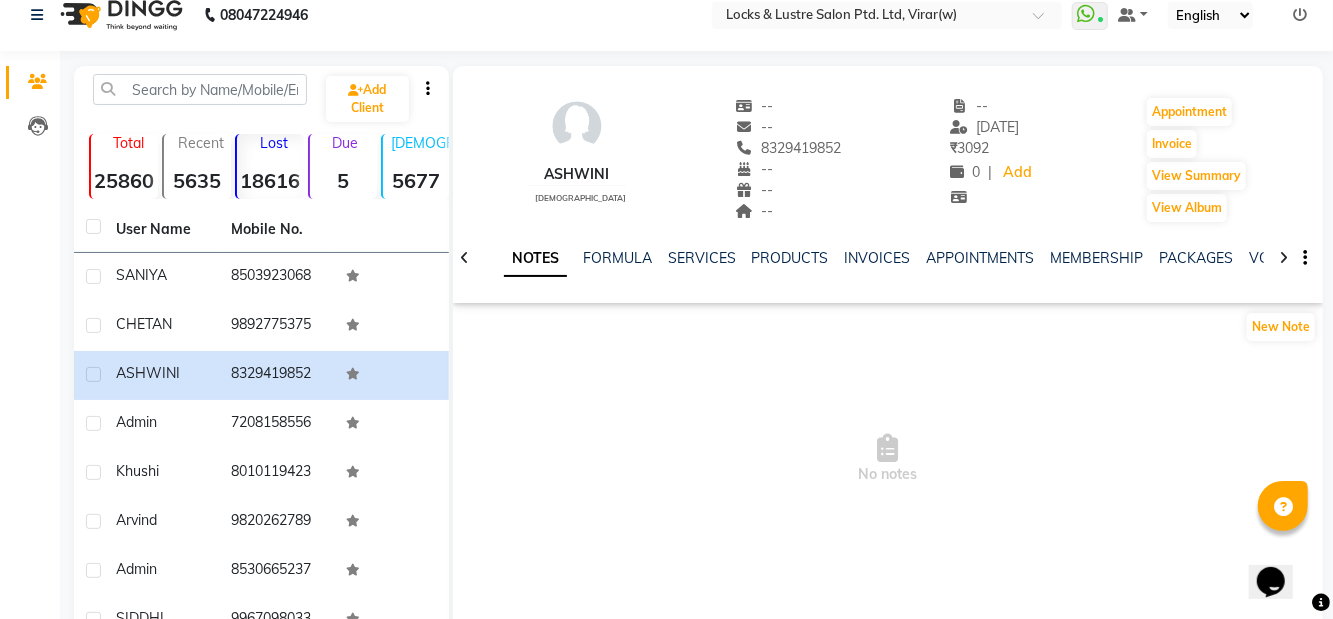 scroll, scrollTop: 0, scrollLeft: 0, axis: both 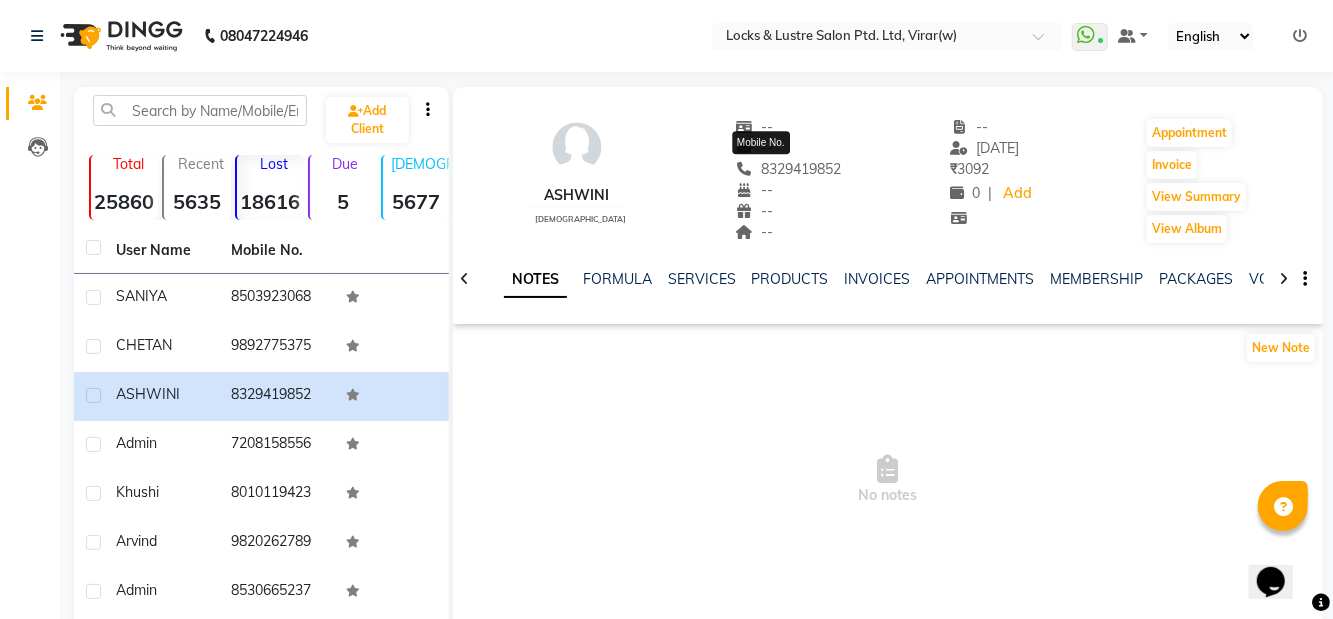 copy on "8329419852" 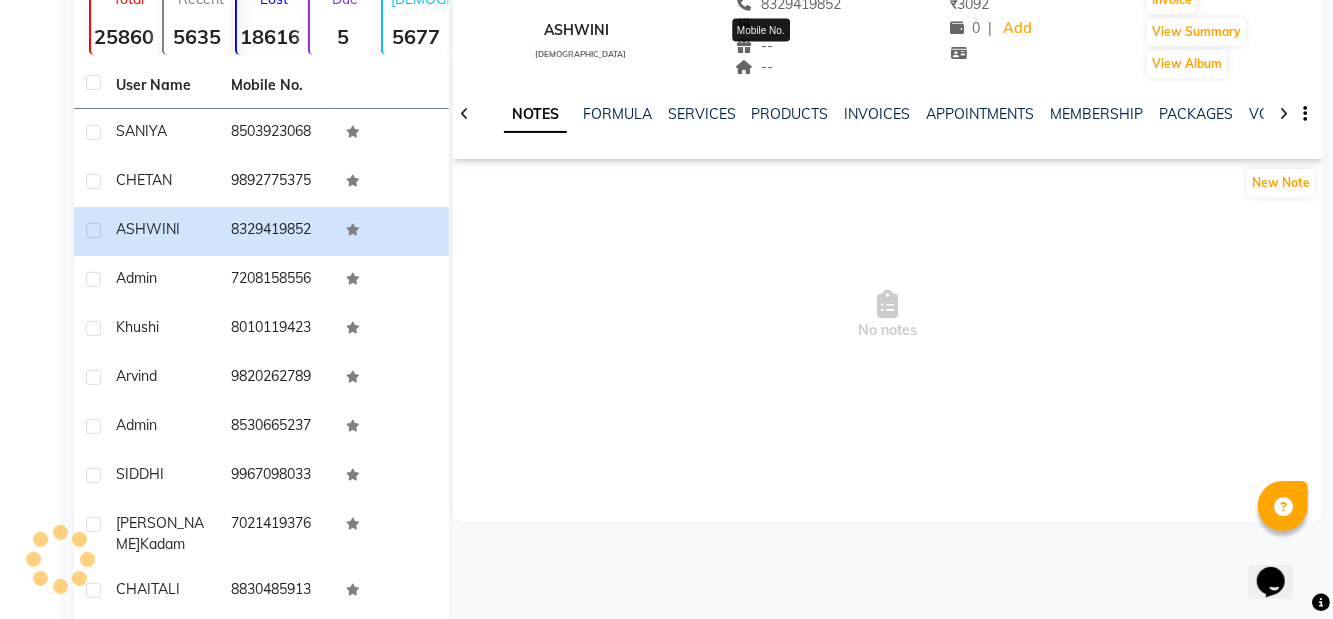 scroll, scrollTop: 187, scrollLeft: 0, axis: vertical 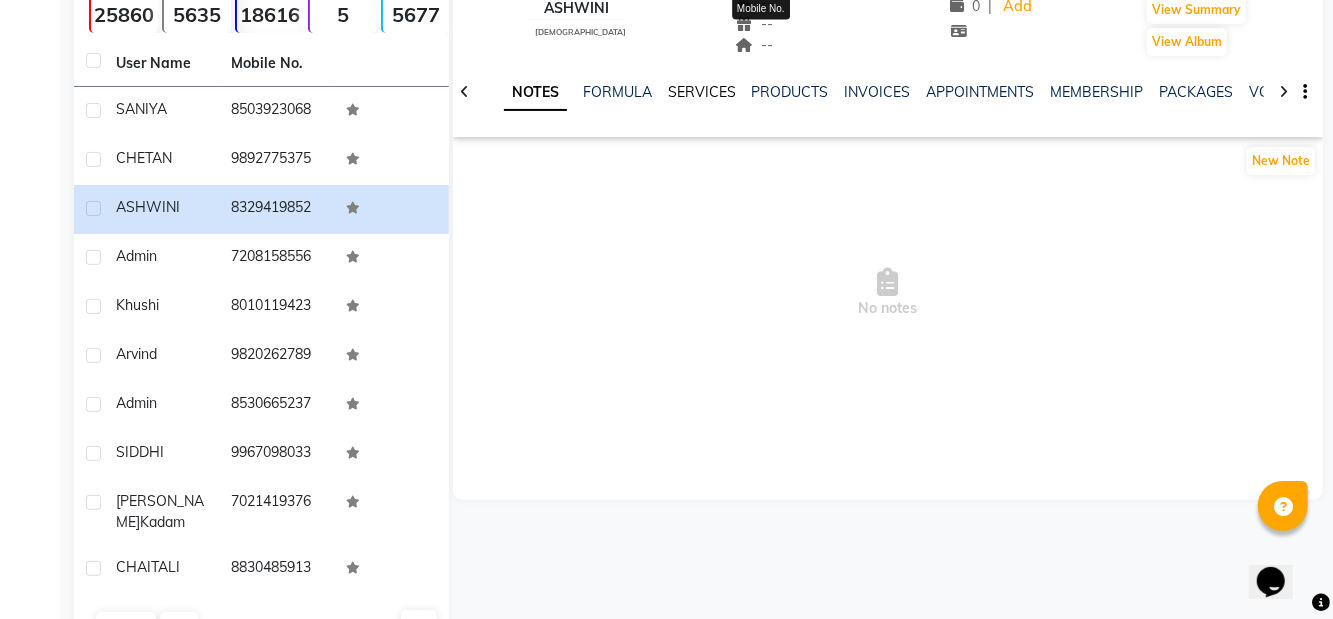 click on "SERVICES" 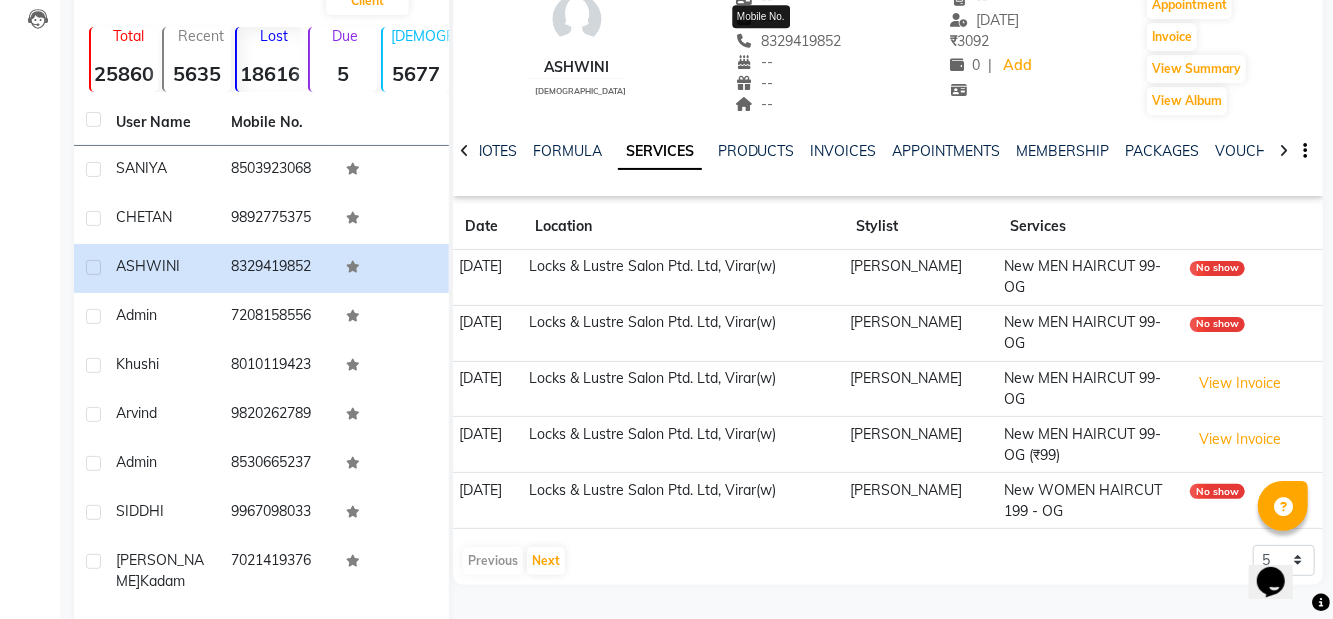 scroll, scrollTop: 184, scrollLeft: 0, axis: vertical 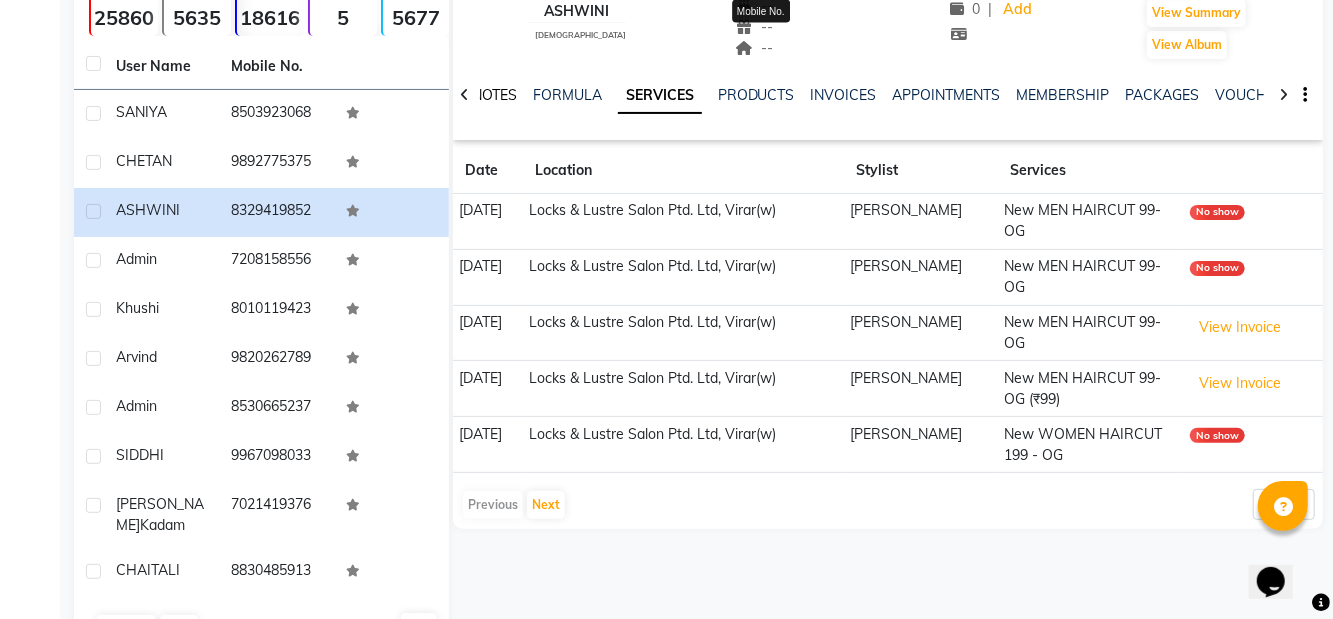 click on "NOTES" 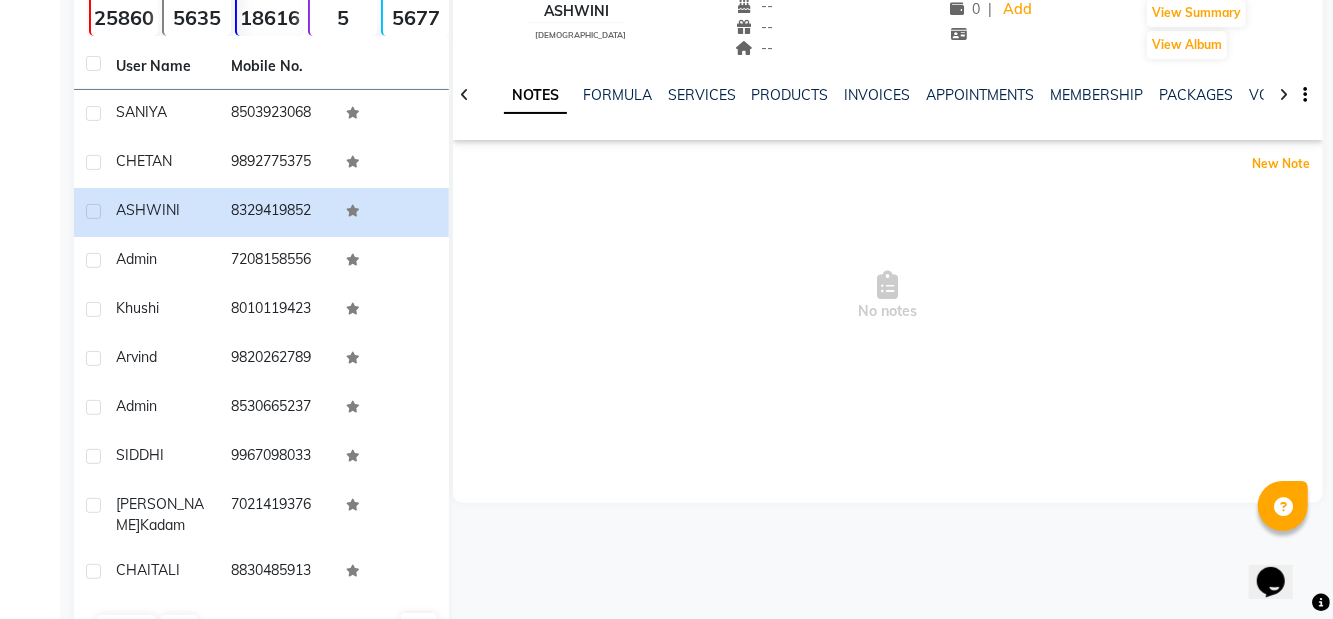click on "New Note" 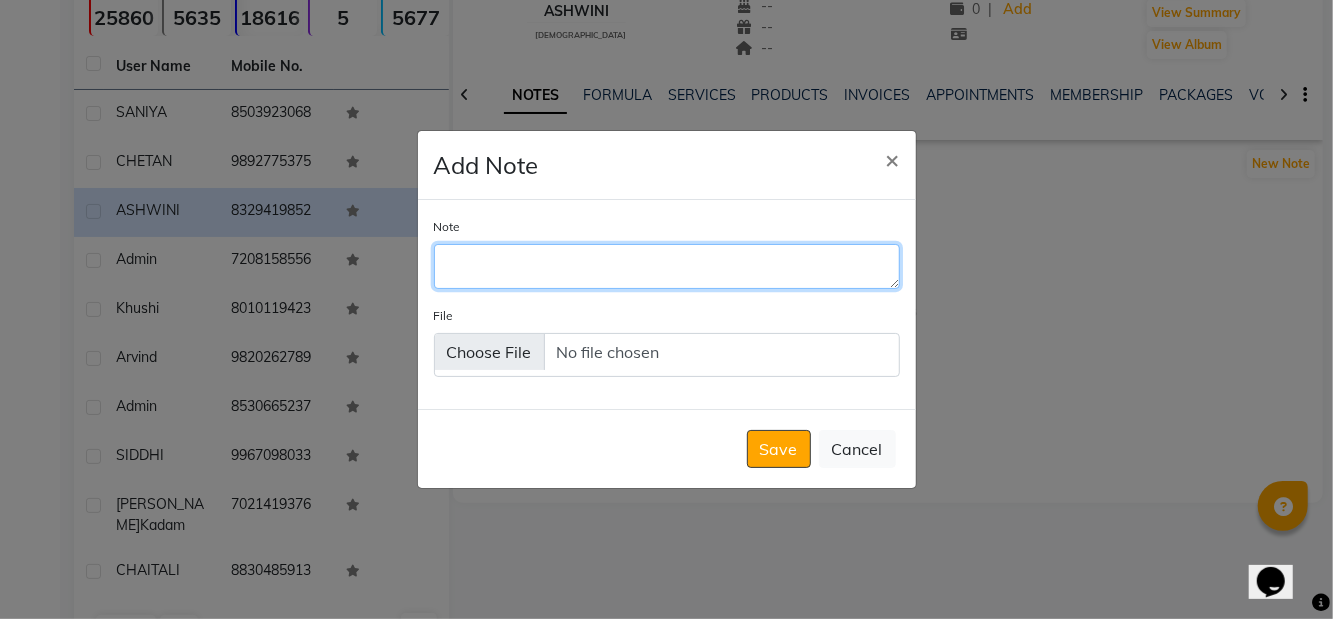 click on "Note" at bounding box center (667, 266) 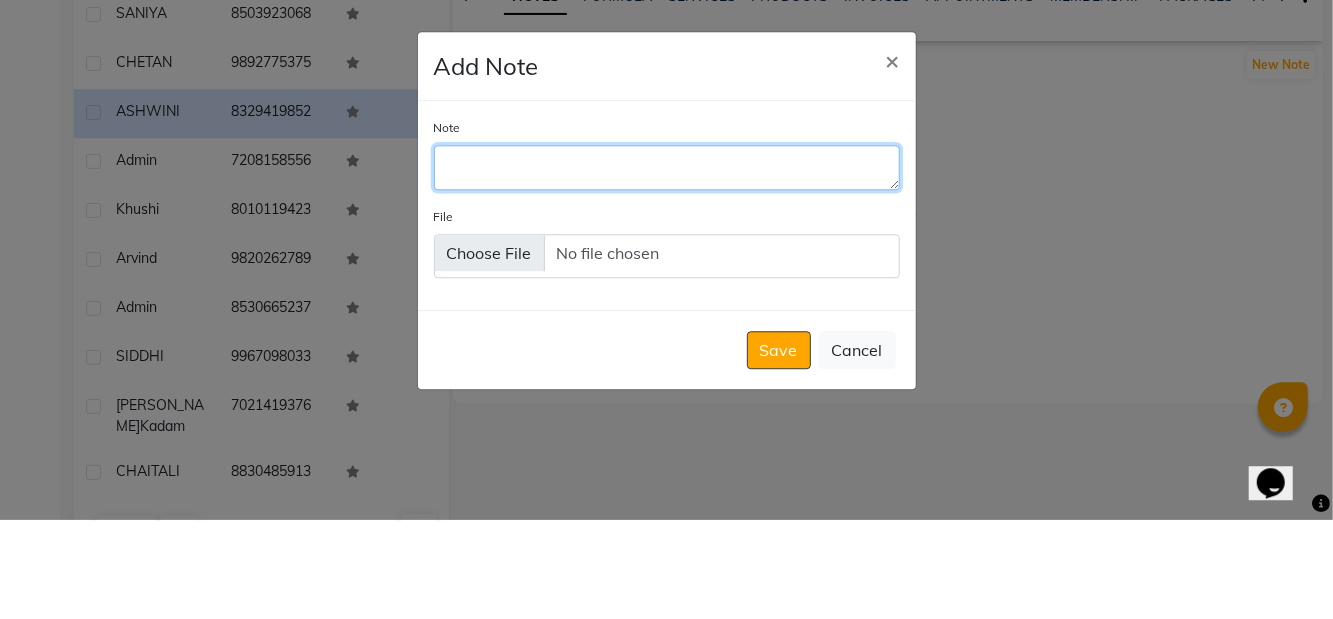 scroll, scrollTop: 184, scrollLeft: 0, axis: vertical 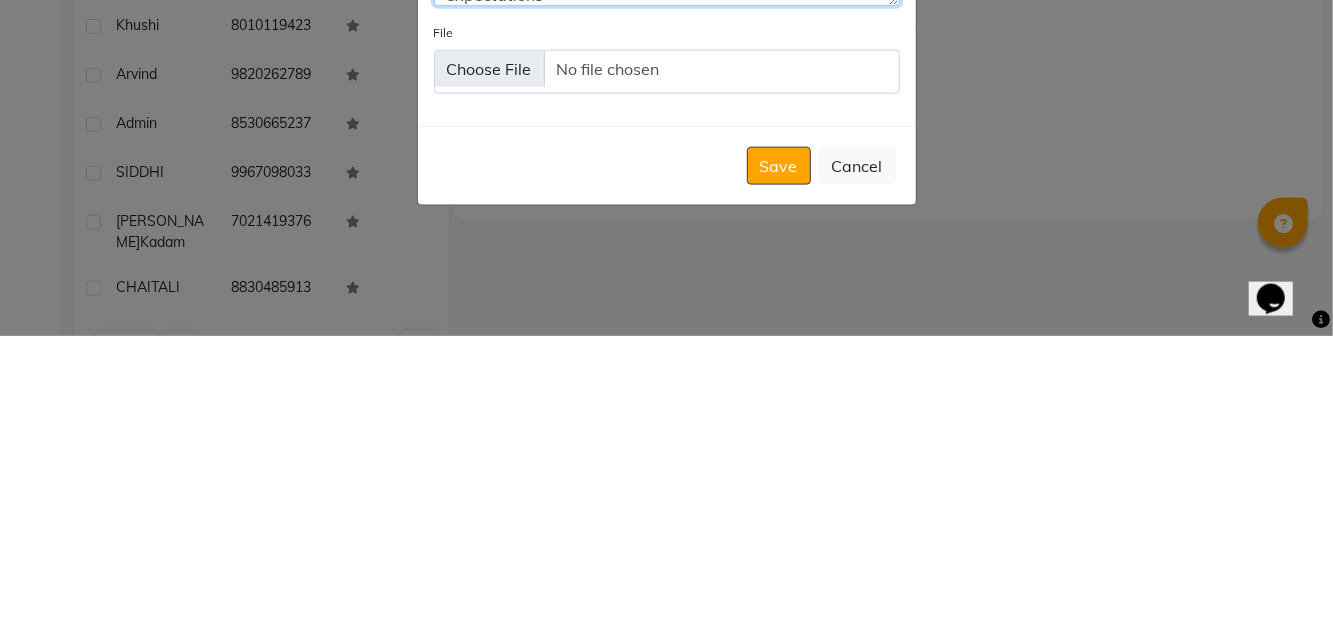 type on "Negative review for son's hair cut didn't match the expectations" 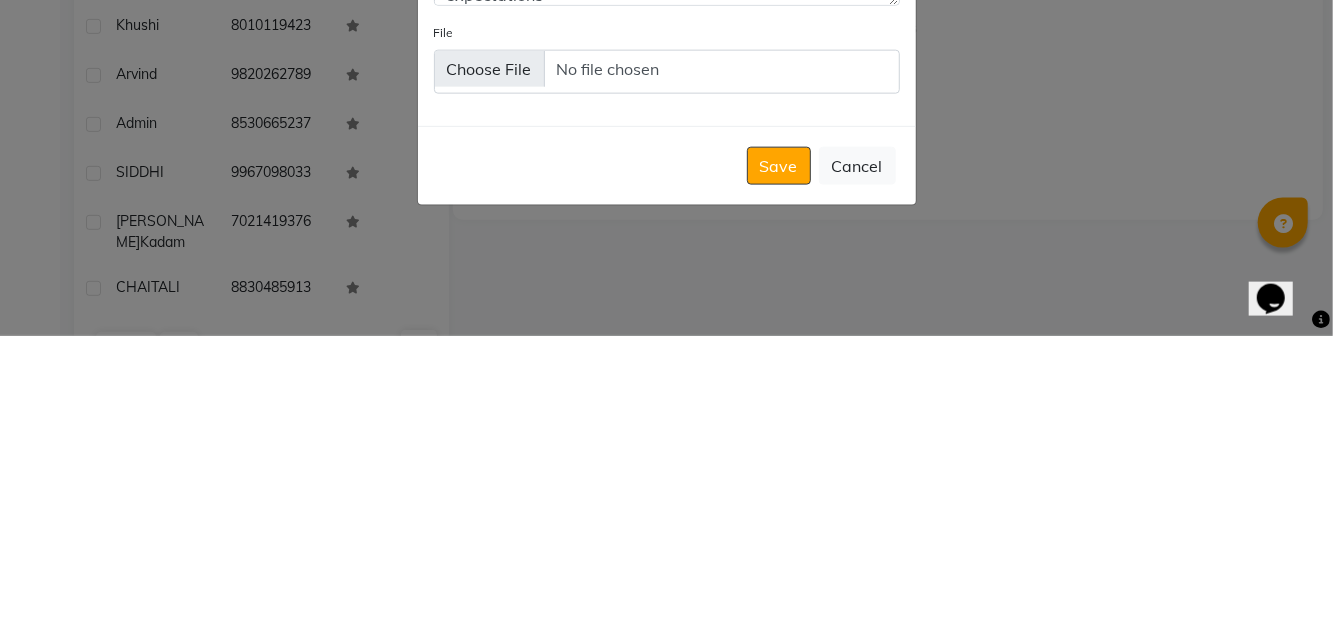 click on "Save" 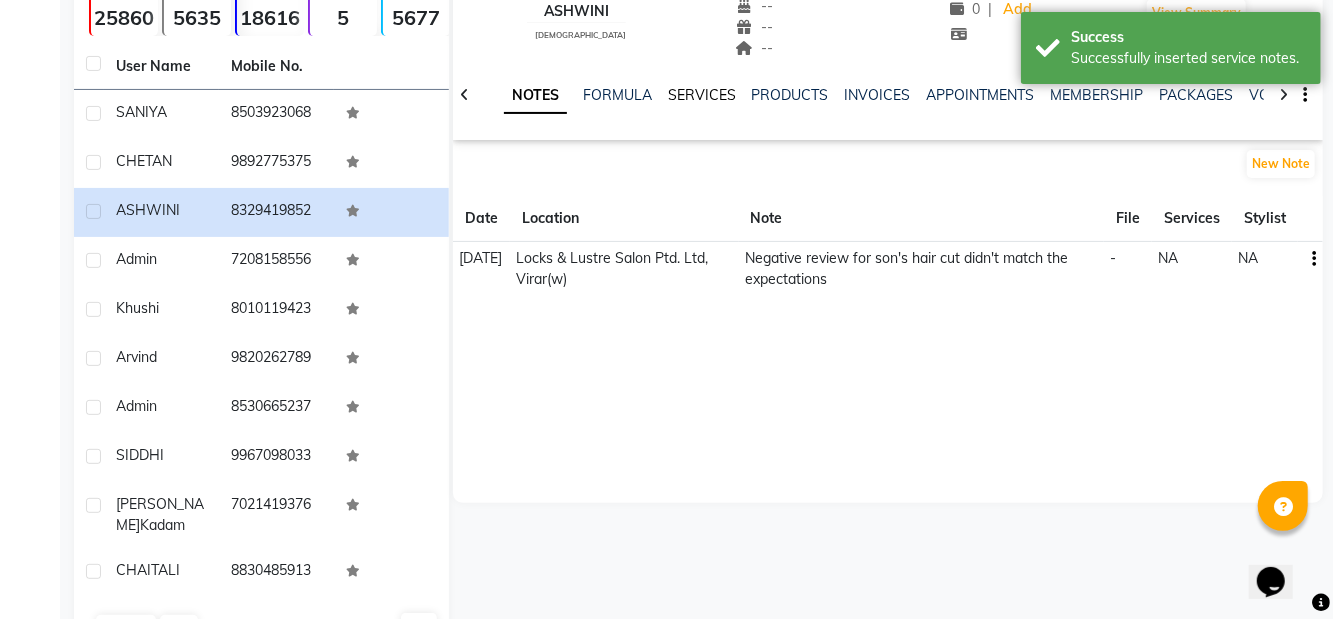 click on "SERVICES" 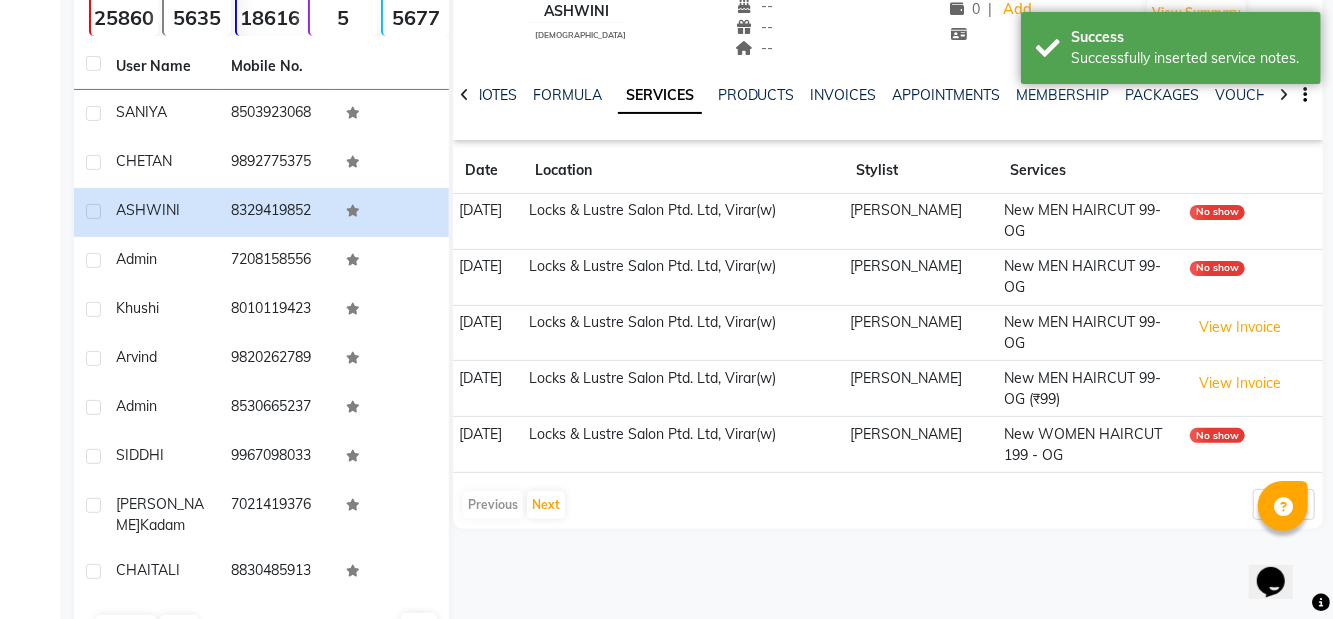 click on "Admin" 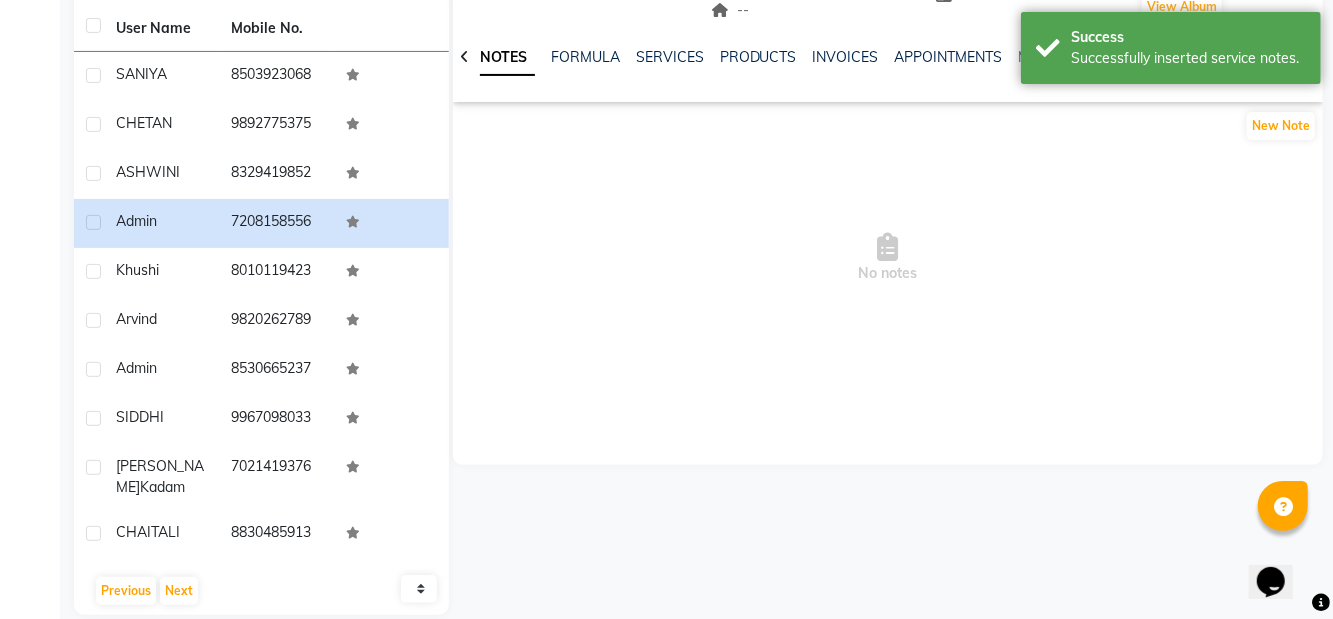 scroll, scrollTop: 261, scrollLeft: 0, axis: vertical 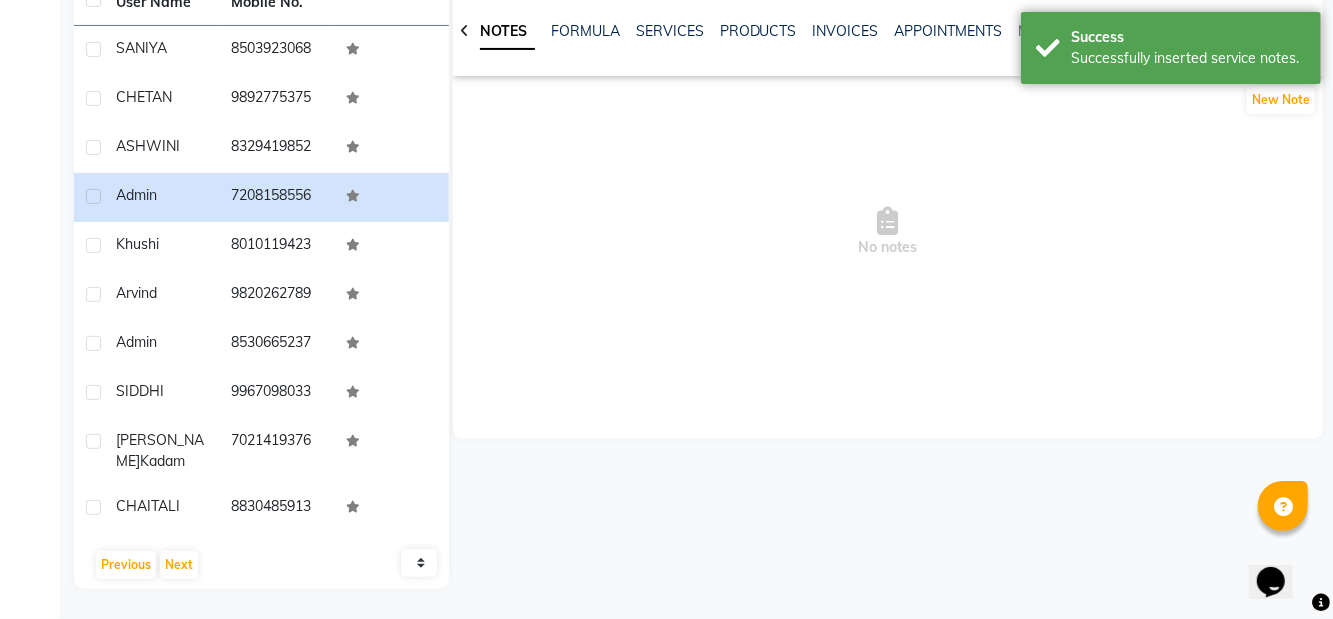 click on "khushi" 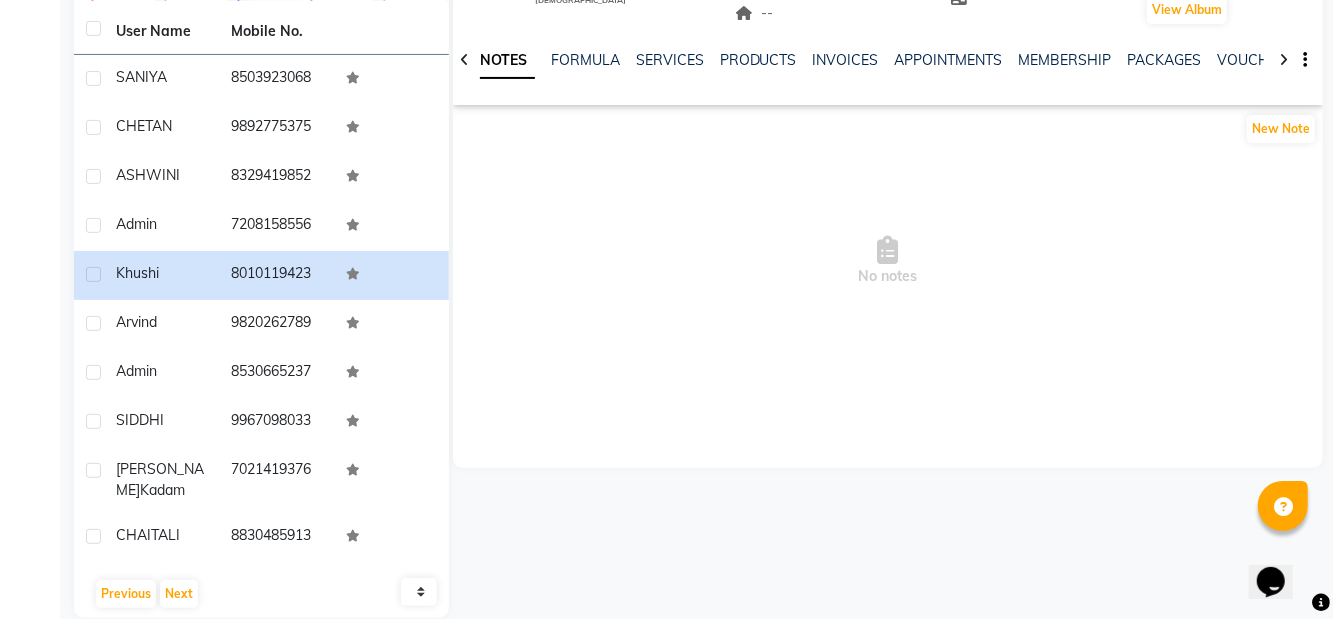 scroll, scrollTop: 0, scrollLeft: 0, axis: both 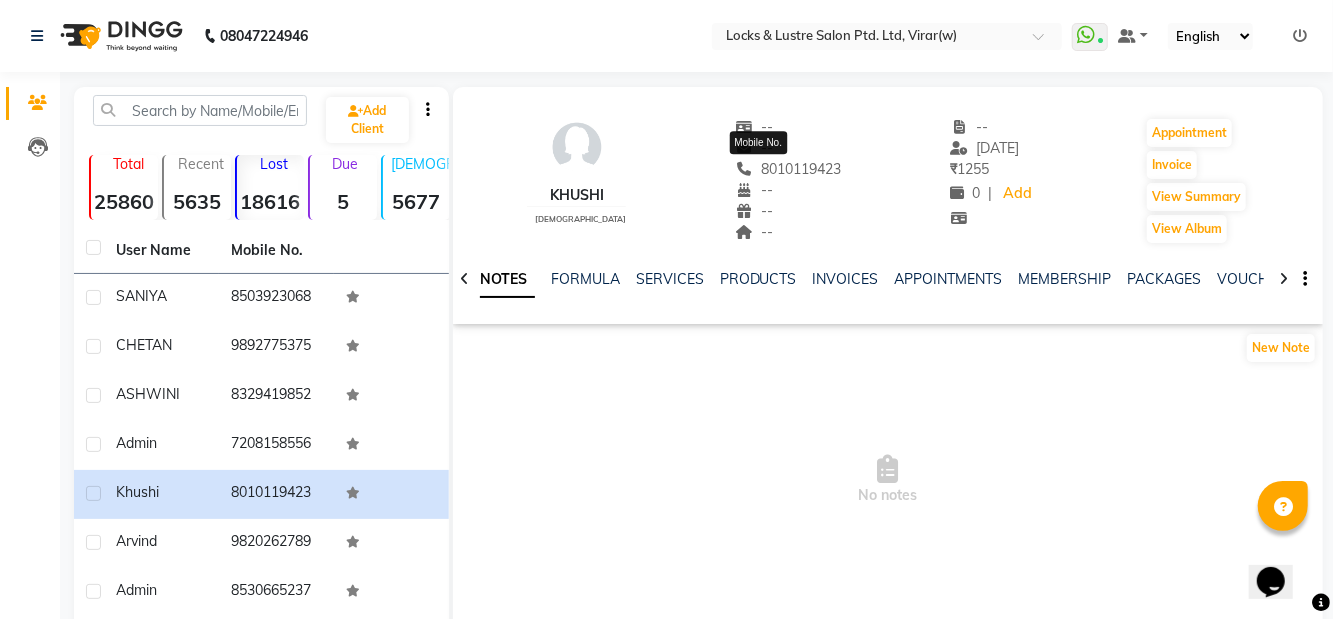 copy on "8010119423" 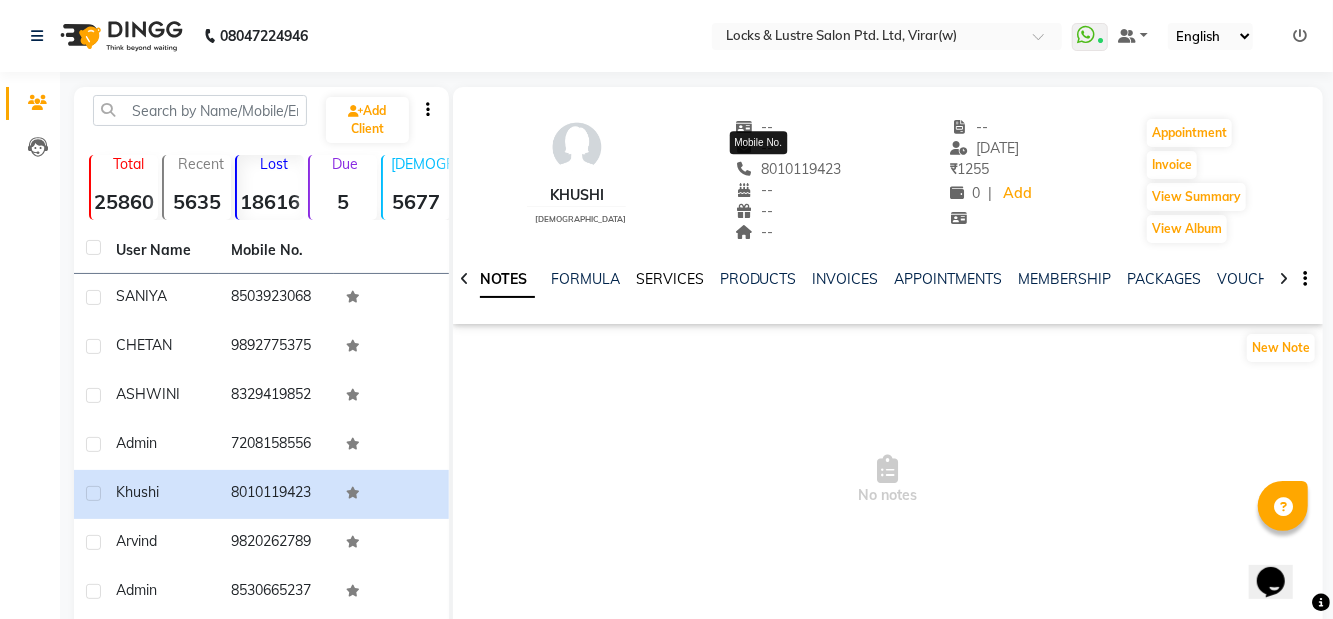click on "SERVICES" 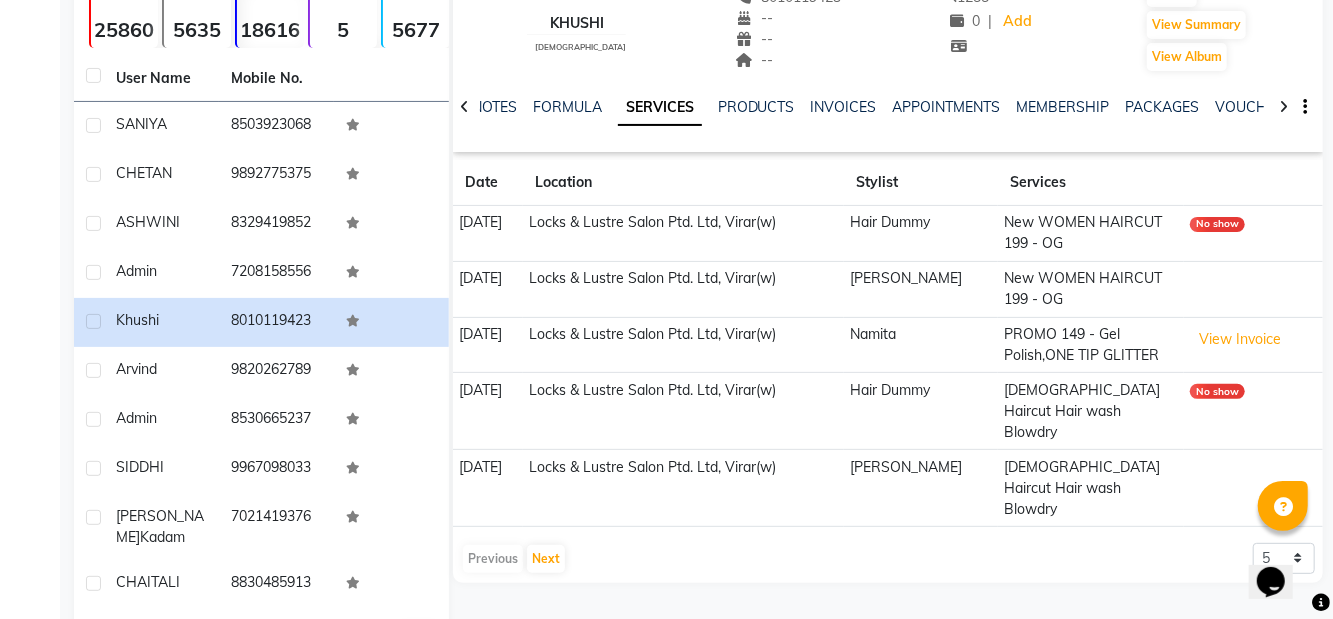 scroll, scrollTop: 105, scrollLeft: 0, axis: vertical 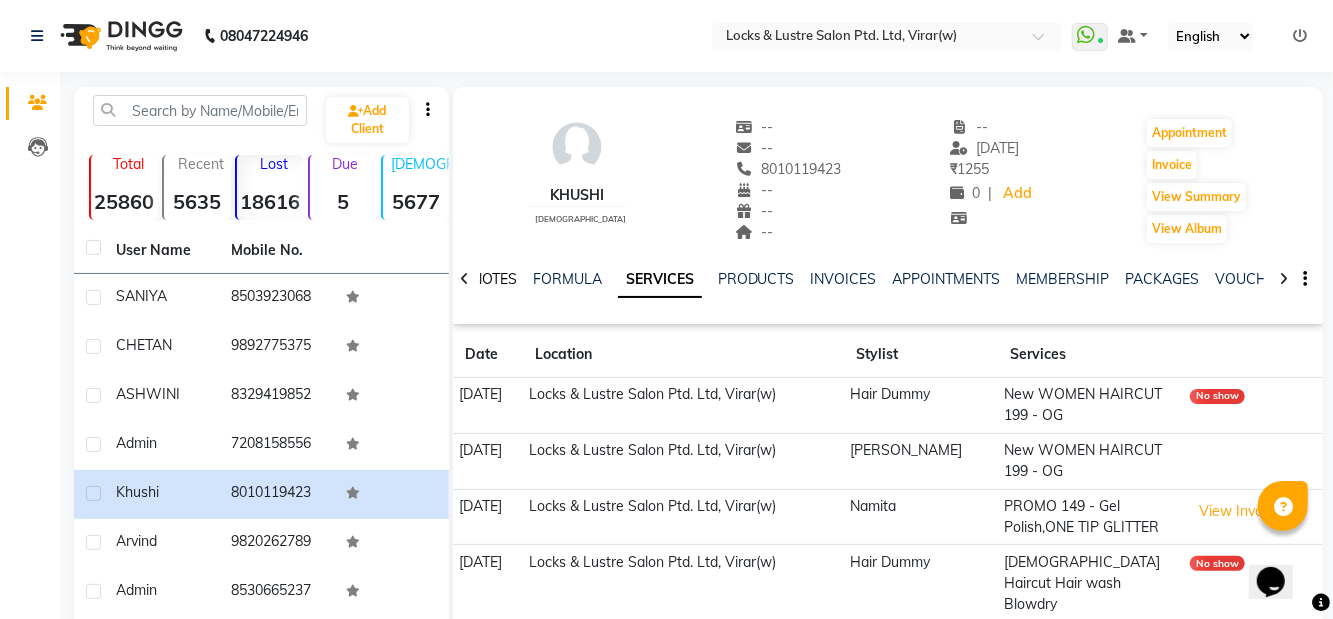 click on "NOTES" 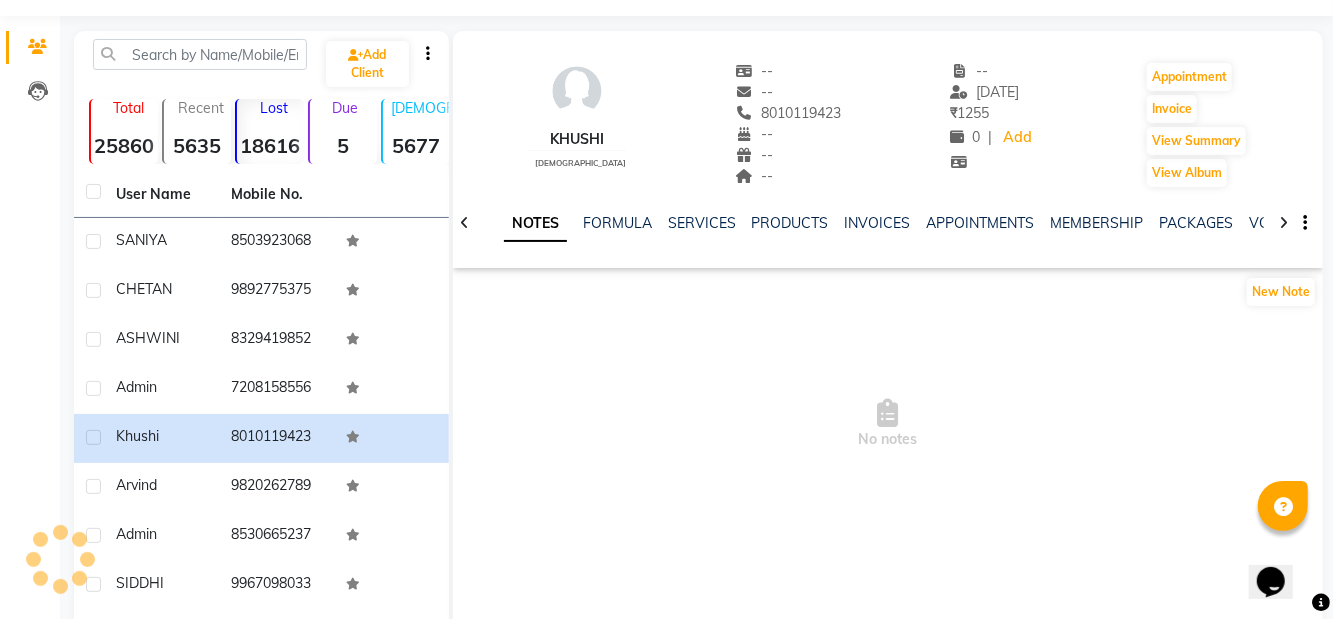 scroll, scrollTop: 261, scrollLeft: 0, axis: vertical 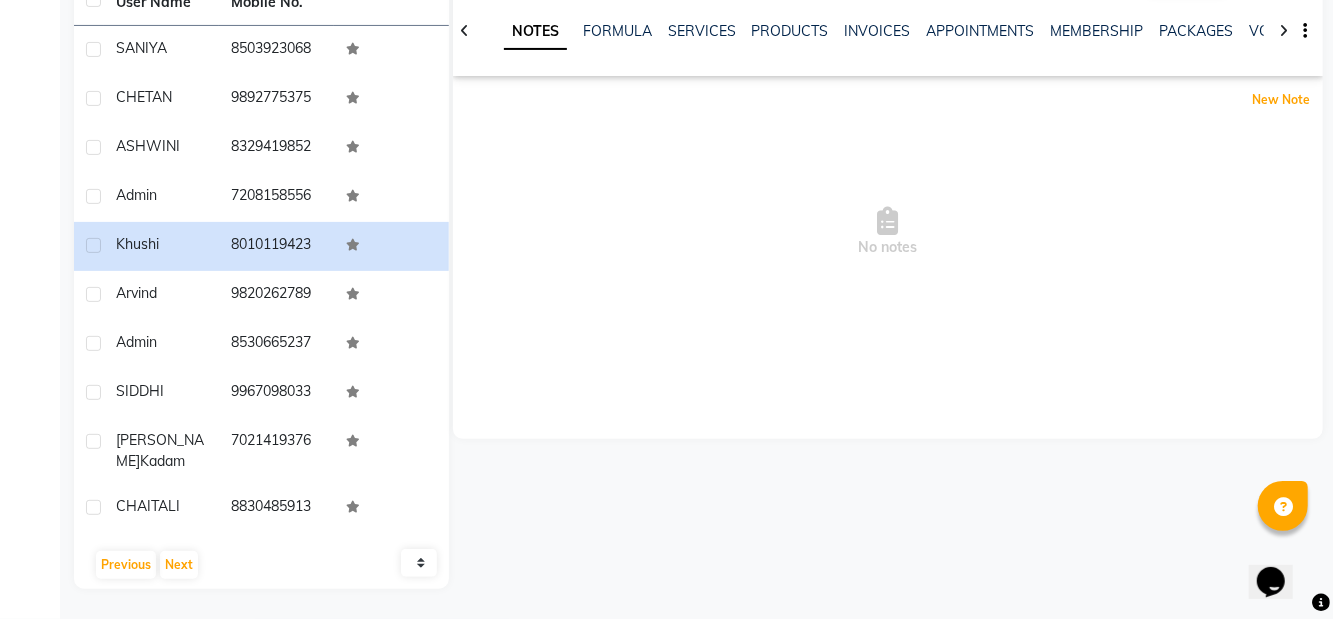 click on "New Note" 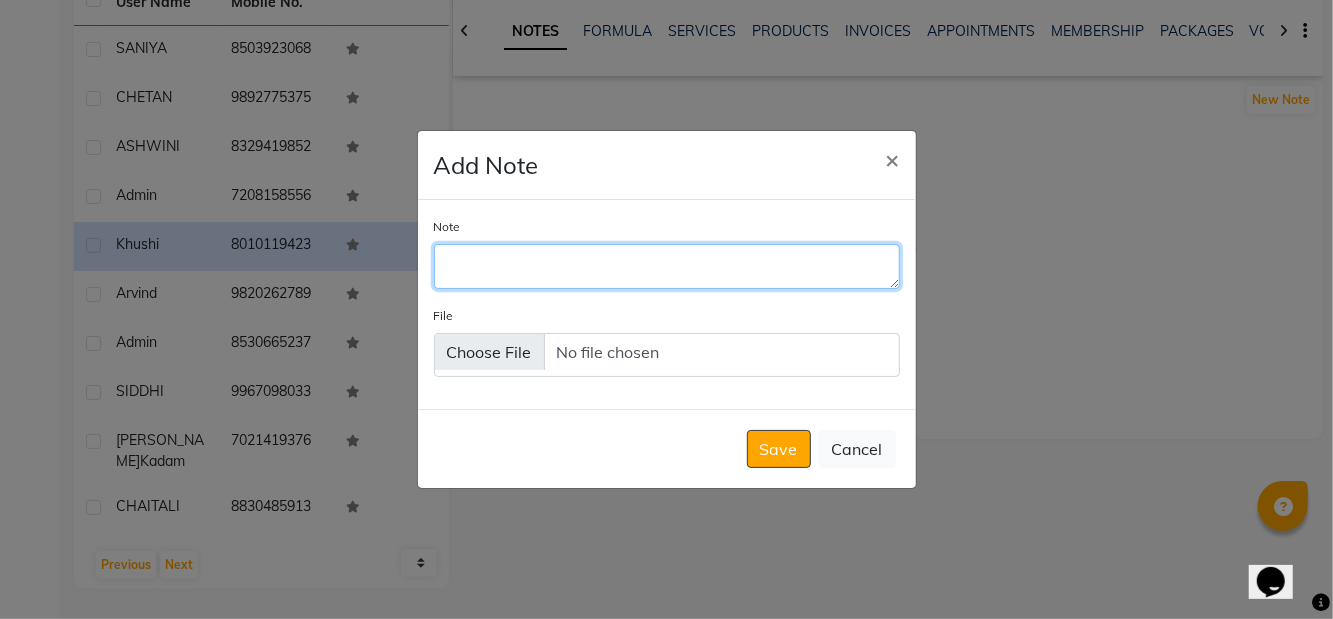 click on "Note" at bounding box center [667, 266] 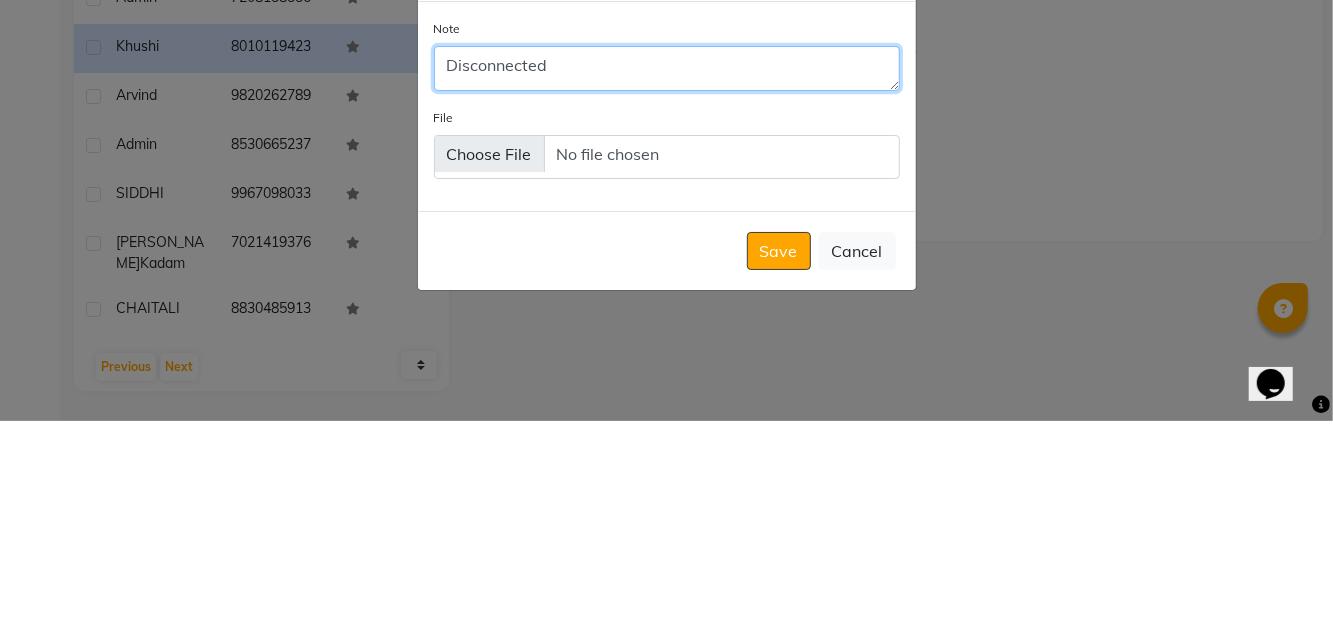 scroll, scrollTop: 261, scrollLeft: 0, axis: vertical 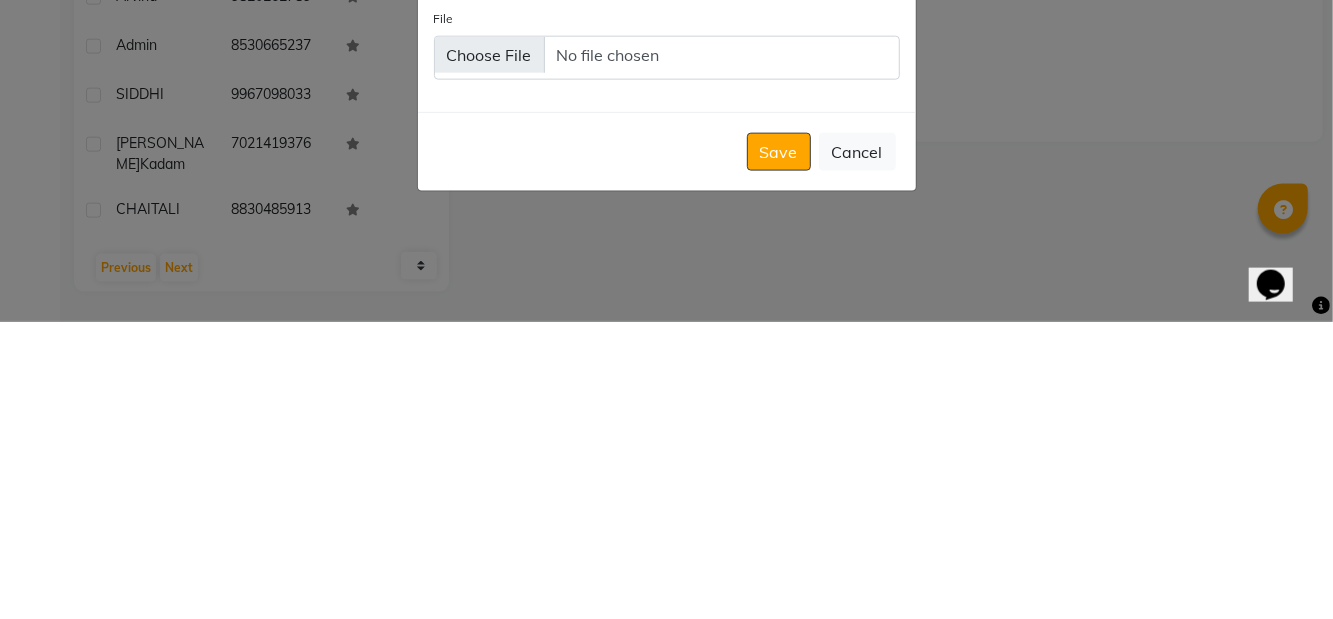 type on "Disconnected" 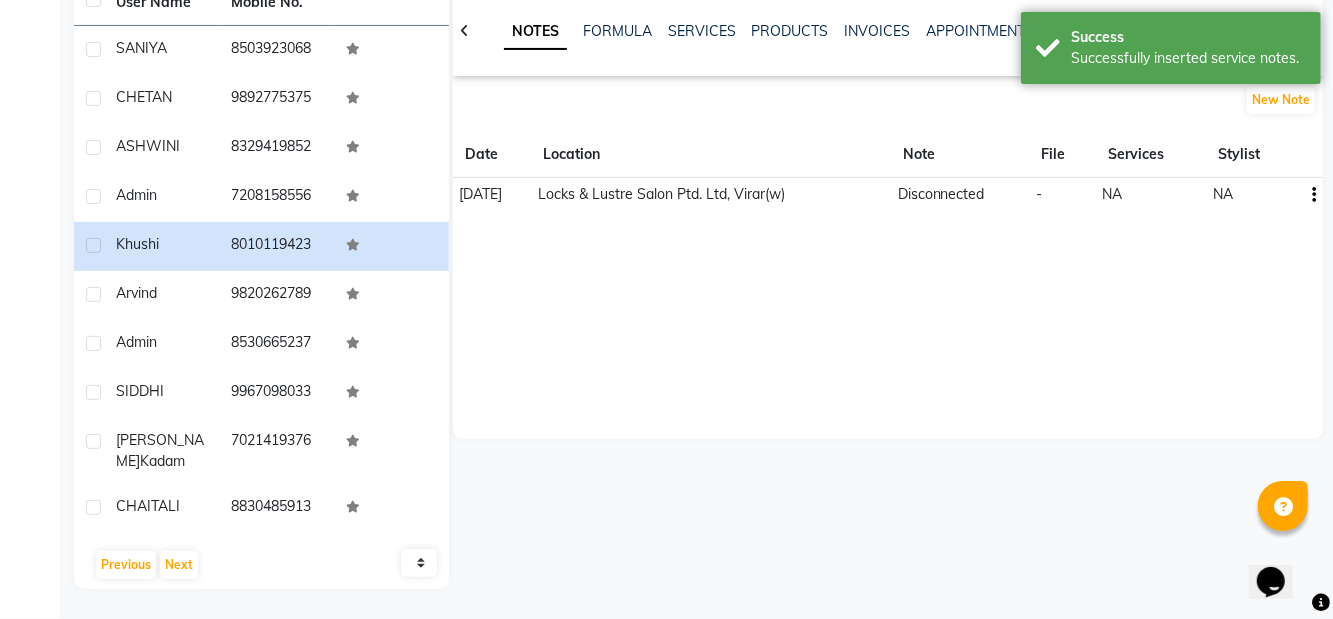 click on "arvind" 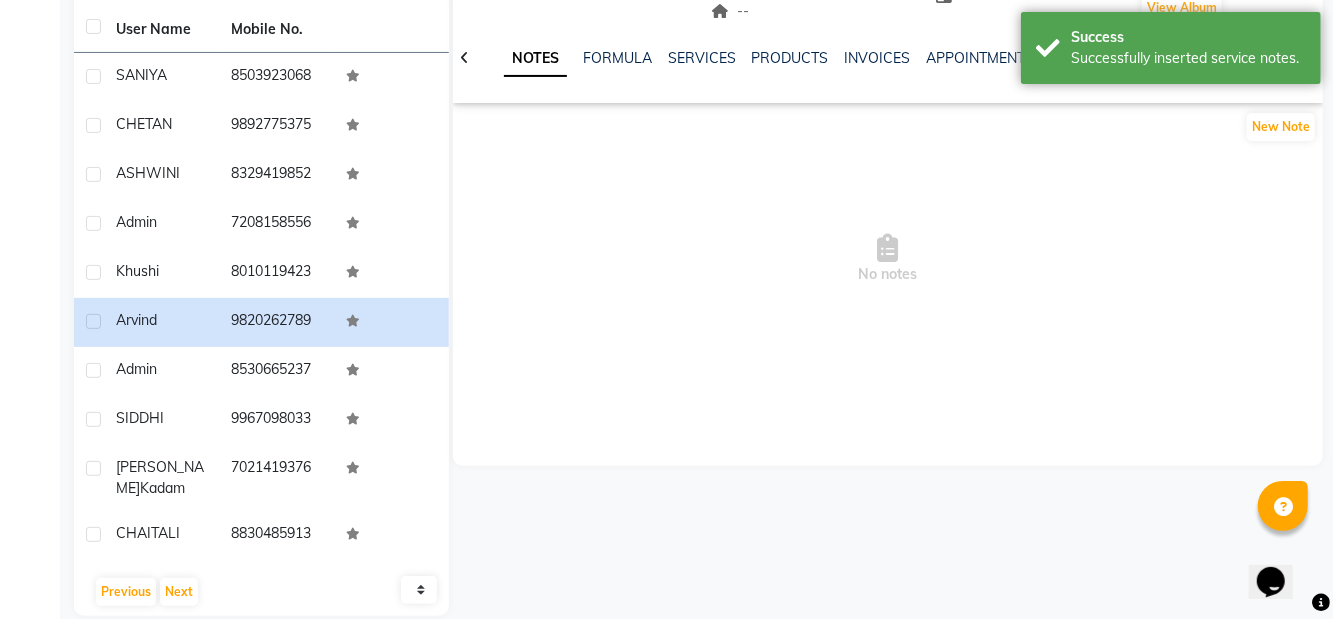 scroll, scrollTop: 0, scrollLeft: 0, axis: both 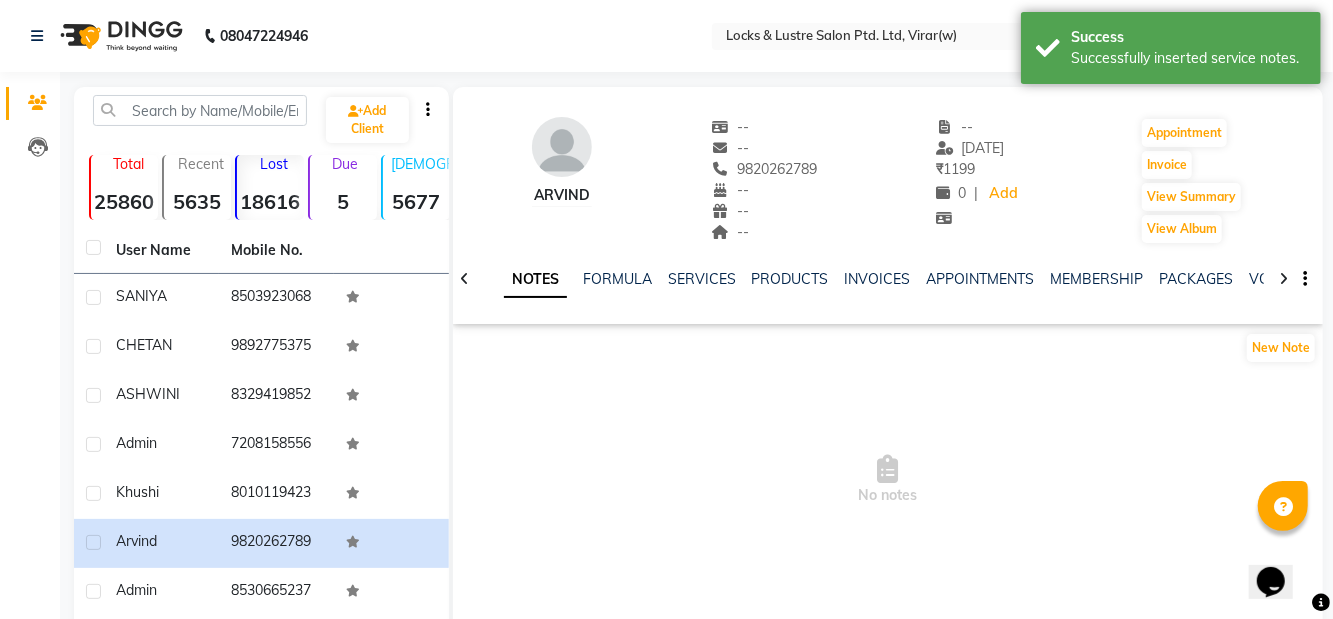 copy on "9820262789" 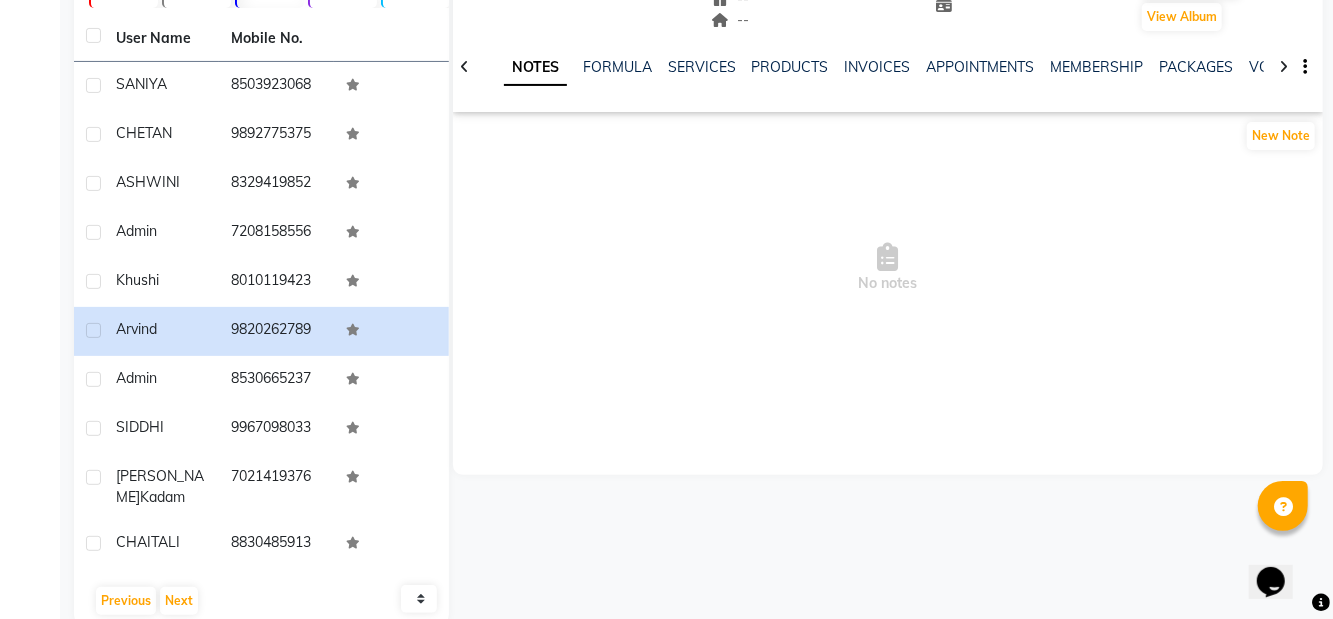 scroll, scrollTop: 228, scrollLeft: 0, axis: vertical 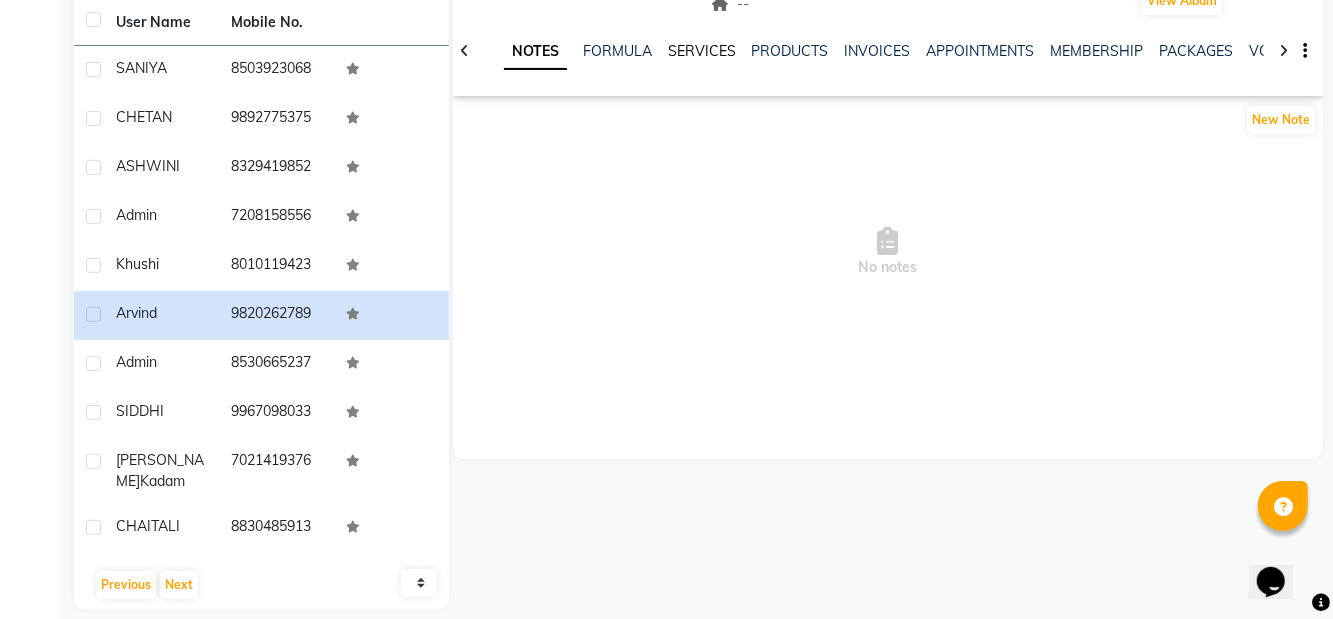 click on "SERVICES" 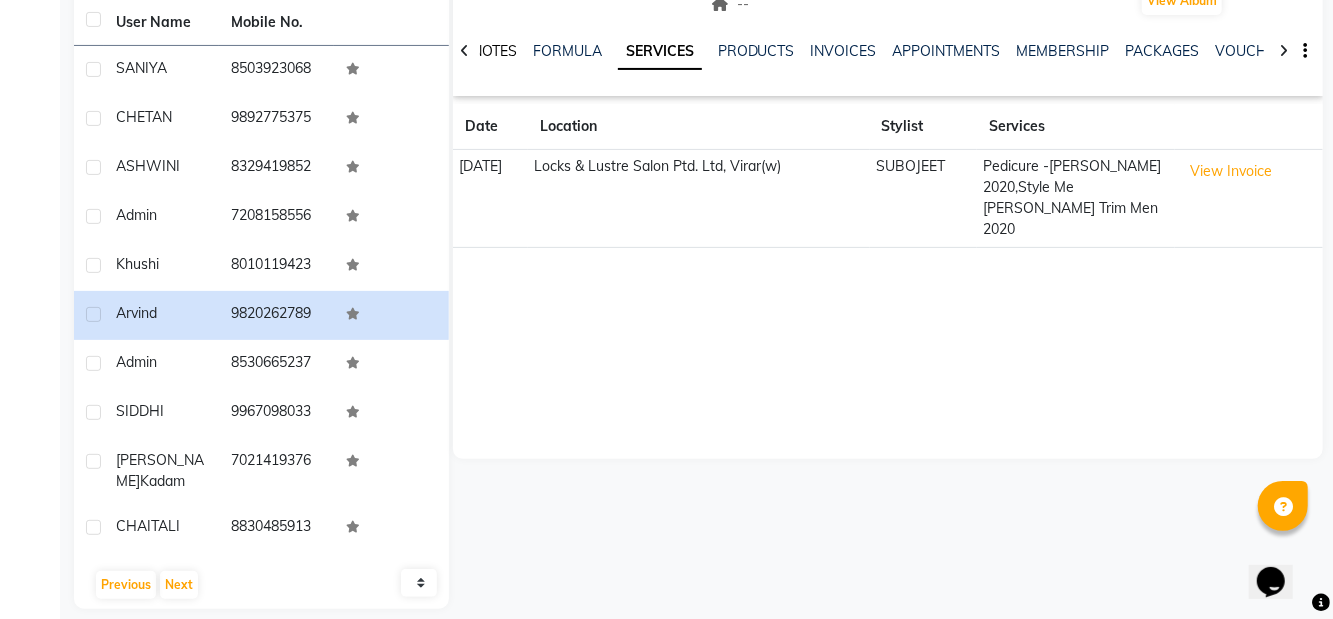 click on "NOTES" 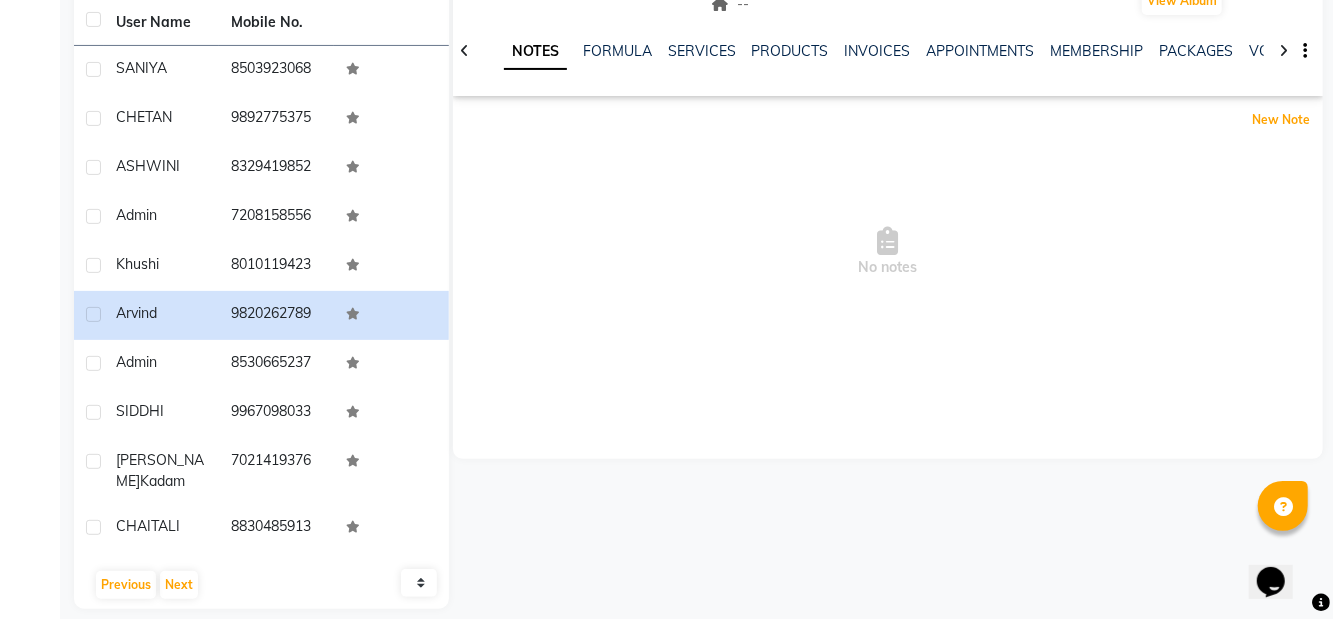 click on "New Note" 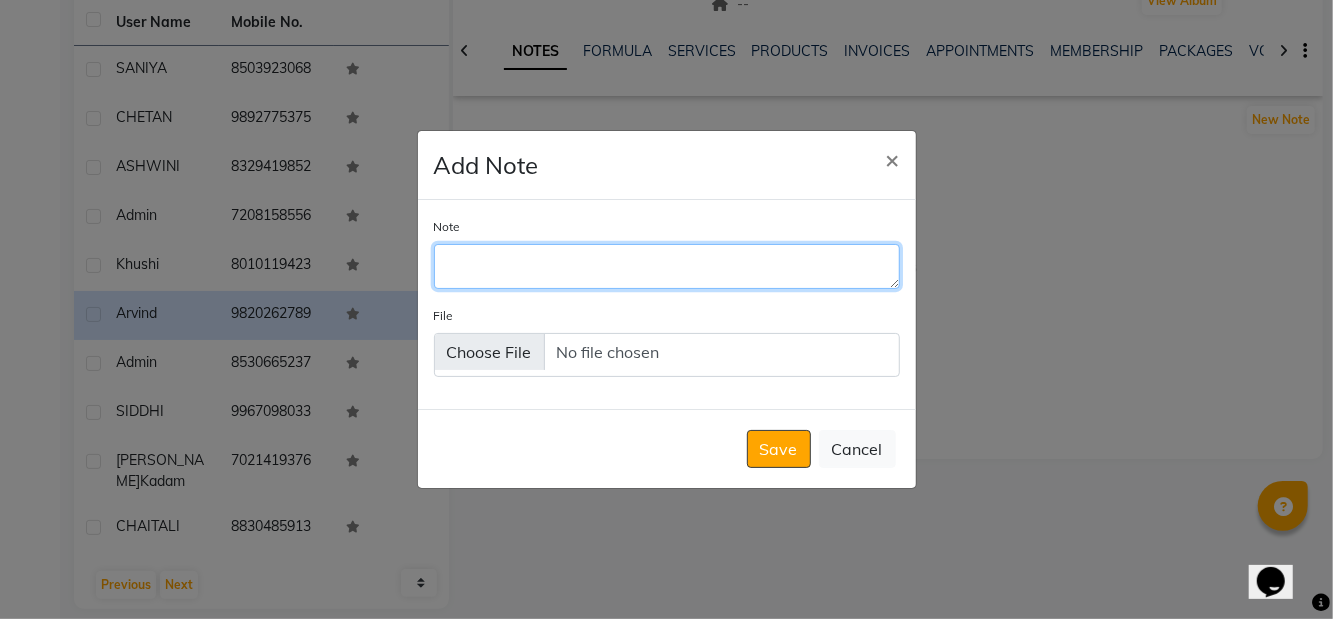 click on "Note" at bounding box center (667, 266) 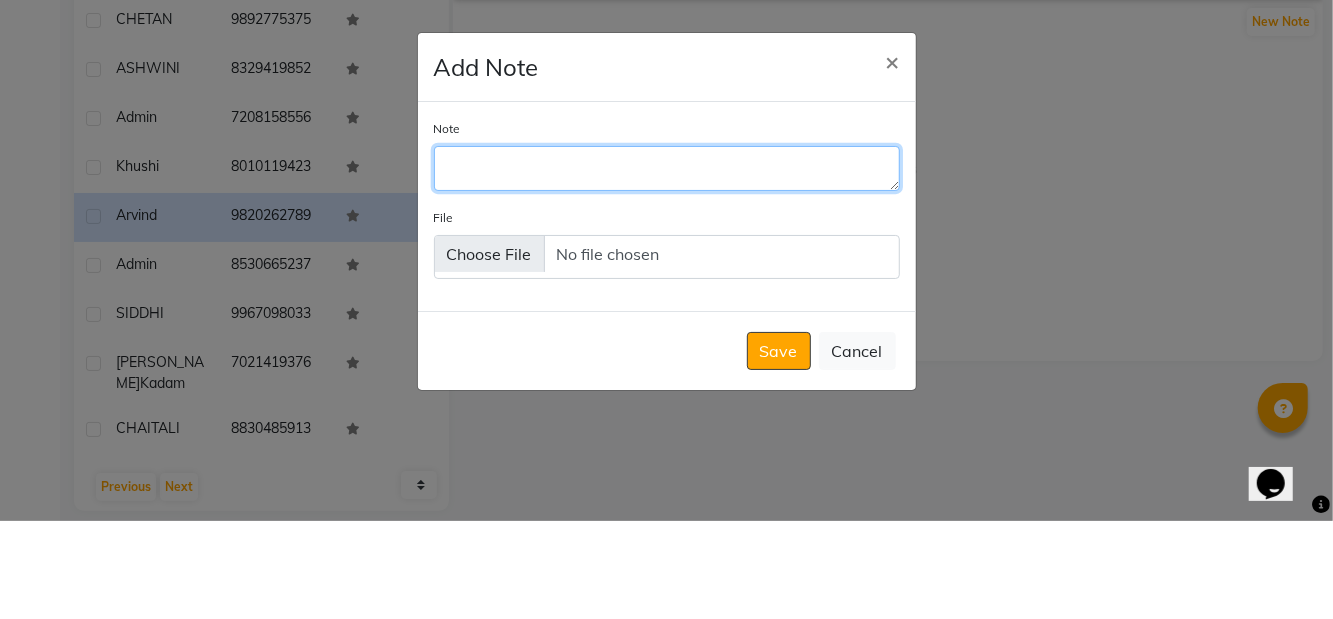 scroll, scrollTop: 228, scrollLeft: 0, axis: vertical 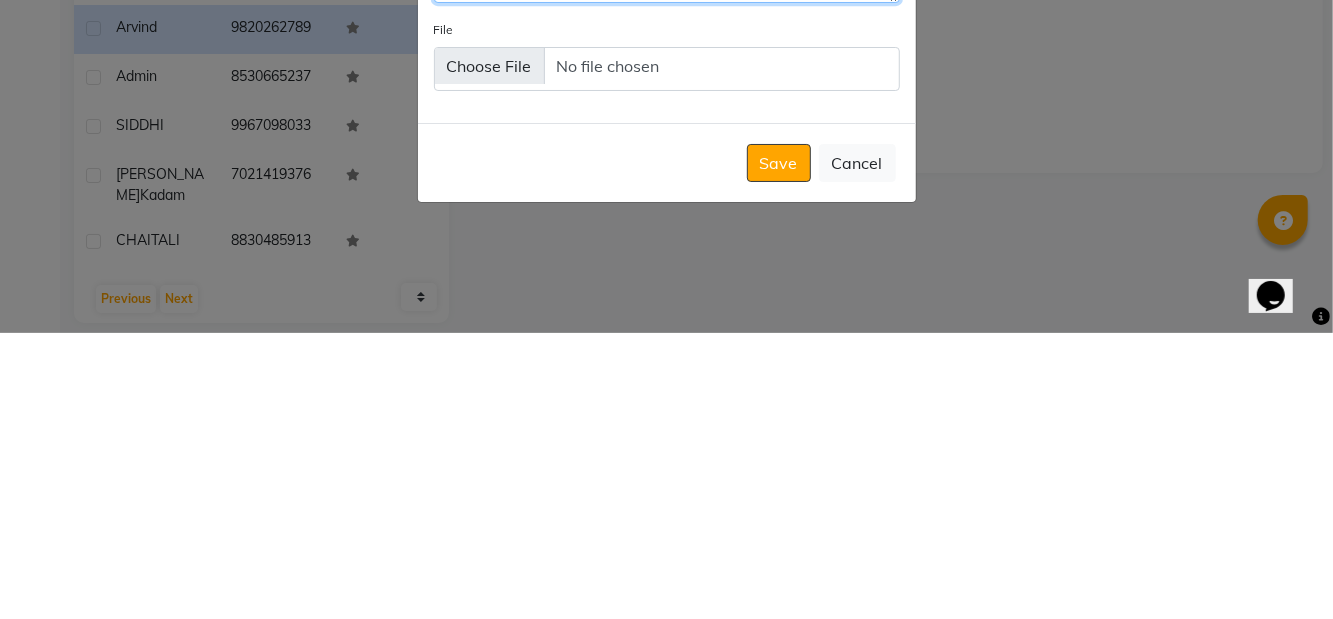 type on "Ringing" 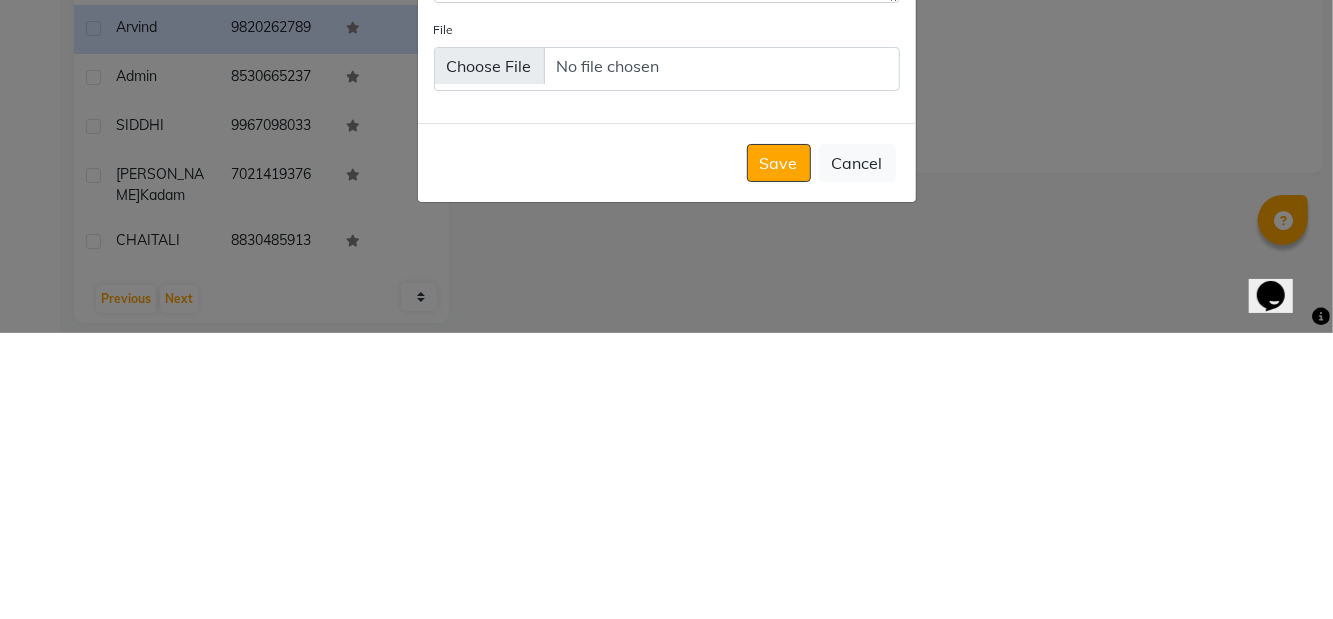 click on "Save" 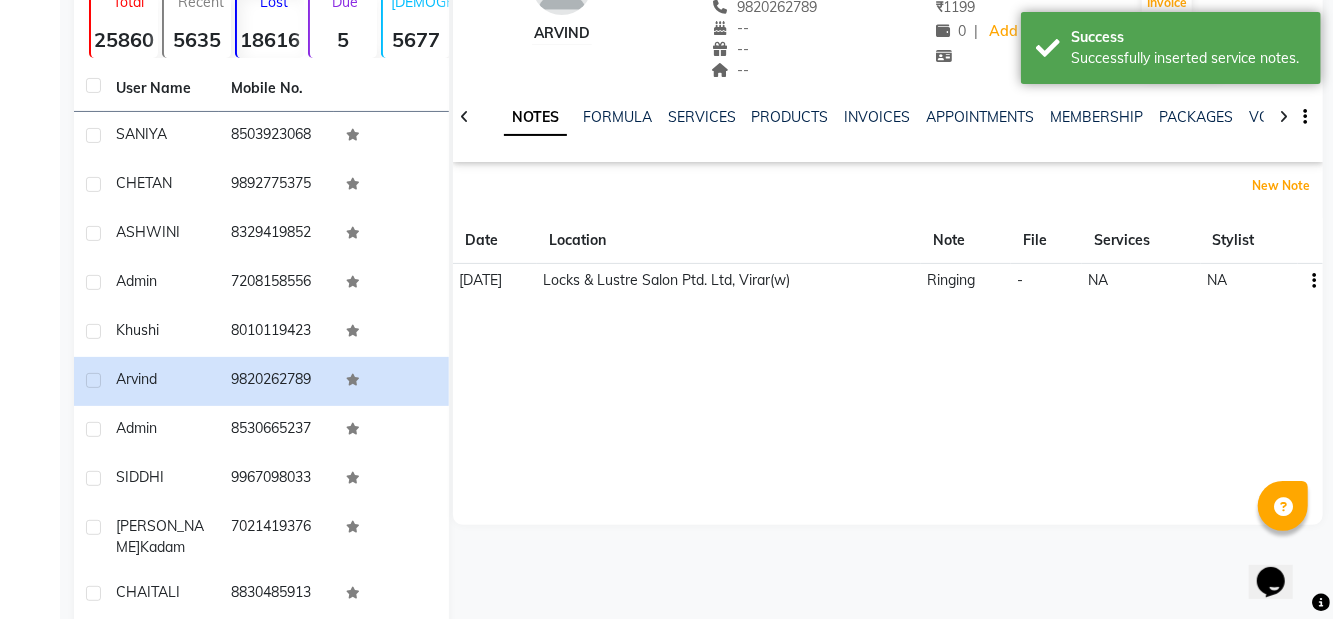 scroll, scrollTop: 157, scrollLeft: 0, axis: vertical 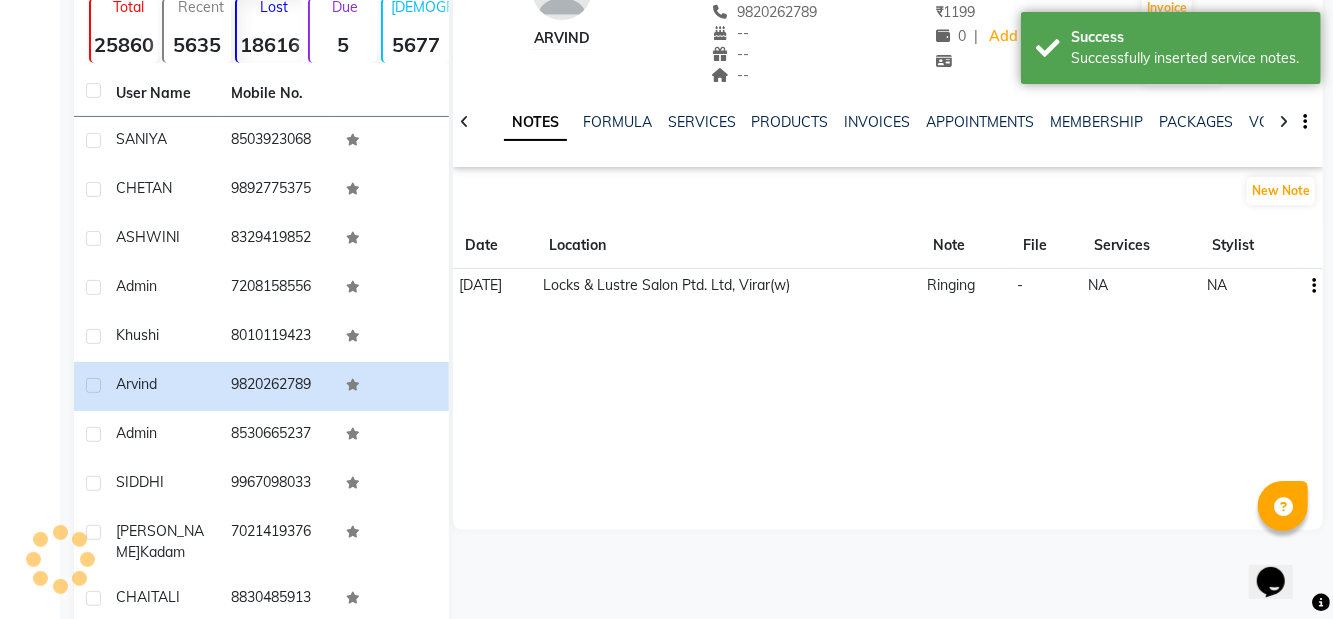 click on "SIDDHI" 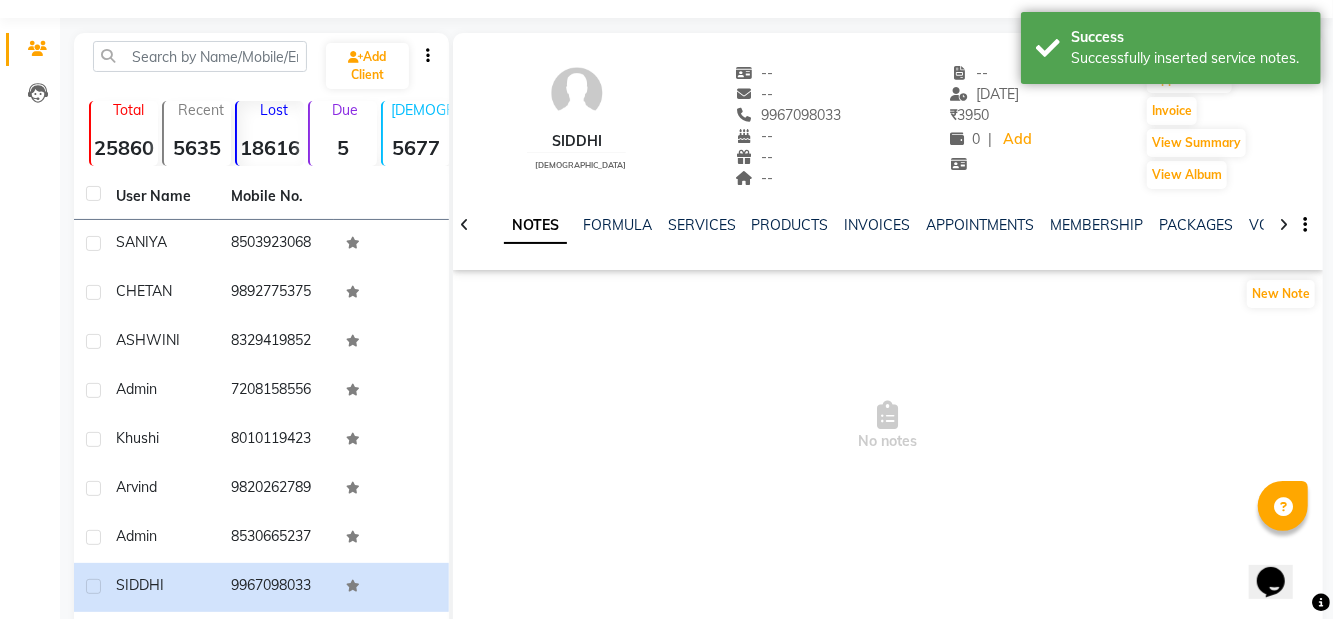 scroll, scrollTop: 43, scrollLeft: 0, axis: vertical 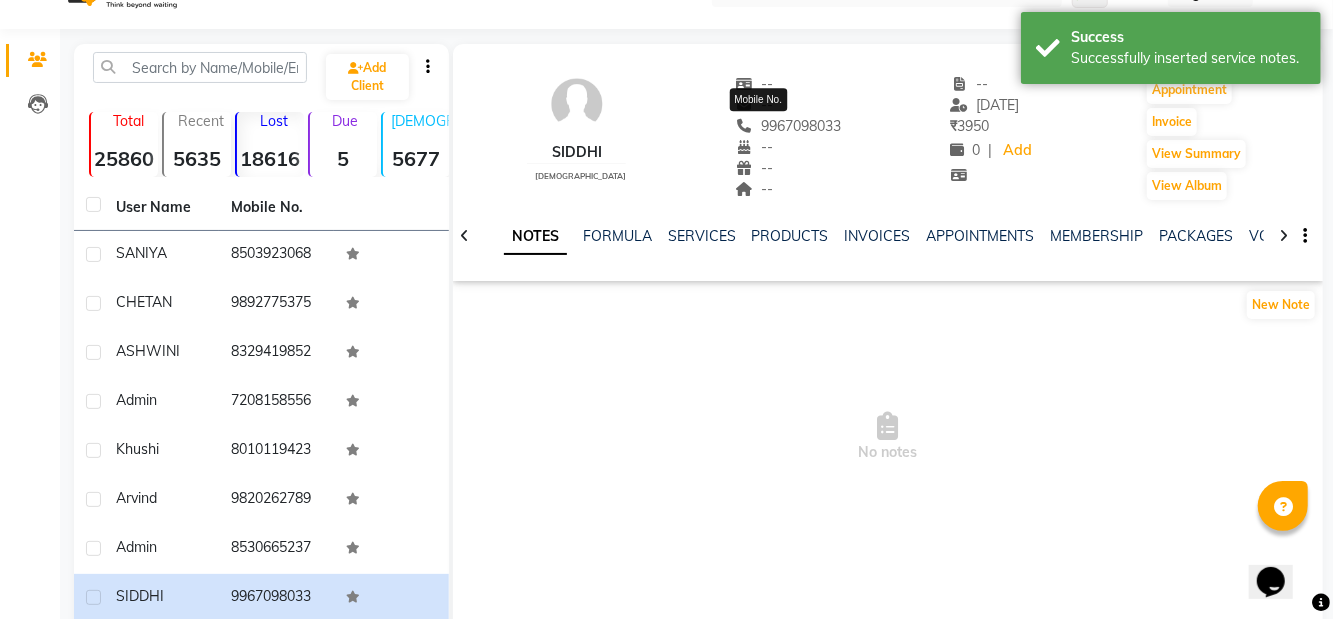 copy on "9967098033" 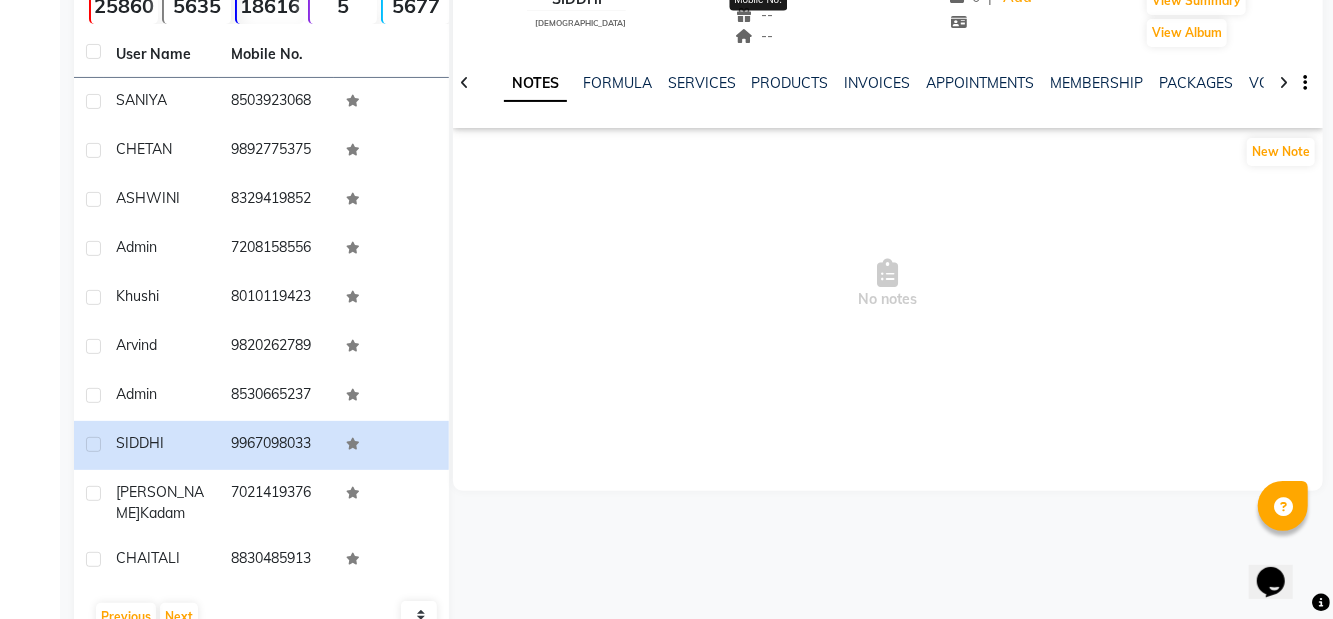 scroll, scrollTop: 220, scrollLeft: 0, axis: vertical 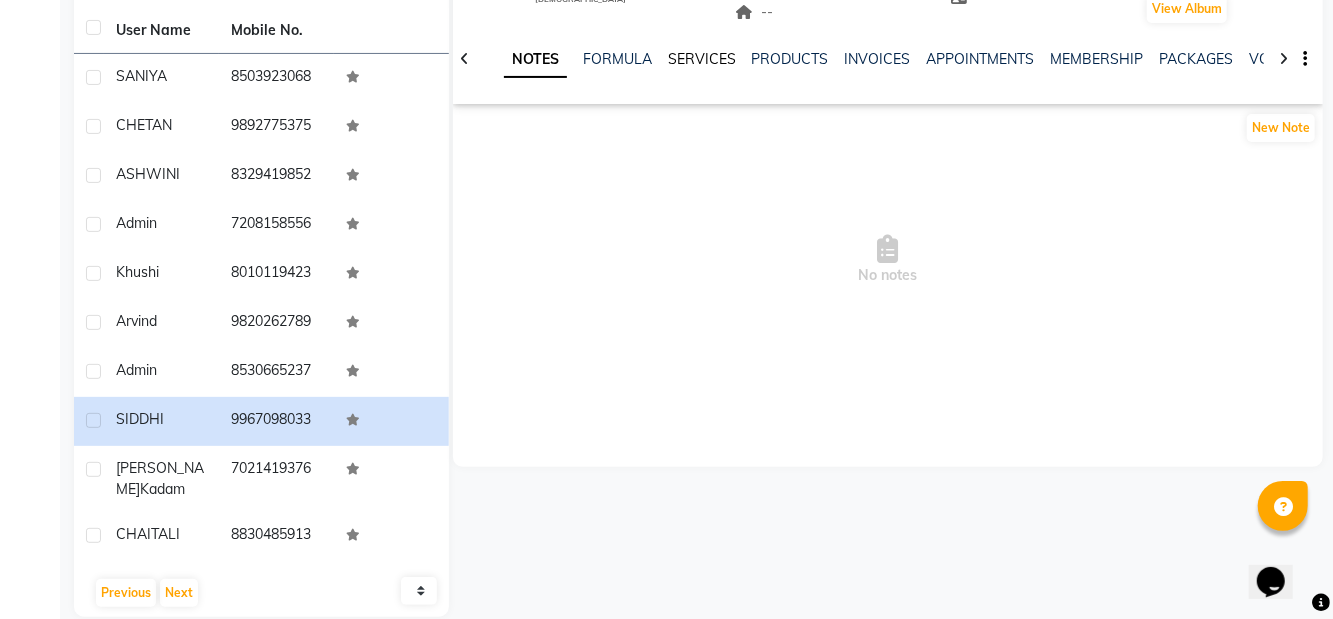 click on "SERVICES" 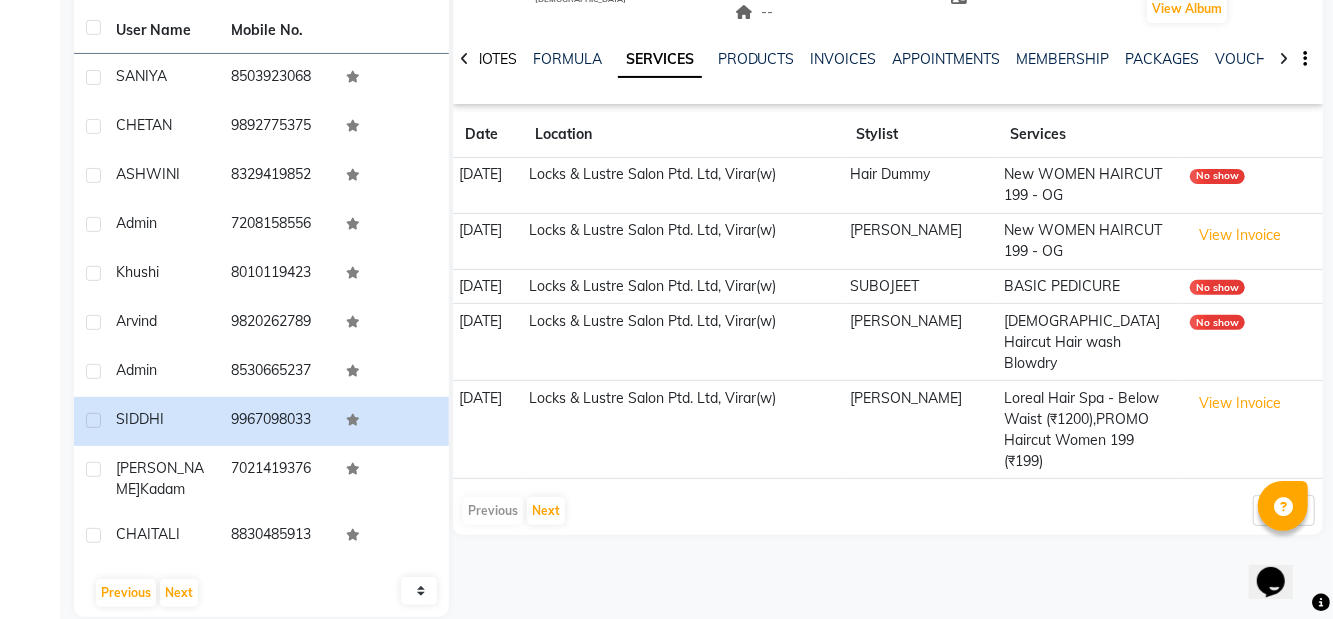 click on "NOTES" 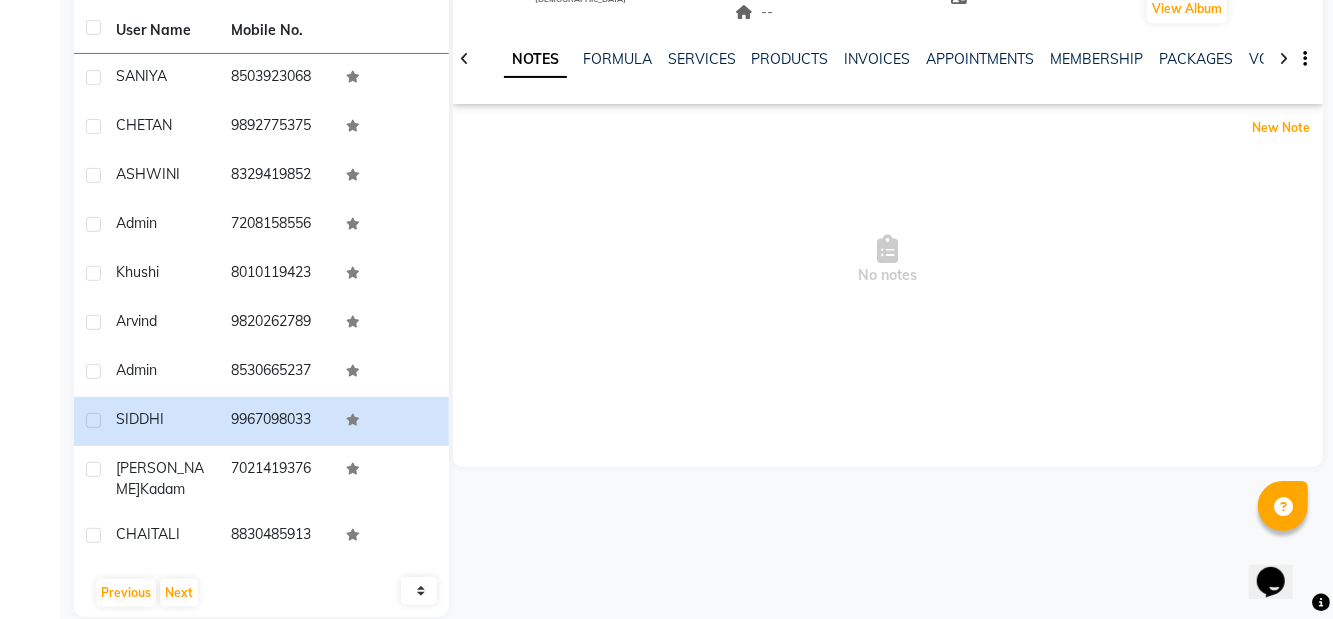 click on "New Note" 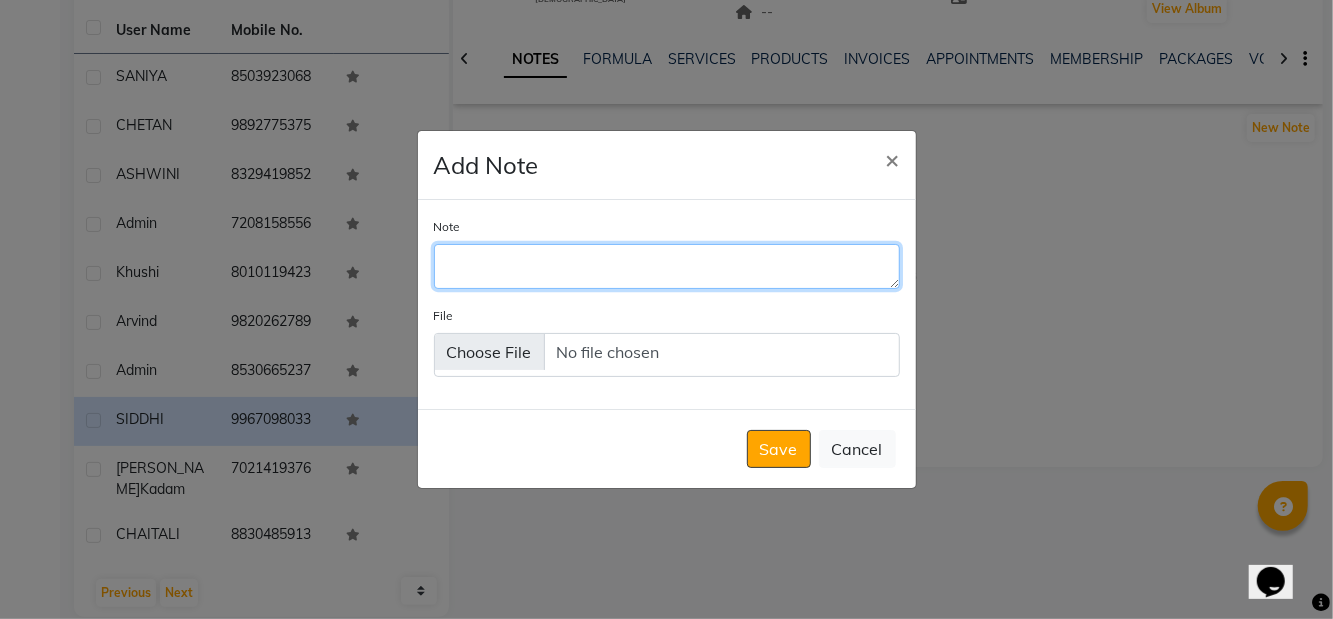 click on "Note" at bounding box center [667, 266] 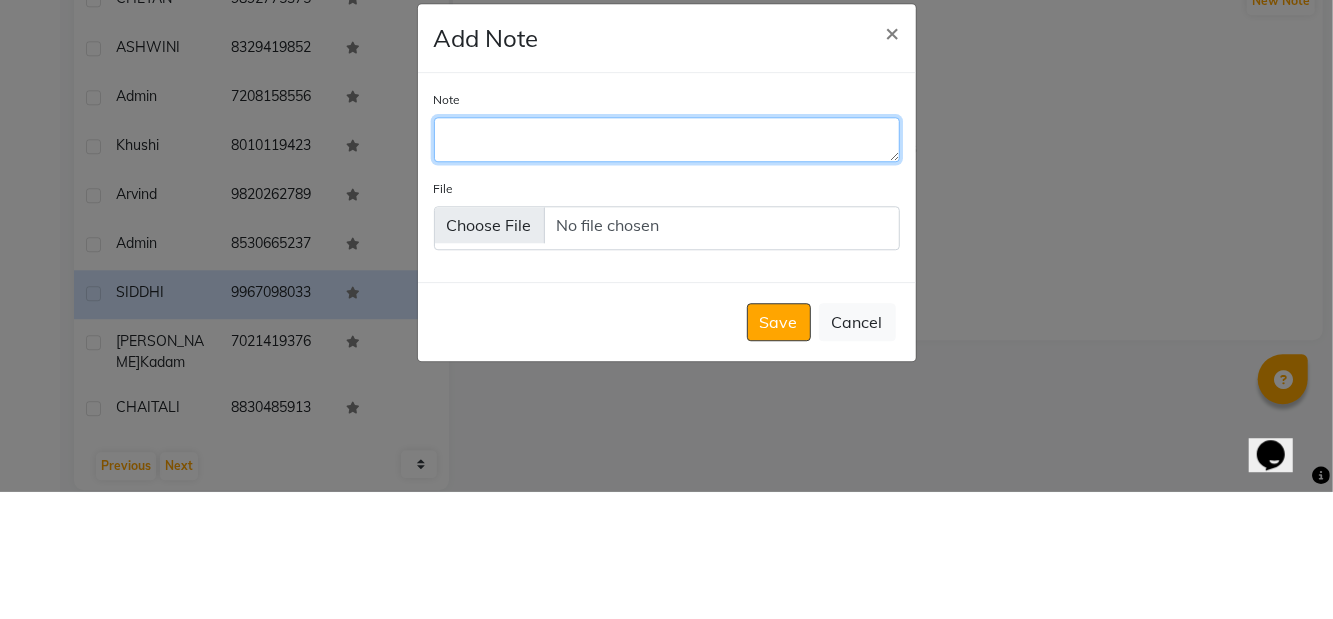 scroll, scrollTop: 220, scrollLeft: 0, axis: vertical 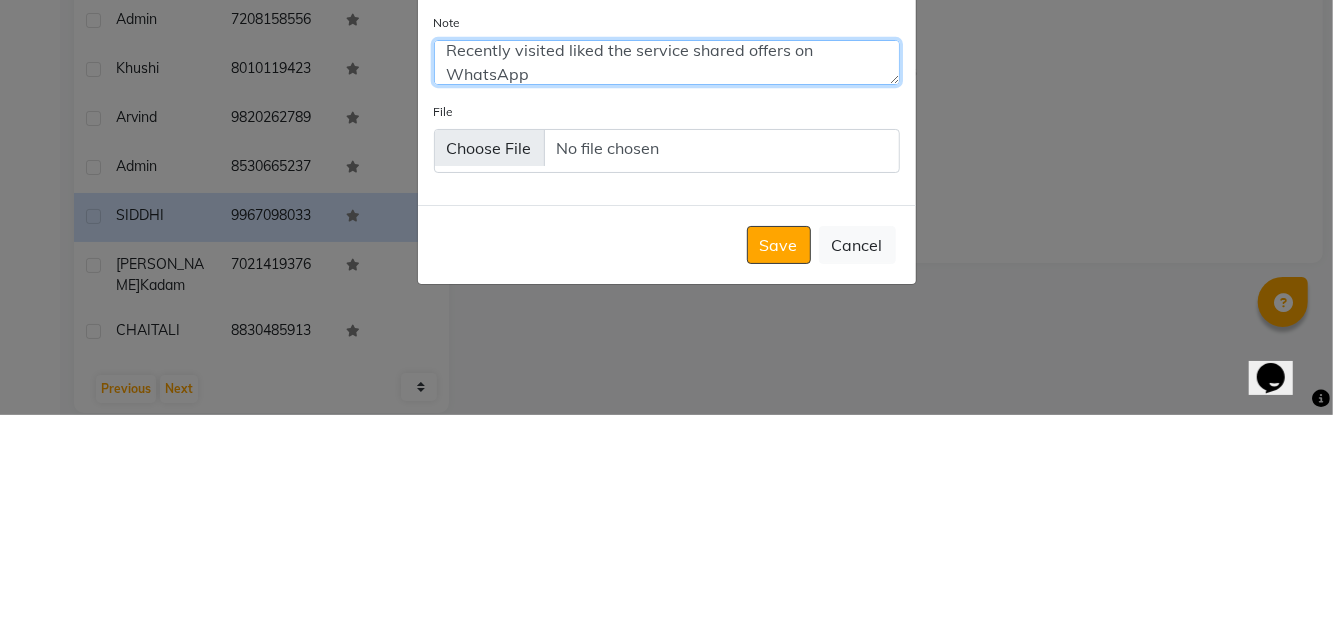 type on "Recently visited liked the service shared offers on WhatsApp" 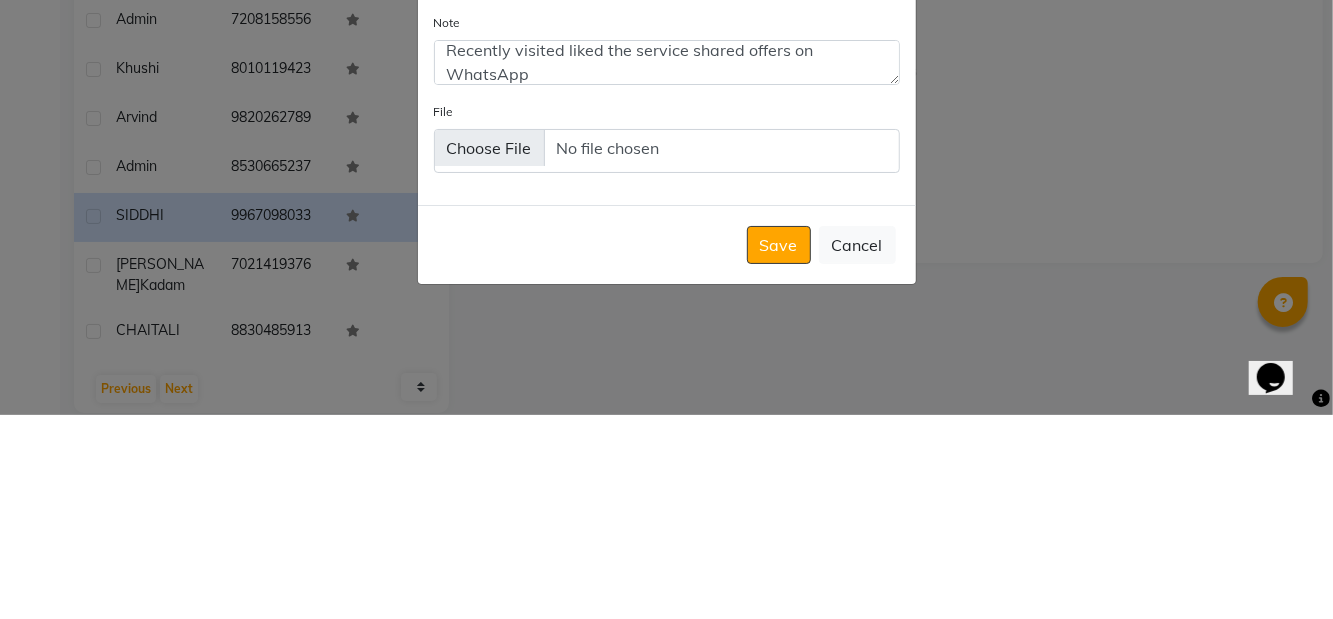 click on "Save" 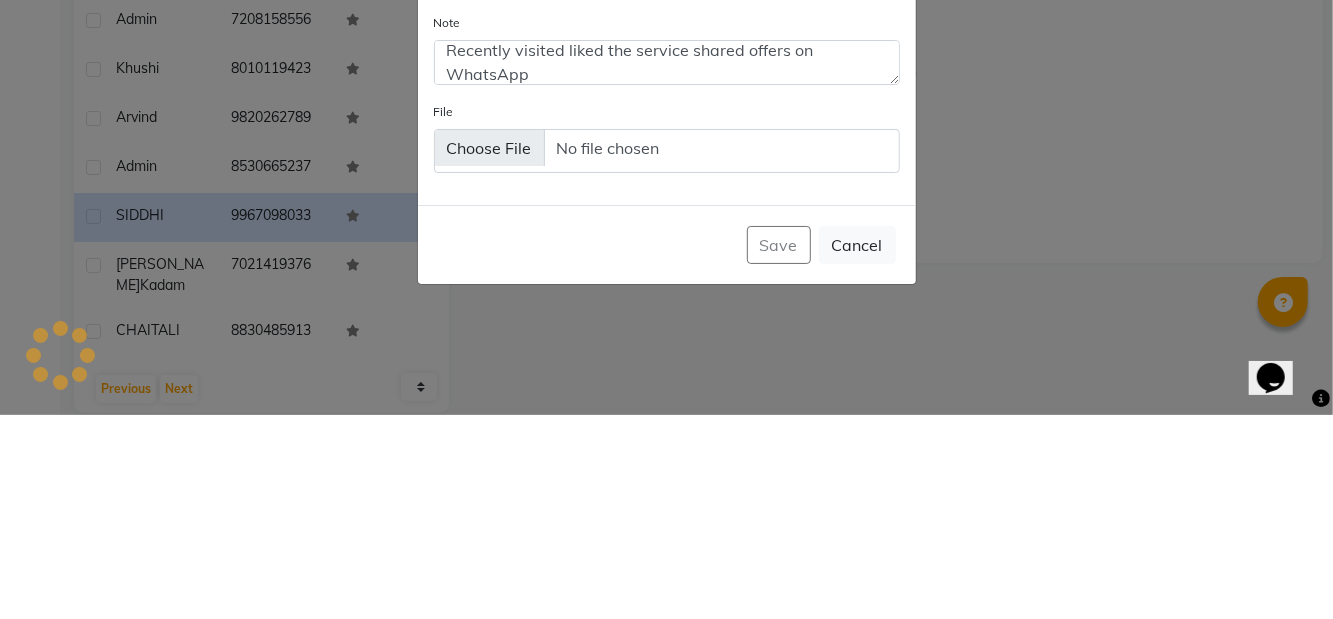 scroll, scrollTop: 220, scrollLeft: 0, axis: vertical 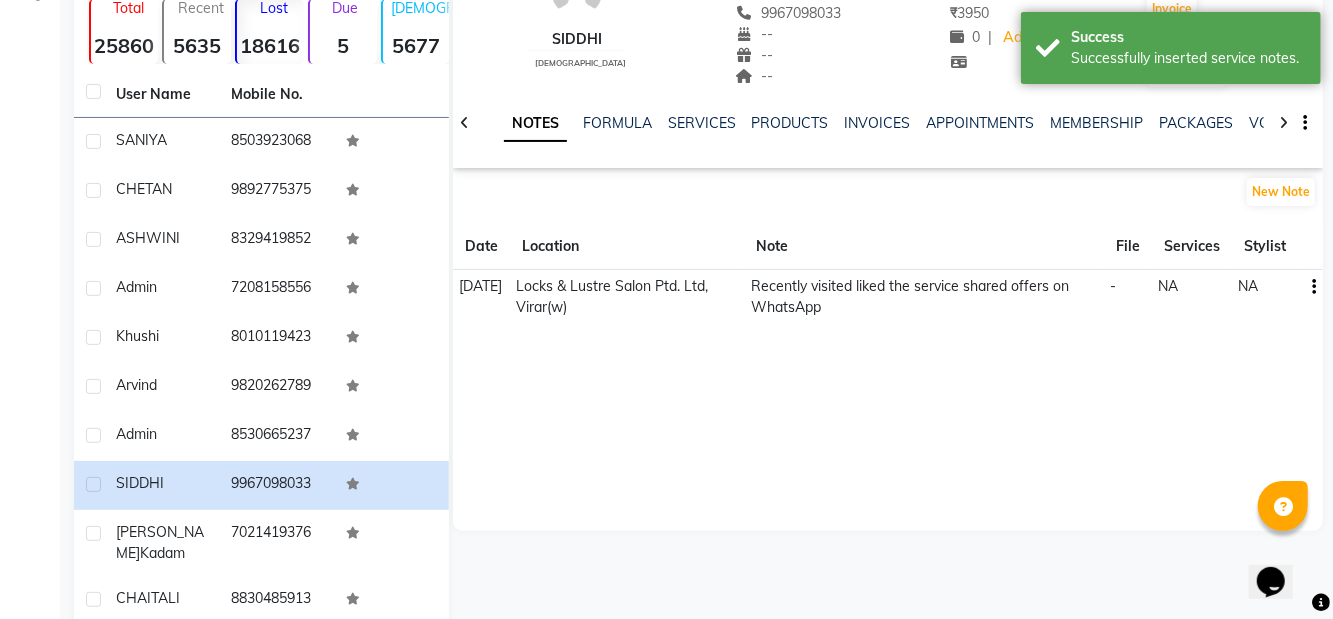 click on "[PERSON_NAME]" 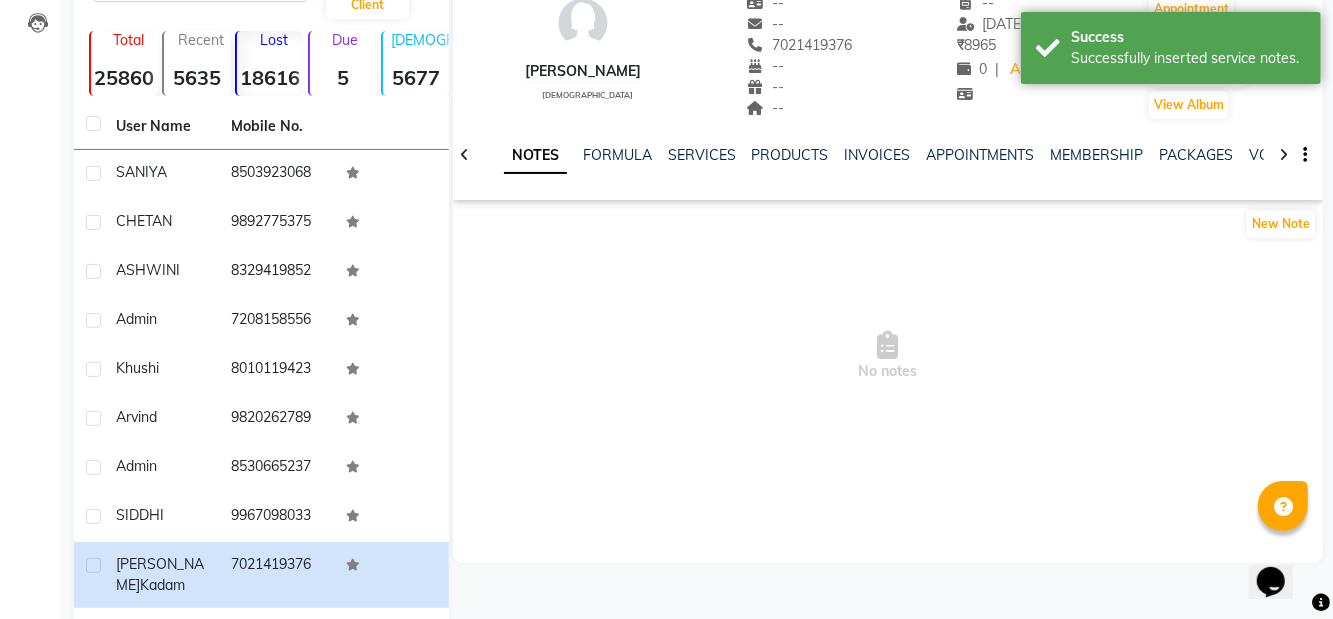scroll, scrollTop: 92, scrollLeft: 0, axis: vertical 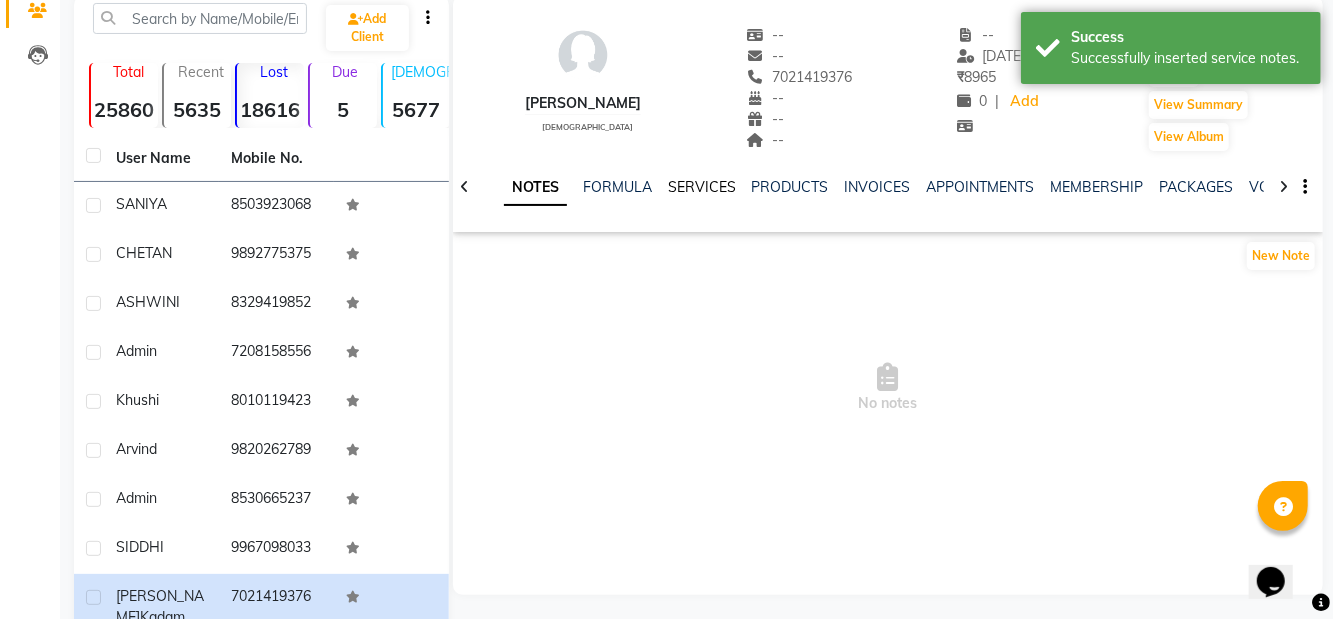 click on "SERVICES" 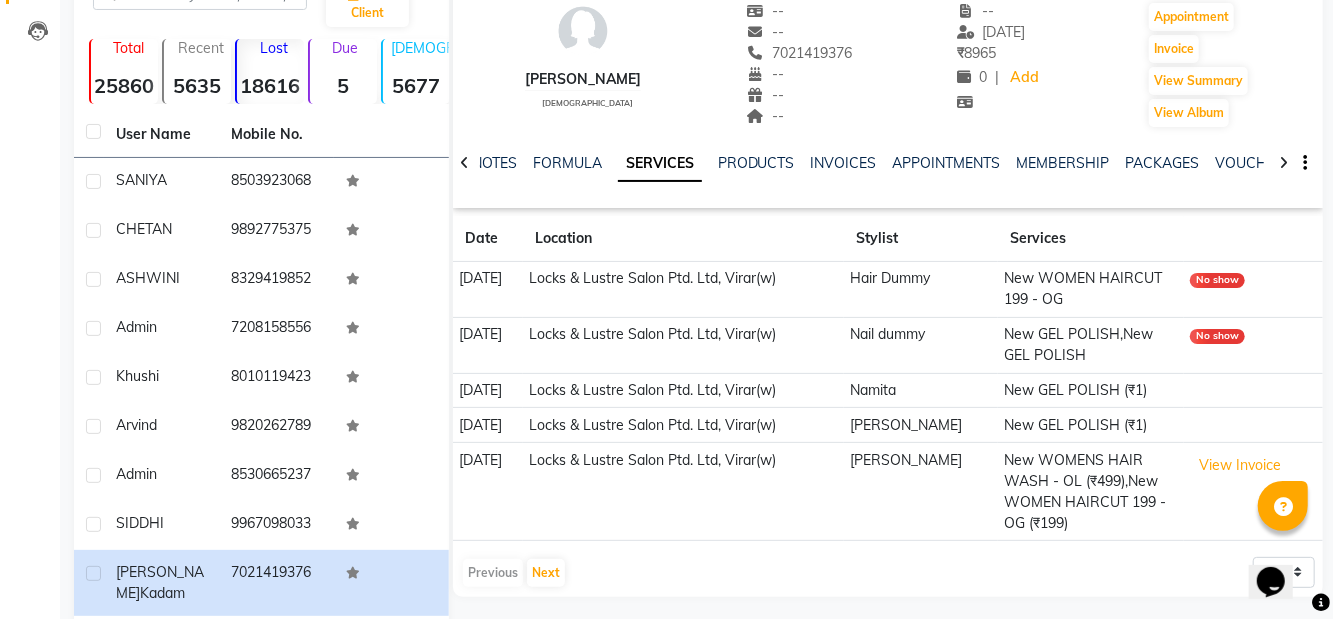 scroll, scrollTop: 108, scrollLeft: 0, axis: vertical 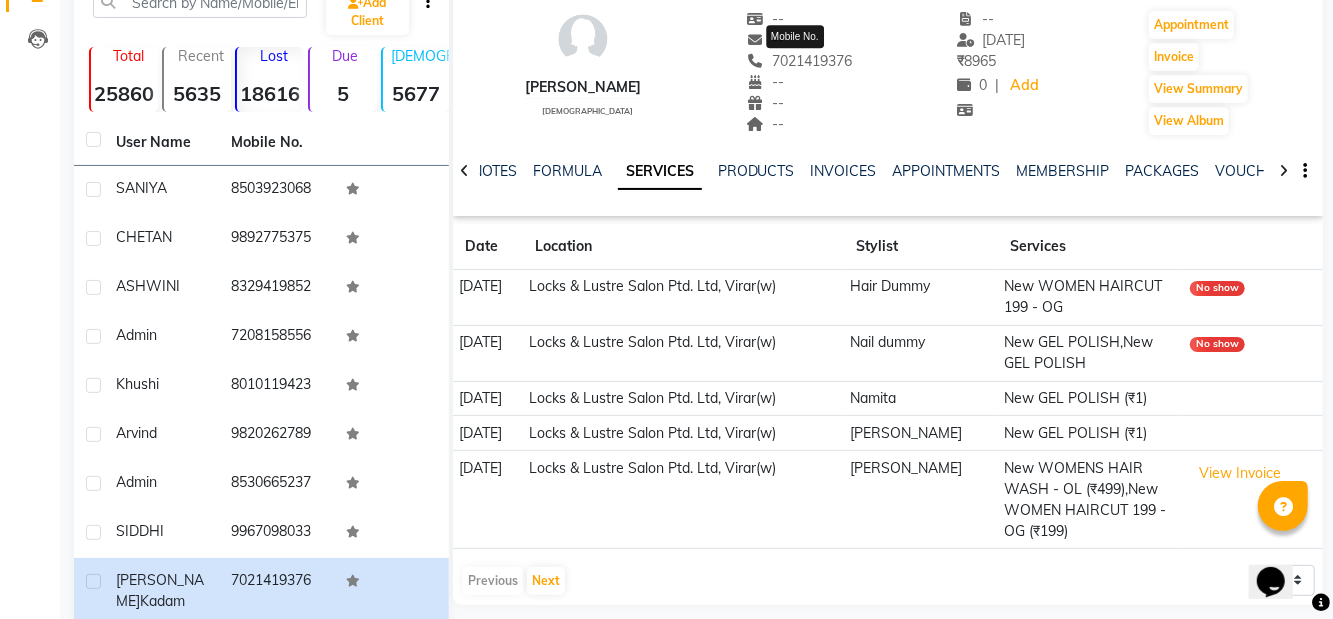 copy on "7021419376" 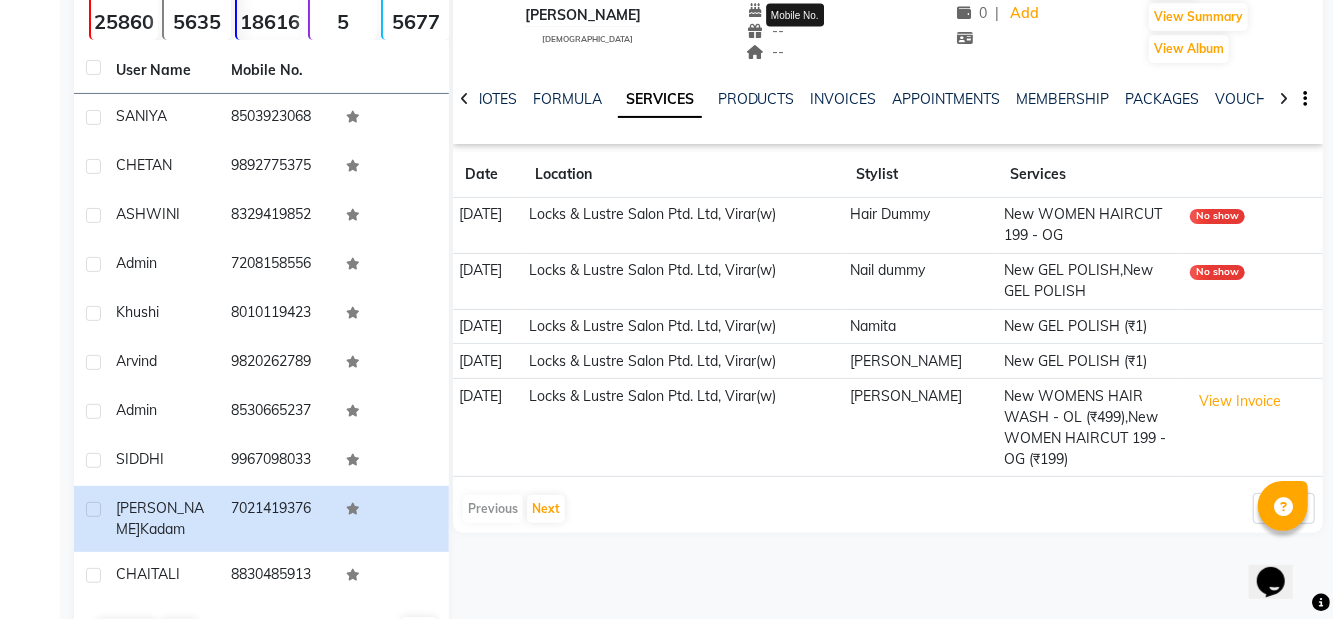 scroll, scrollTop: 220, scrollLeft: 0, axis: vertical 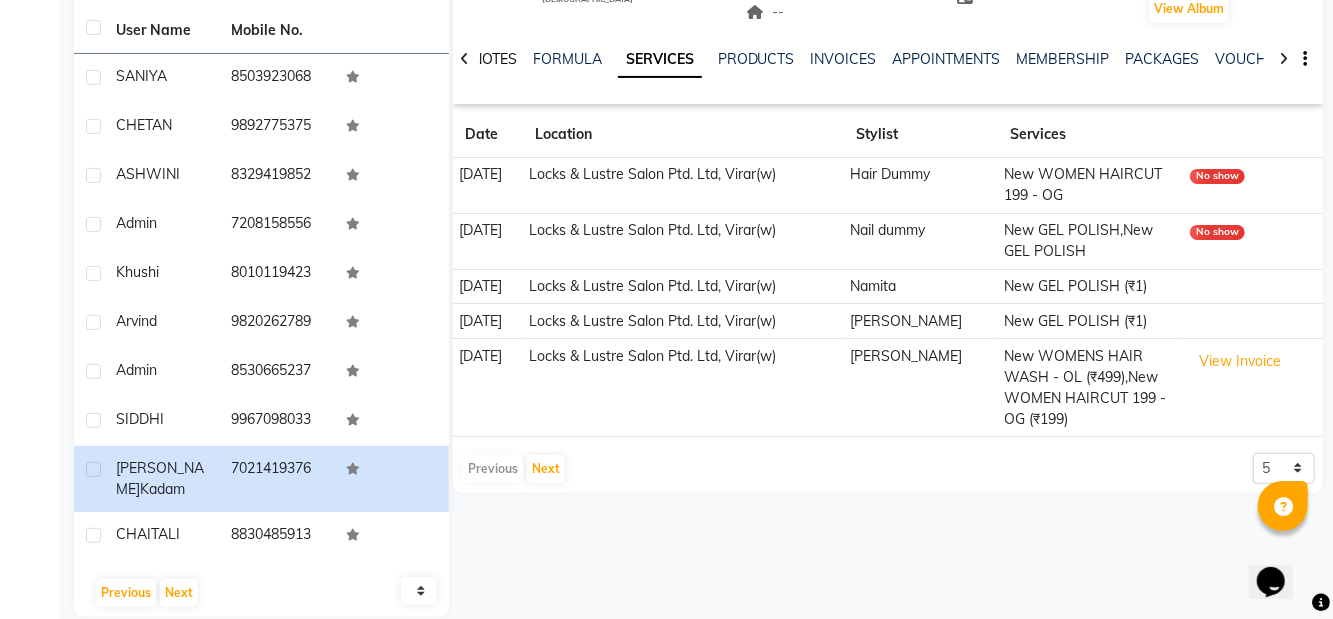 click on "NOTES" 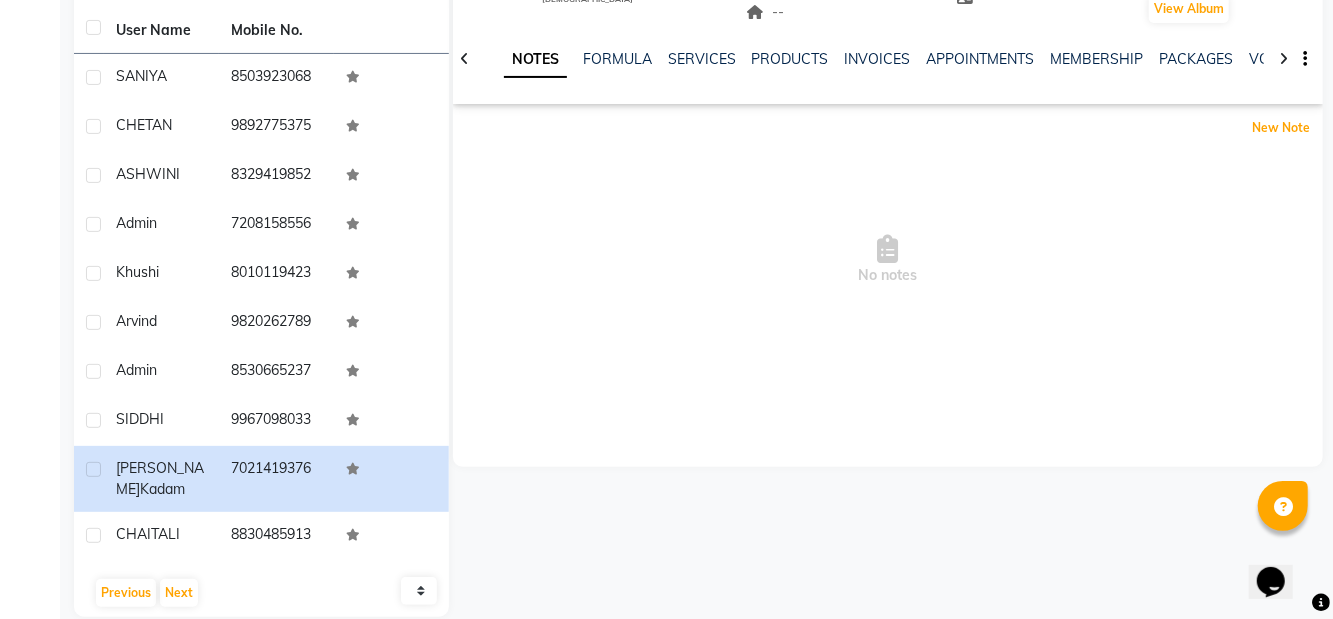 click on "New Note" 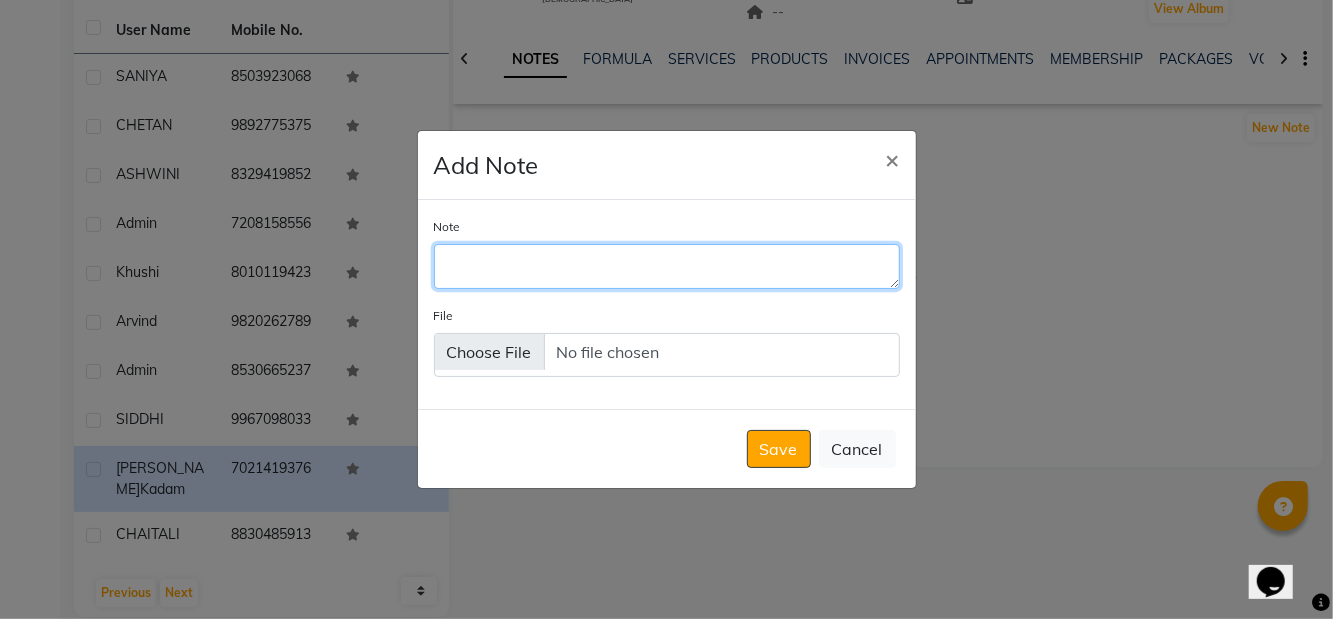click on "Note" at bounding box center [667, 266] 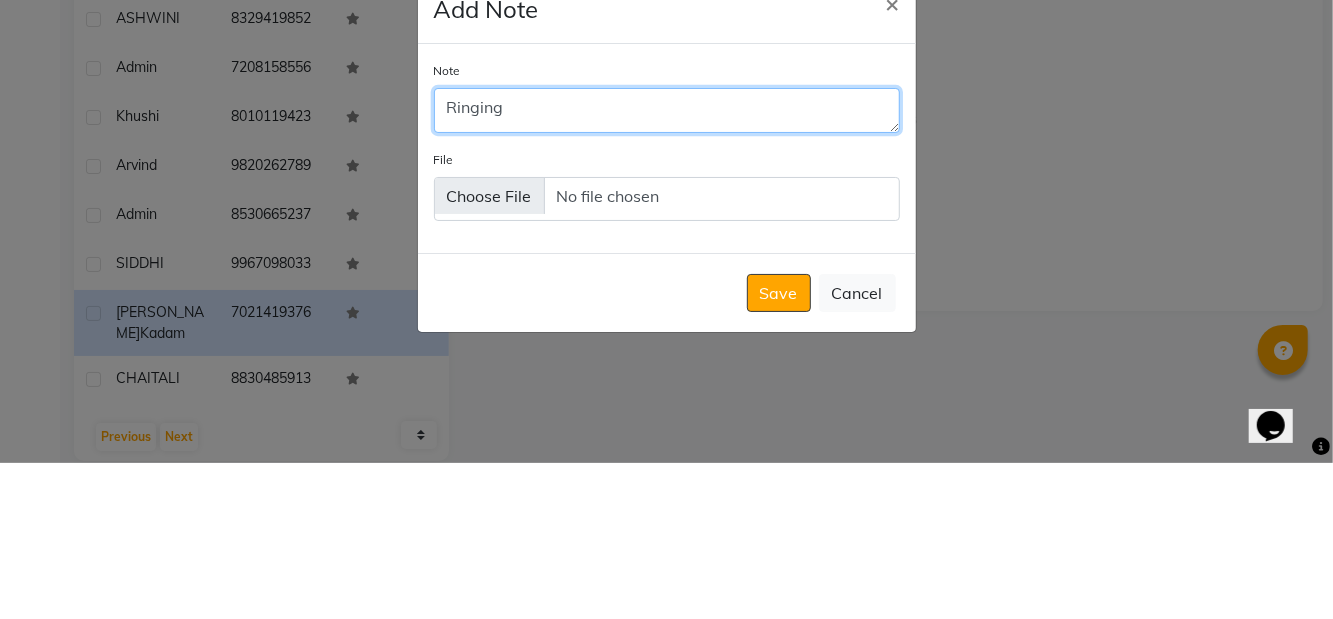scroll, scrollTop: 220, scrollLeft: 0, axis: vertical 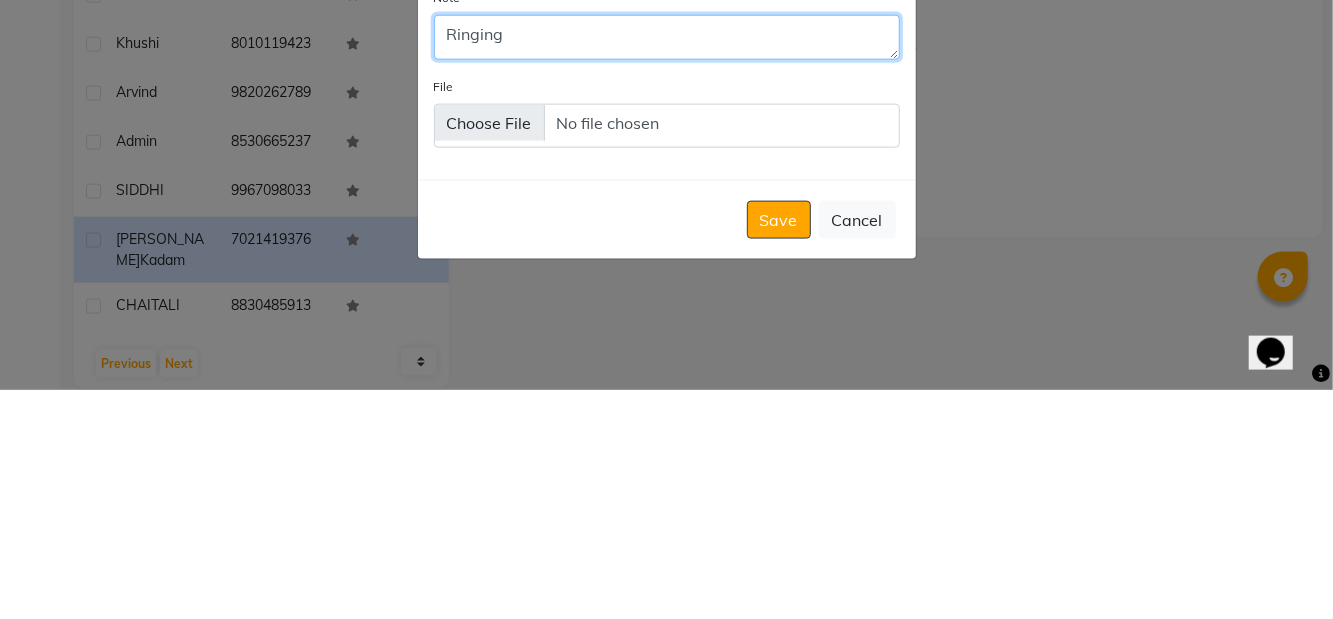 type on "Ringing" 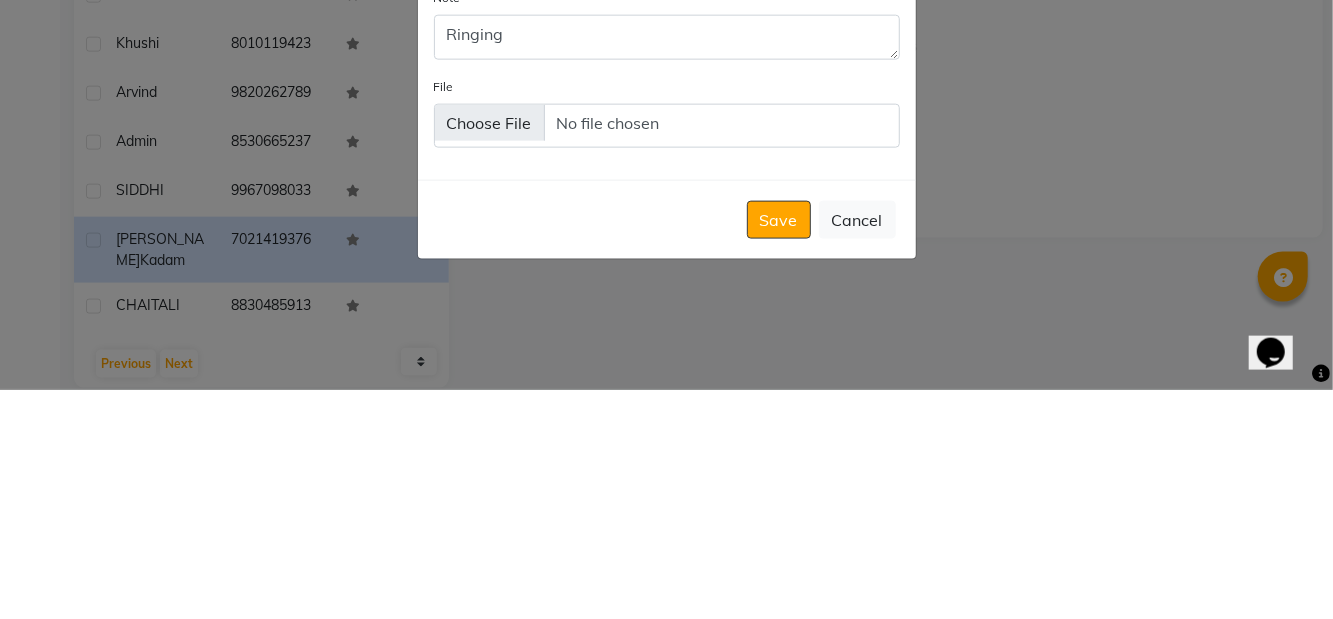 click on "Save" 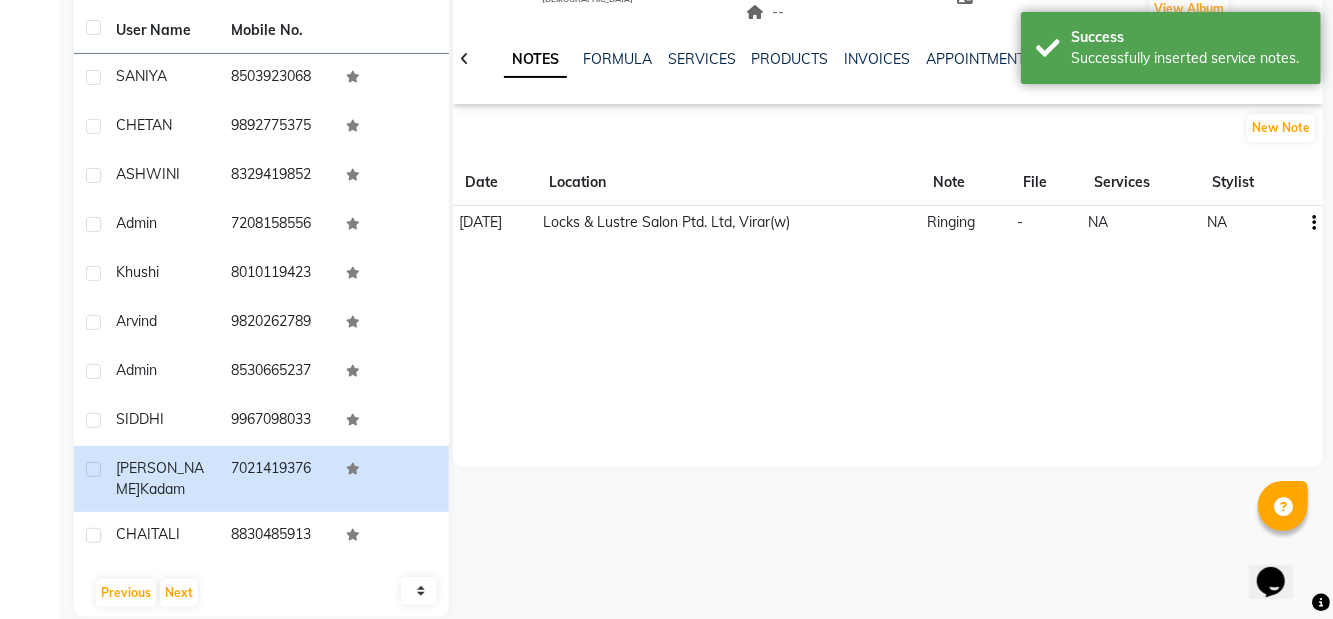 click on "CHAITALI" 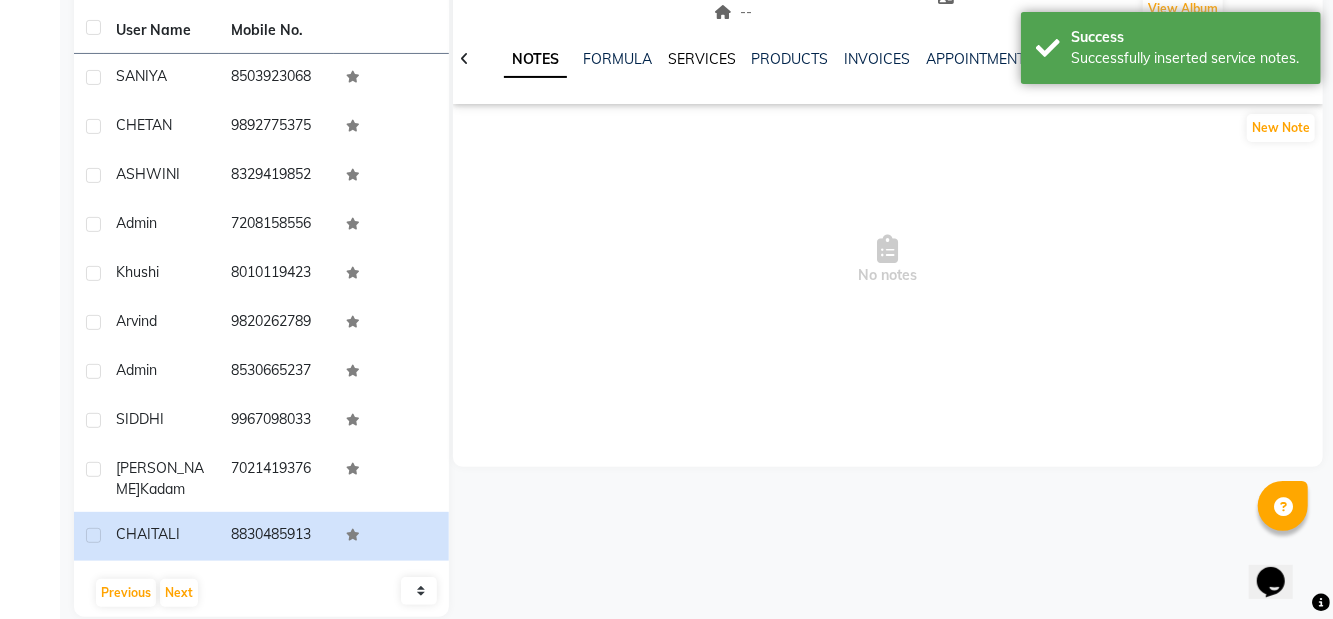 click on "SERVICES" 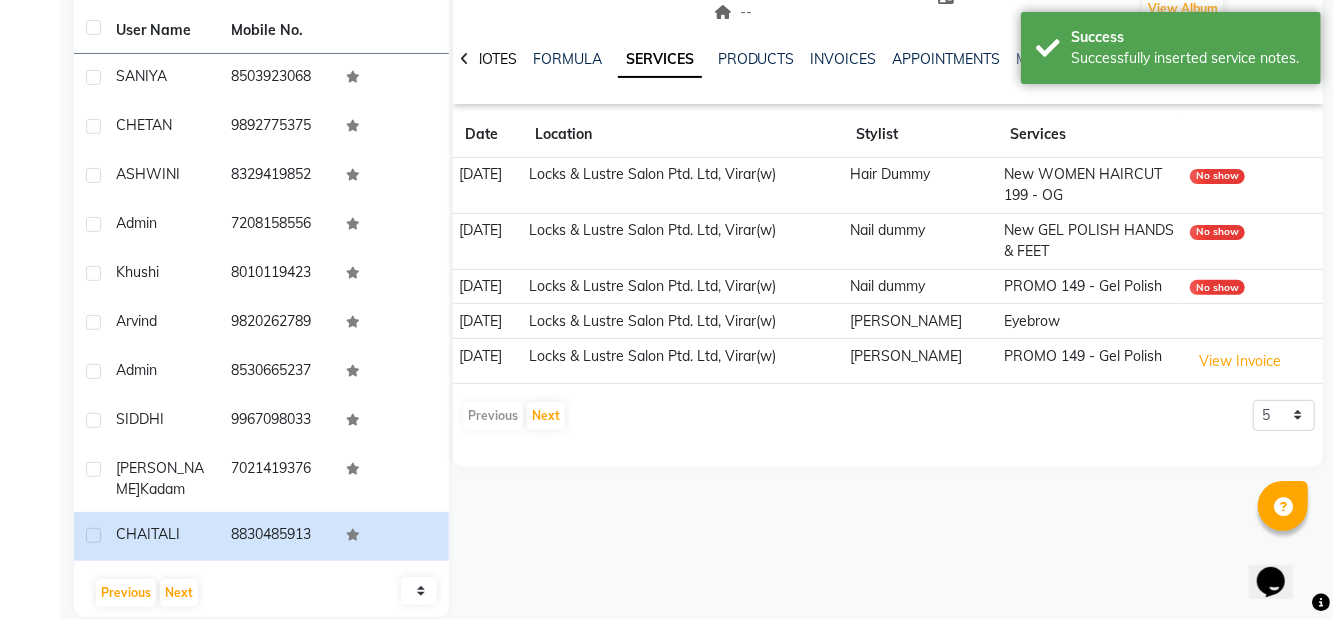 click on "NOTES" 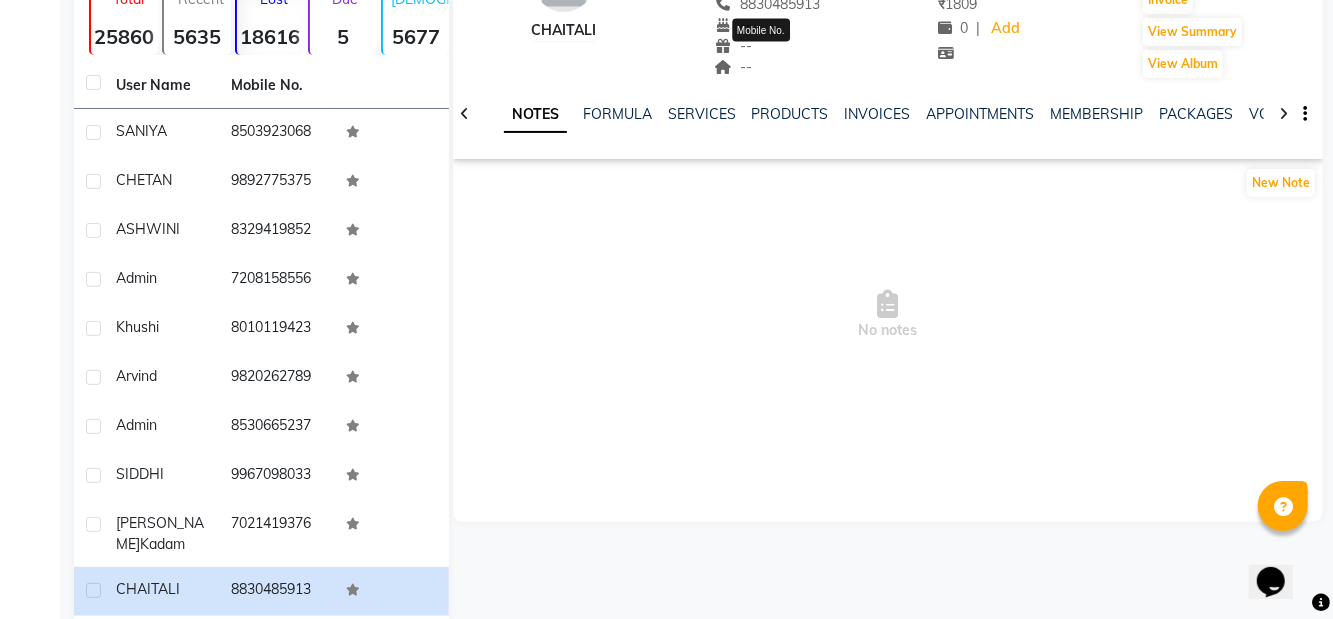 scroll, scrollTop: 244, scrollLeft: 0, axis: vertical 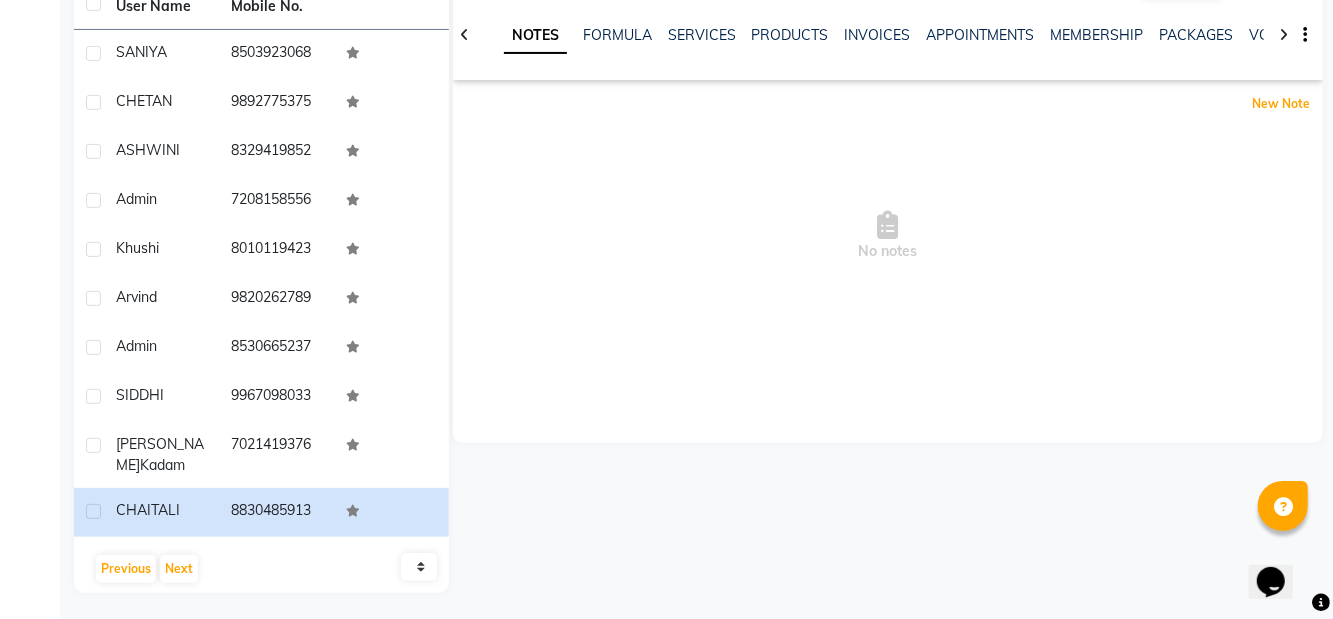 click on "New Note" 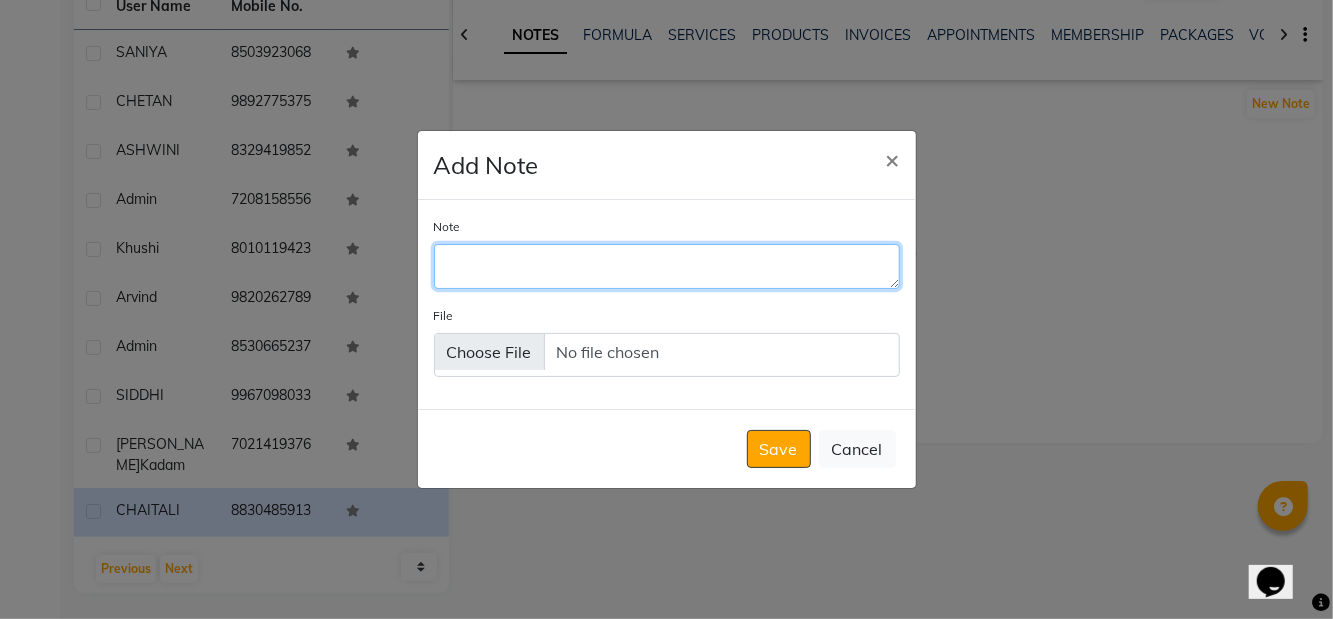 click on "Note" at bounding box center [667, 266] 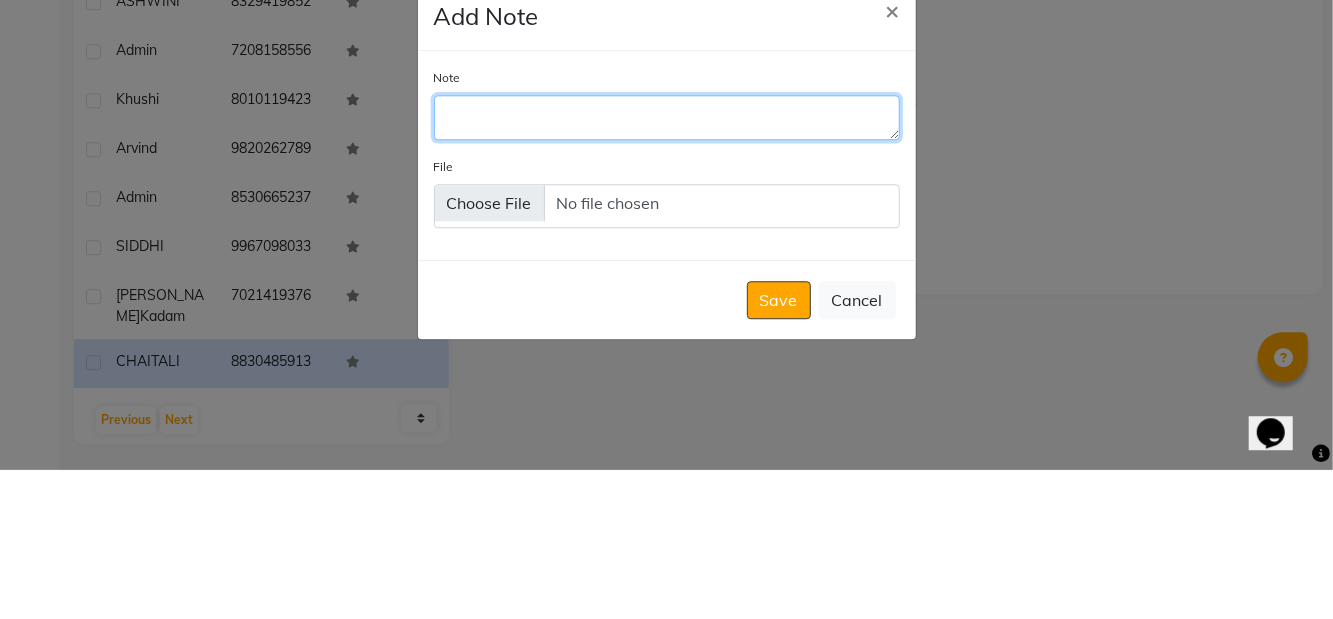 scroll, scrollTop: 244, scrollLeft: 0, axis: vertical 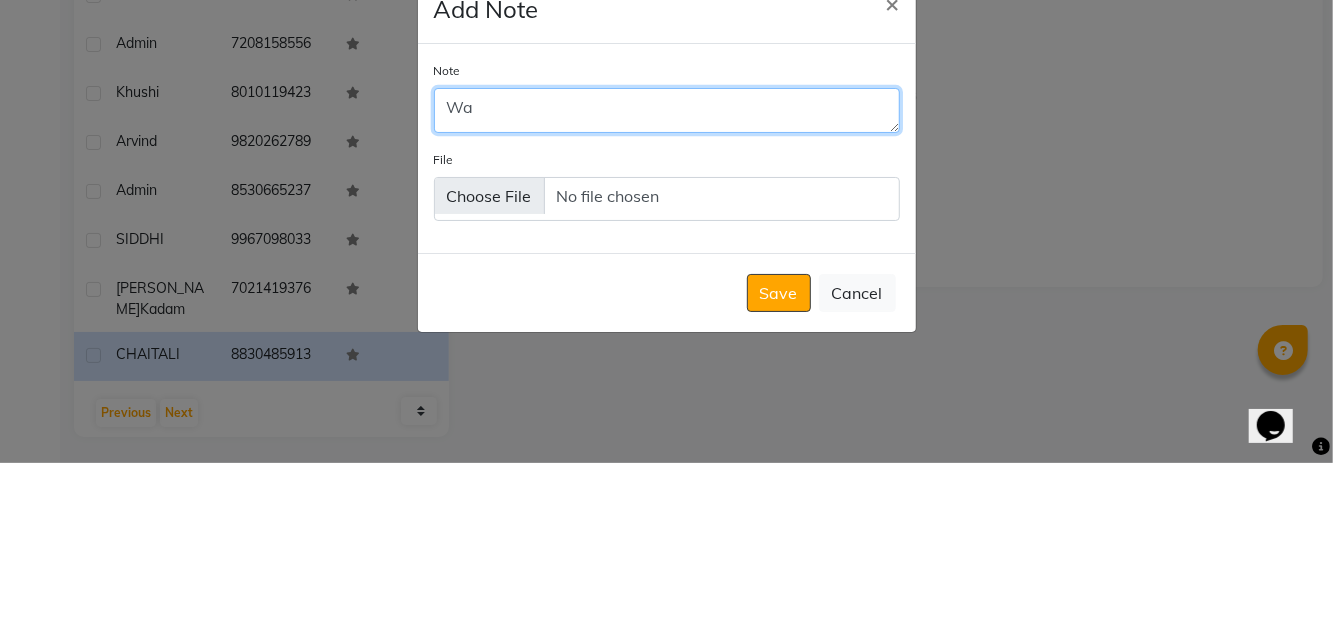 type on "W" 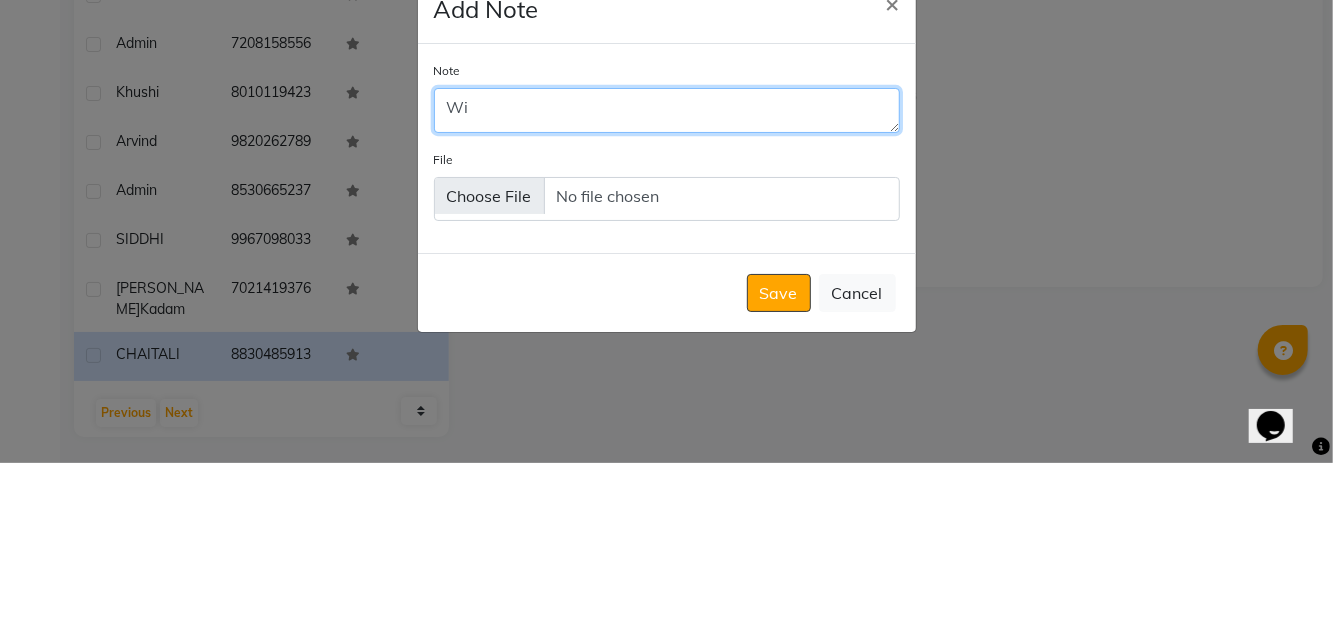 type on "W" 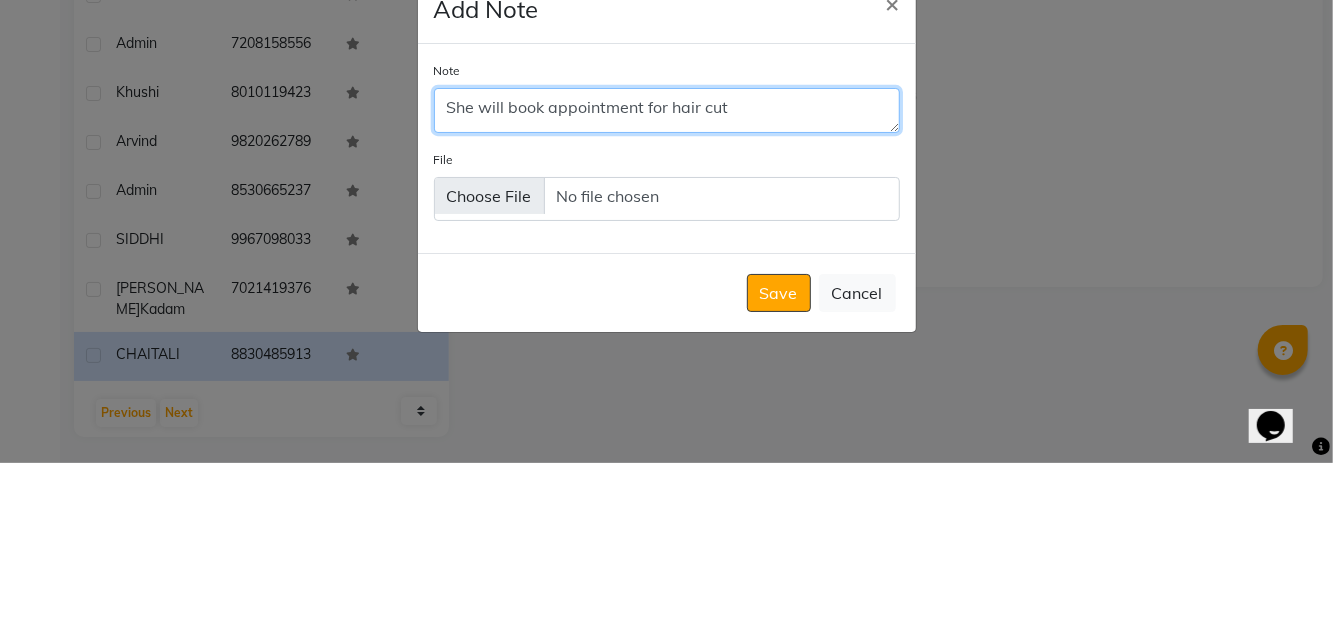 click on "She will book appointment for hair cut" at bounding box center [667, 266] 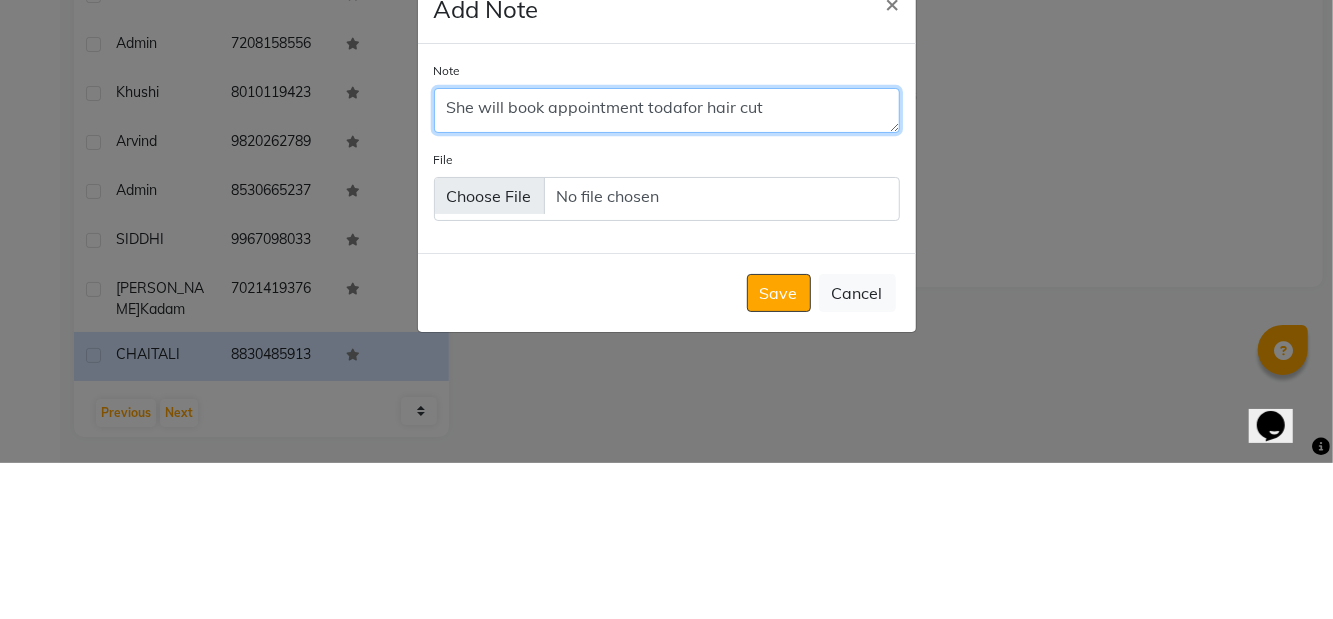 type on "She will book appointment [DATE] for hair cut" 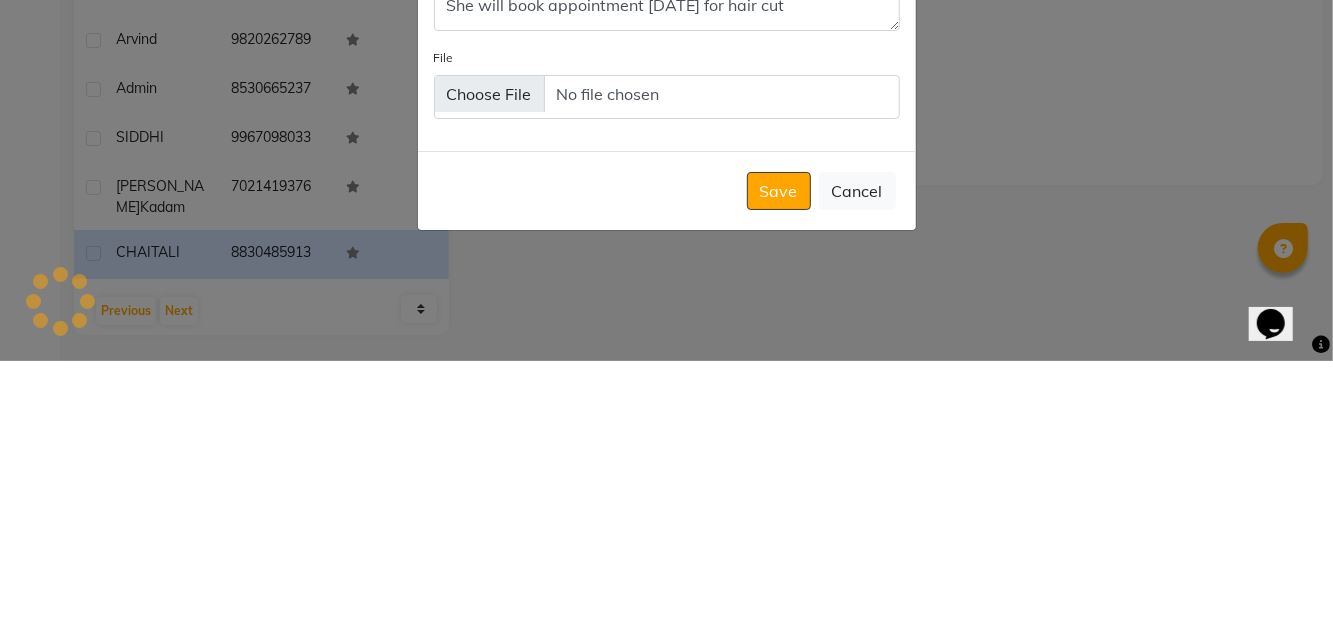 click on "Save" 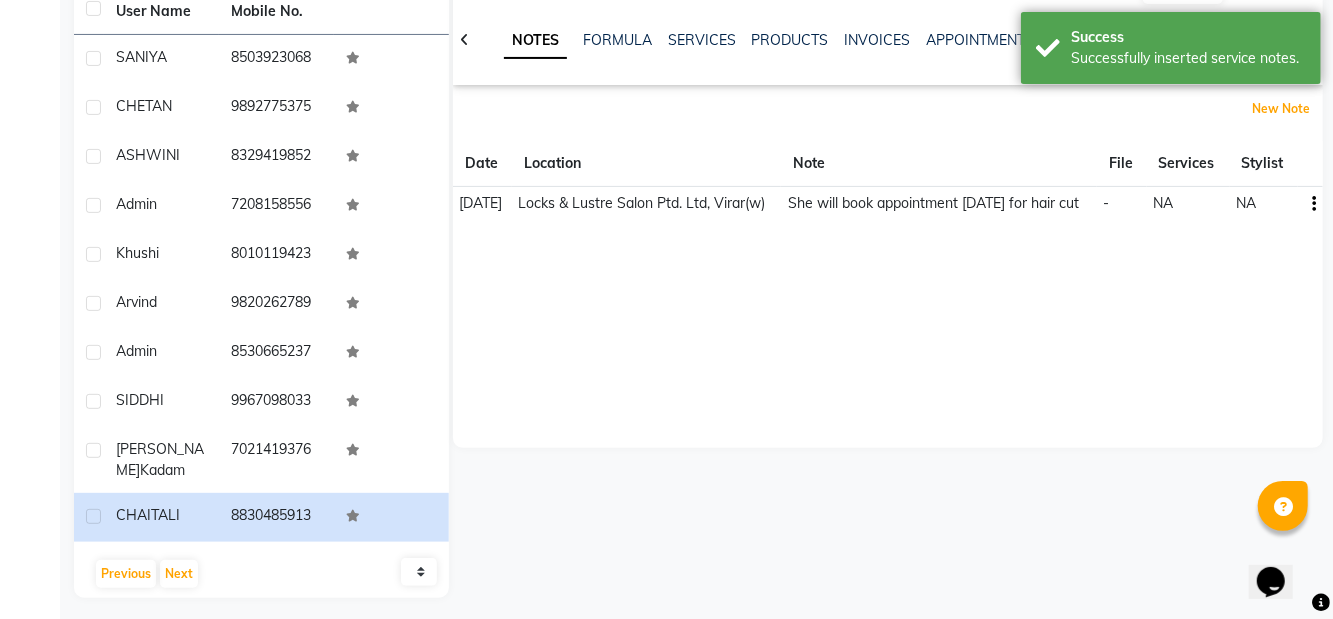 scroll, scrollTop: 247, scrollLeft: 0, axis: vertical 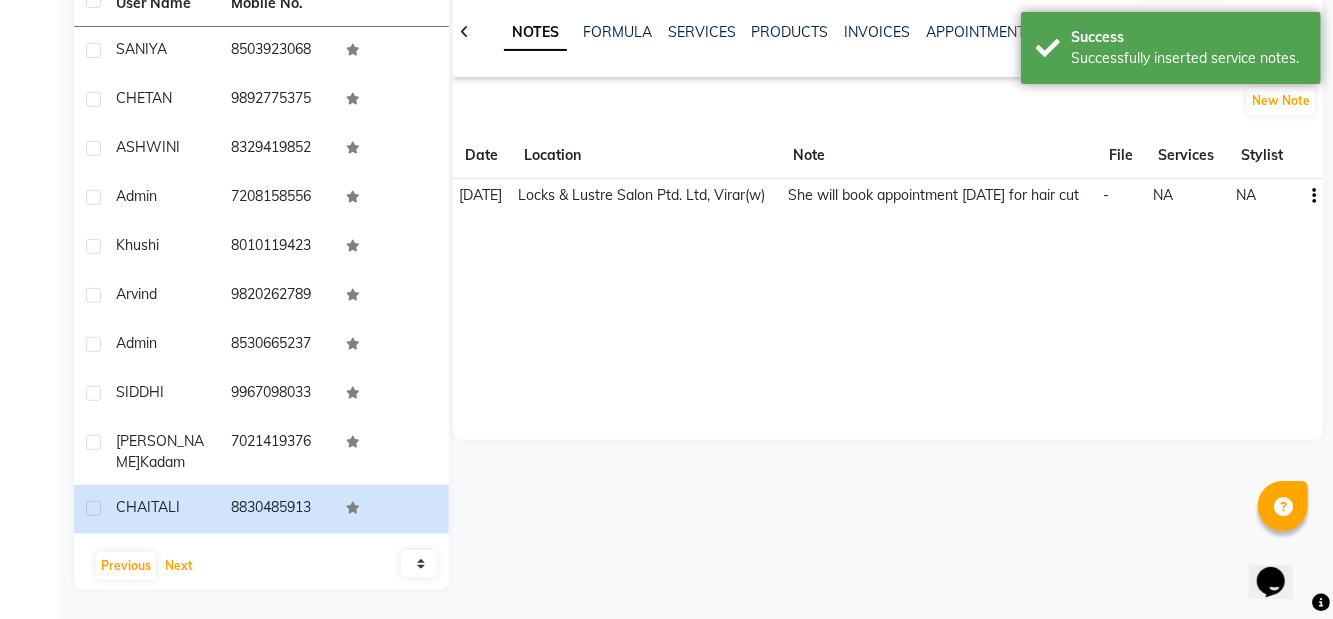 click on "Next" 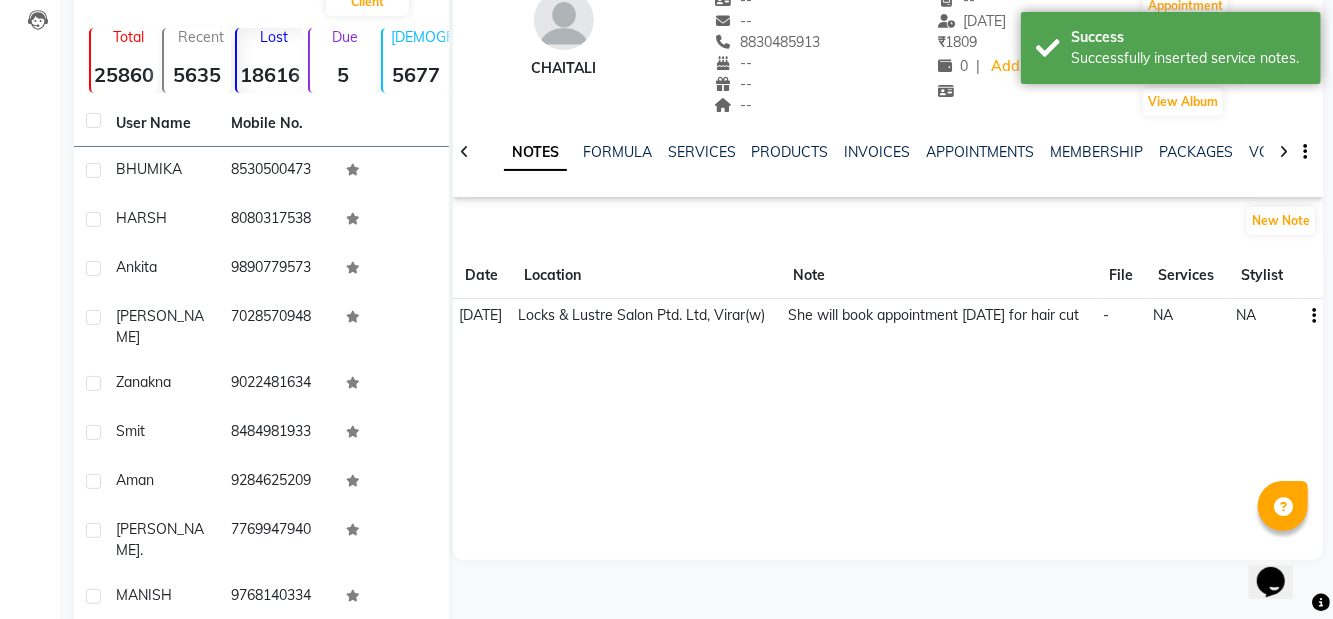 scroll, scrollTop: 139, scrollLeft: 0, axis: vertical 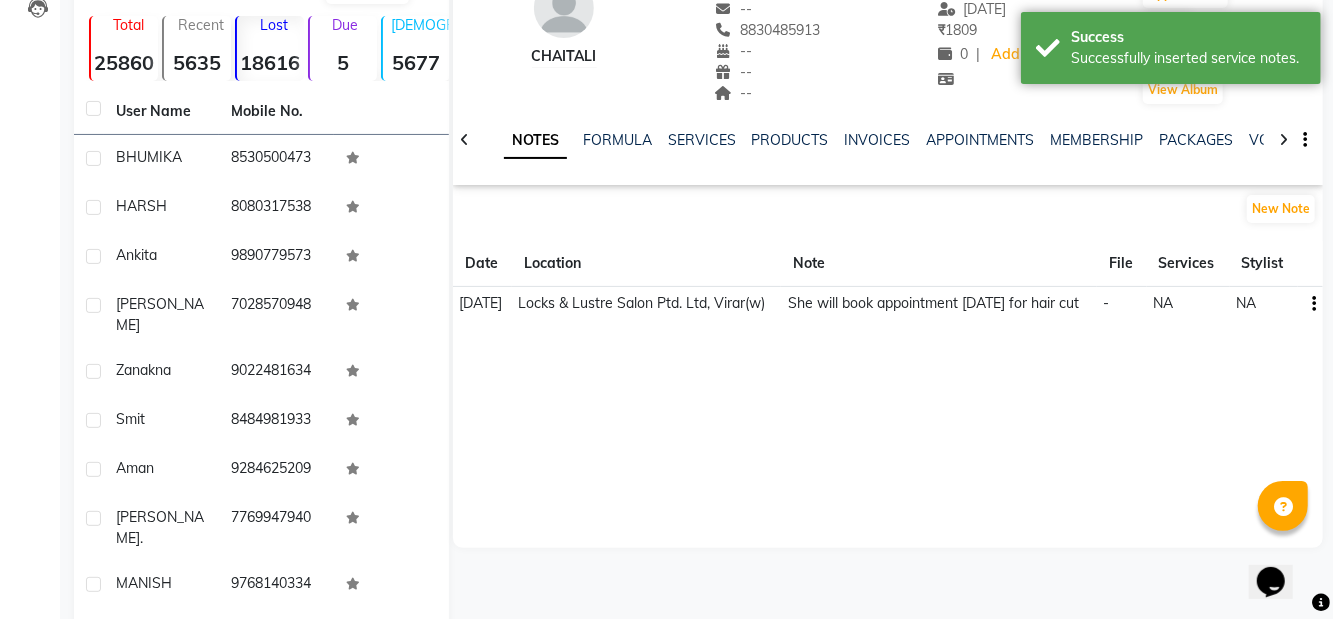 click on "8530500473" 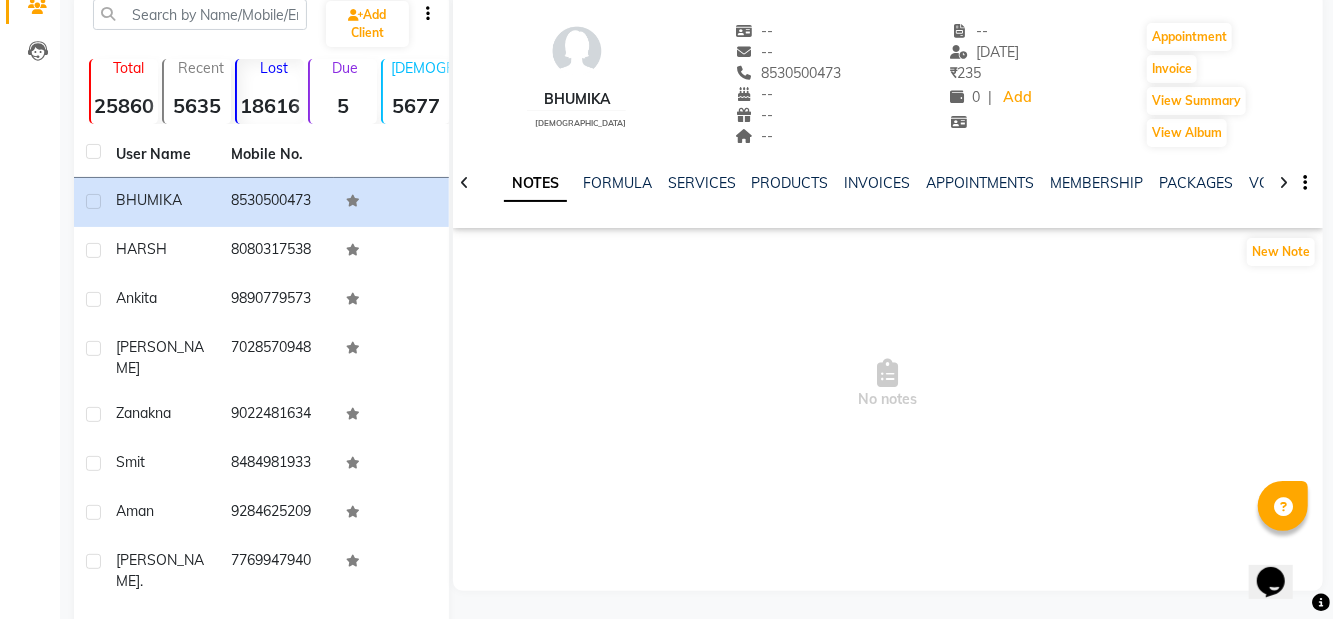 scroll, scrollTop: 100, scrollLeft: 0, axis: vertical 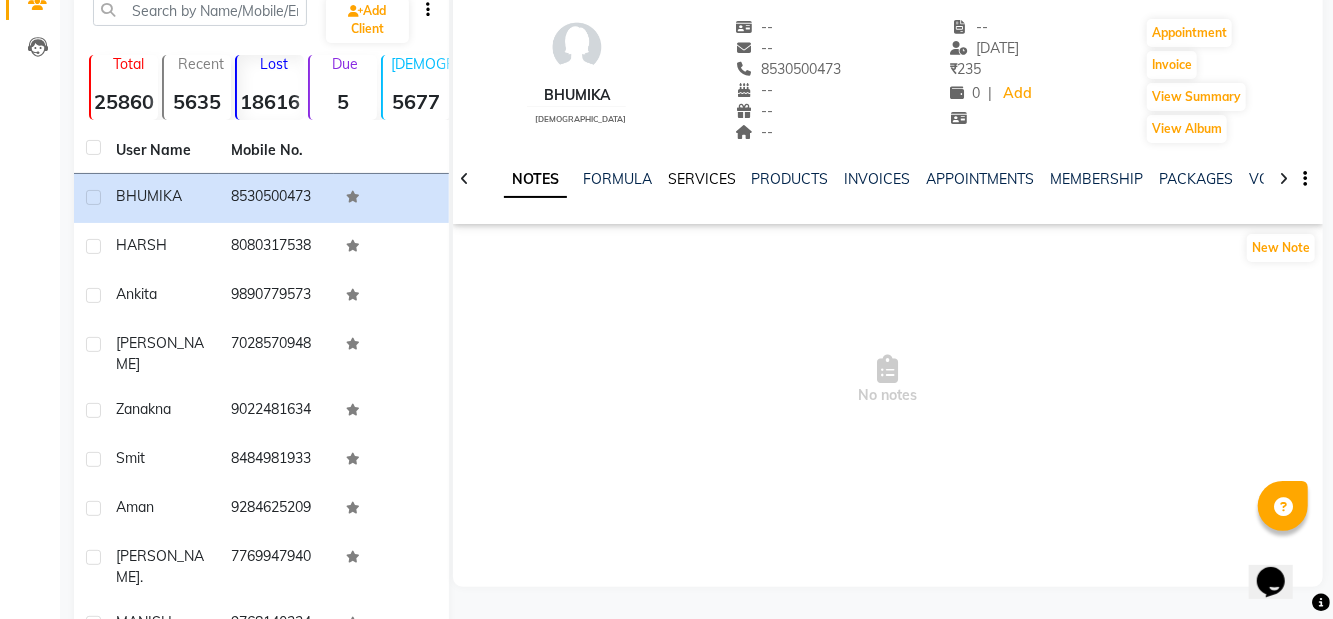 click on "SERVICES" 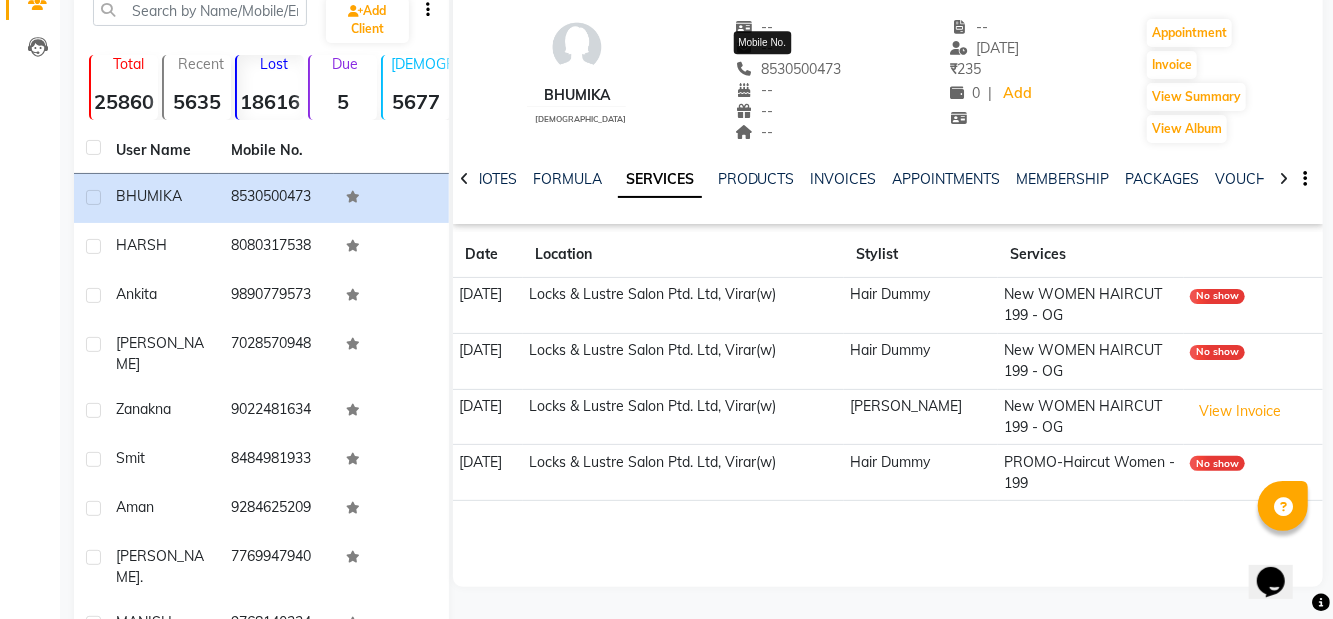 copy on "8530500473" 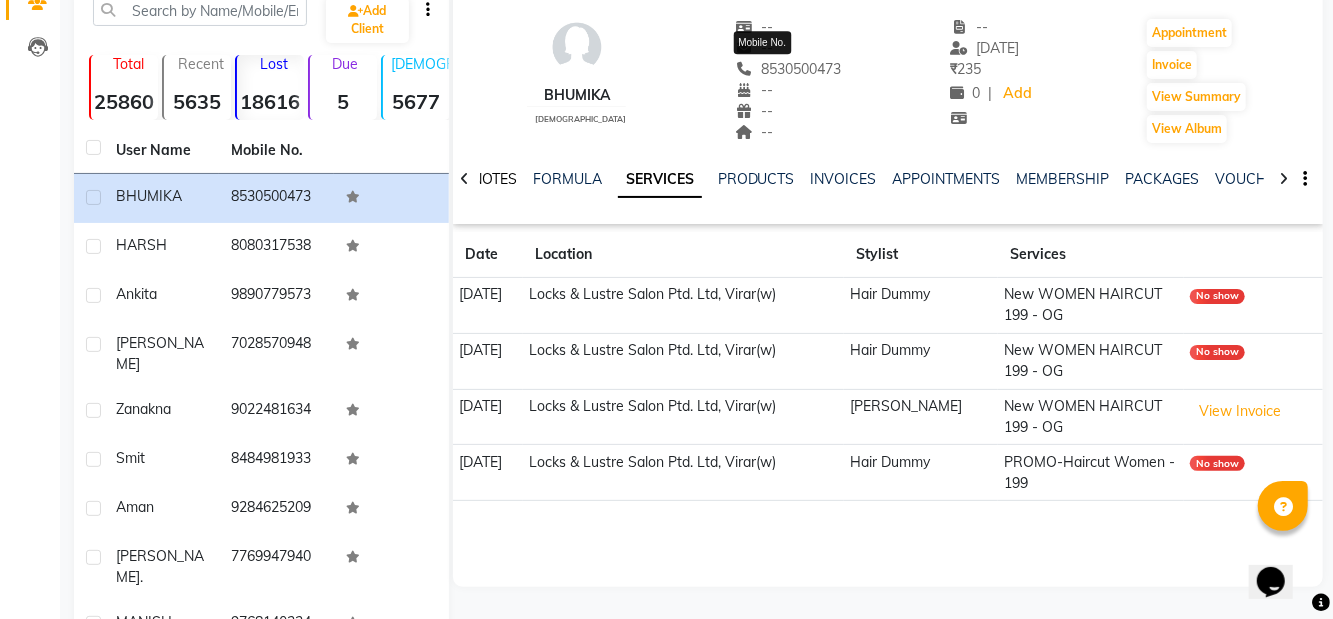 click on "NOTES" 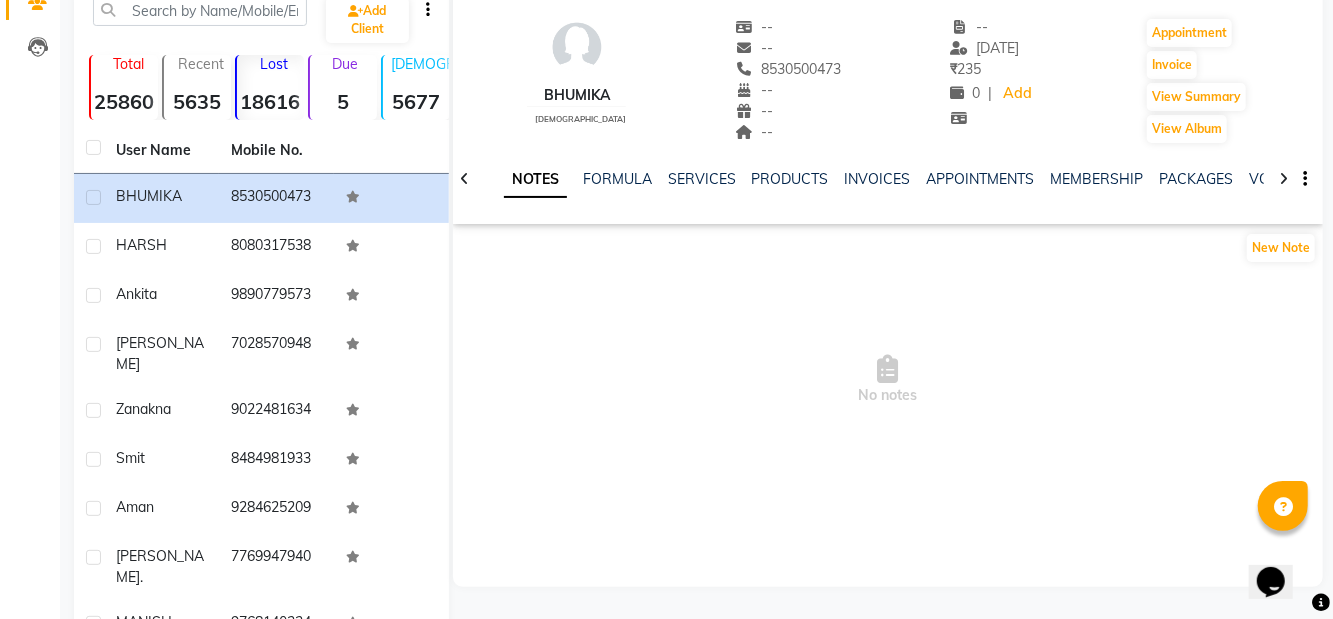 click on "New Note" 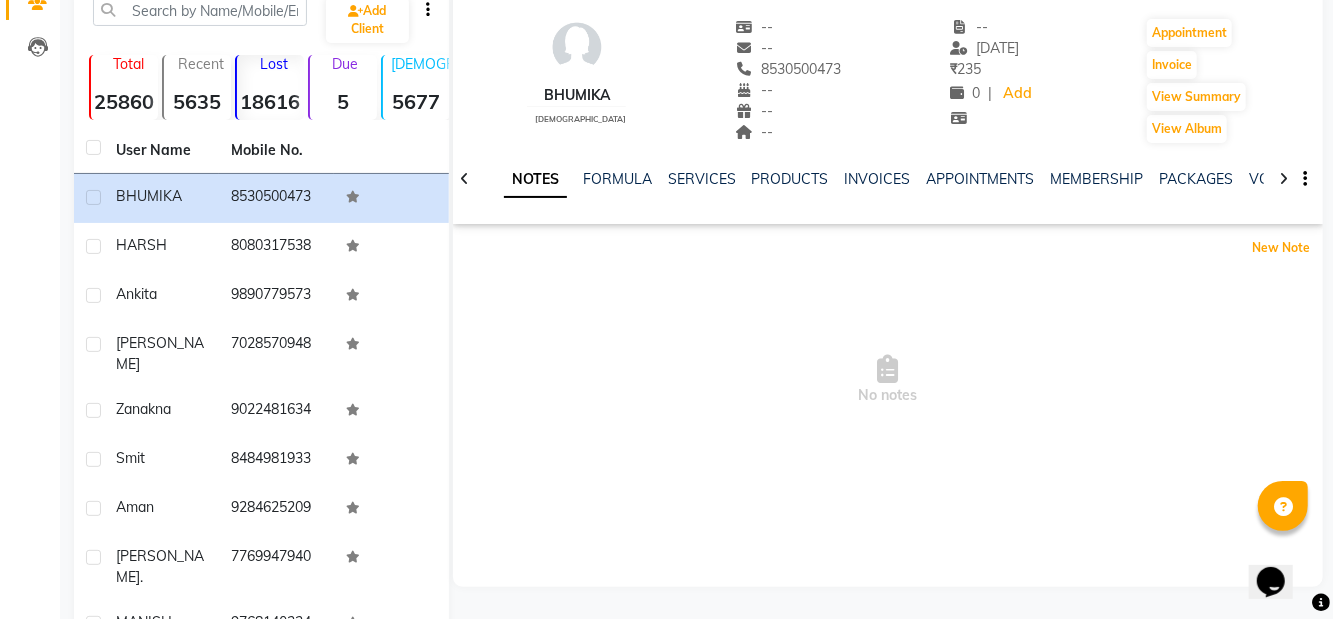 click on "New Note" 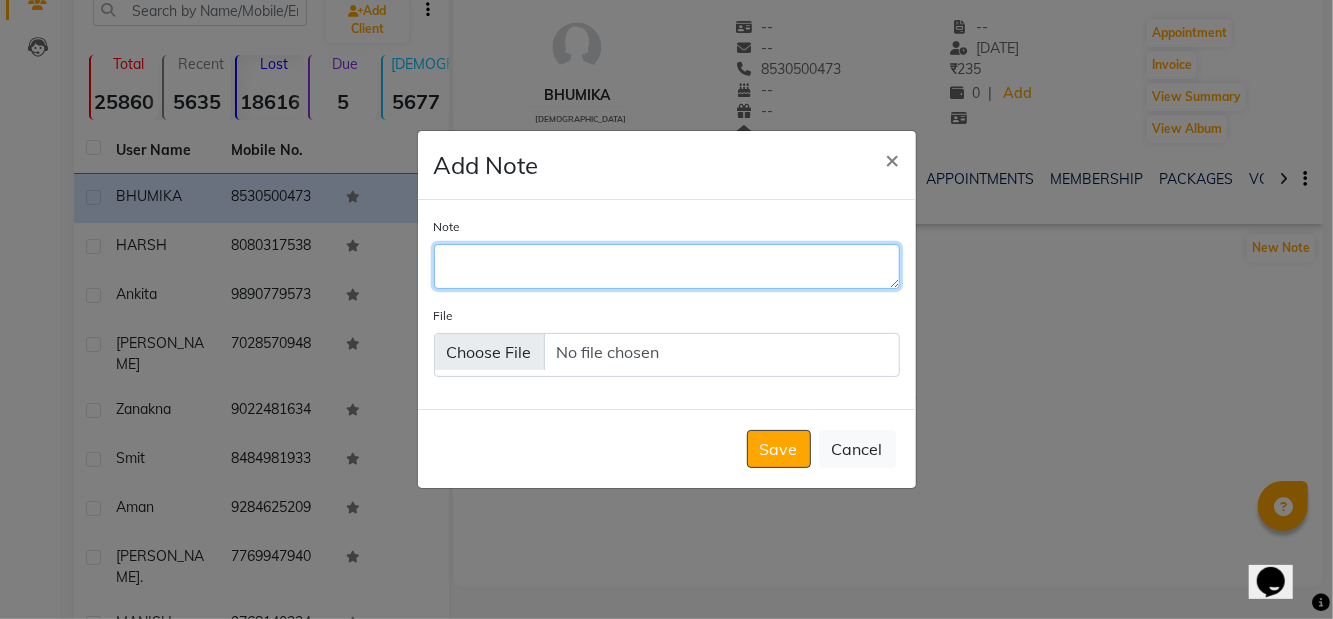 click on "Note" at bounding box center (667, 266) 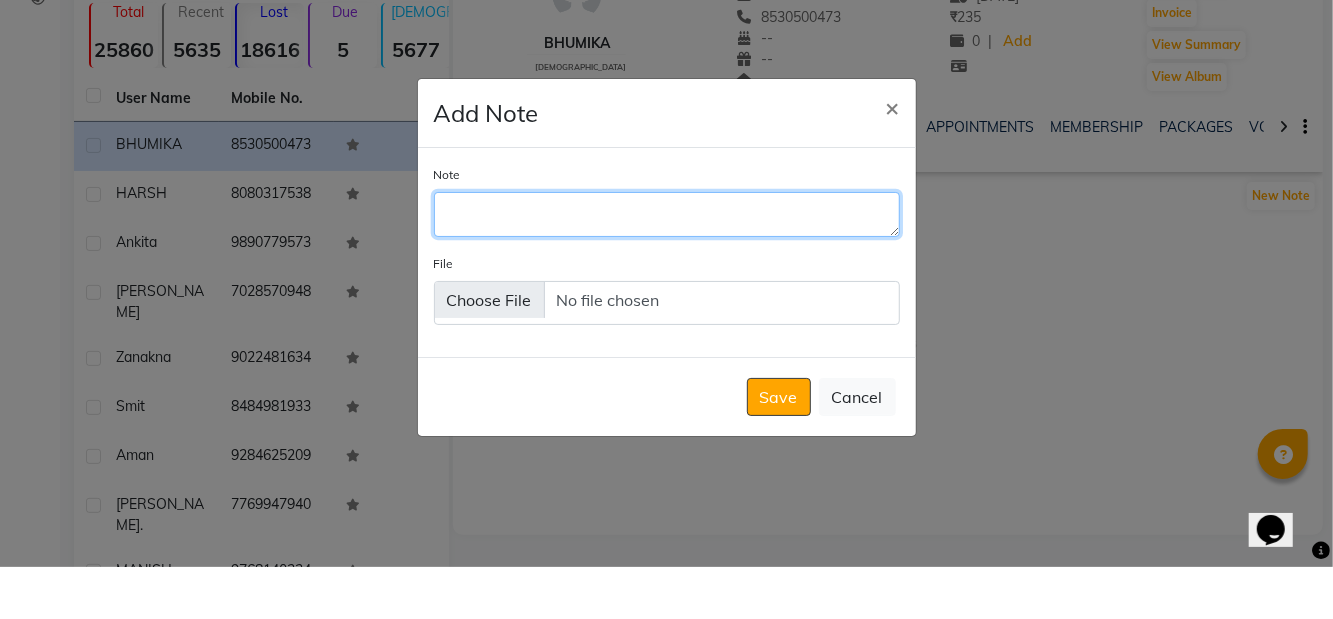 scroll, scrollTop: 100, scrollLeft: 0, axis: vertical 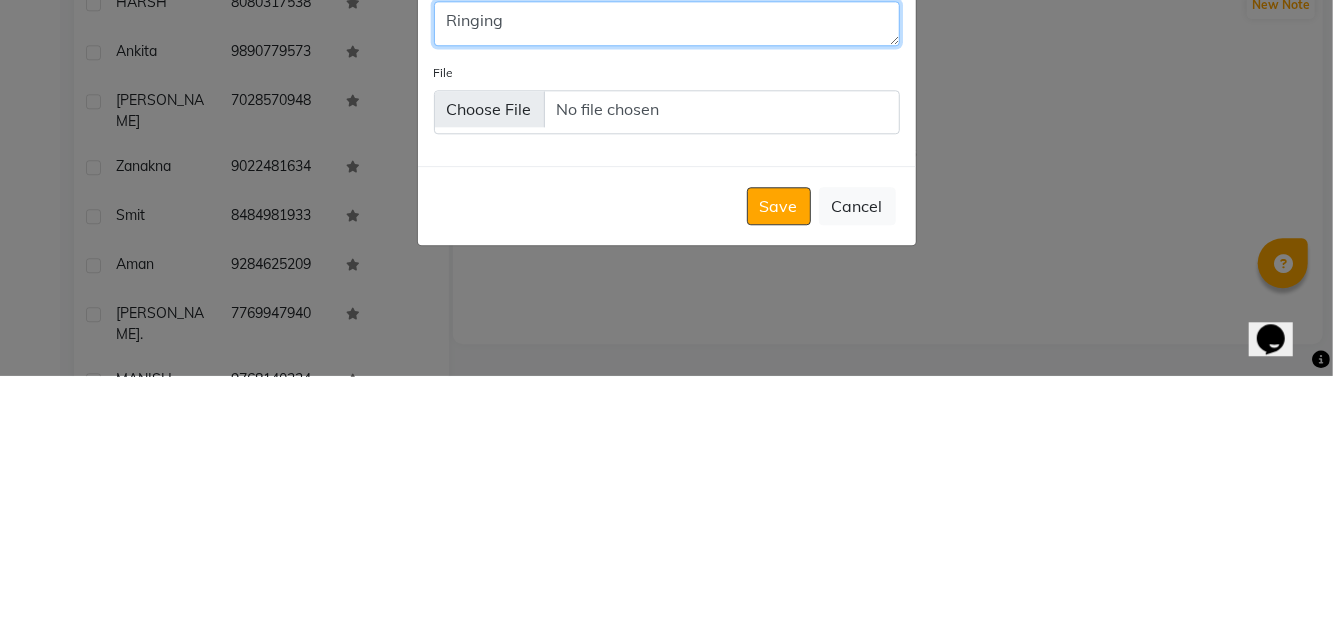 type on "Ringing" 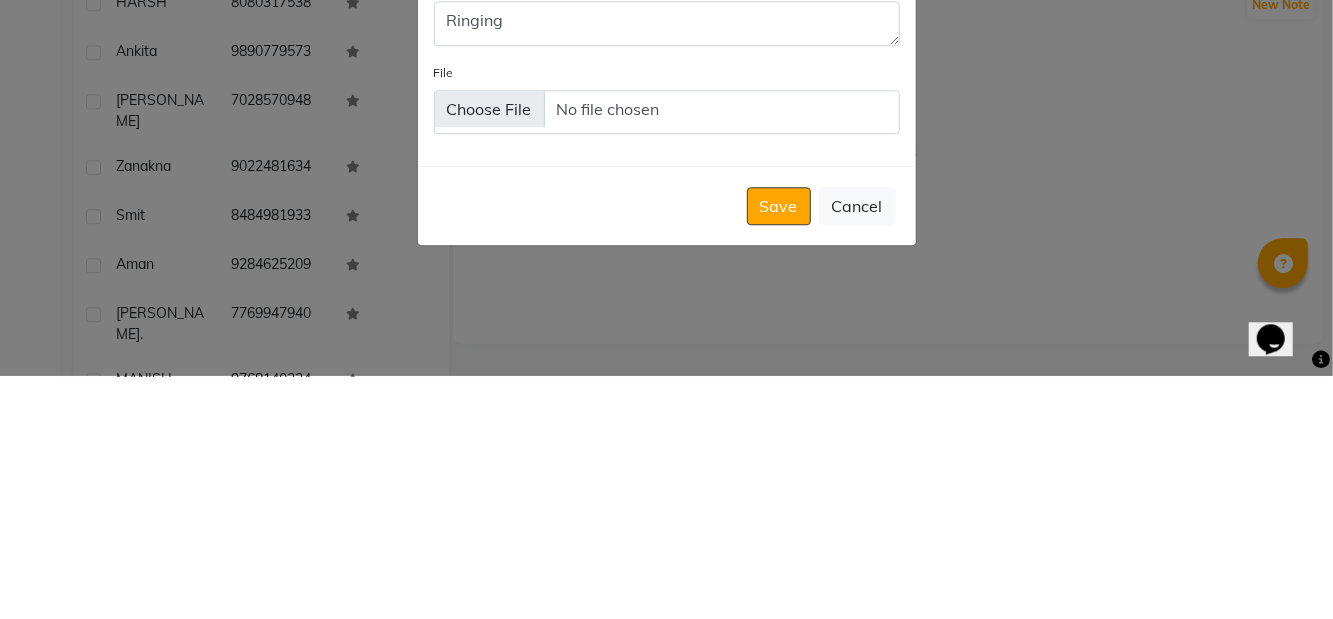 click on "Save" 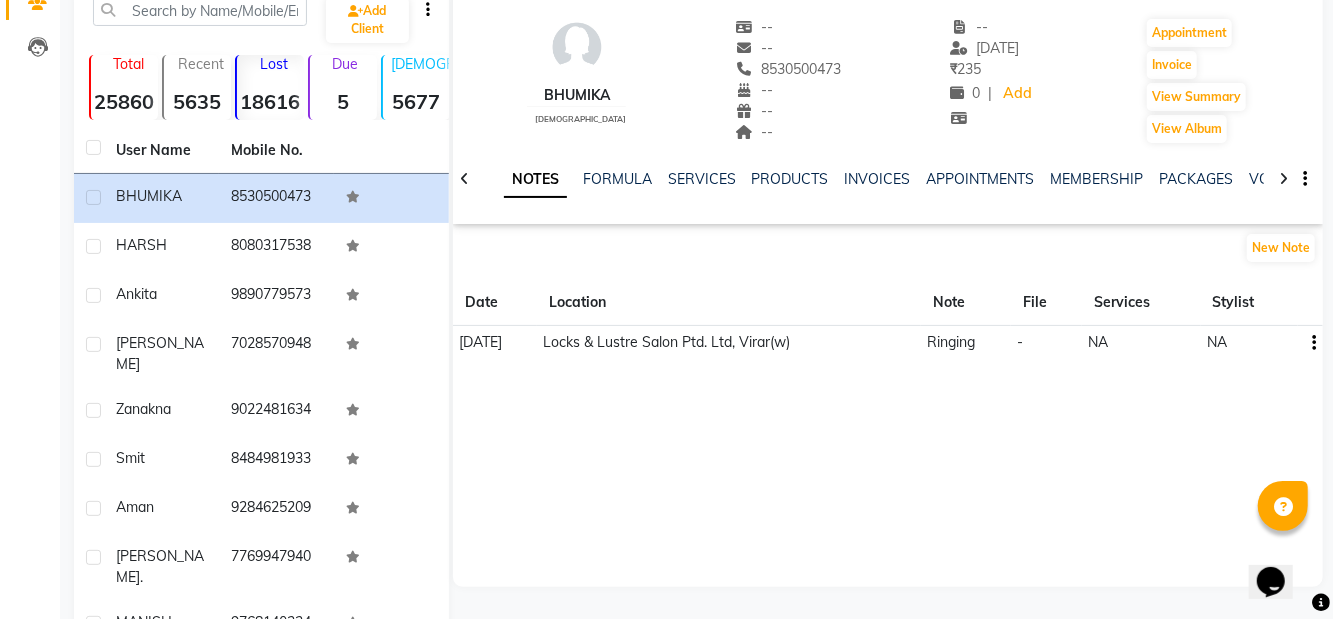 click on "HARSH" 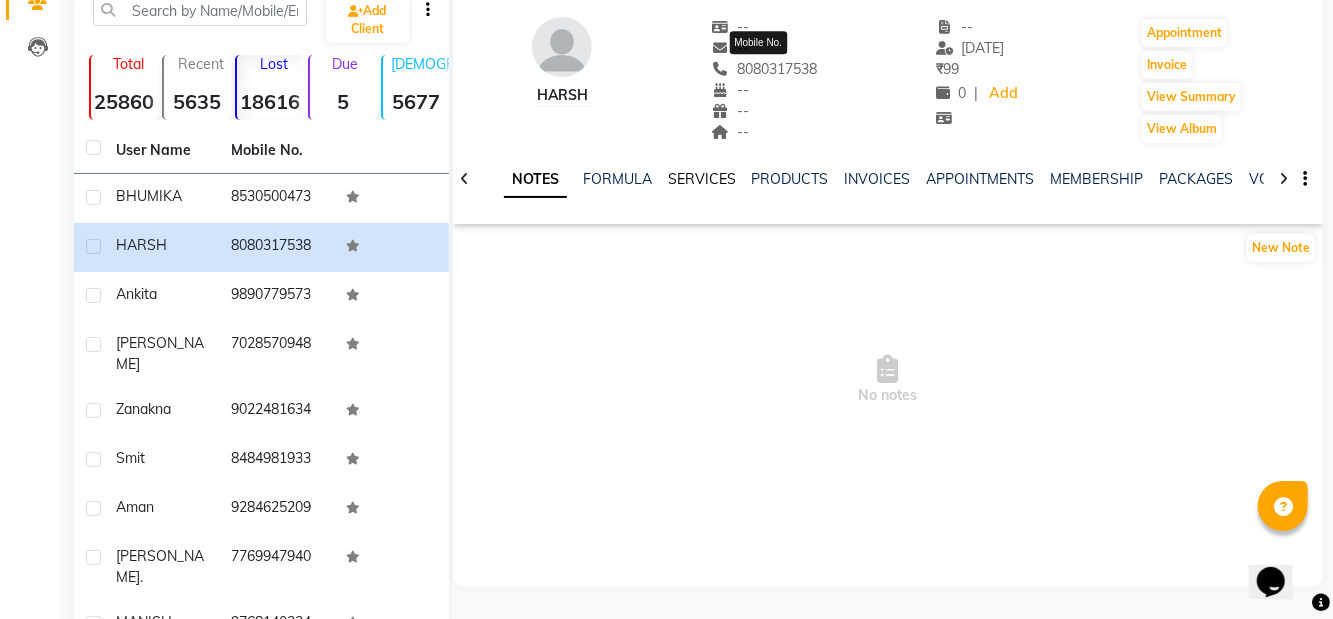 click on "SERVICES" 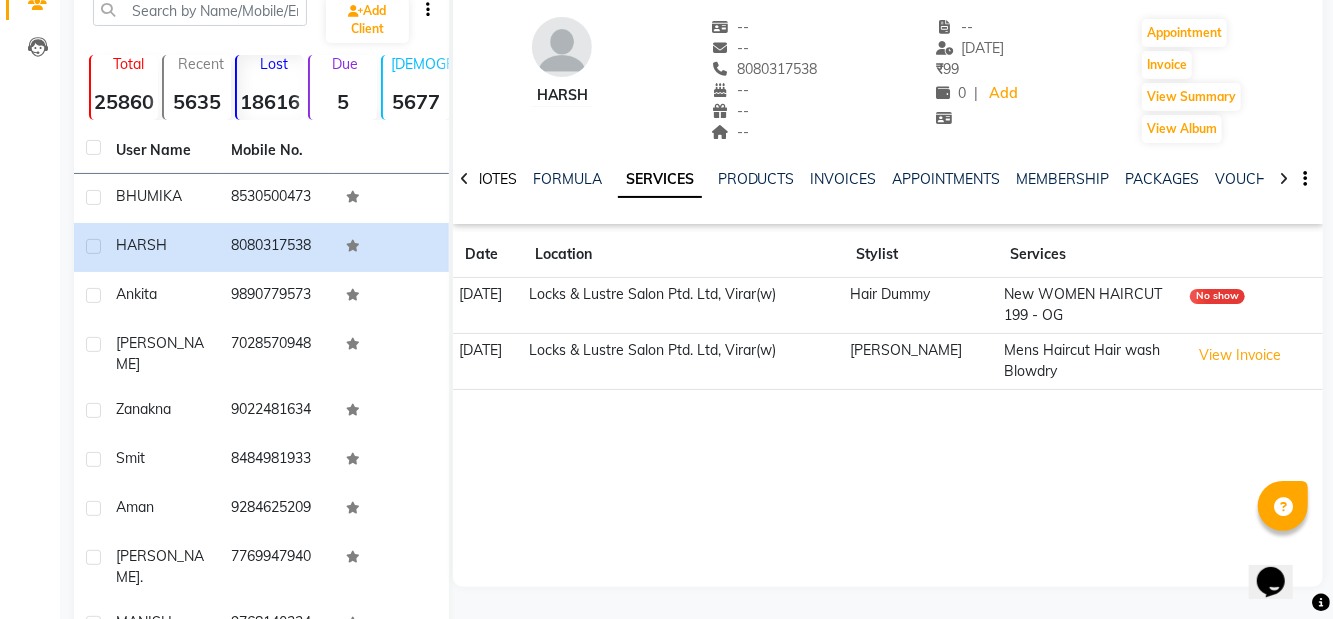 click on "NOTES" 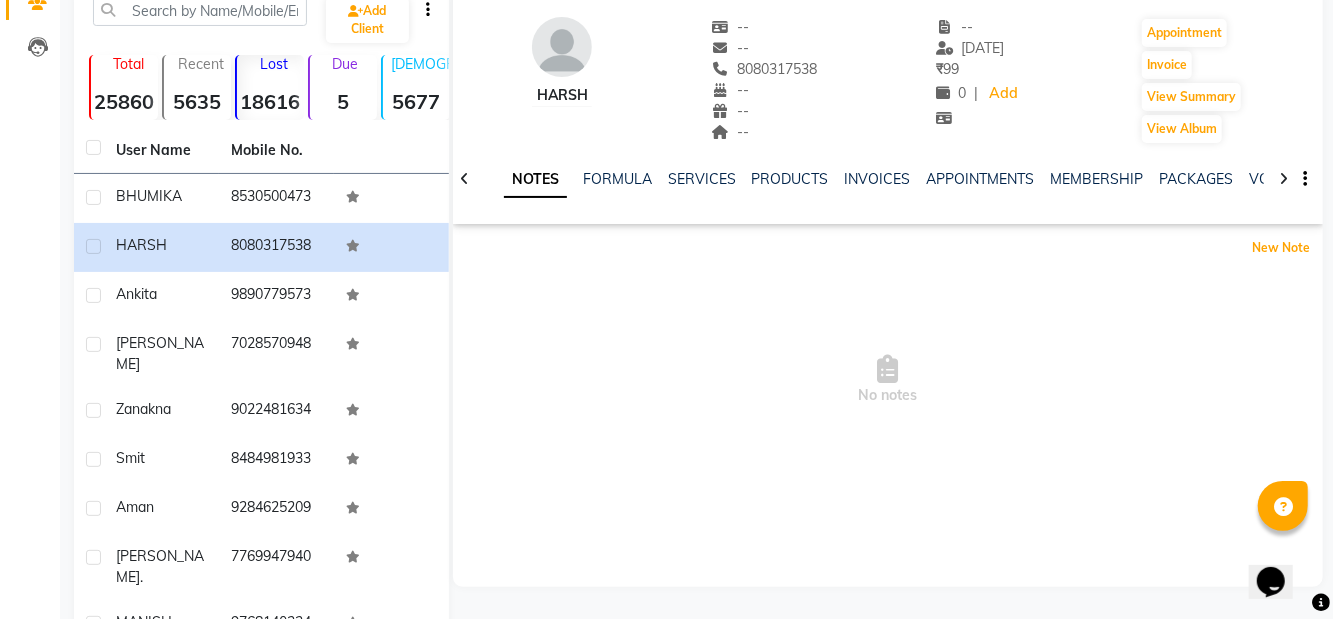 click on "New Note" 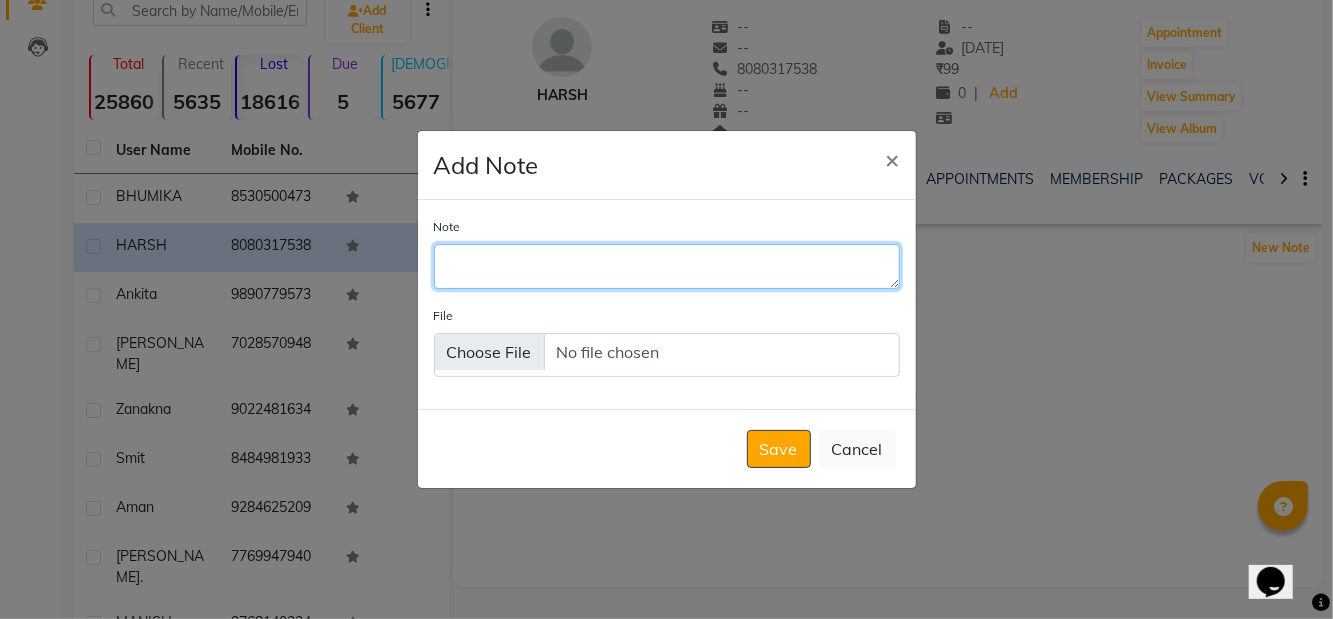 click on "Note" at bounding box center [667, 266] 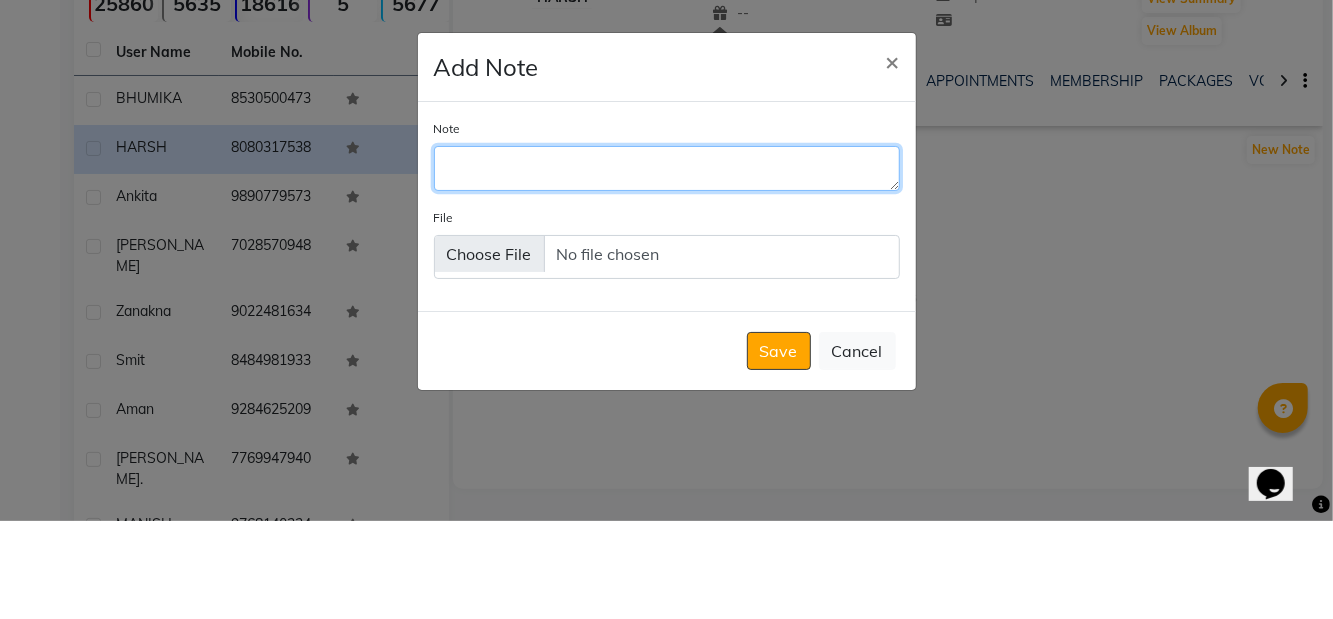 scroll, scrollTop: 100, scrollLeft: 0, axis: vertical 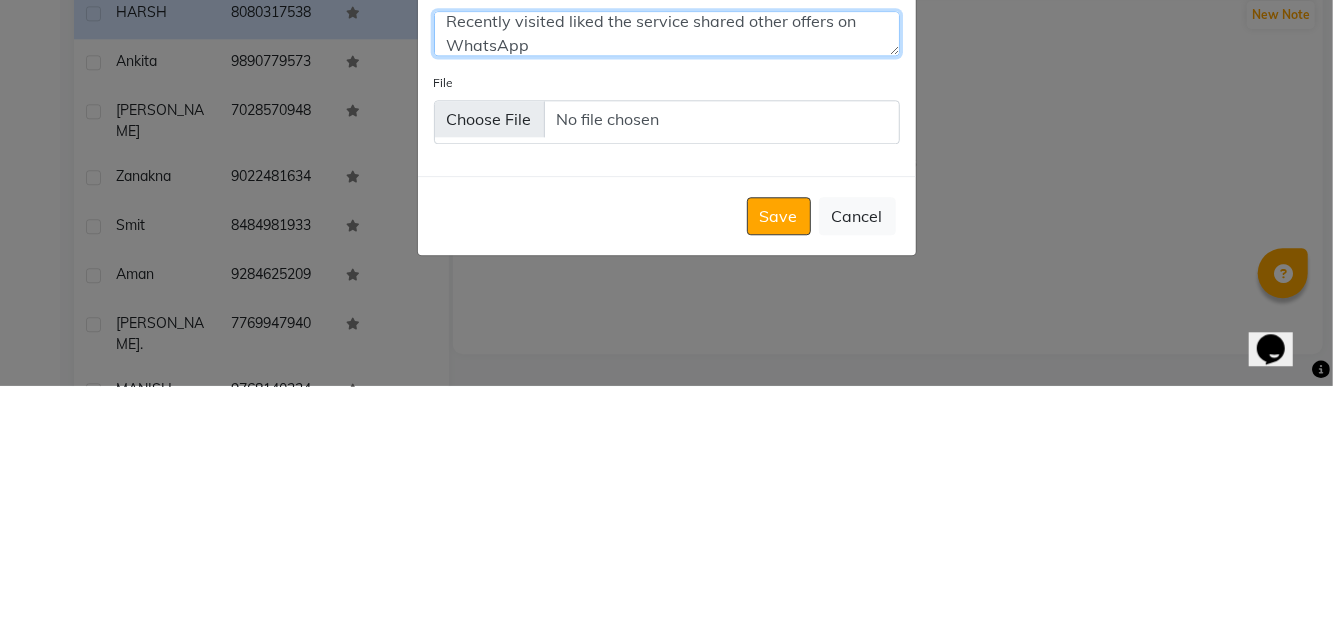type on "Recently visited liked the service shared other offers on WhatsApp" 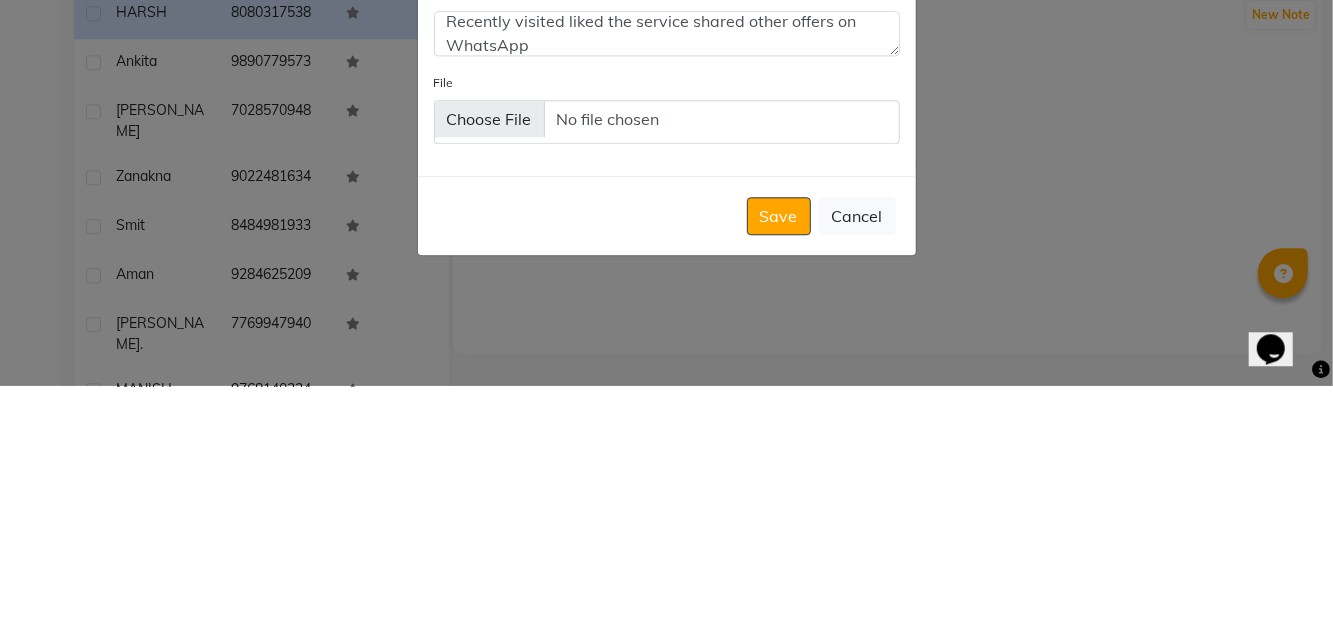 click on "Save" 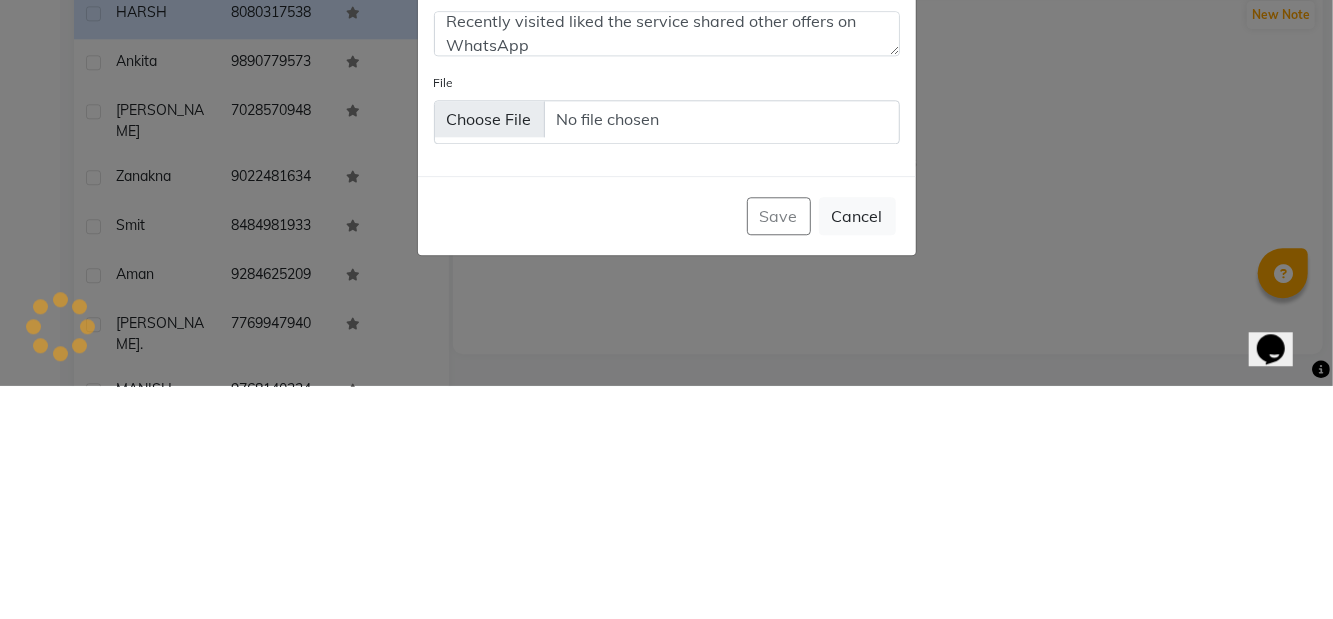 scroll, scrollTop: 100, scrollLeft: 0, axis: vertical 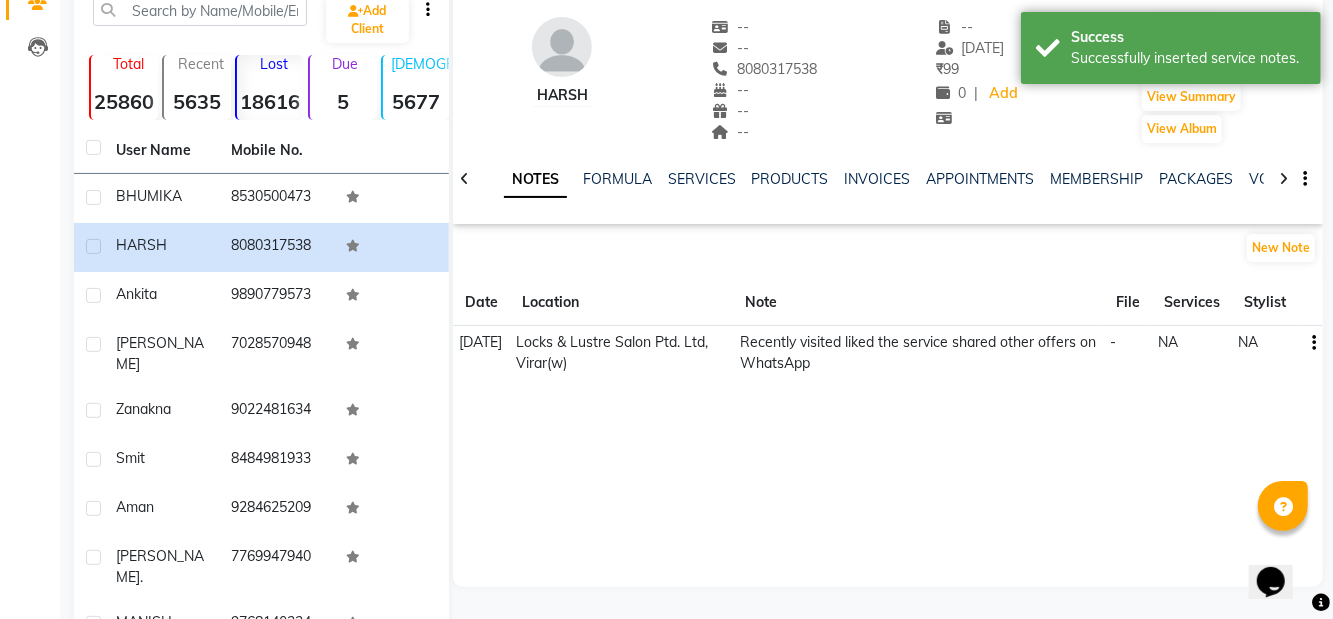 click on "ankita" 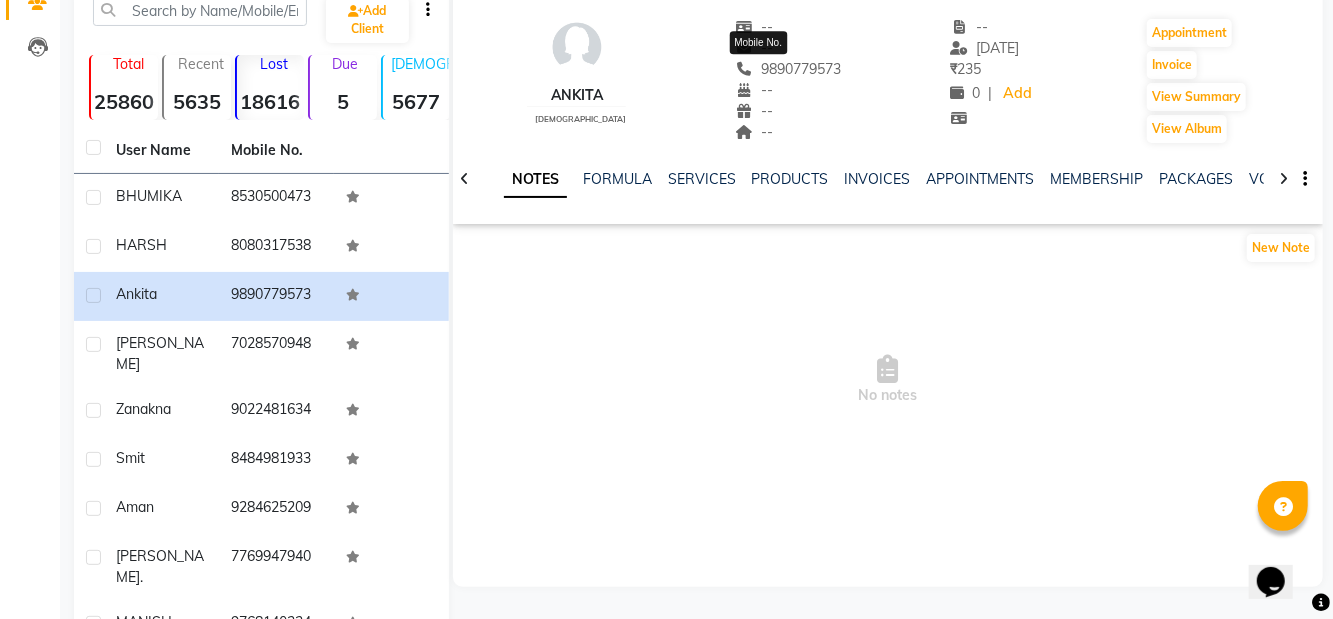 click on "NOTES FORMULA SERVICES PRODUCTS INVOICES APPOINTMENTS MEMBERSHIP PACKAGES VOUCHERS GIFTCARDS POINTS FORMS FAMILY CARDS WALLET" 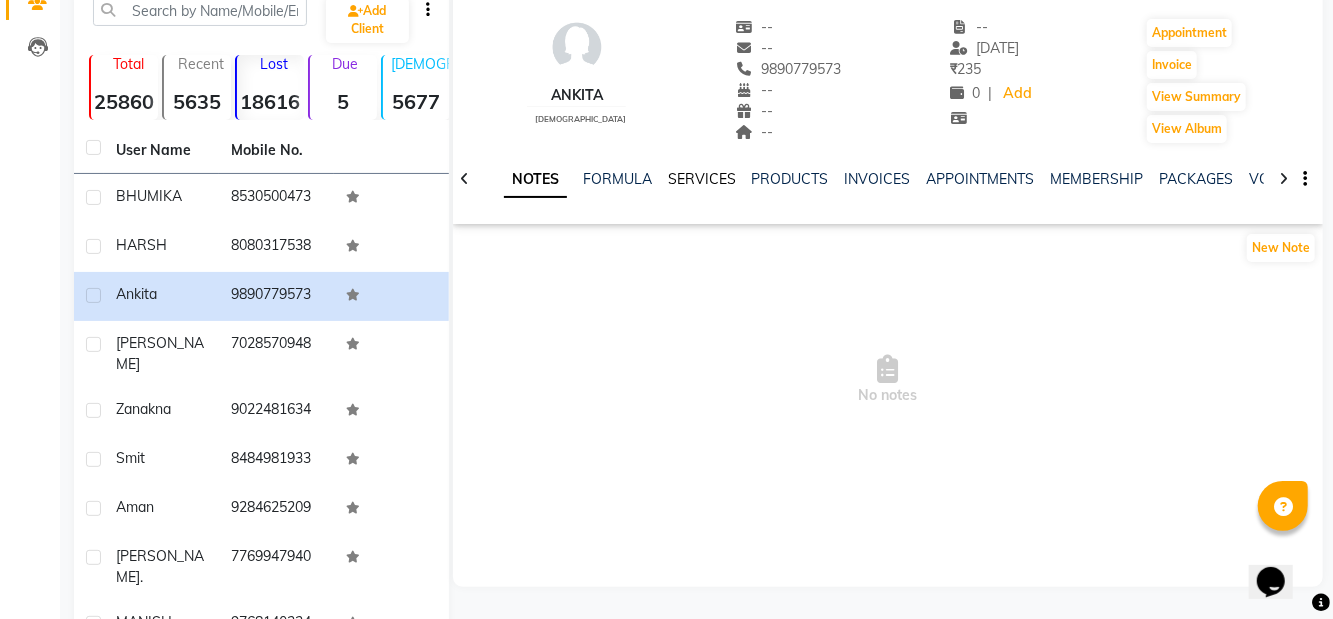 click on "SERVICES" 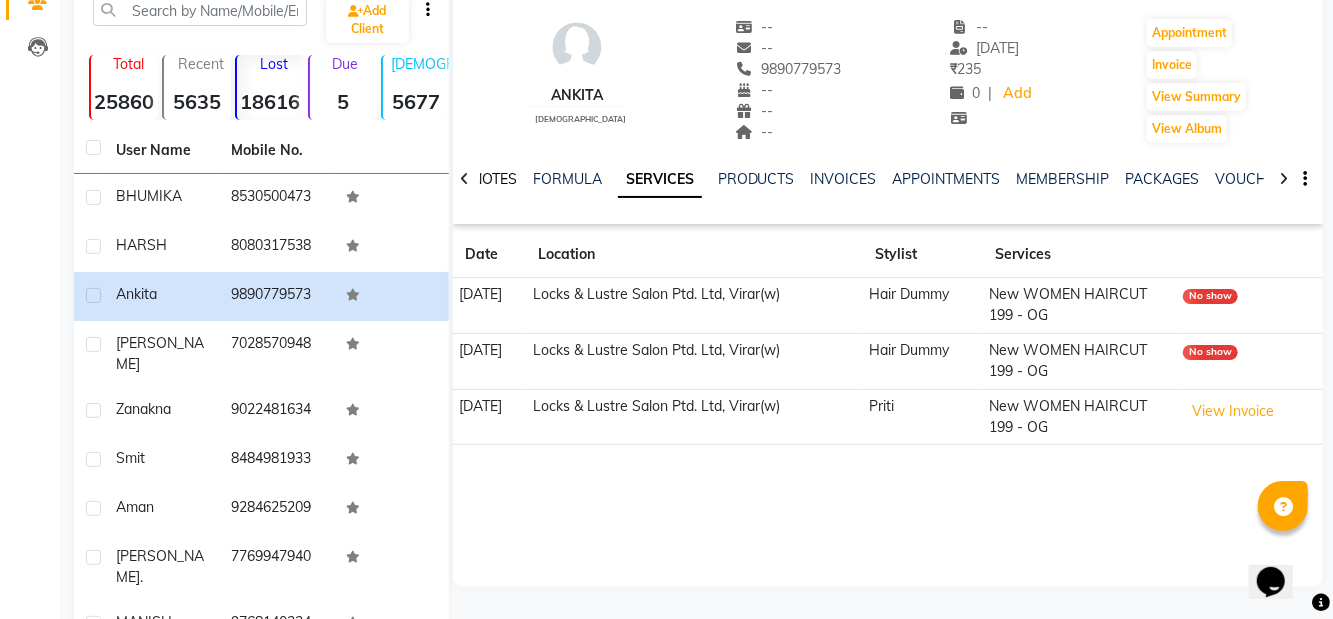 click on "NOTES" 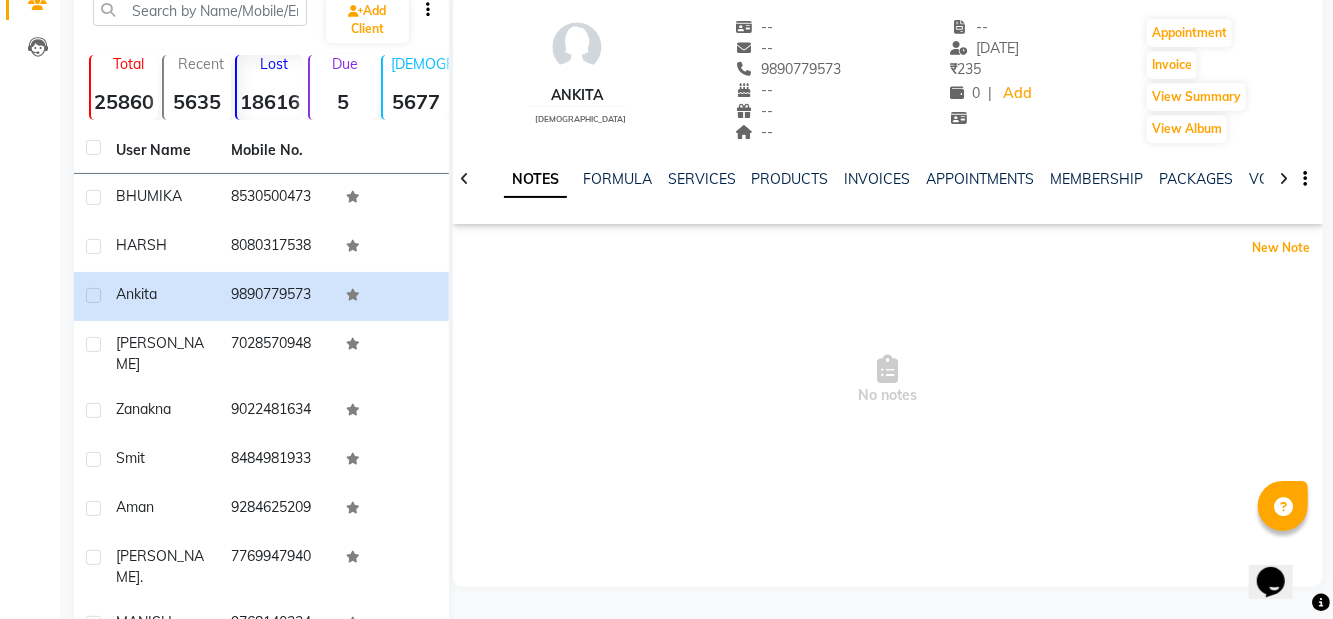 click on "New Note" 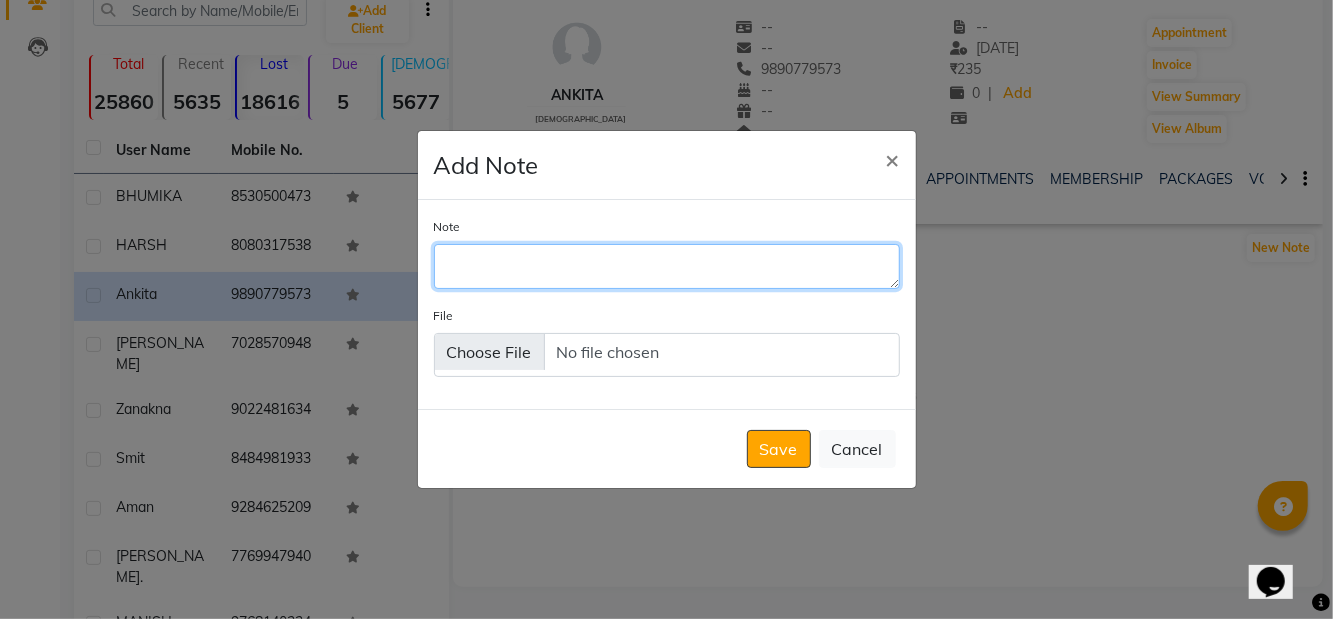 click on "Note" at bounding box center [667, 266] 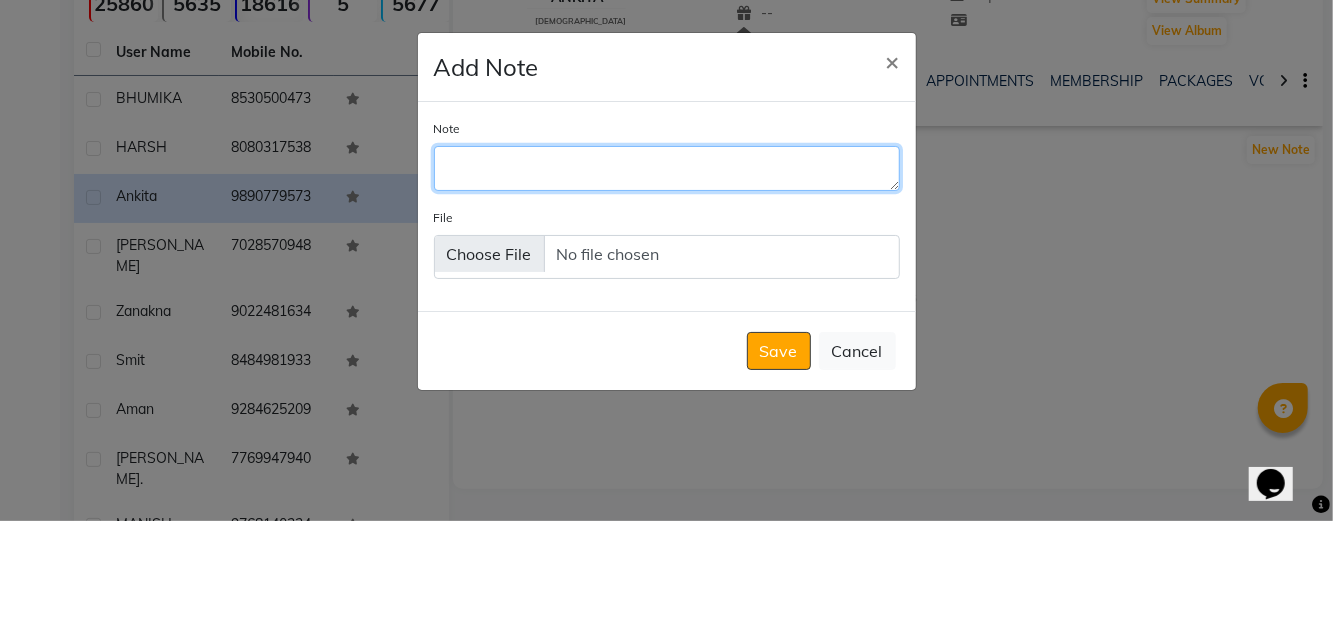 scroll, scrollTop: 100, scrollLeft: 0, axis: vertical 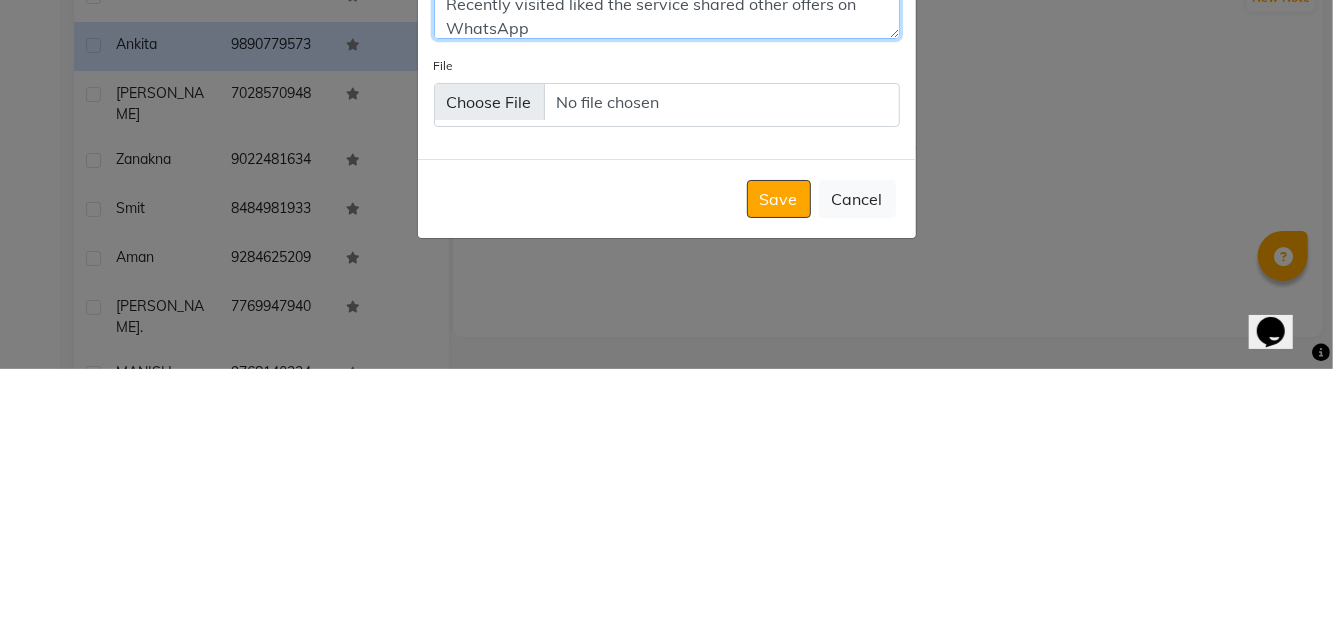 type on "Recently visited liked the service shared other offers on WhatsApp" 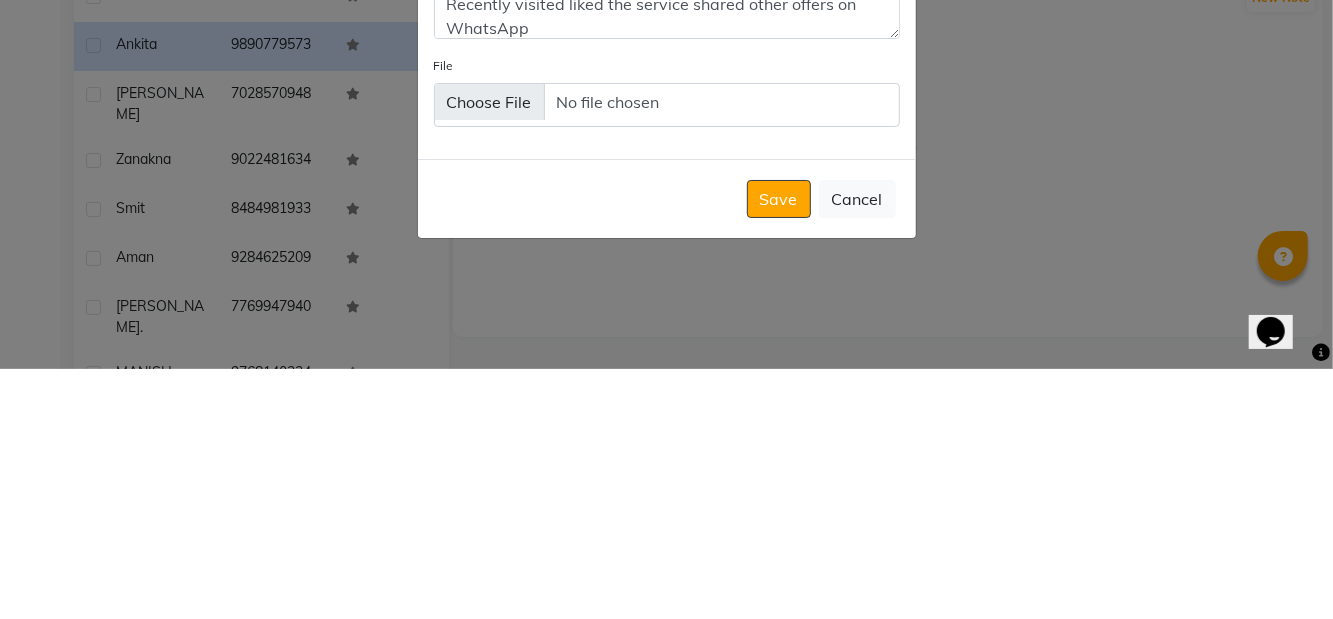 click on "Save" 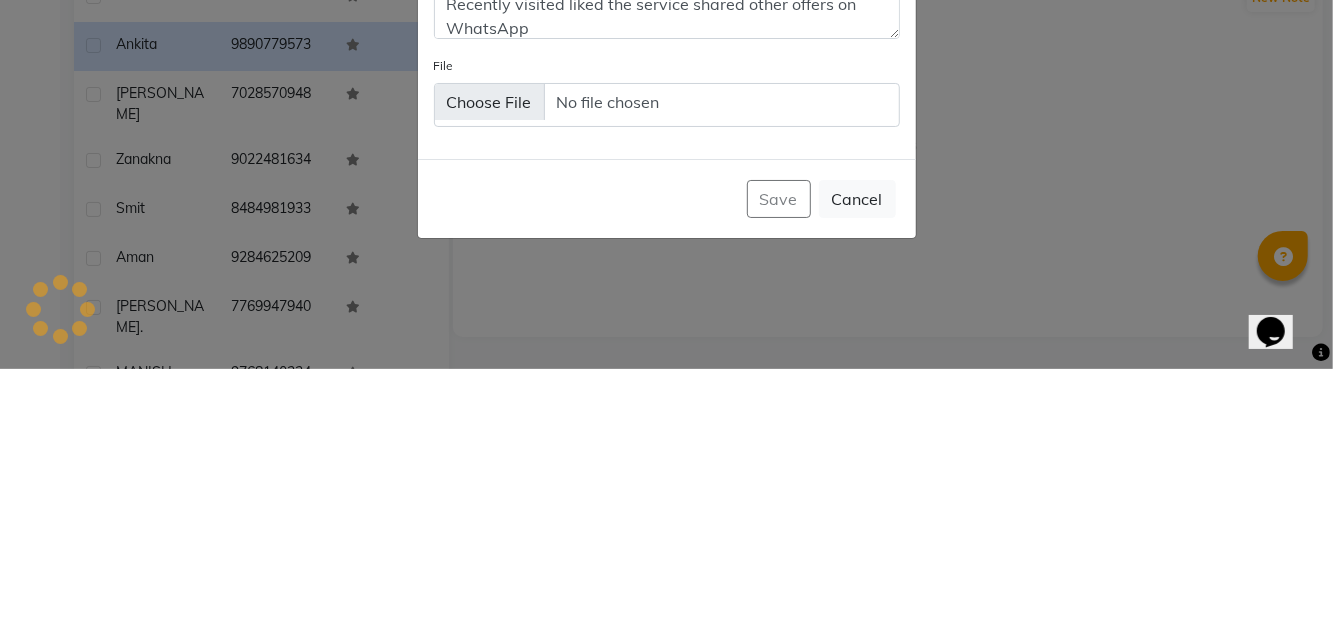 scroll, scrollTop: 100, scrollLeft: 0, axis: vertical 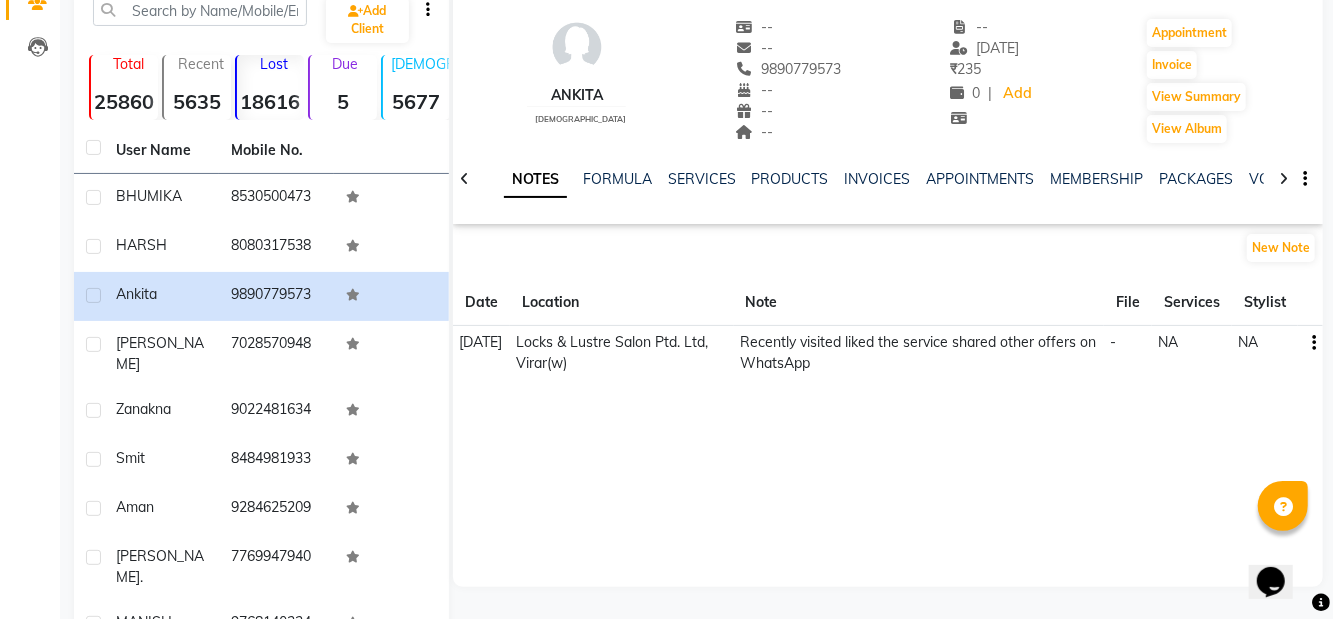 click on "zanakna" 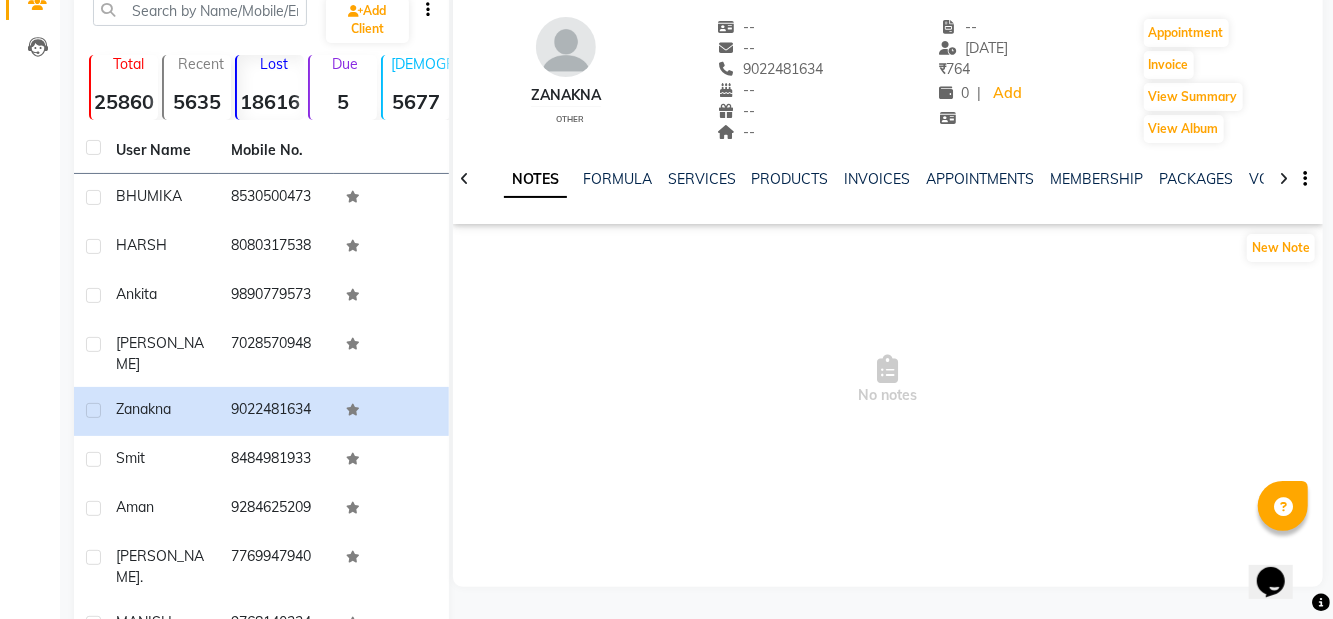 click on "[PERSON_NAME]" 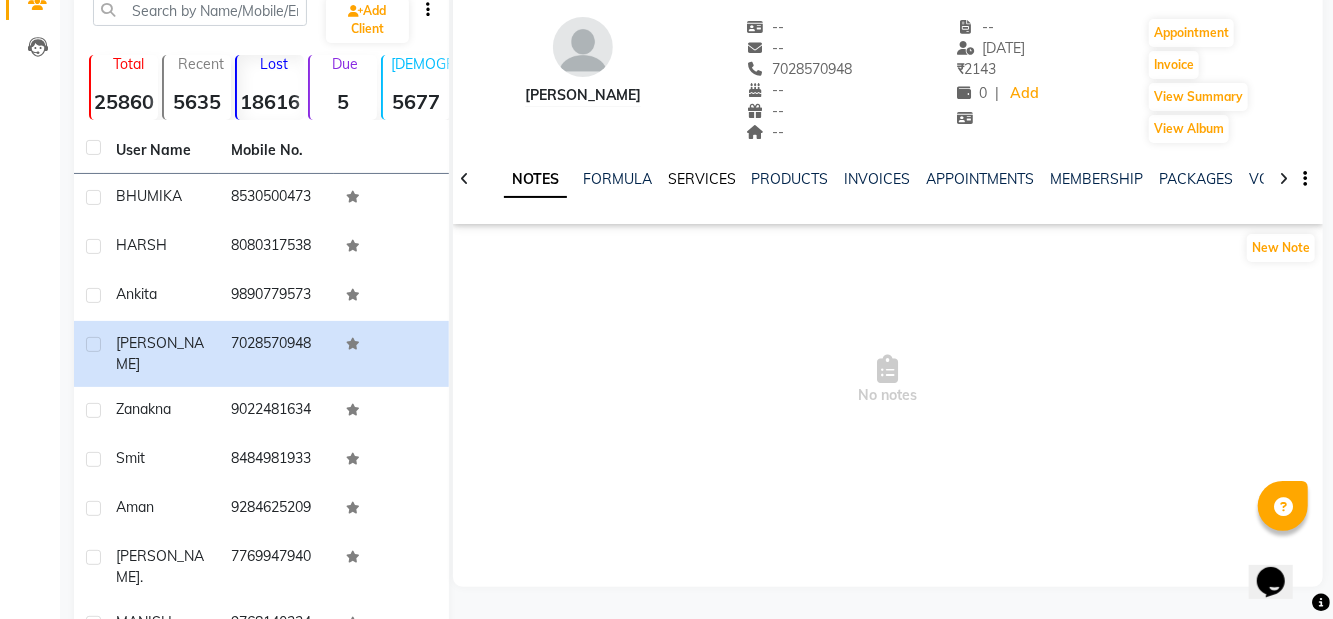 click on "SERVICES" 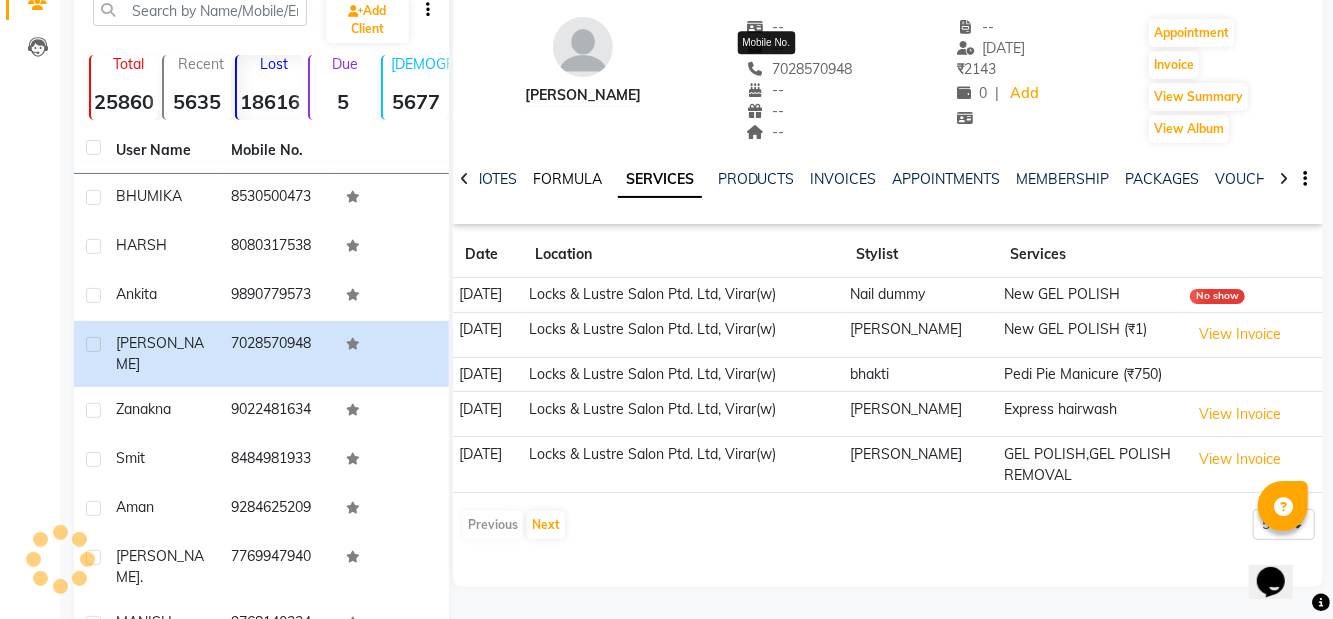 click on "FORMULA" 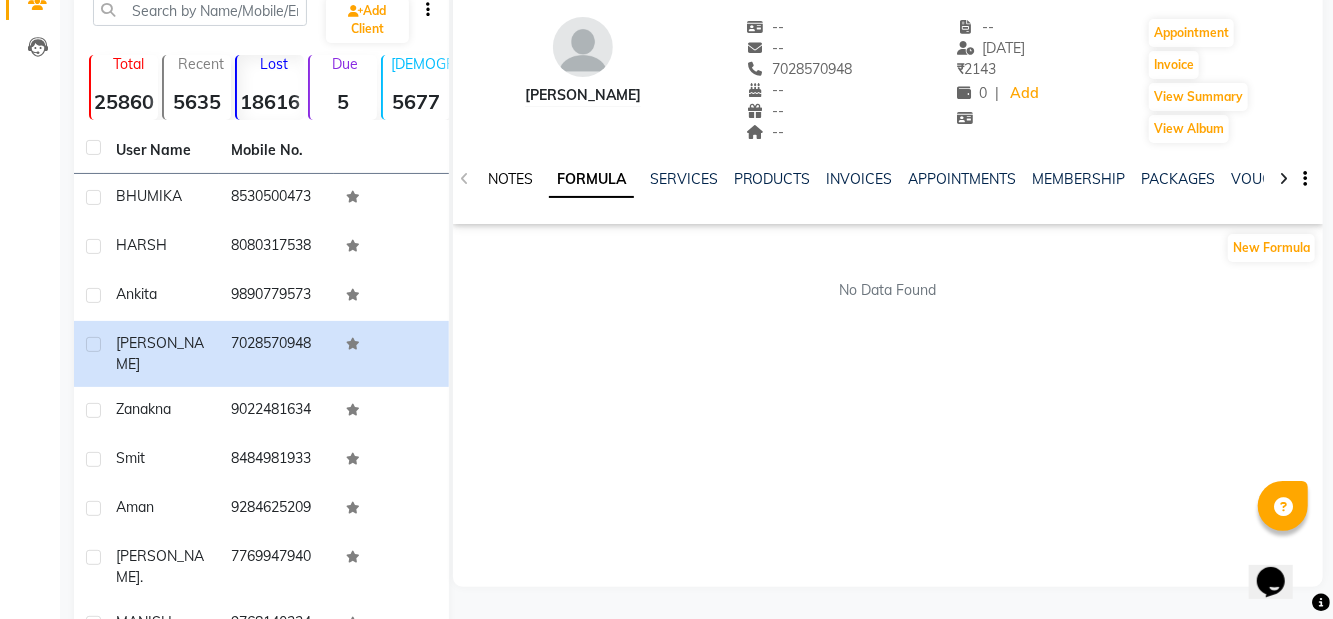 click on "NOTES" 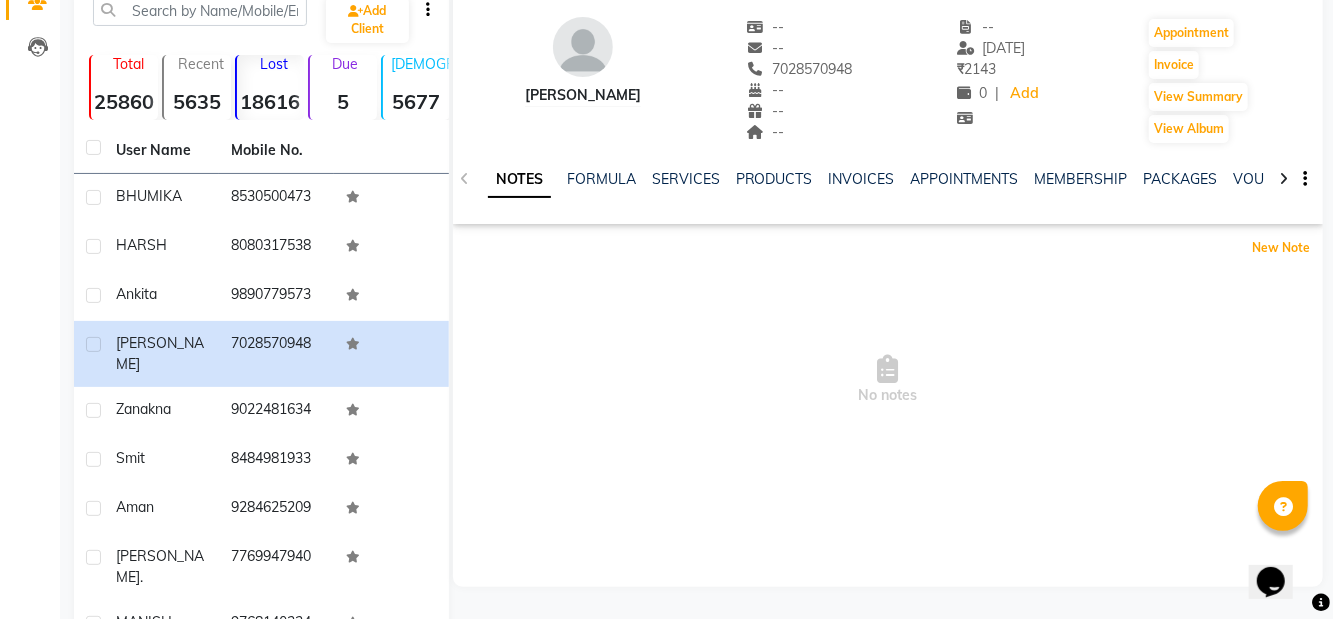 click on "New Note" 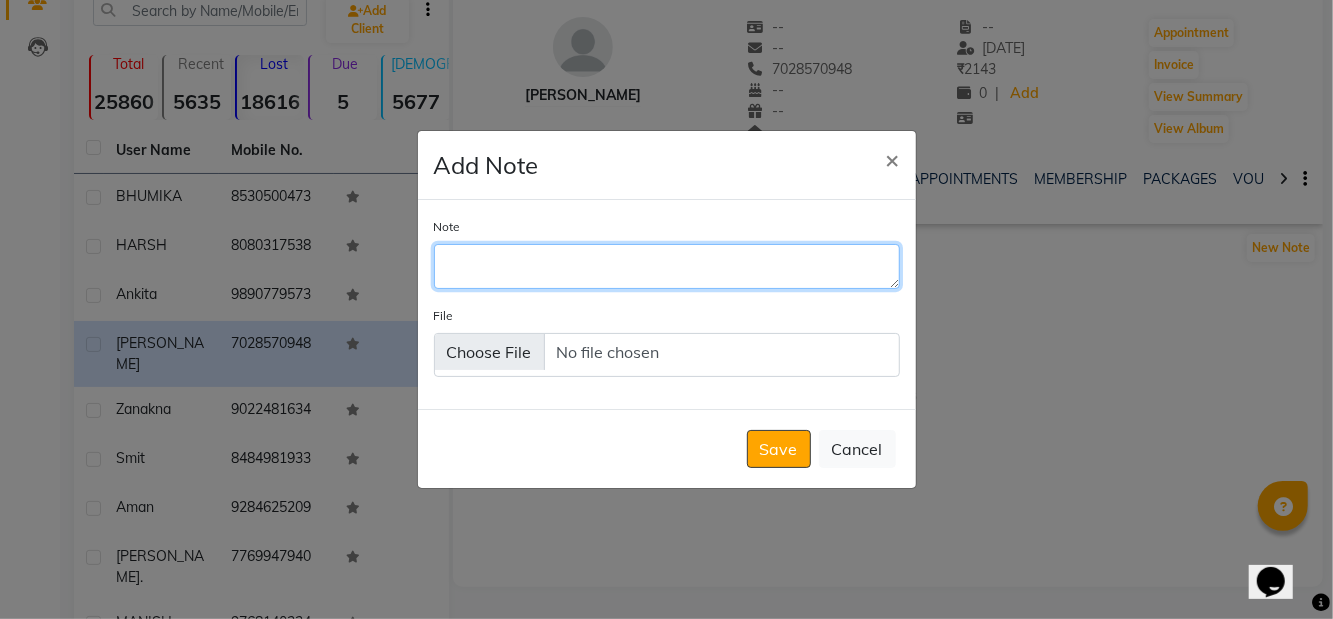 click on "Note" at bounding box center (667, 266) 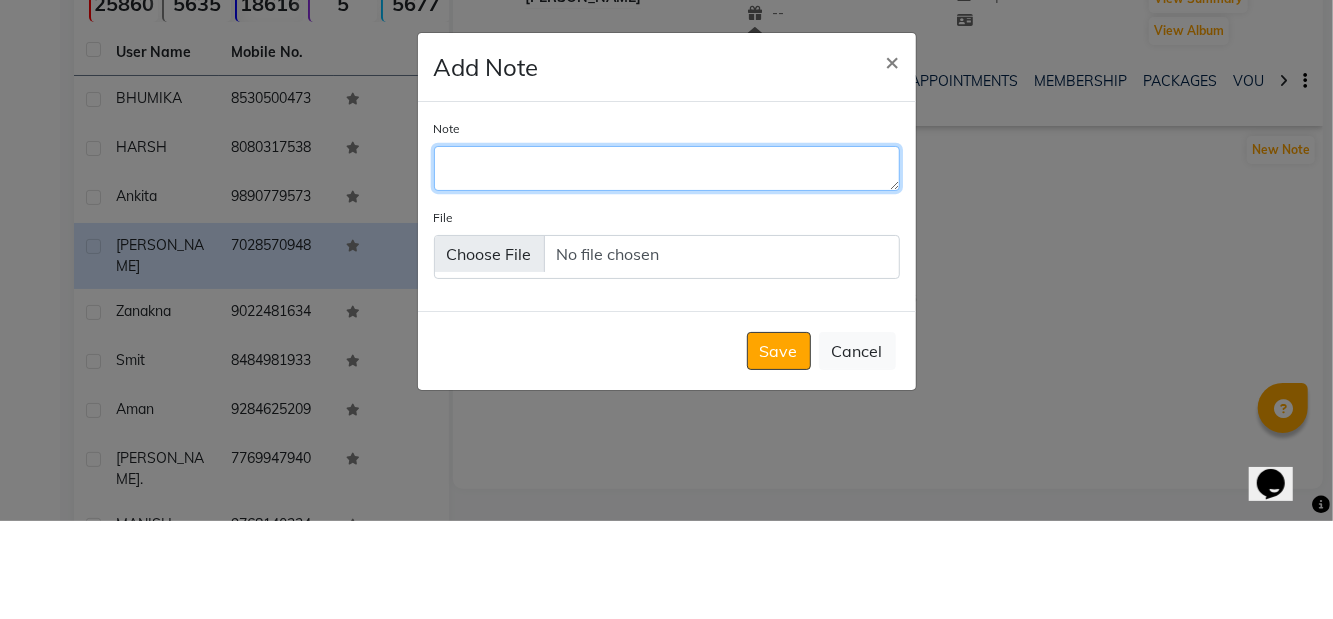 scroll, scrollTop: 100, scrollLeft: 0, axis: vertical 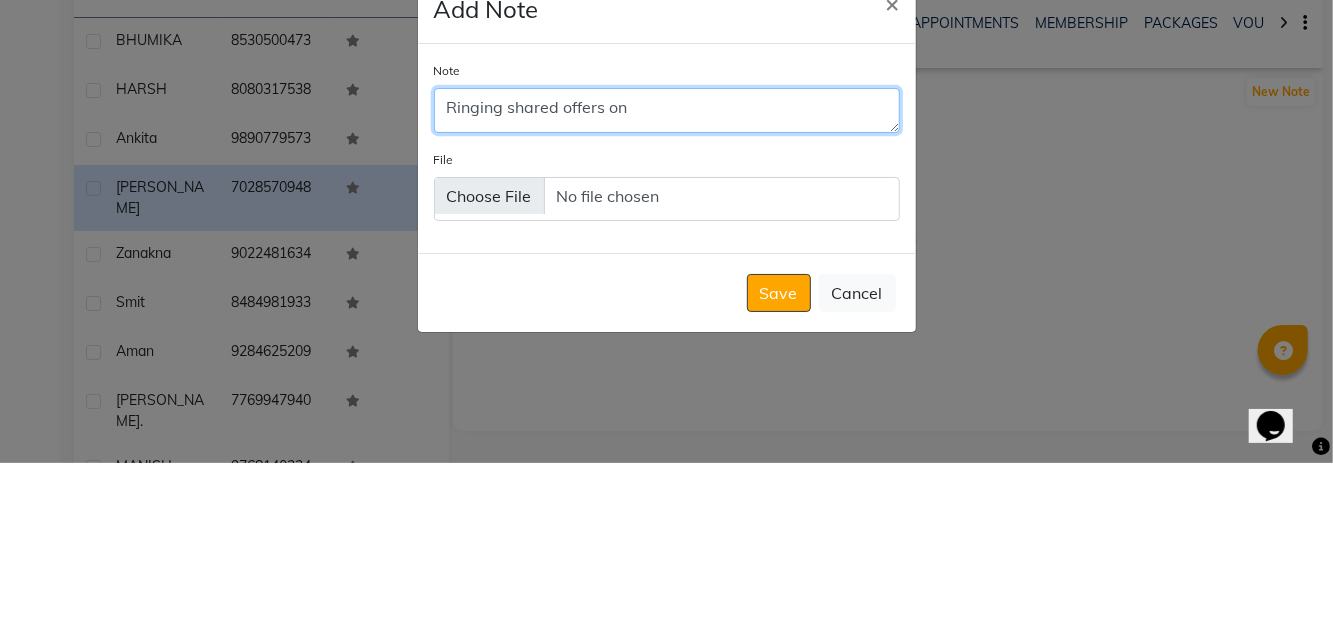 type on "Ringing shared offers on WhatsApp" 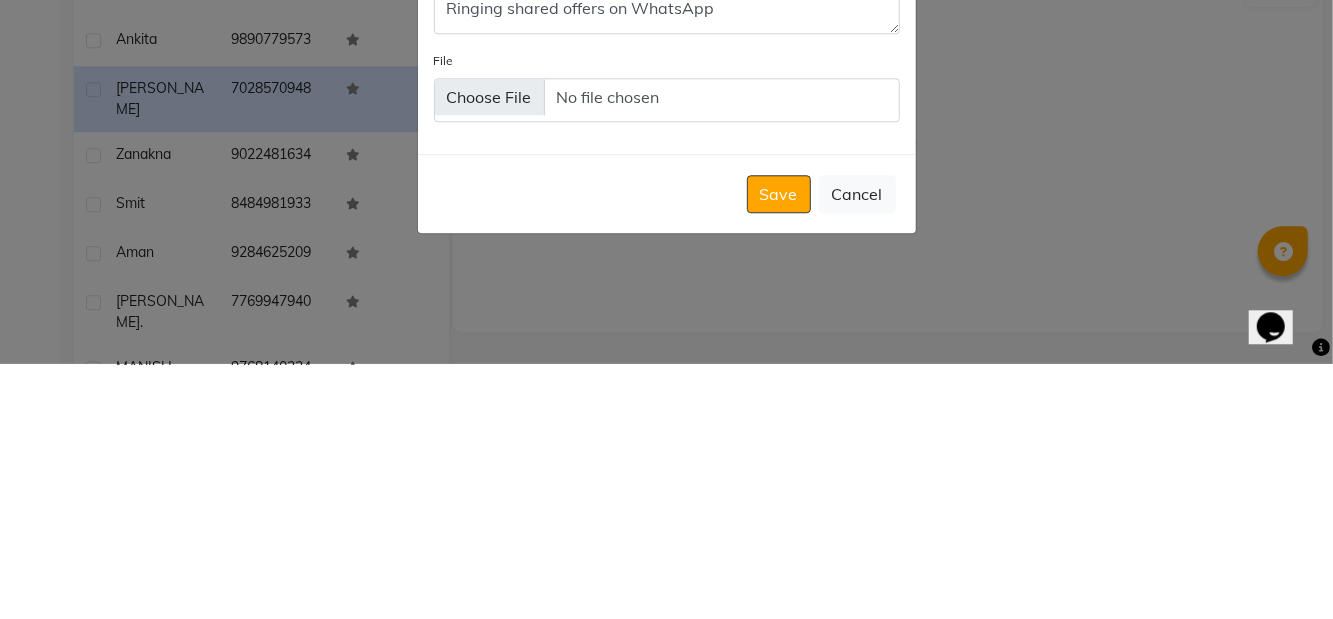 click on "Save" 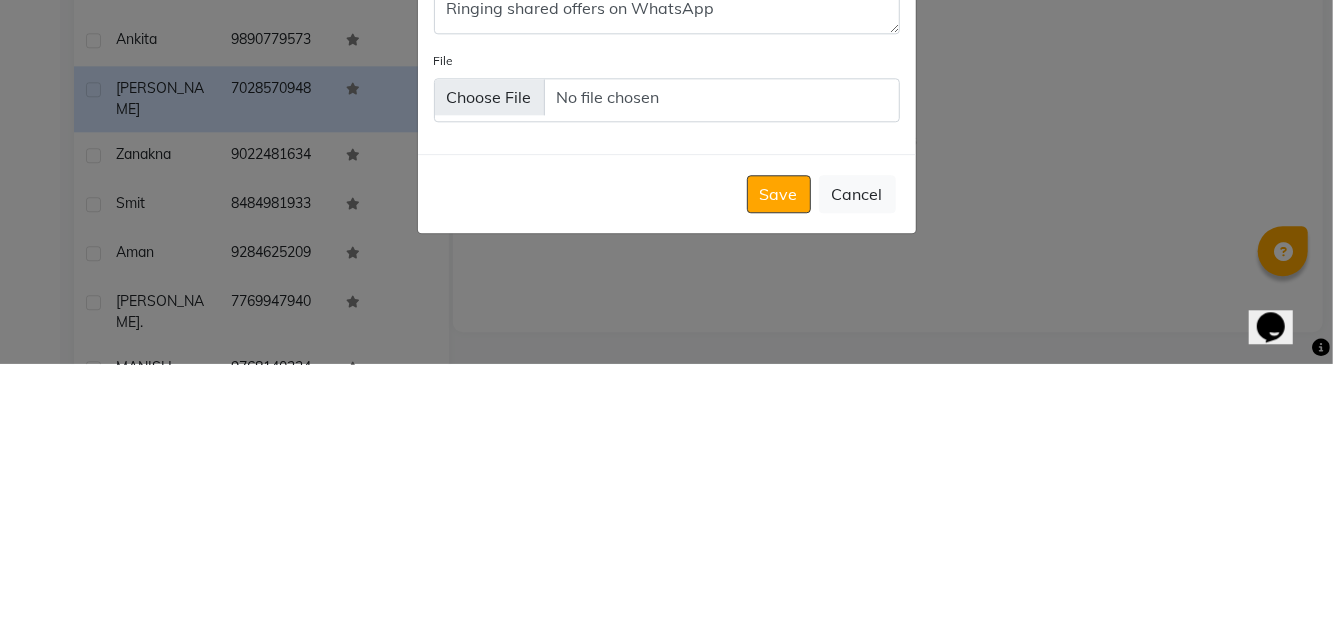scroll, scrollTop: 100, scrollLeft: 0, axis: vertical 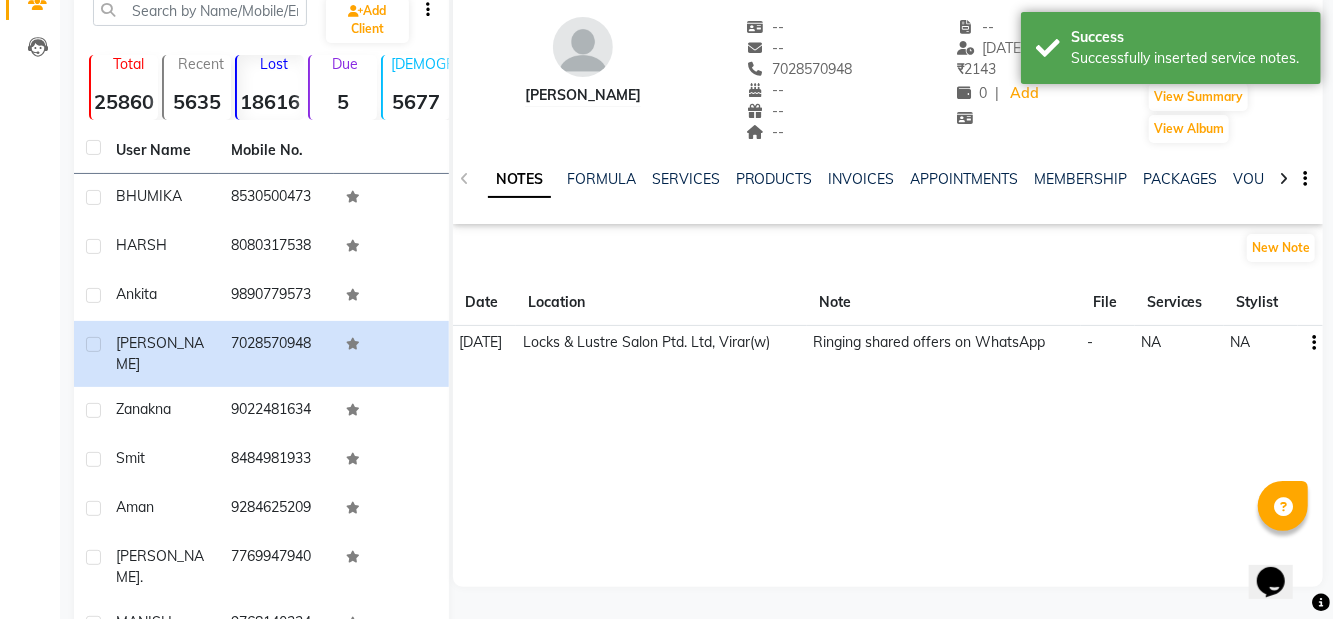 click on "zanakna" 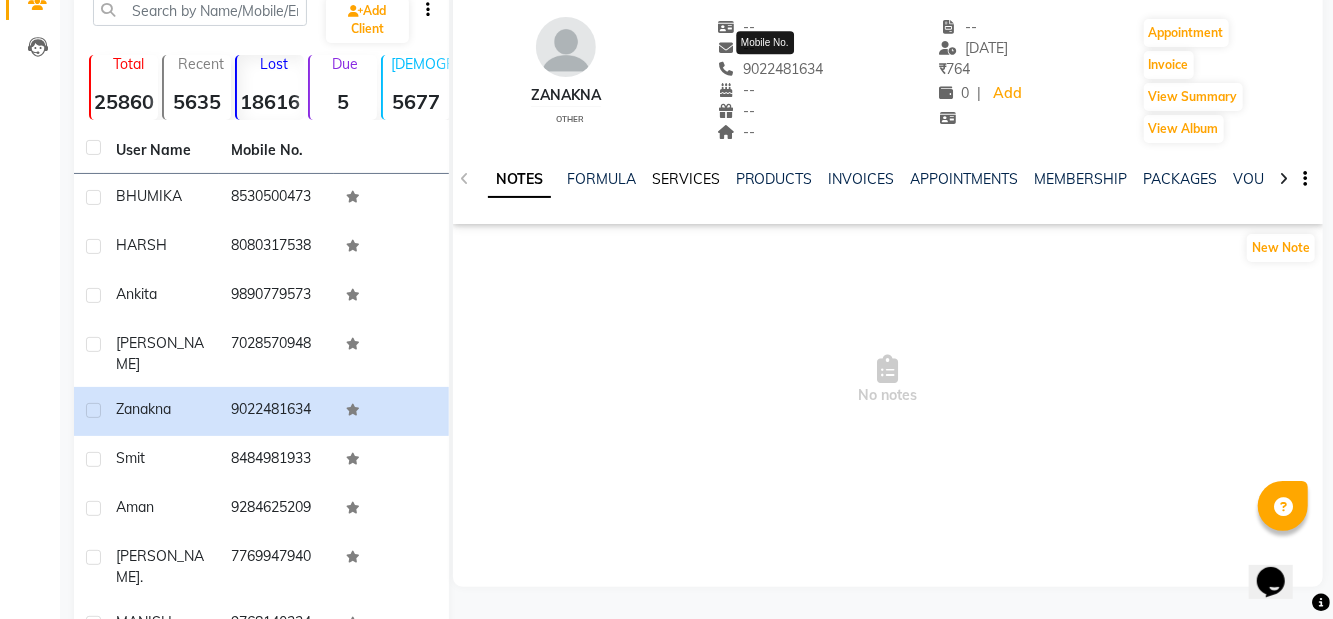click on "SERVICES" 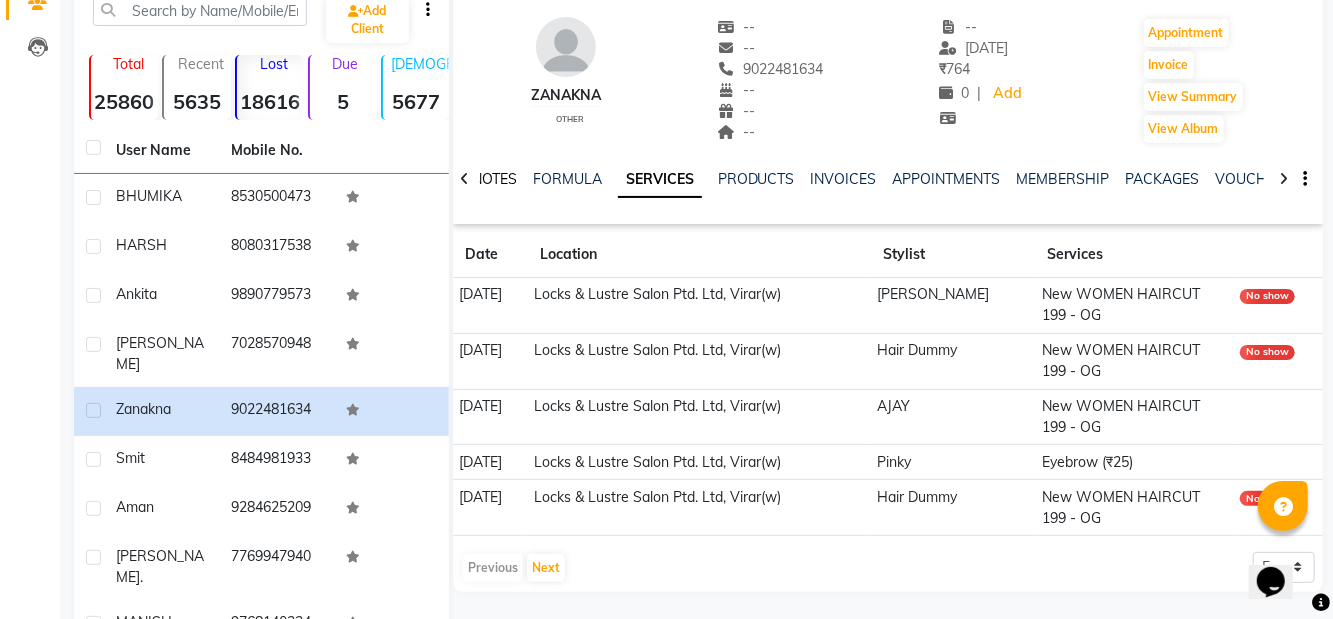 click on "NOTES" 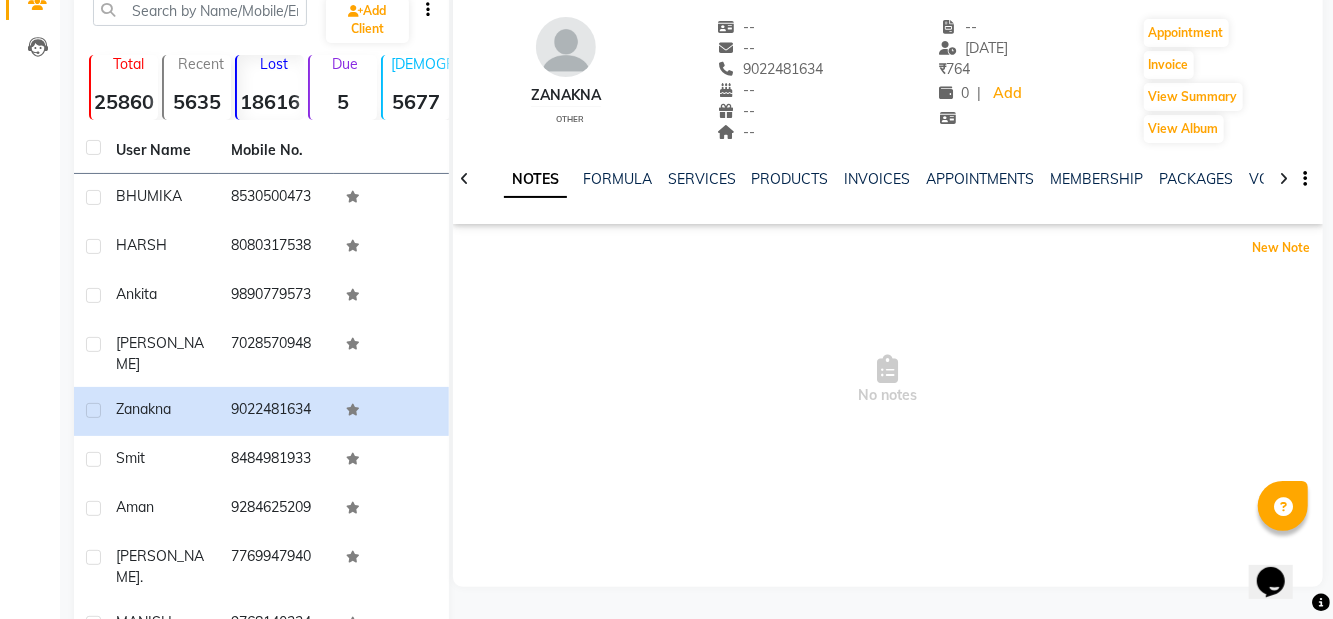 click on "New Note" 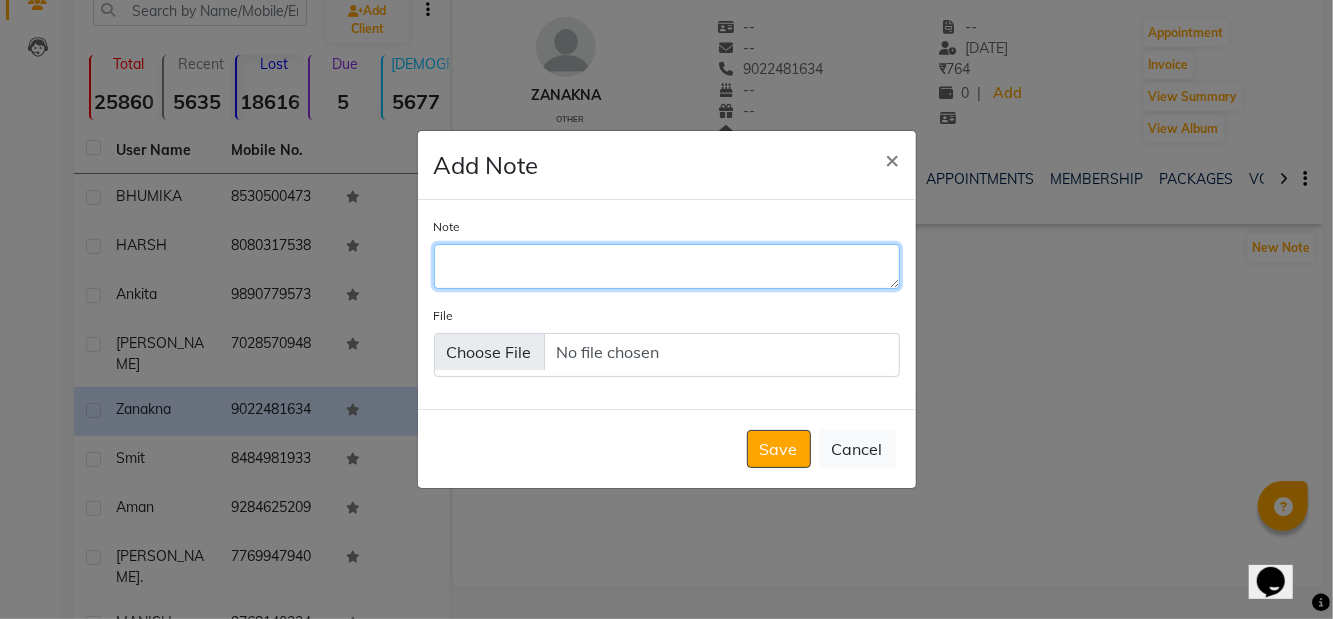 click on "Note" at bounding box center (667, 266) 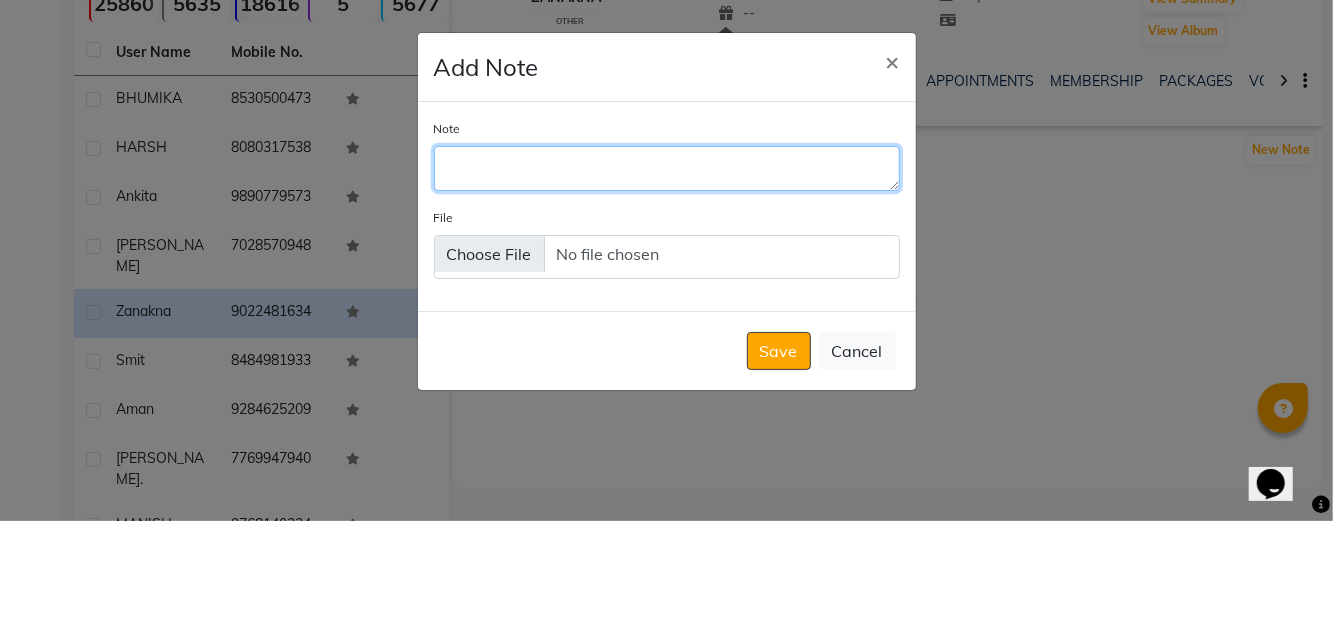 scroll, scrollTop: 100, scrollLeft: 0, axis: vertical 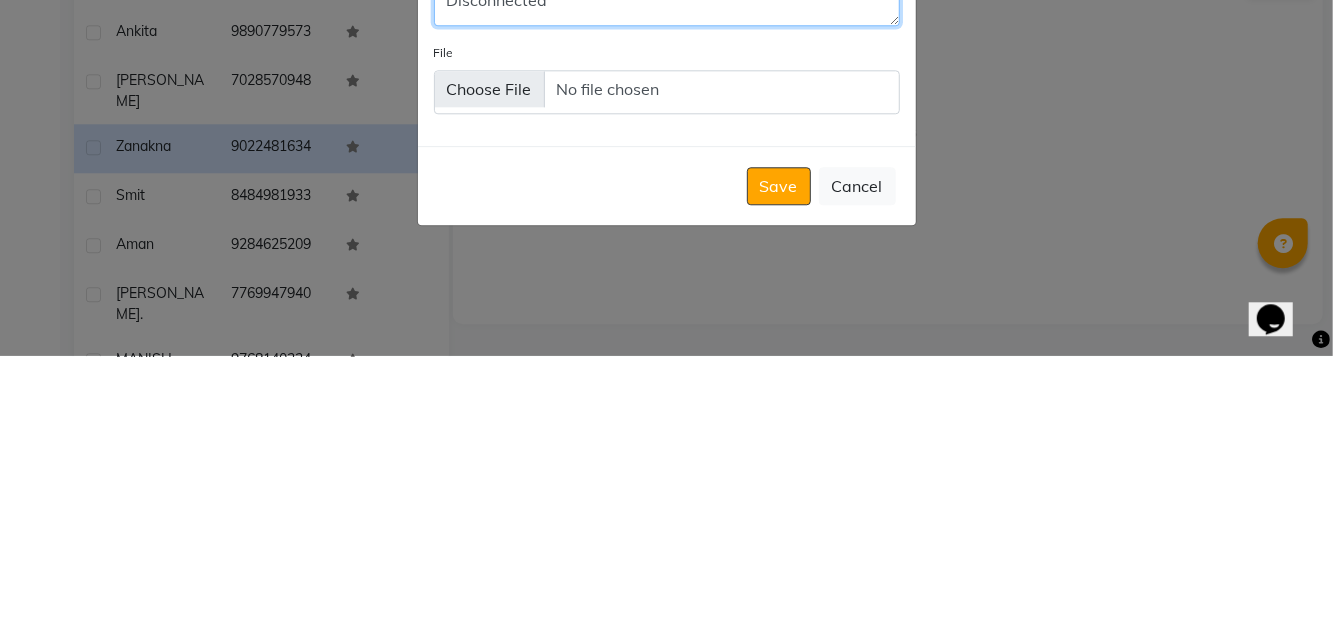 type on "Disconnected" 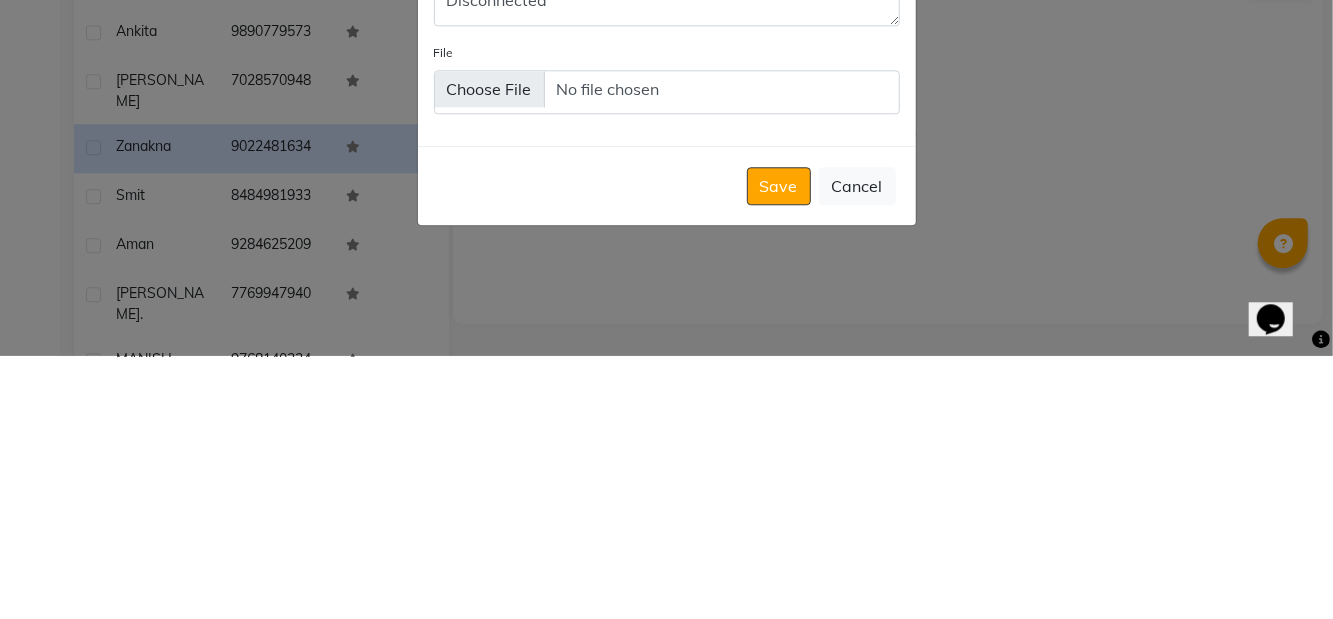 click on "Save" 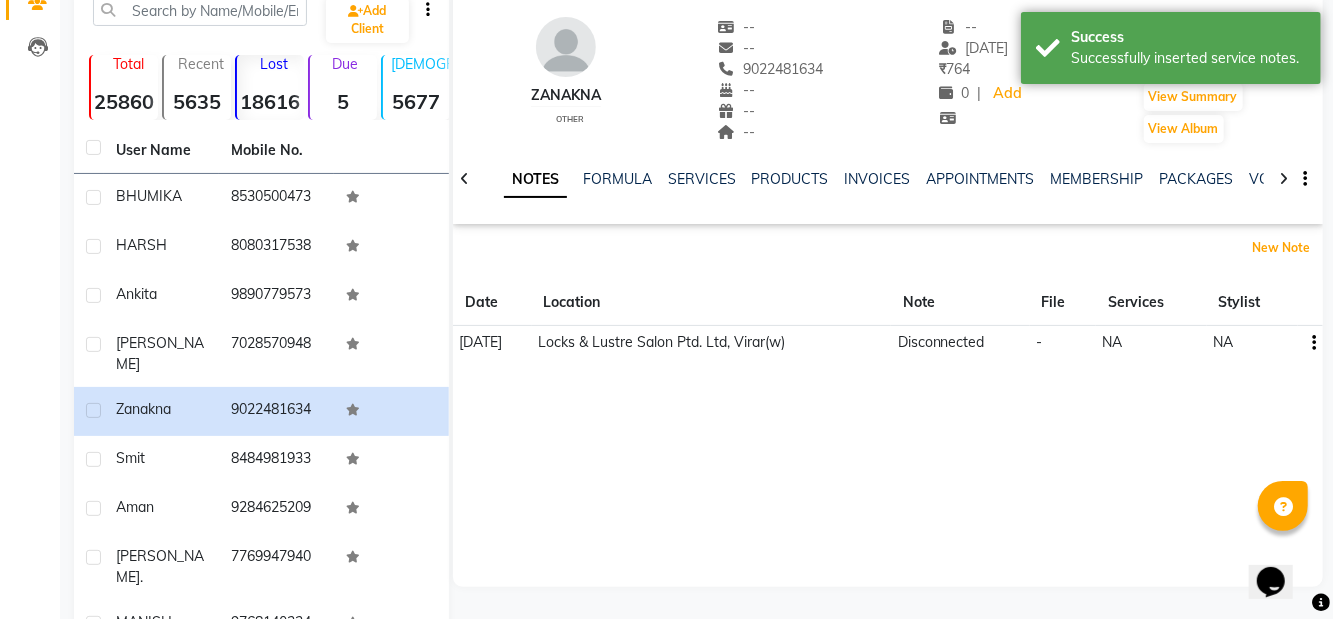 scroll, scrollTop: 88, scrollLeft: 0, axis: vertical 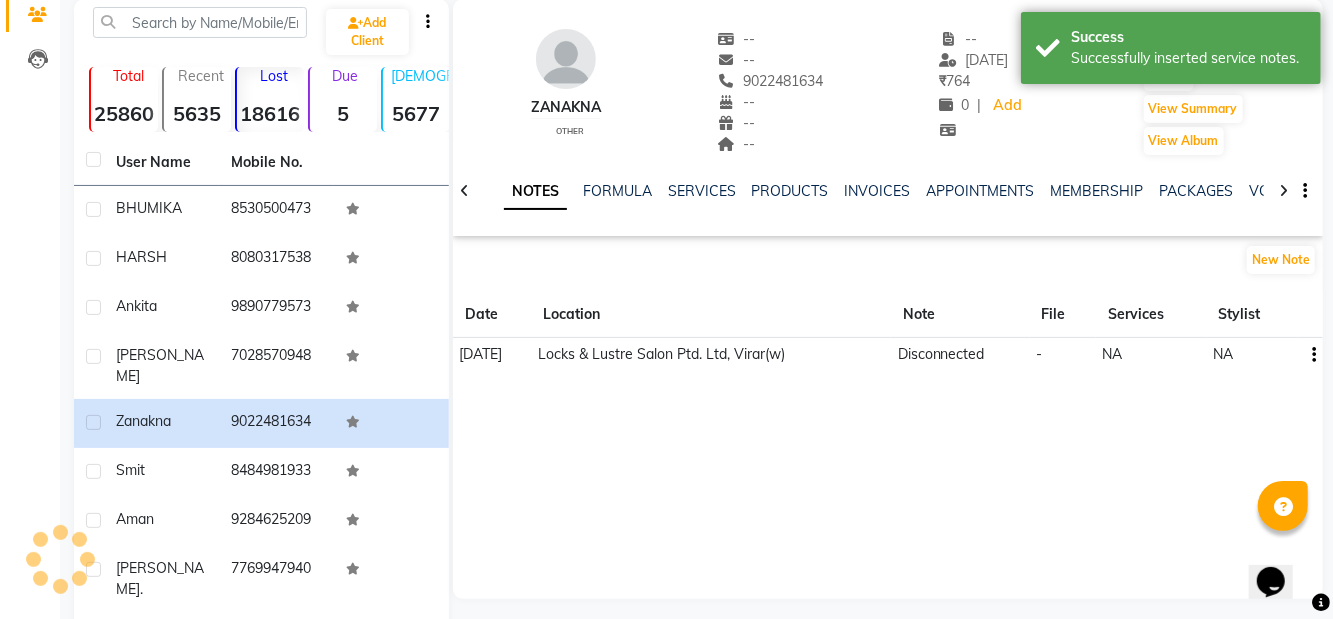 click on "smit" 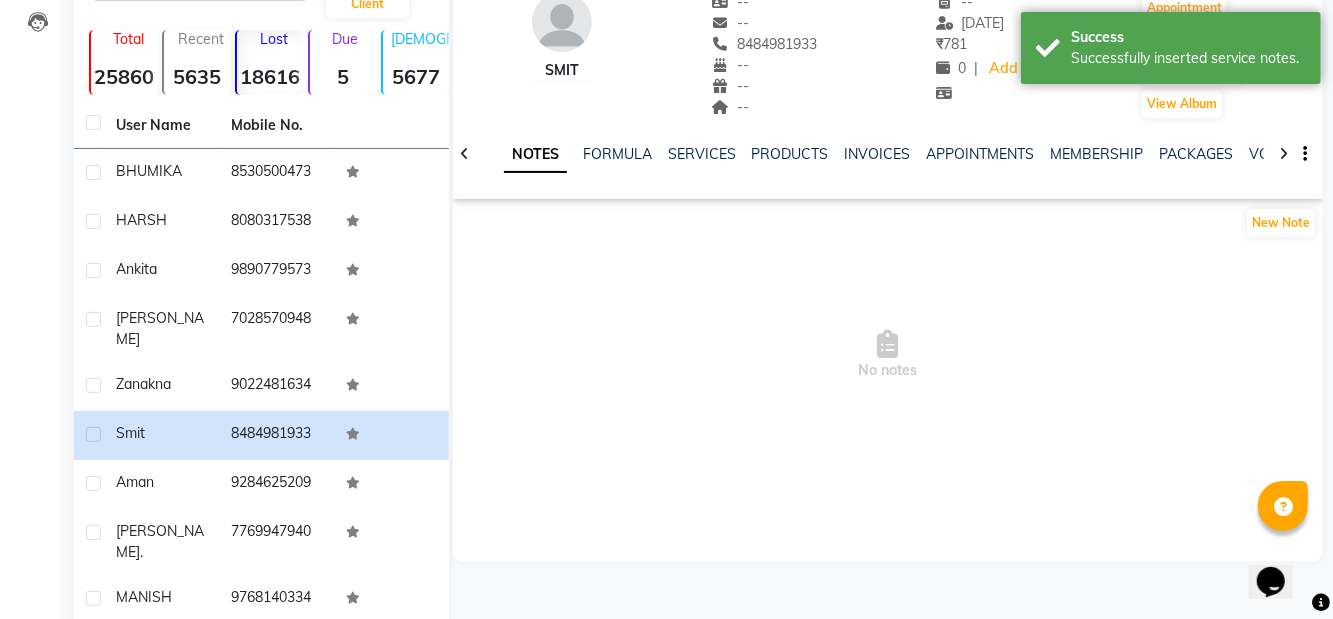 scroll, scrollTop: 150, scrollLeft: 0, axis: vertical 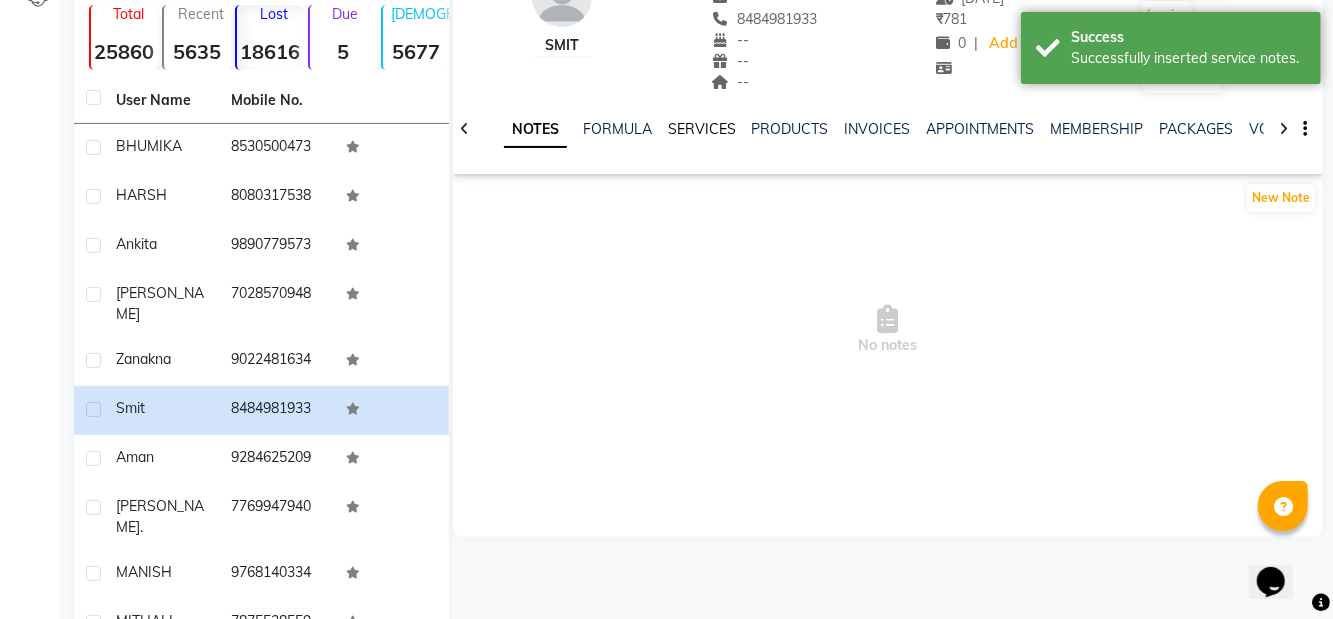 click on "SERVICES" 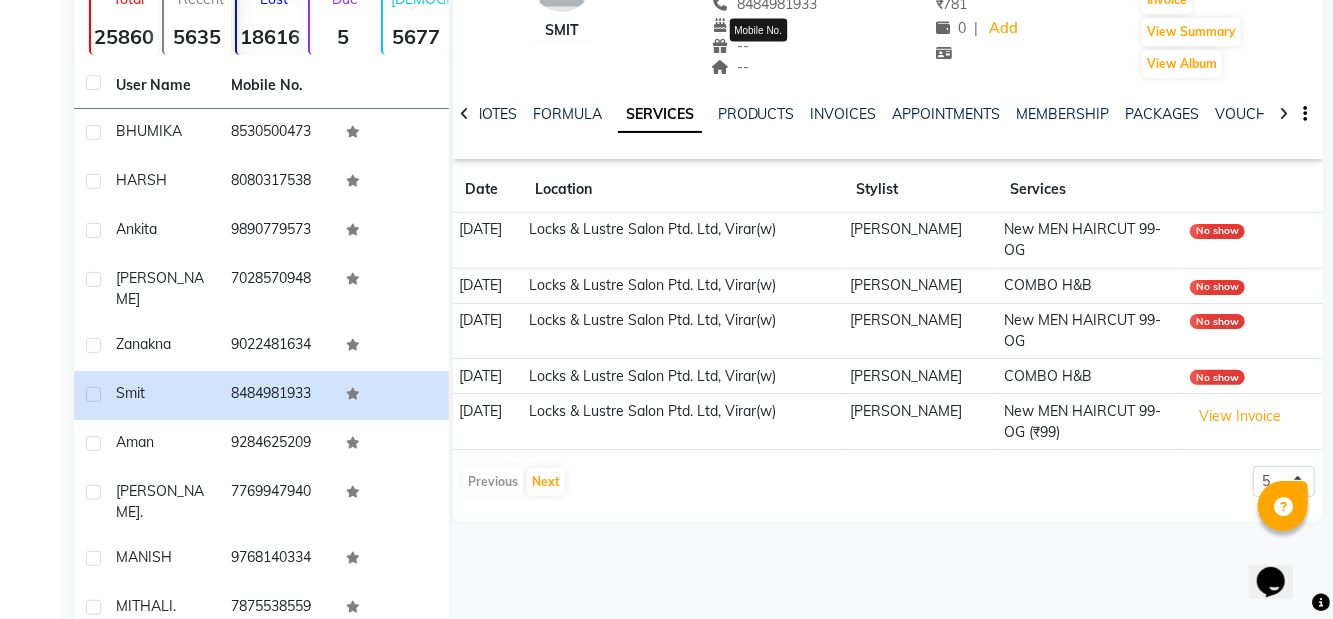 scroll, scrollTop: 205, scrollLeft: 0, axis: vertical 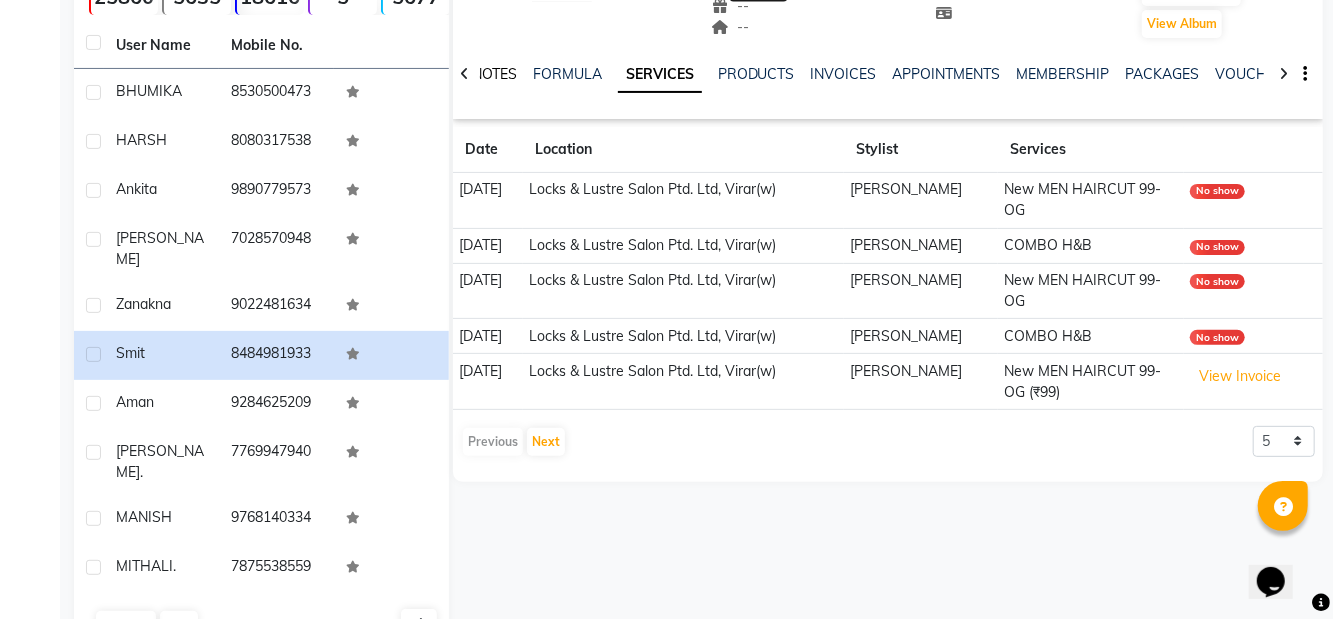 click on "NOTES" 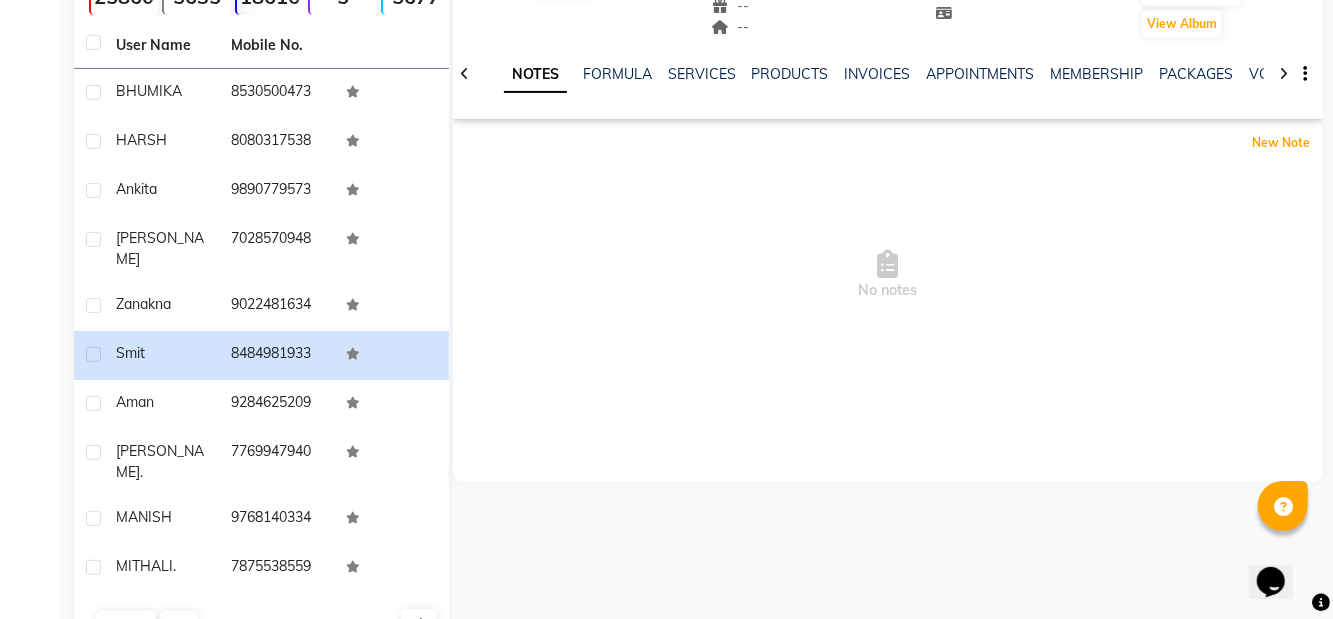 click on "New Note" 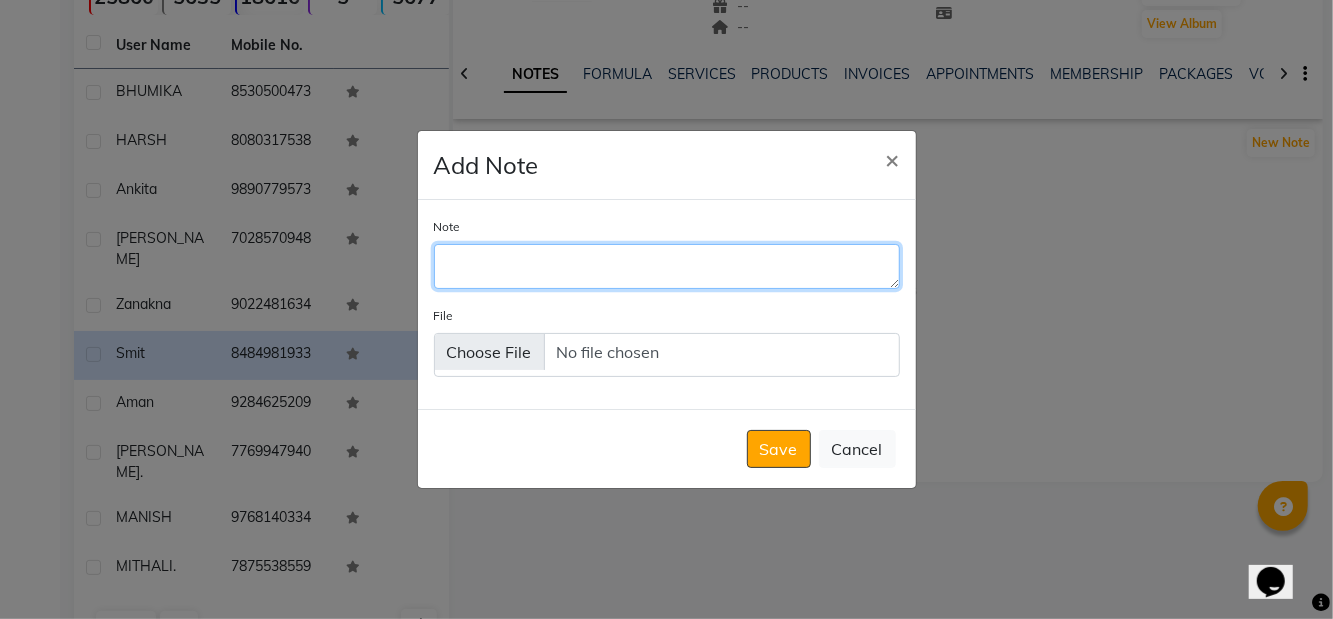 click on "Note" at bounding box center (667, 266) 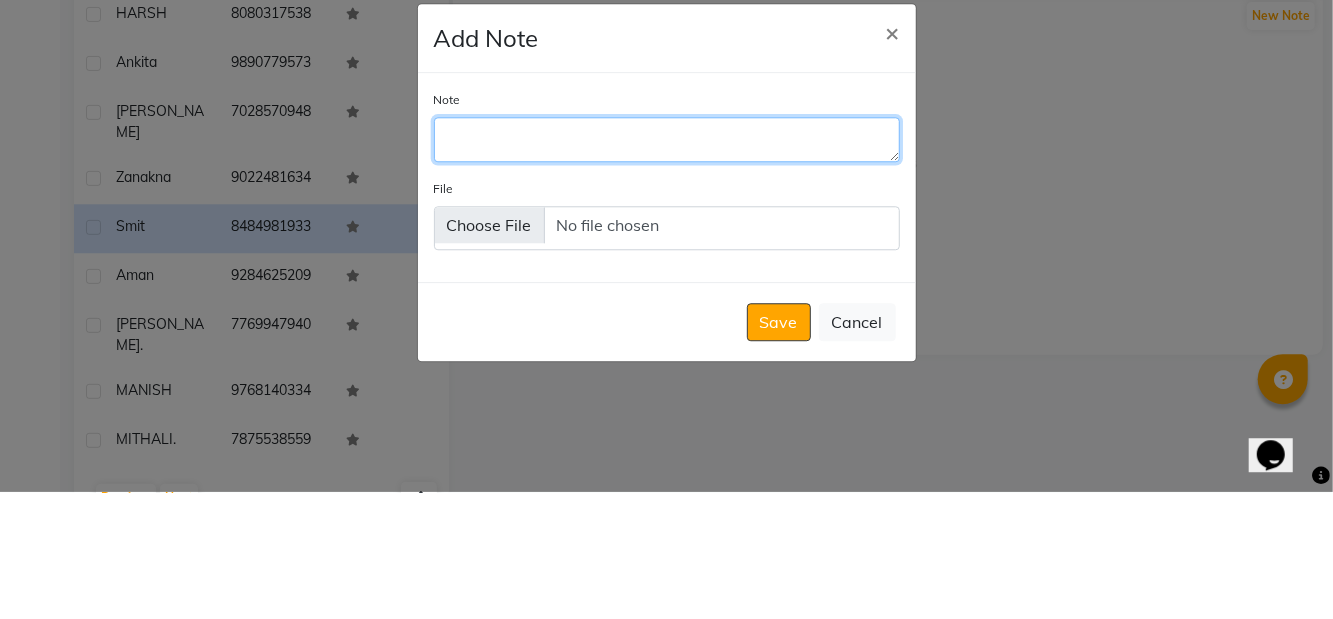 scroll, scrollTop: 205, scrollLeft: 0, axis: vertical 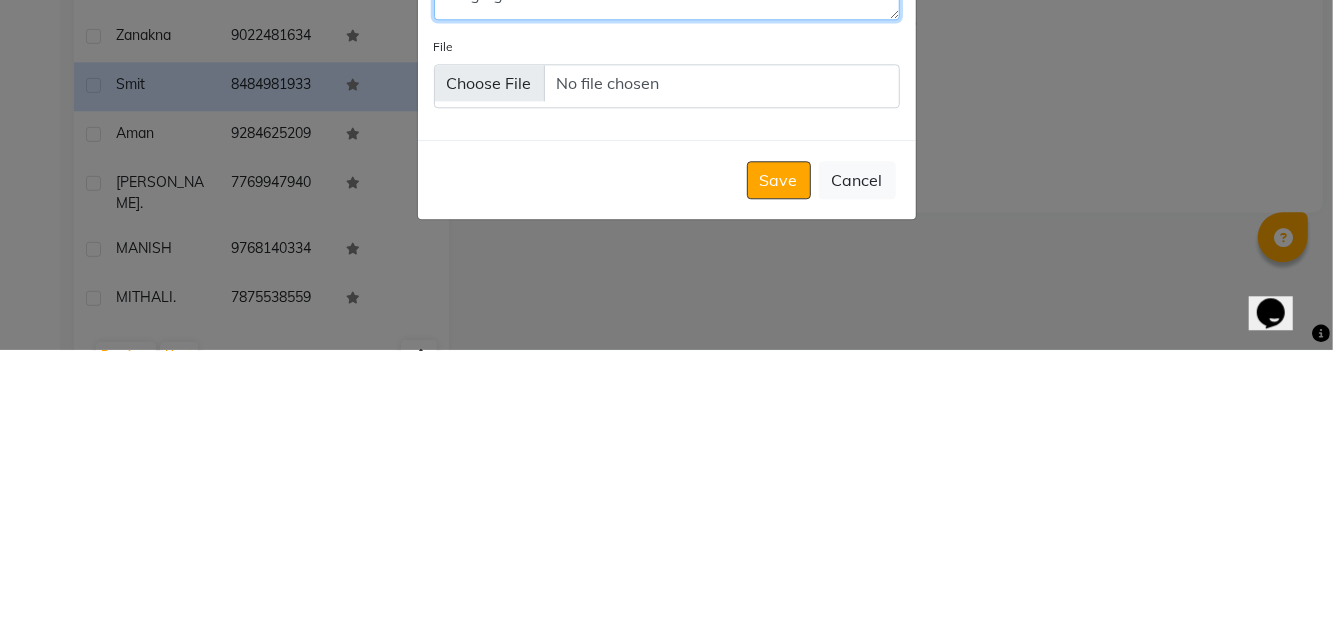 type on "Ringing" 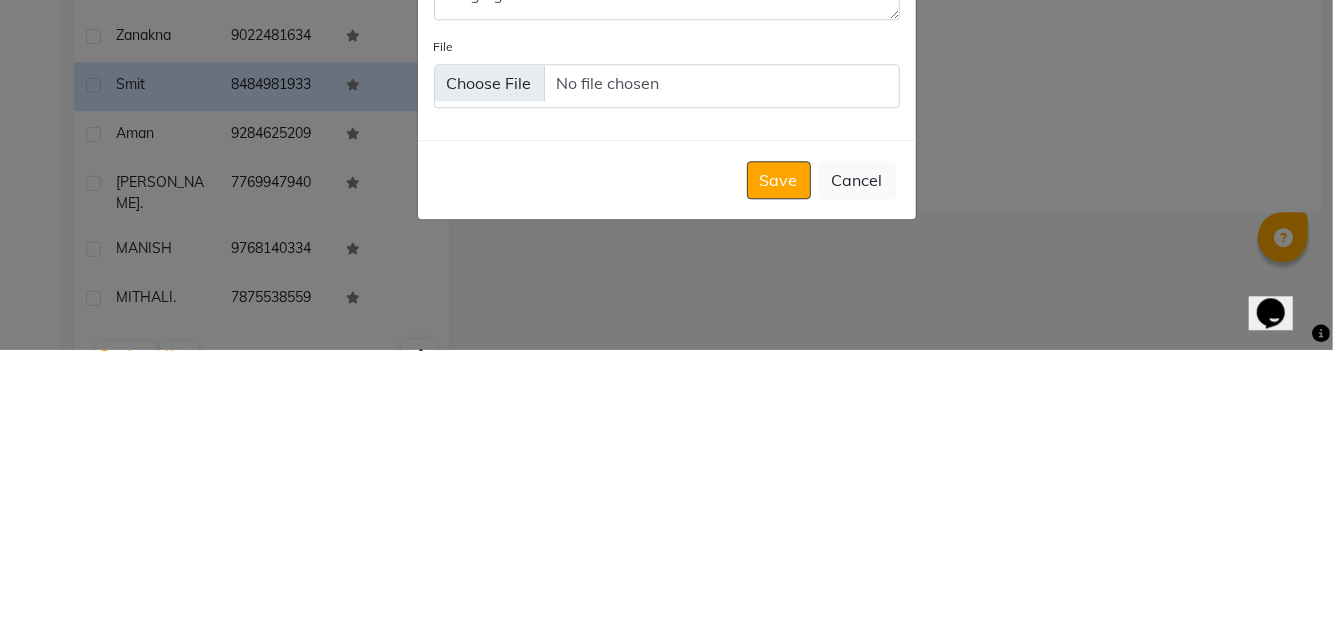 click on "Save" 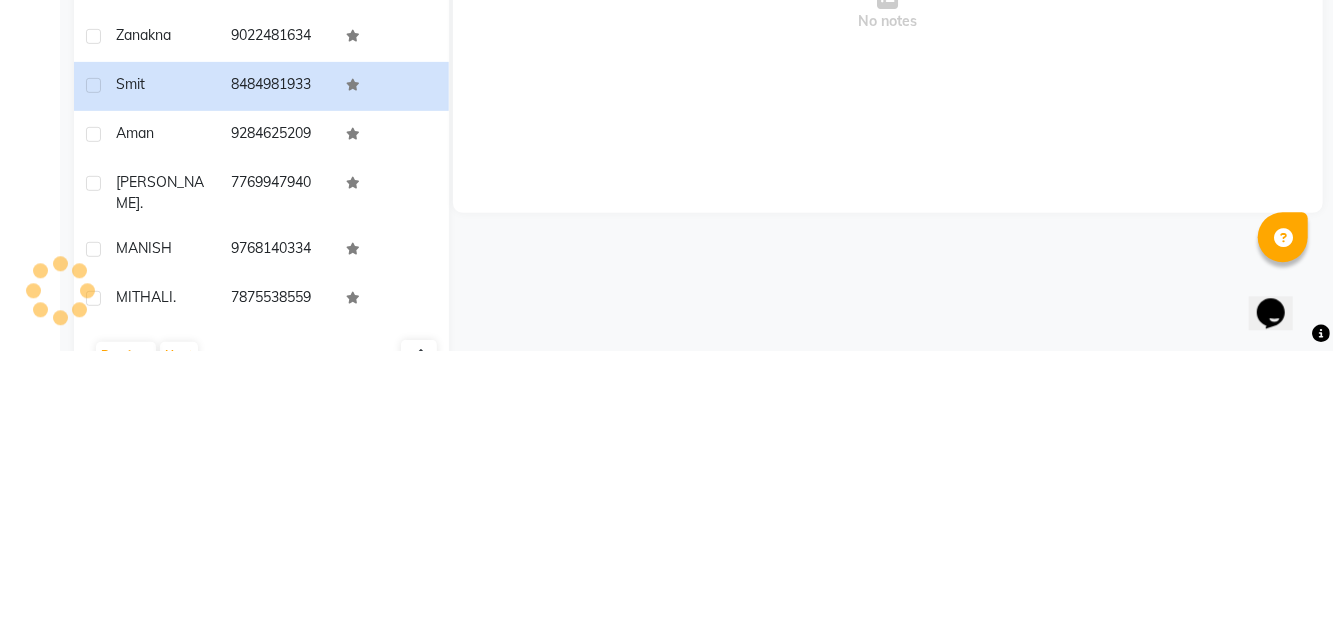 scroll, scrollTop: 205, scrollLeft: 0, axis: vertical 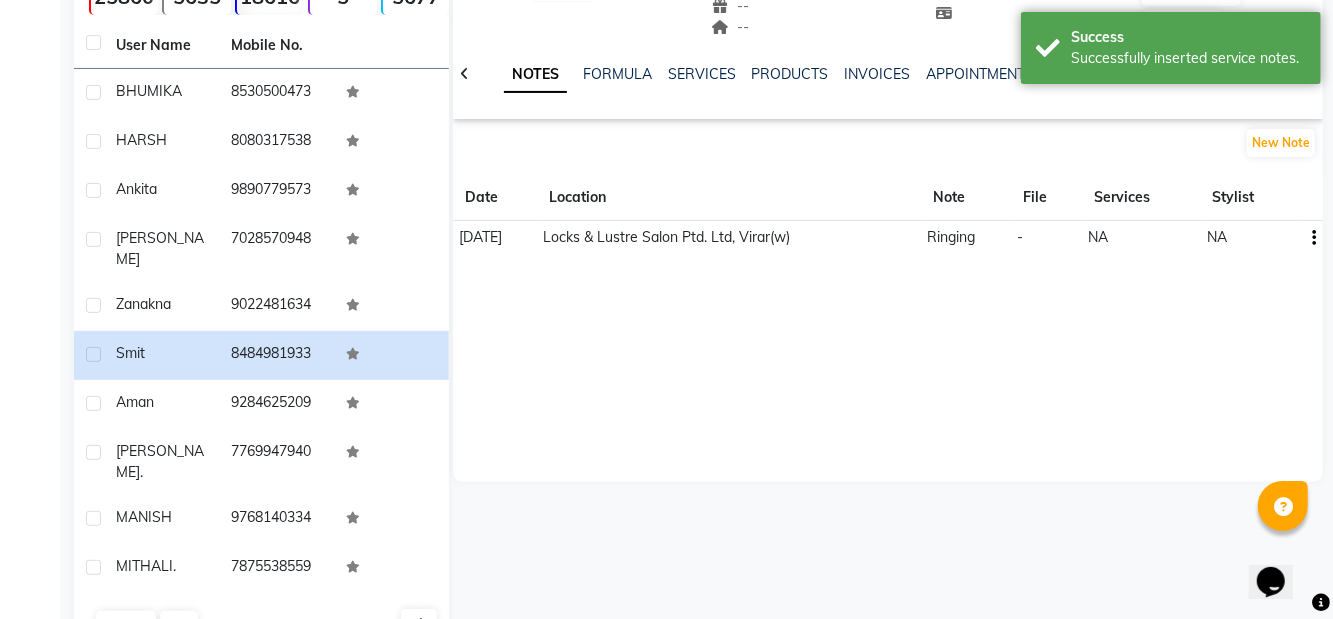 click on "aman" 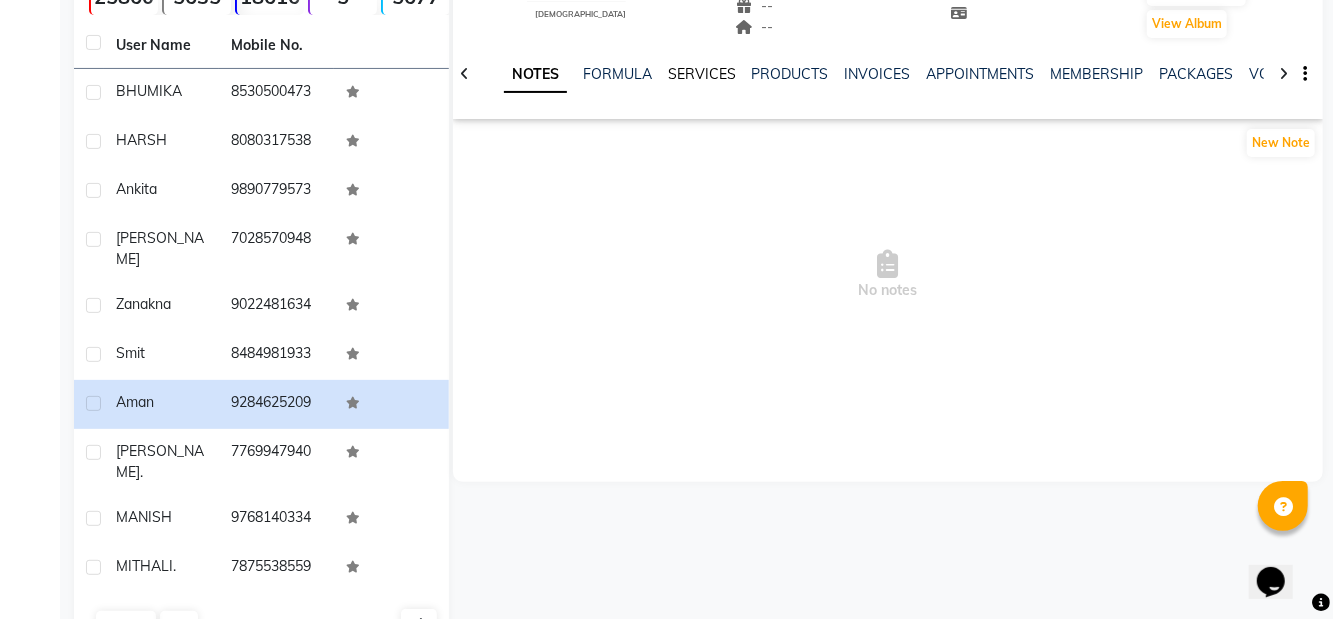 click on "SERVICES" 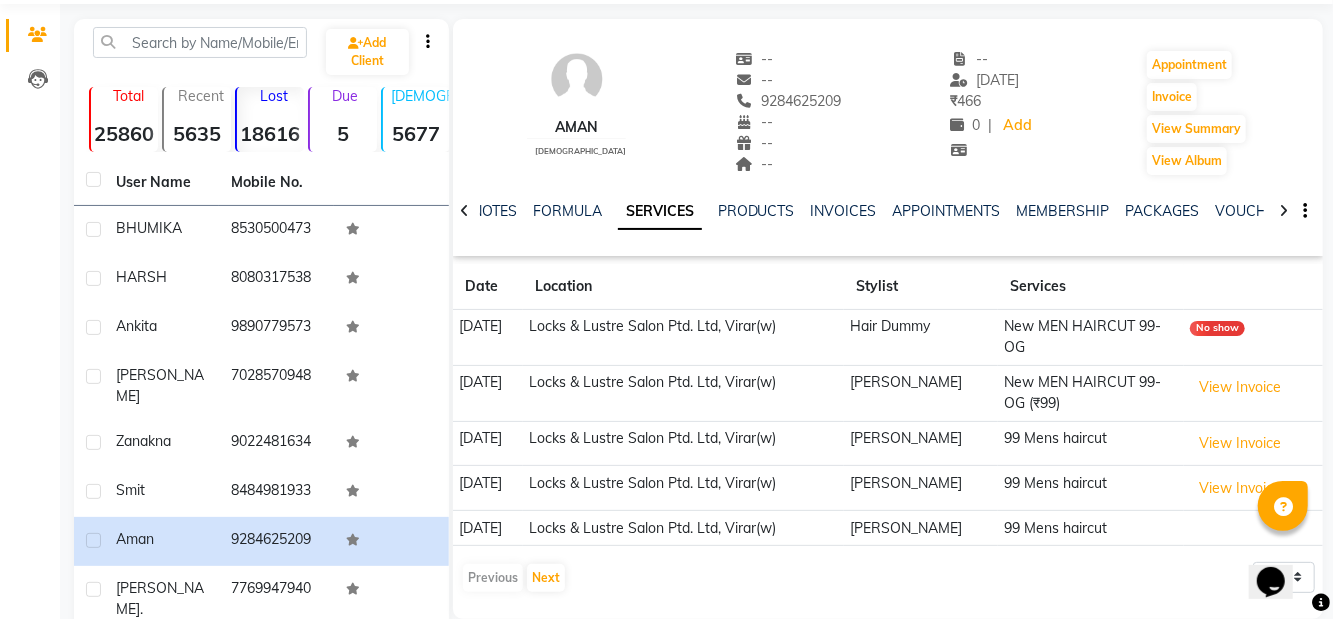 scroll, scrollTop: 58, scrollLeft: 0, axis: vertical 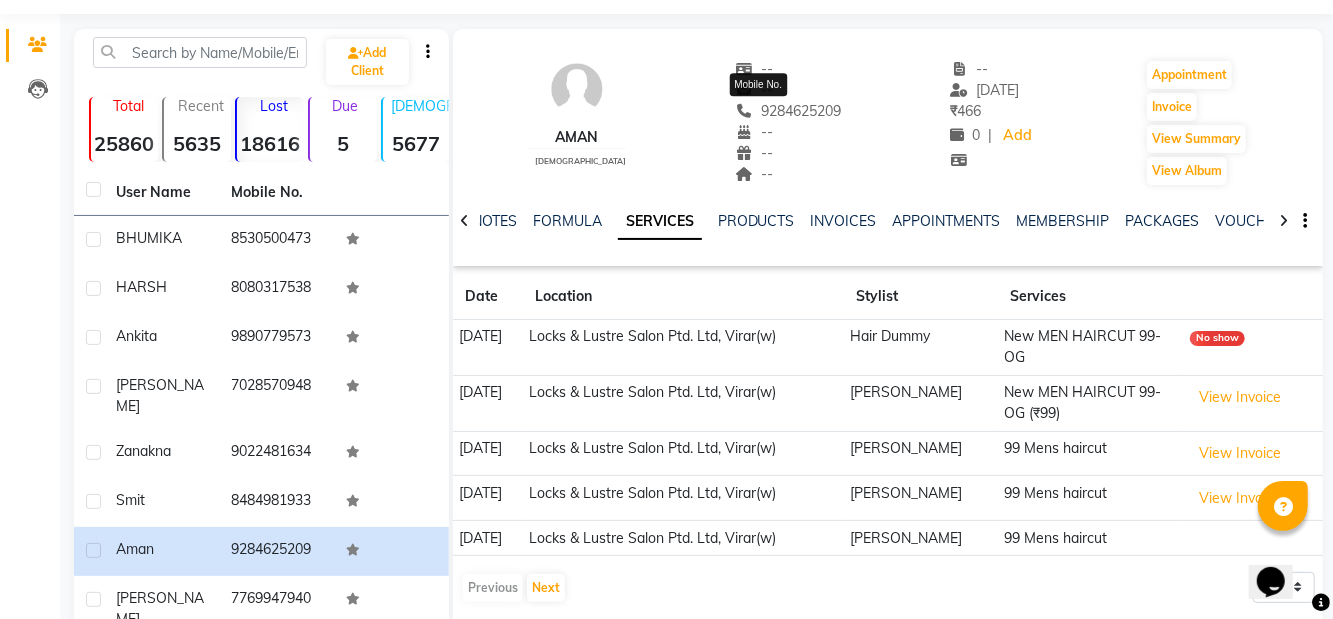 click 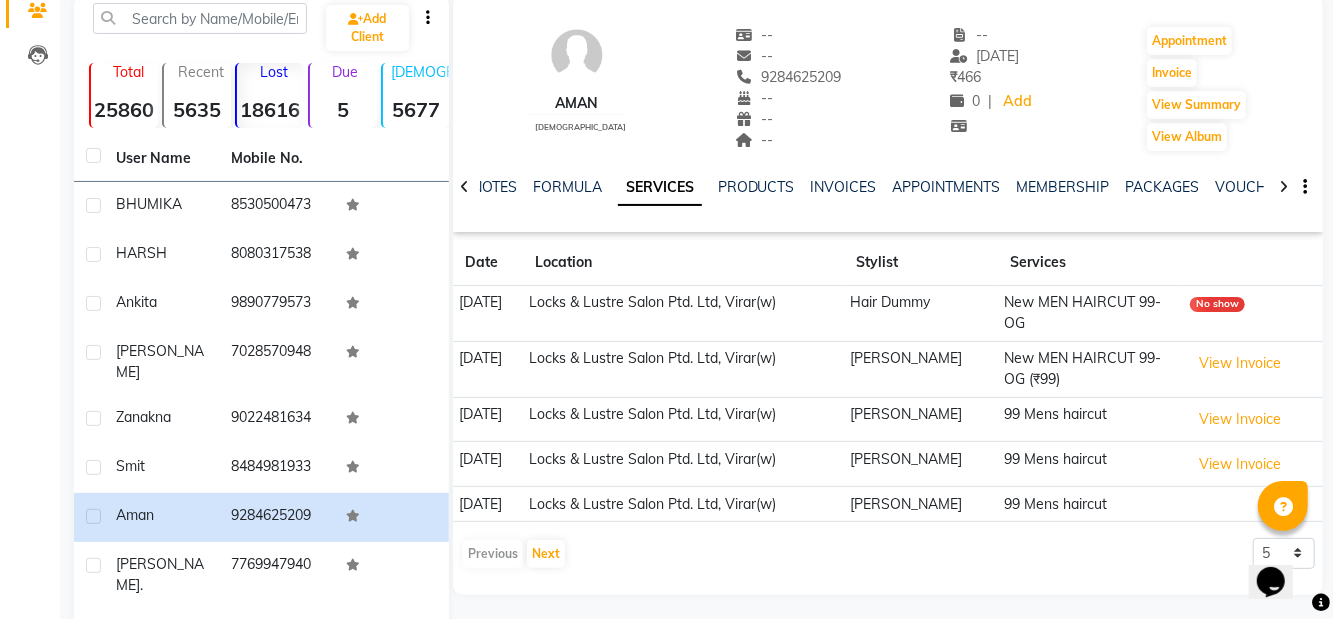 scroll, scrollTop: 0, scrollLeft: 0, axis: both 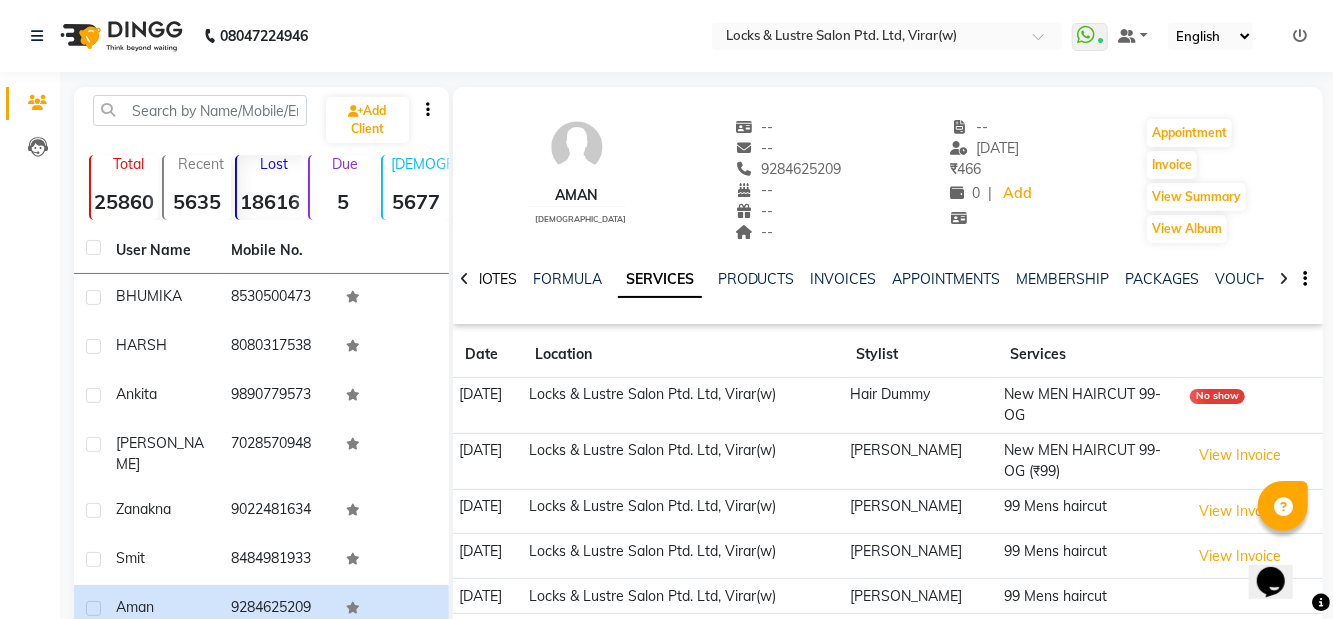 click on "NOTES" 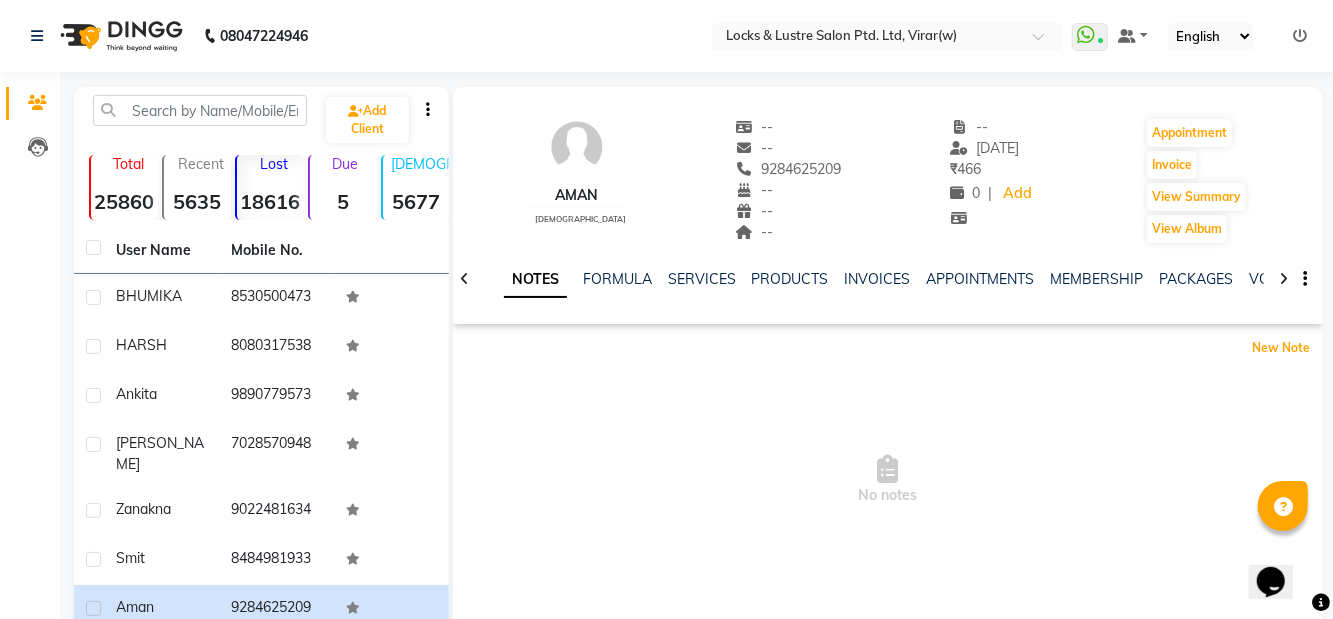 click on "New Note" 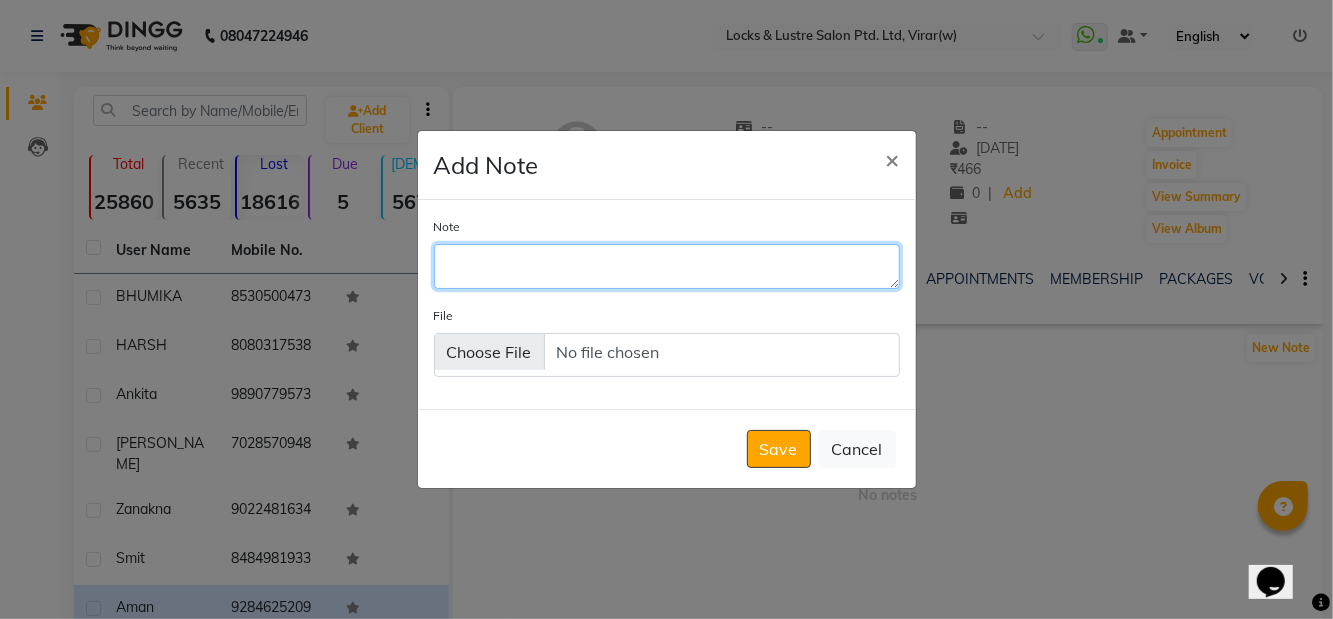 click on "Note" at bounding box center (667, 266) 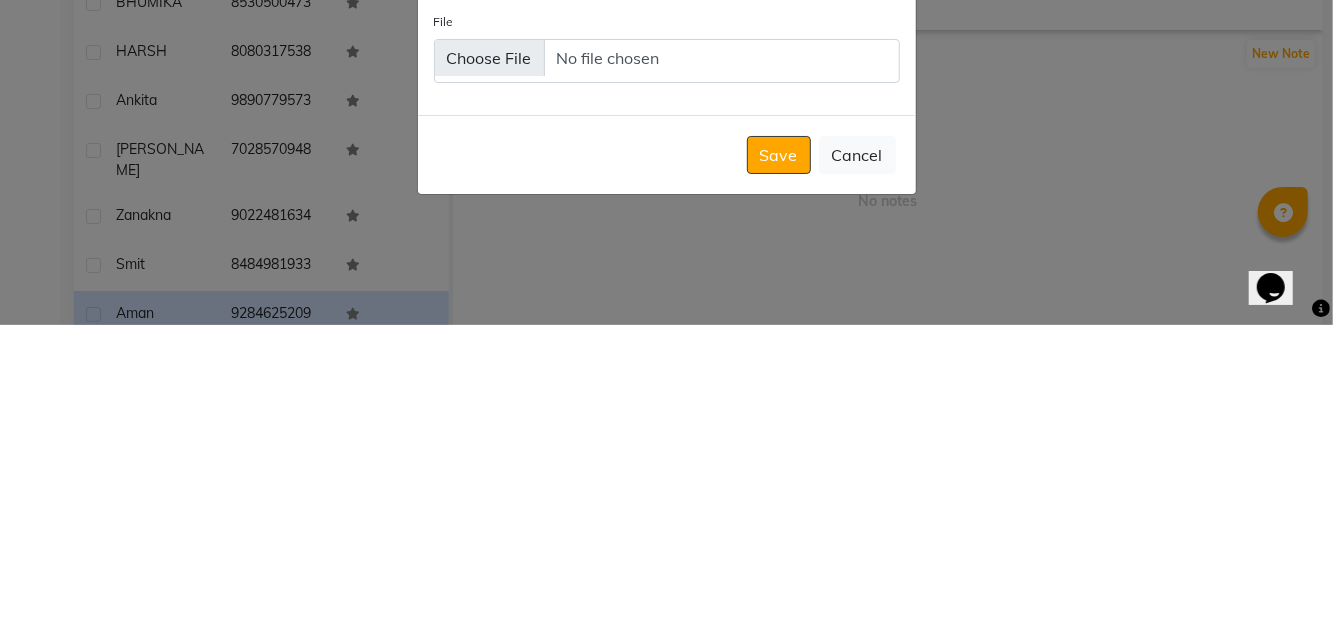 type on "Ringing shared offers on WhatsApp" 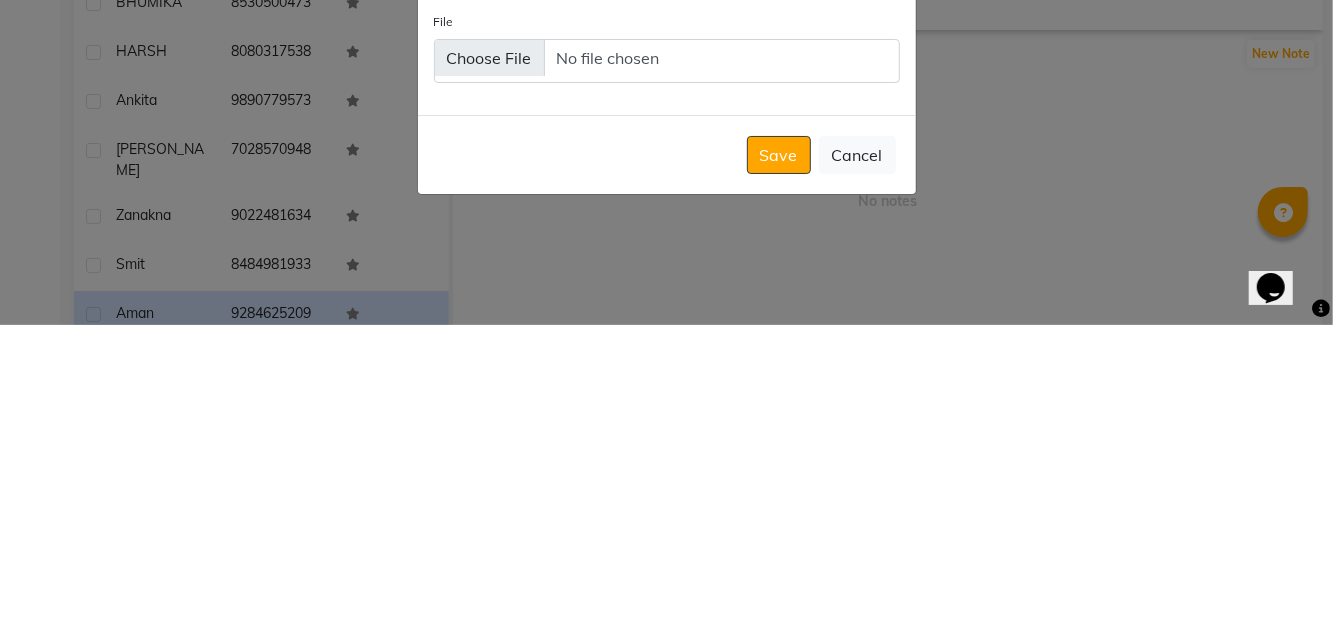click on "Save" 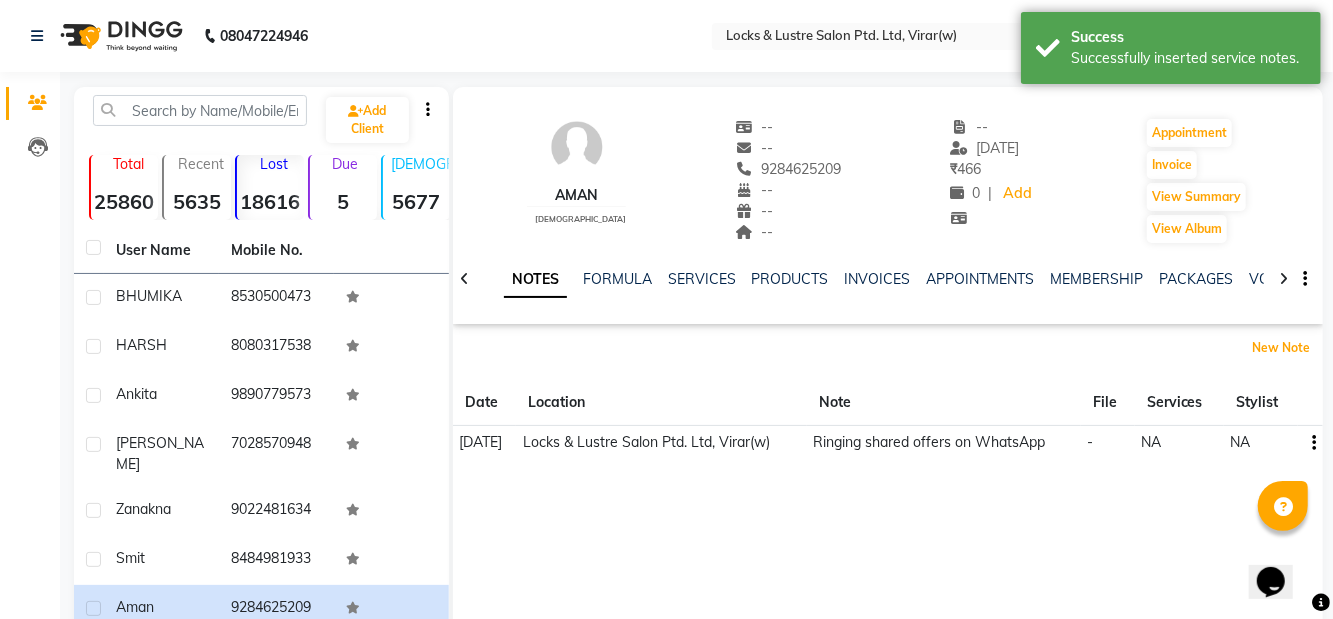 scroll, scrollTop: 23, scrollLeft: 0, axis: vertical 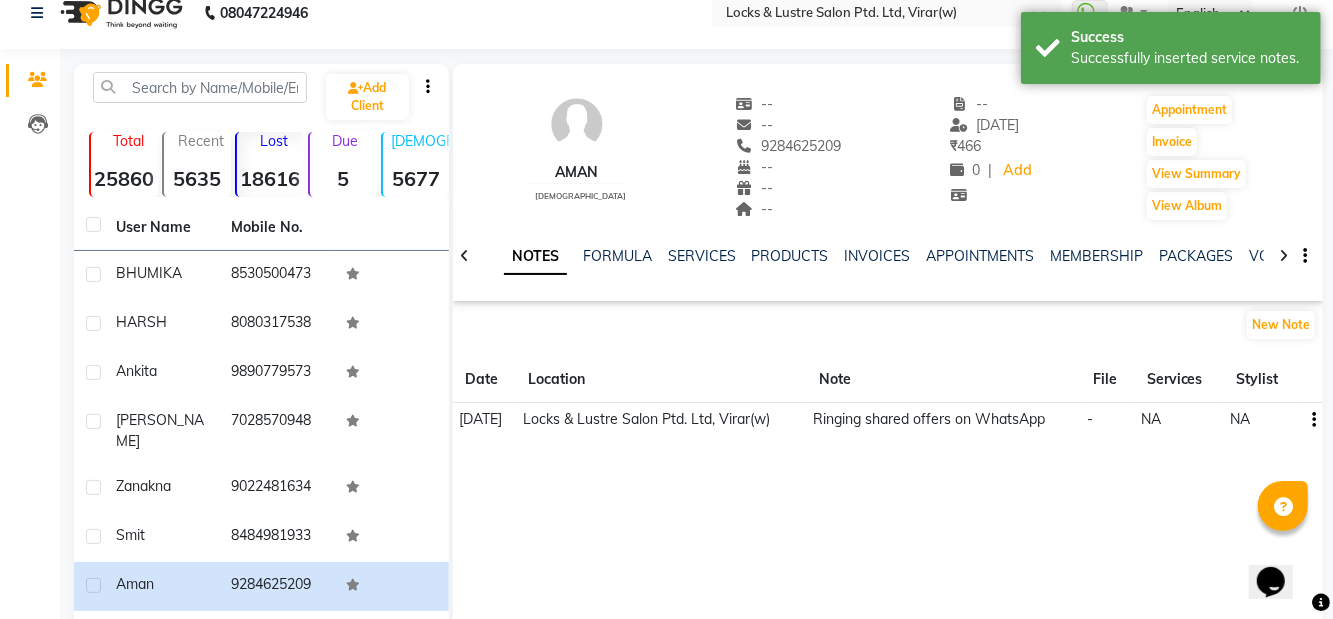 click on "[PERSON_NAME]  ." 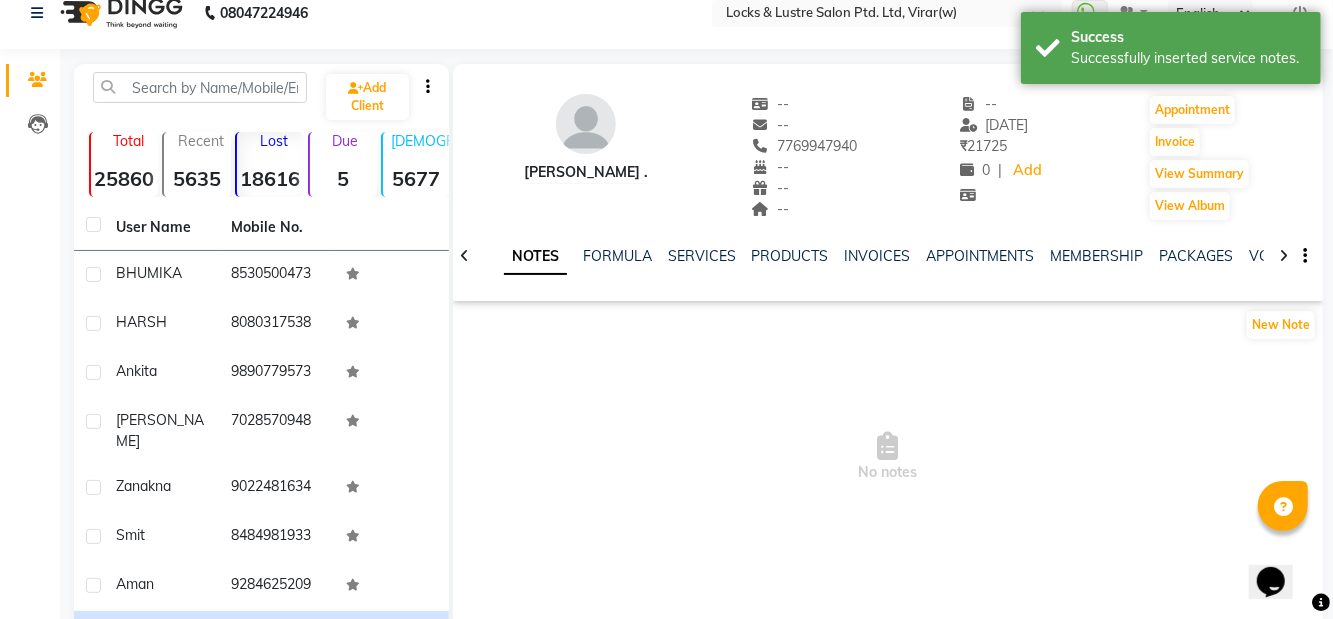 click on "NOTES FORMULA SERVICES PRODUCTS INVOICES APPOINTMENTS MEMBERSHIP PACKAGES VOUCHERS GIFTCARDS POINTS FORMS FAMILY CARDS WALLET" 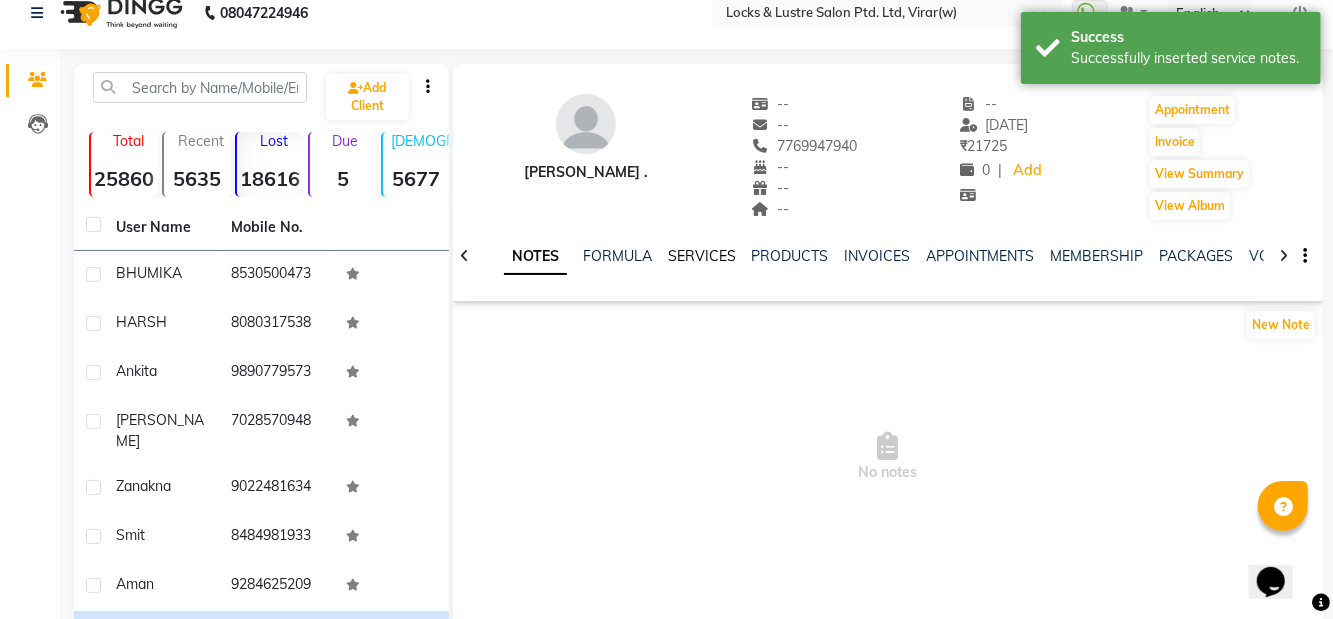 click on "SERVICES" 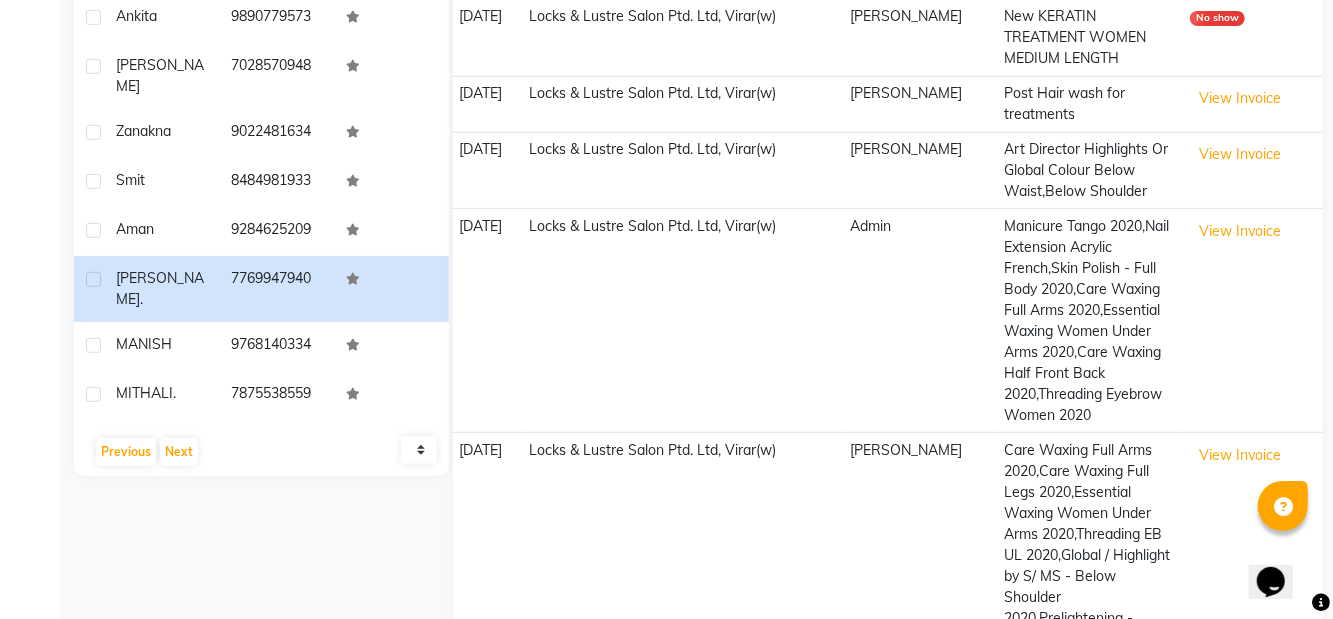 scroll, scrollTop: 467, scrollLeft: 0, axis: vertical 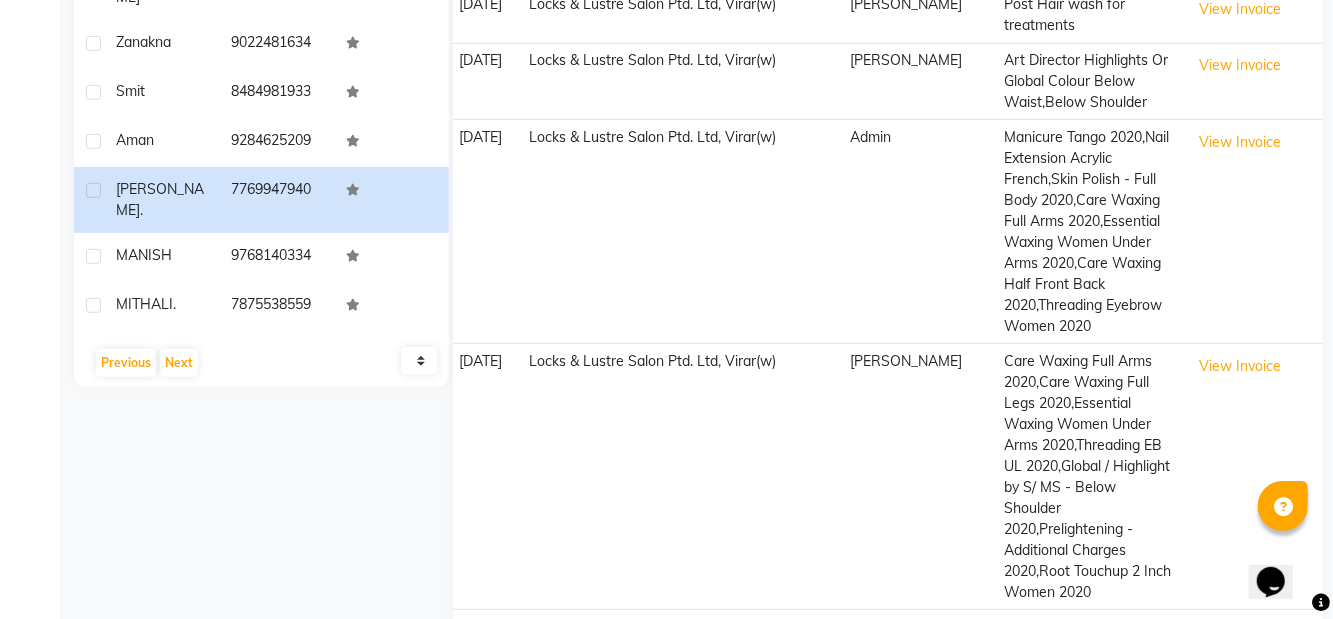 click on "MANISH" 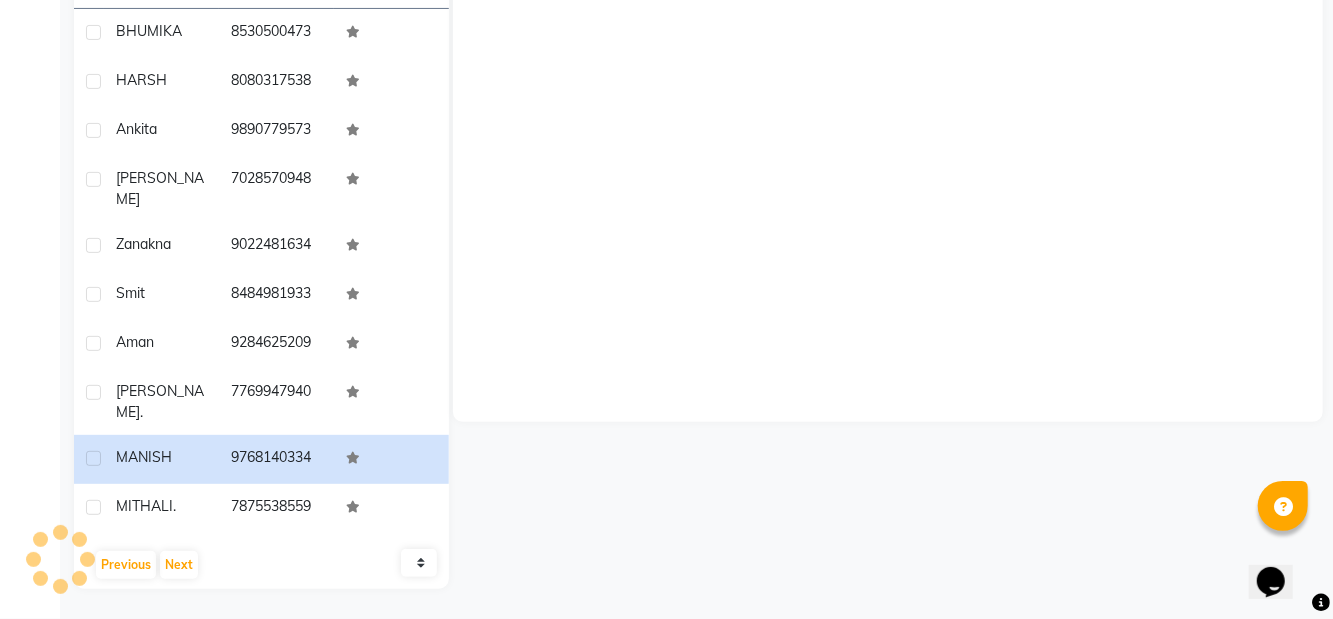 scroll, scrollTop: 150, scrollLeft: 0, axis: vertical 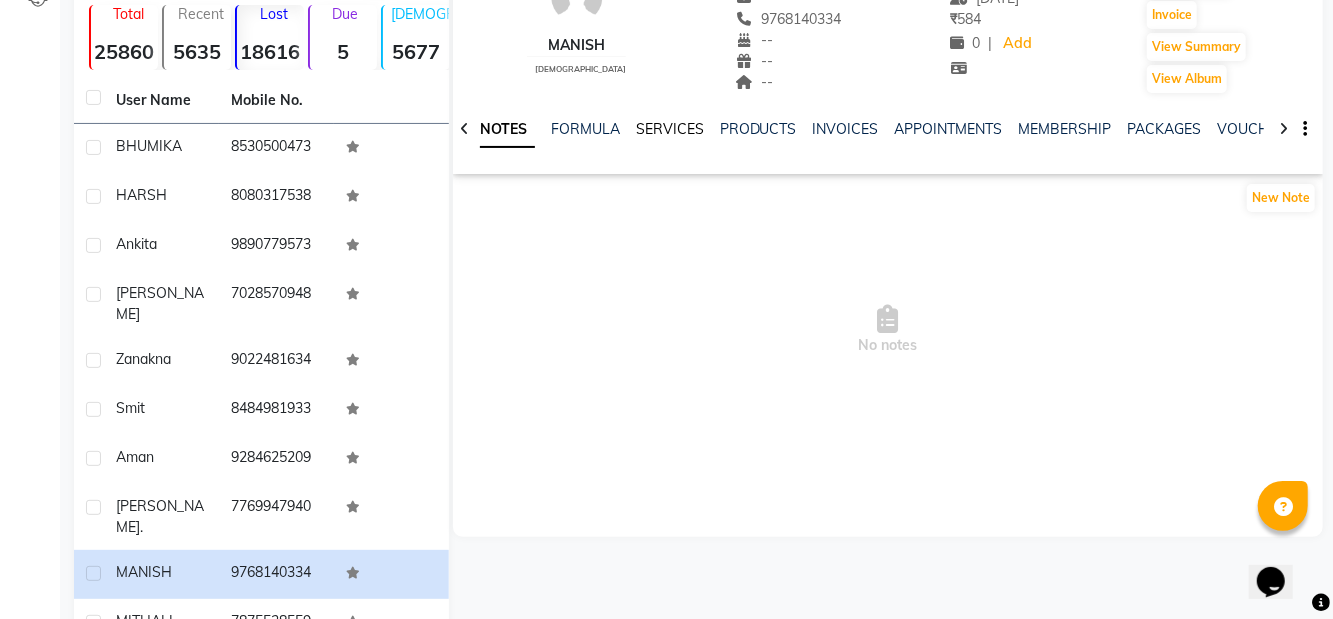 click on "SERVICES" 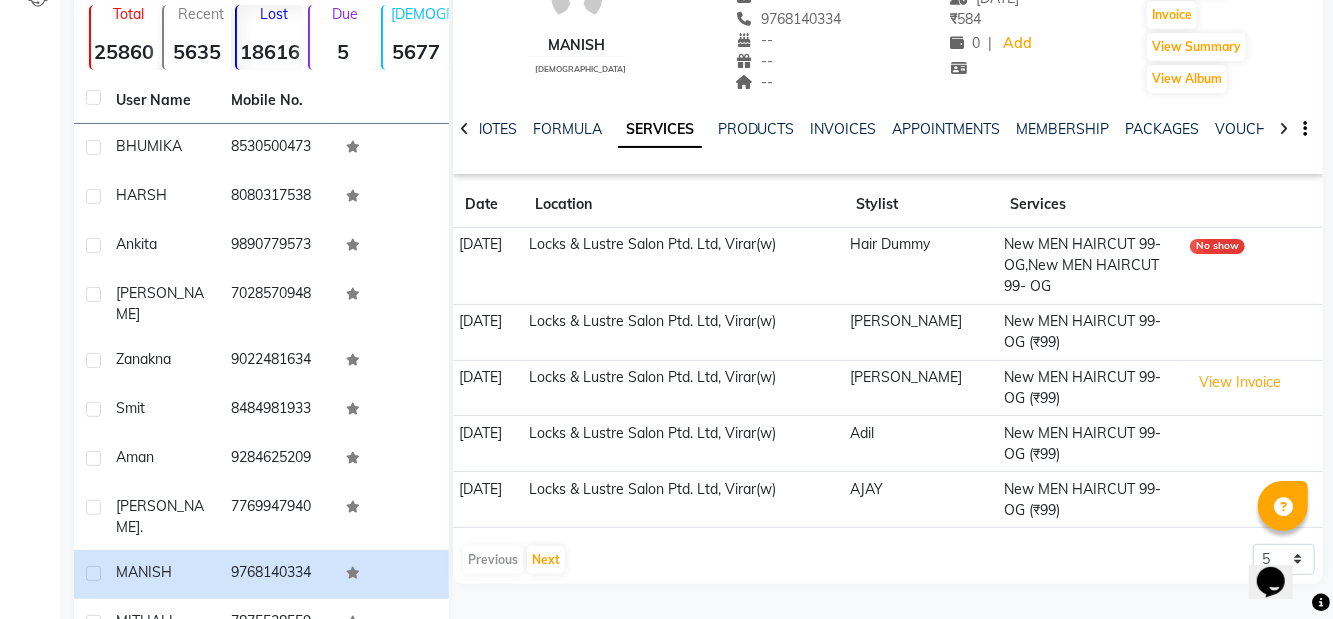 click on "MITHALI  ." 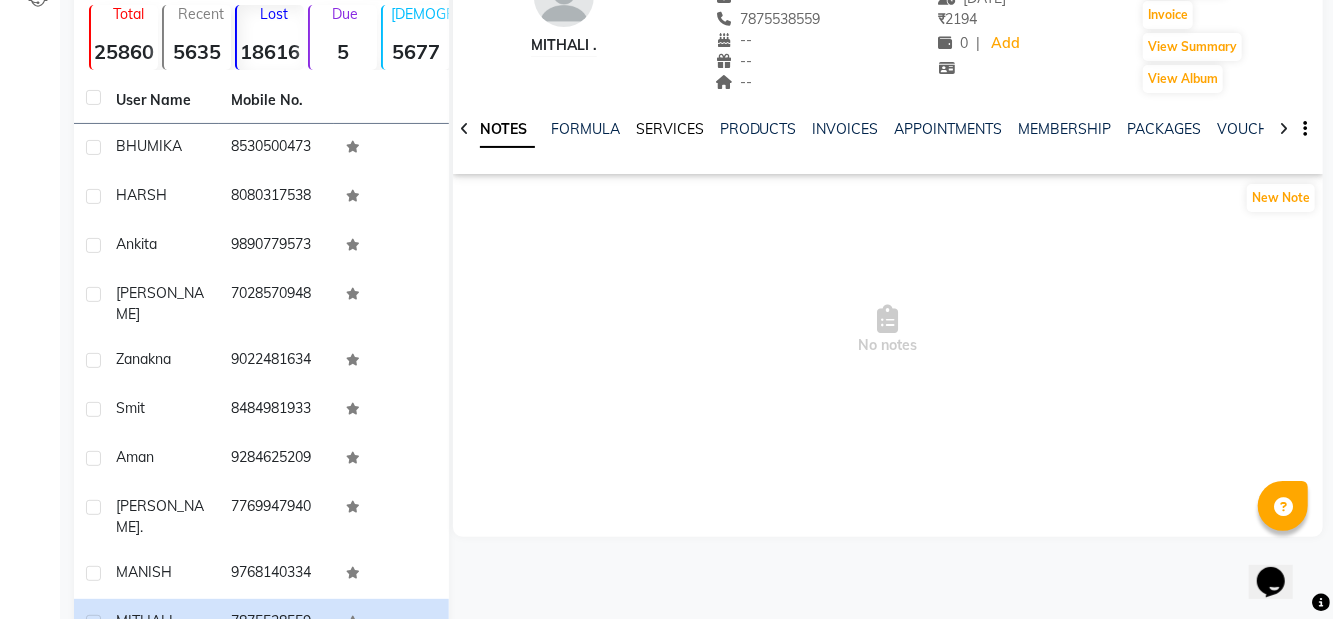 click on "SERVICES" 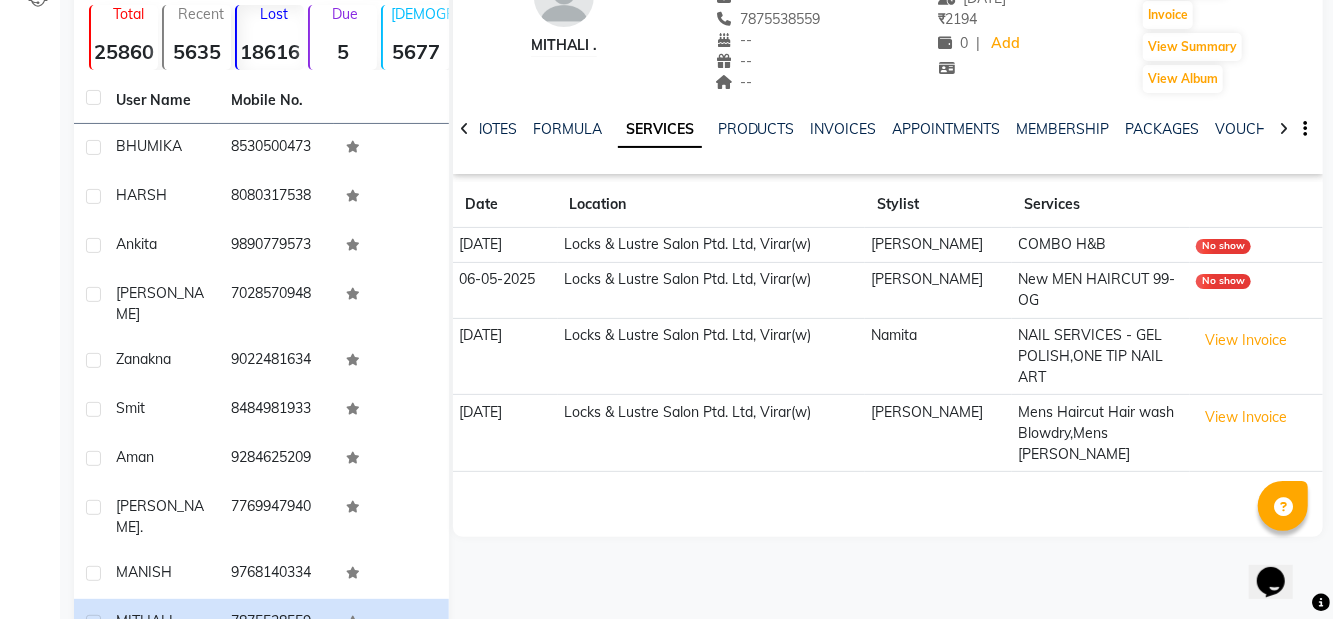 click on "Previous" 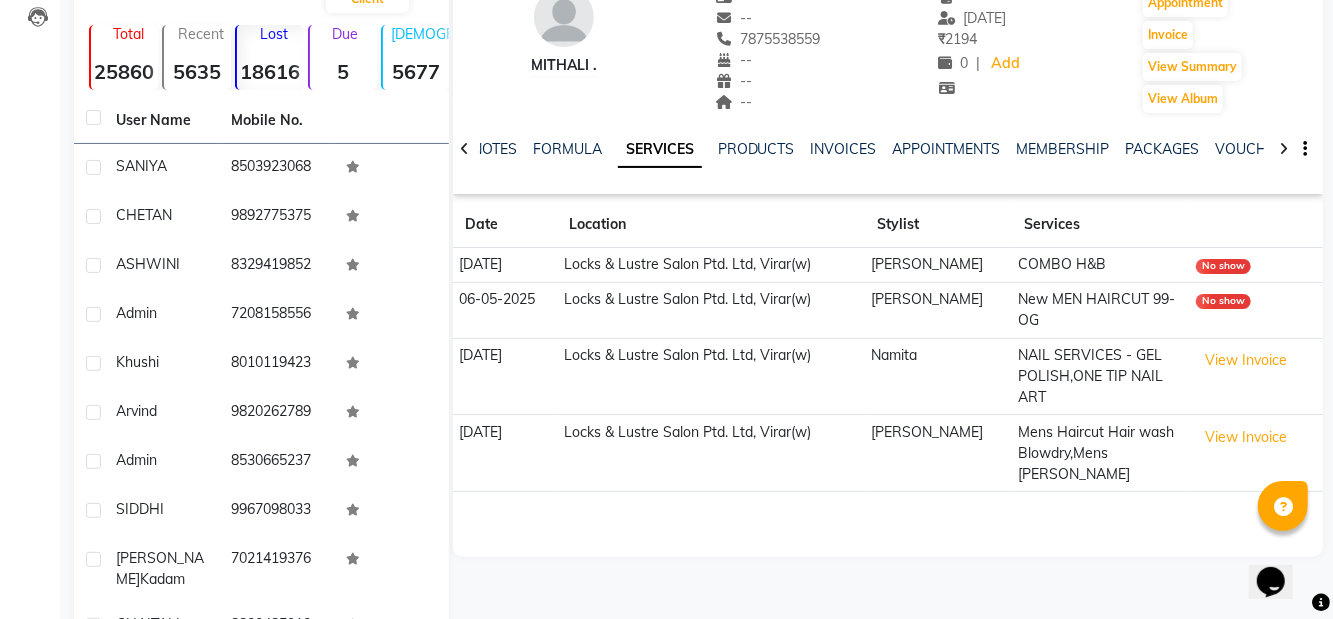 scroll, scrollTop: 165, scrollLeft: 0, axis: vertical 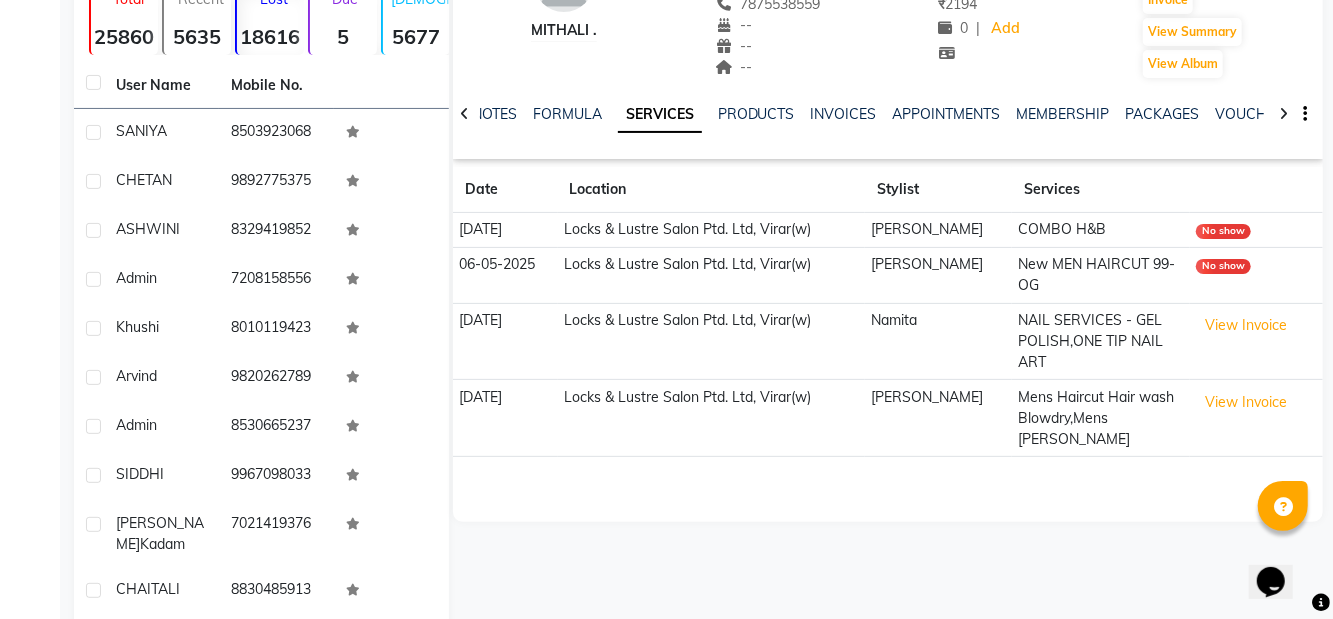 click on "Previous" 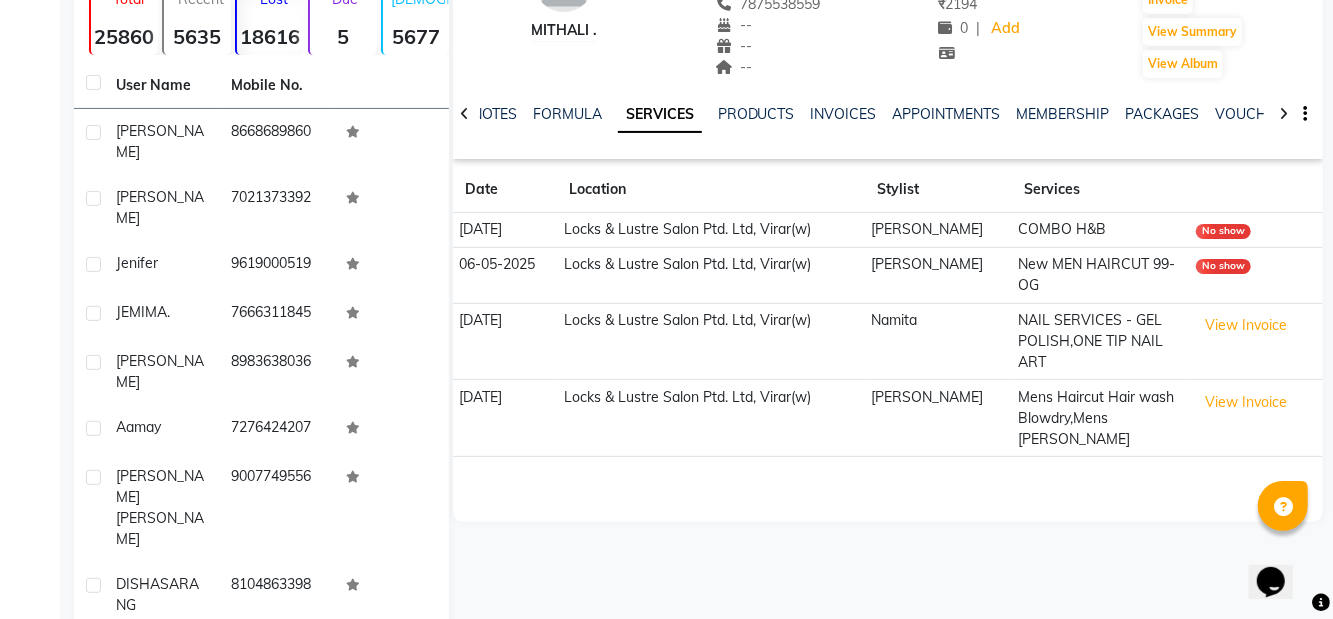 click on "Next" 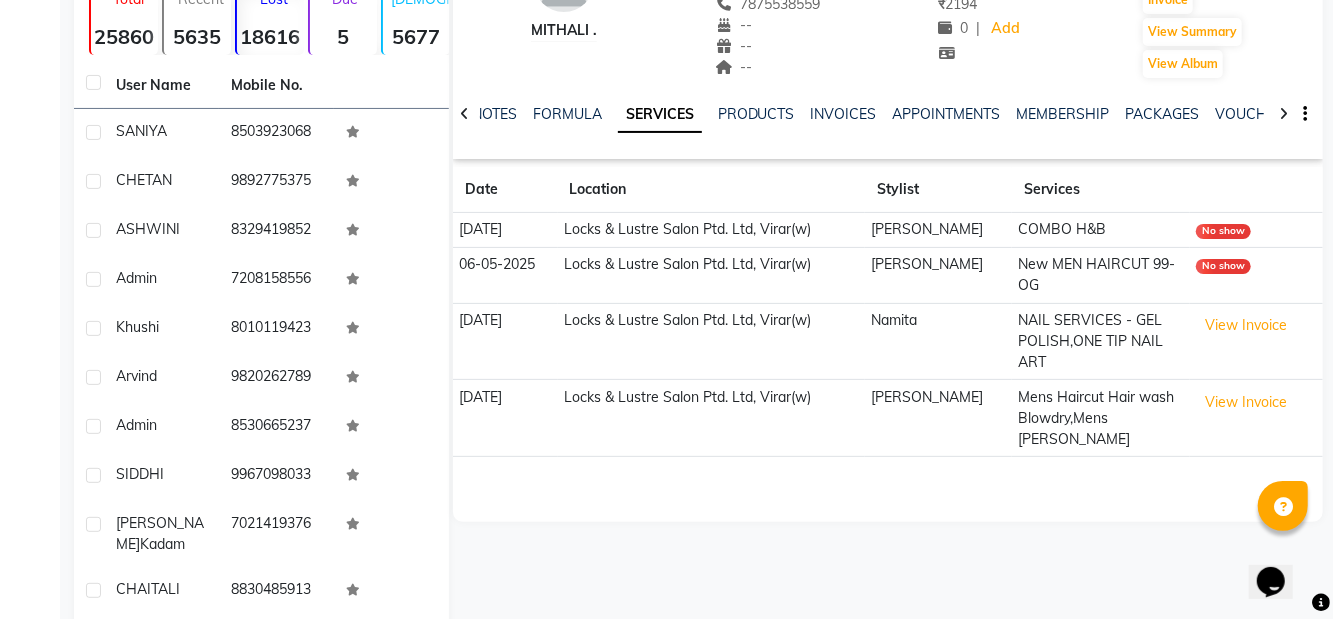 click on "Next" 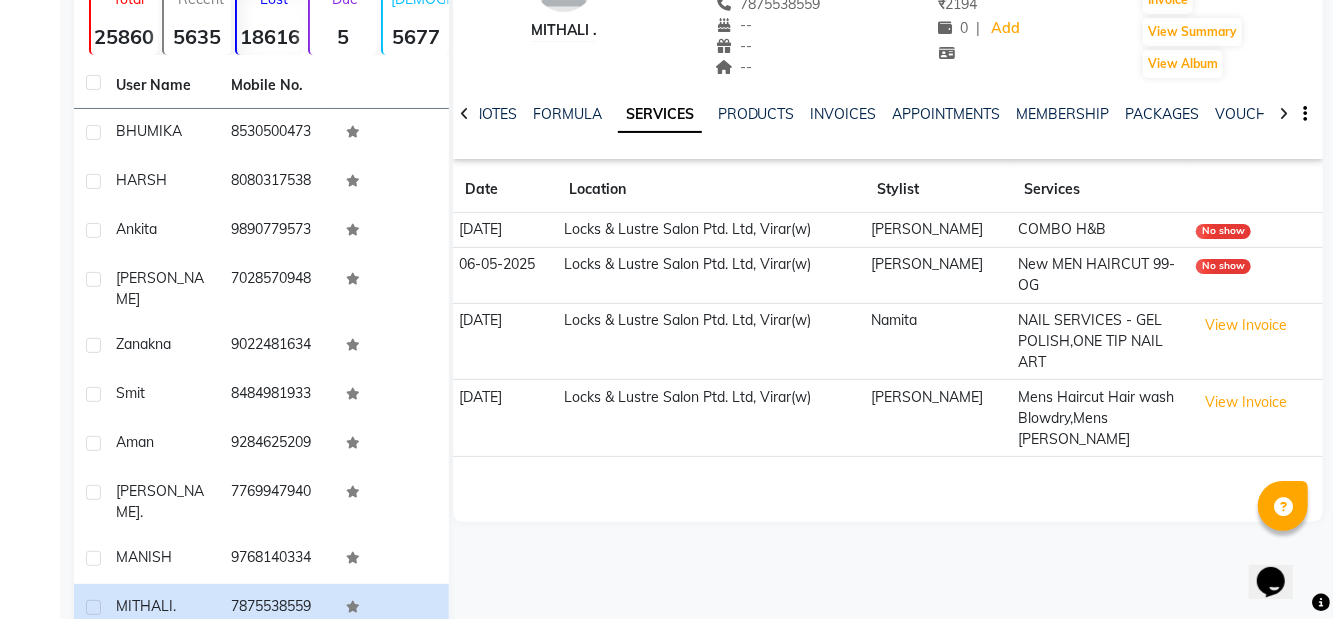 scroll, scrollTop: 150, scrollLeft: 0, axis: vertical 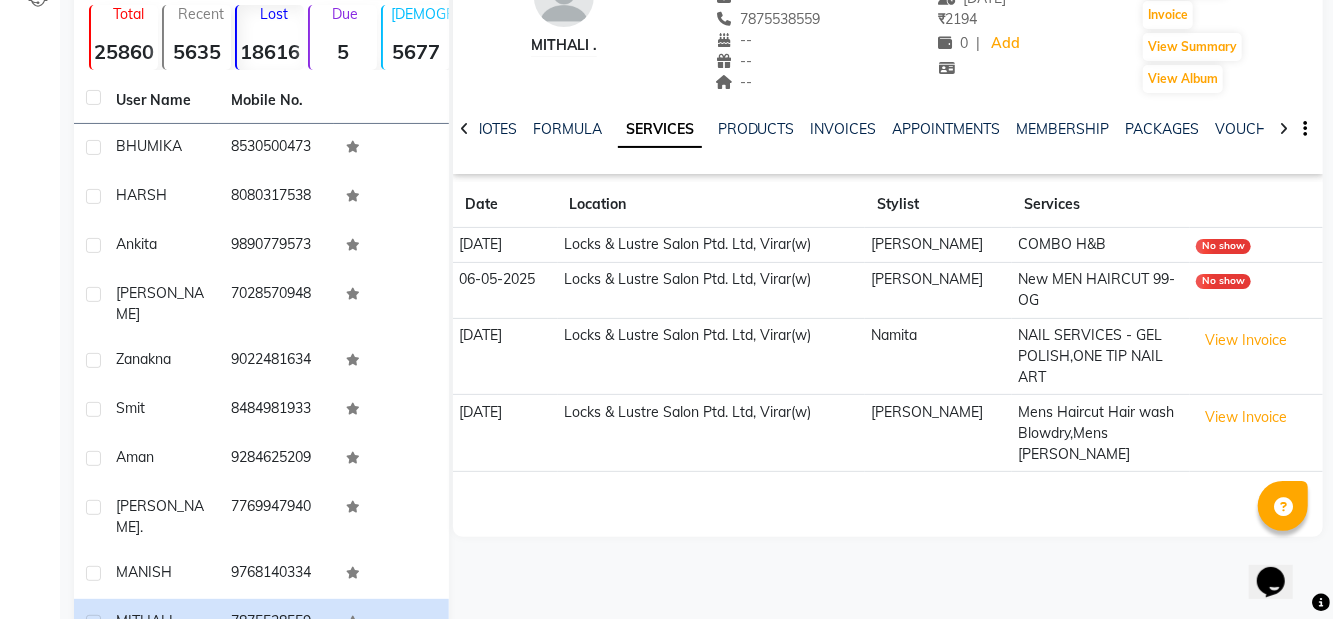 click on "." 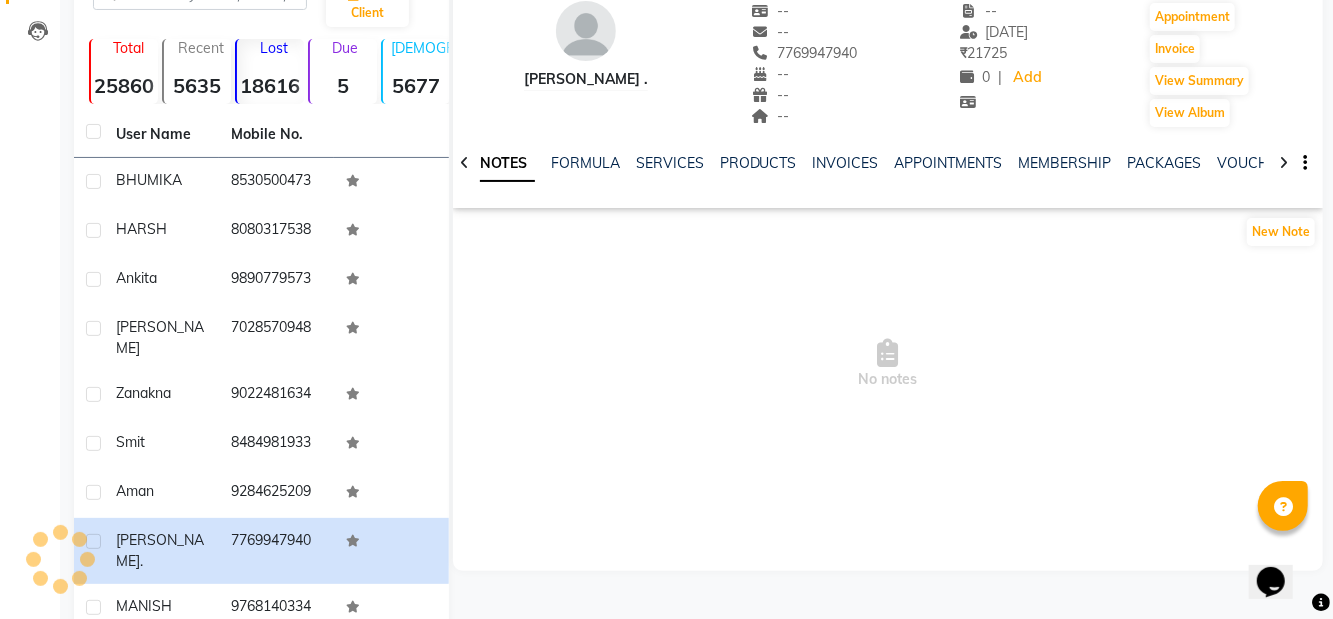 scroll, scrollTop: 149, scrollLeft: 0, axis: vertical 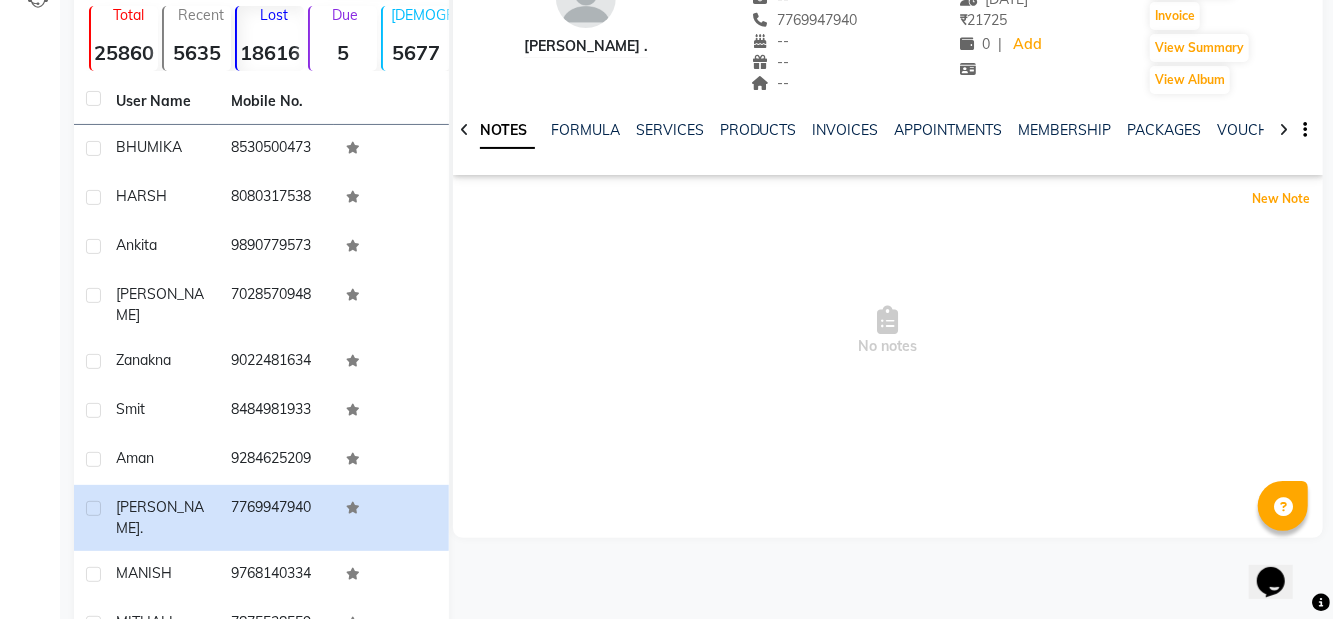 click on "New Note" 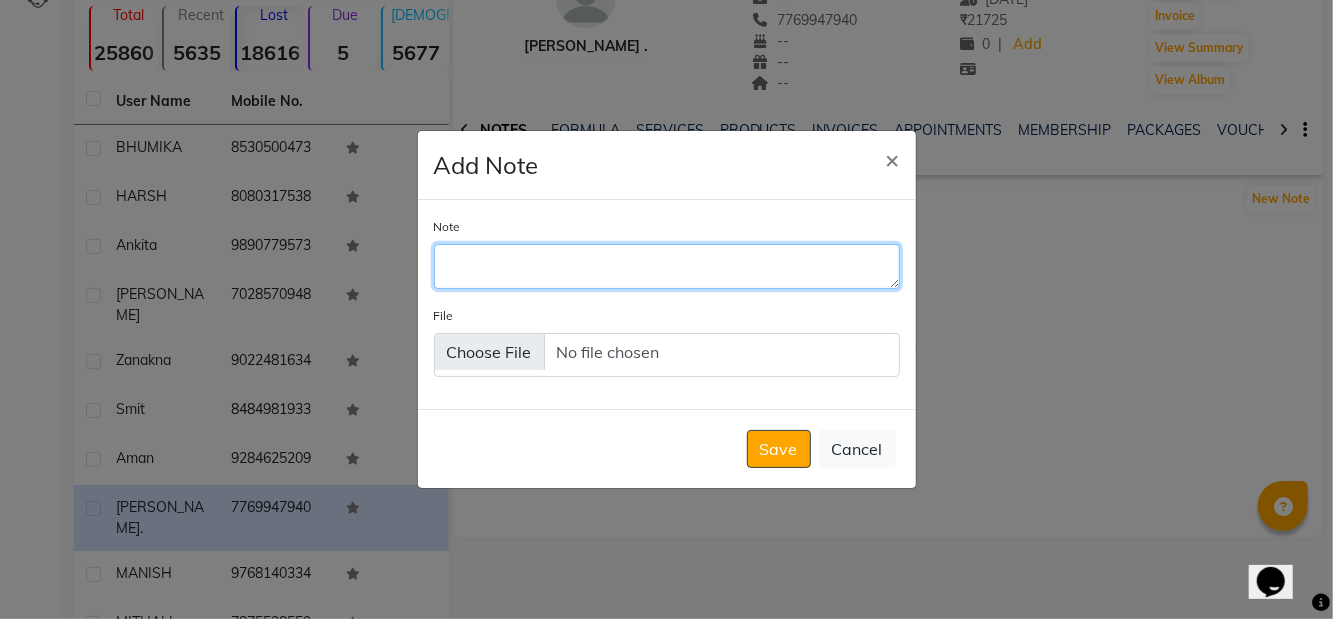 click on "Note" at bounding box center (667, 266) 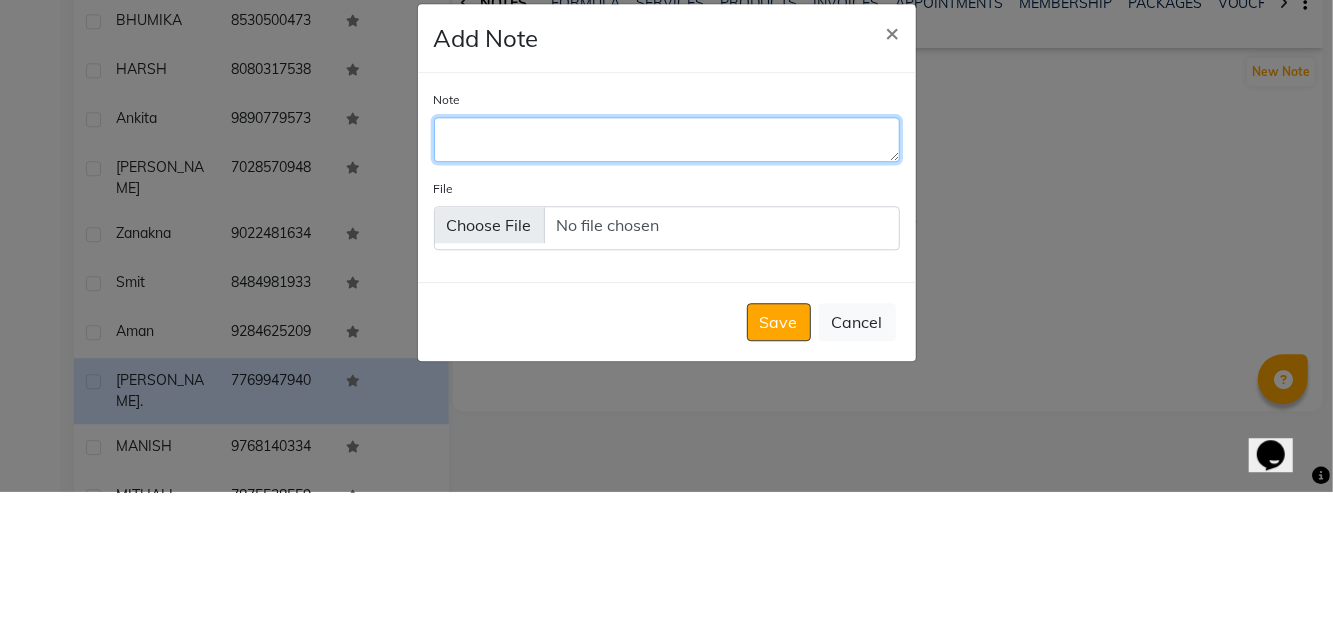 scroll, scrollTop: 149, scrollLeft: 0, axis: vertical 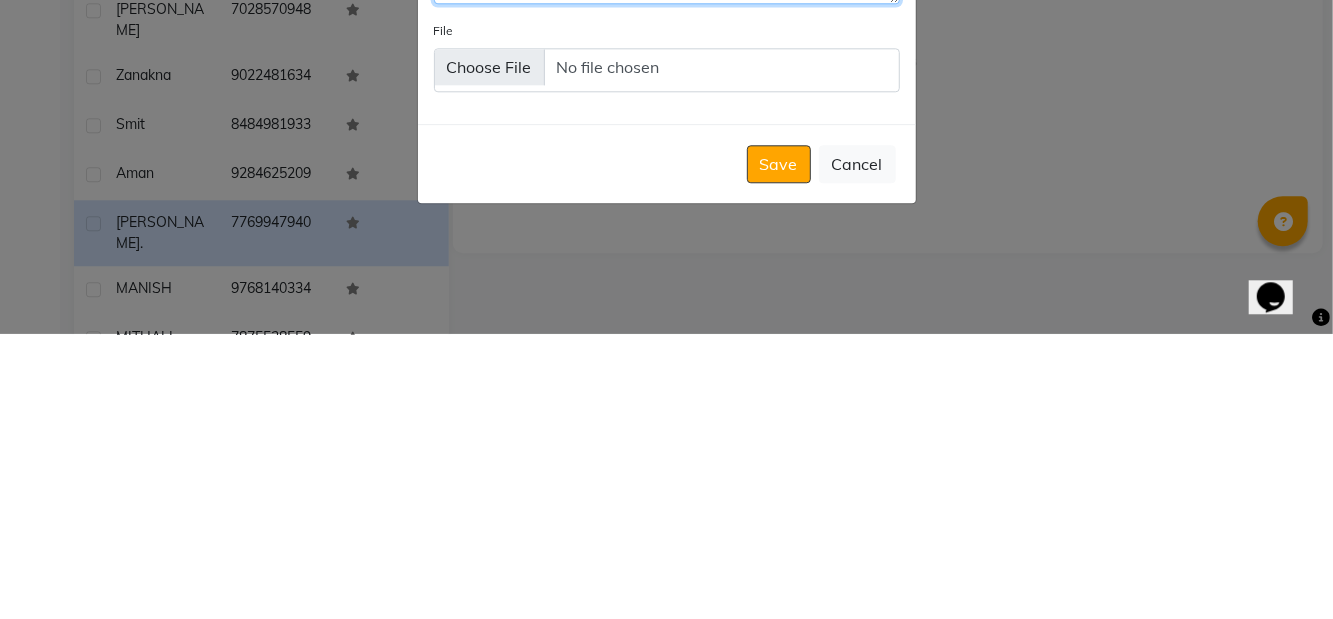 type on "Ringing" 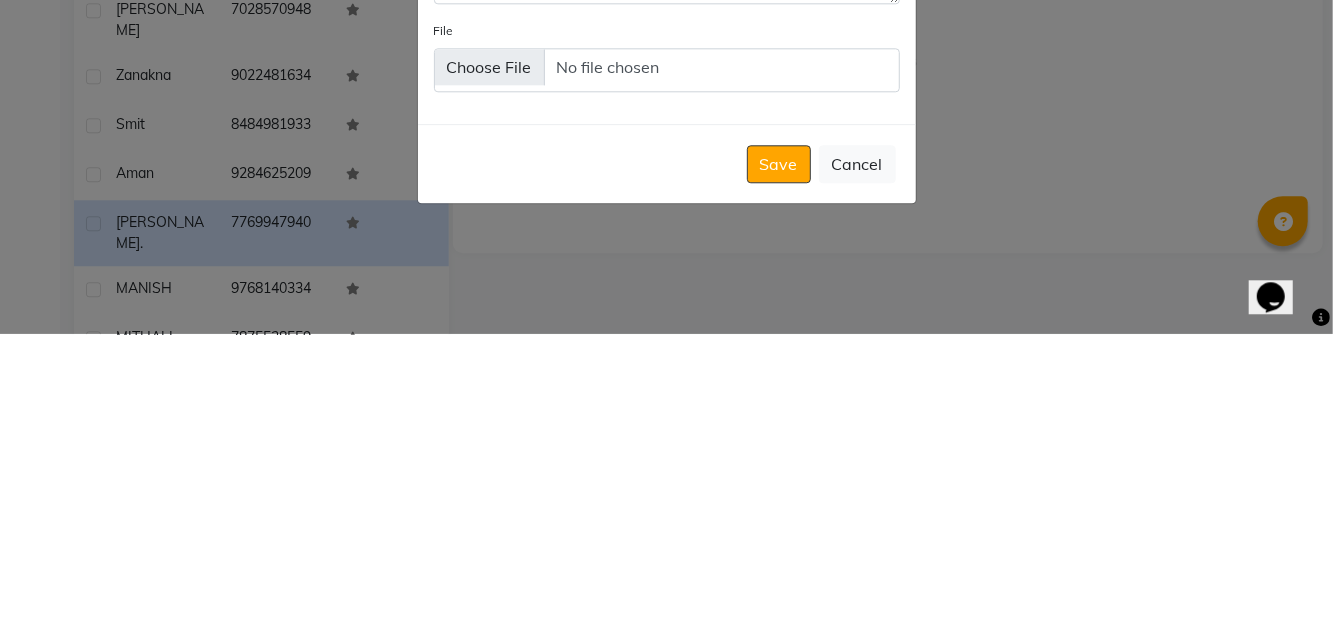 click on "Save" 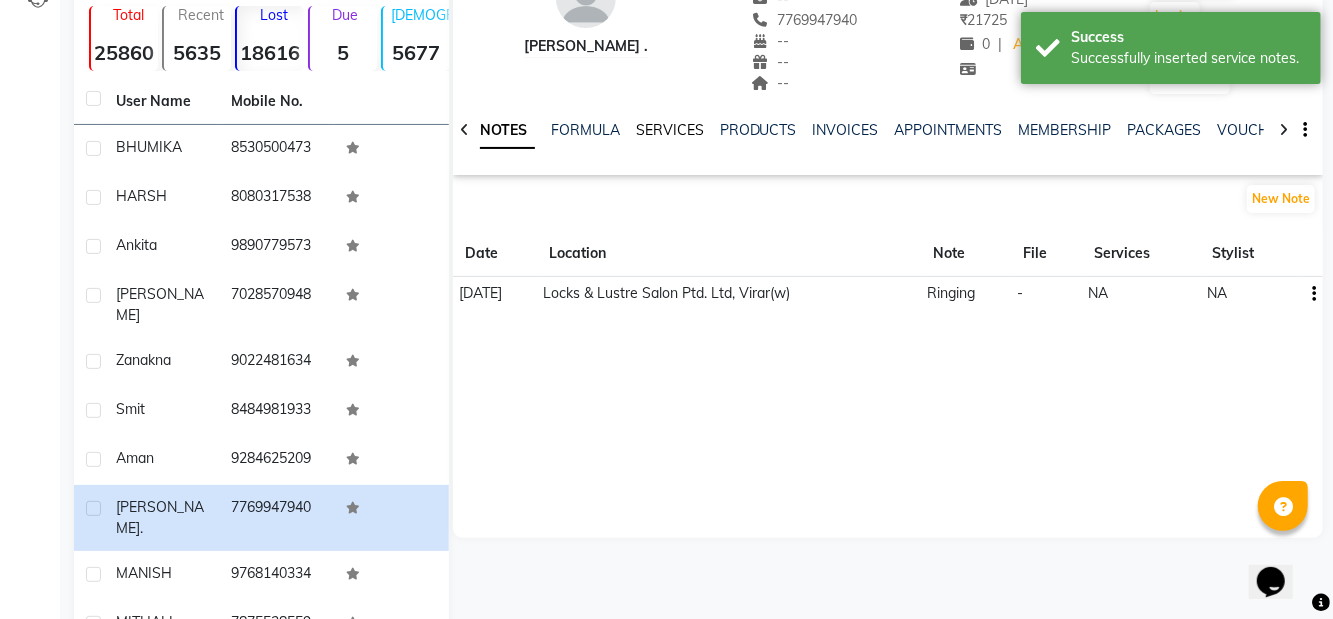 click on "SERVICES" 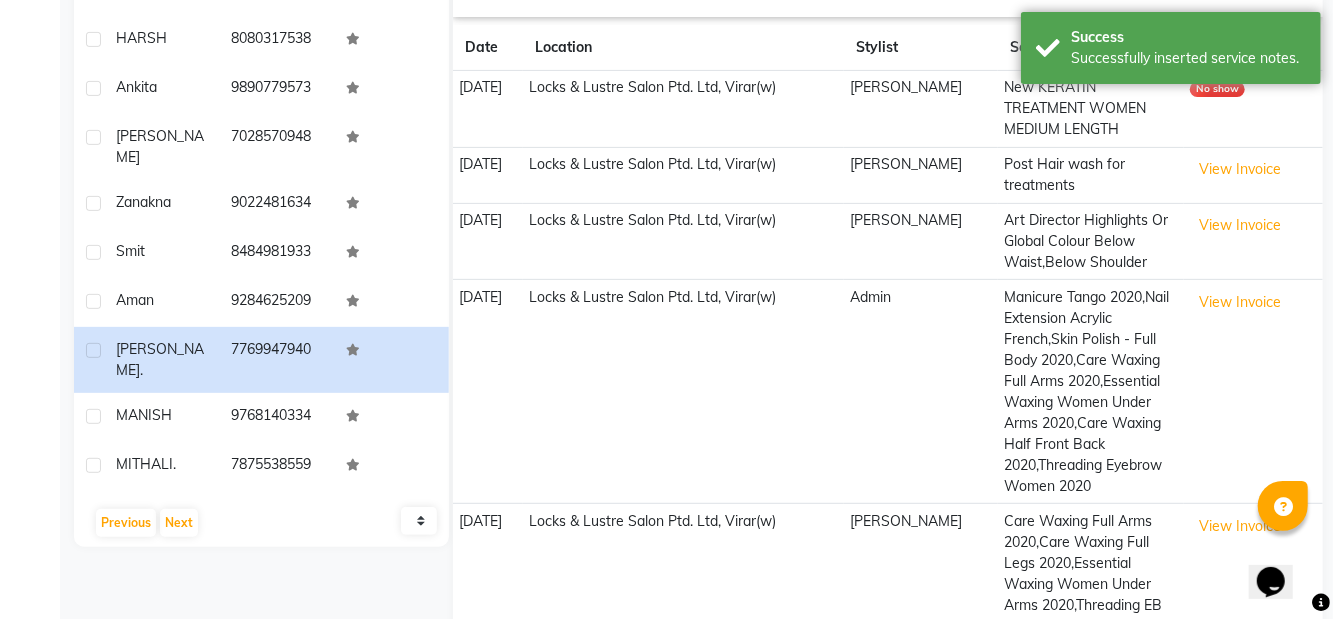 scroll, scrollTop: 328, scrollLeft: 0, axis: vertical 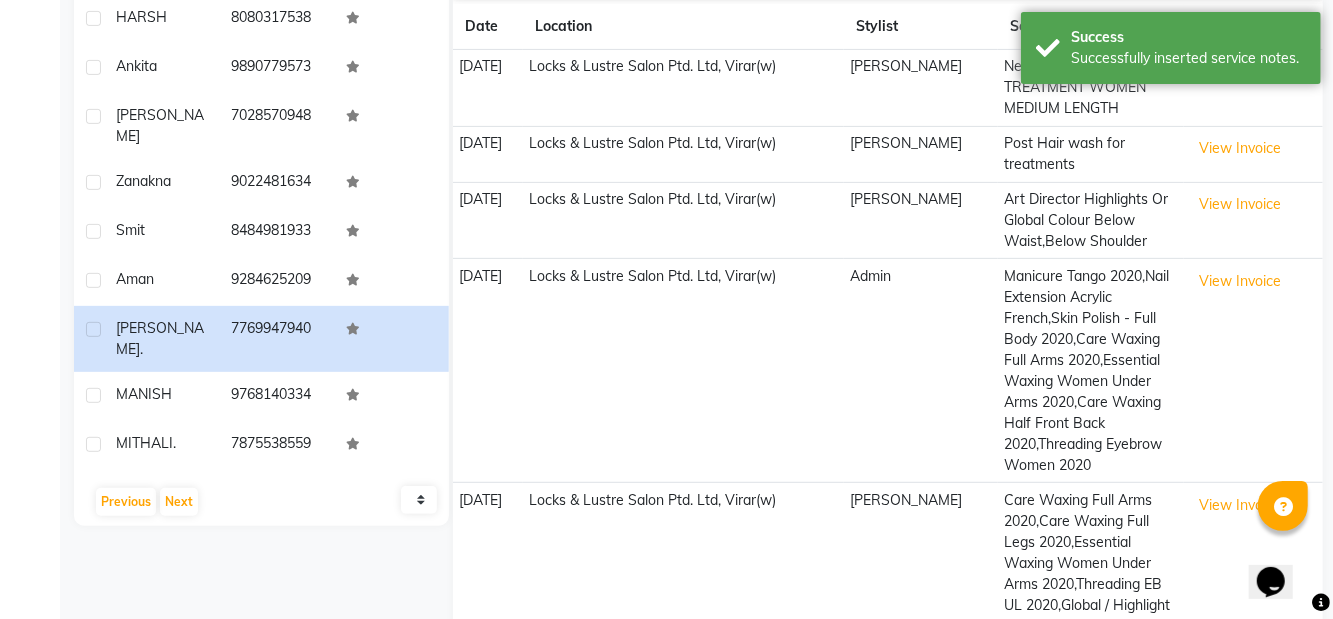 click on "MANISH" 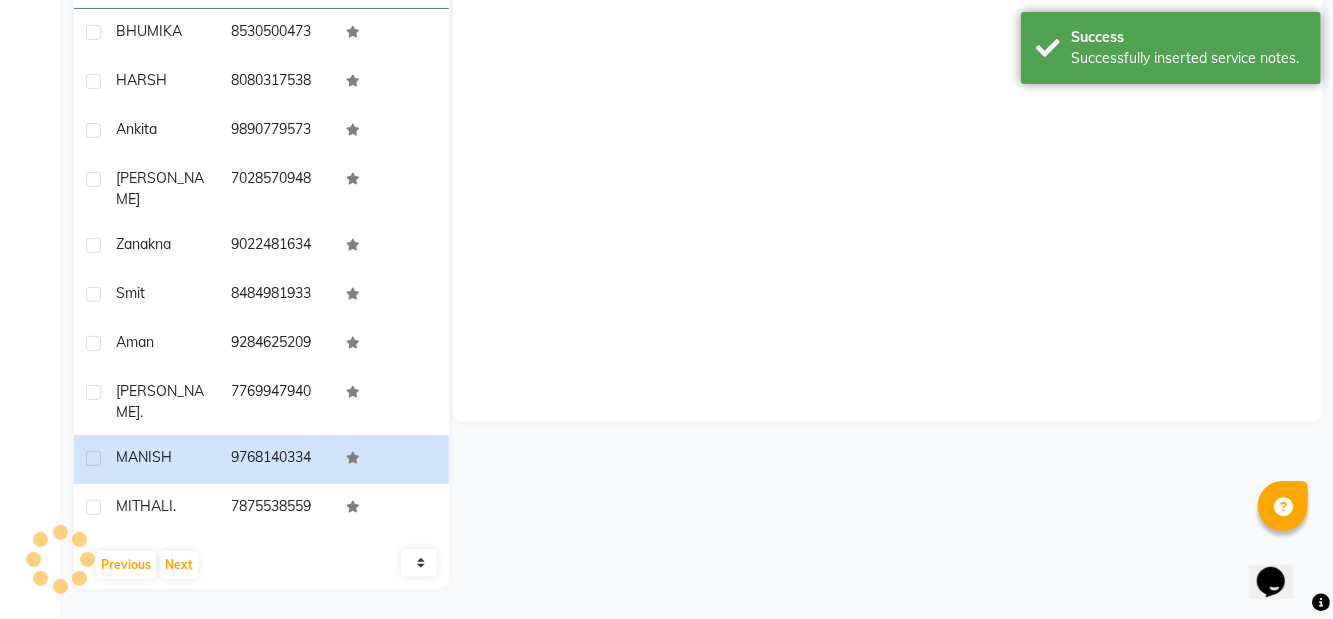 scroll, scrollTop: 246, scrollLeft: 0, axis: vertical 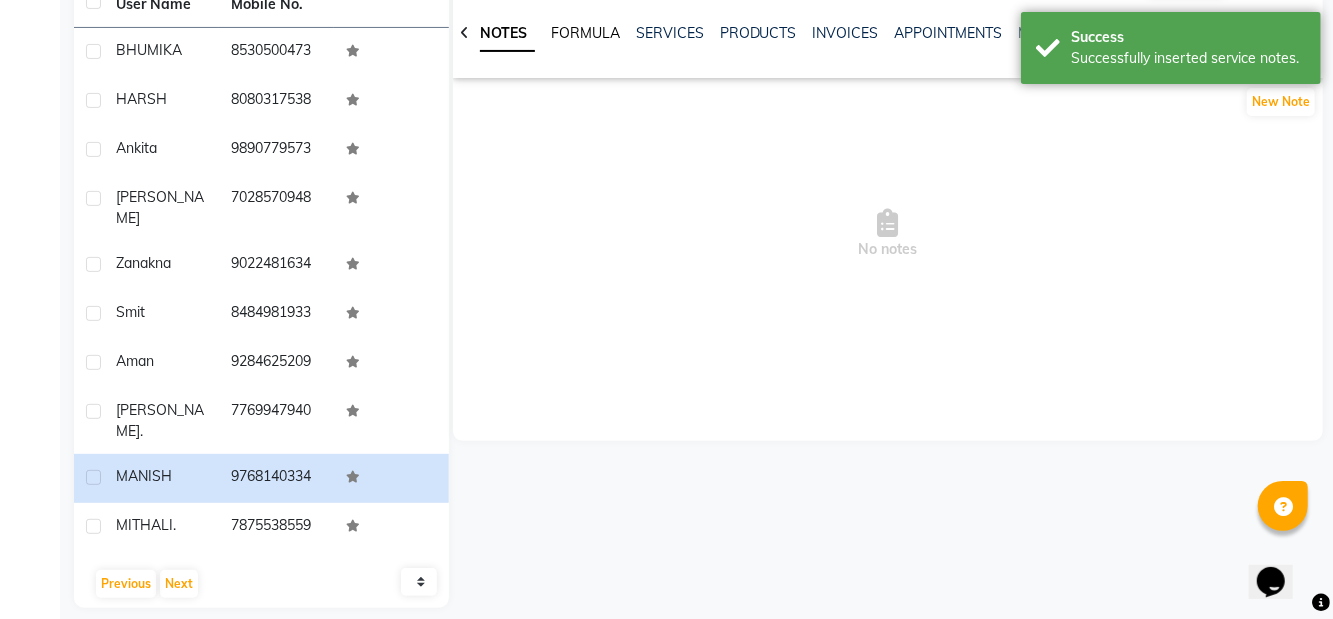 click on "FORMULA" 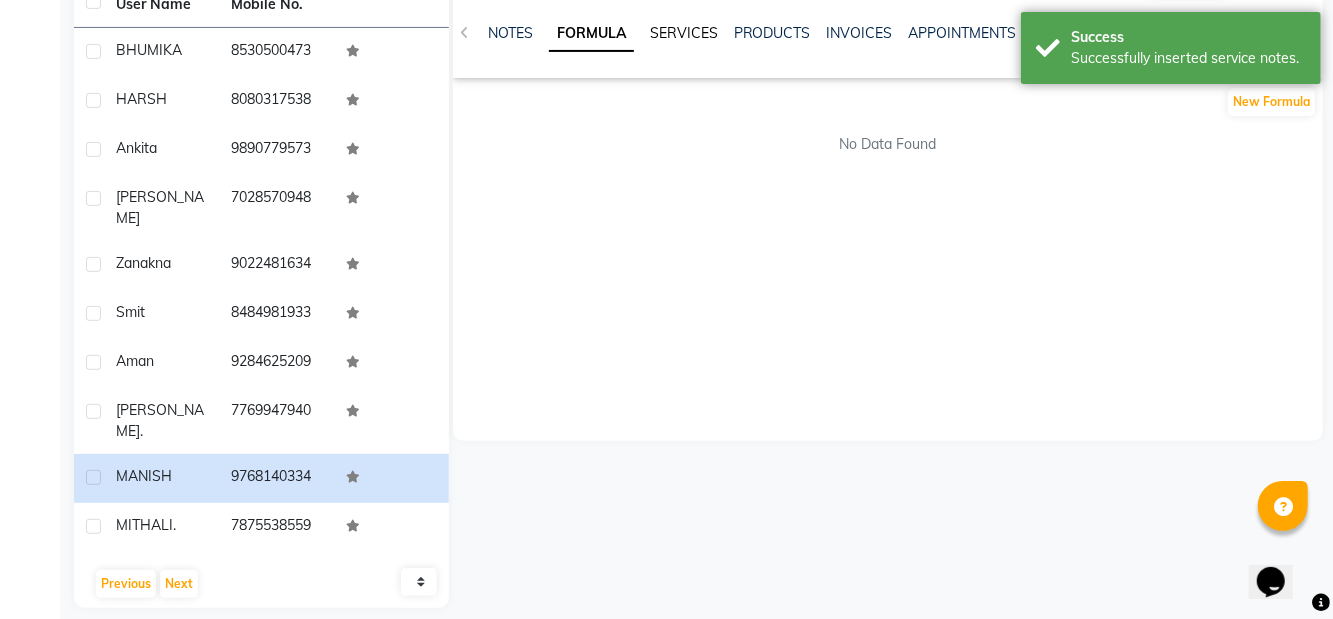 click on "SERVICES" 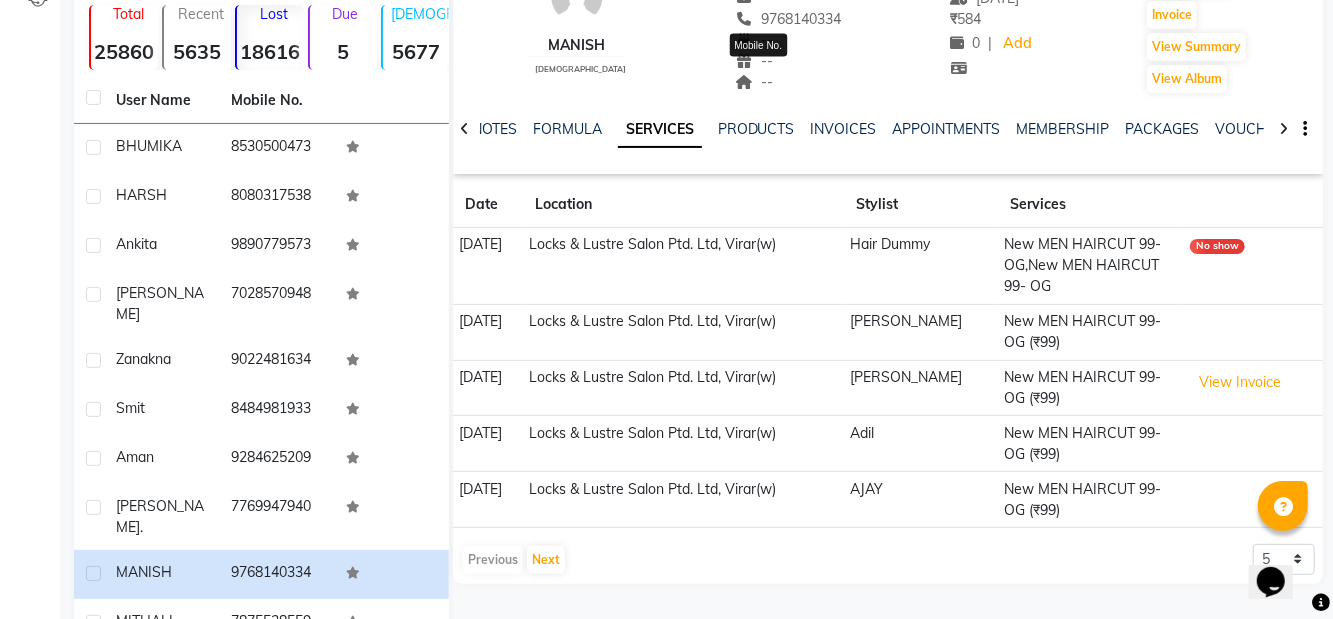 scroll, scrollTop: 205, scrollLeft: 0, axis: vertical 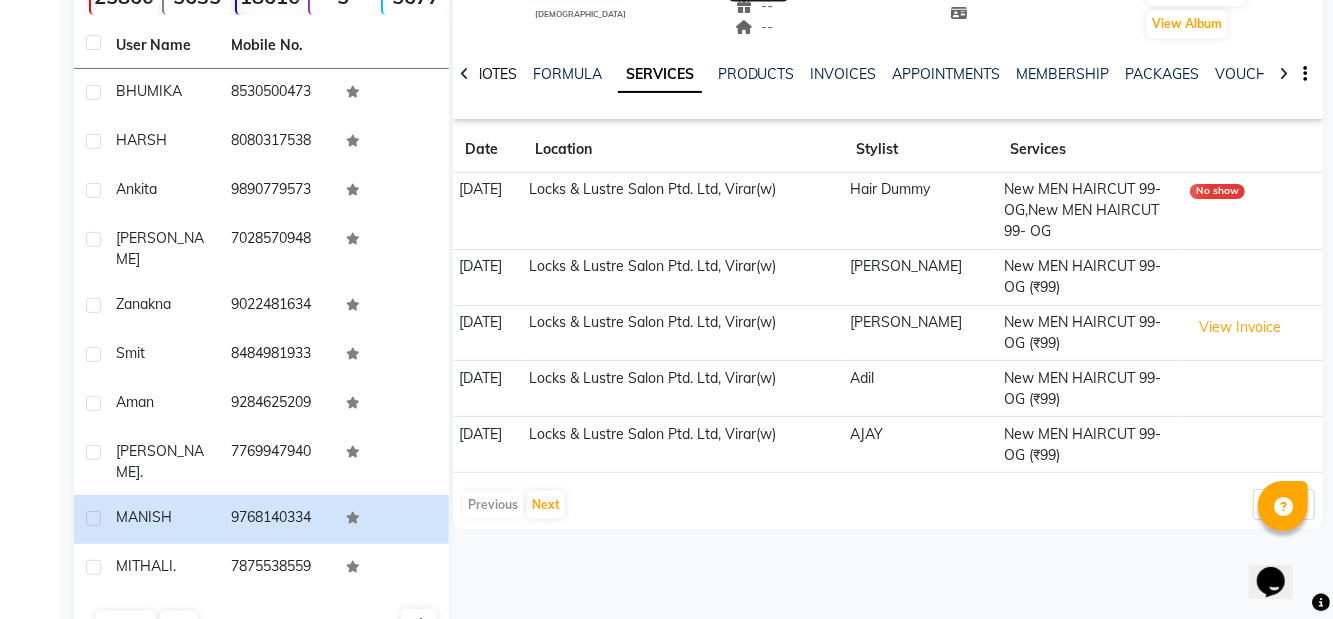 click on "NOTES" 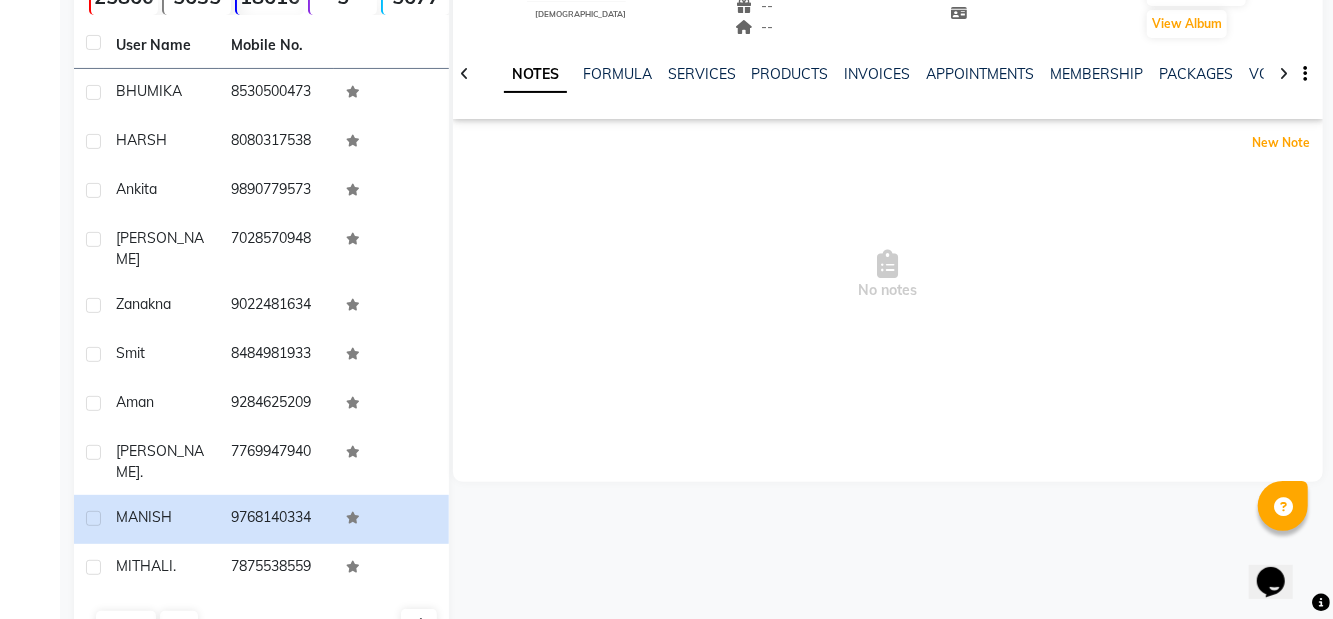 click on "New Note" 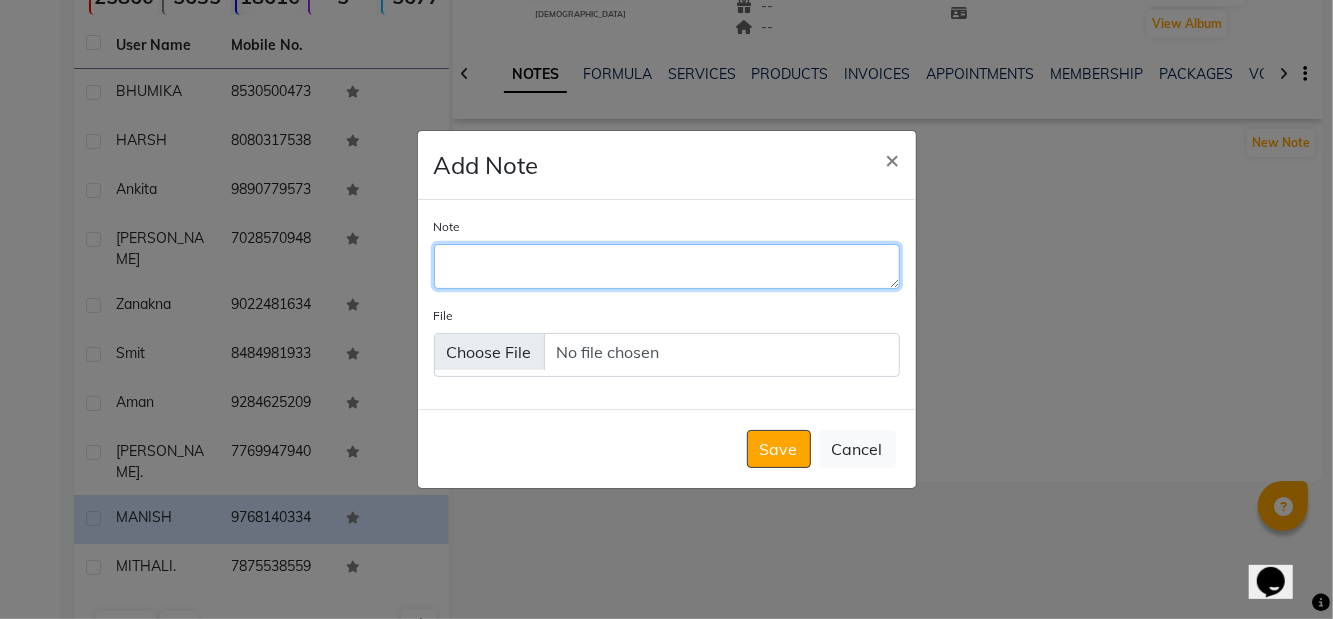click on "Note" at bounding box center [667, 266] 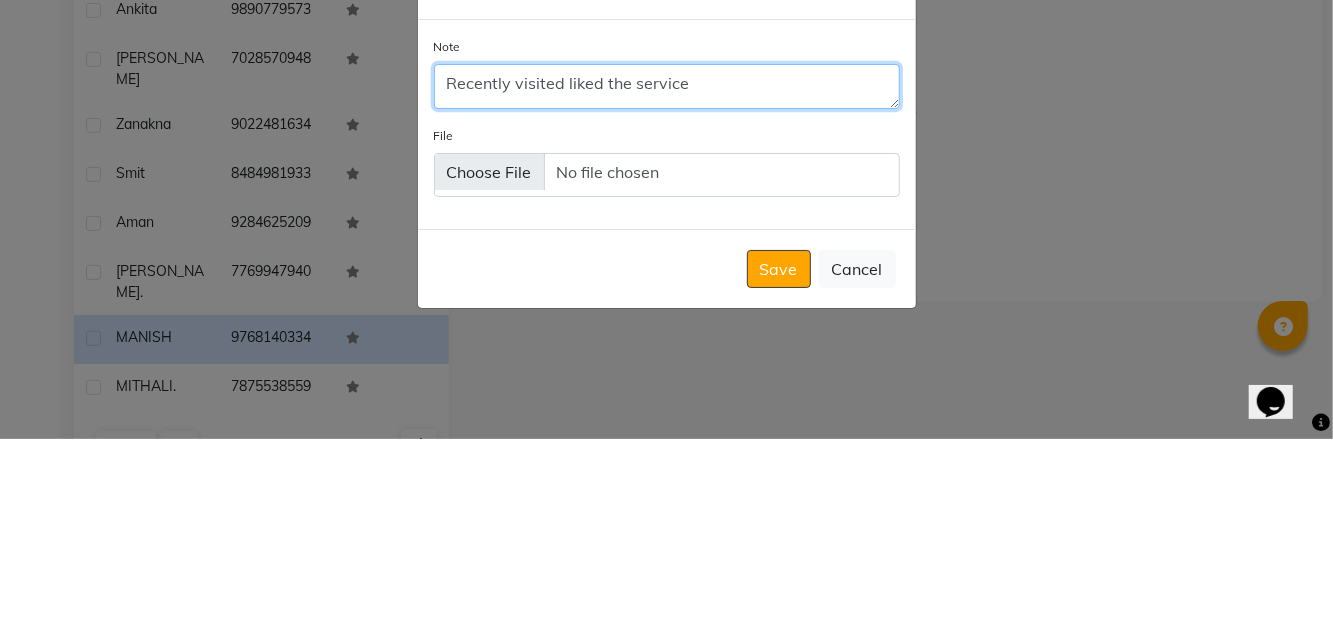 scroll, scrollTop: 205, scrollLeft: 0, axis: vertical 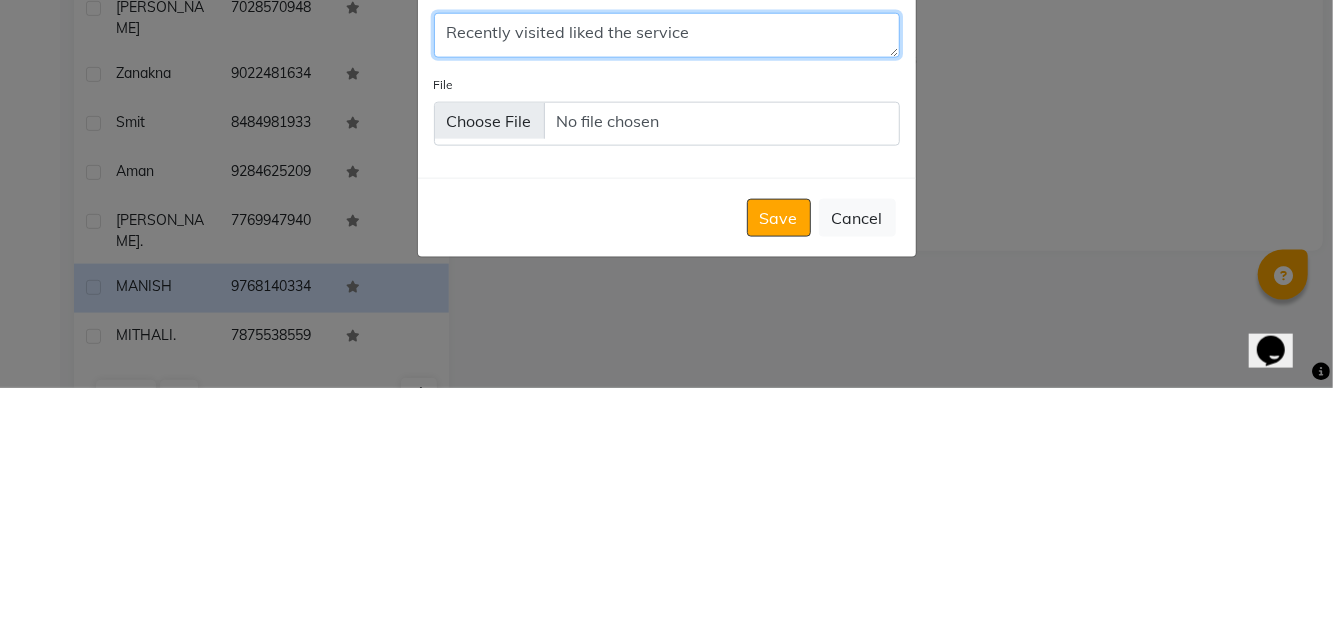 type on "Recently visited liked the service" 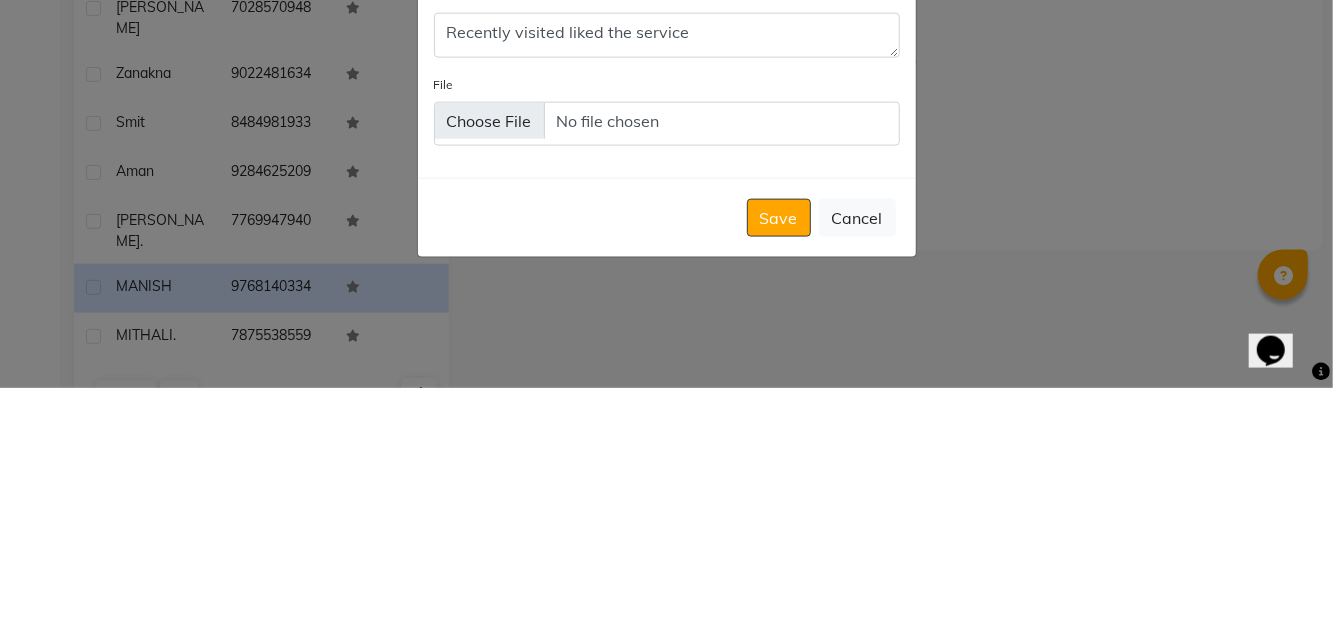 click on "Save" 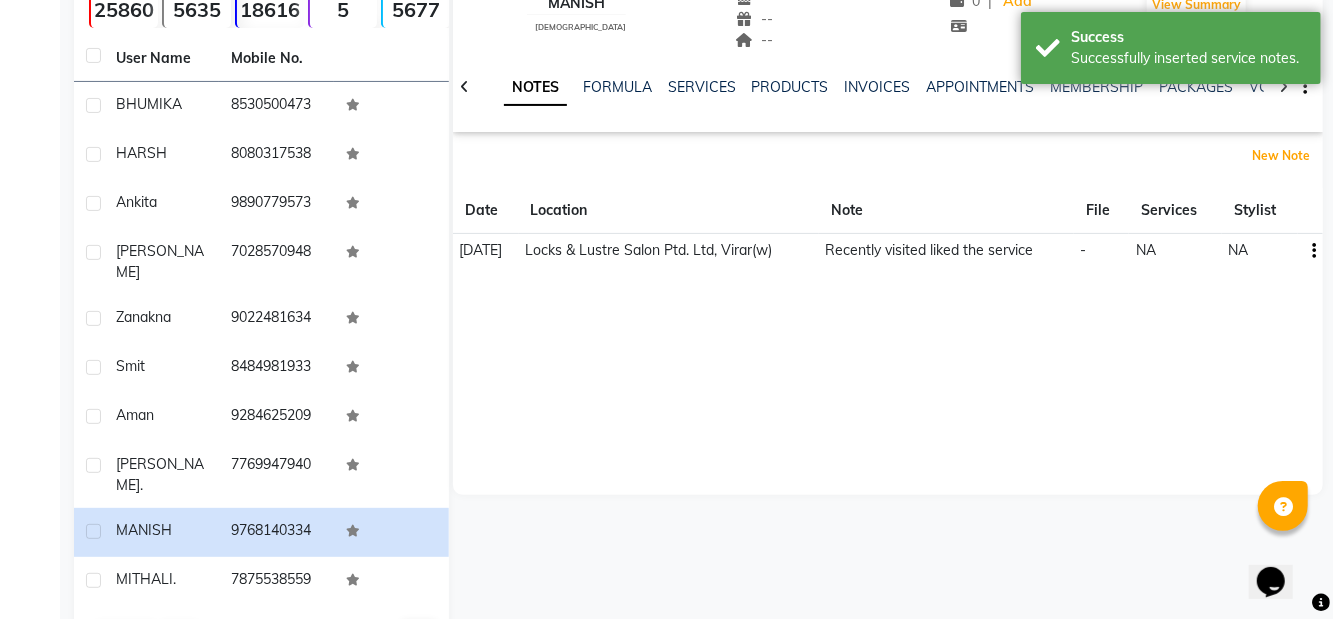 scroll, scrollTop: 135, scrollLeft: 0, axis: vertical 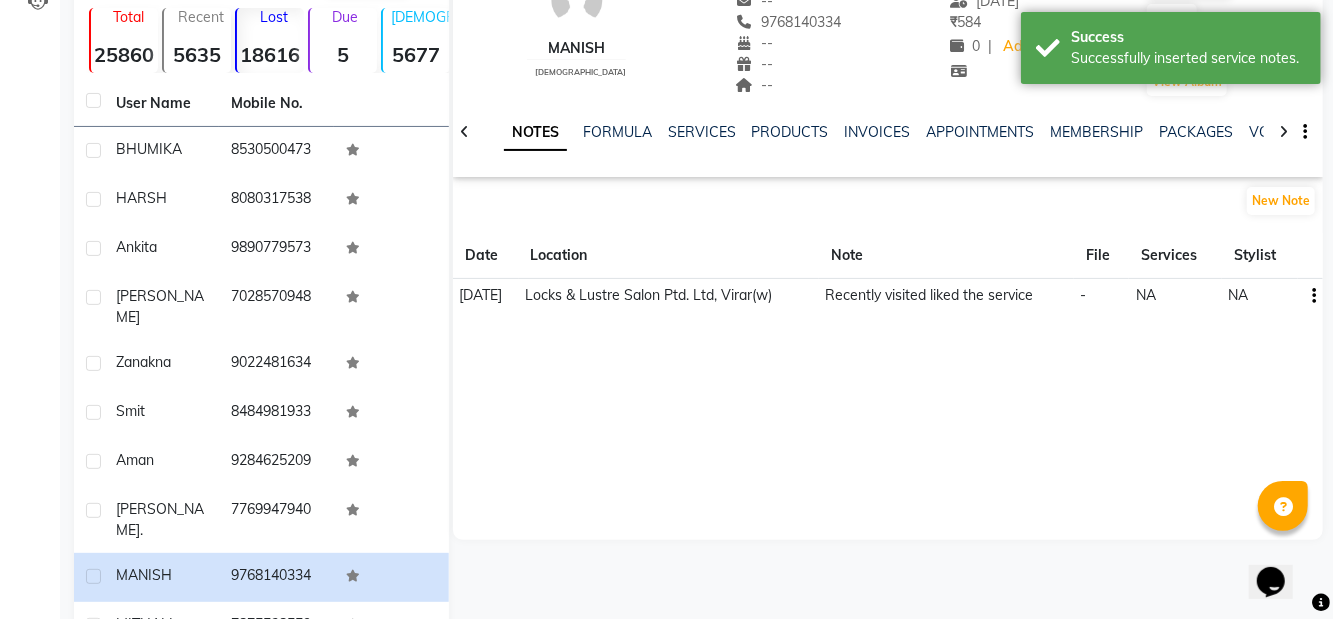 click on "MANISH" 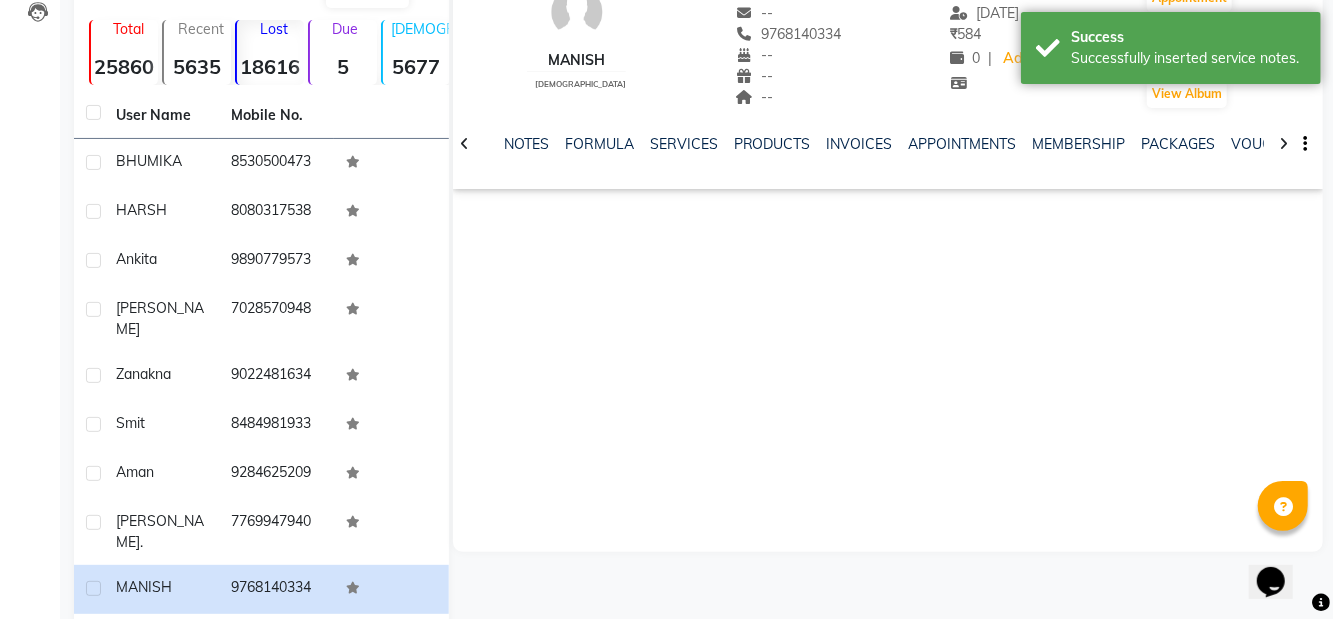 click on "MITHALI  ." 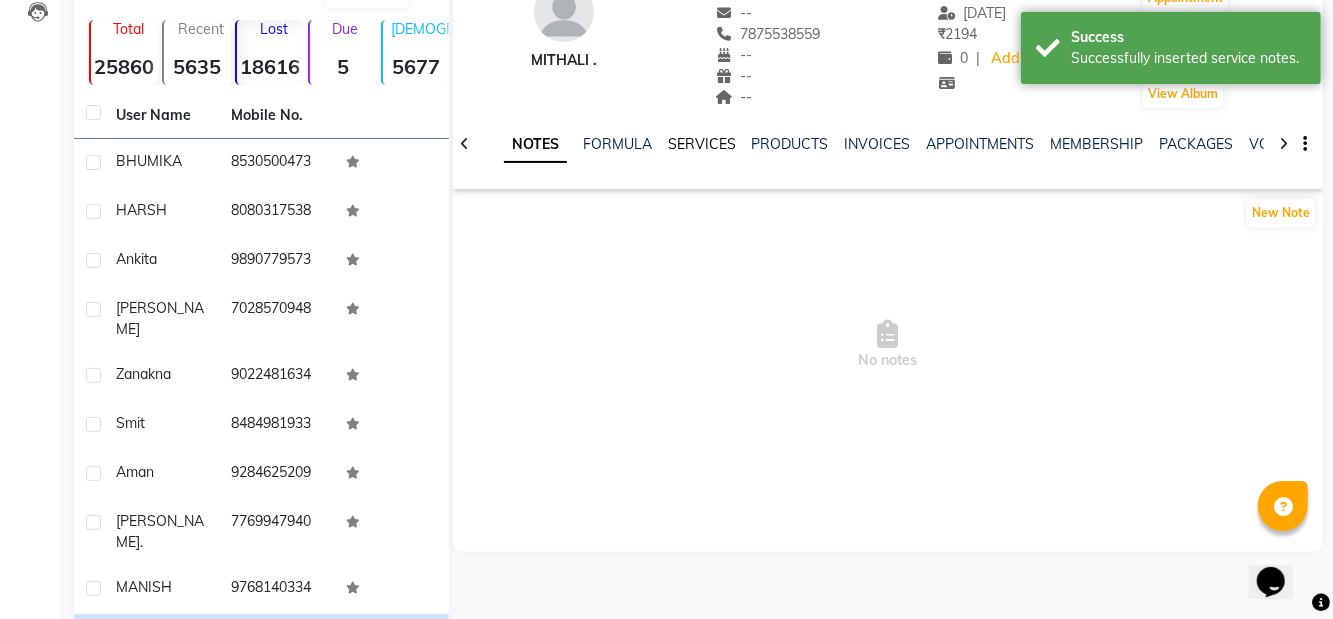 click on "SERVICES" 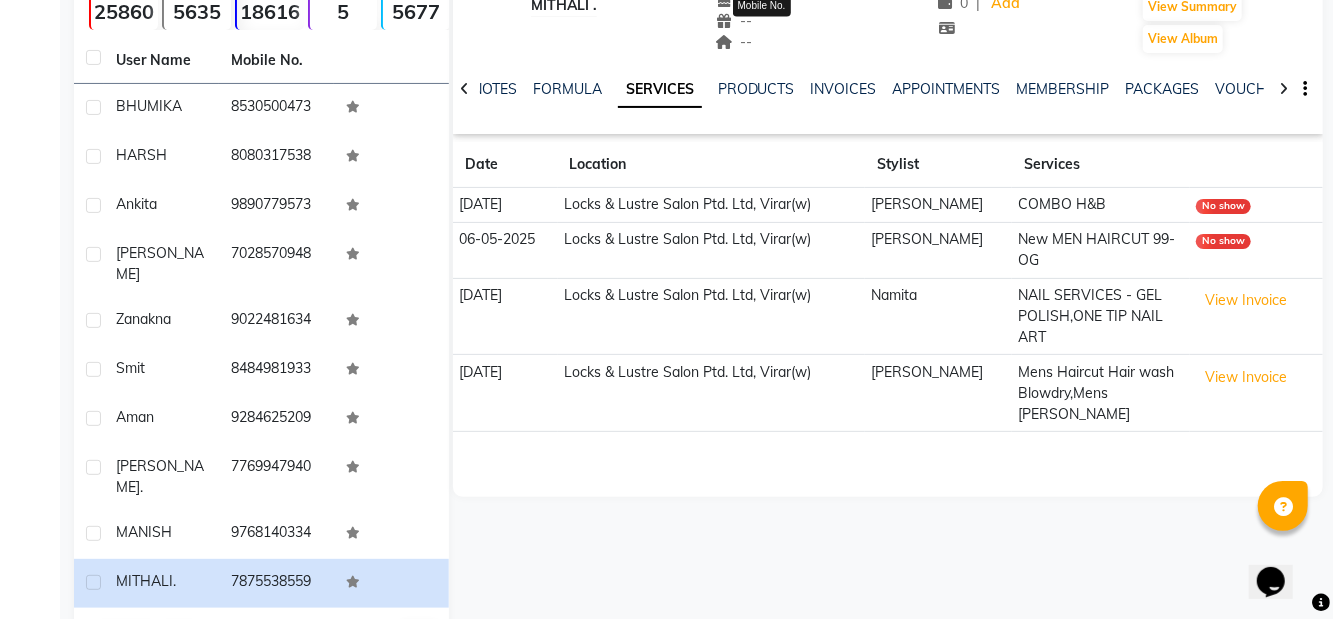 scroll, scrollTop: 214, scrollLeft: 0, axis: vertical 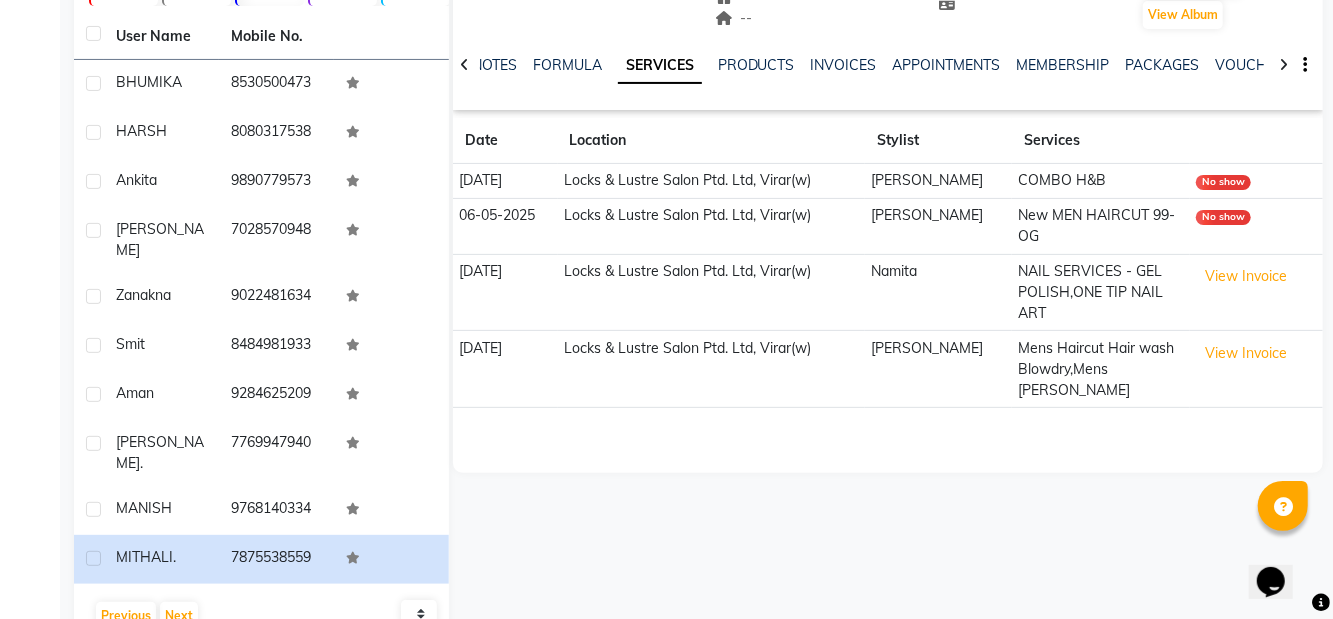 click on "NOTES FORMULA SERVICES PRODUCTS INVOICES APPOINTMENTS MEMBERSHIP PACKAGES VOUCHERS GIFTCARDS POINTS FORMS FAMILY CARDS WALLET" 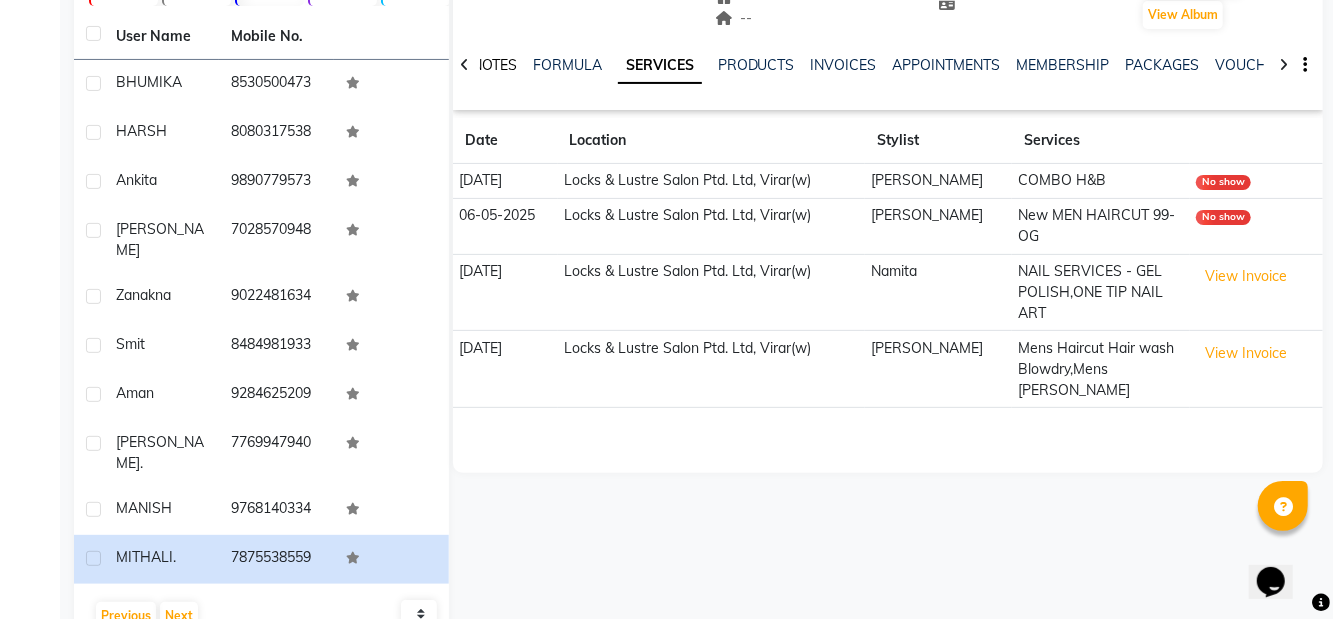 click on "NOTES" 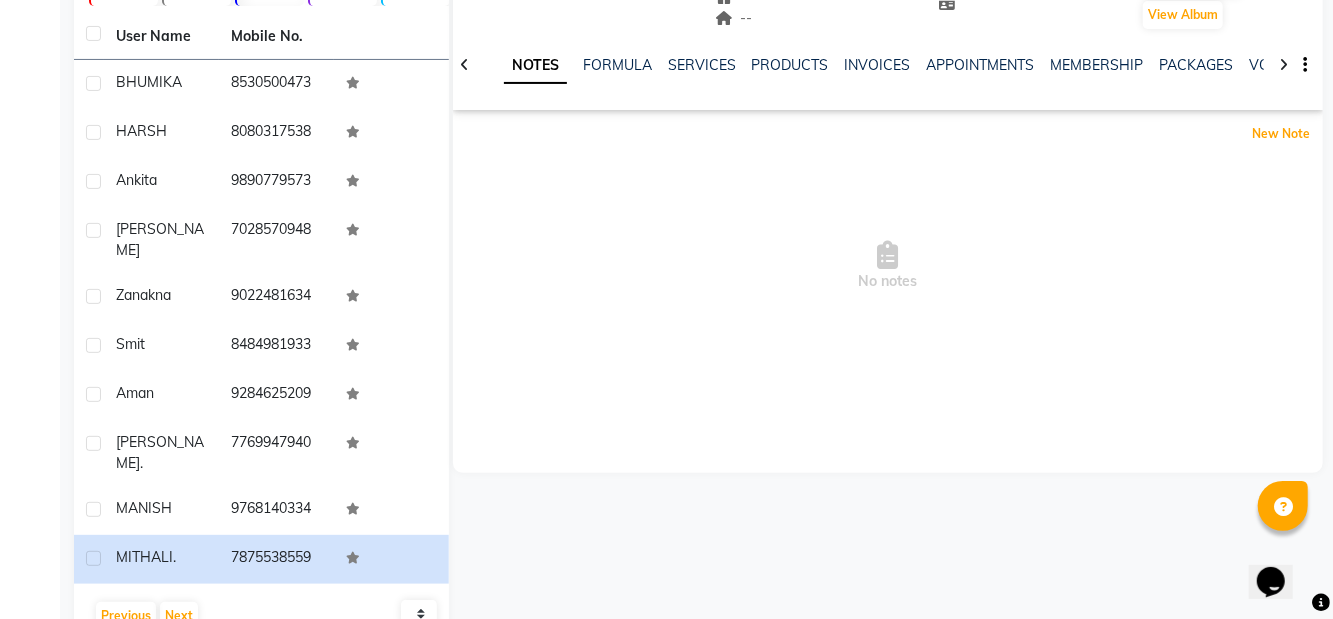click on "New Note" 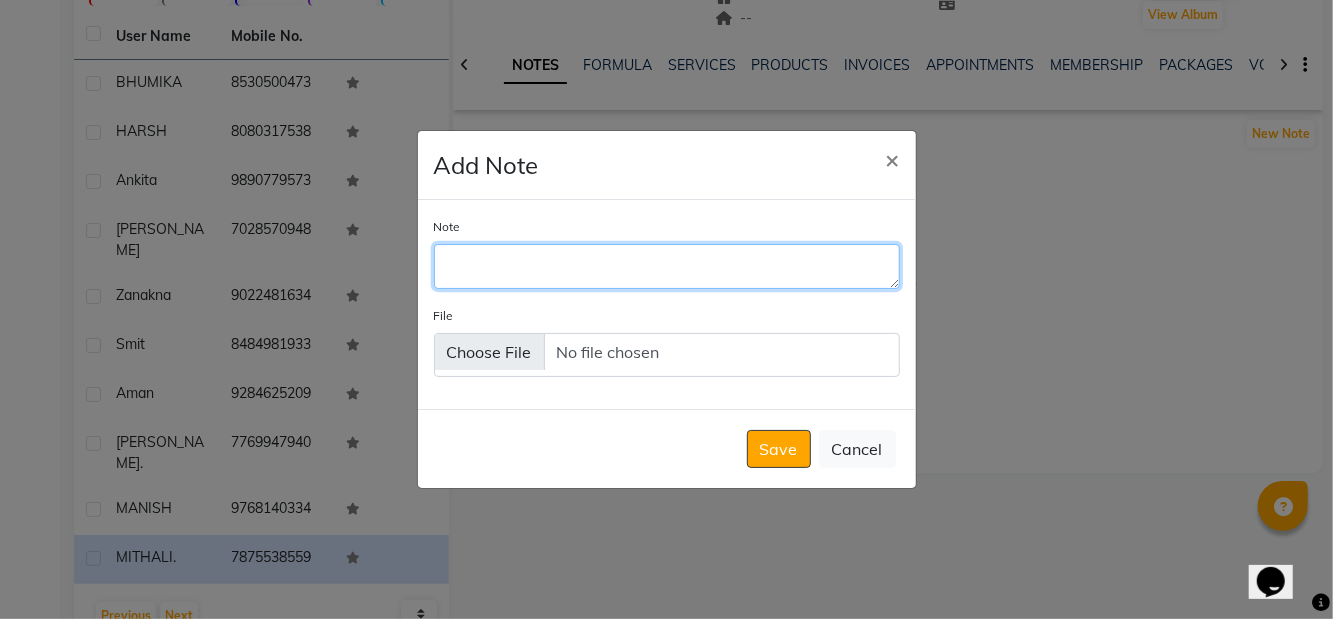 click on "Note" at bounding box center (667, 266) 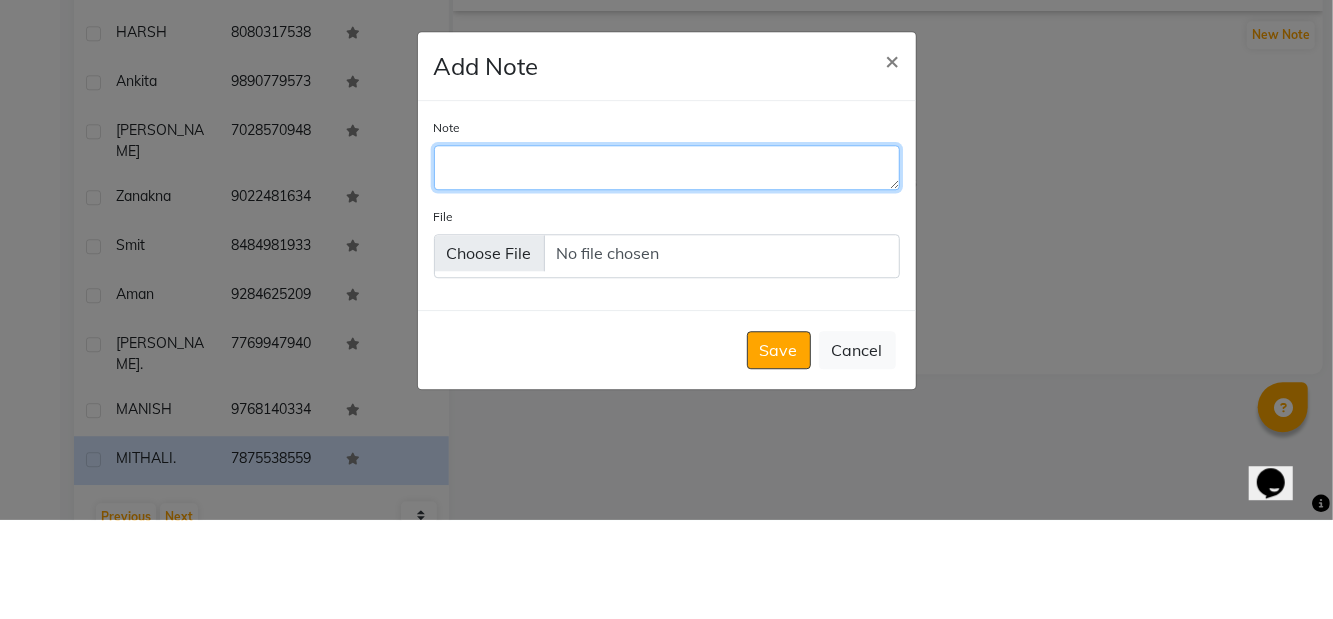 scroll, scrollTop: 214, scrollLeft: 0, axis: vertical 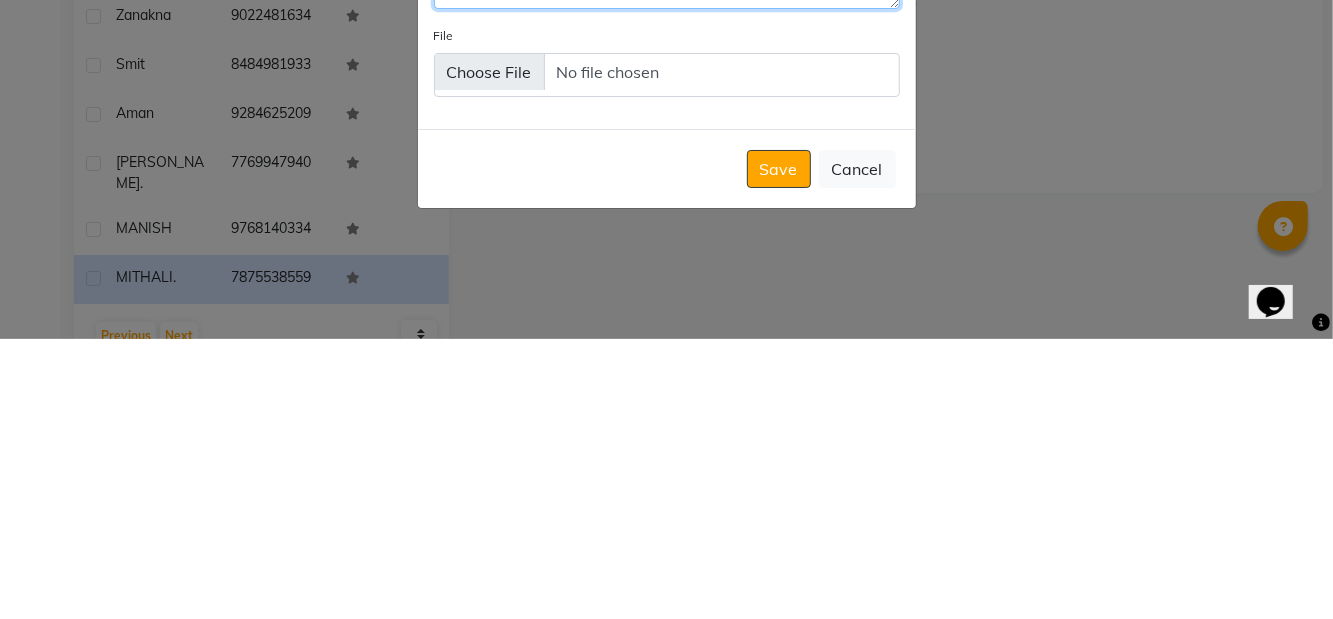 type on "Ringing" 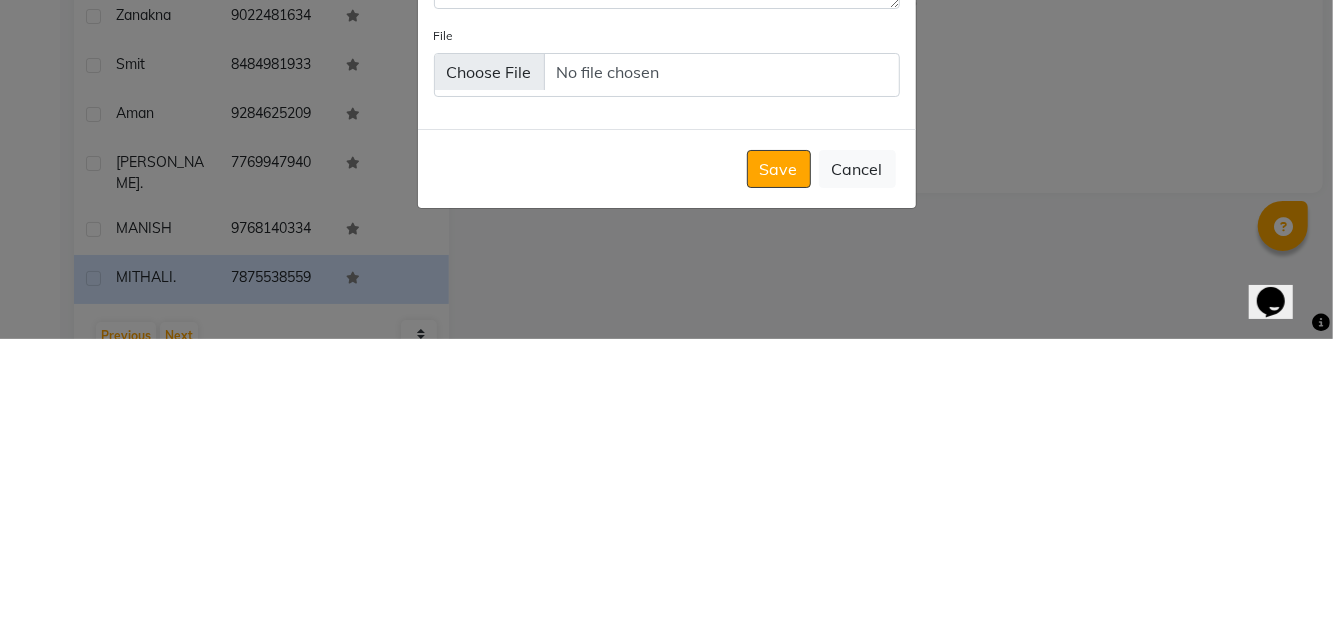 click on "Save" 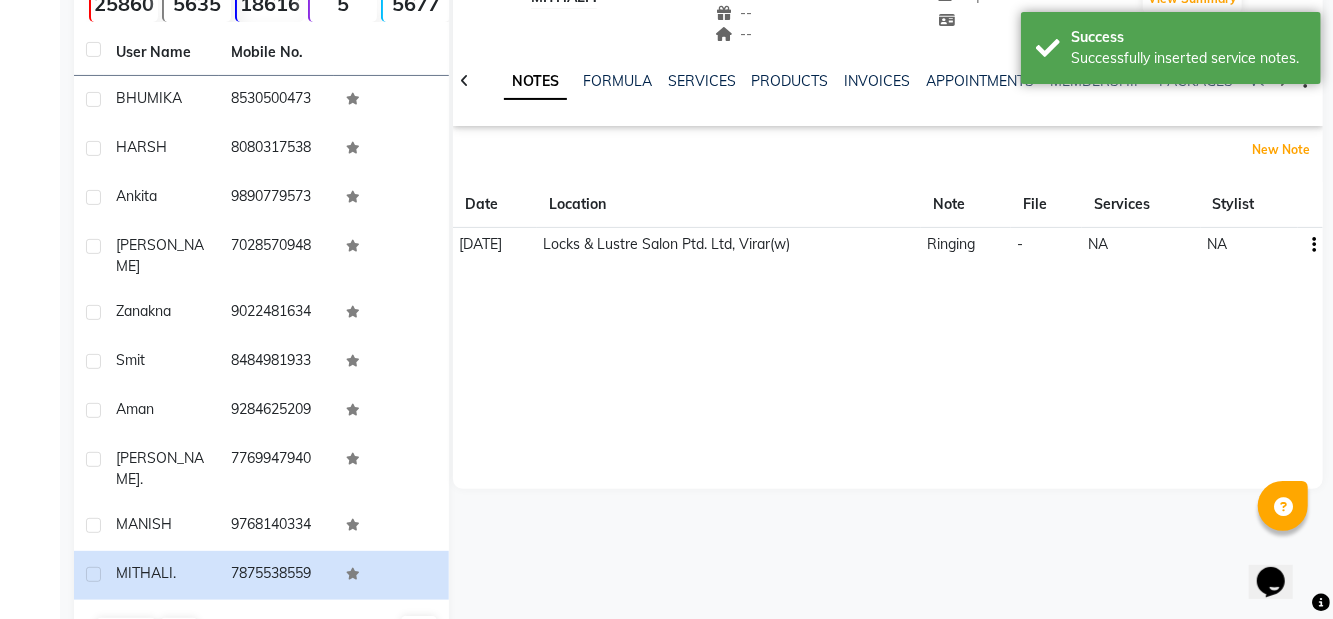 scroll, scrollTop: 141, scrollLeft: 0, axis: vertical 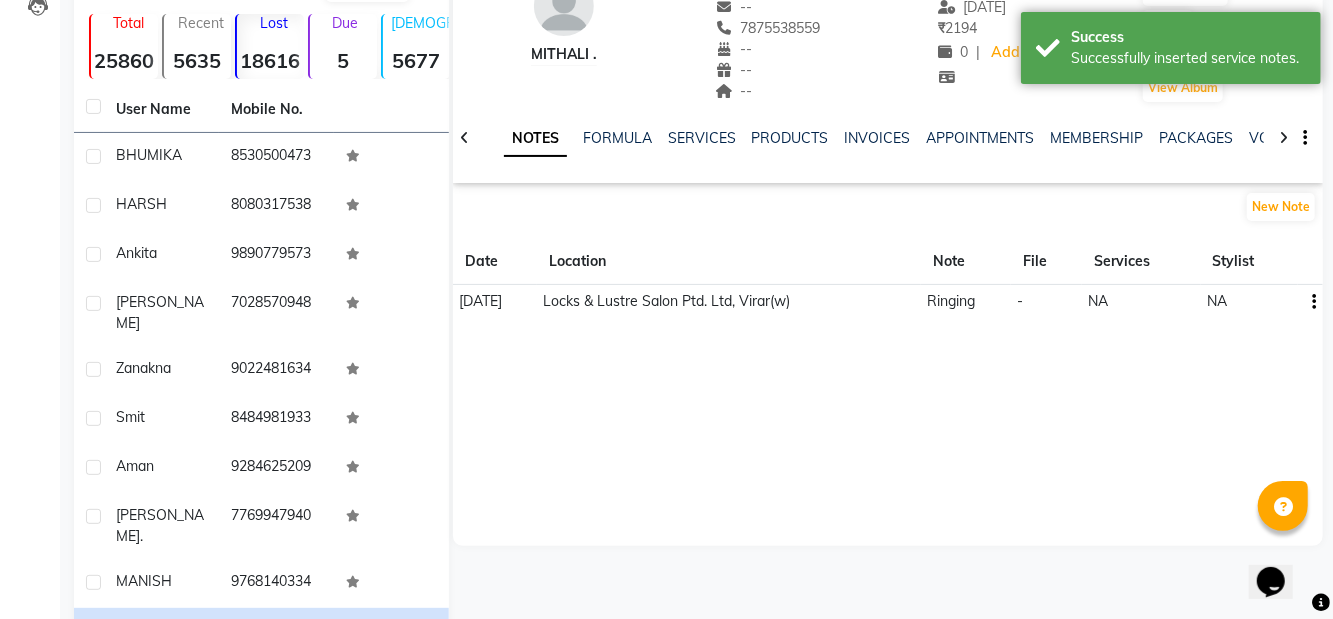 click on "Next" 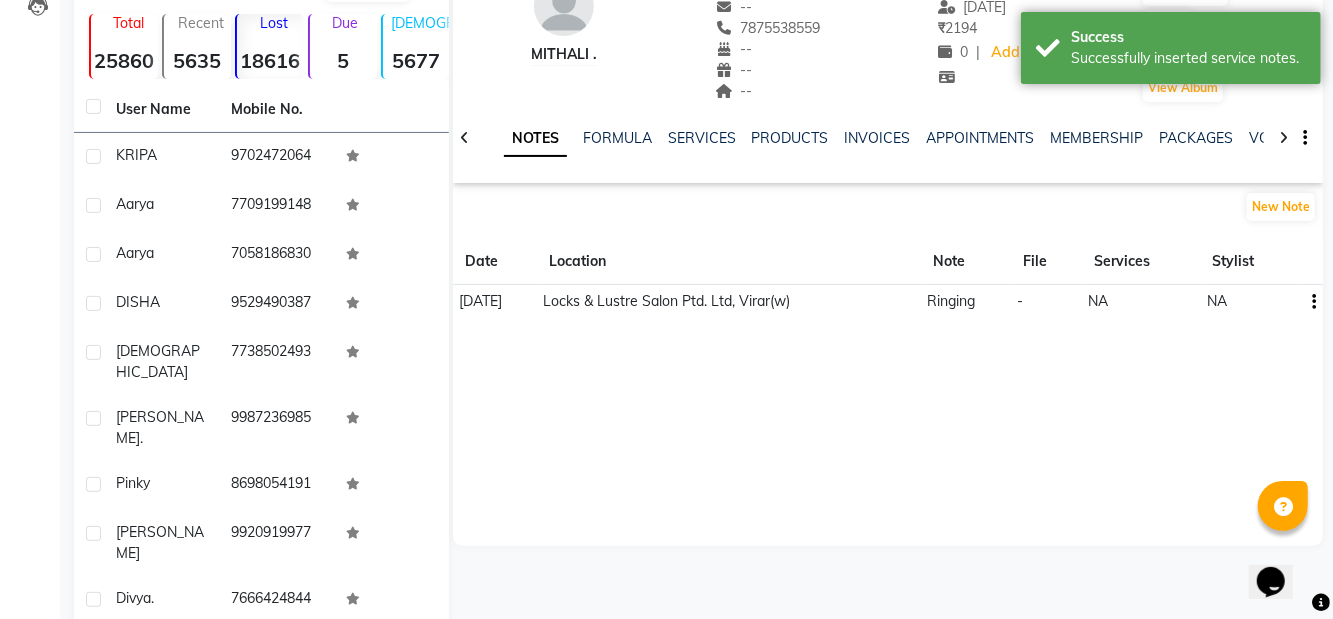 click on "KRIPA" 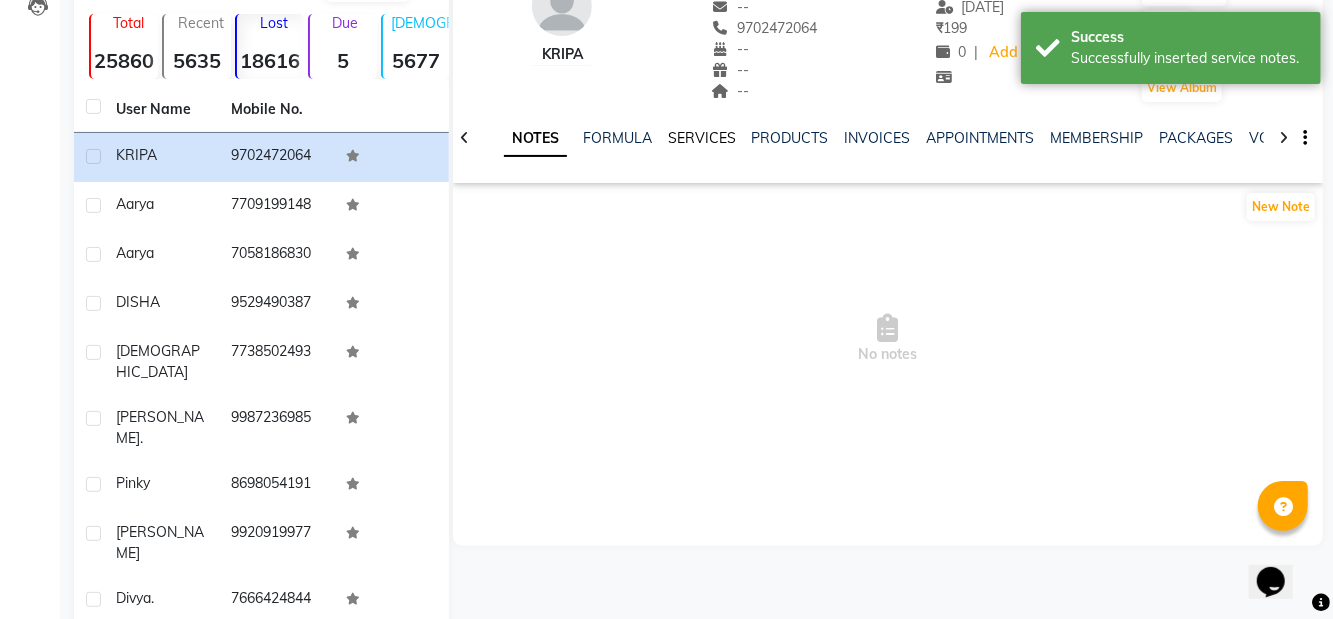 click on "SERVICES" 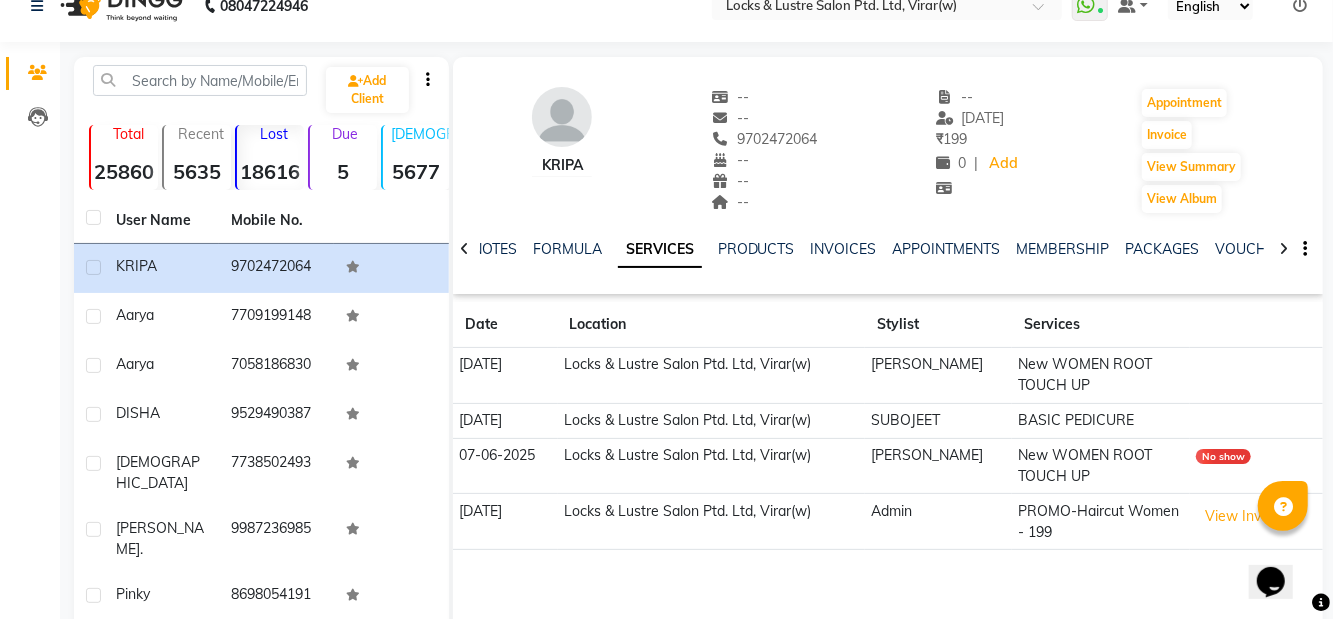 scroll, scrollTop: 0, scrollLeft: 0, axis: both 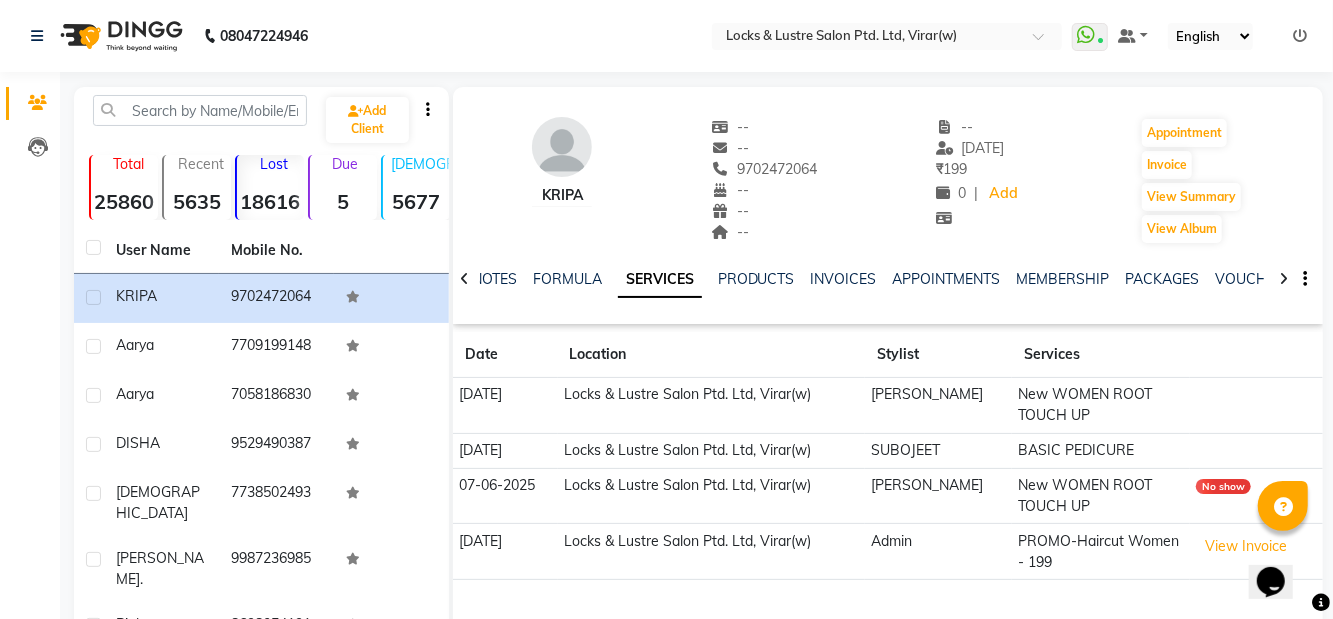 click on "--" 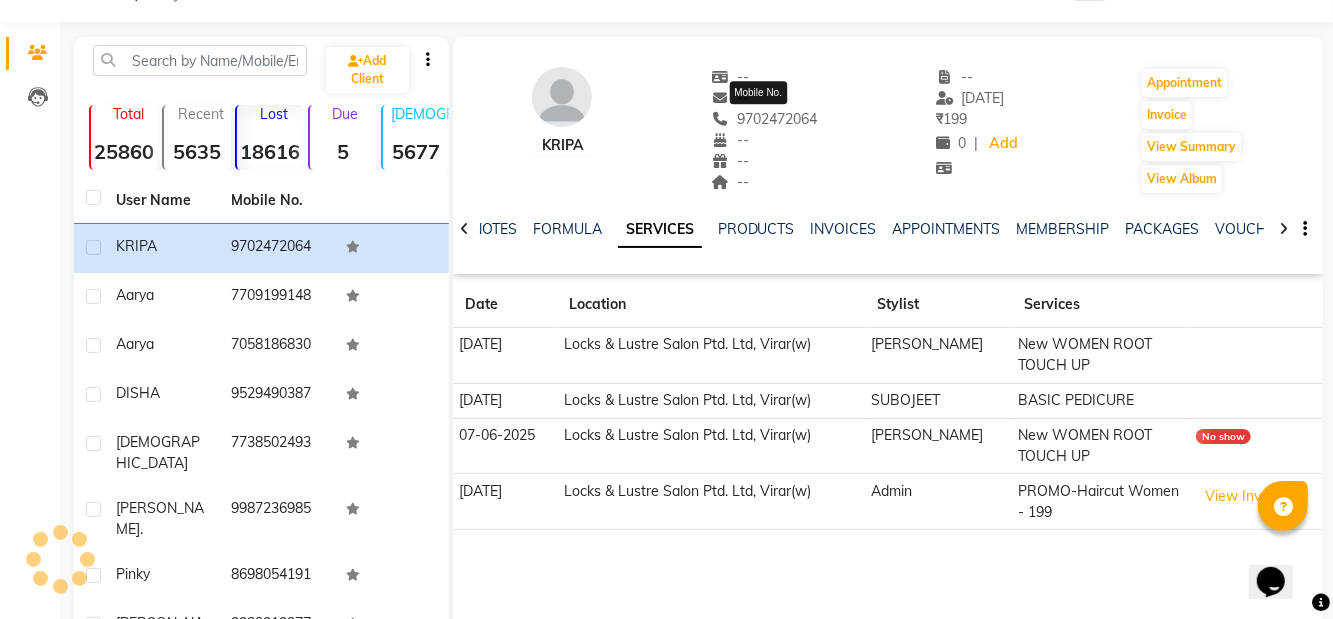 scroll, scrollTop: 107, scrollLeft: 0, axis: vertical 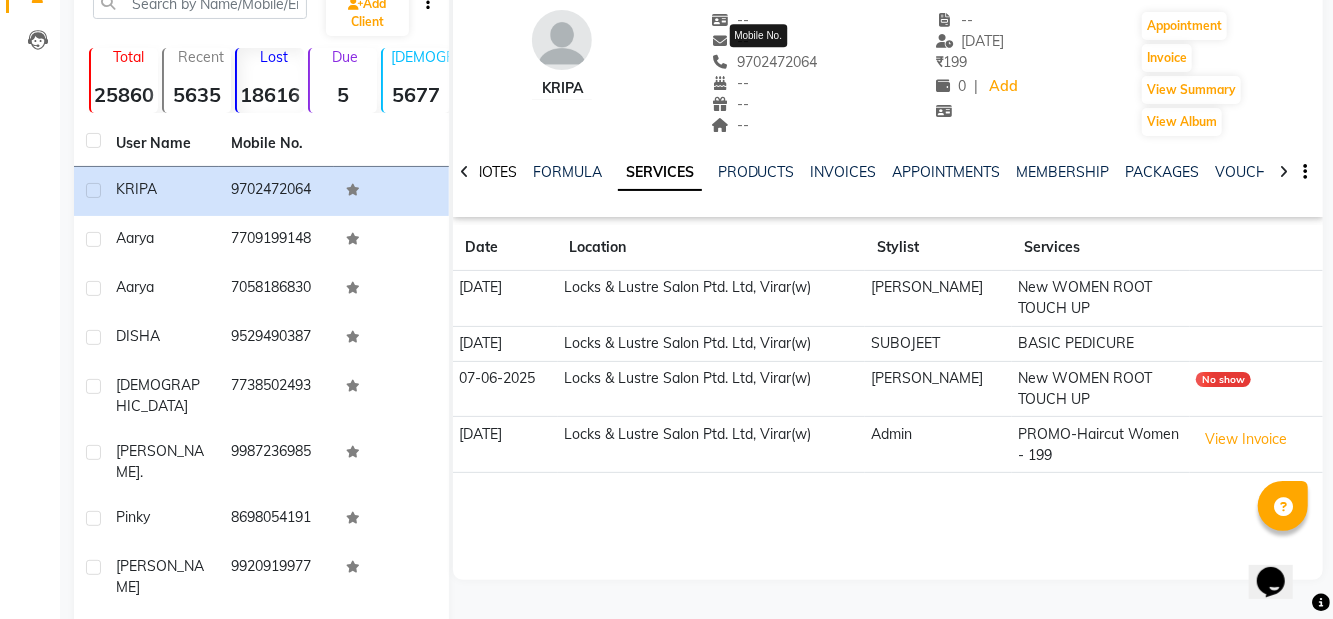 click on "NOTES" 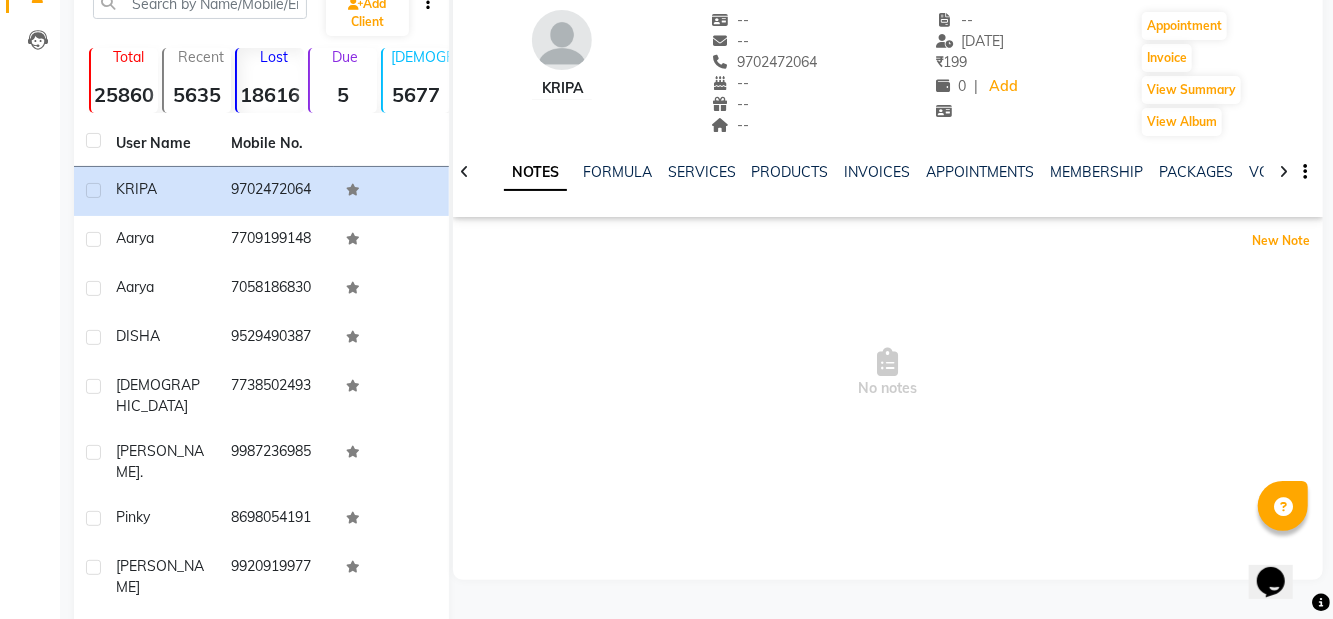 click on "New Note" 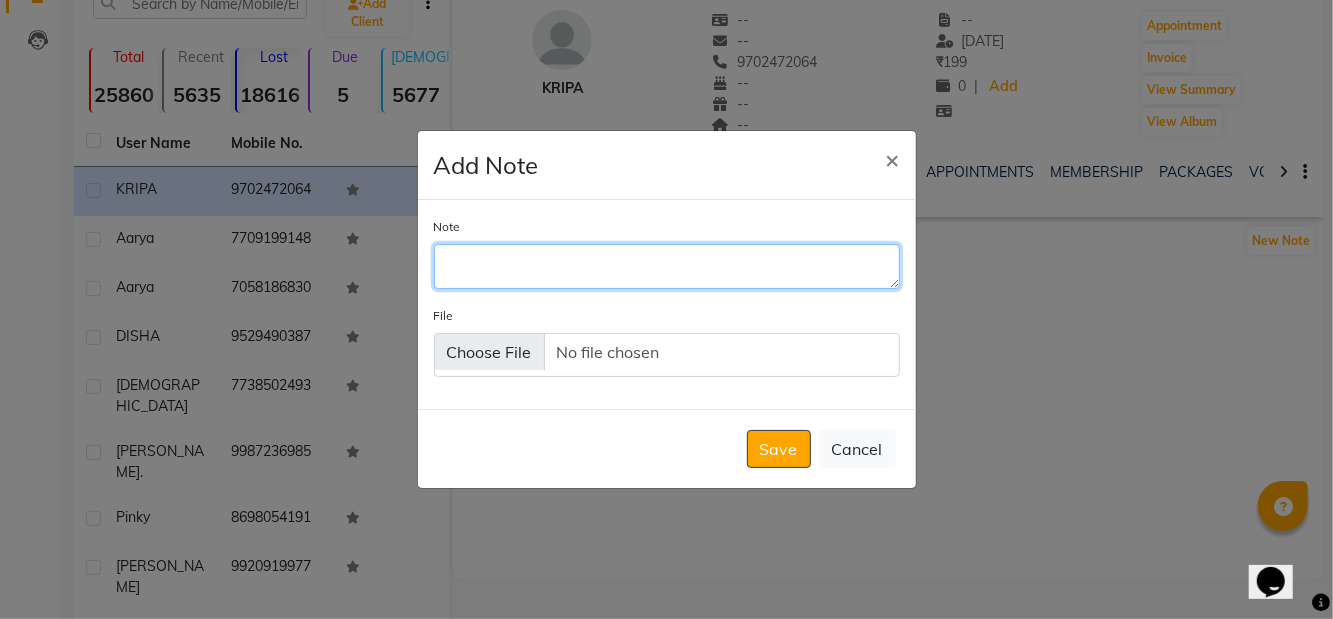 click on "Note" at bounding box center [667, 266] 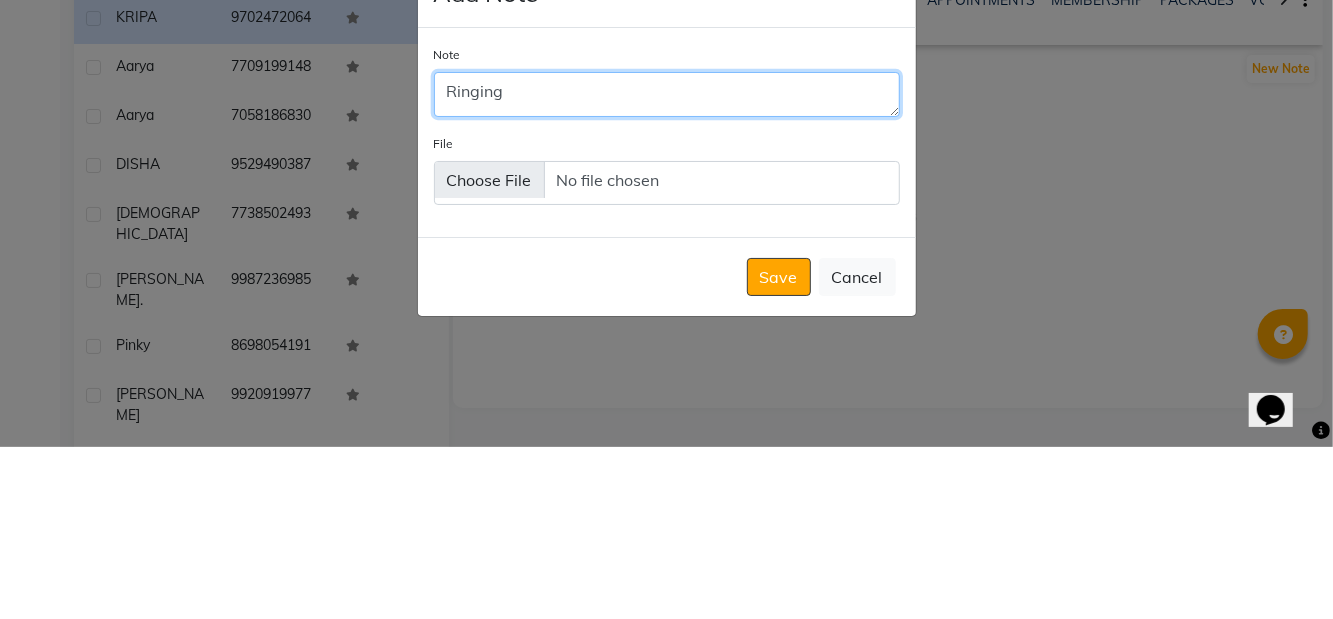 scroll, scrollTop: 107, scrollLeft: 0, axis: vertical 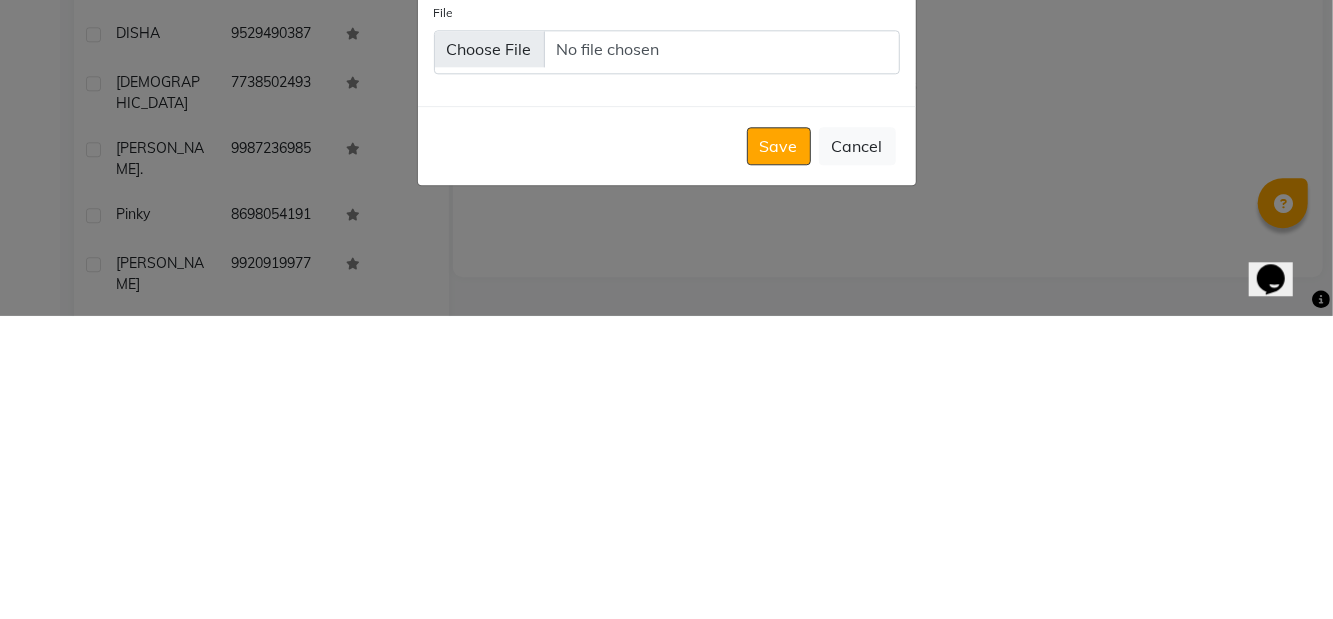 type on "Ringing" 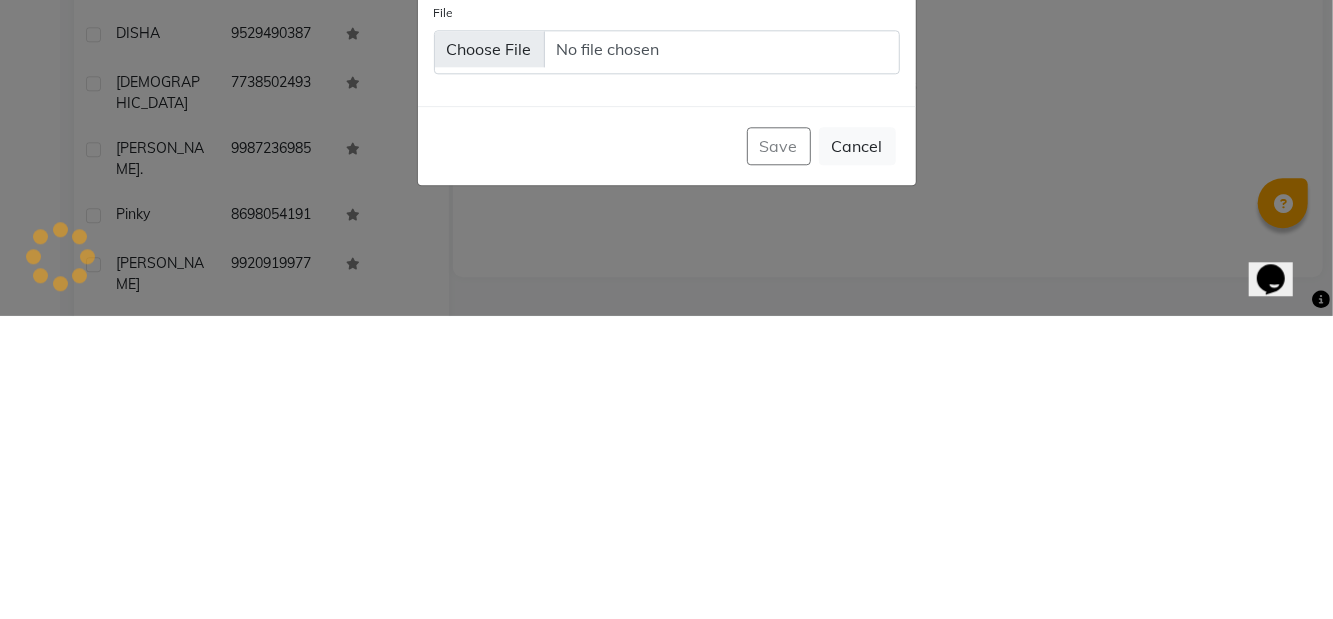 scroll, scrollTop: 107, scrollLeft: 0, axis: vertical 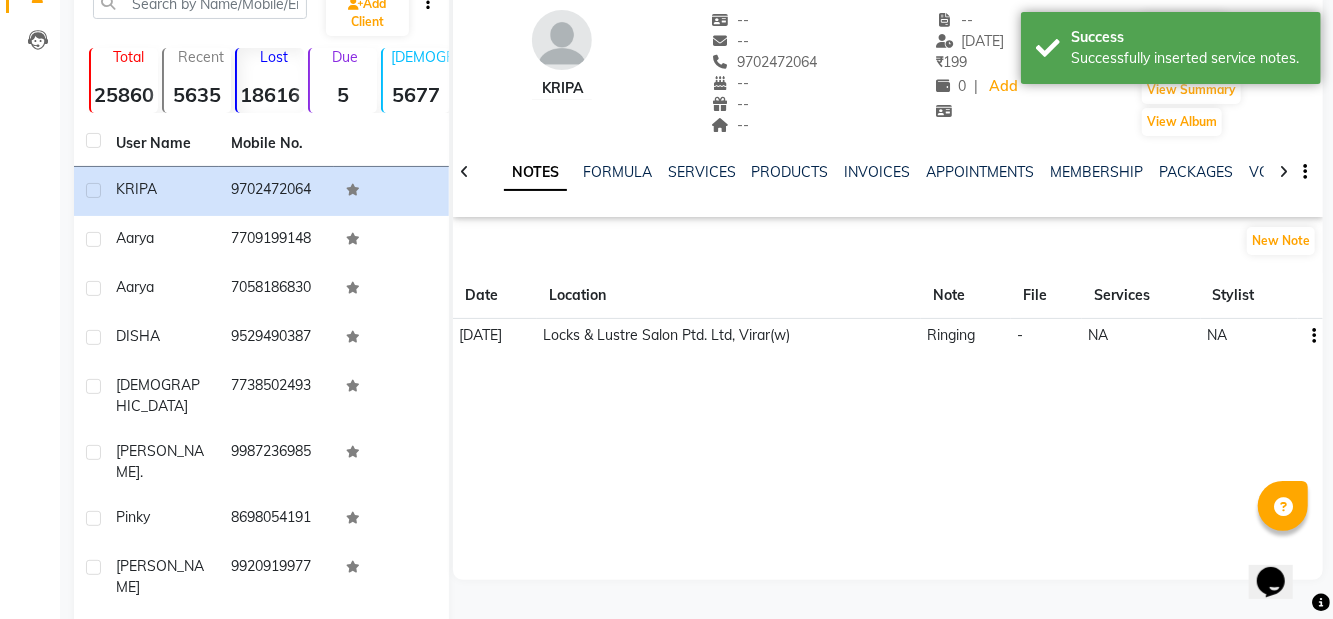 click on "aarya" 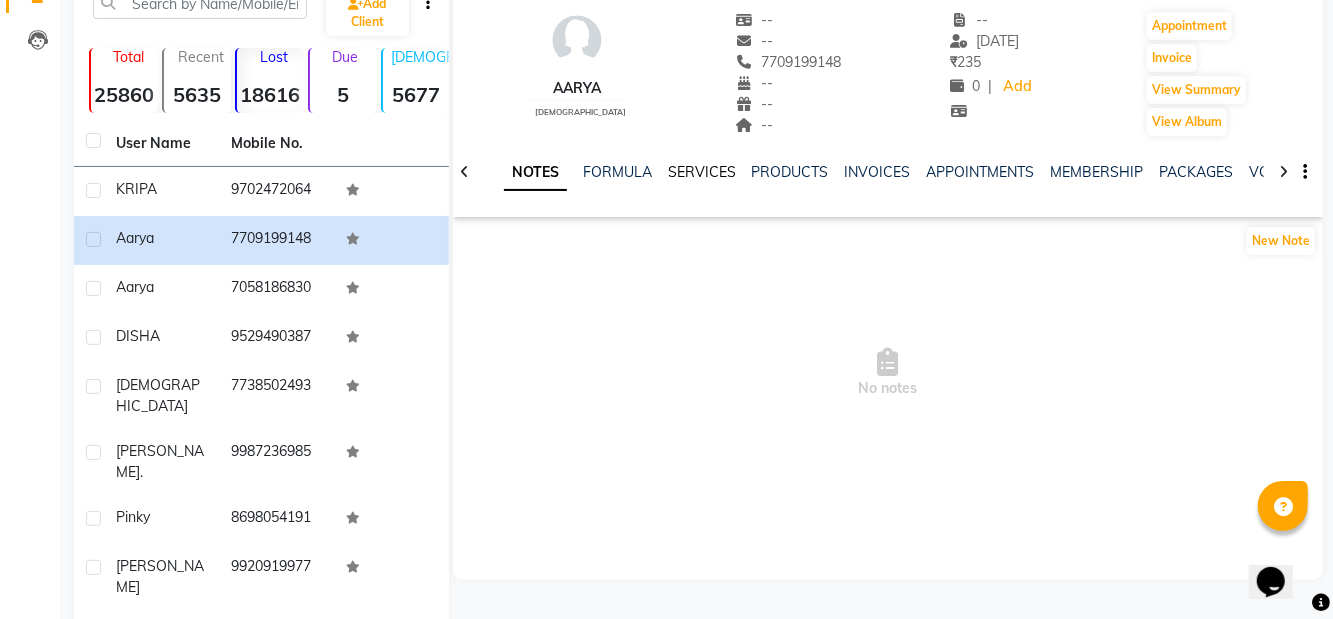 click on "SERVICES" 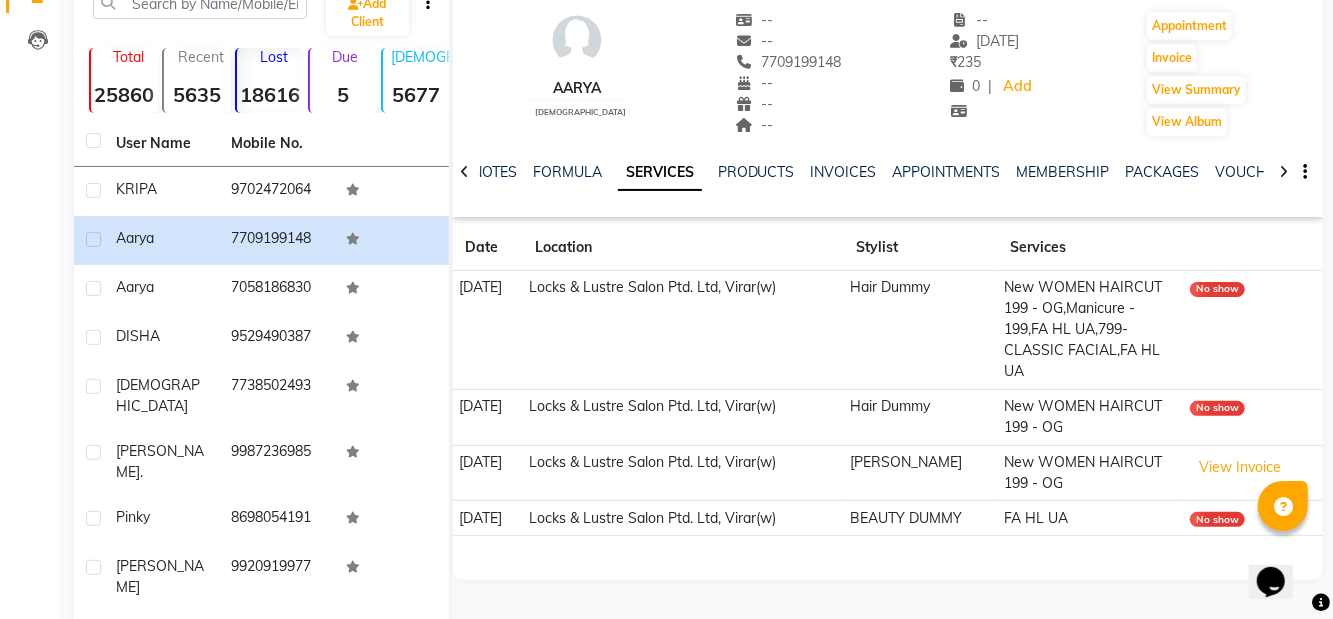 click on "7709199148" 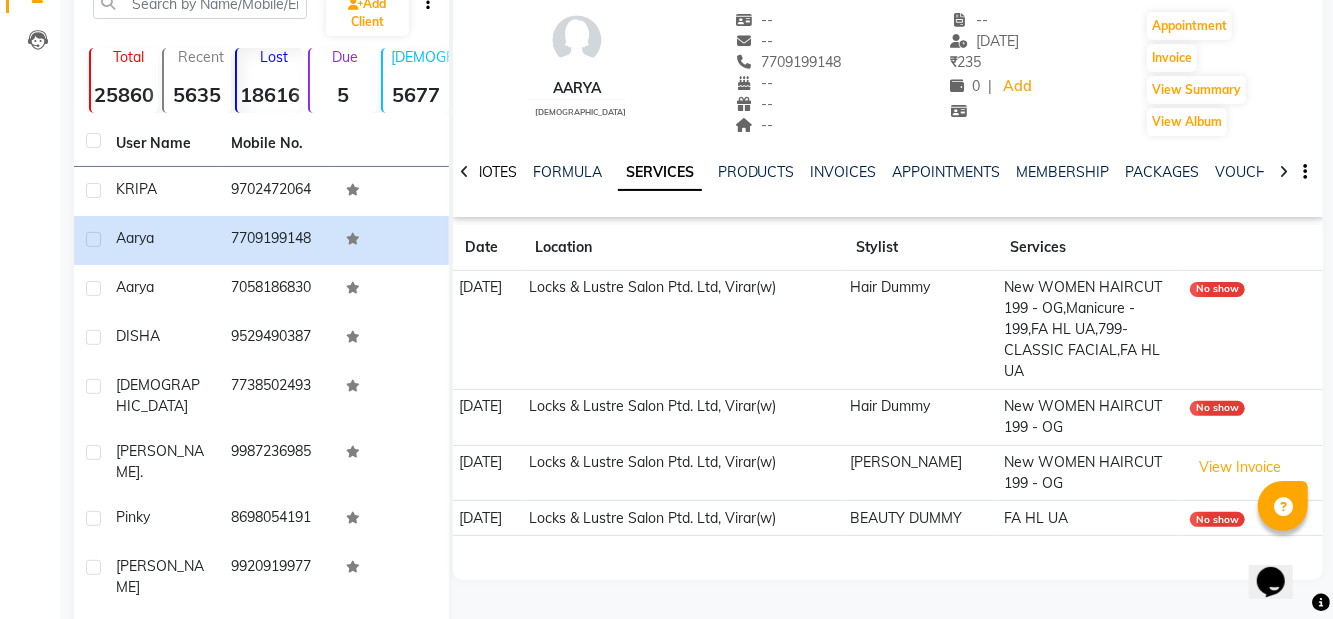 click on "NOTES" 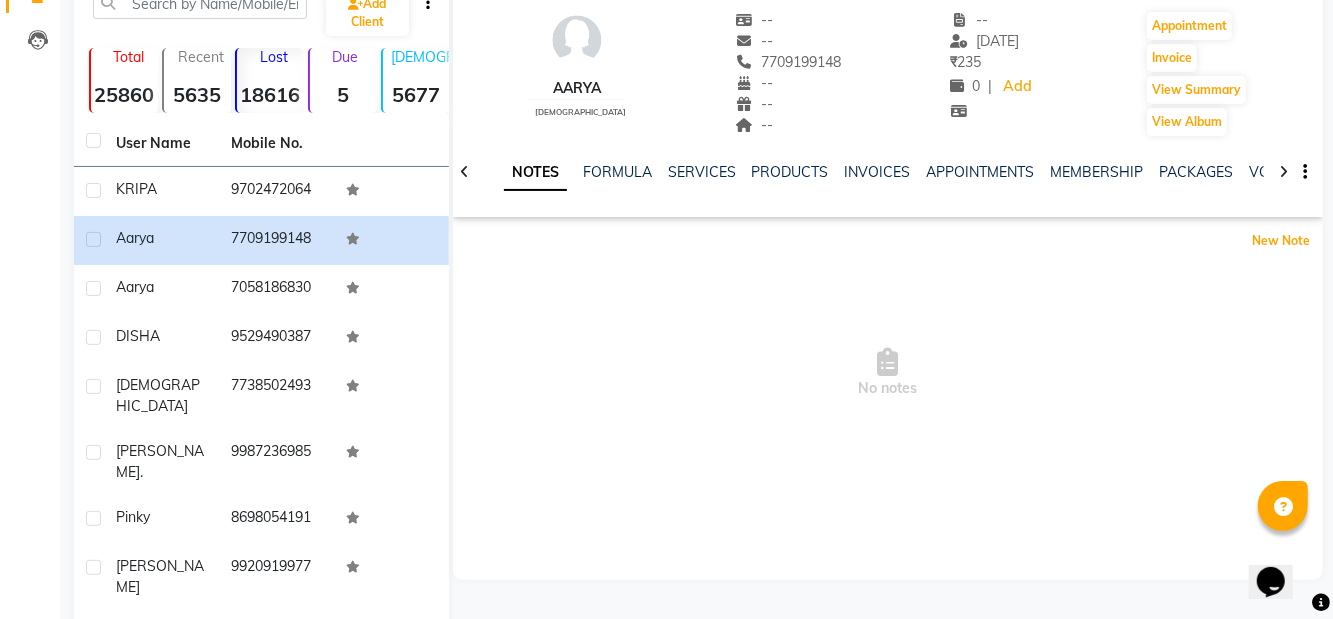 click on "New Note" 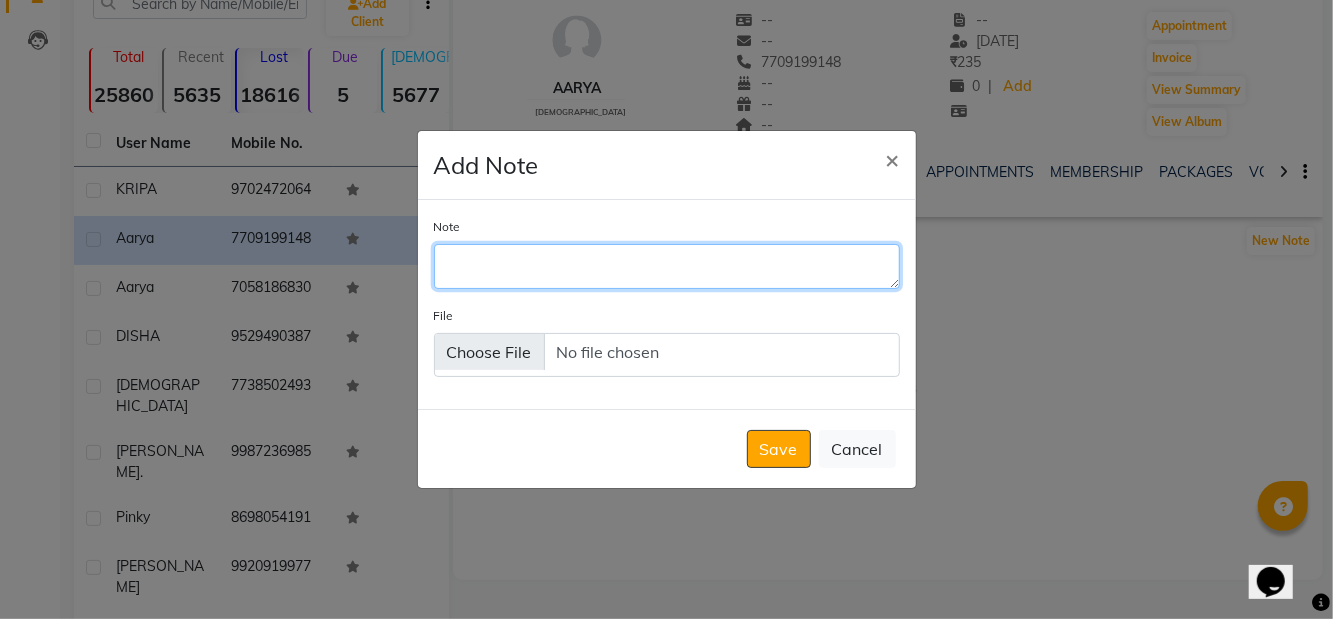 click on "Note" at bounding box center (667, 266) 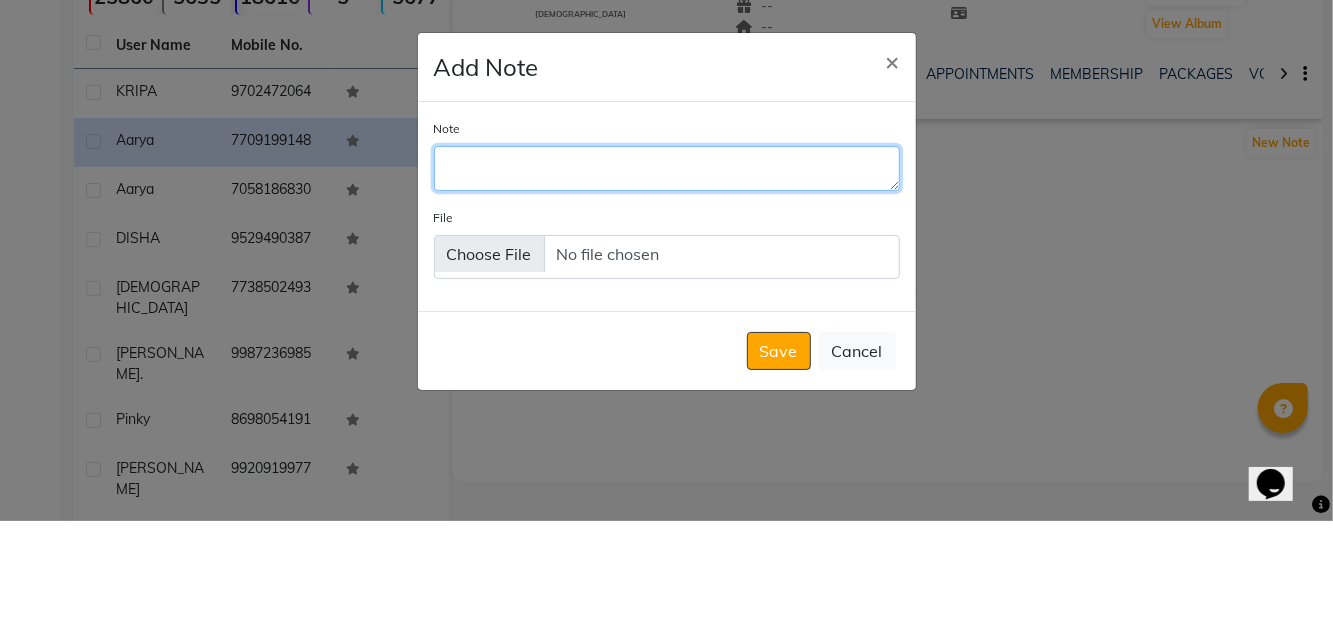 scroll, scrollTop: 107, scrollLeft: 0, axis: vertical 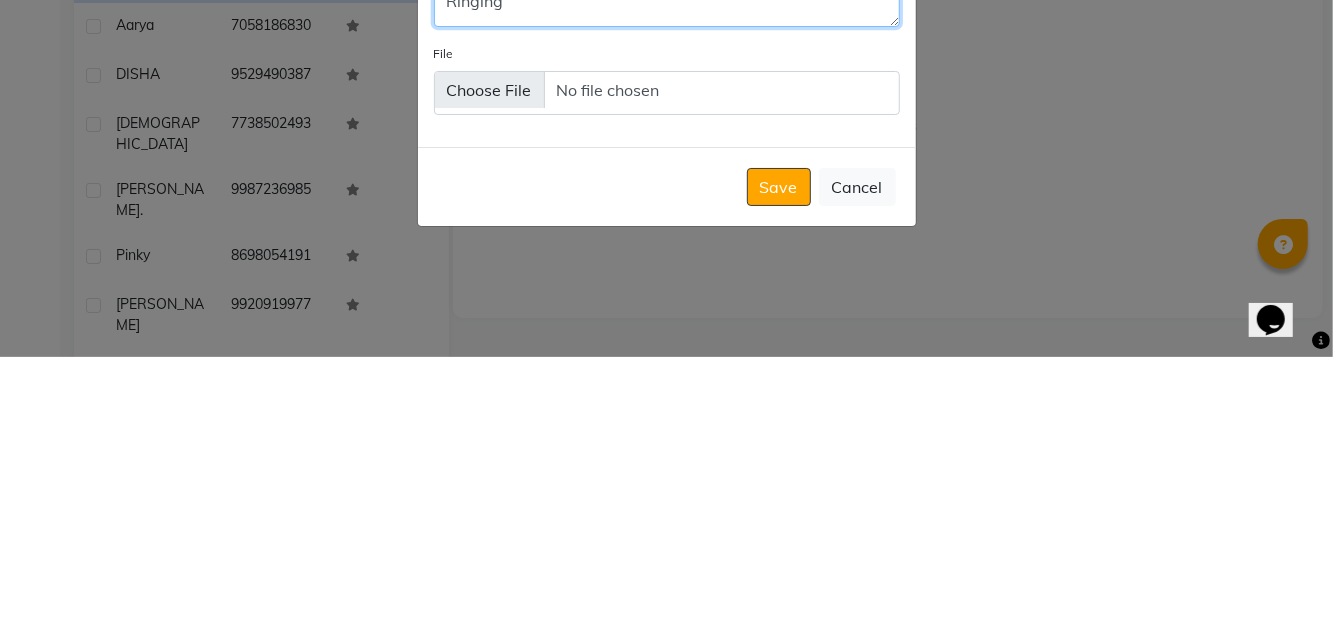 type on "Ringing" 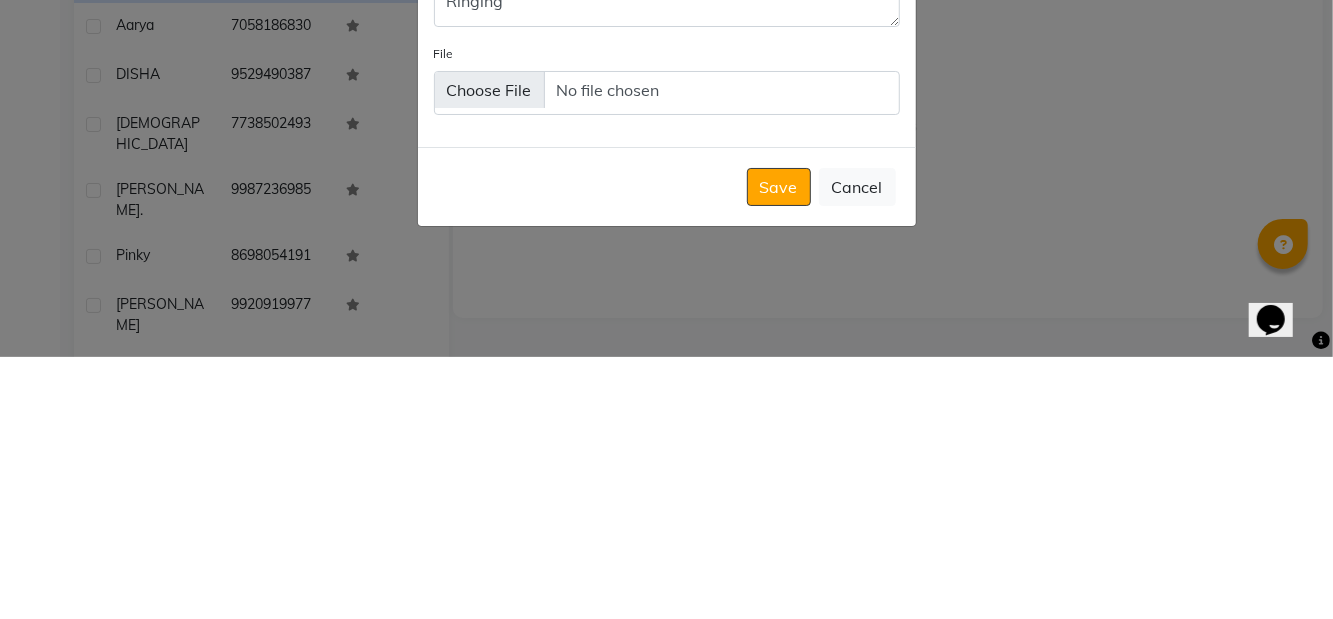 click on "Save" 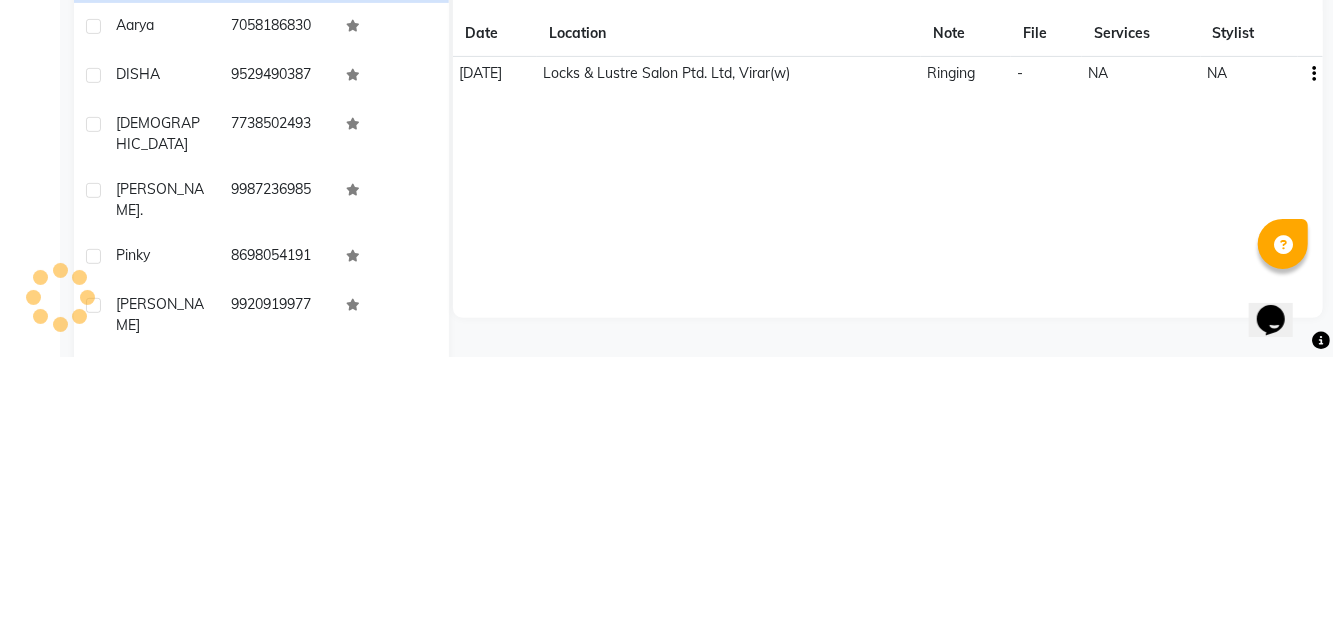scroll, scrollTop: 107, scrollLeft: 0, axis: vertical 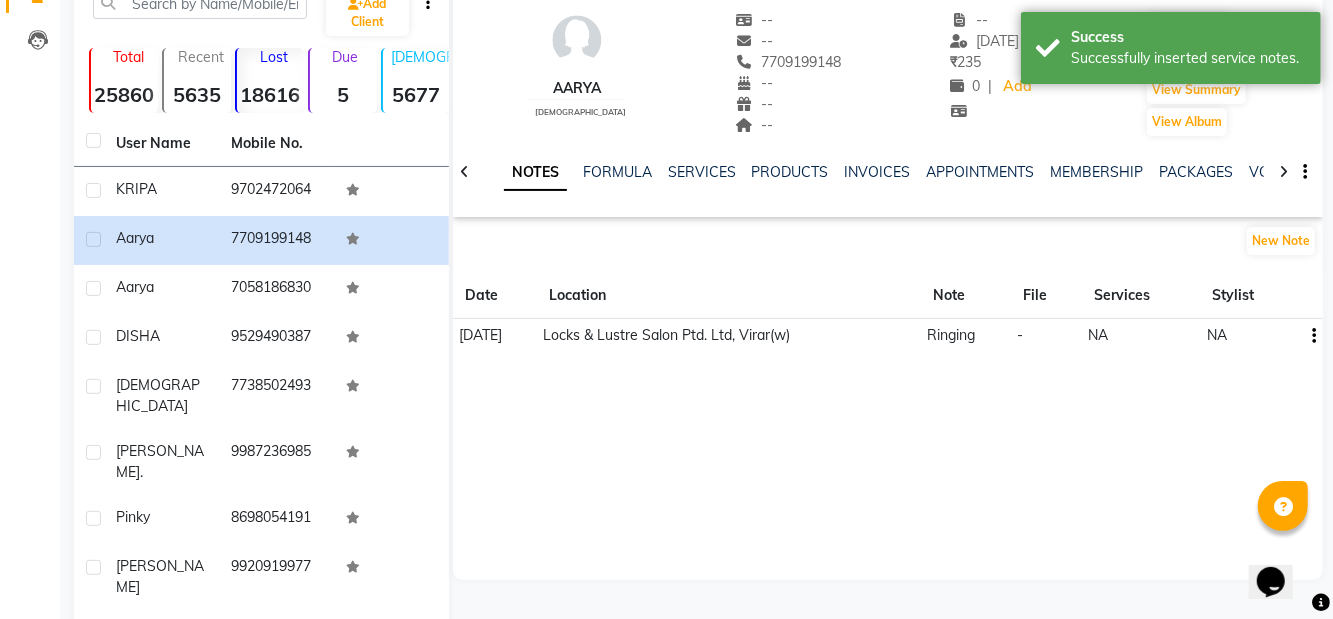 click on "aarya" 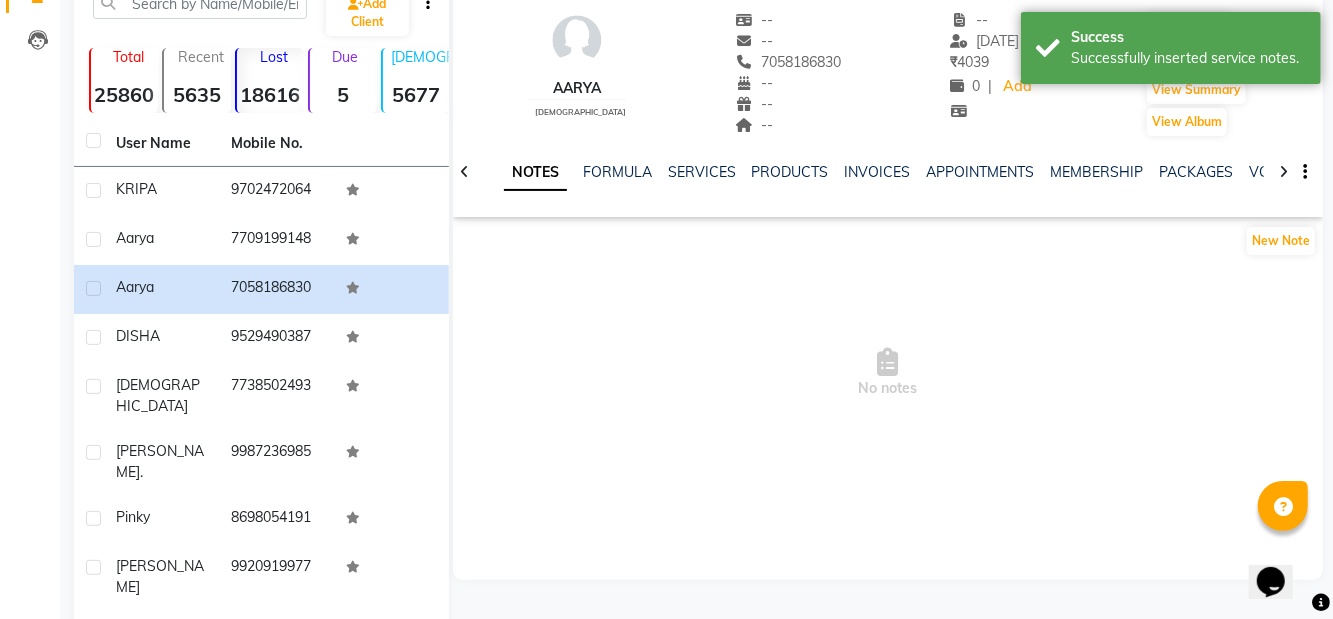 click on "7058186830" 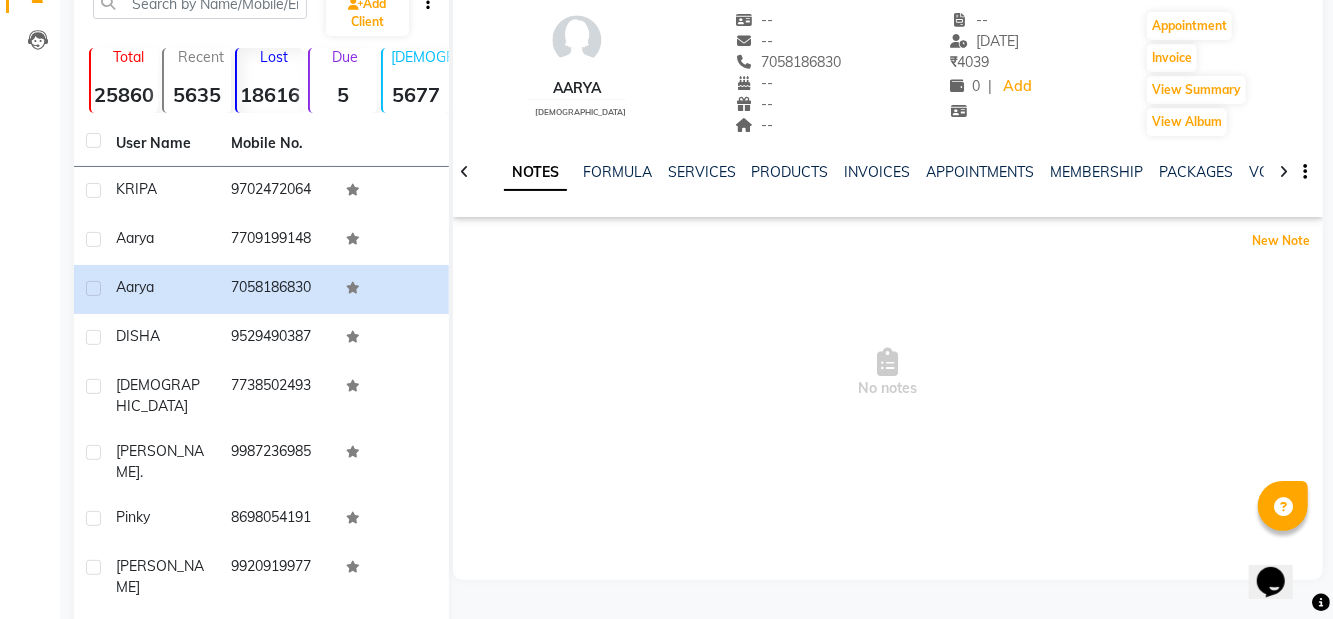 click on "New Note" 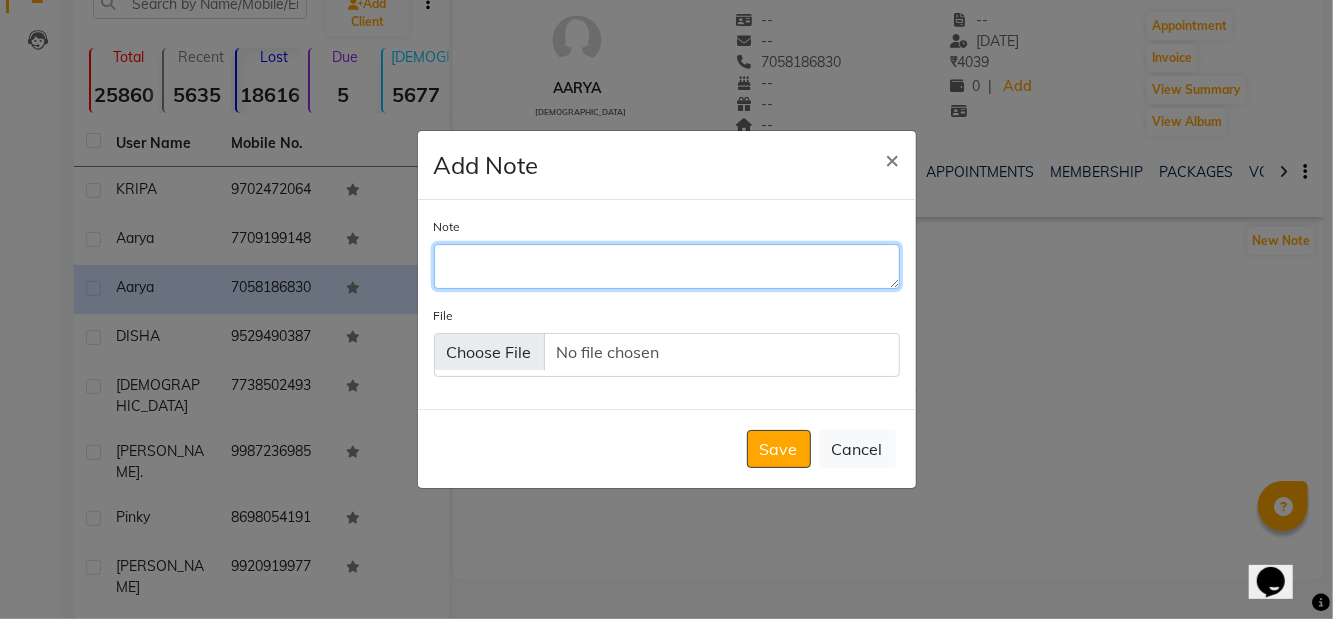 click on "Note" at bounding box center (667, 266) 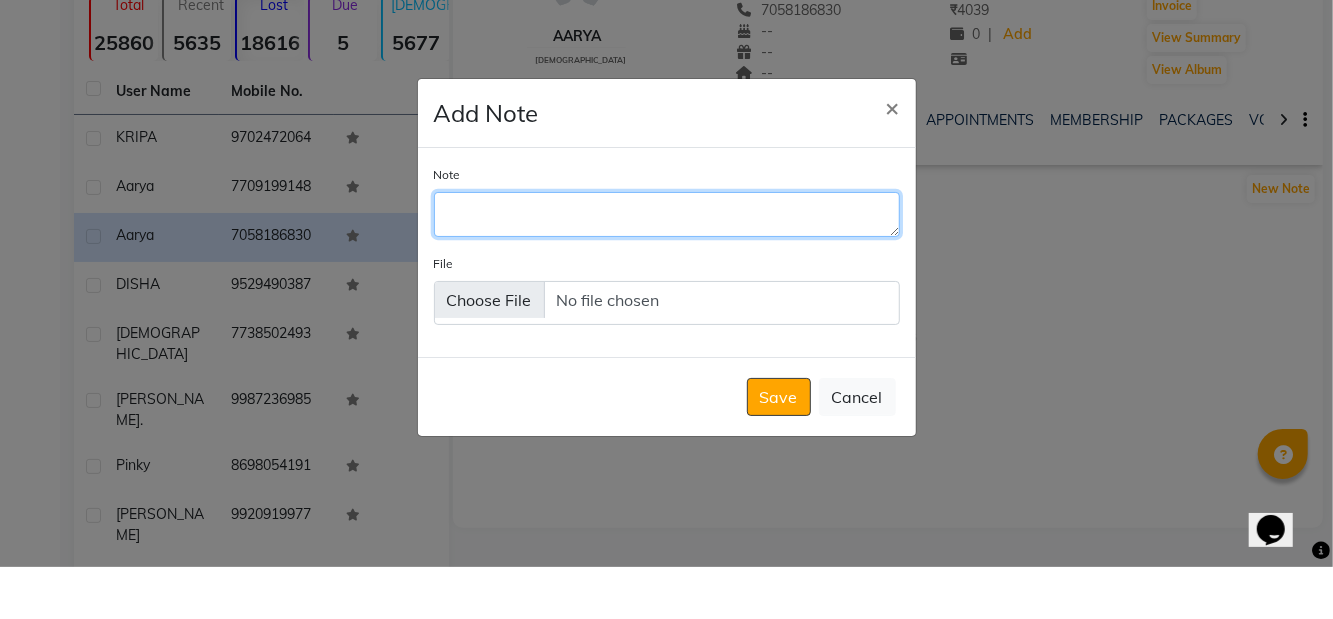 scroll, scrollTop: 107, scrollLeft: 0, axis: vertical 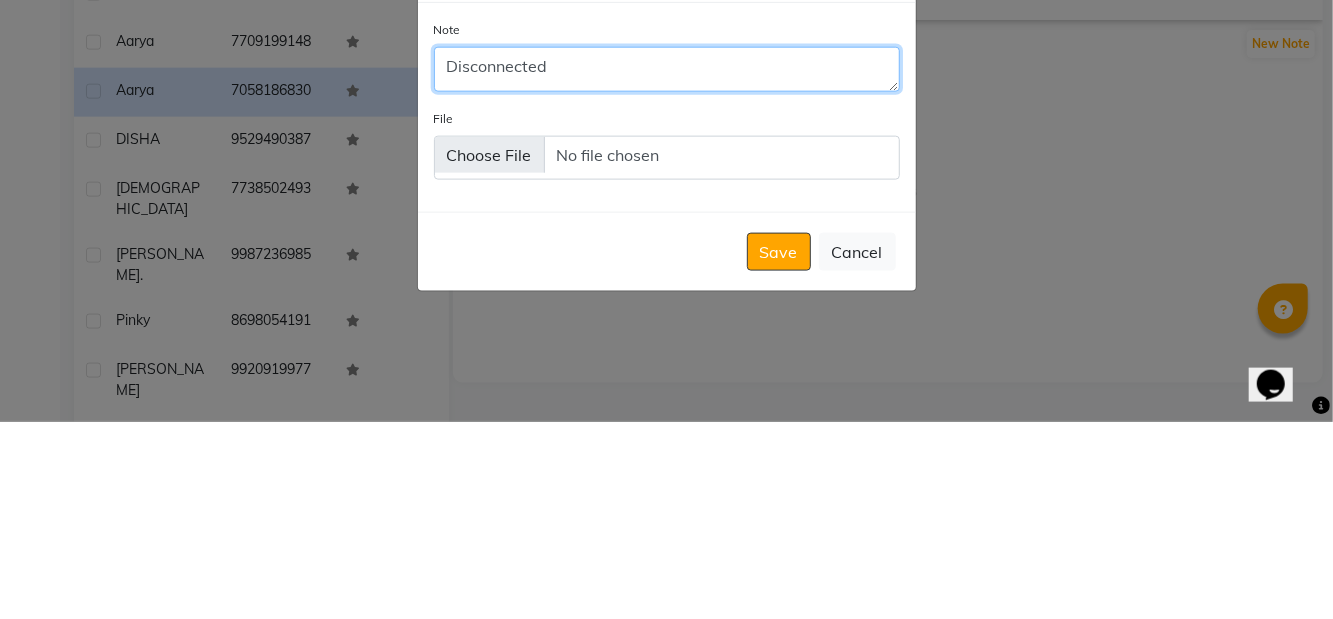 type on "Disconnected" 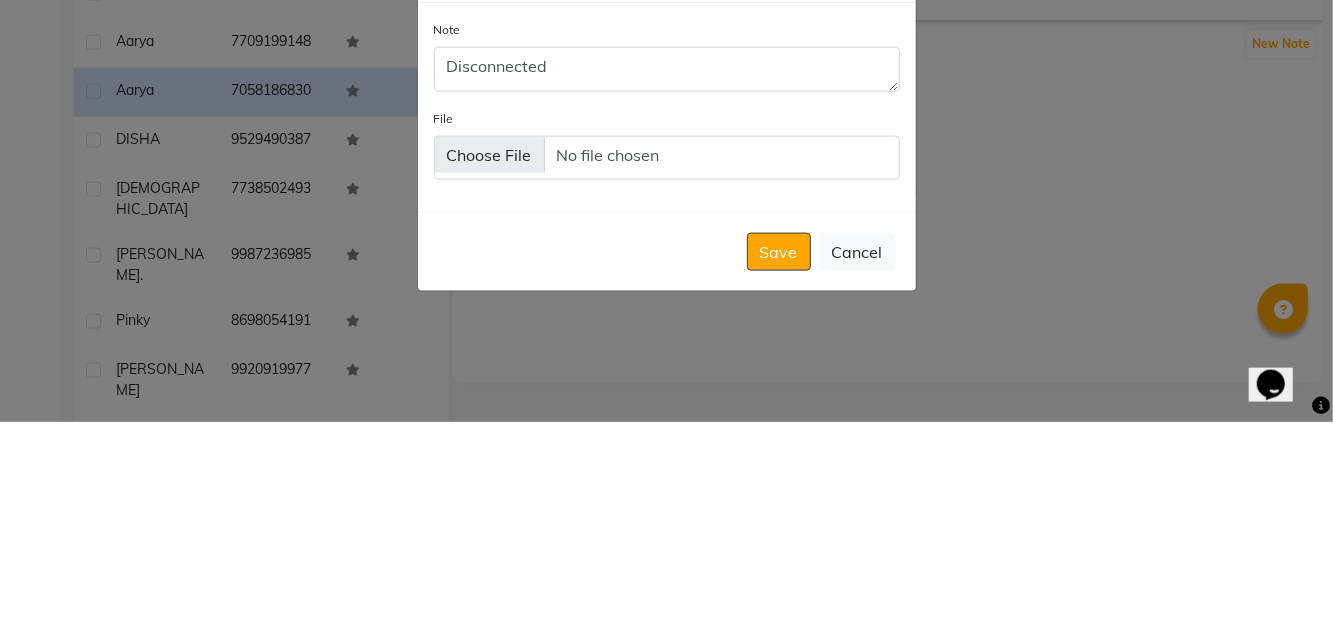 click on "Save" 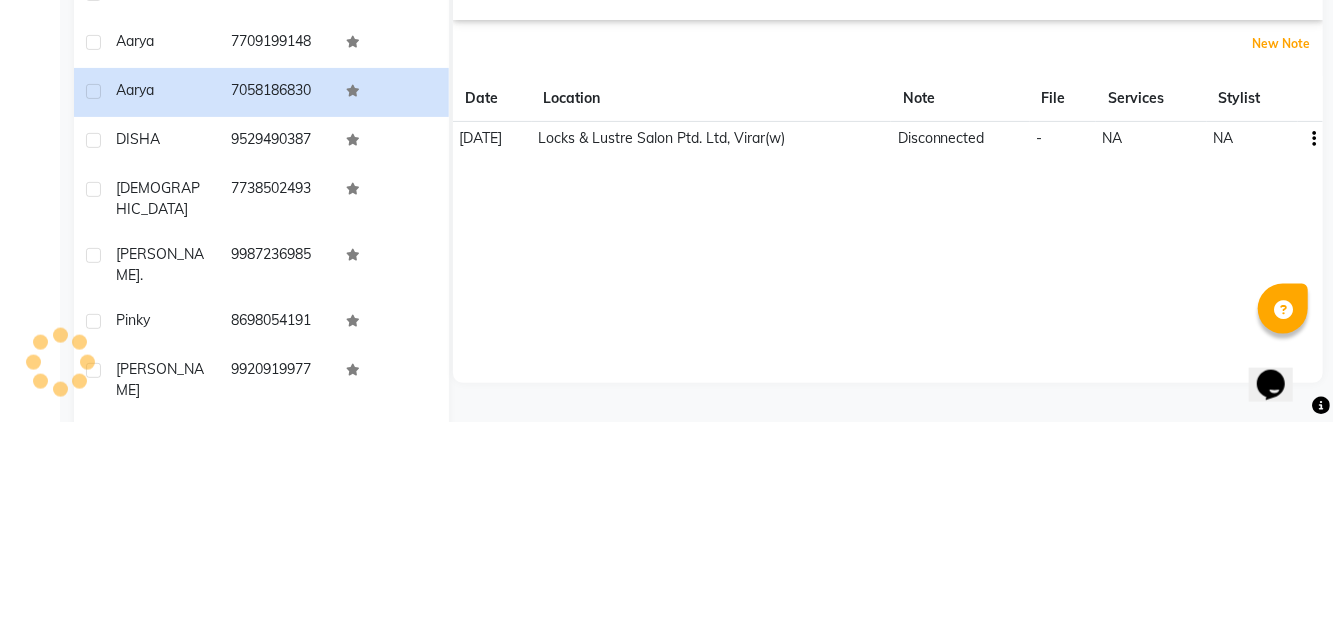 scroll, scrollTop: 107, scrollLeft: 0, axis: vertical 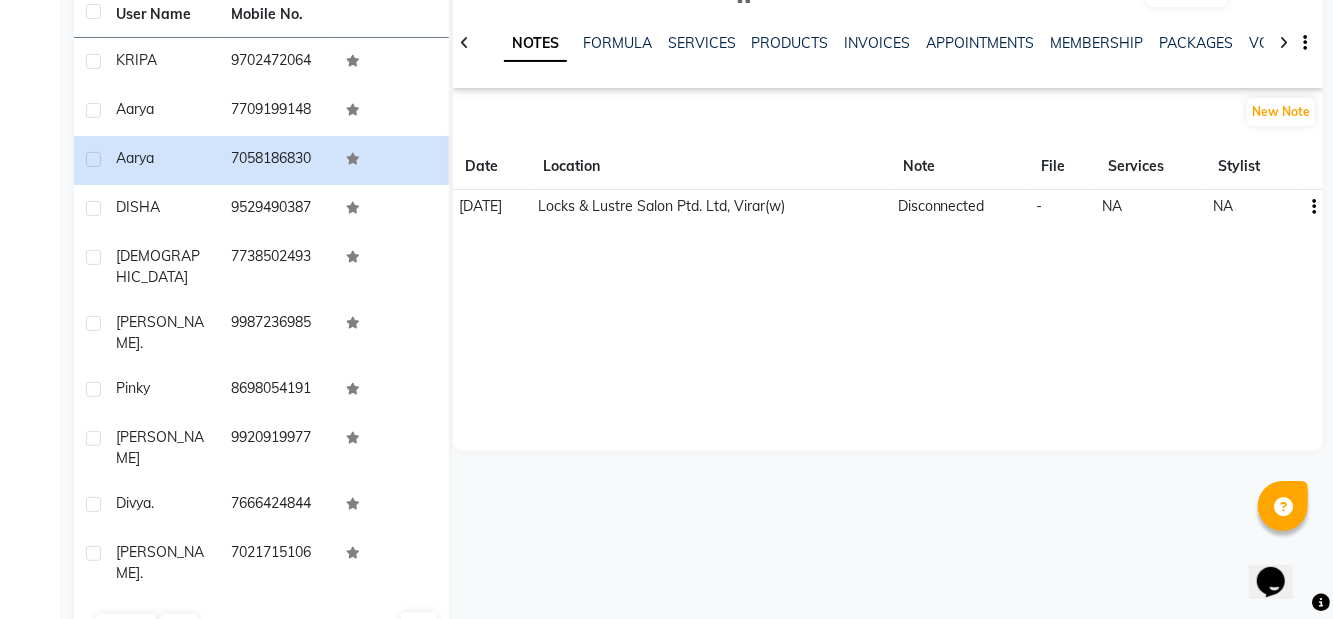 click on "DISHA" 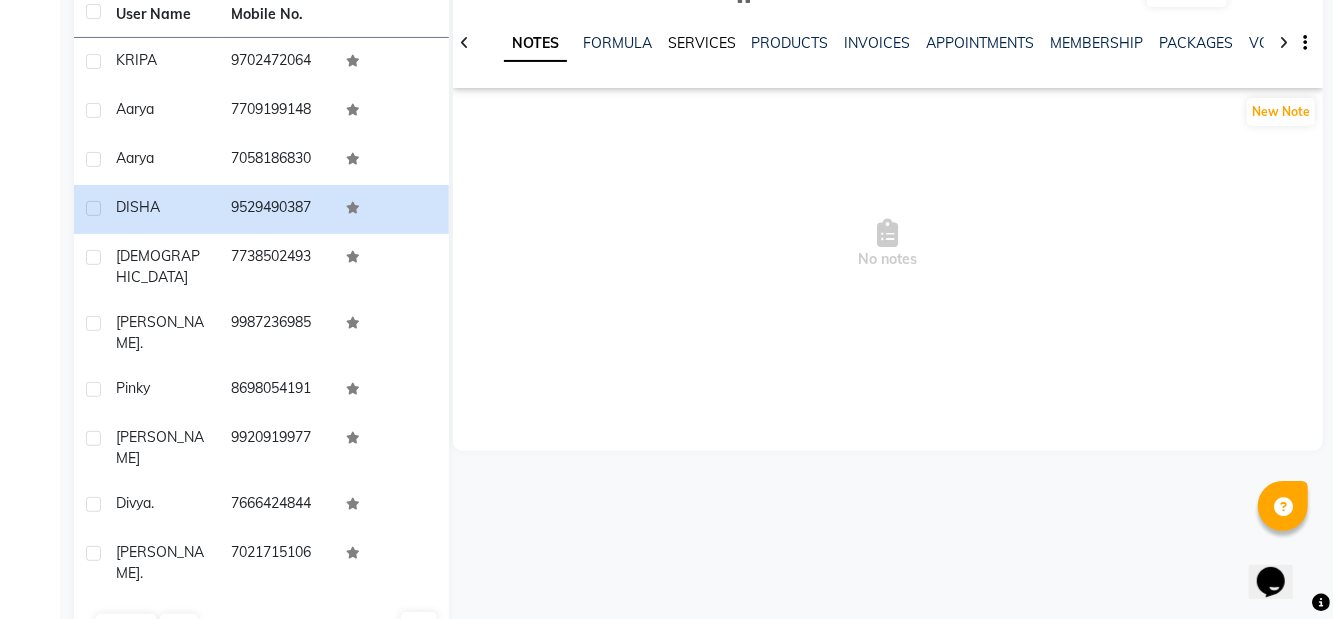 click on "SERVICES" 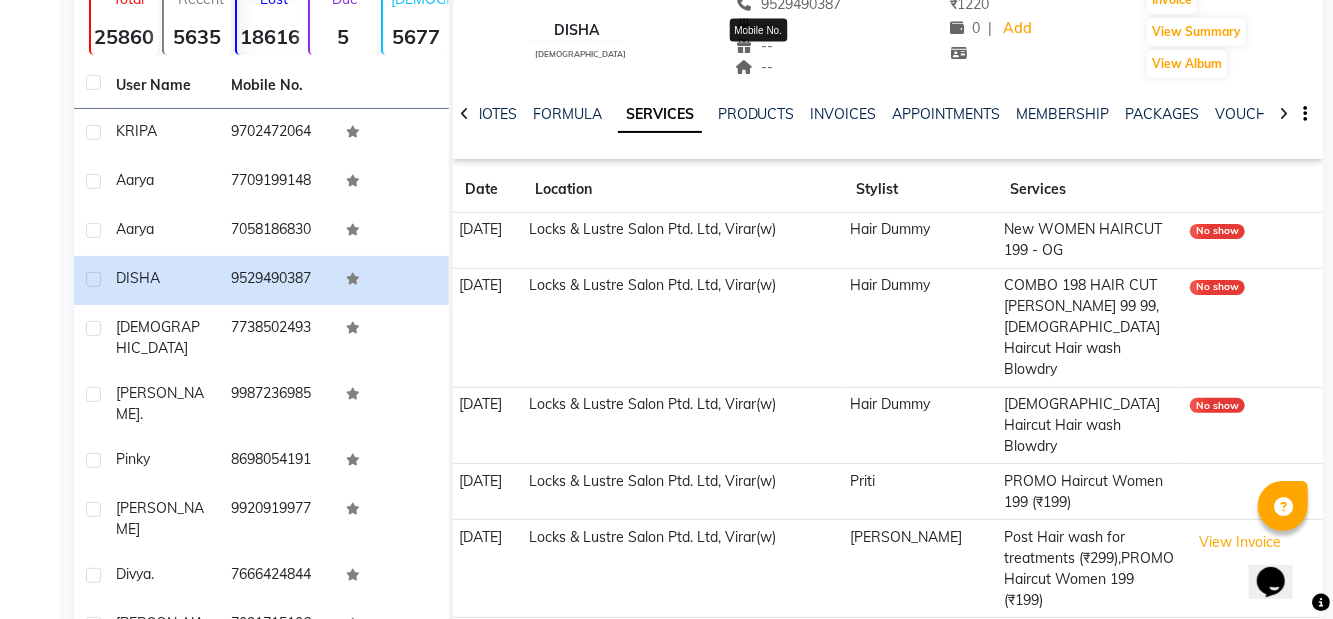 scroll, scrollTop: 205, scrollLeft: 0, axis: vertical 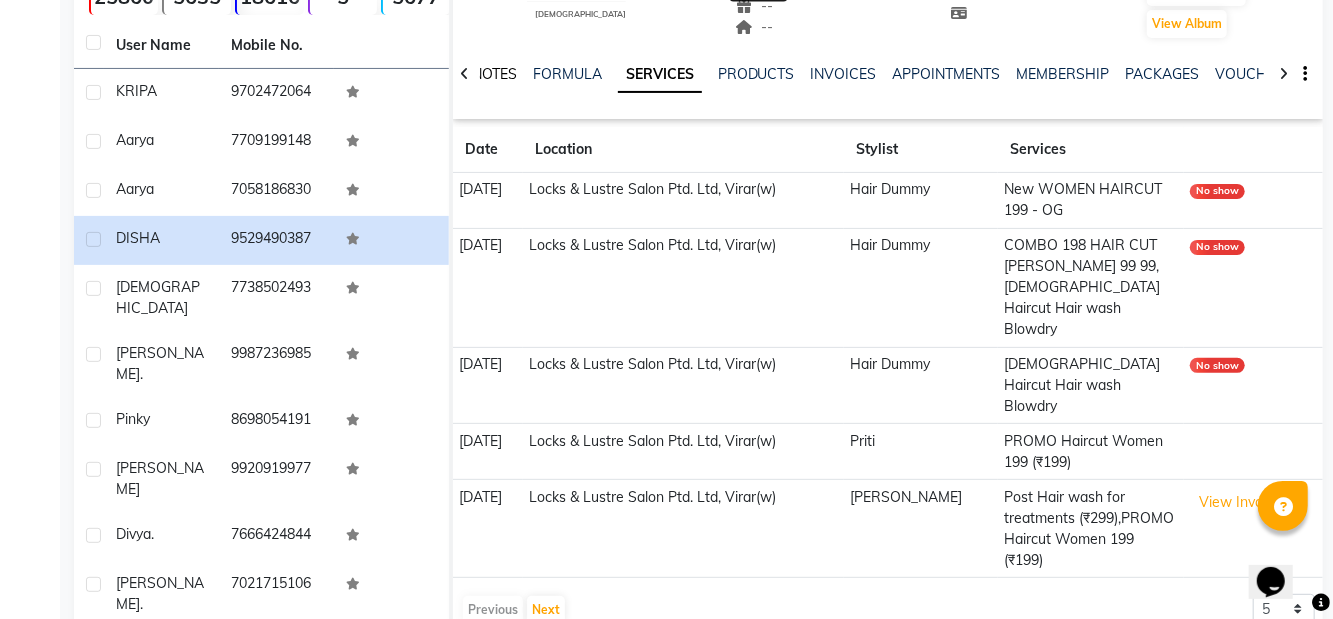 click on "NOTES" 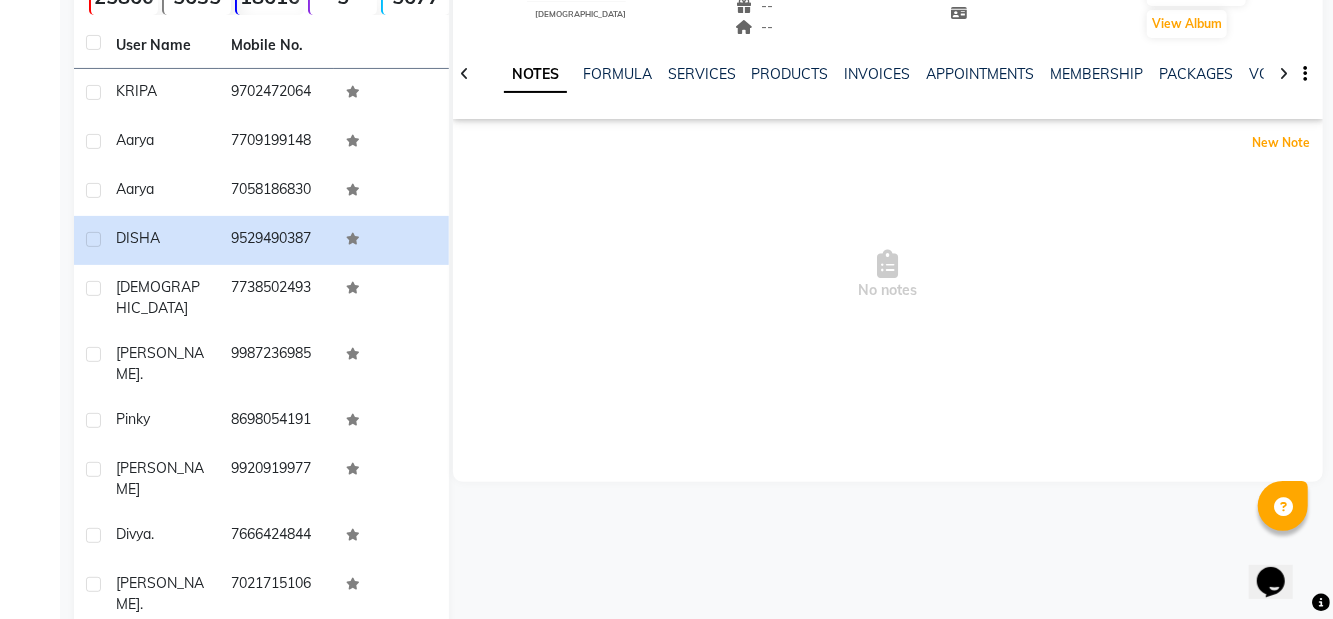 click on "New Note" 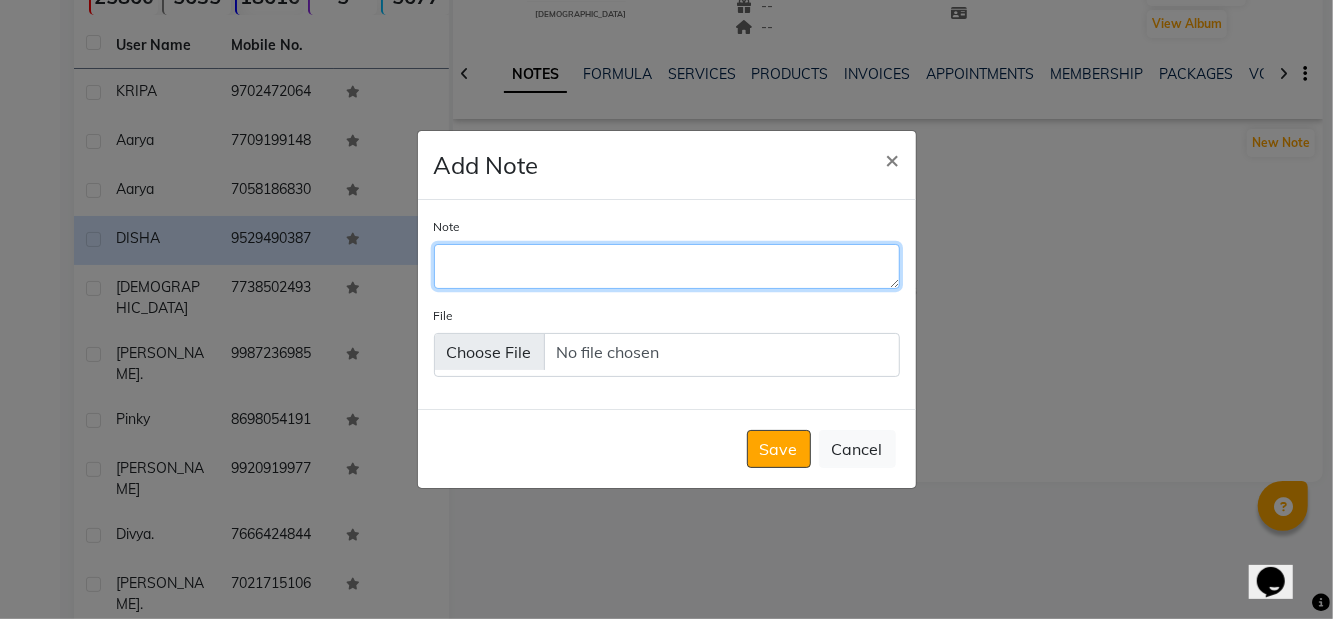 click on "Note" at bounding box center [667, 266] 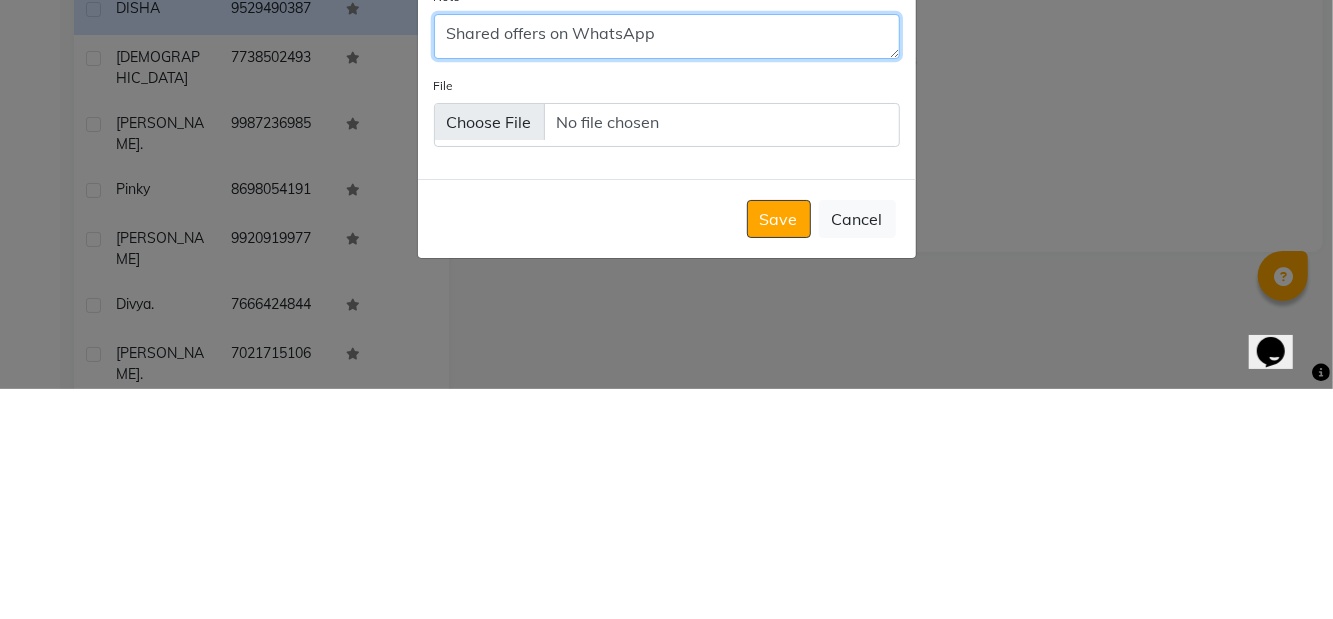 scroll, scrollTop: 205, scrollLeft: 0, axis: vertical 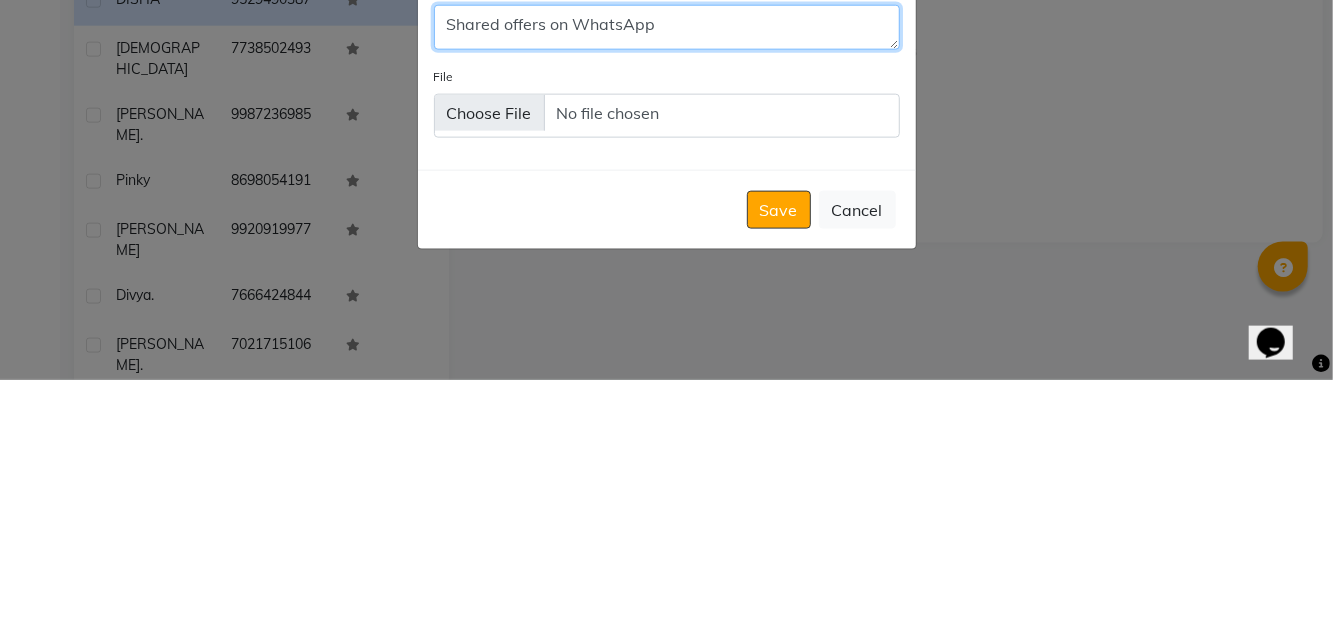 type on "Shared offers on WhatsApp" 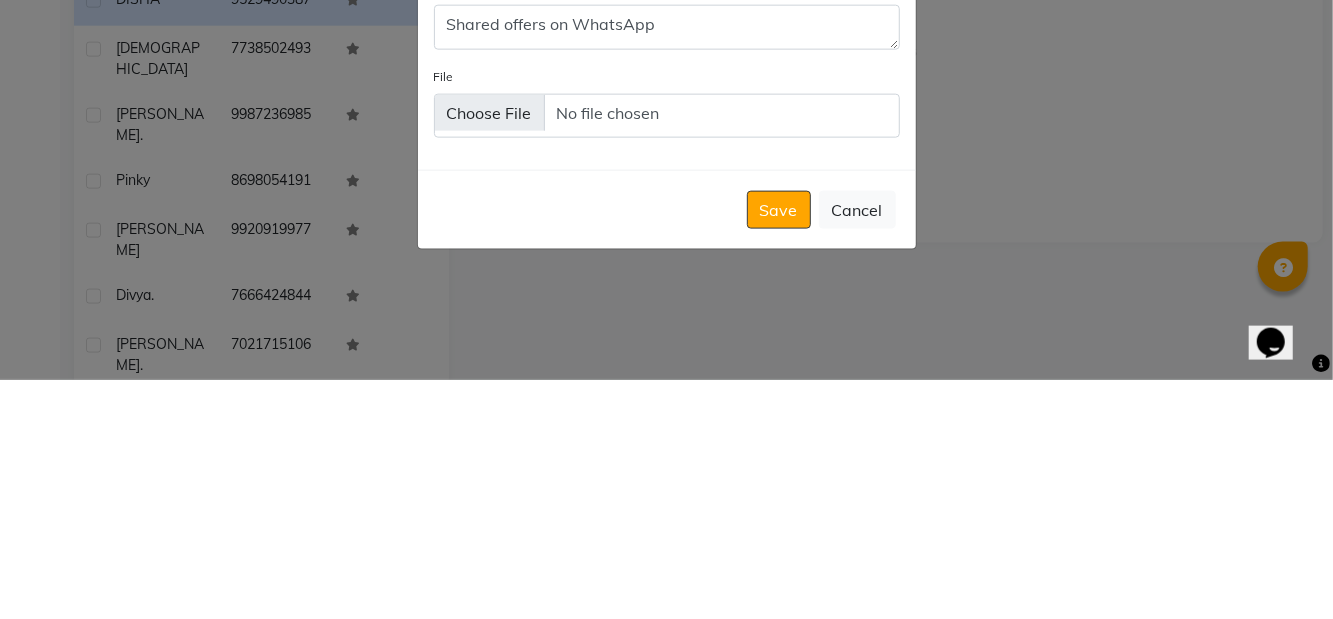 click on "Save" 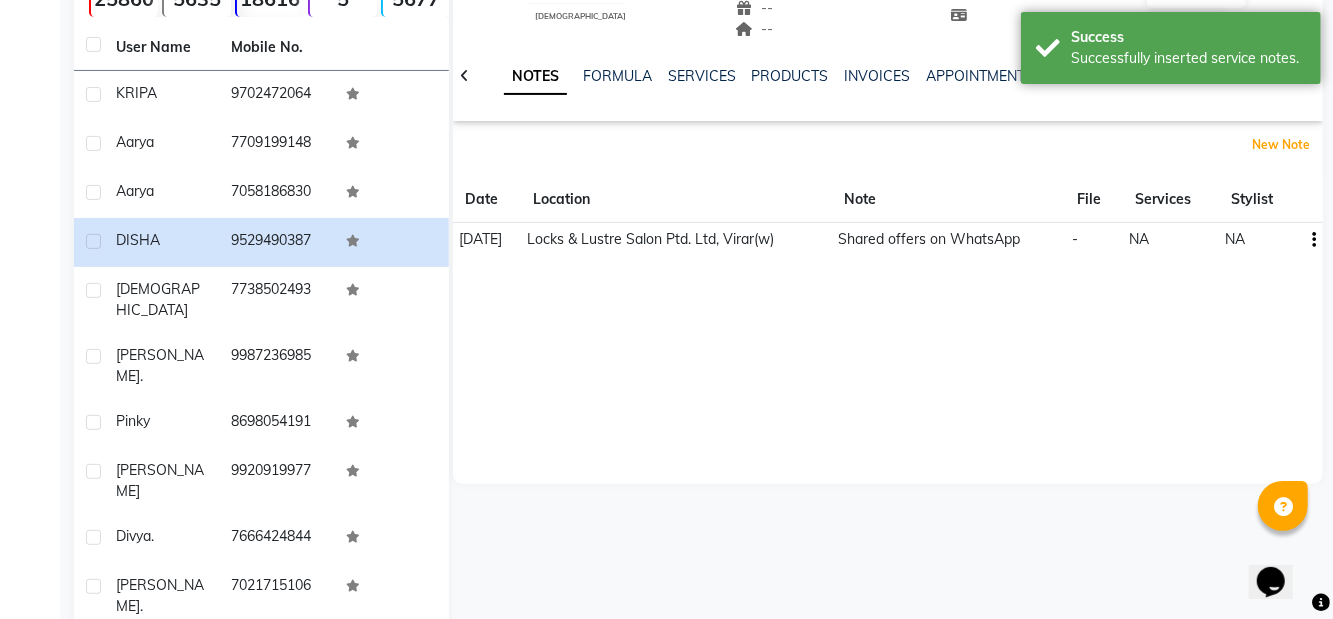 scroll, scrollTop: 142, scrollLeft: 0, axis: vertical 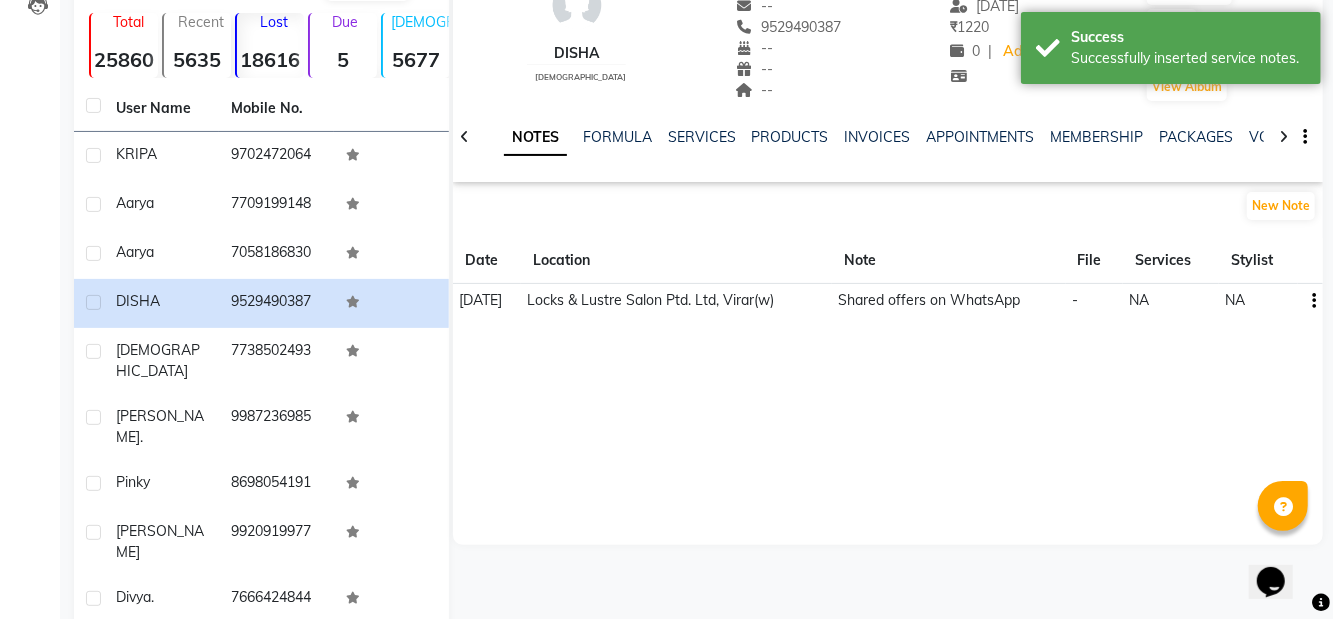 click on "[DEMOGRAPHIC_DATA]" 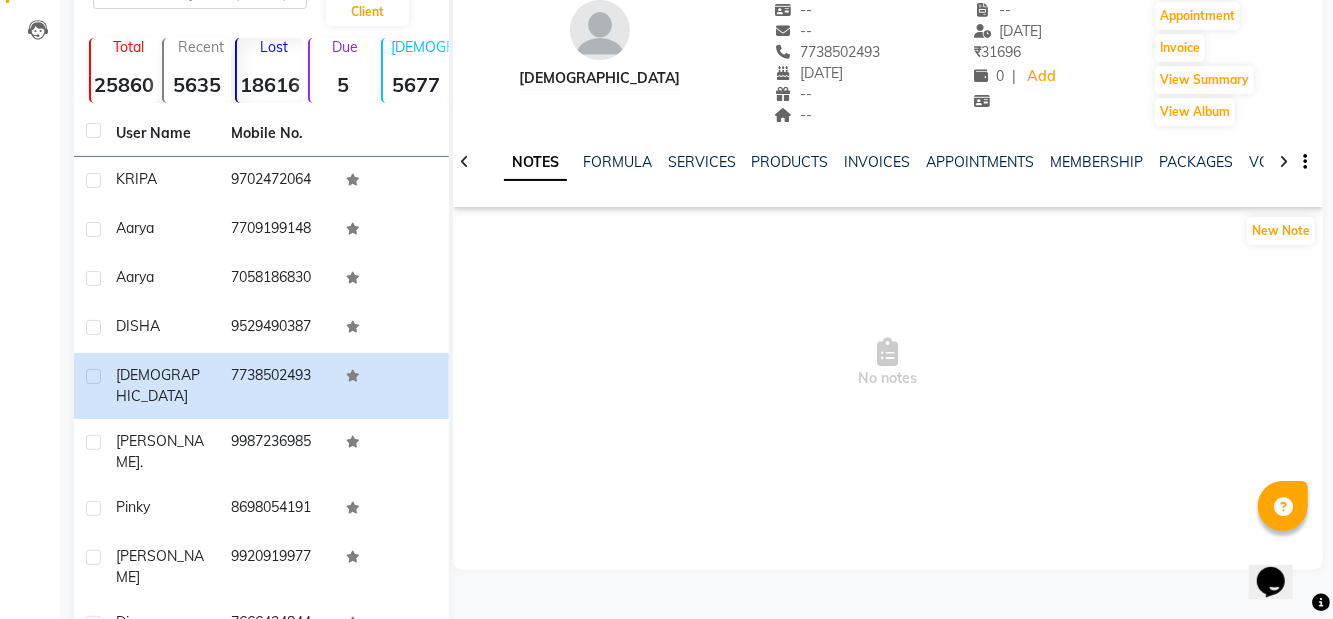 scroll, scrollTop: 113, scrollLeft: 0, axis: vertical 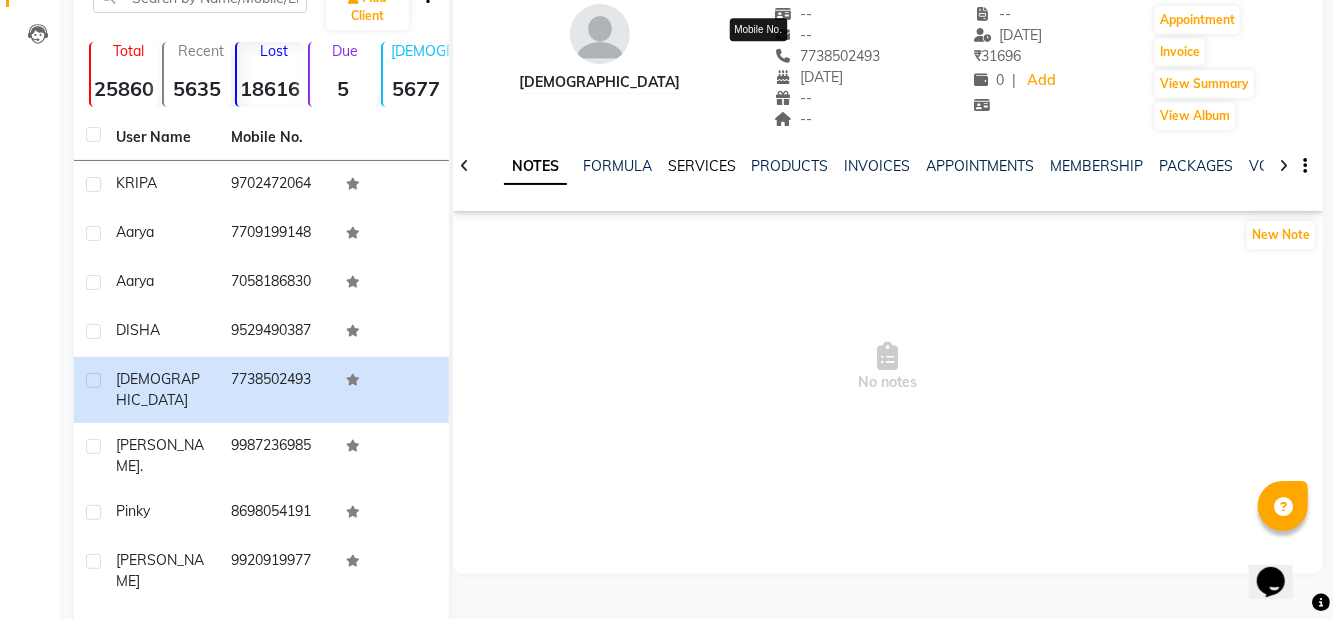 click on "SERVICES" 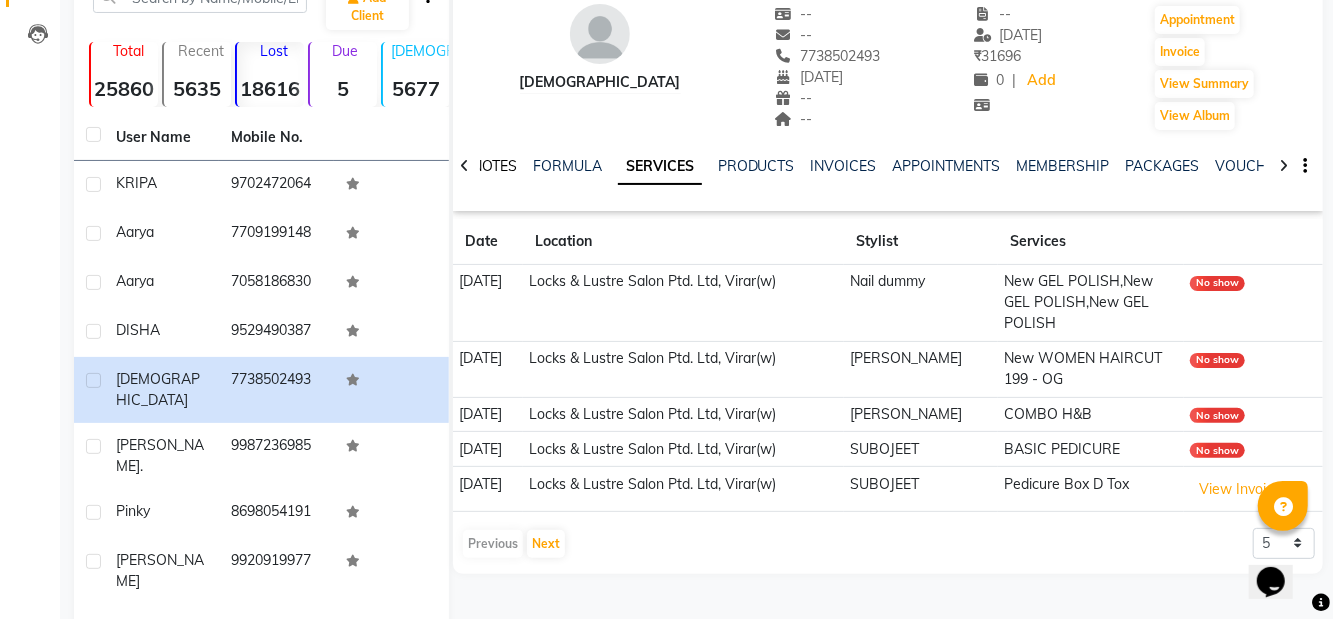 click on "NOTES" 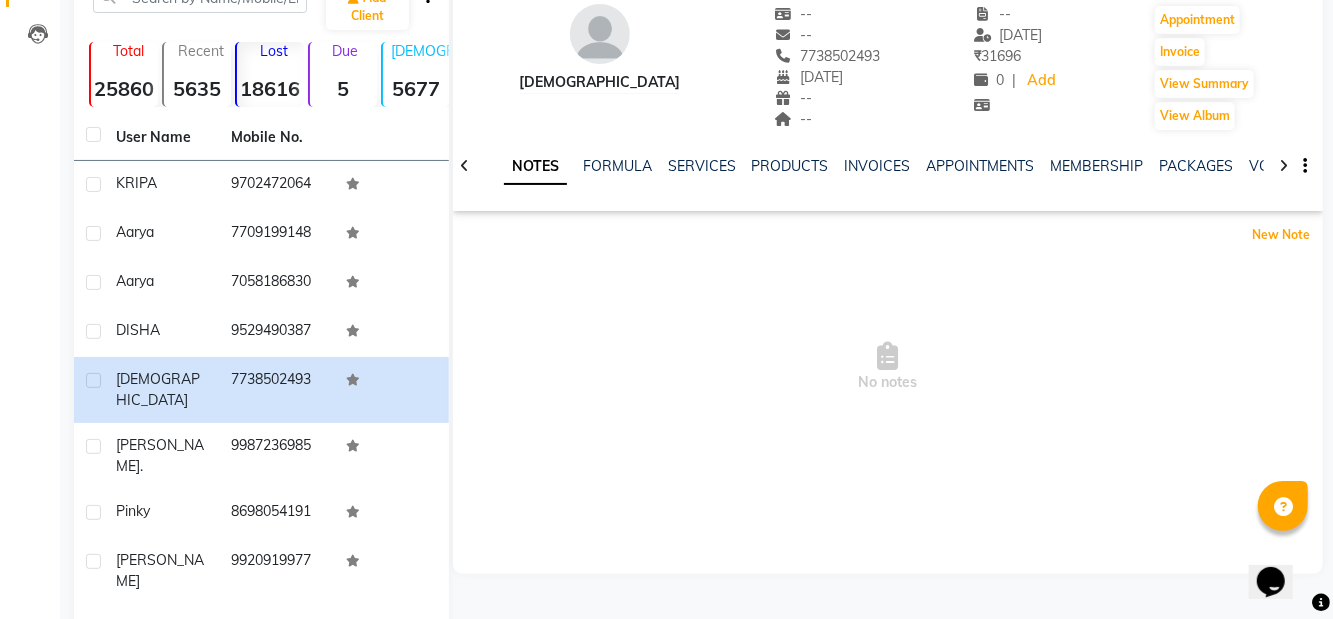 click on "New Note" 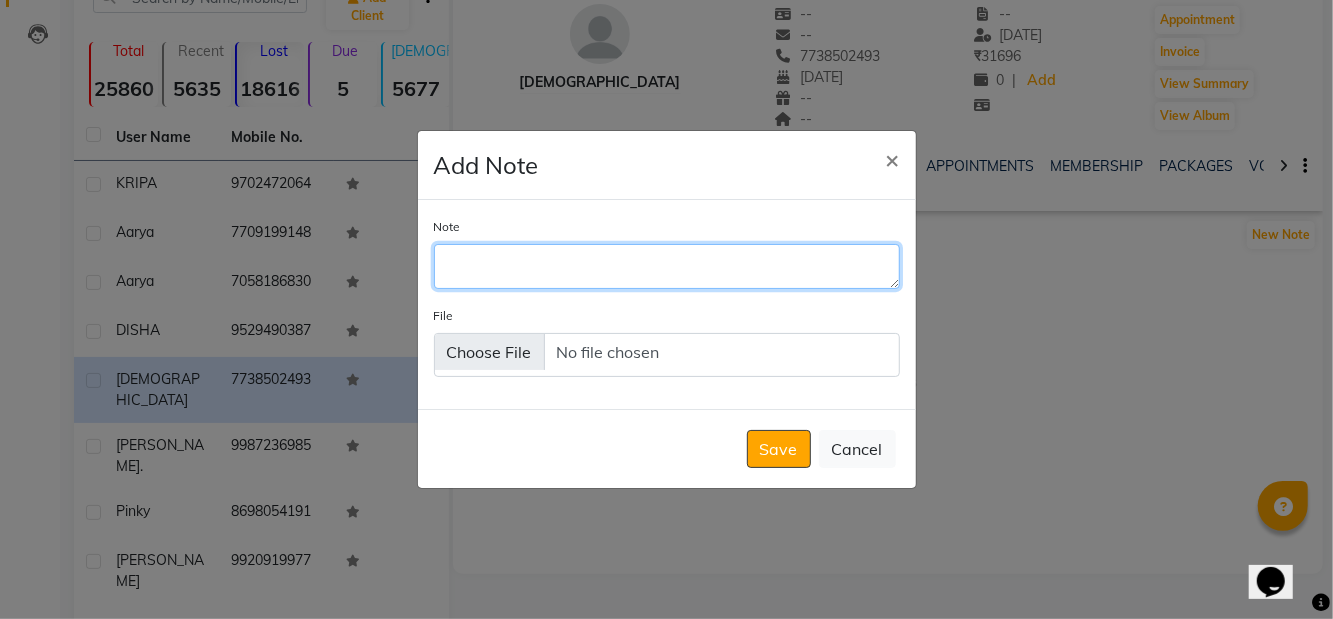 click on "Note" at bounding box center (667, 266) 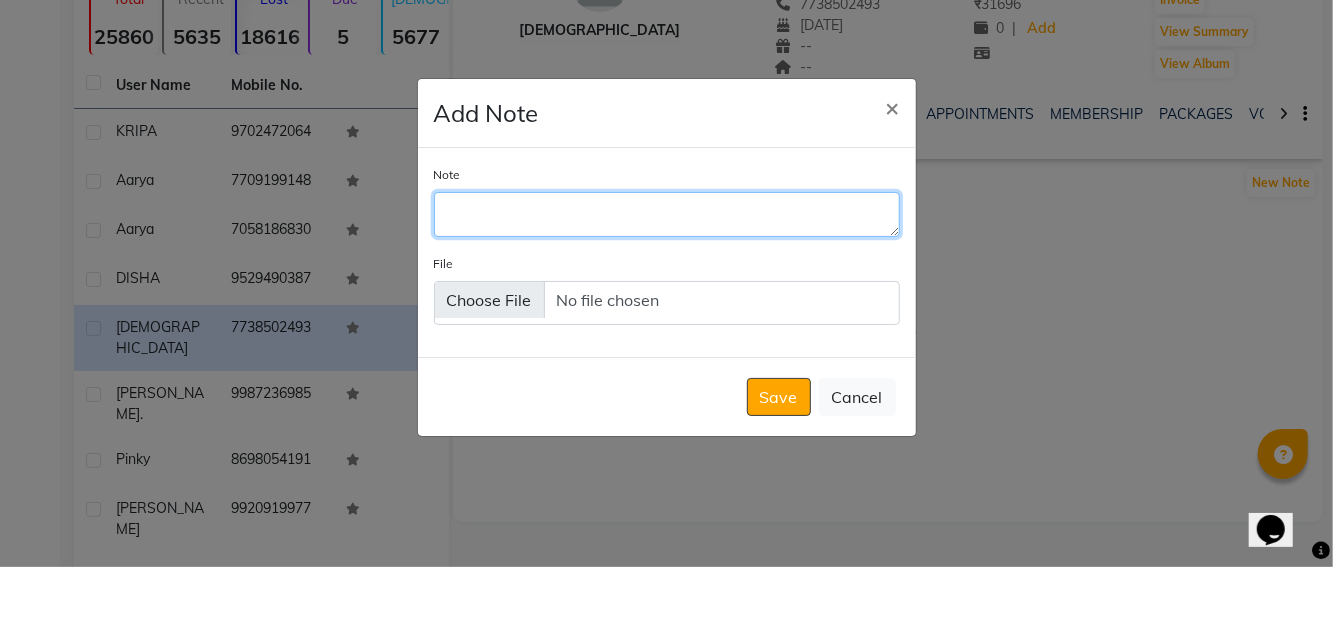 scroll, scrollTop: 113, scrollLeft: 0, axis: vertical 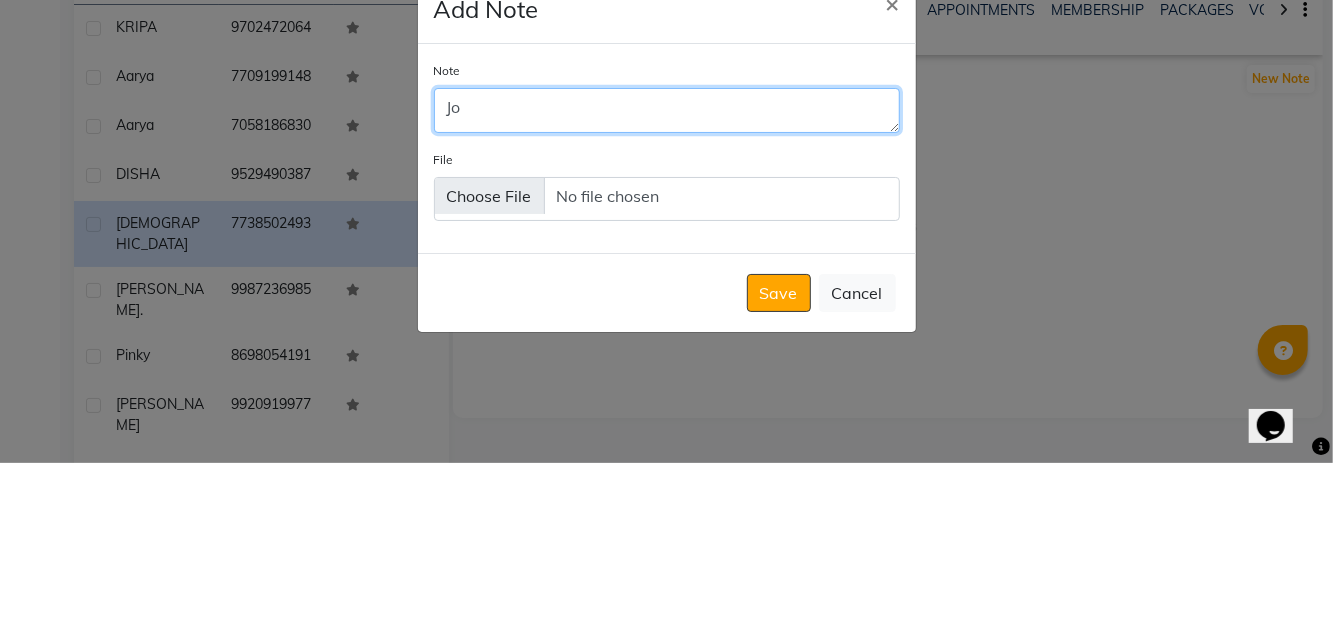 type on "Jot" 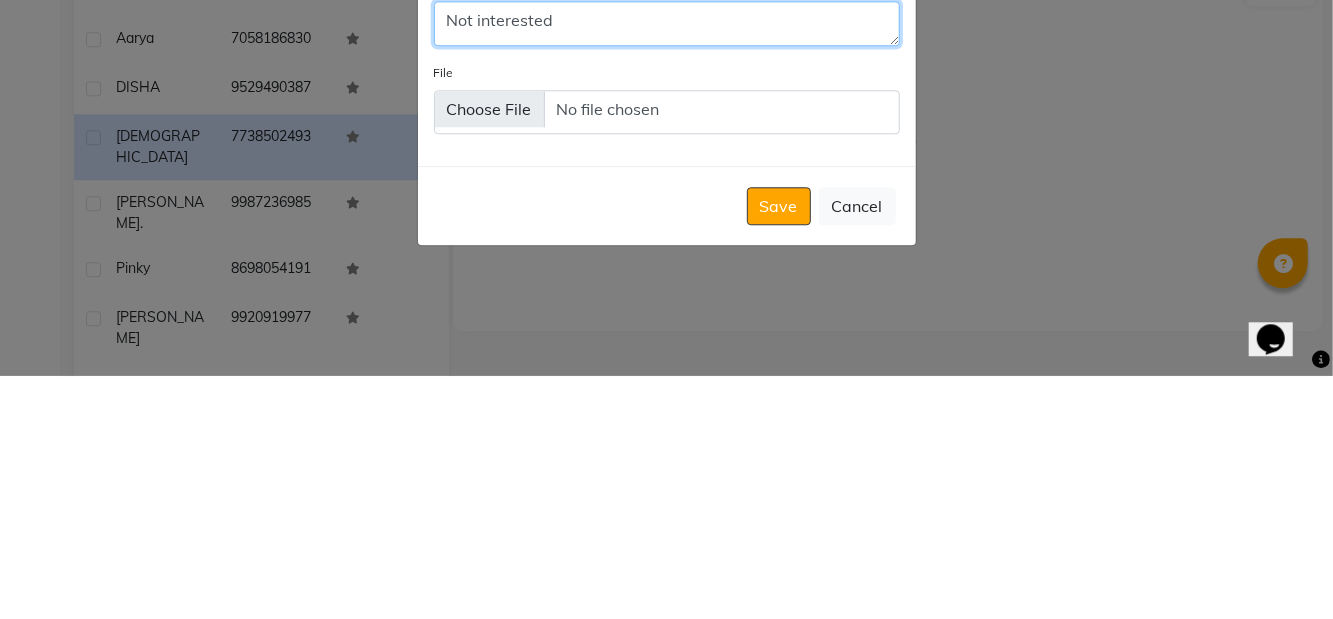type on "Not interested" 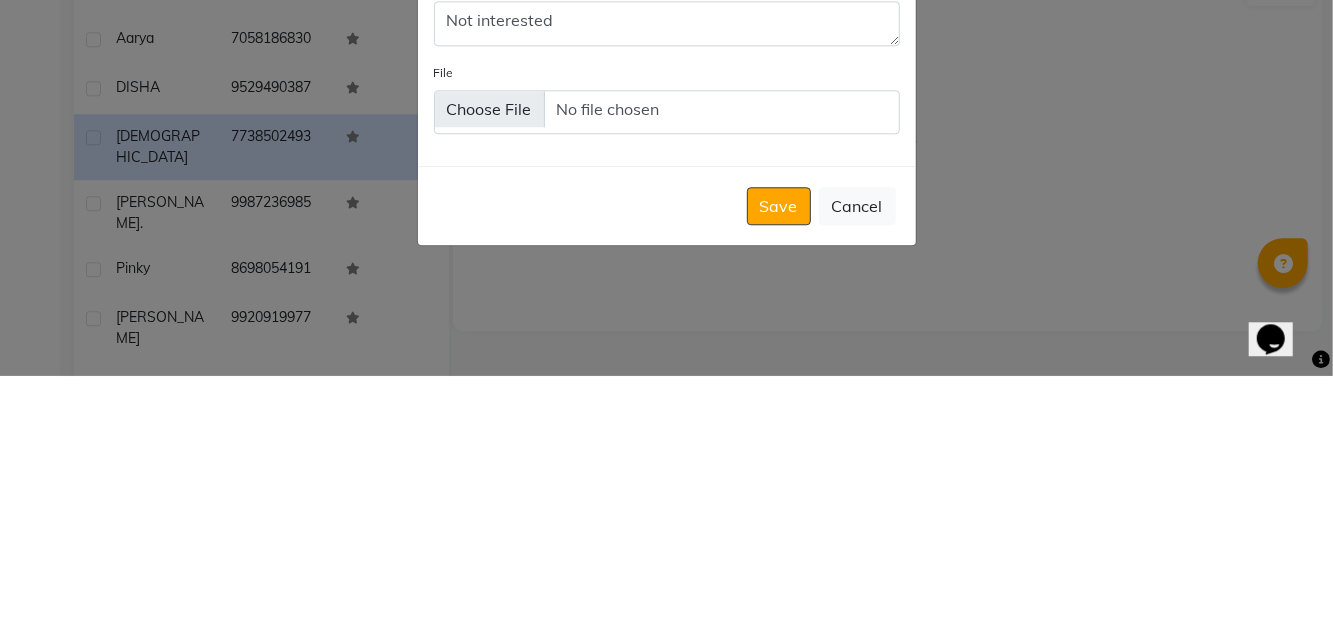 click on "Save" 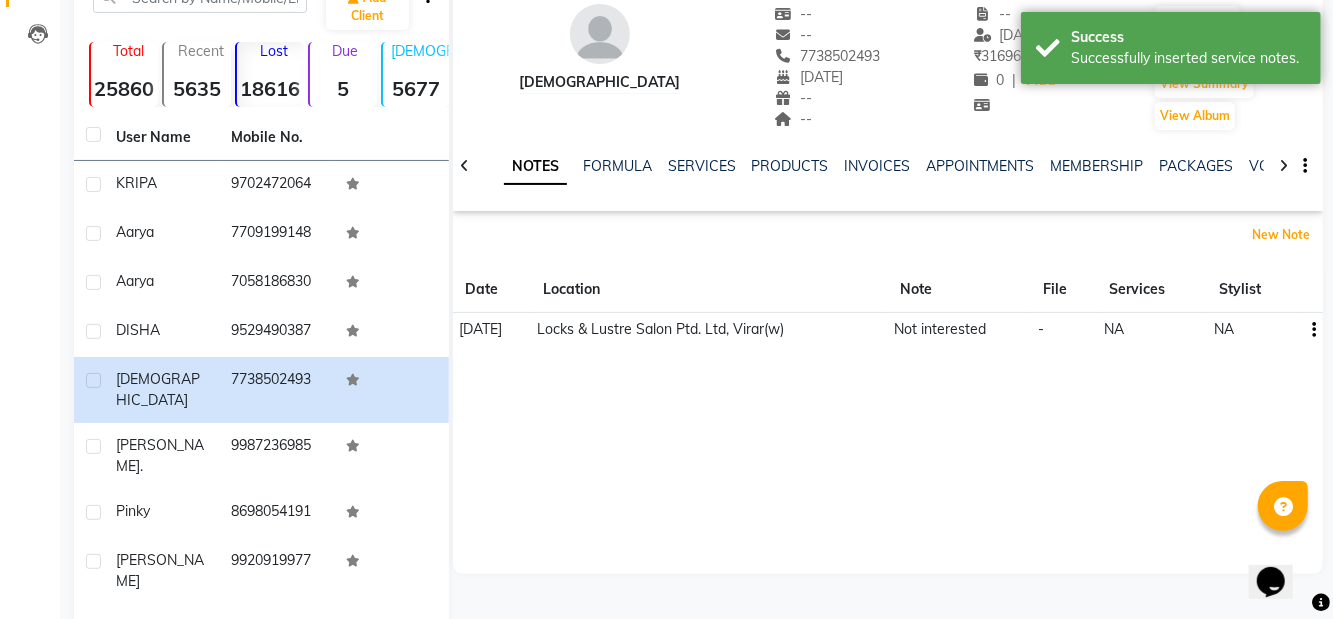 scroll, scrollTop: 150, scrollLeft: 0, axis: vertical 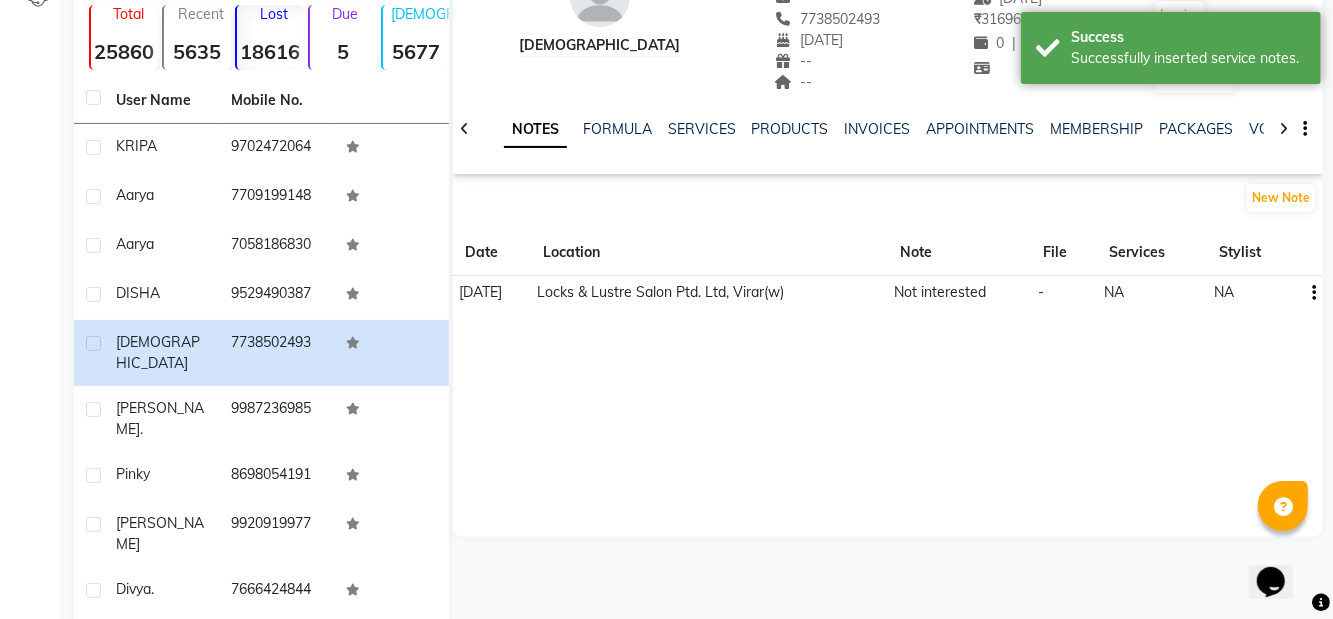 click on "[PERSON_NAME]  ." 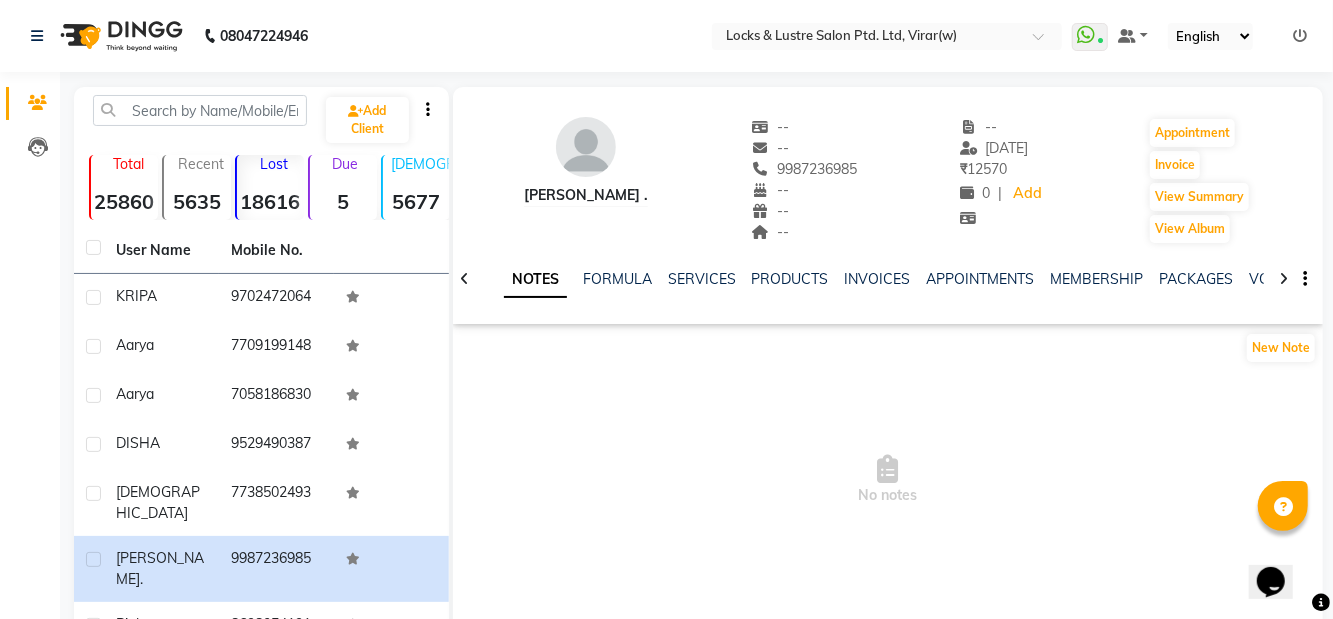 scroll, scrollTop: 0, scrollLeft: 0, axis: both 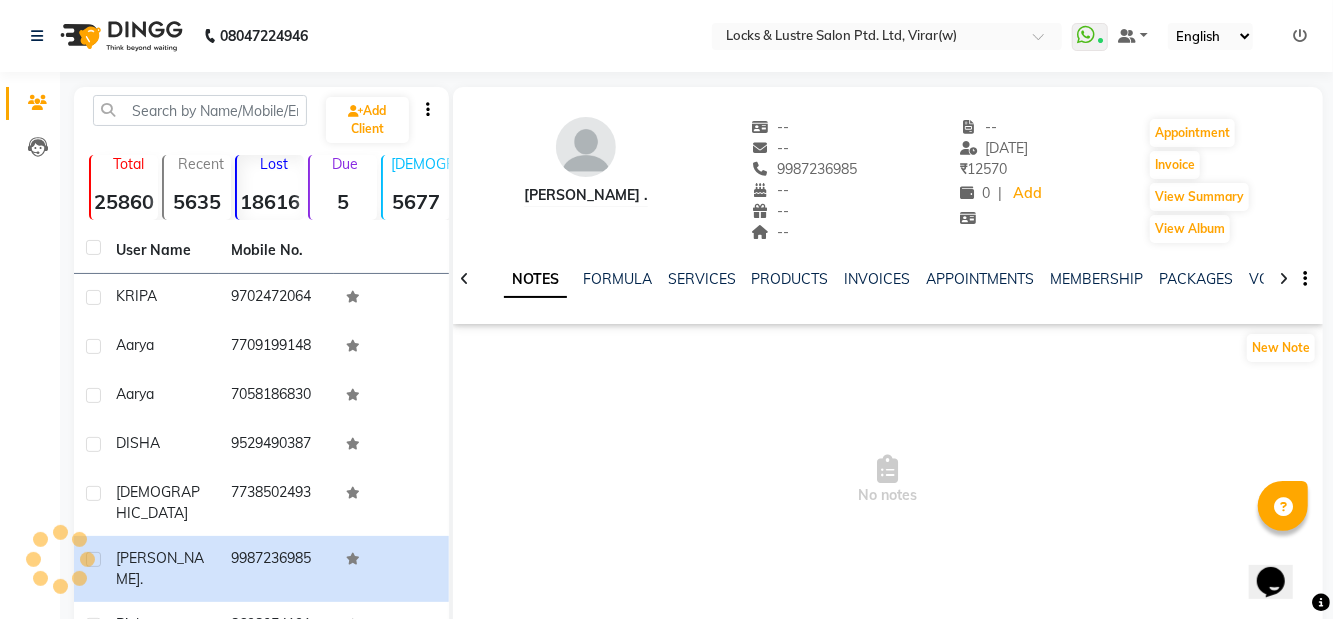 click on "9987236985" 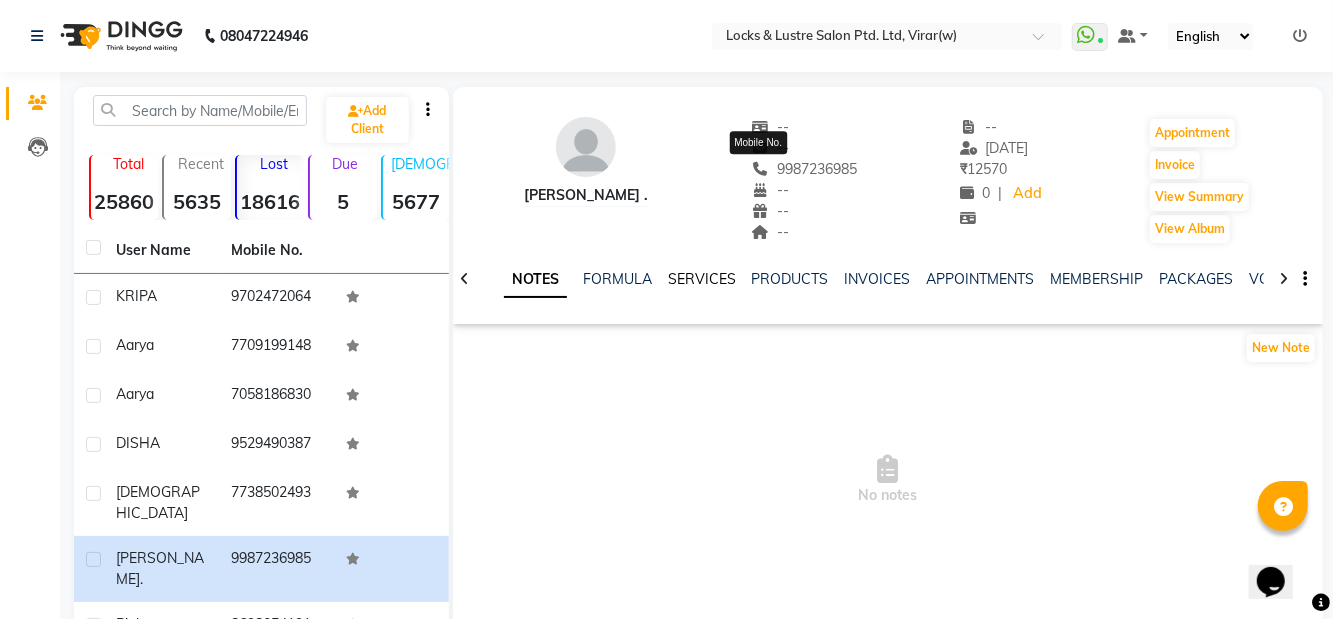 click on "SERVICES" 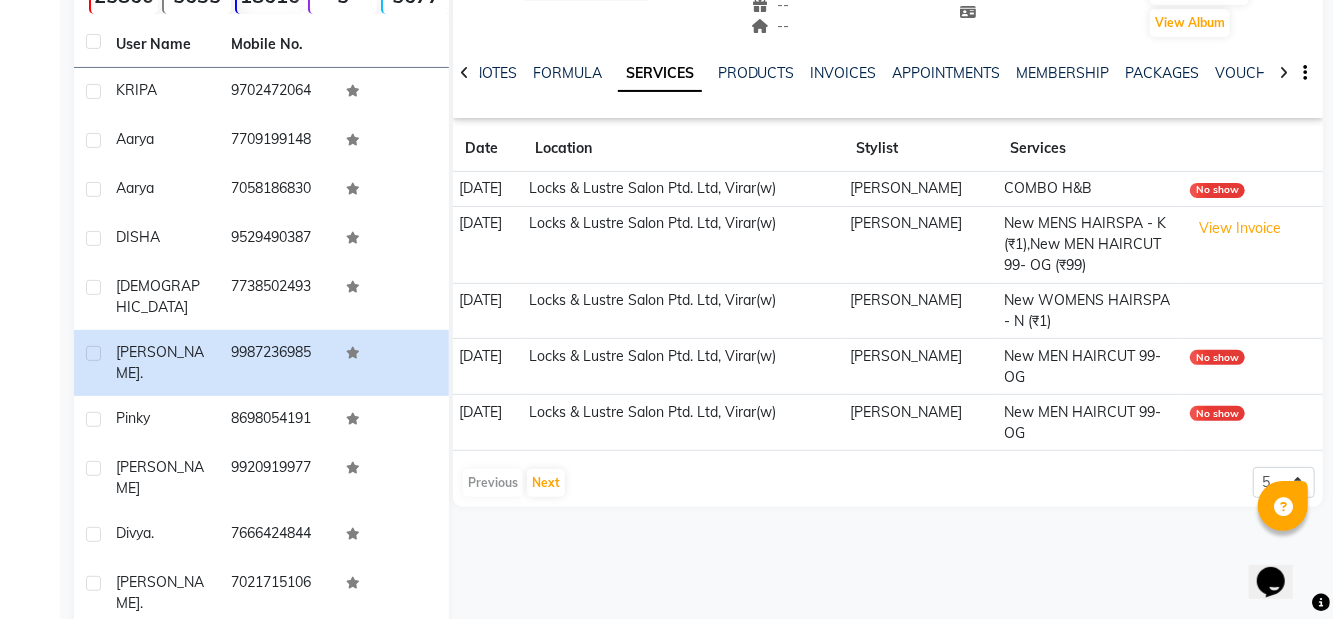 scroll, scrollTop: 206, scrollLeft: 0, axis: vertical 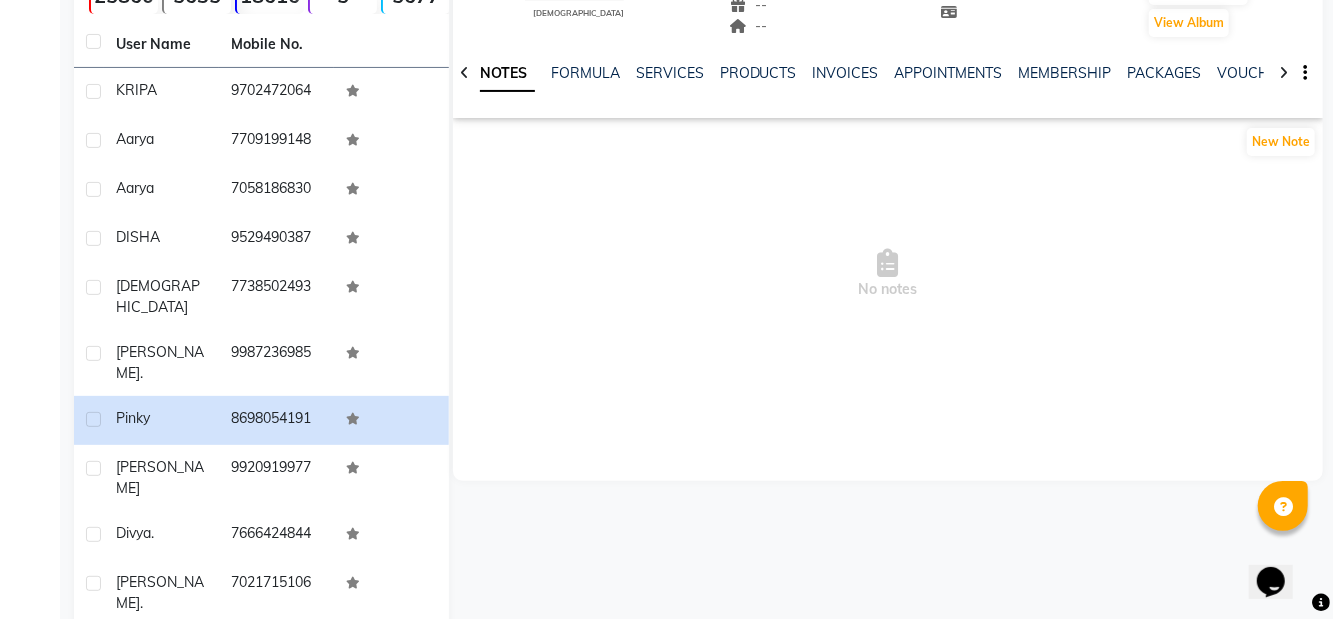 click on "9987236985" 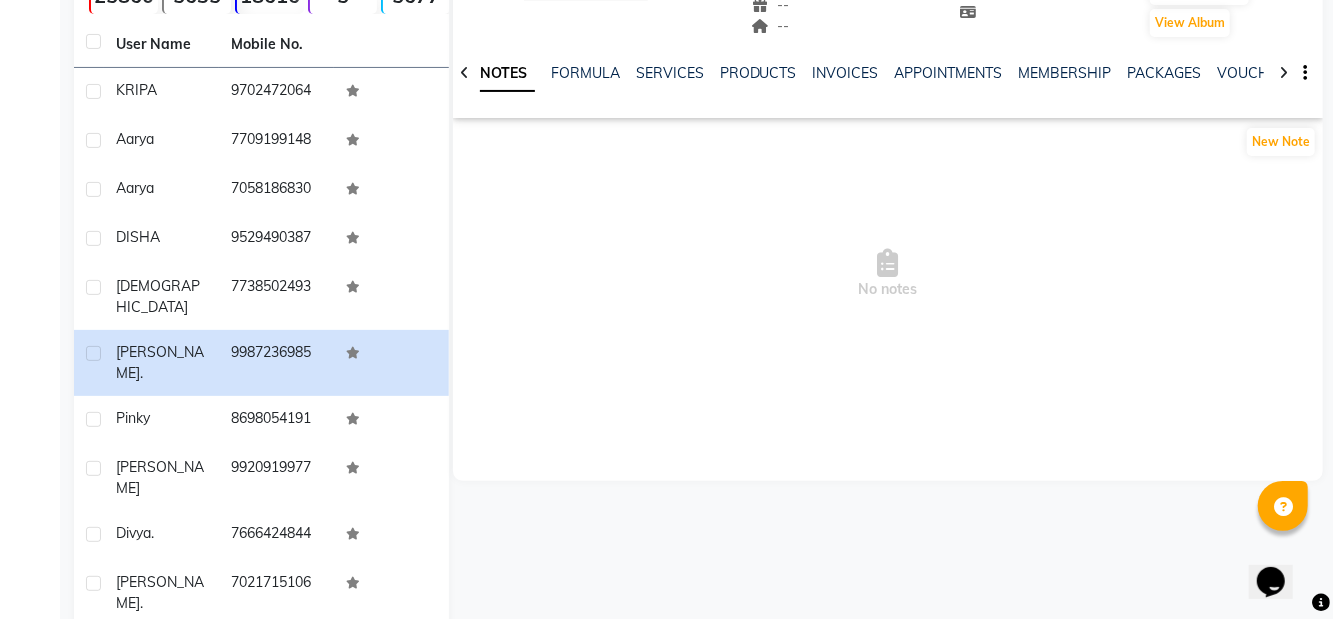 click on "8698054191" 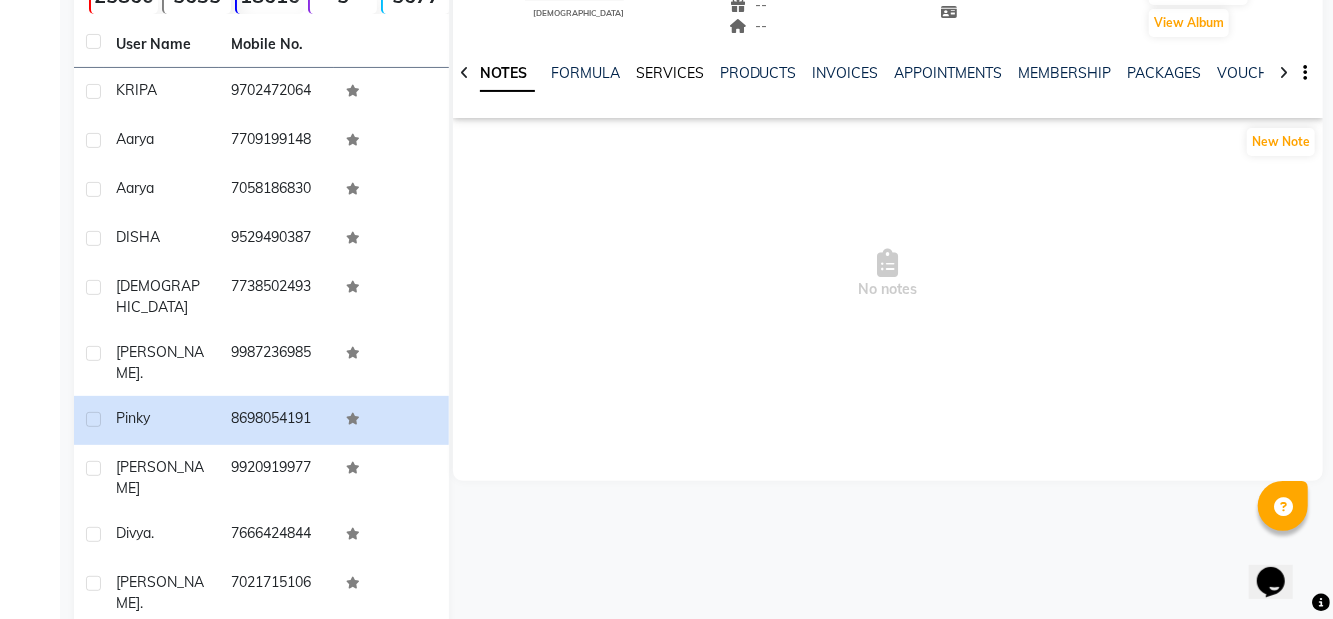 click on "SERVICES" 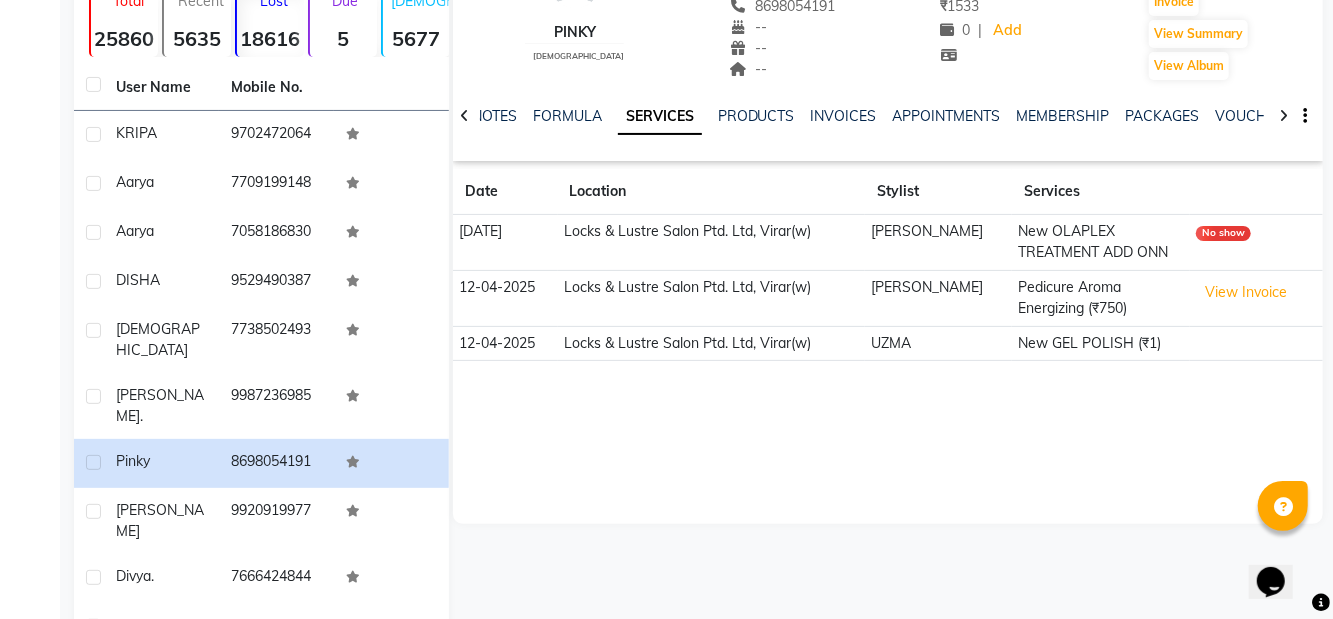 scroll, scrollTop: 157, scrollLeft: 0, axis: vertical 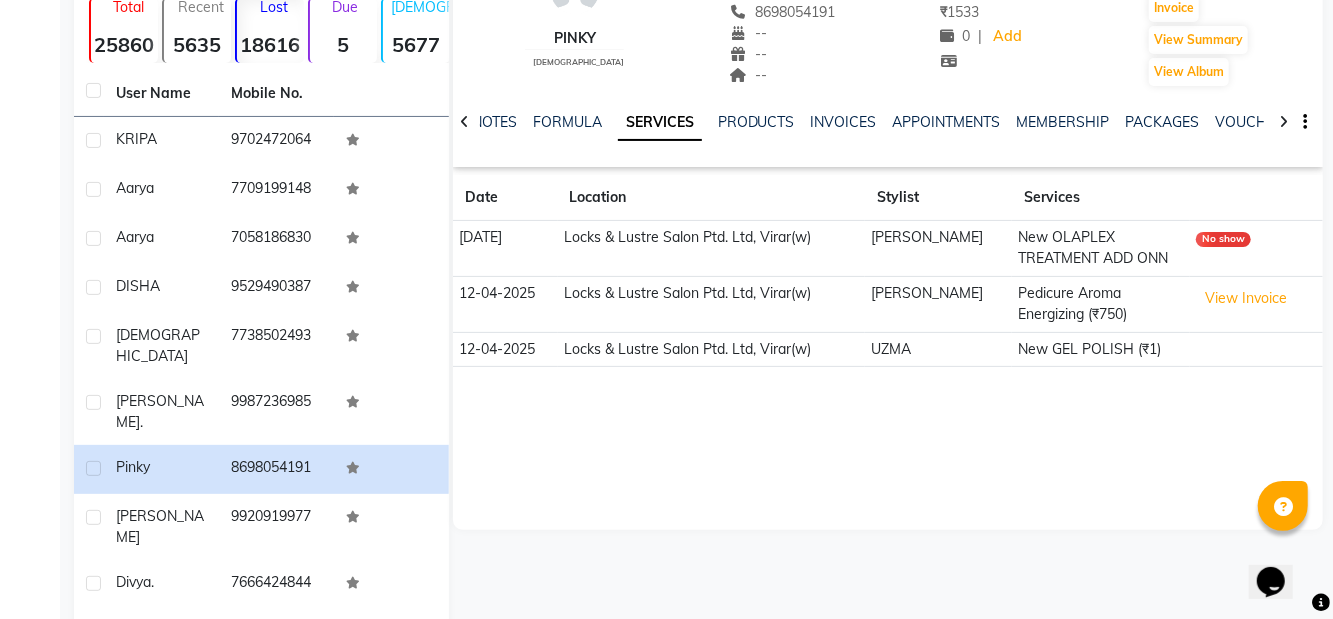 click on "8698054191" 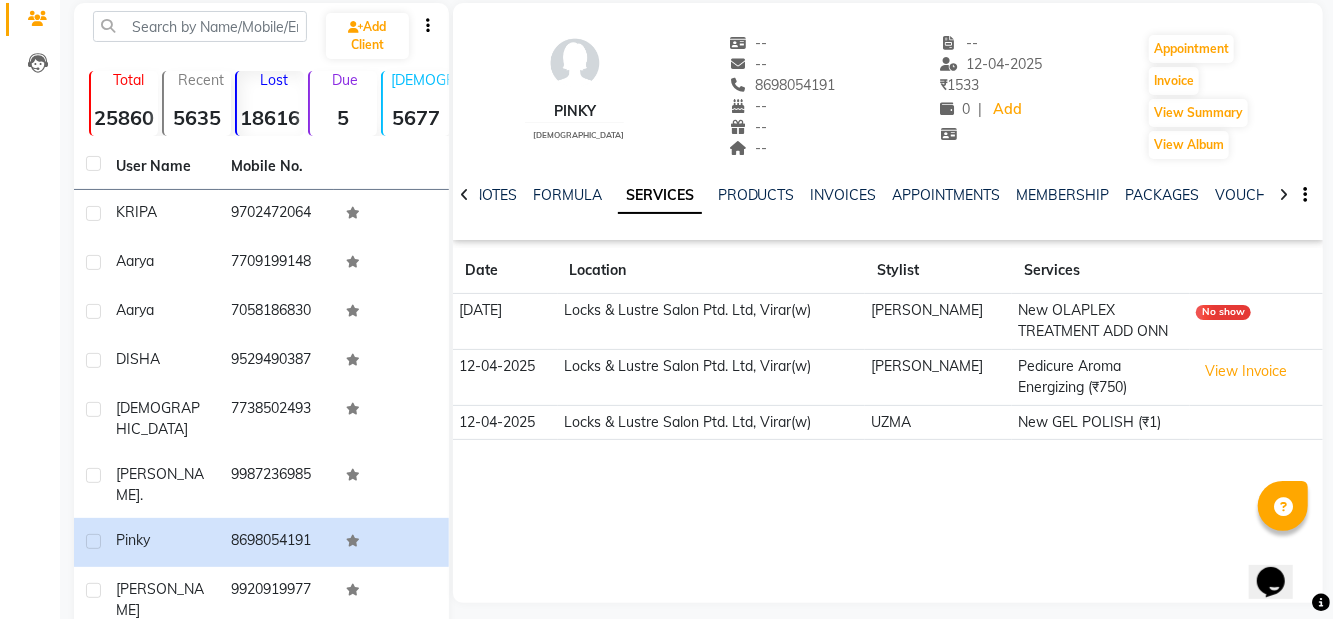 scroll, scrollTop: 74, scrollLeft: 0, axis: vertical 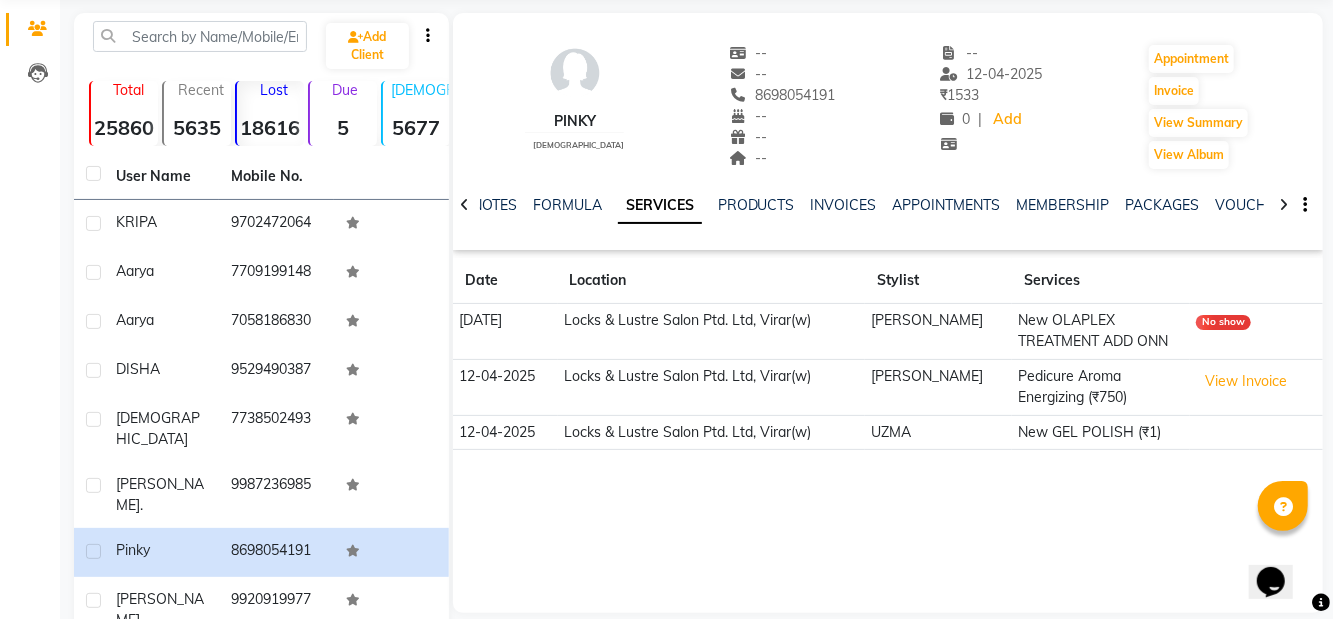 click on "8698054191" 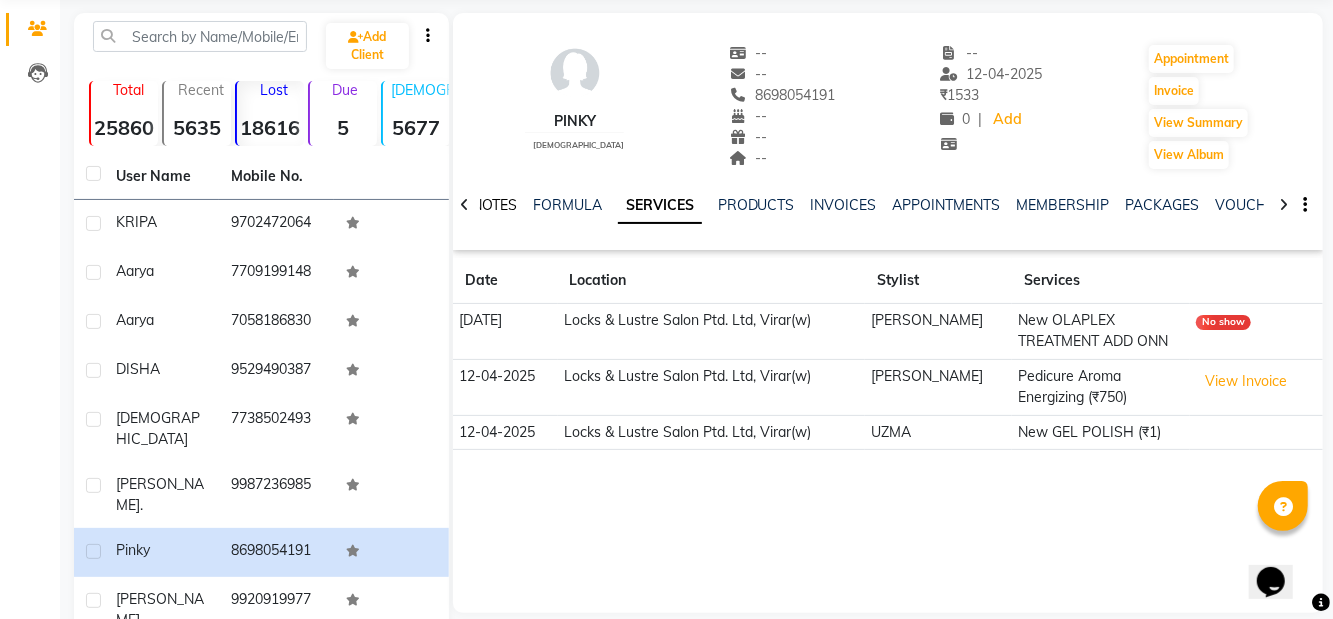 click on "NOTES" 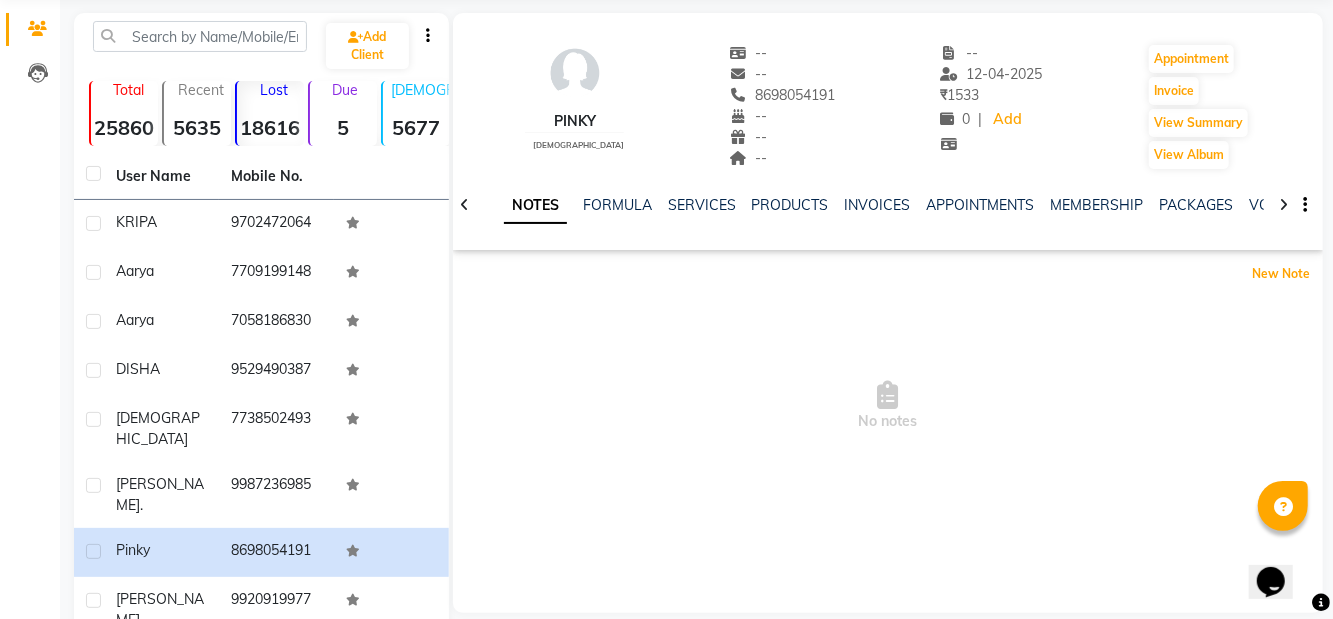 click on "New Note" 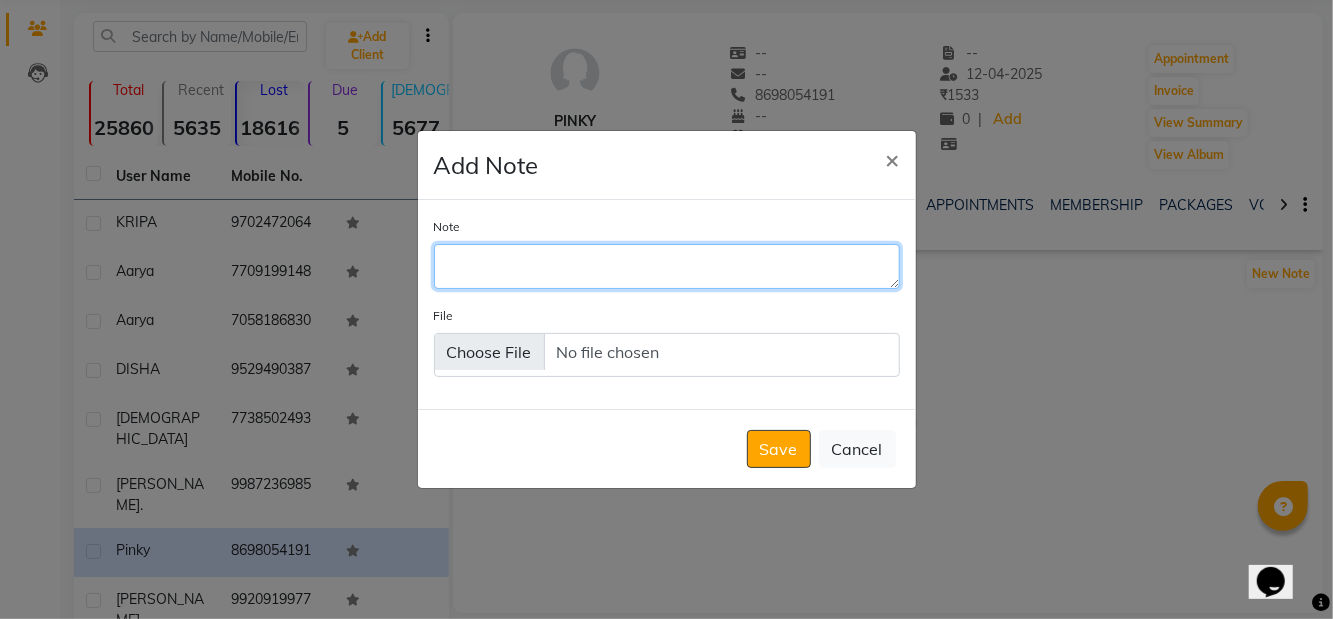 click on "Note" at bounding box center [667, 266] 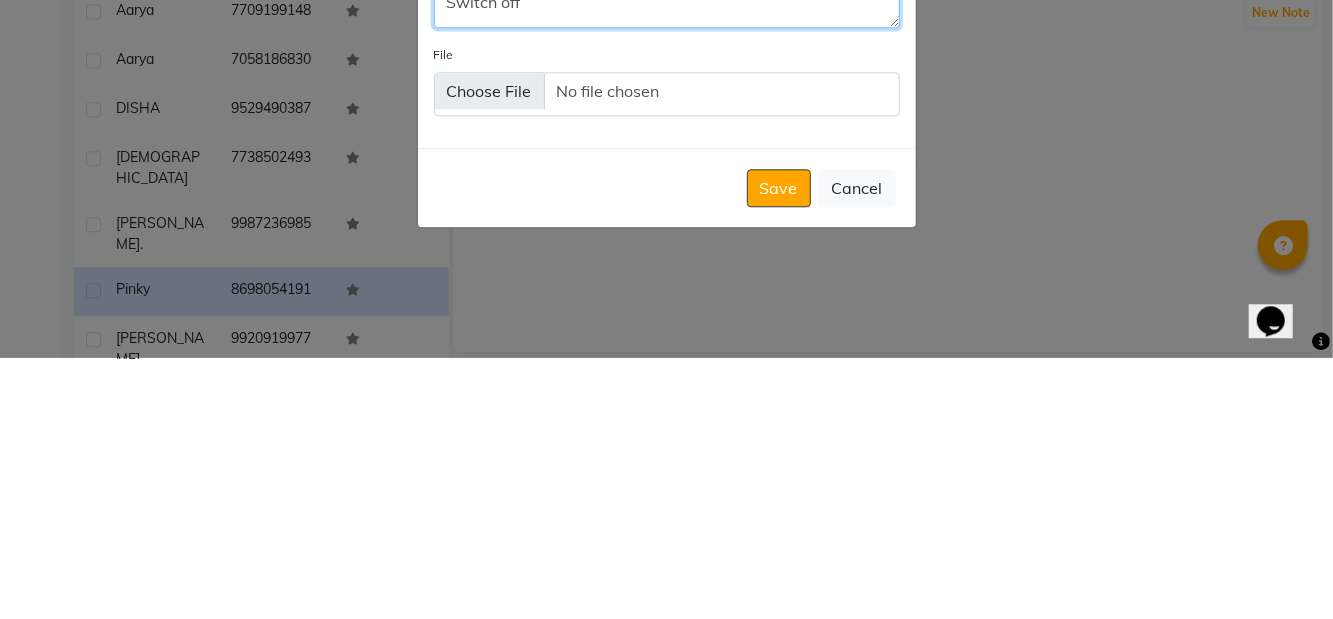 type on "Switch off" 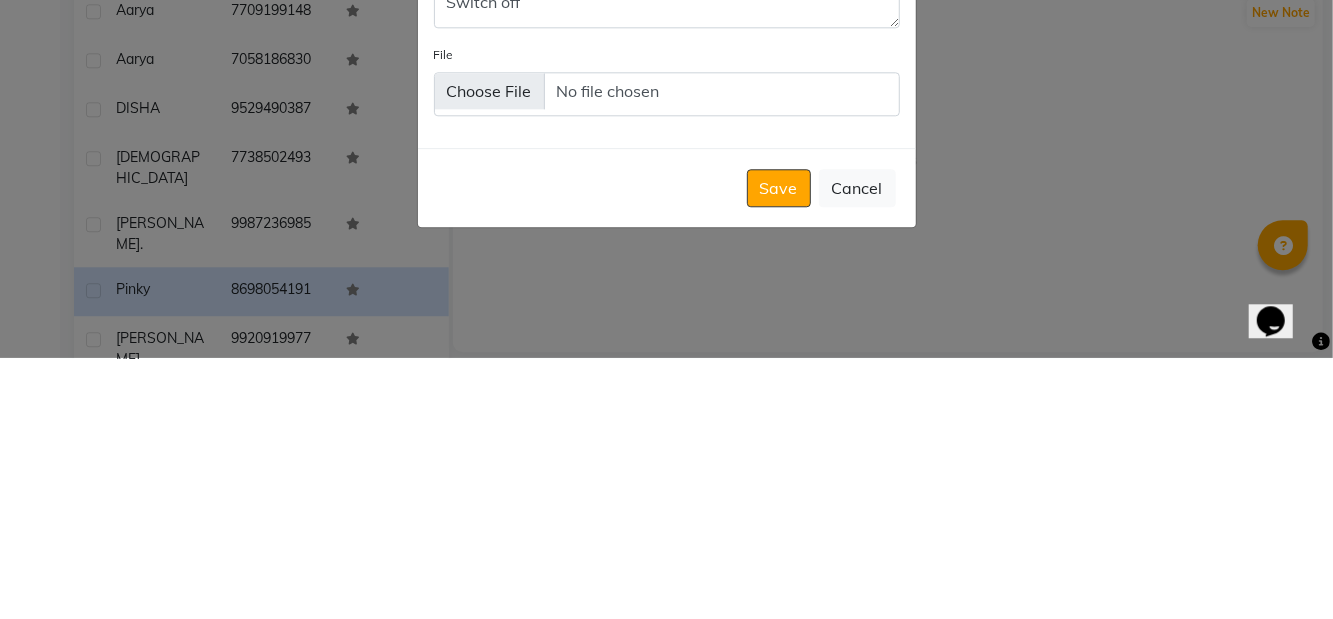 click on "Save" 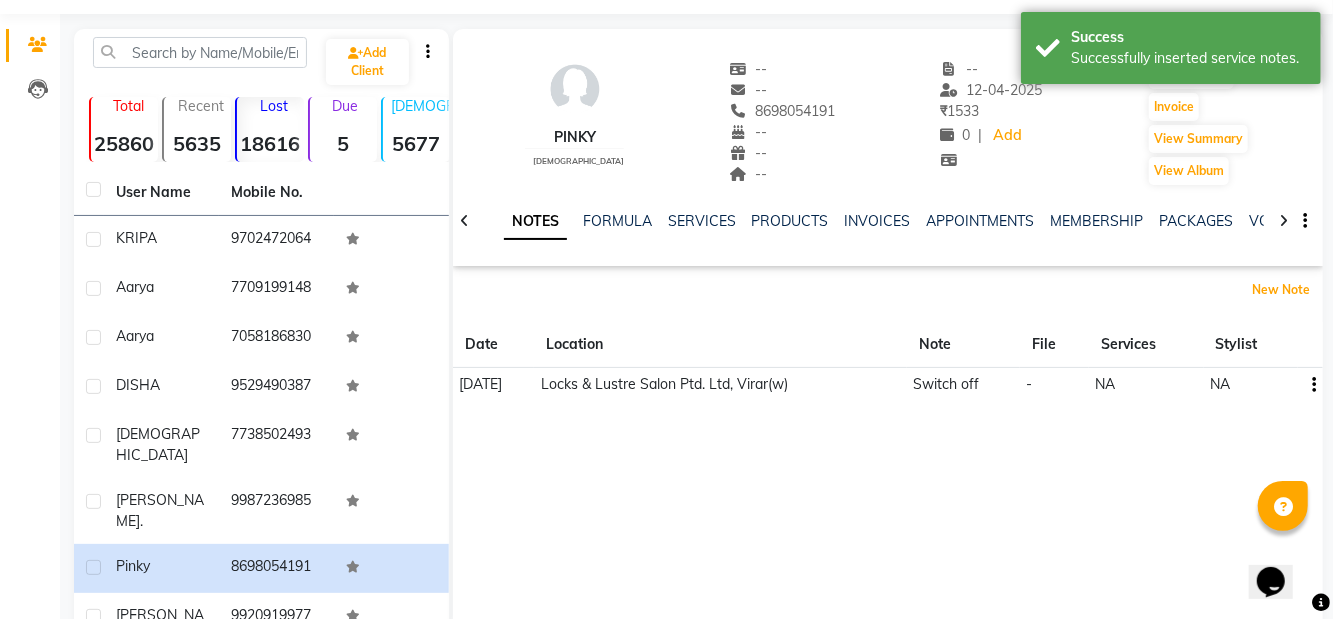 scroll, scrollTop: 44, scrollLeft: 0, axis: vertical 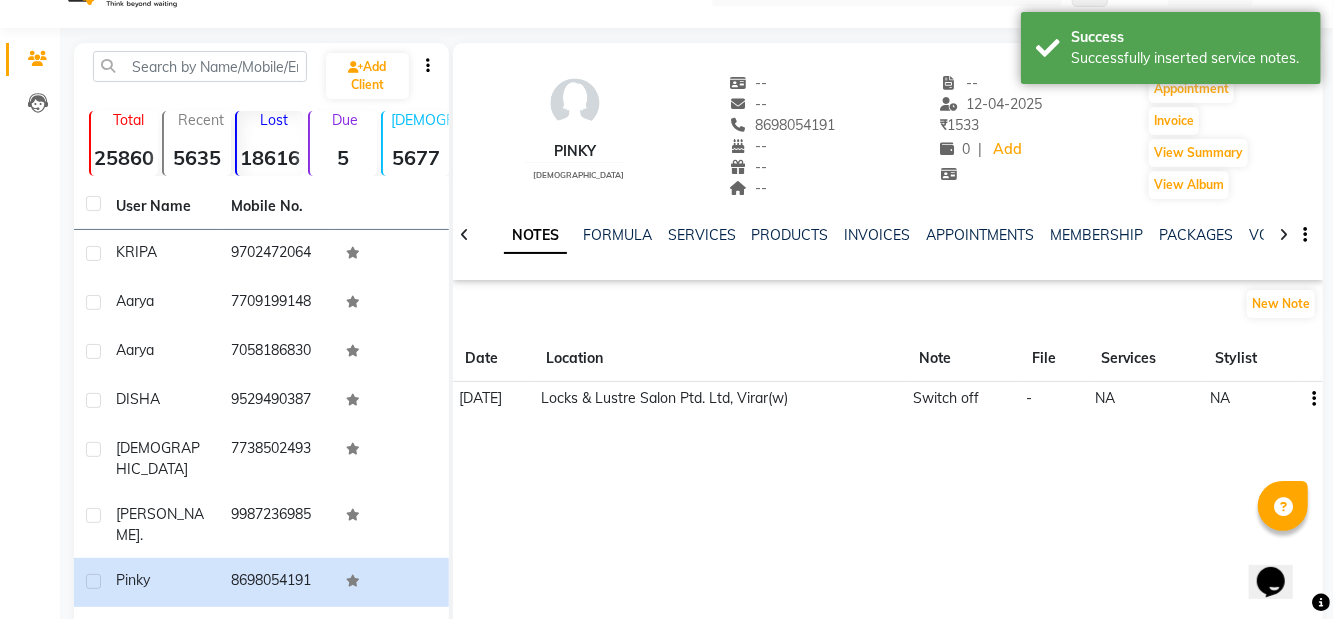 click on "pinky" 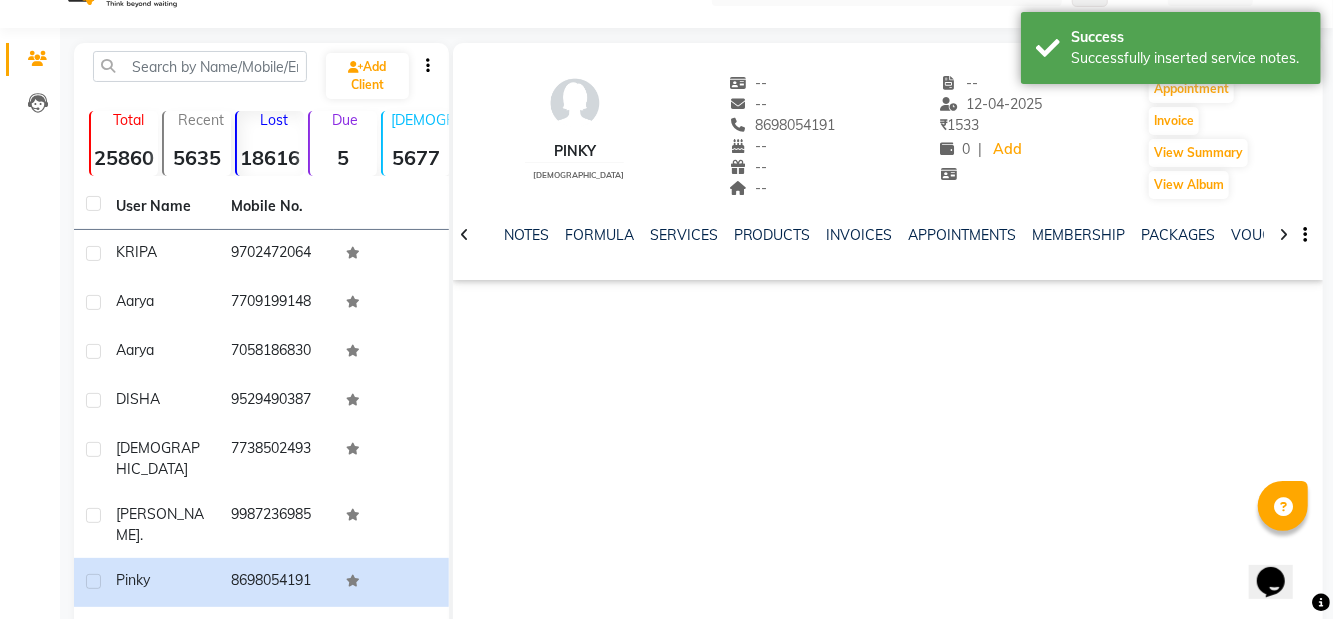 click on "[PERSON_NAME]" 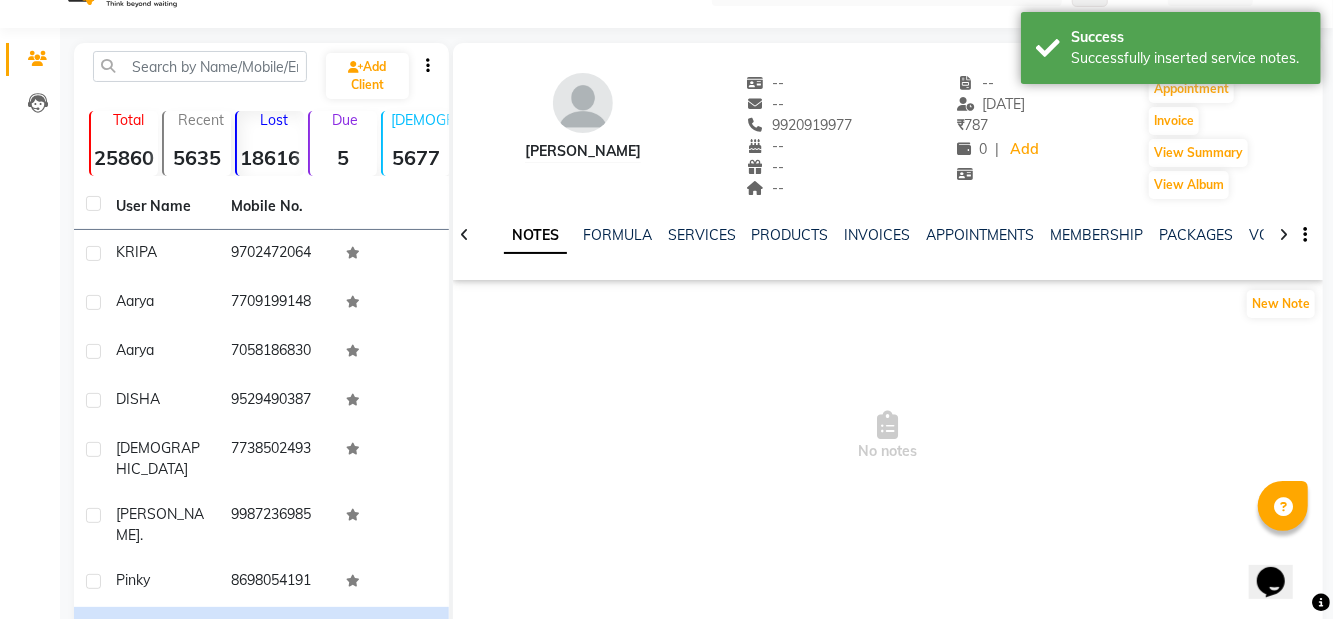 click on "[PERSON_NAME]    --   --   9920919977  --  --  --  -- [DATE] ₹    787 0 |  Add   Appointment   Invoice  View Summary  View Album" 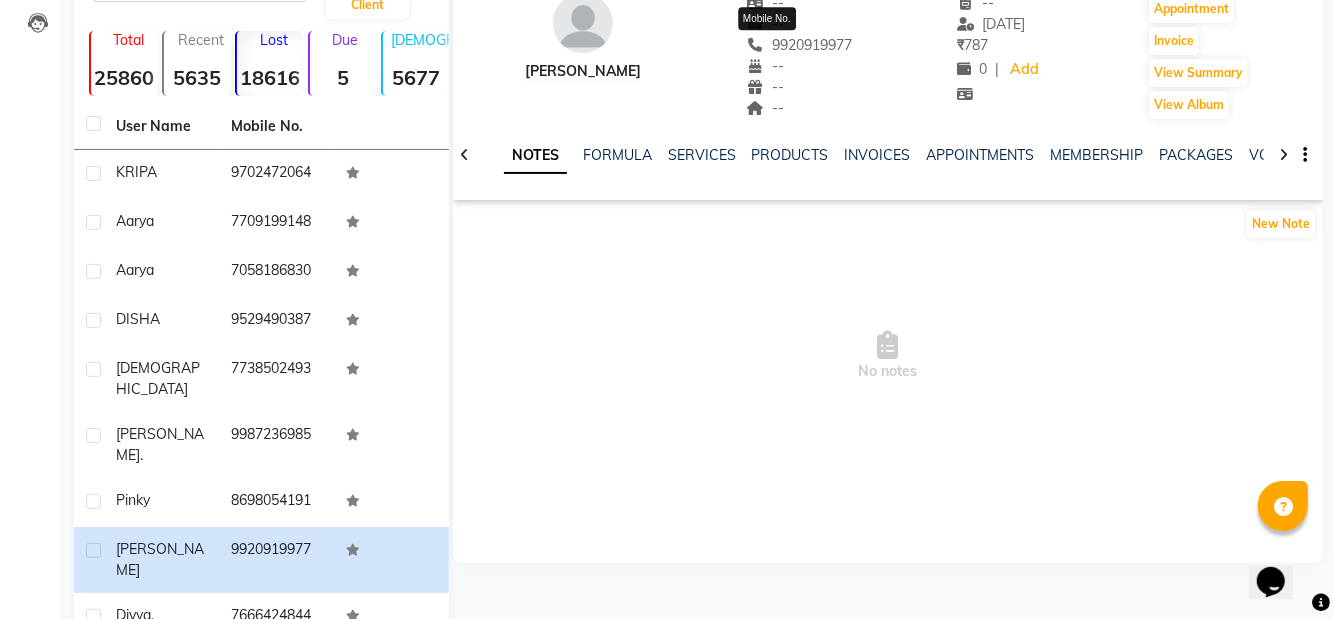 scroll, scrollTop: 140, scrollLeft: 0, axis: vertical 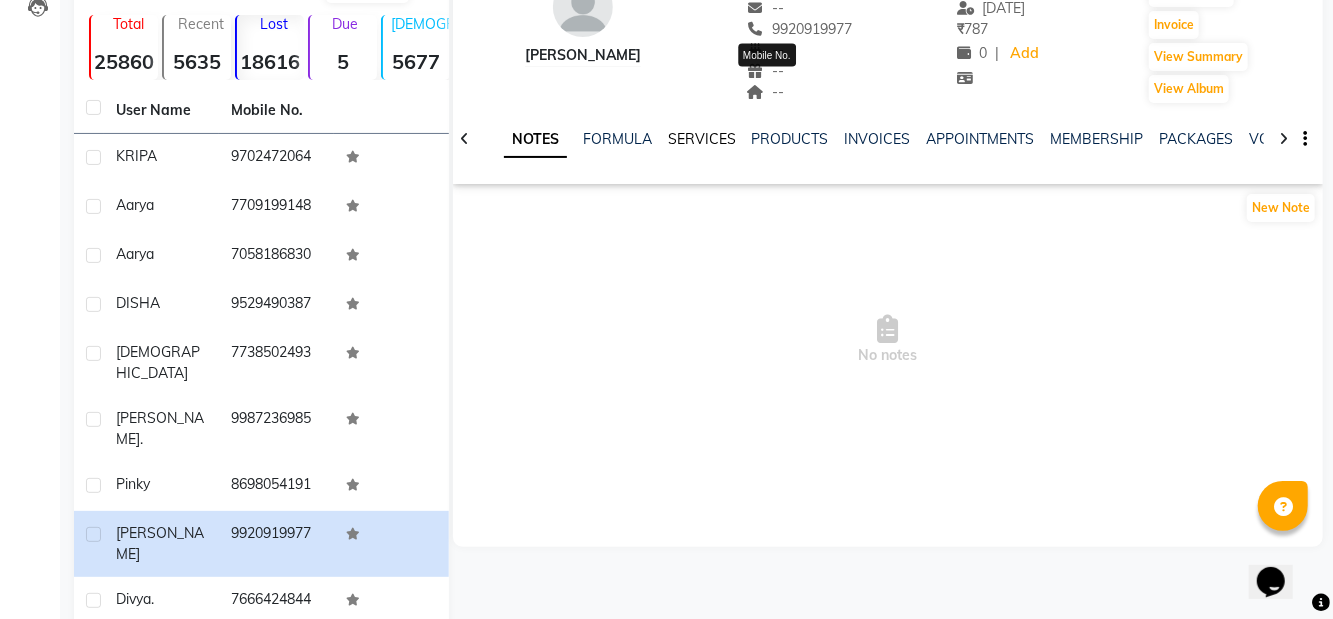 click on "SERVICES" 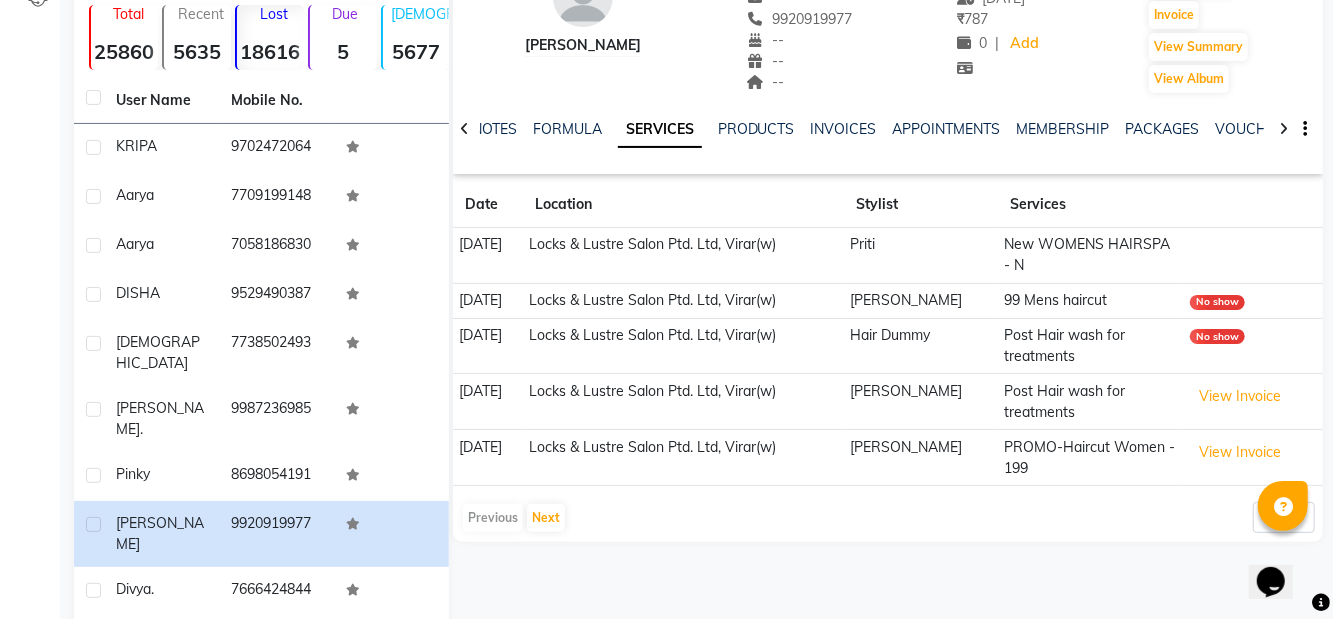 scroll, scrollTop: 0, scrollLeft: 0, axis: both 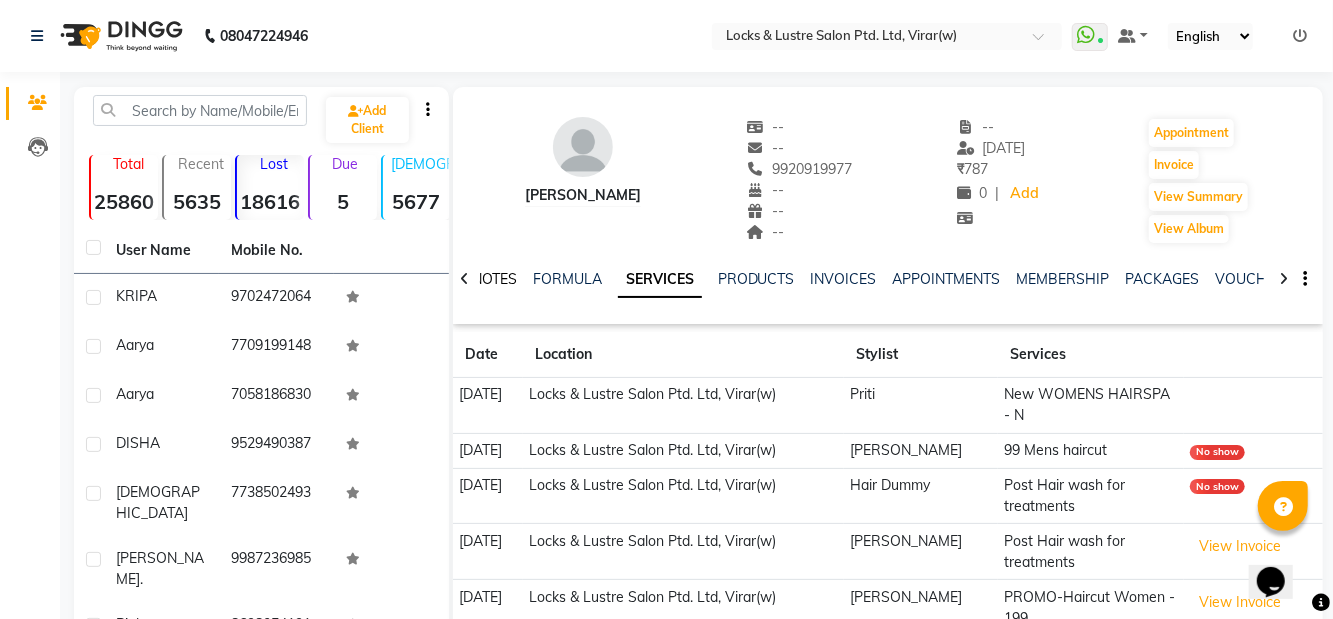click on "NOTES" 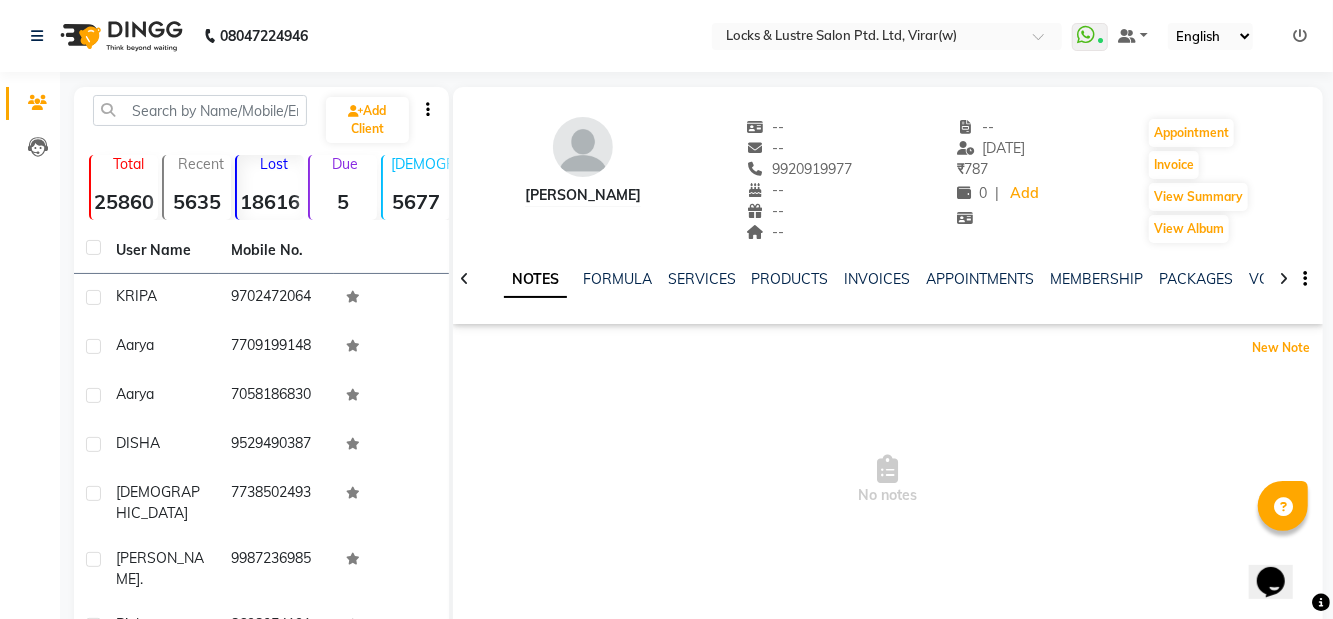click on "New Note" 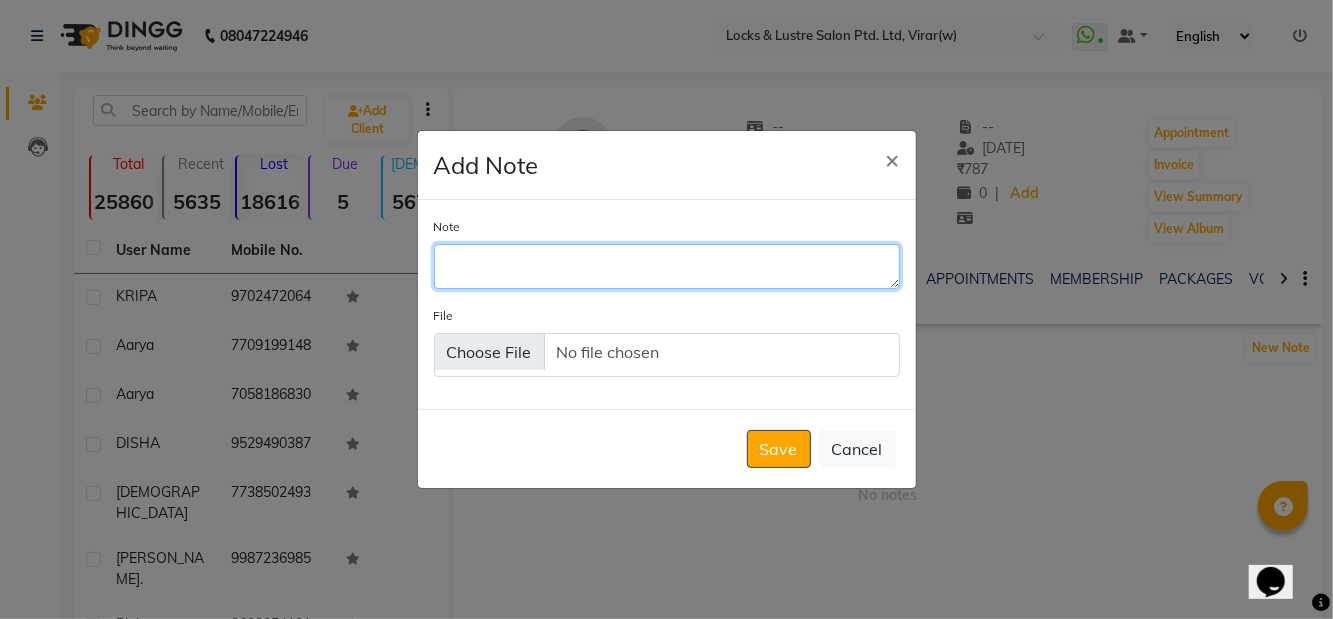 click on "Note" at bounding box center [667, 266] 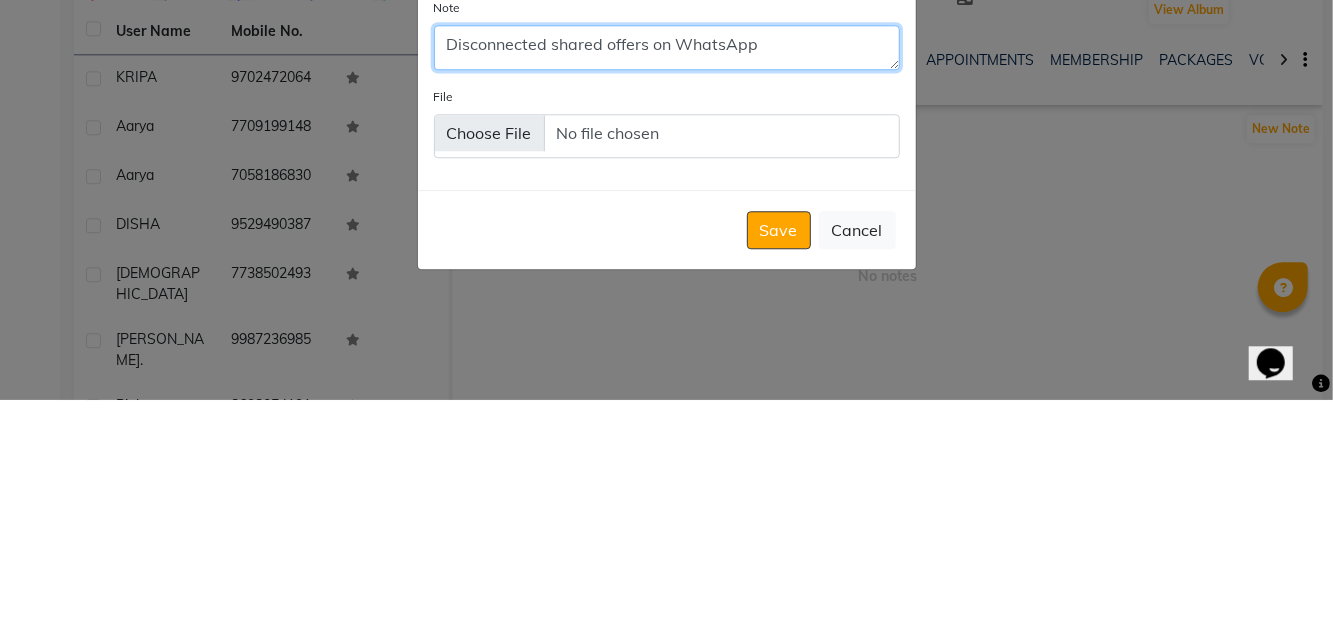 type on "Disconnected shared offers on WhatsApp" 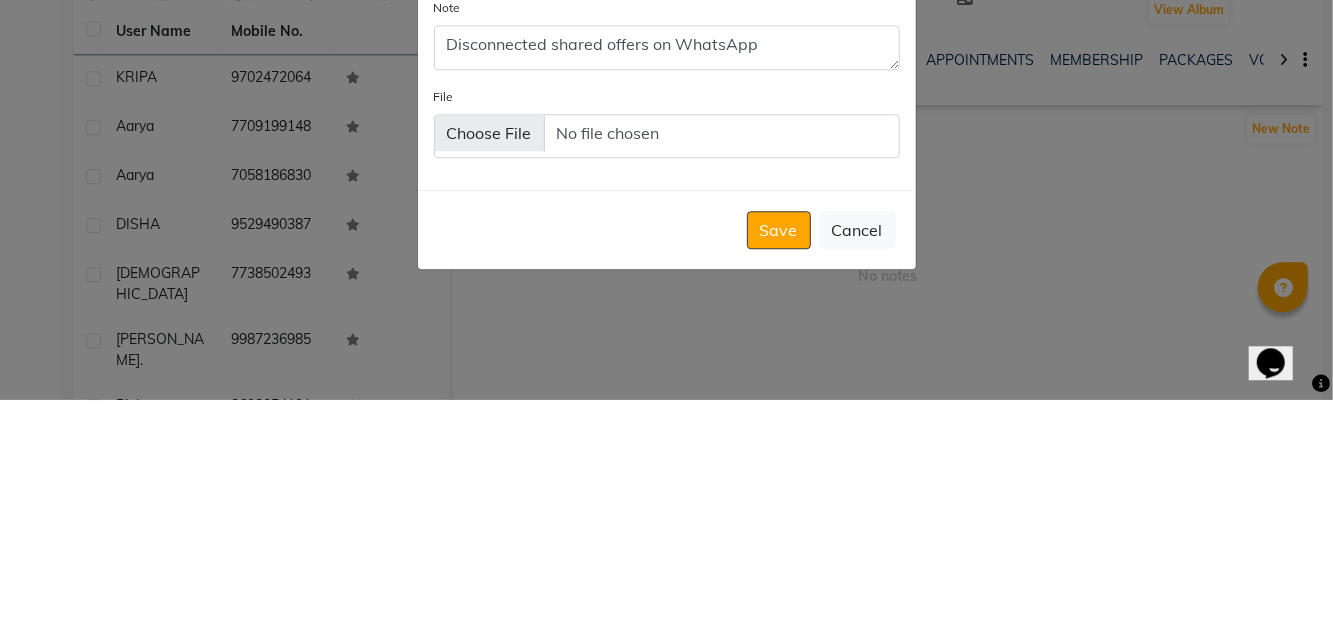 click on "Save" 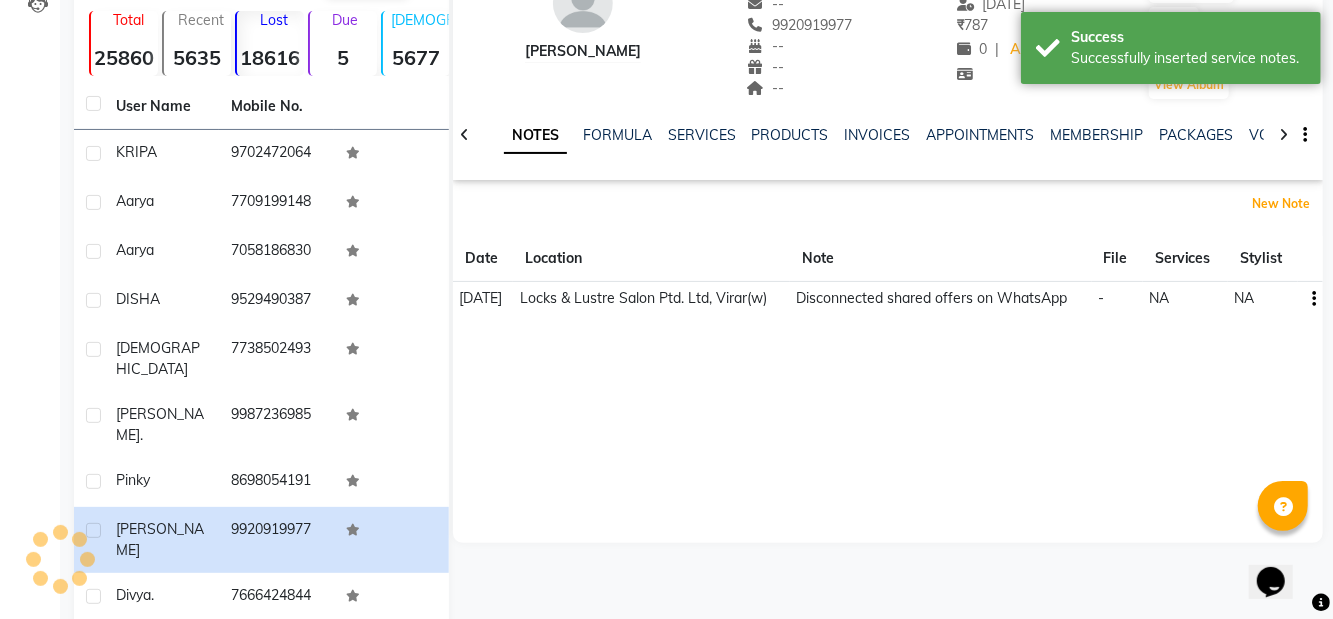scroll, scrollTop: 143, scrollLeft: 0, axis: vertical 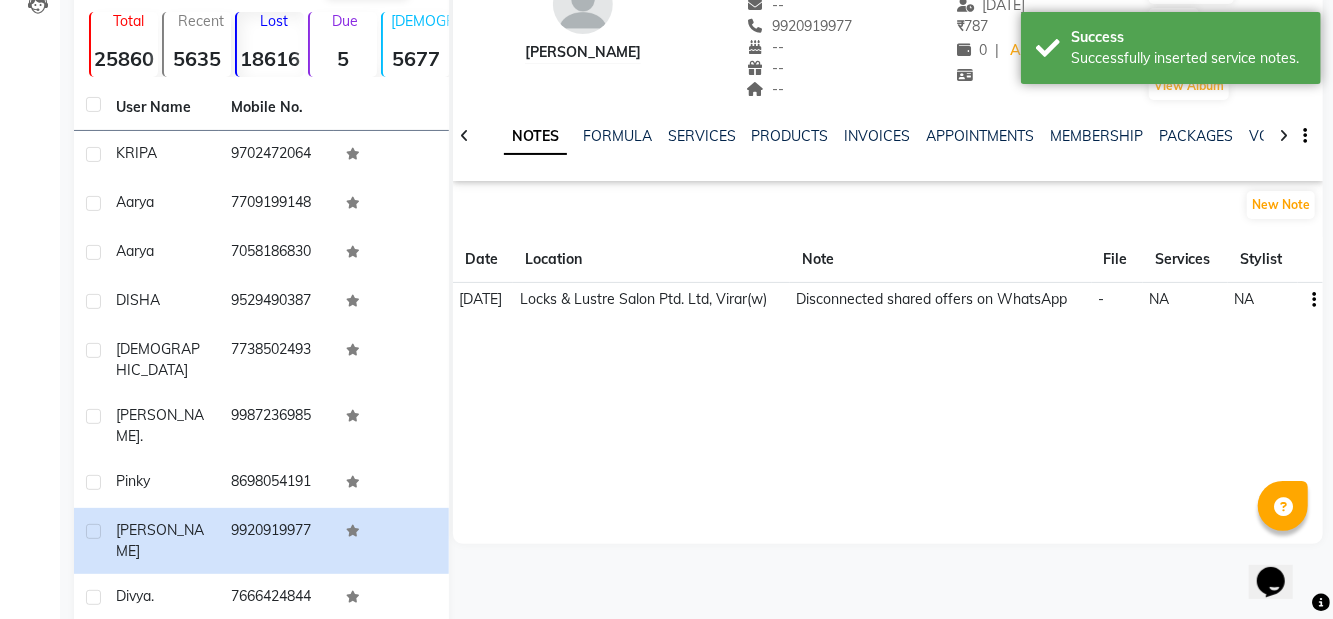 click on "Divya  ." 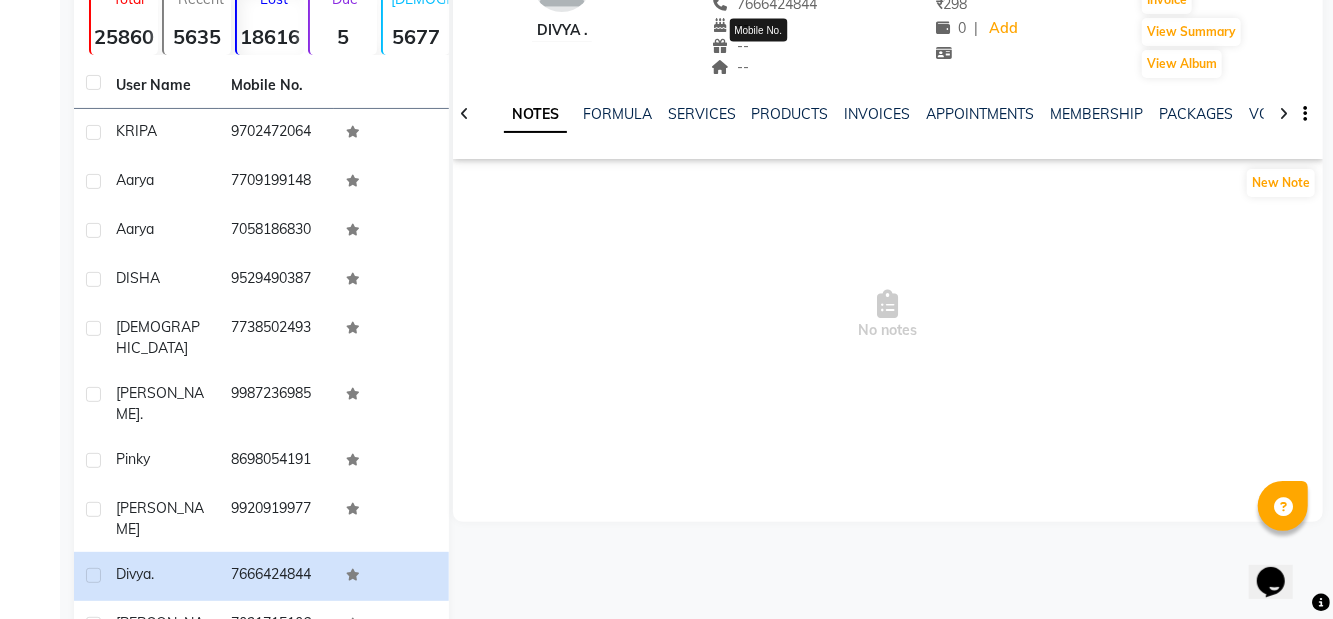 scroll, scrollTop: 221, scrollLeft: 0, axis: vertical 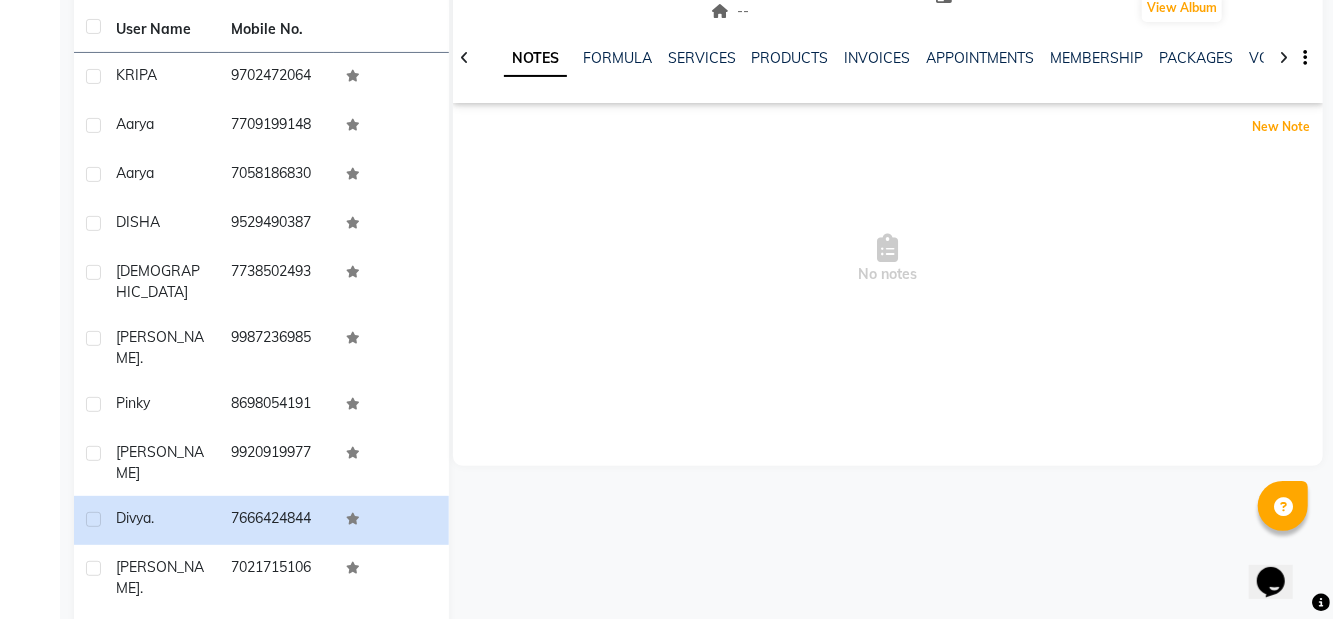 click on "New Note" 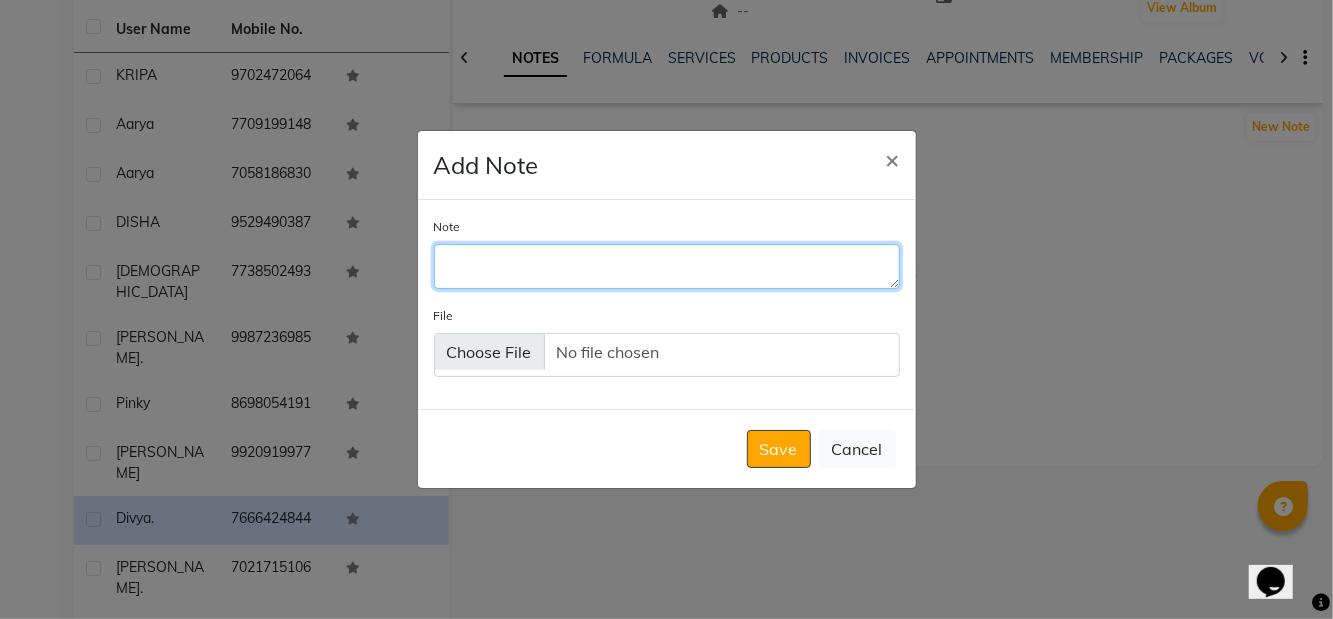 click on "Note" at bounding box center [667, 266] 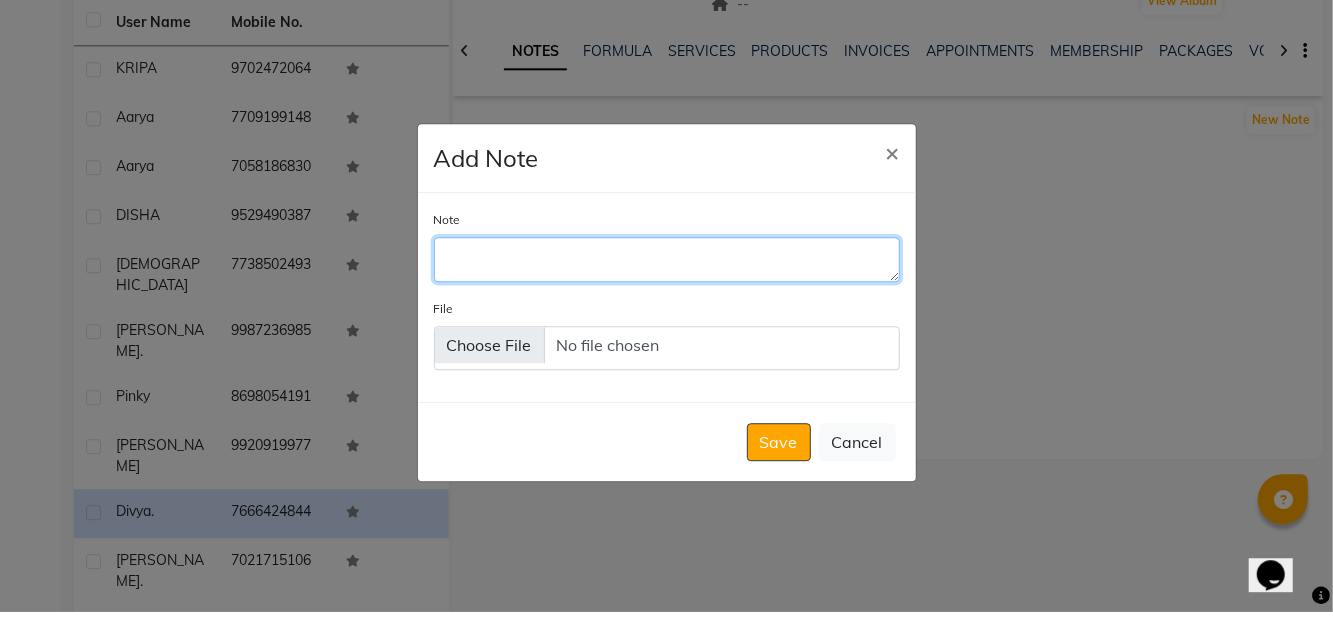 scroll, scrollTop: 221, scrollLeft: 0, axis: vertical 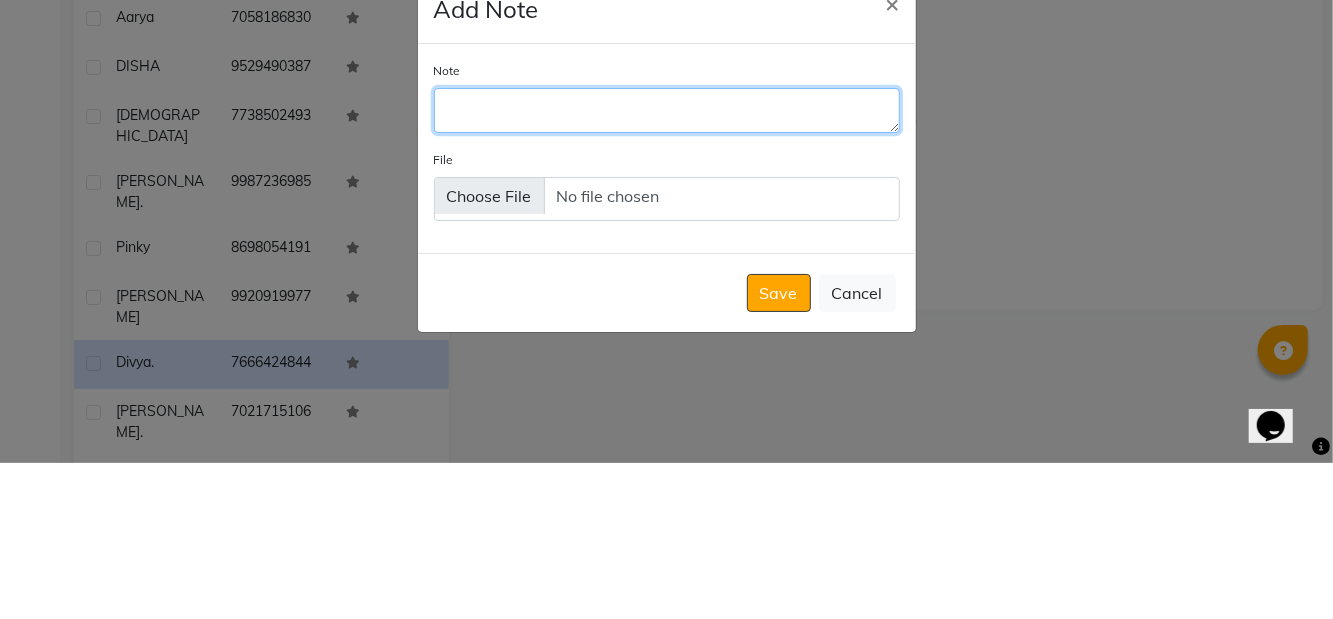 type on "O" 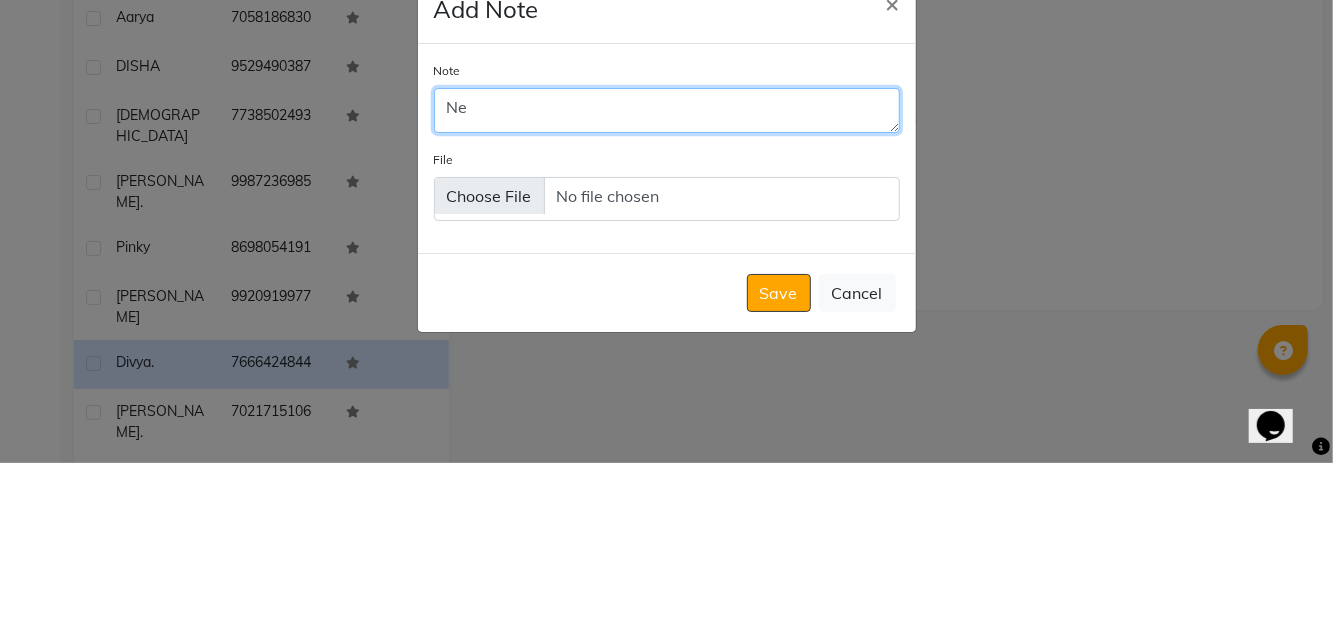 type on "N" 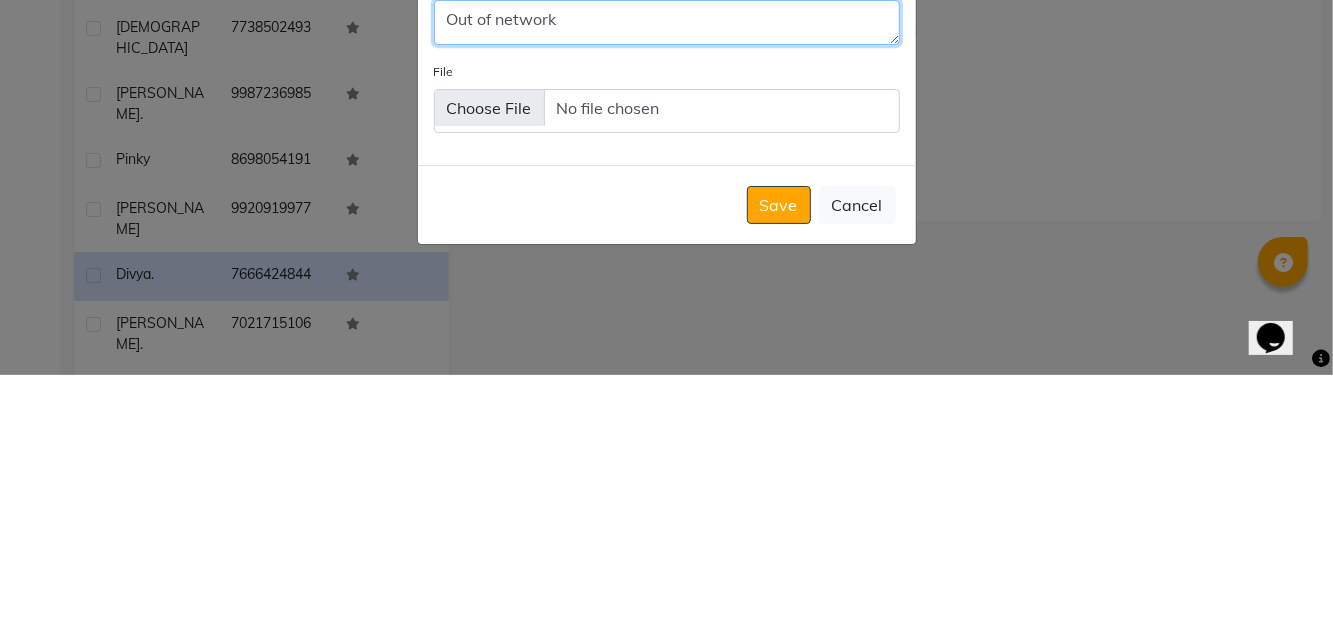 scroll, scrollTop: 221, scrollLeft: 0, axis: vertical 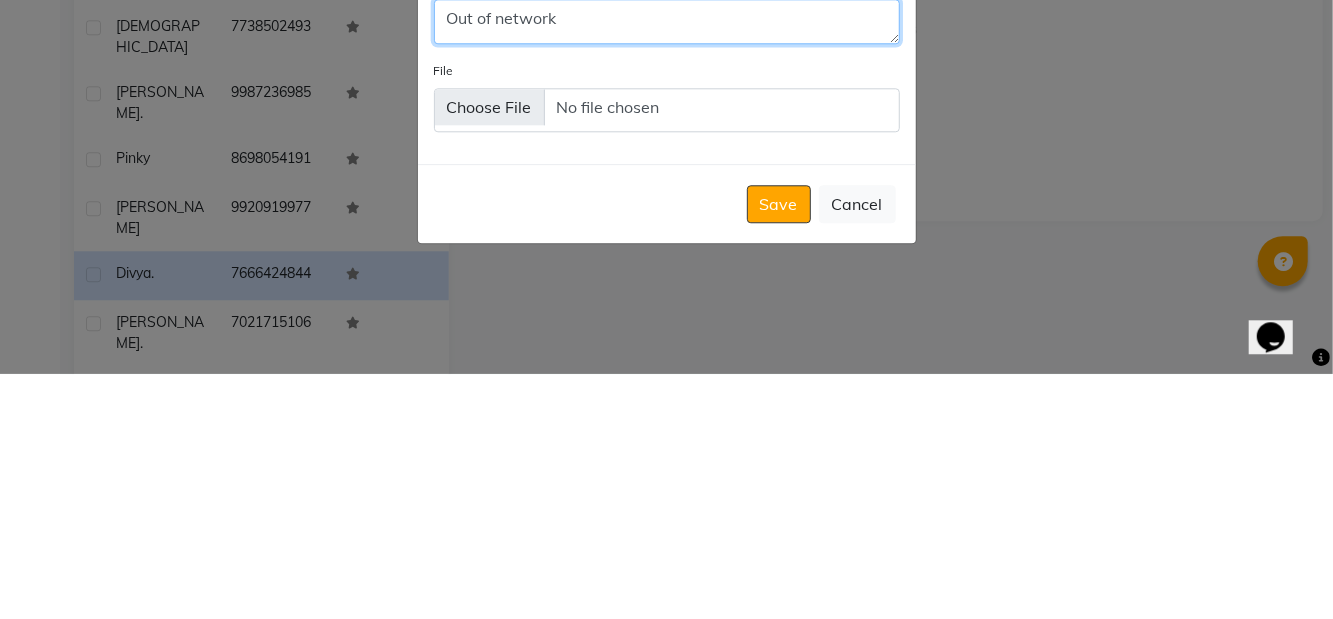 type on "Out of network" 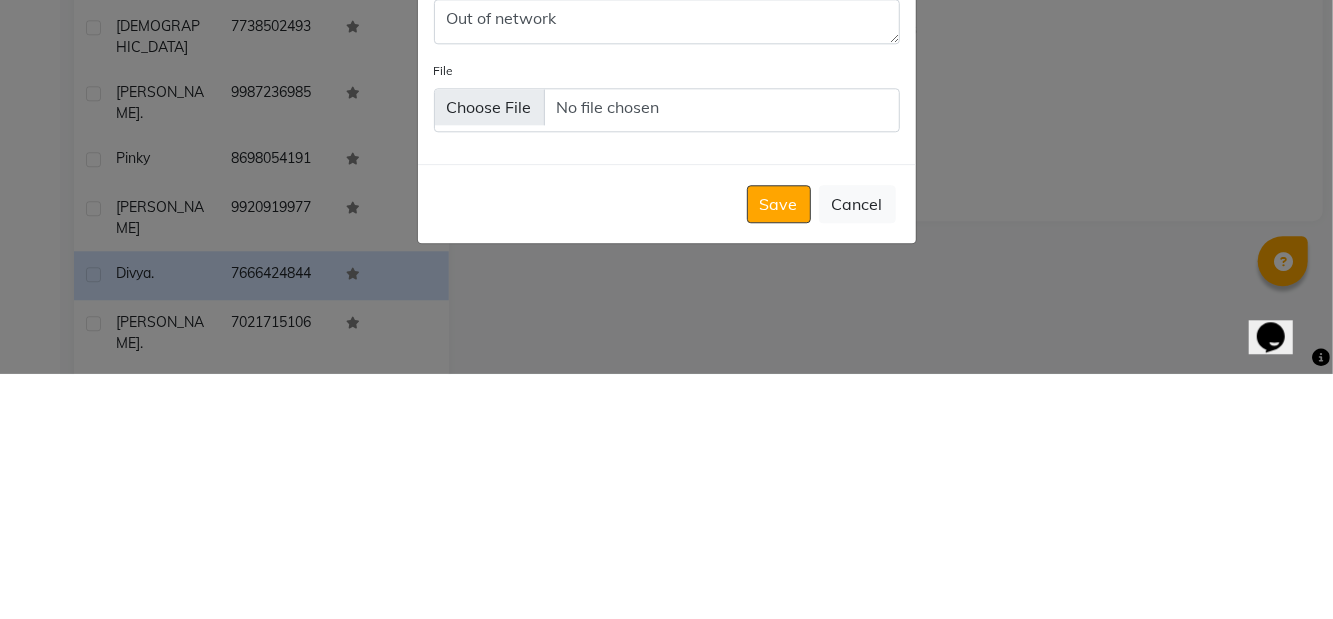 click on "Save" 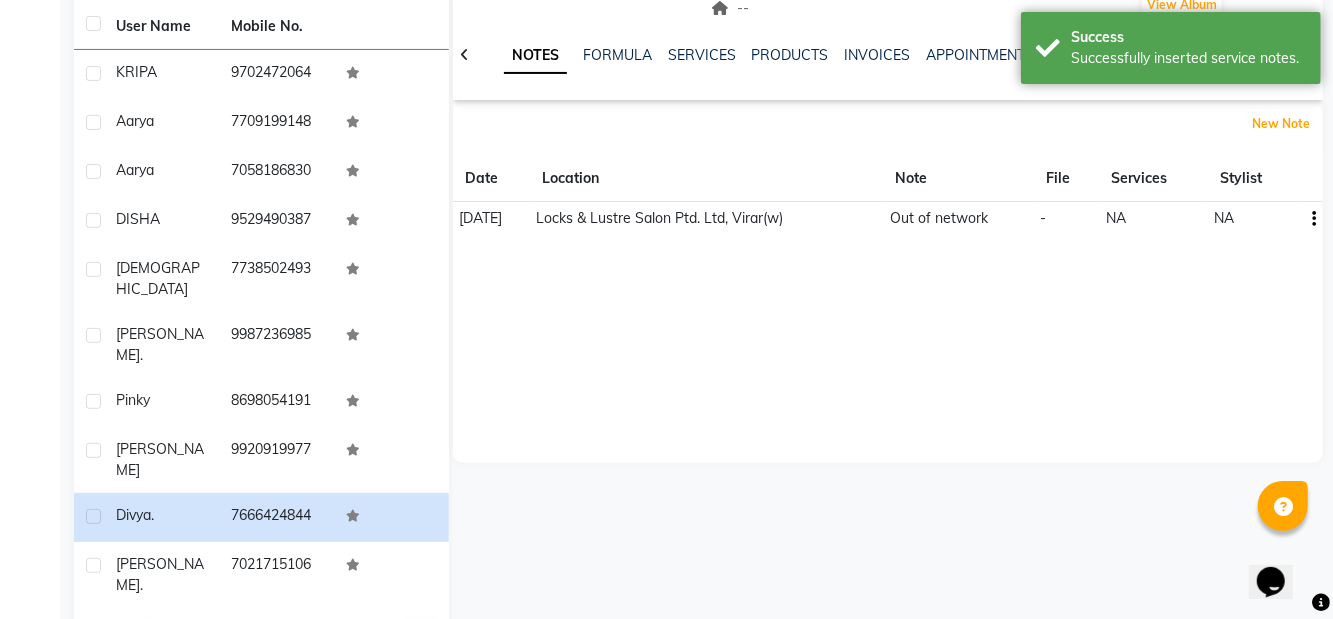 scroll, scrollTop: 238, scrollLeft: 0, axis: vertical 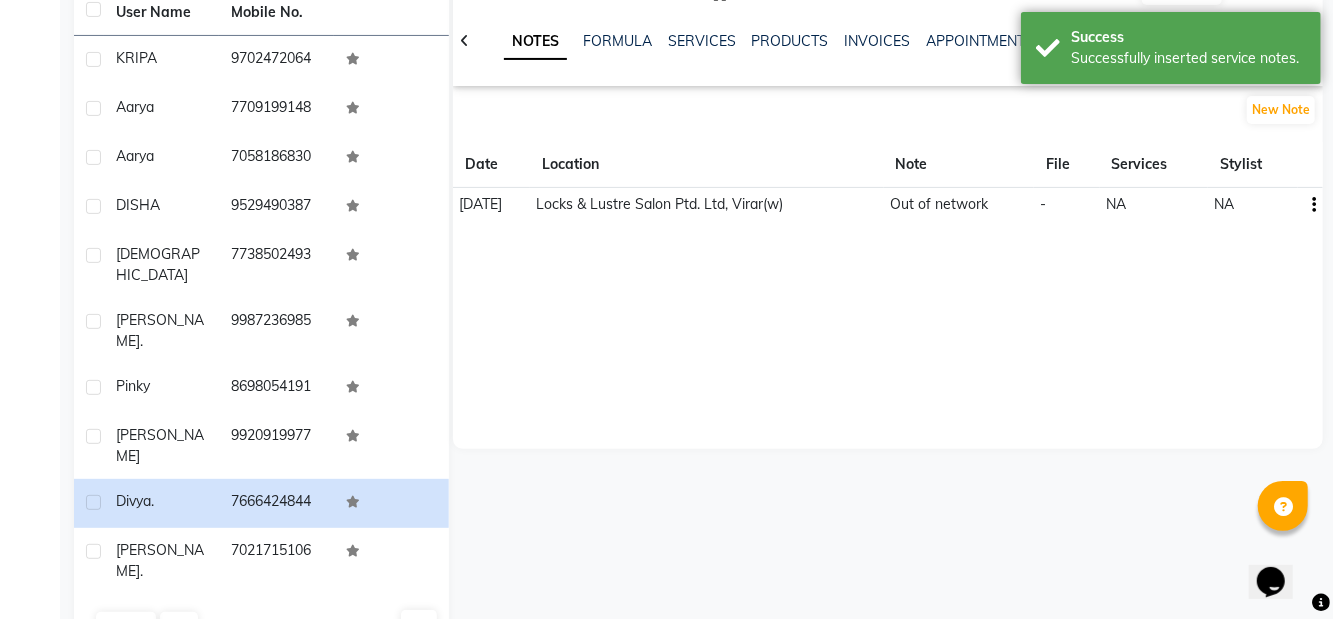 click on "[PERSON_NAME]" 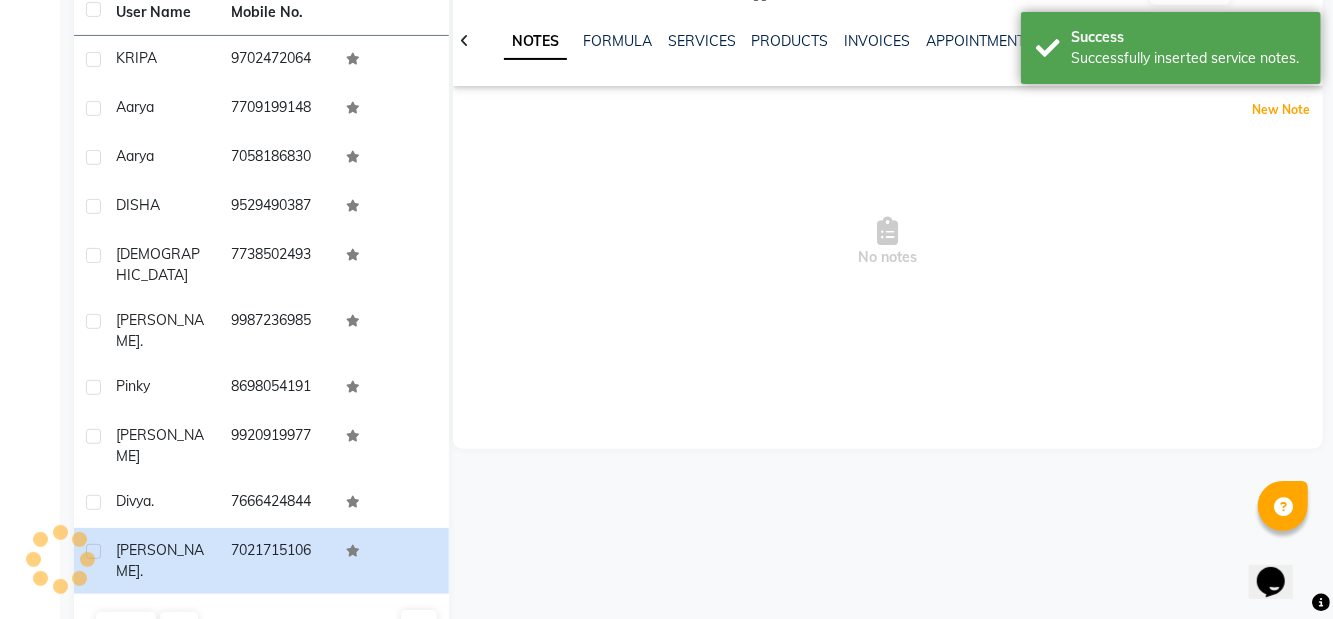 click on "New Note" 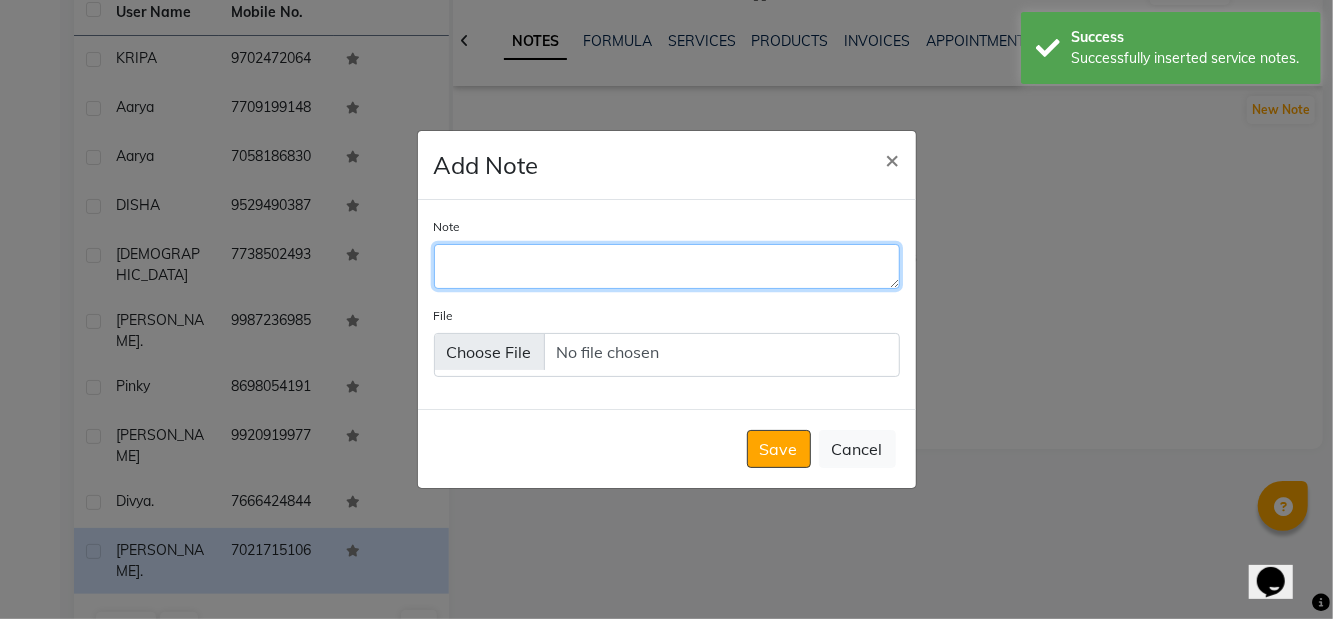 click on "Note" at bounding box center [667, 266] 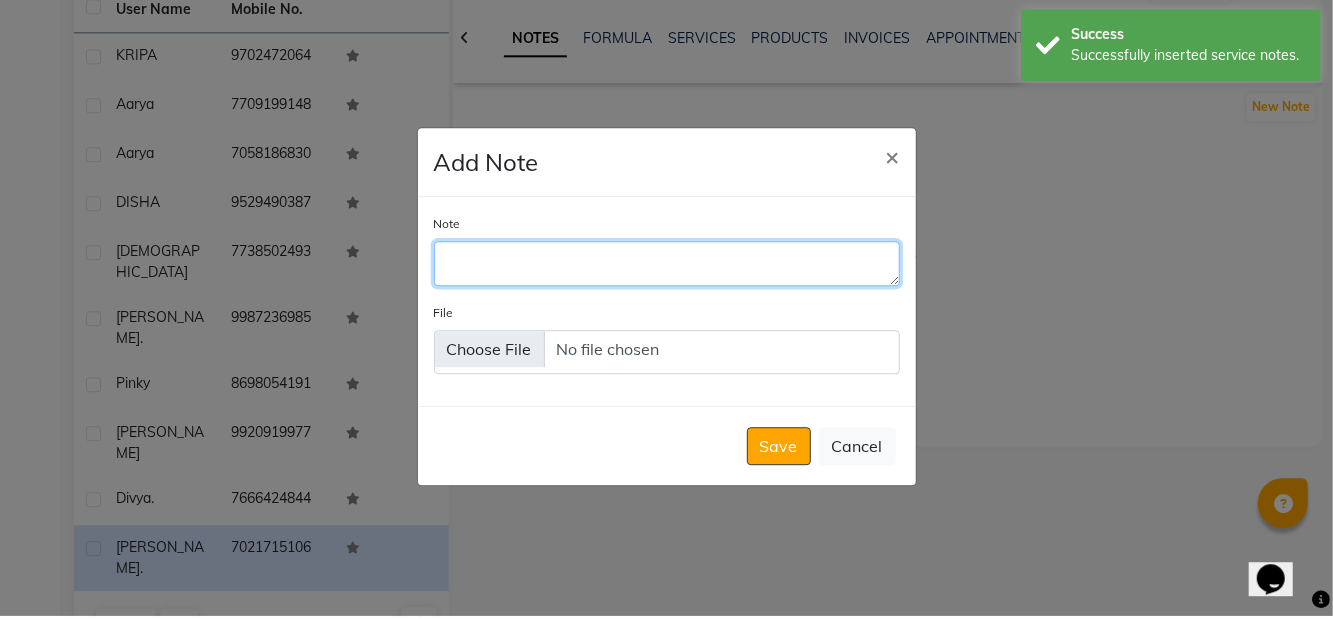 scroll, scrollTop: 238, scrollLeft: 0, axis: vertical 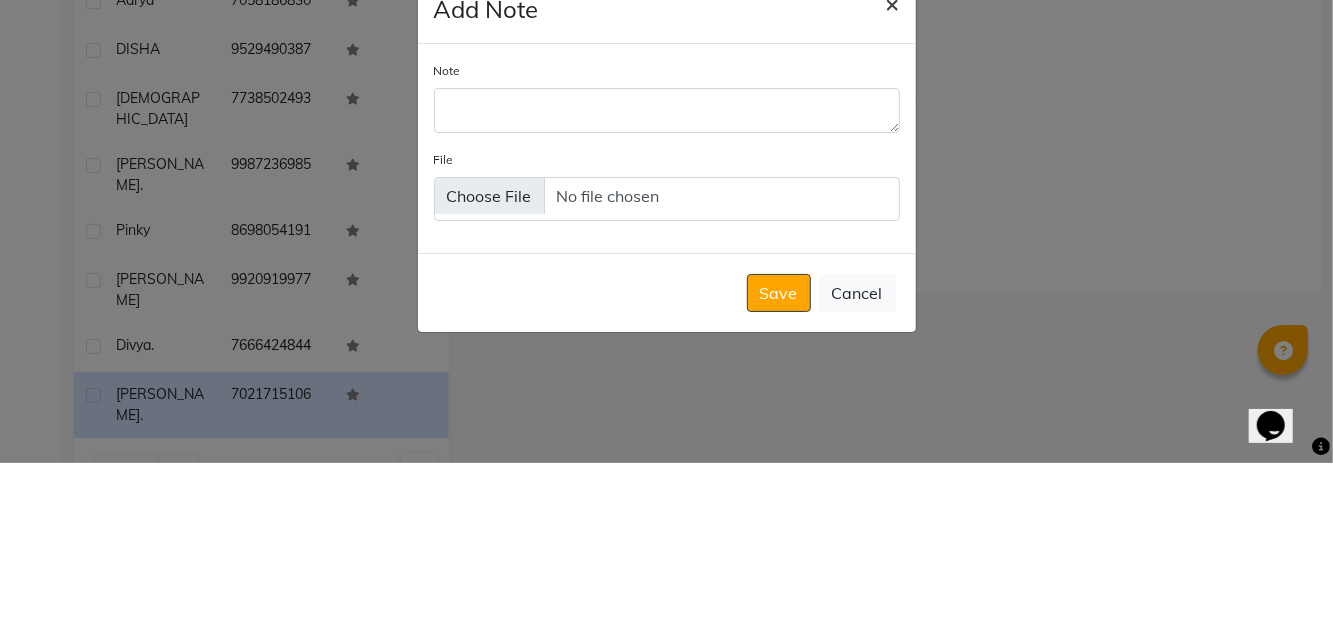 click on "×" 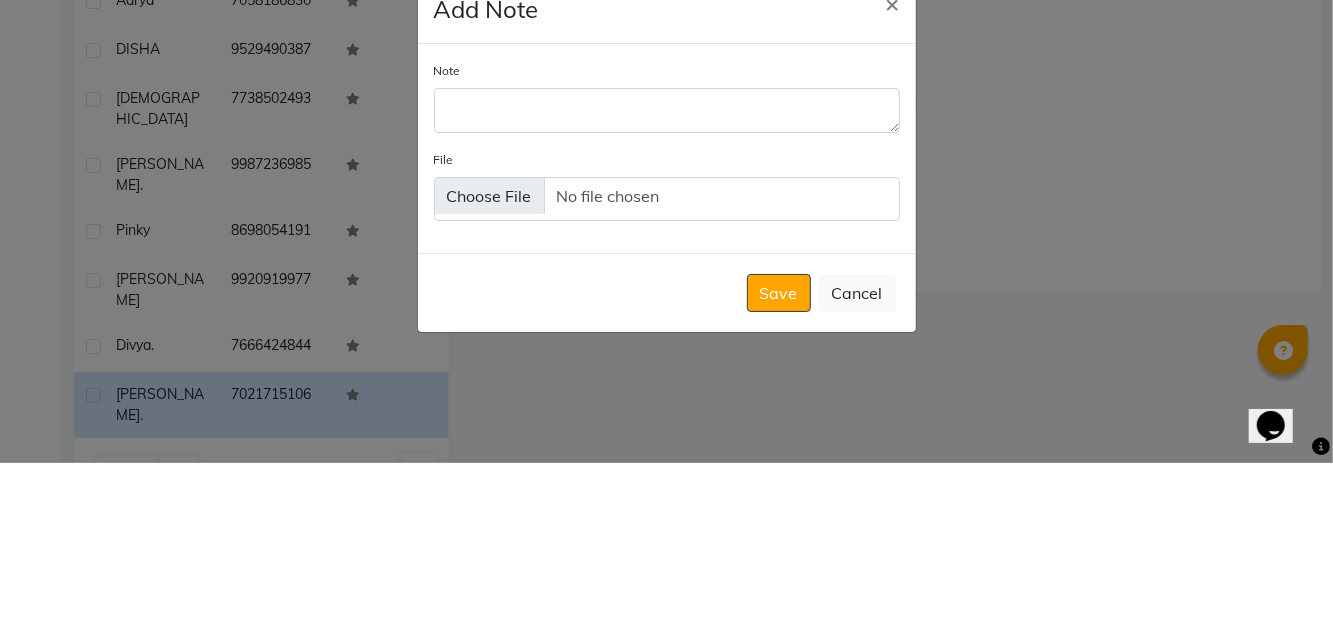 scroll, scrollTop: 190, scrollLeft: 0, axis: vertical 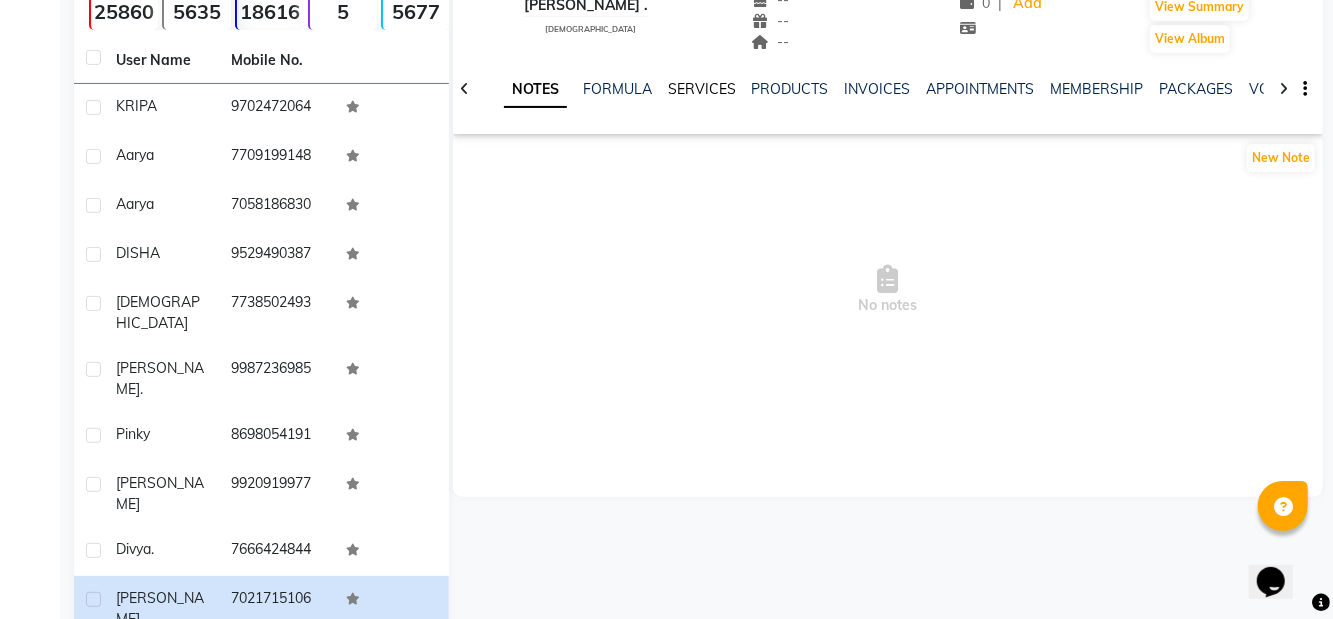 click on "SERVICES" 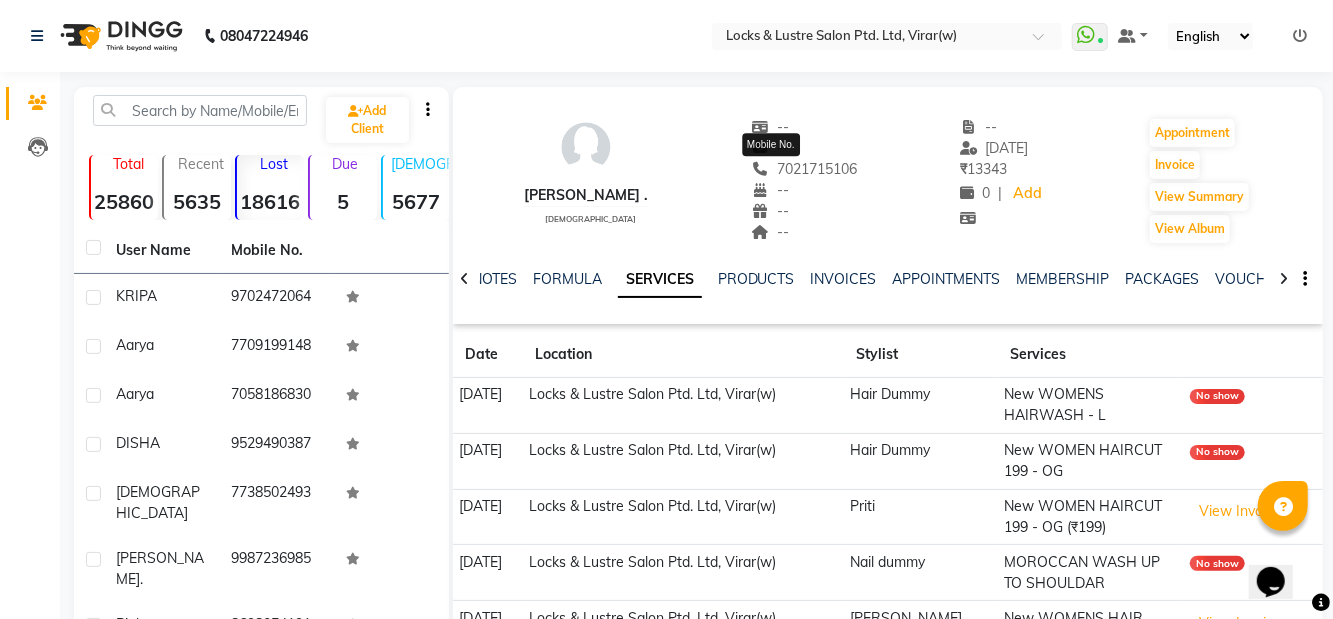 scroll, scrollTop: 150, scrollLeft: 0, axis: vertical 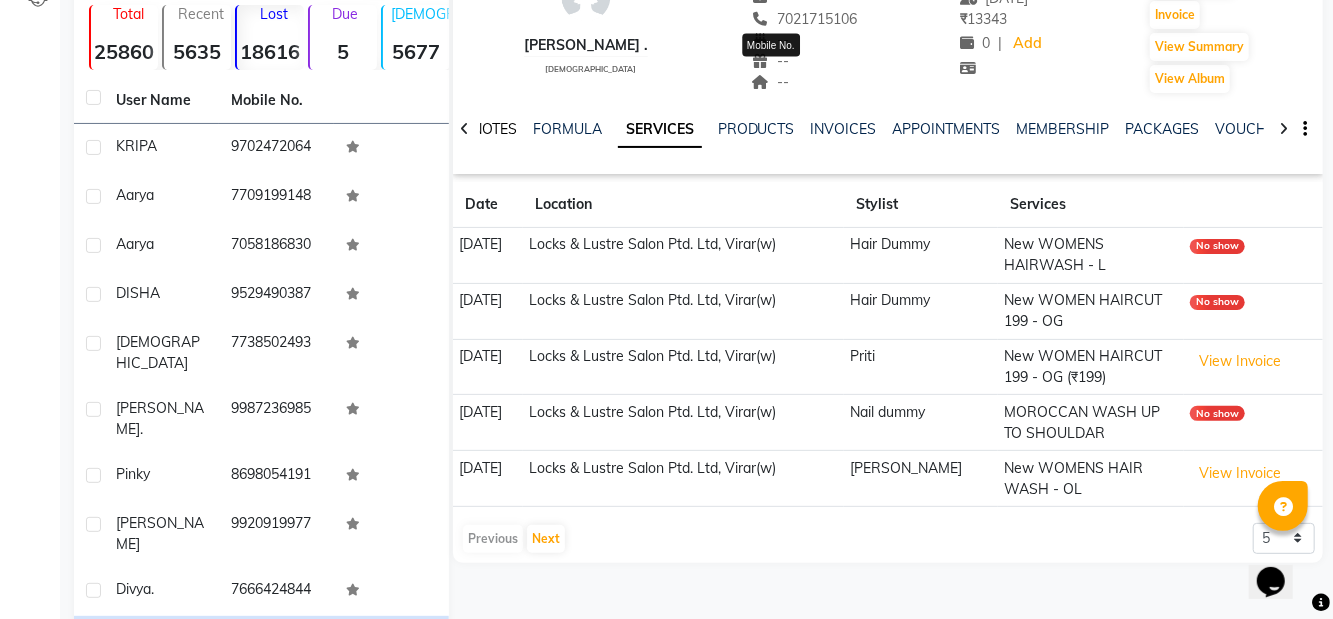 click on "NOTES" 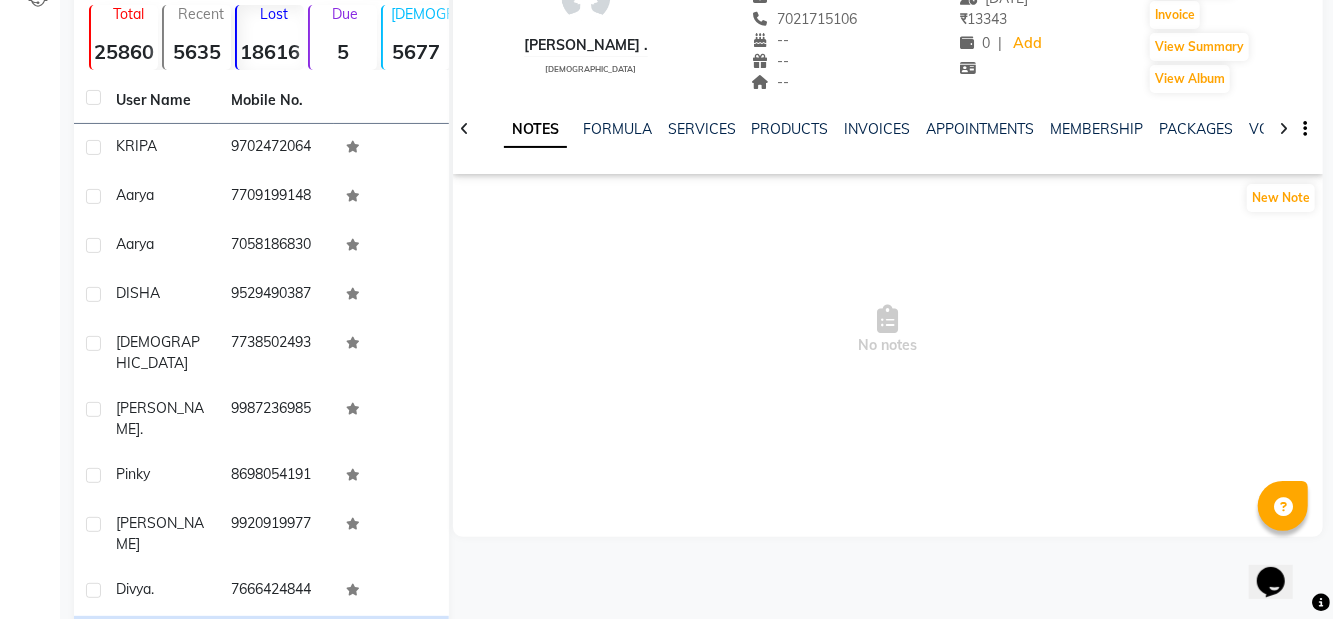 click on "No notes" at bounding box center (888, 330) 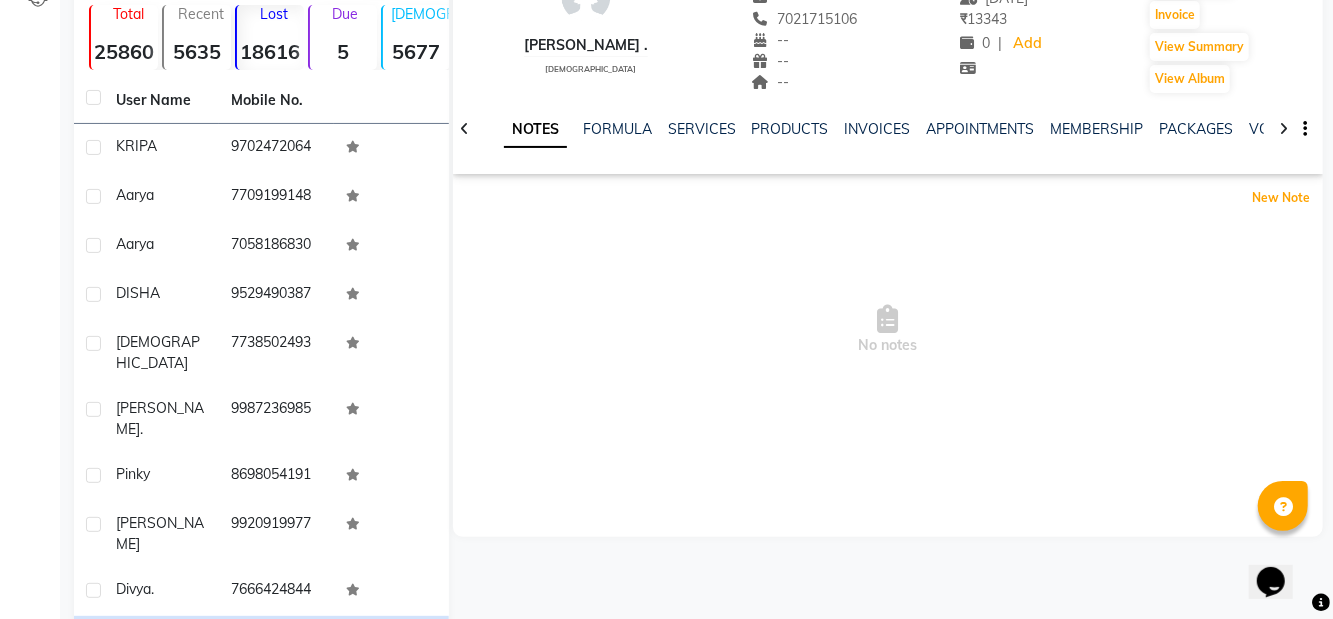 click on "New Note" 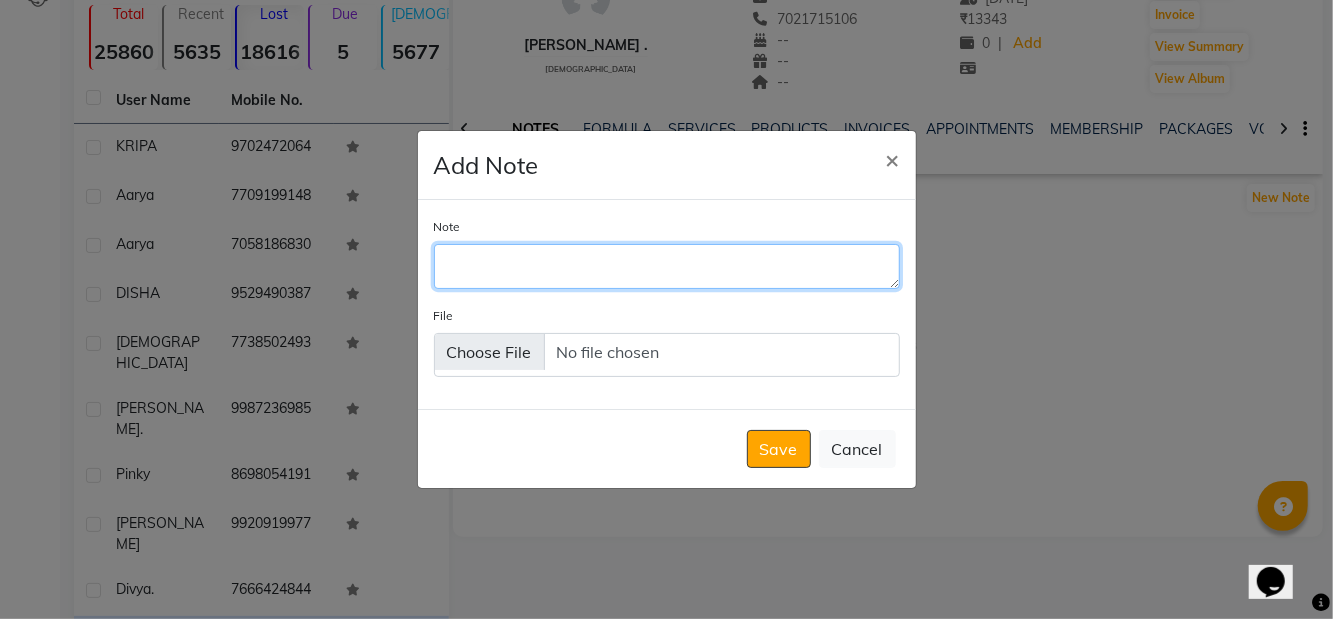 click on "Note" at bounding box center [667, 266] 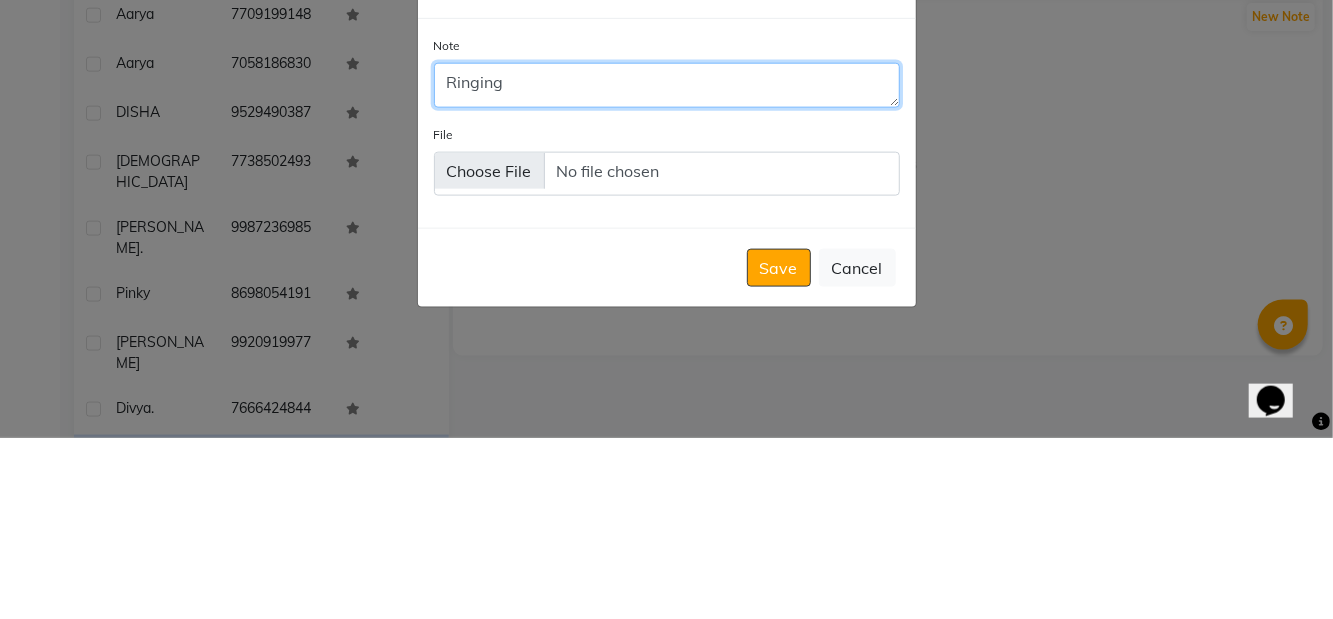 scroll, scrollTop: 150, scrollLeft: 0, axis: vertical 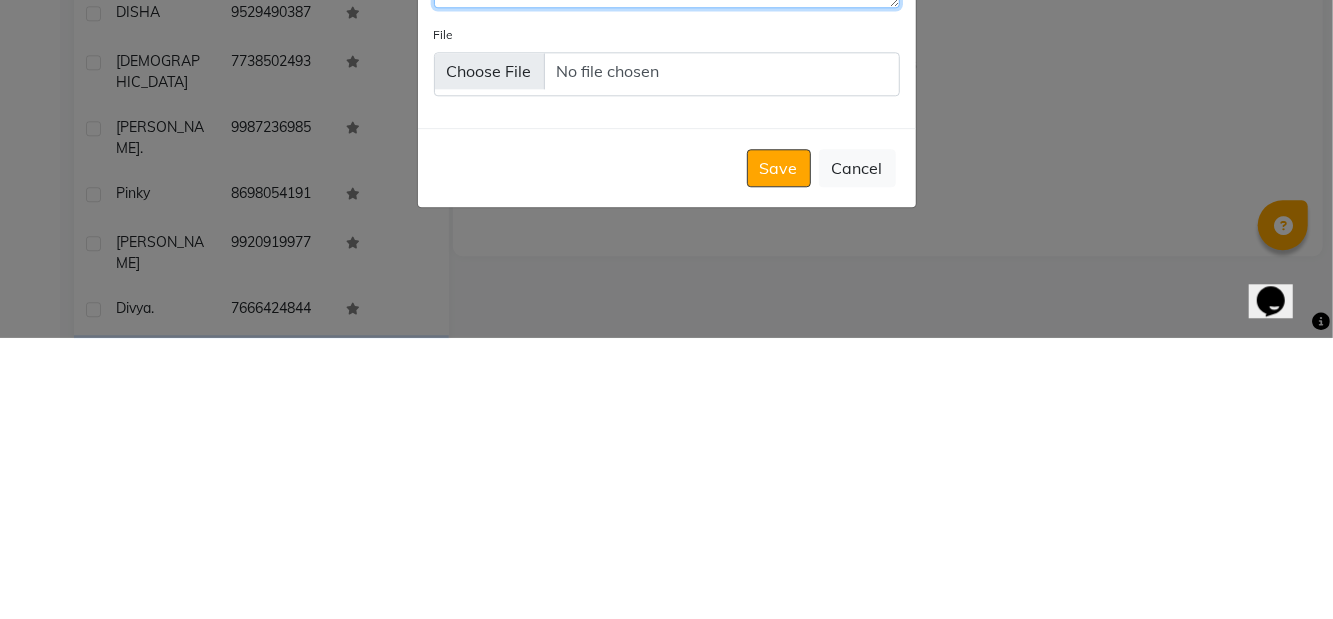 type on "Ringing" 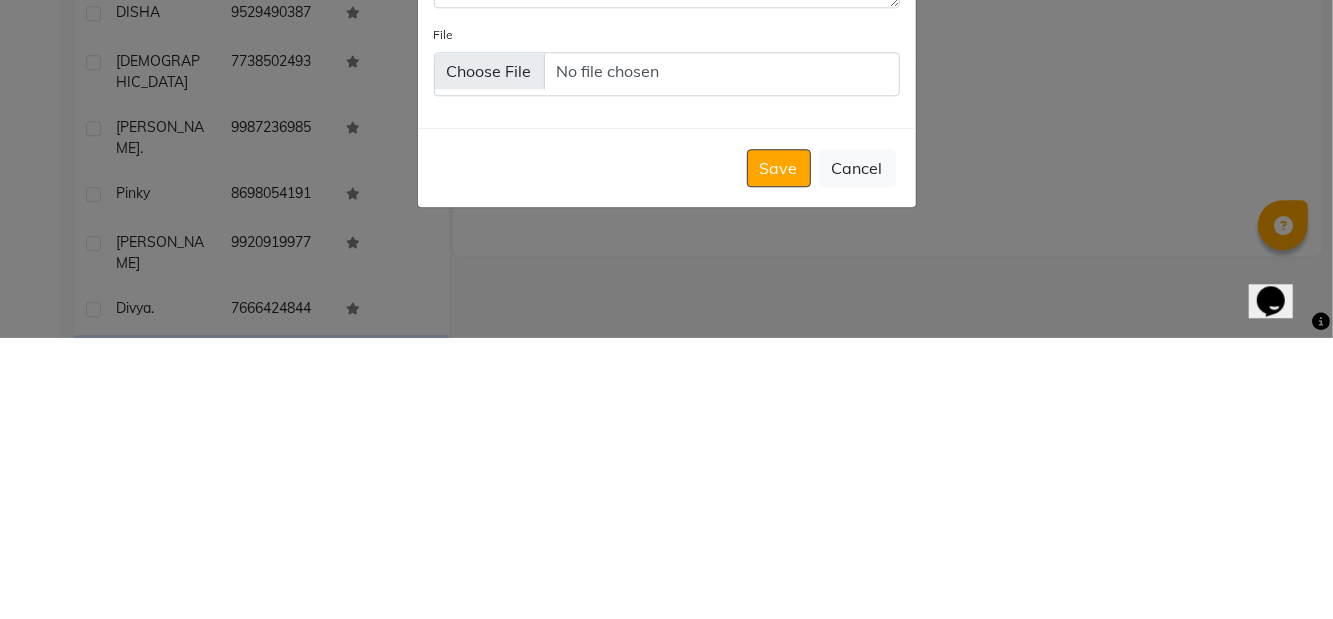 click on "Save" 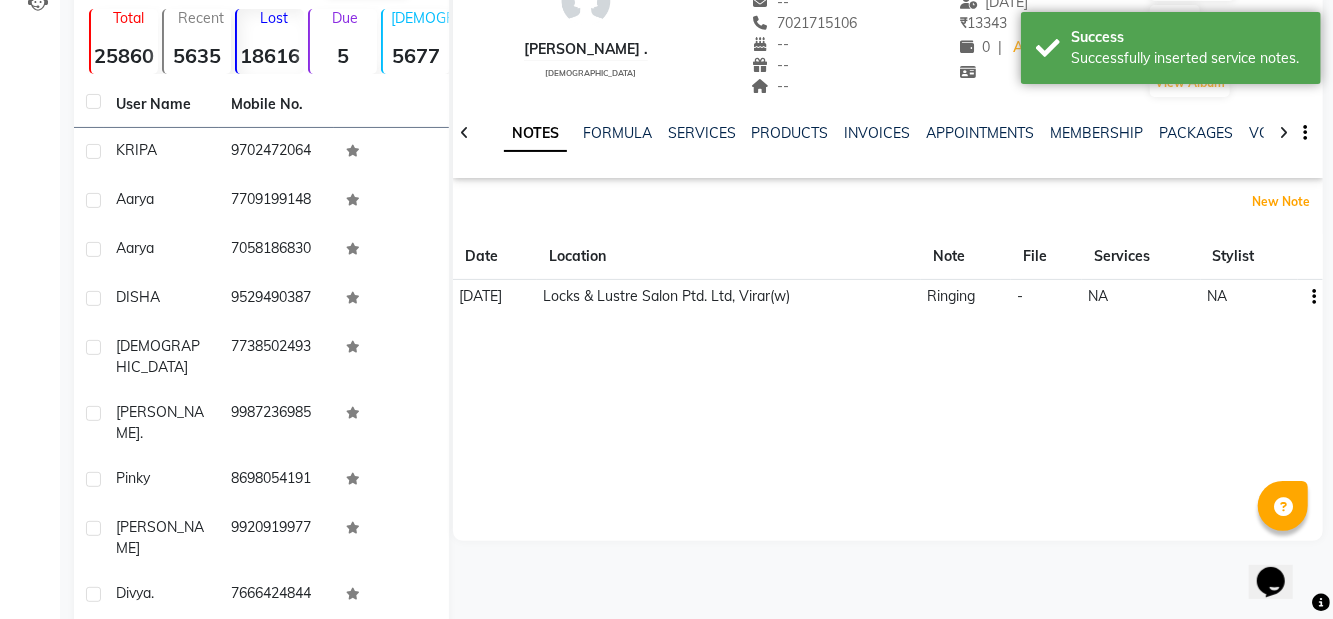 scroll, scrollTop: 146, scrollLeft: 0, axis: vertical 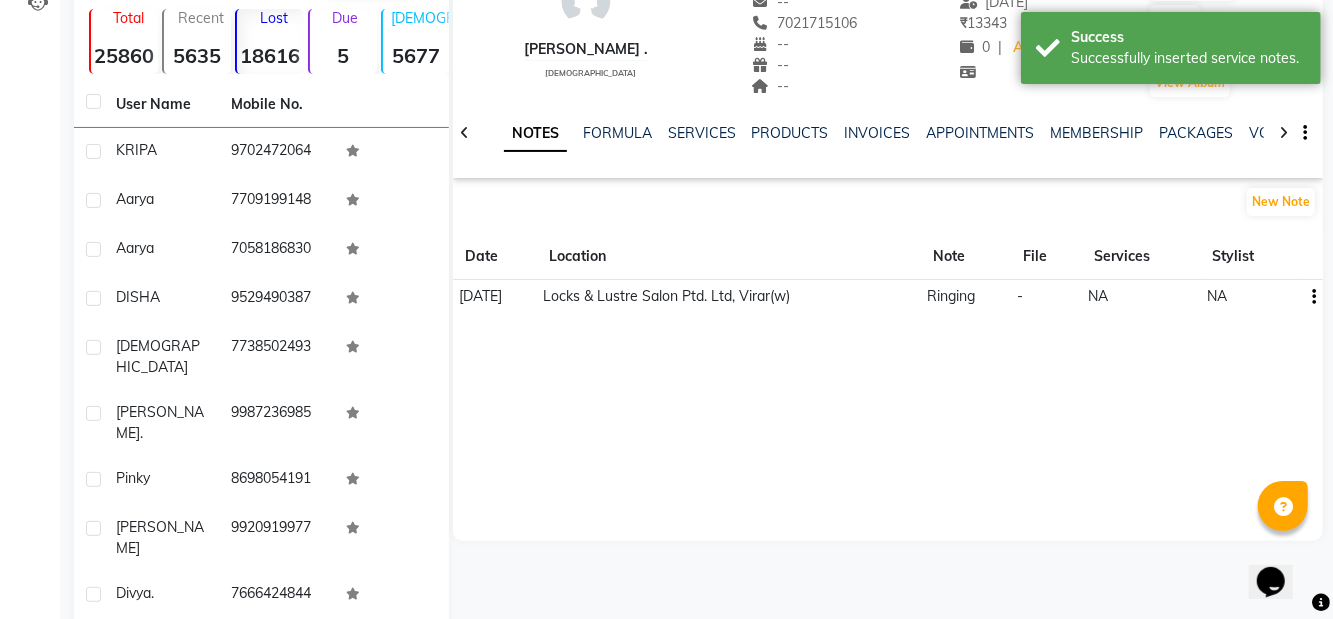 click on "10   50   100" 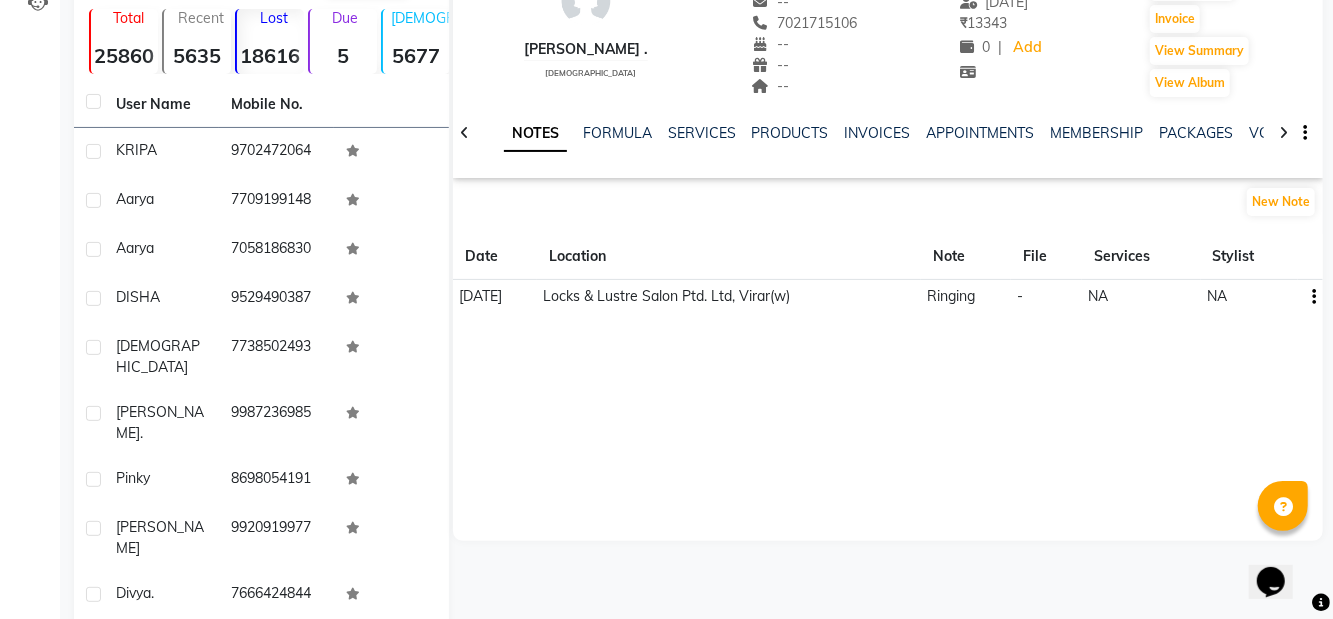 click on "10   50   100" 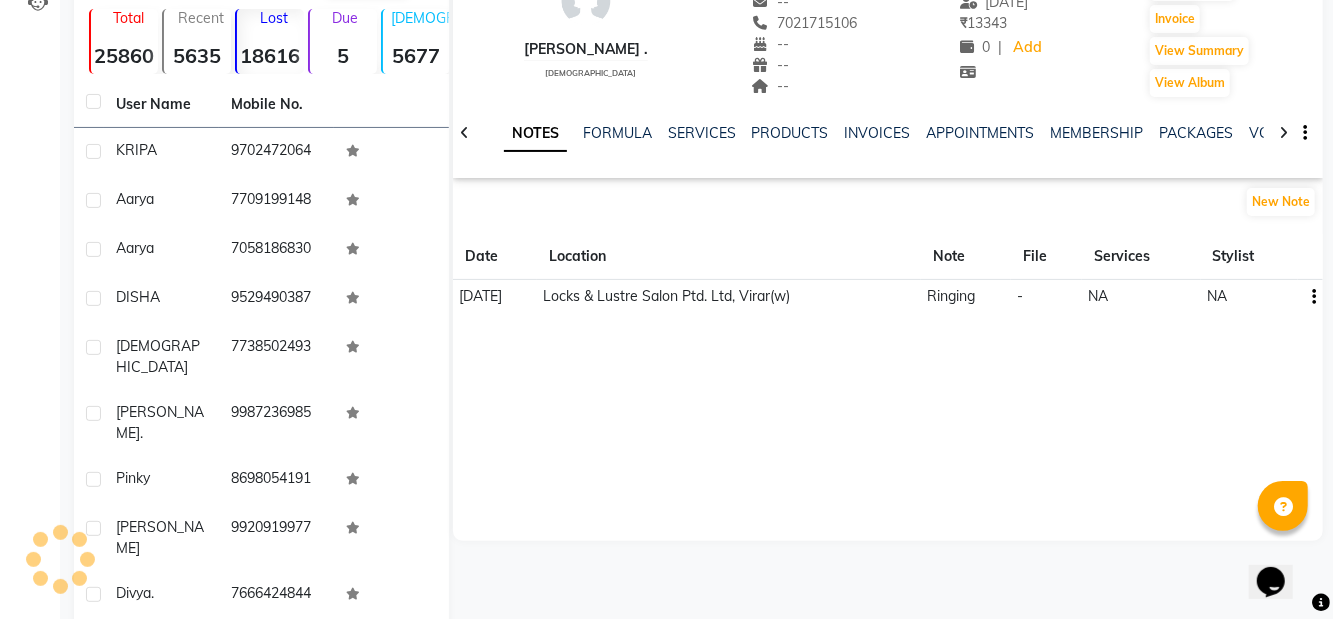 click on "Next" 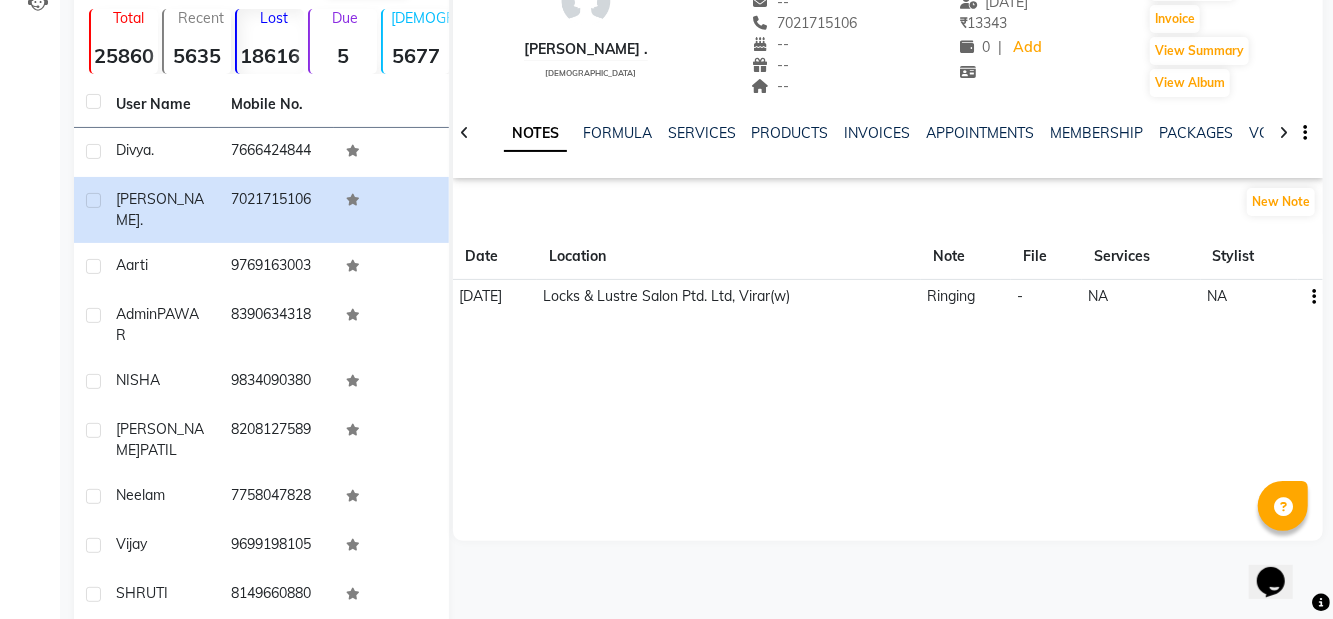 scroll, scrollTop: 181, scrollLeft: 0, axis: vertical 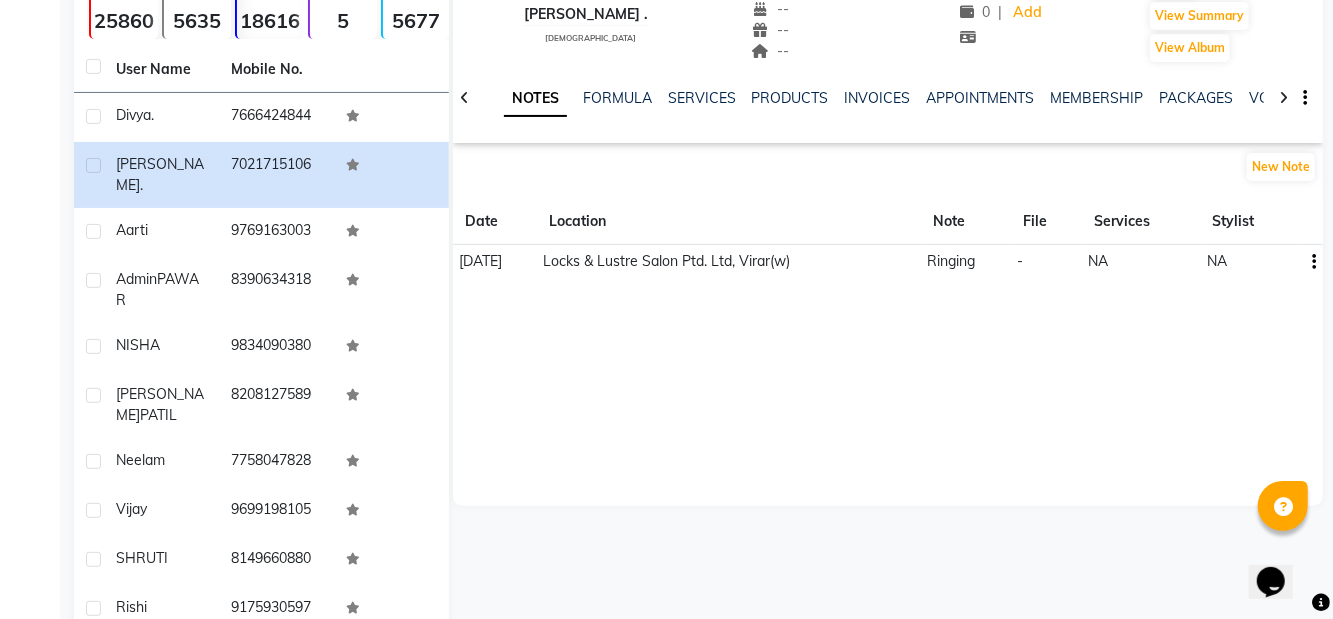 click on "9699198105" 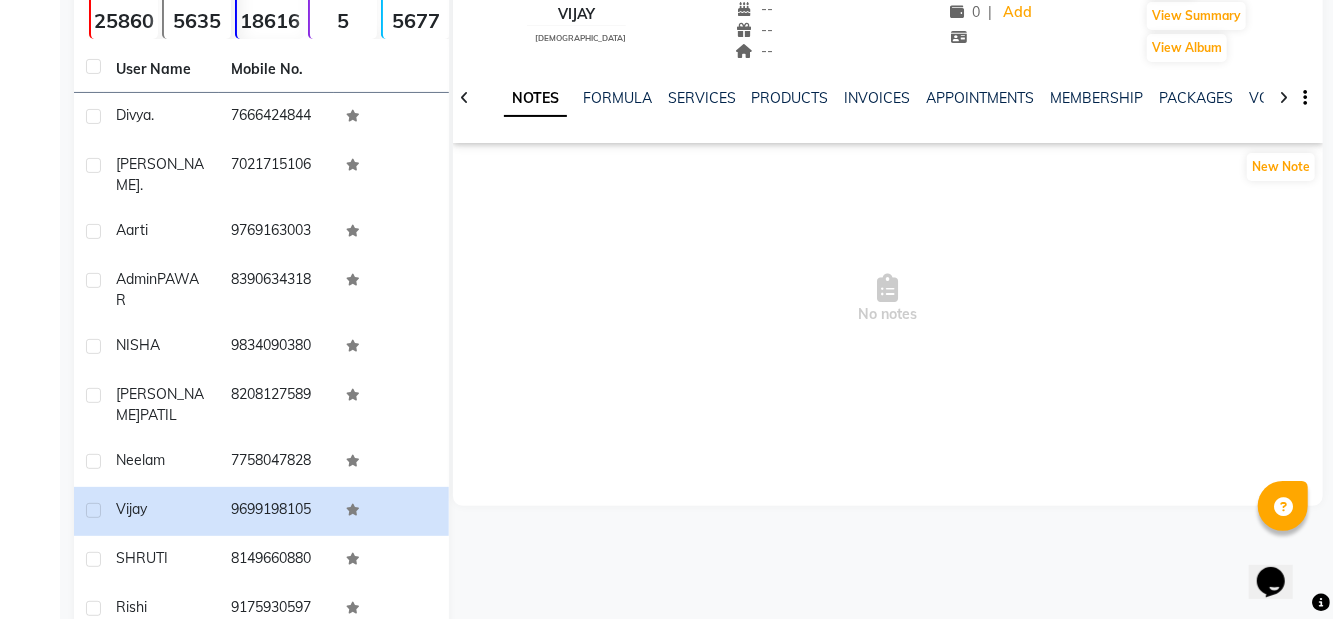 click on "7758047828" 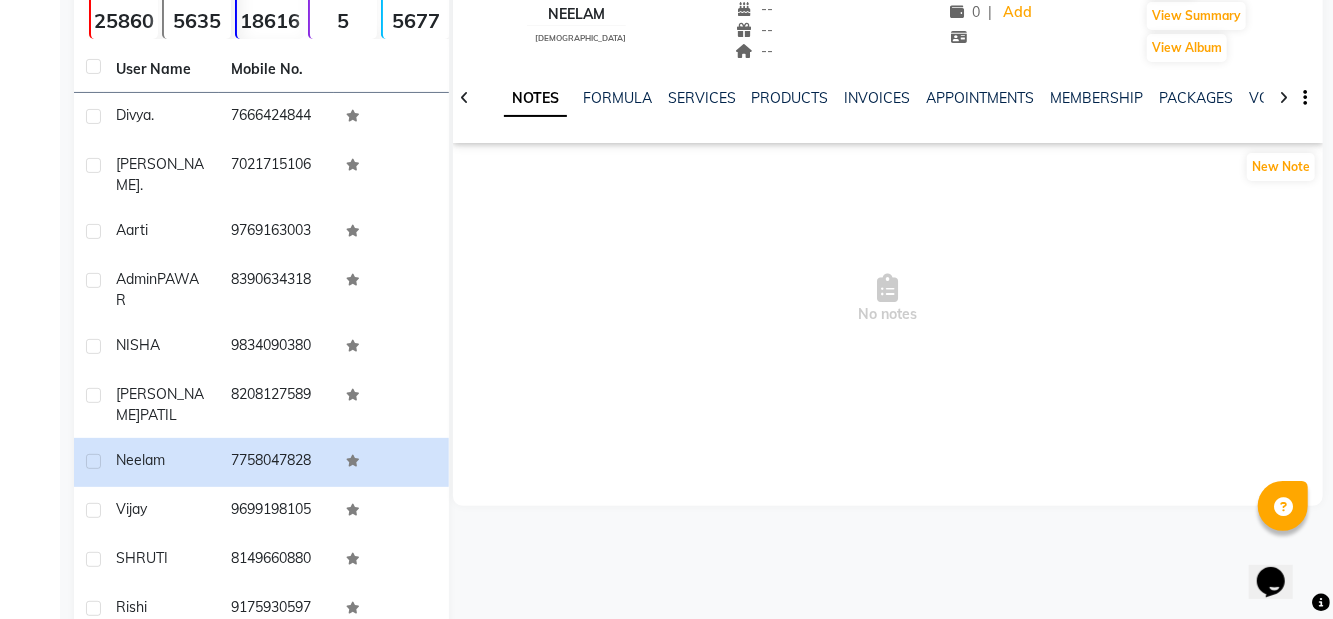 click on "NOTES FORMULA SERVICES PRODUCTS INVOICES APPOINTMENTS MEMBERSHIP PACKAGES VOUCHERS GIFTCARDS POINTS FORMS FAMILY CARDS WALLET" 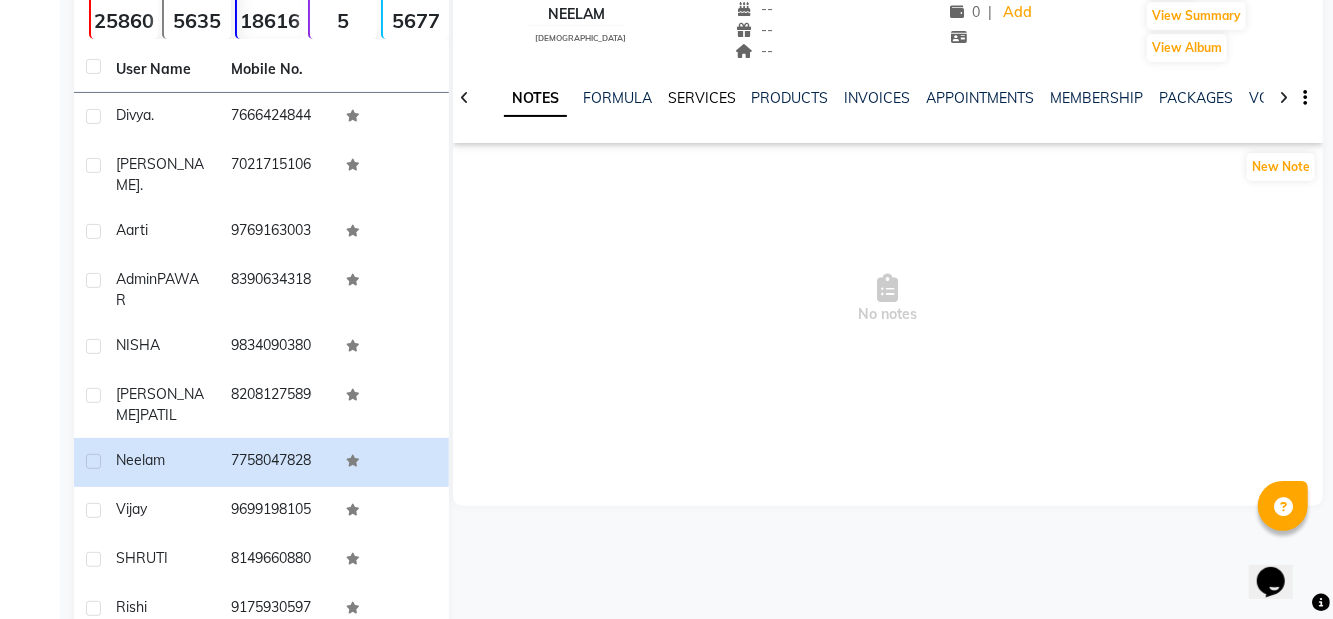 click on "SERVICES" 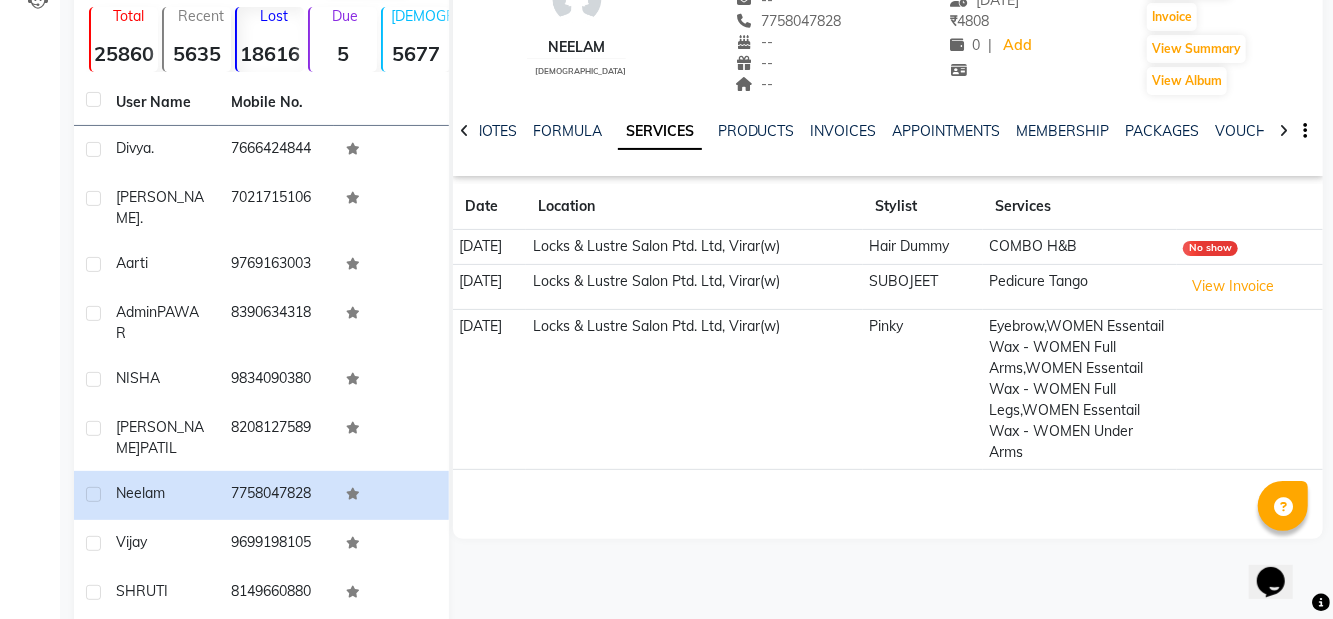 scroll, scrollTop: 181, scrollLeft: 0, axis: vertical 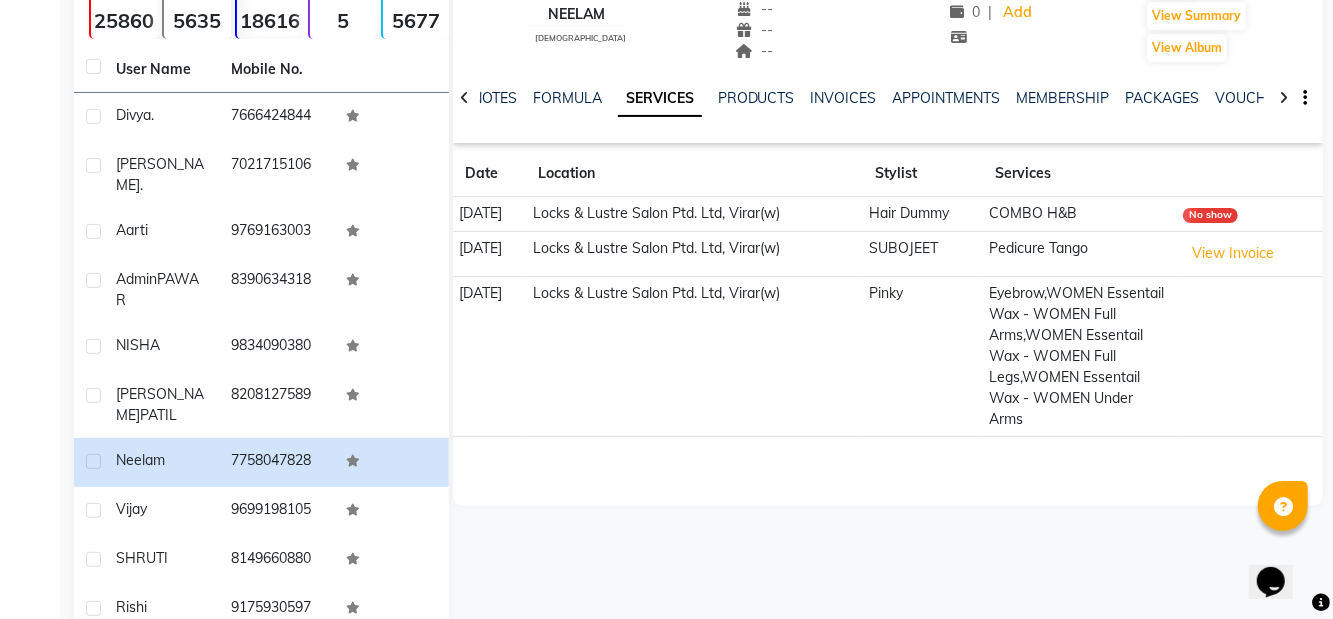 click on "10   50   100" 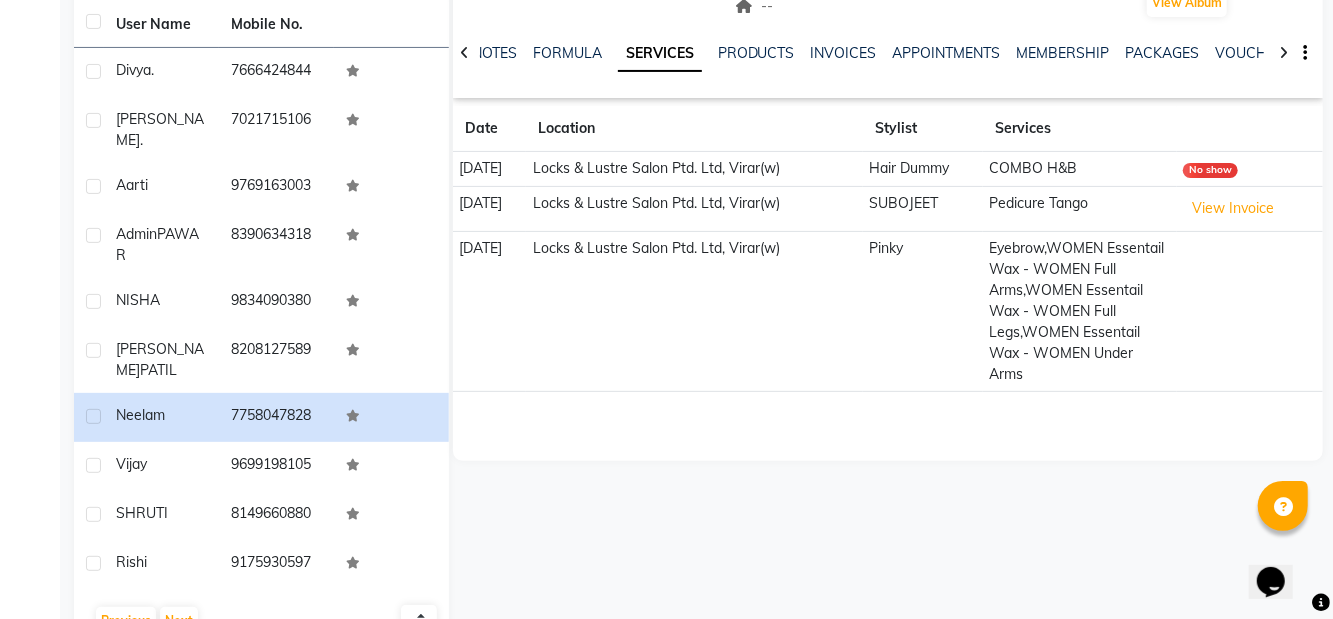 scroll, scrollTop: 173, scrollLeft: 0, axis: vertical 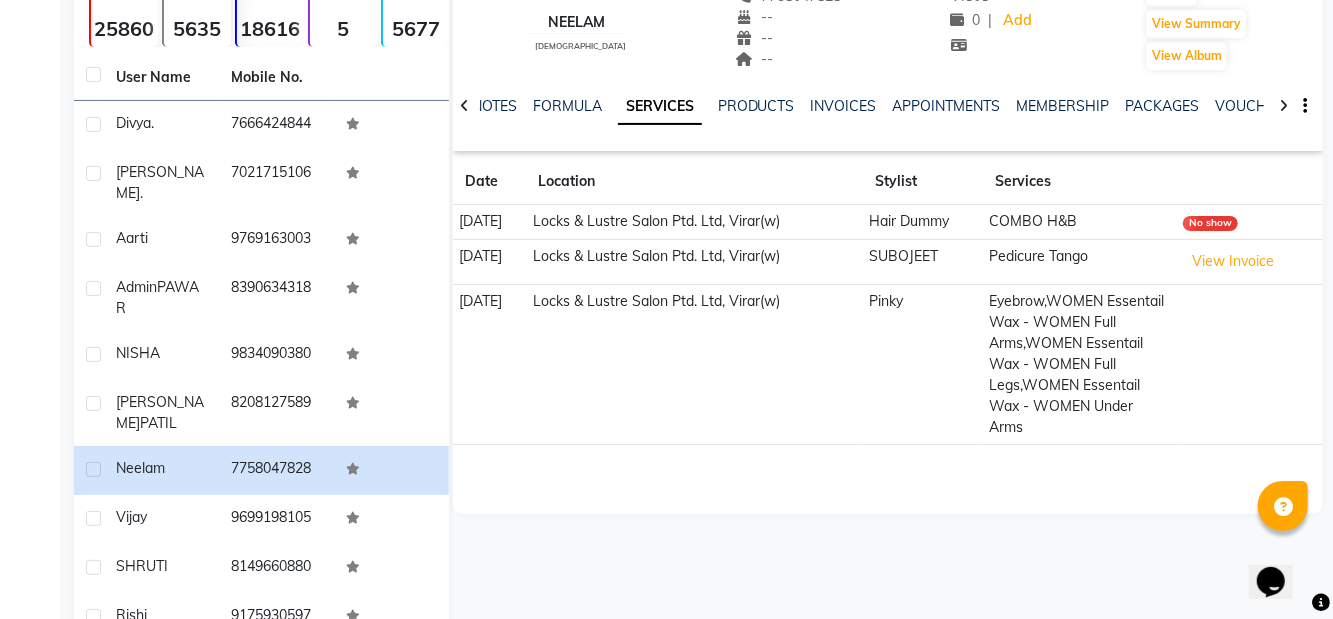 click on "10   50   100" 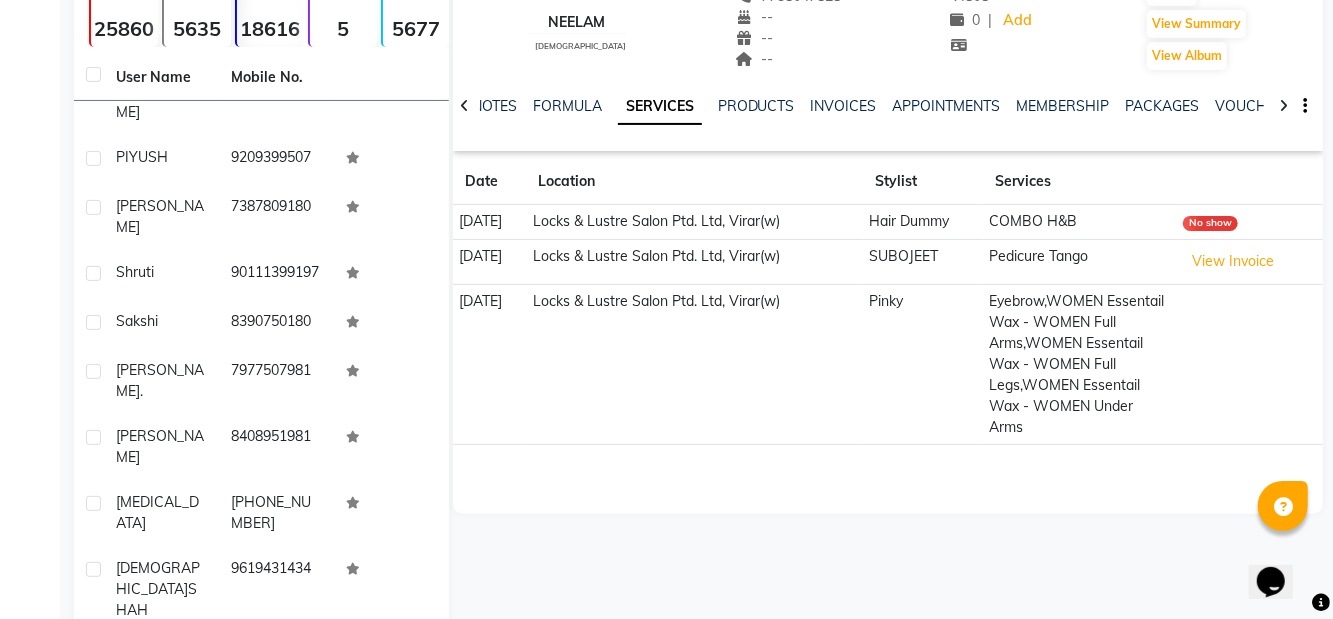 scroll, scrollTop: 1927, scrollLeft: 0, axis: vertical 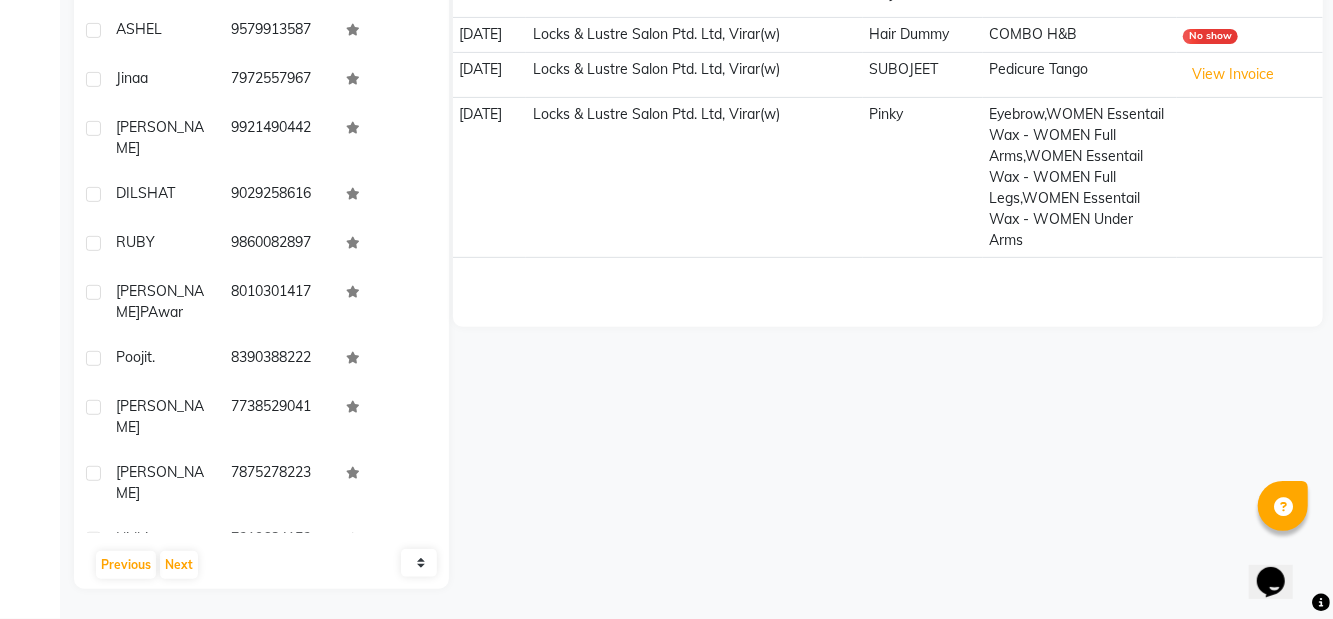 click on "10   50   100" 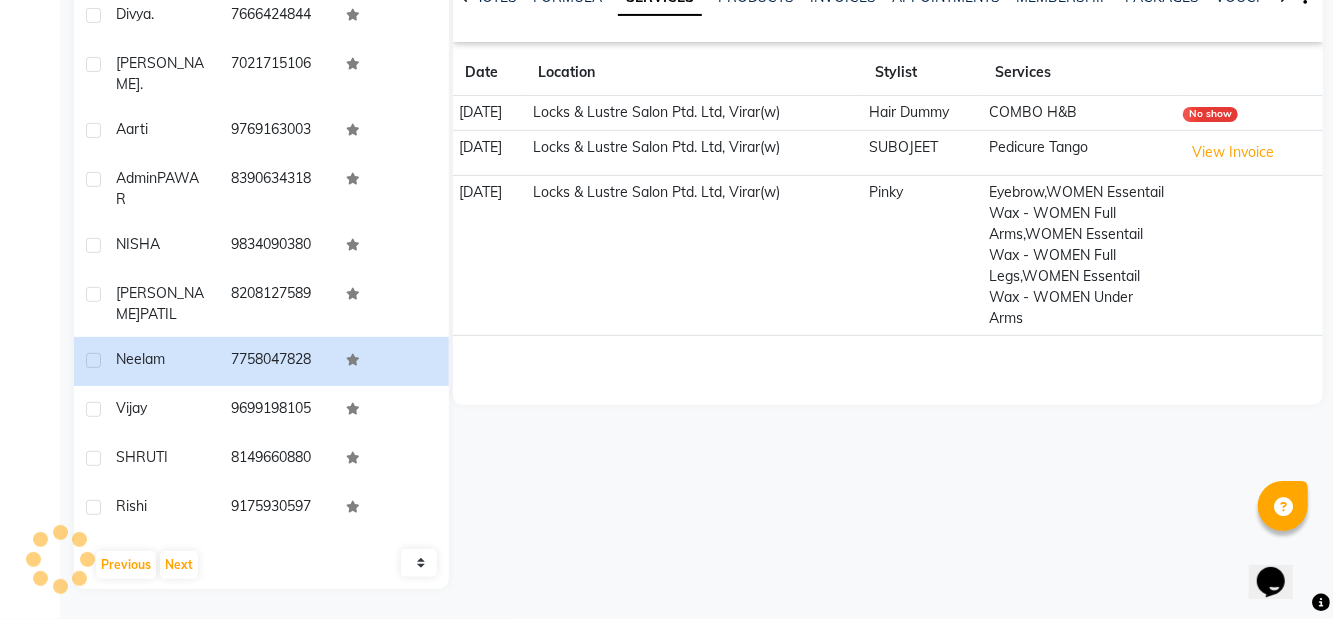 scroll, scrollTop: 181, scrollLeft: 0, axis: vertical 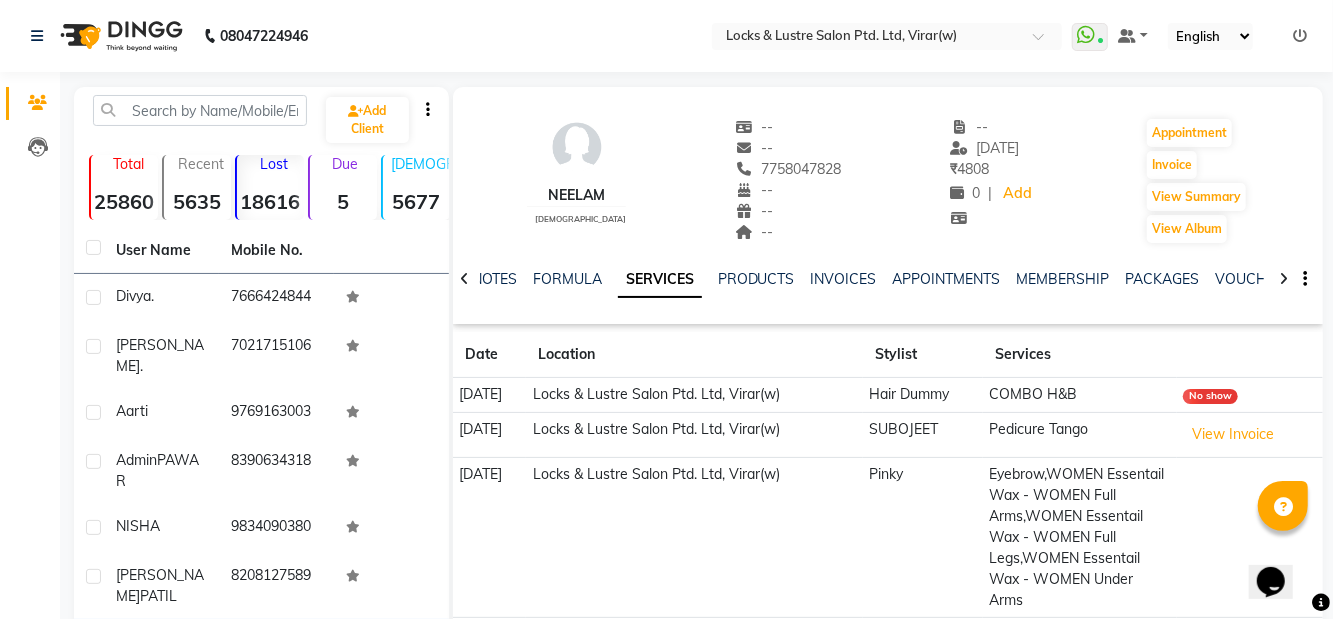 click on "[PERSON_NAME]" 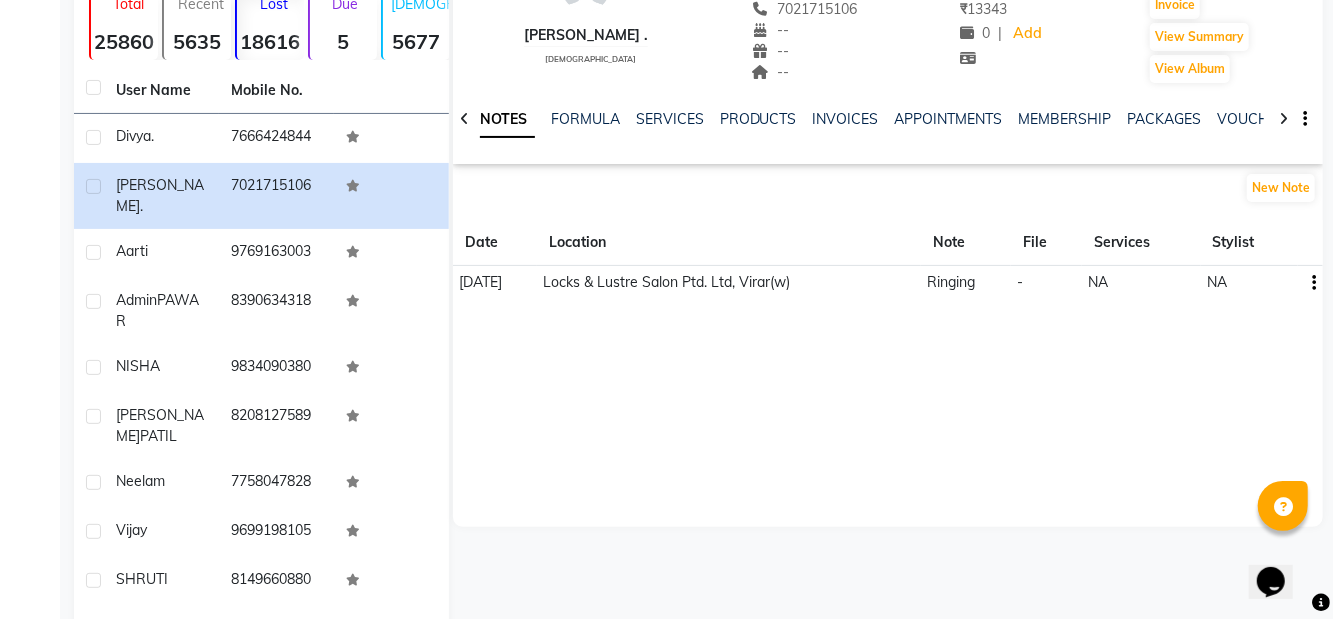 scroll, scrollTop: 181, scrollLeft: 0, axis: vertical 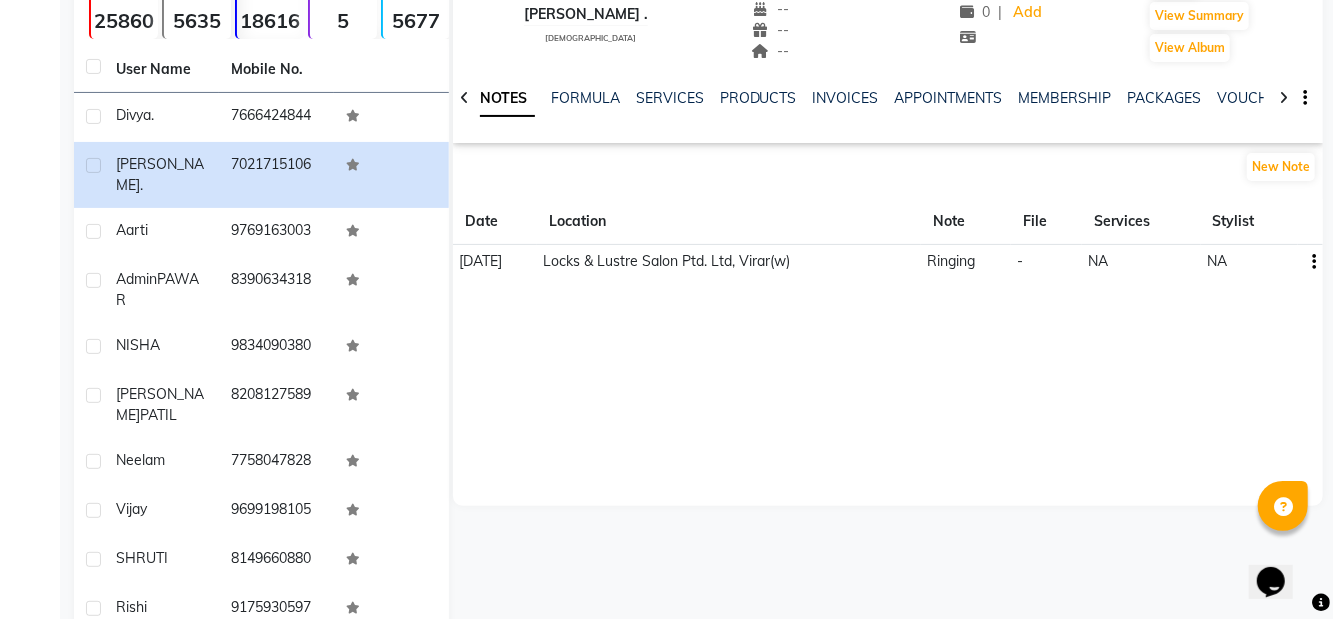 click on "aarti" 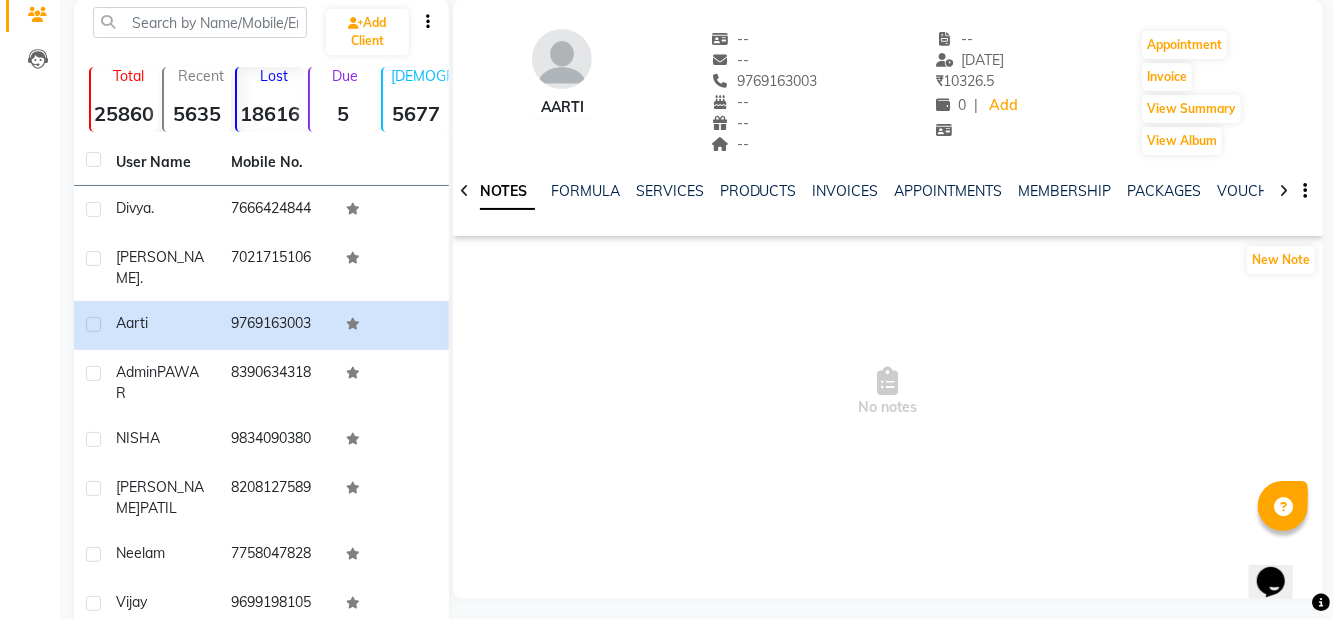 scroll, scrollTop: 68, scrollLeft: 0, axis: vertical 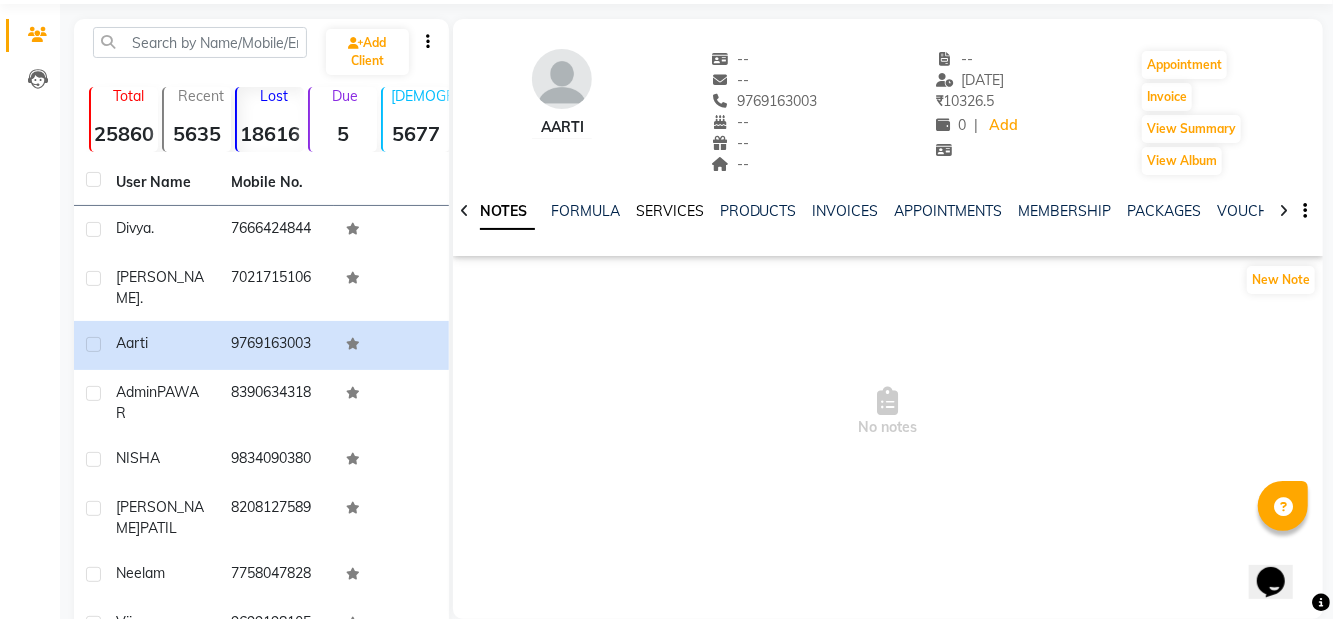 click on "SERVICES" 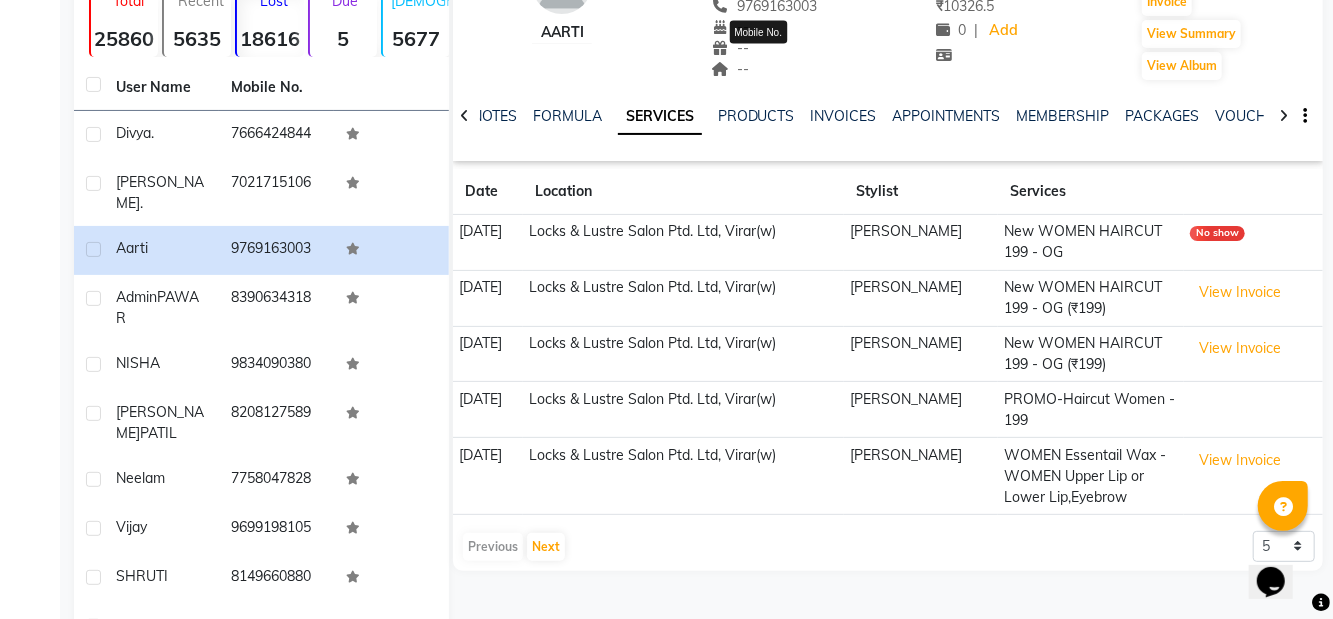 scroll, scrollTop: 164, scrollLeft: 0, axis: vertical 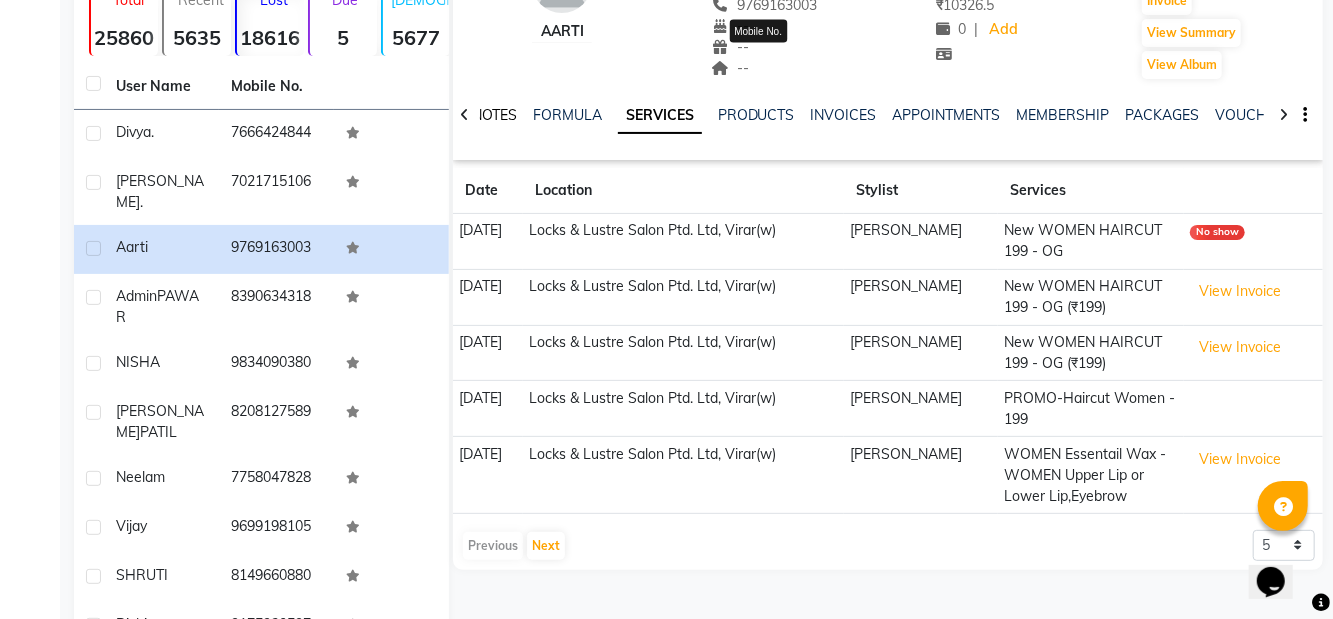 click on "NOTES" 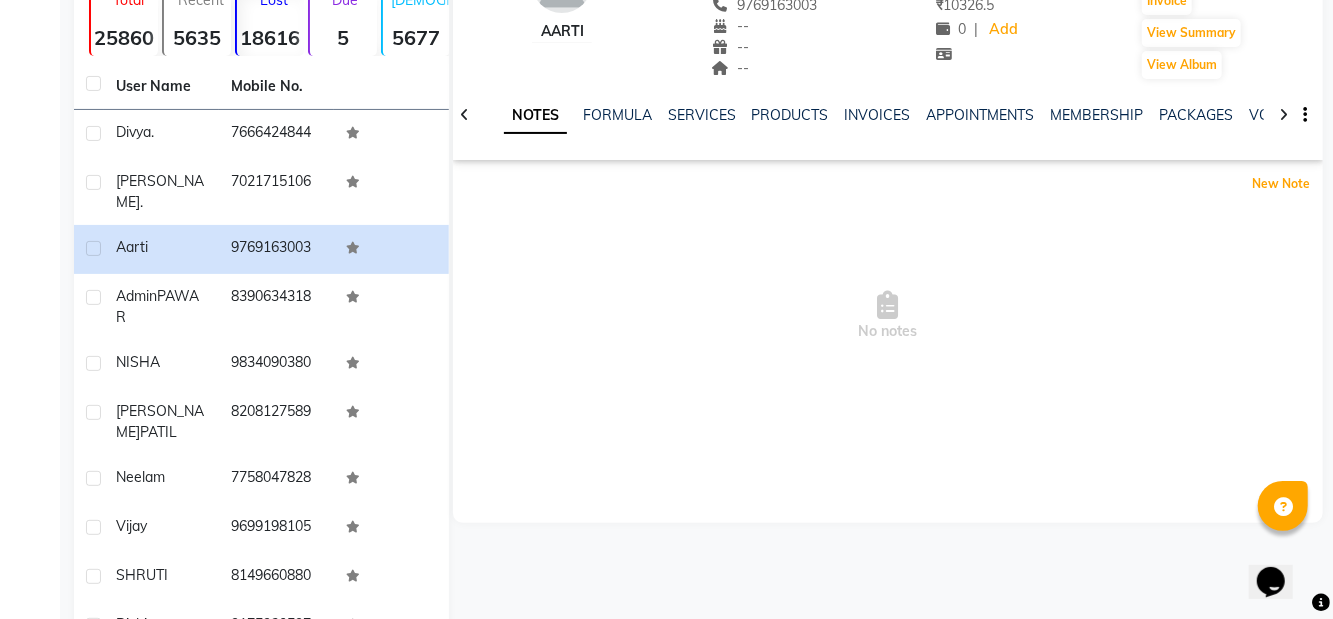 click on "New Note" 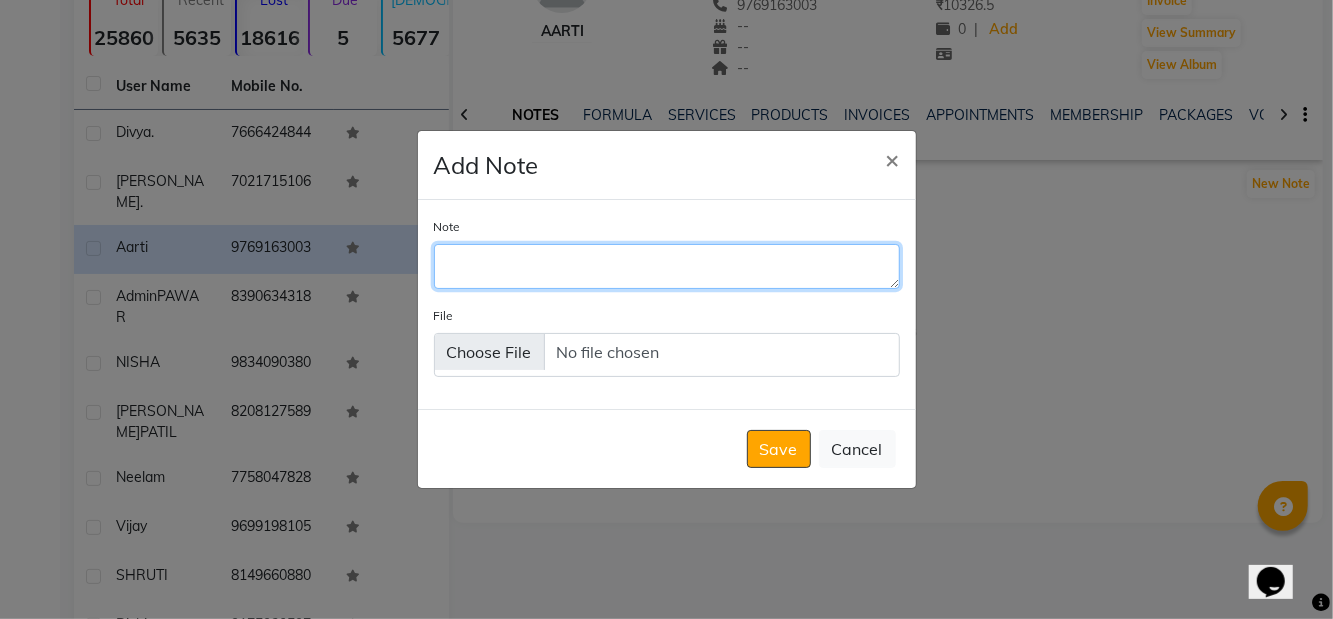 click on "Note" at bounding box center [667, 266] 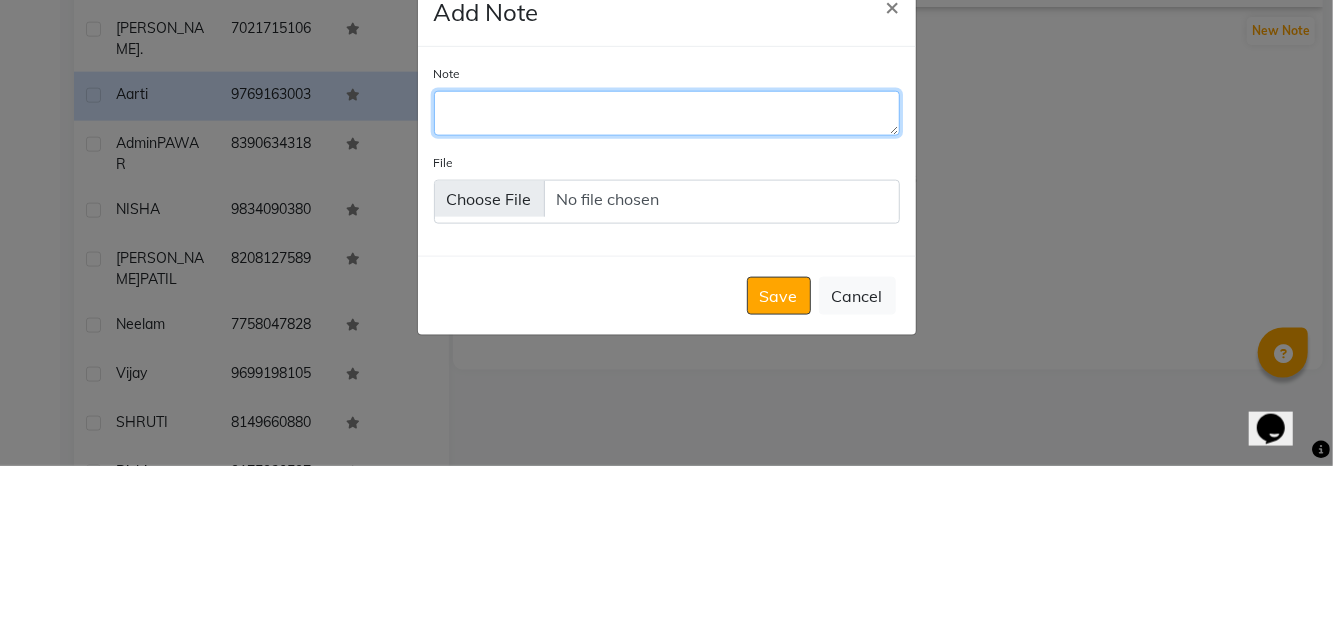 scroll, scrollTop: 164, scrollLeft: 0, axis: vertical 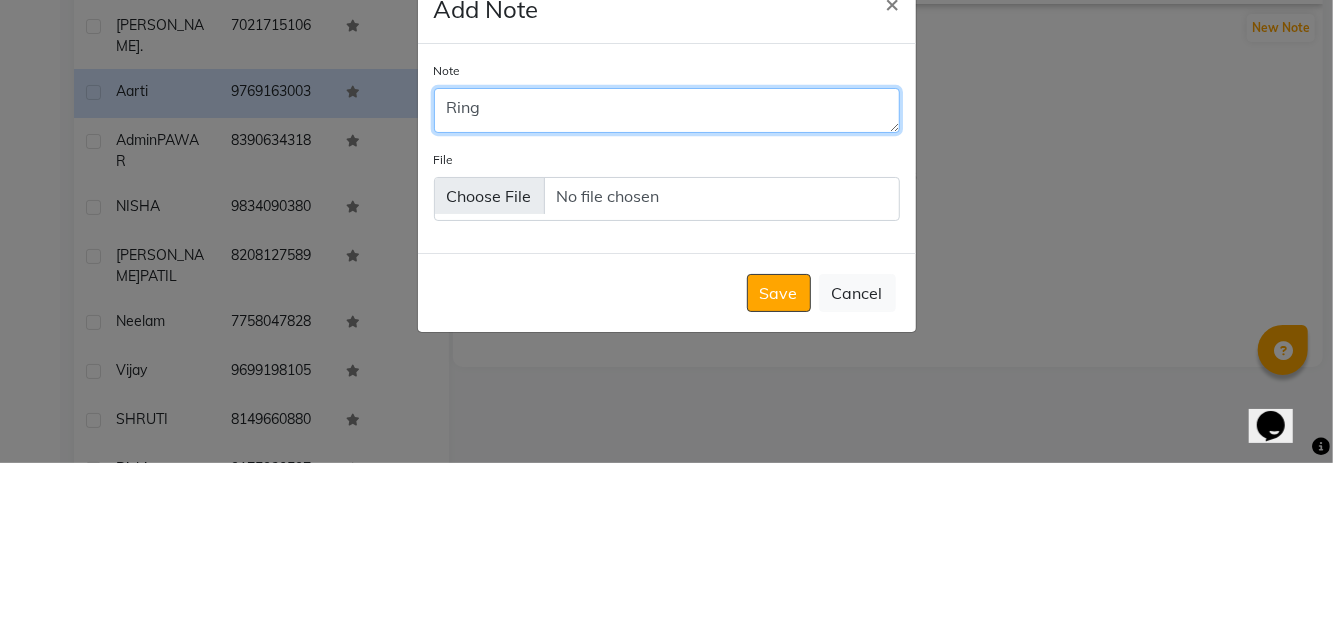 type on "Ringing" 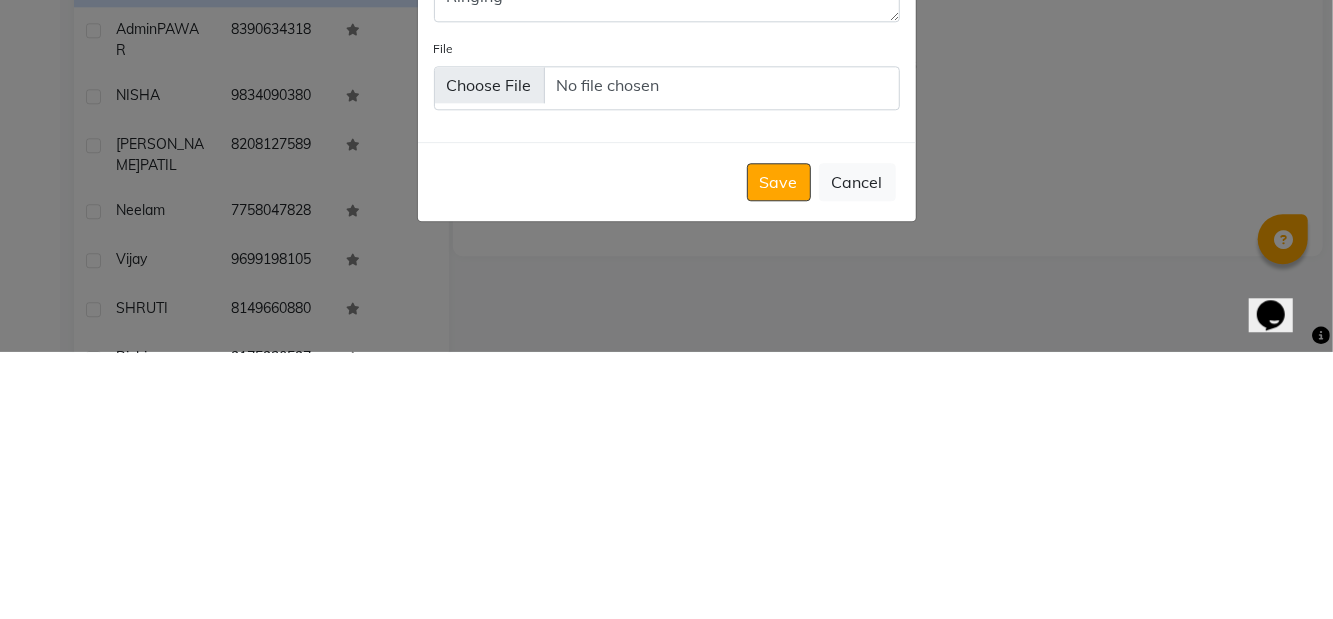 click on "Save" 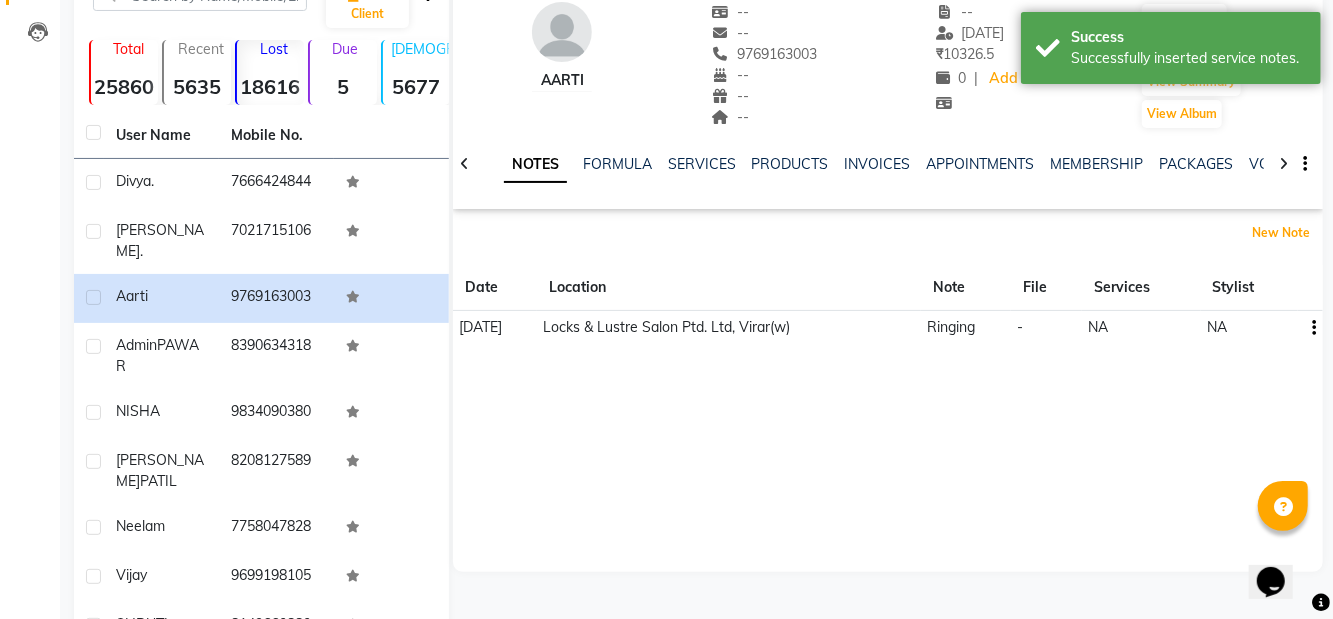 scroll, scrollTop: 111, scrollLeft: 0, axis: vertical 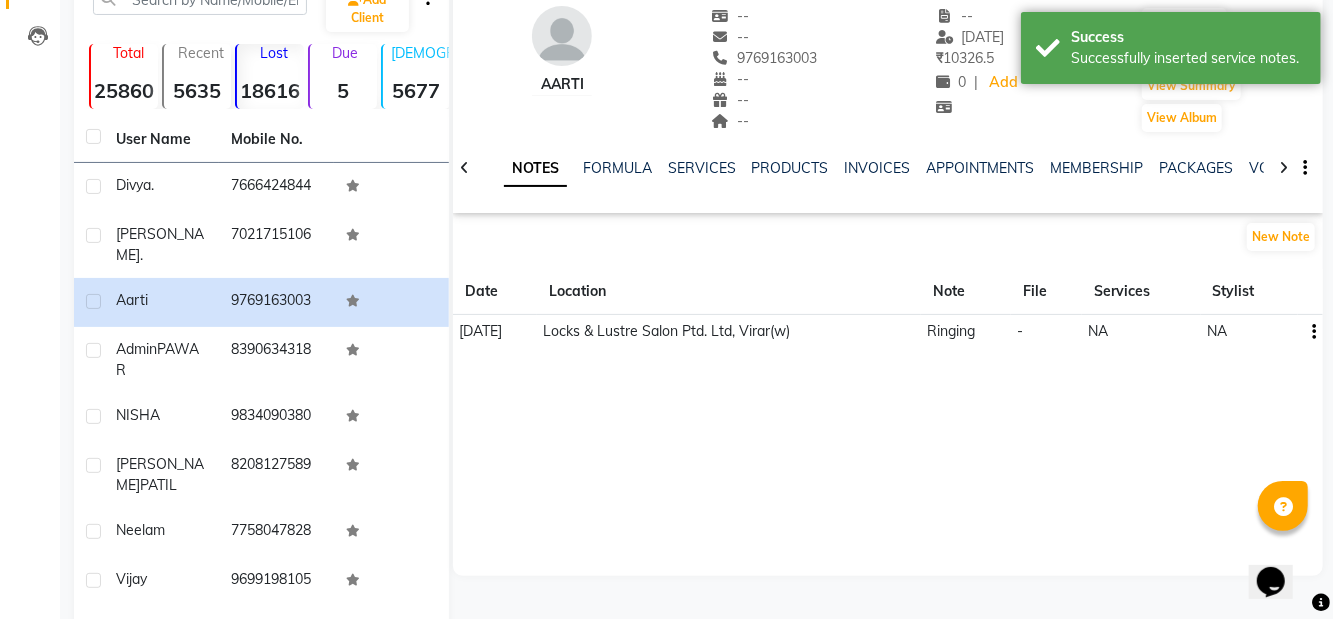 click on "Admin" 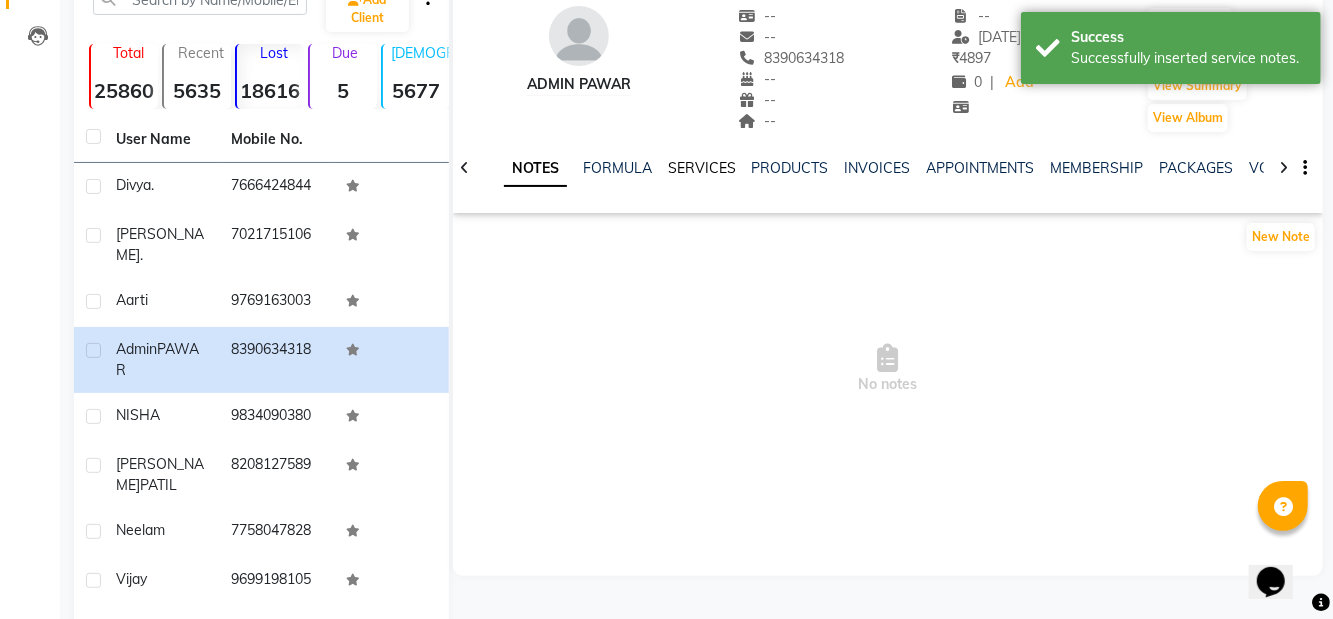 click on "SERVICES" 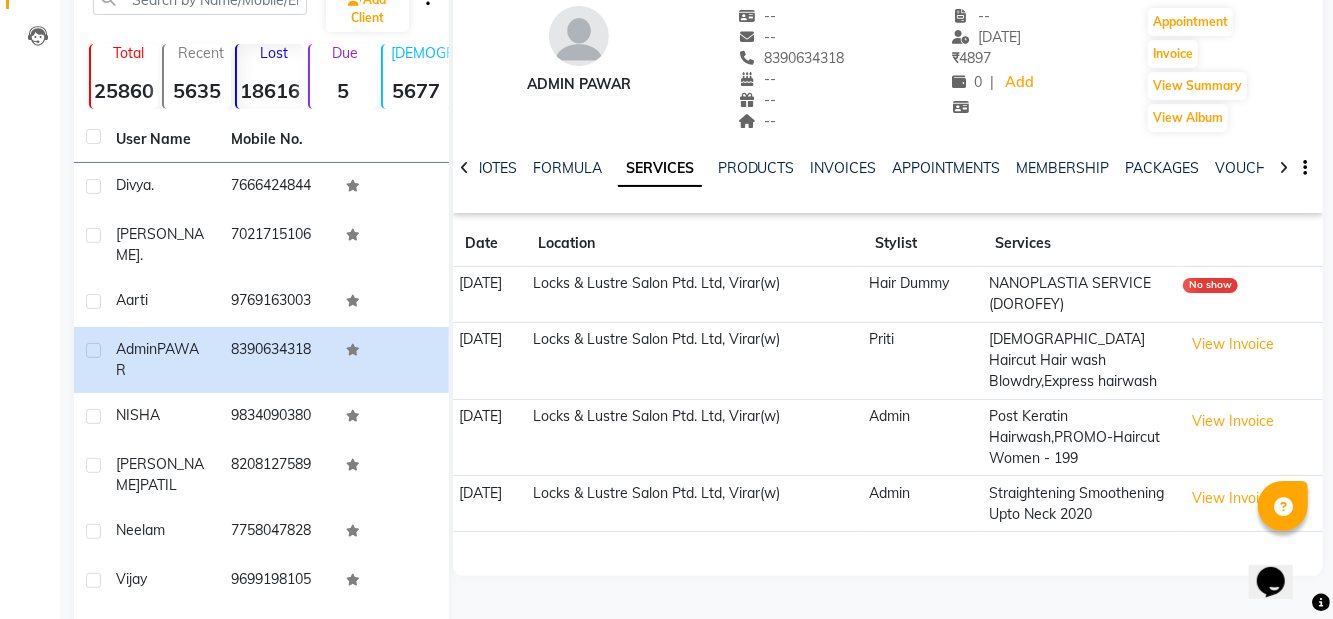 click on "NISHA" 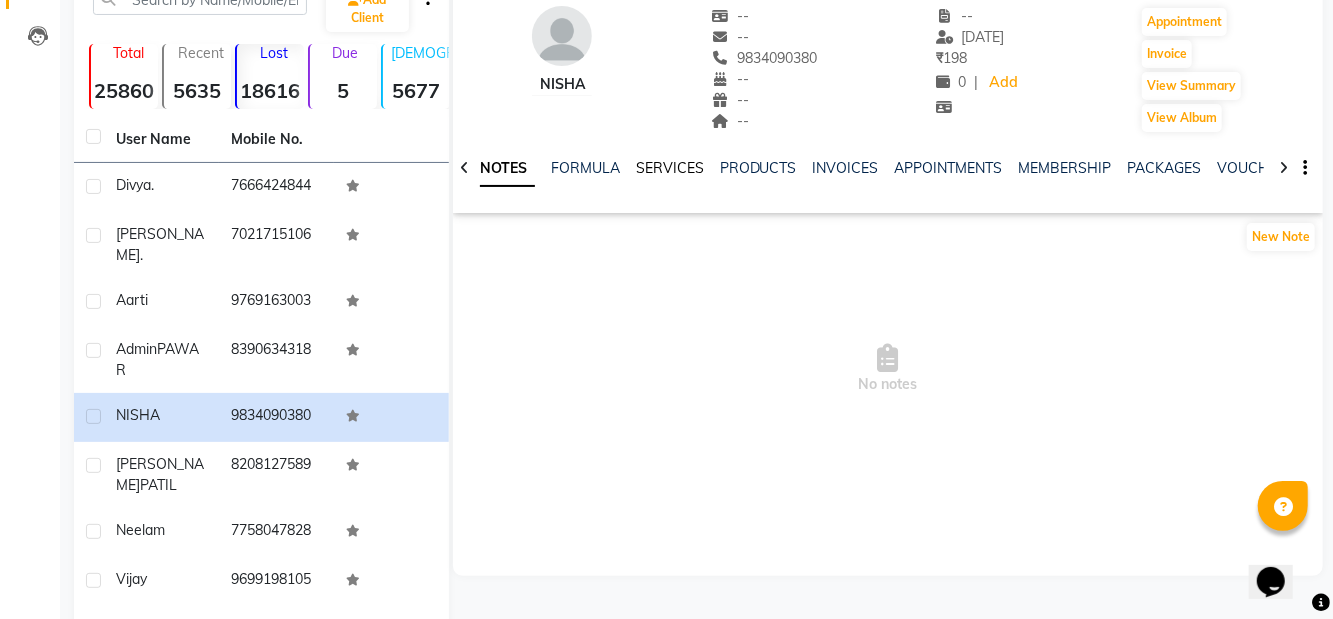 click on "SERVICES" 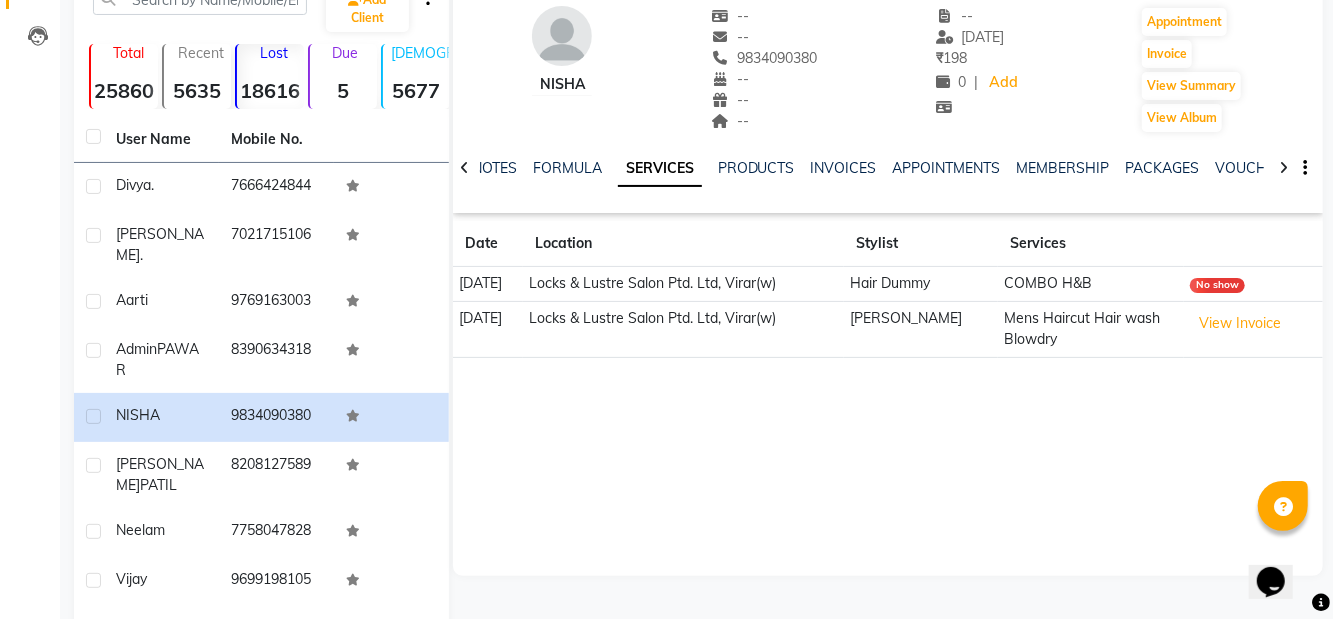 click on "--" 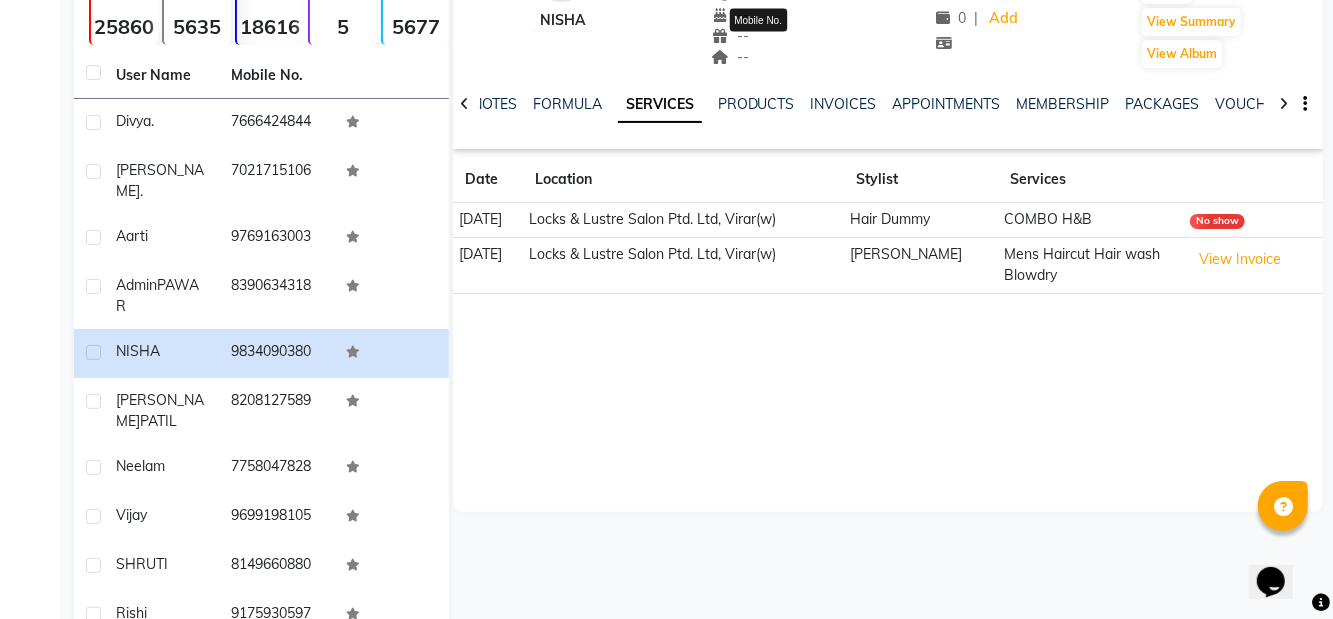 scroll, scrollTop: 207, scrollLeft: 0, axis: vertical 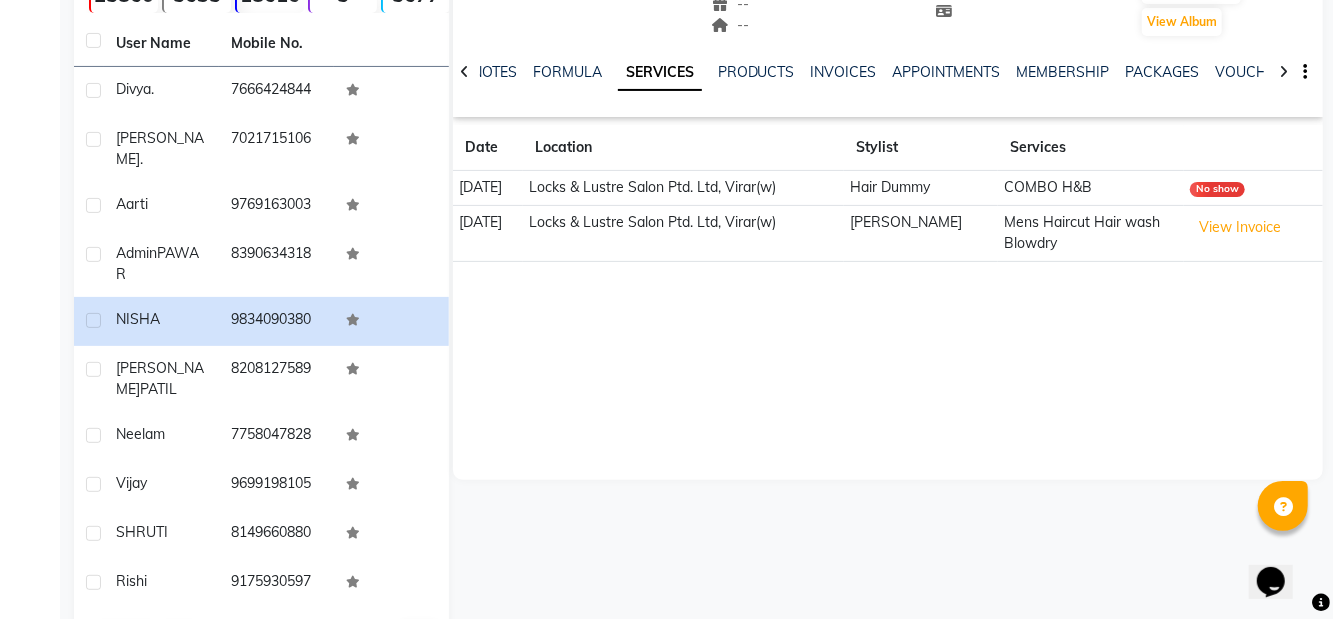 click on "NOTES FORMULA SERVICES PRODUCTS INVOICES APPOINTMENTS MEMBERSHIP PACKAGES VOUCHERS GIFTCARDS POINTS FORMS FAMILY CARDS WALLET" 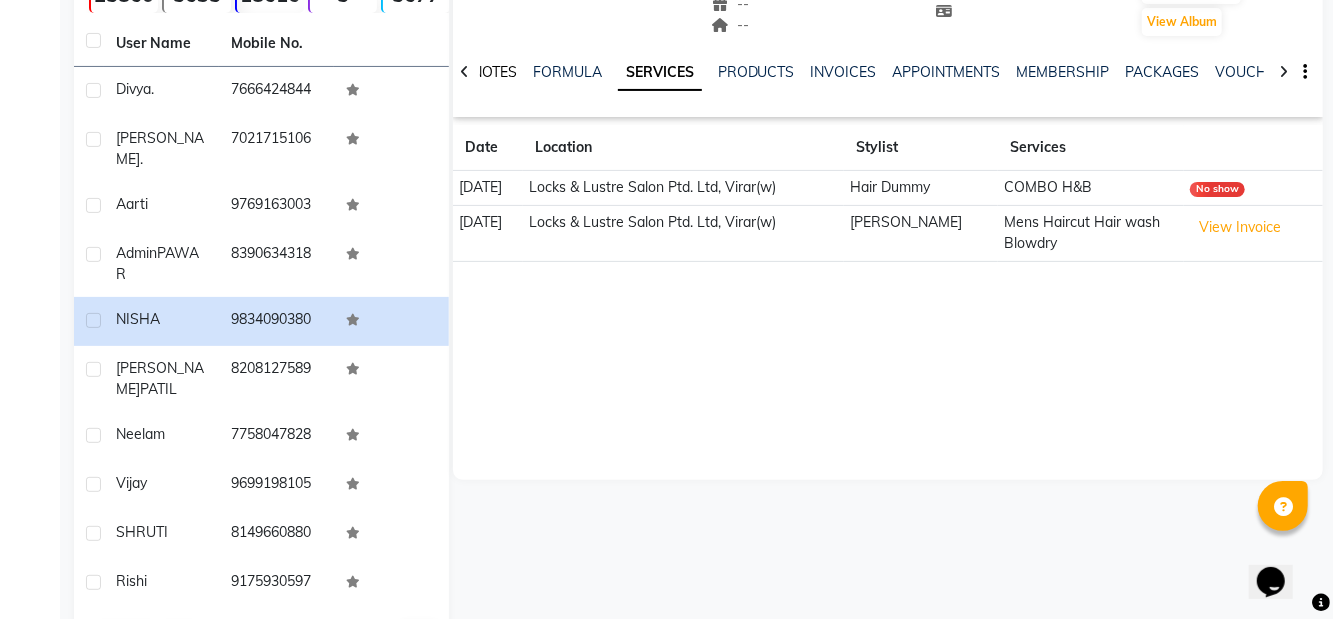 click on "NOTES" 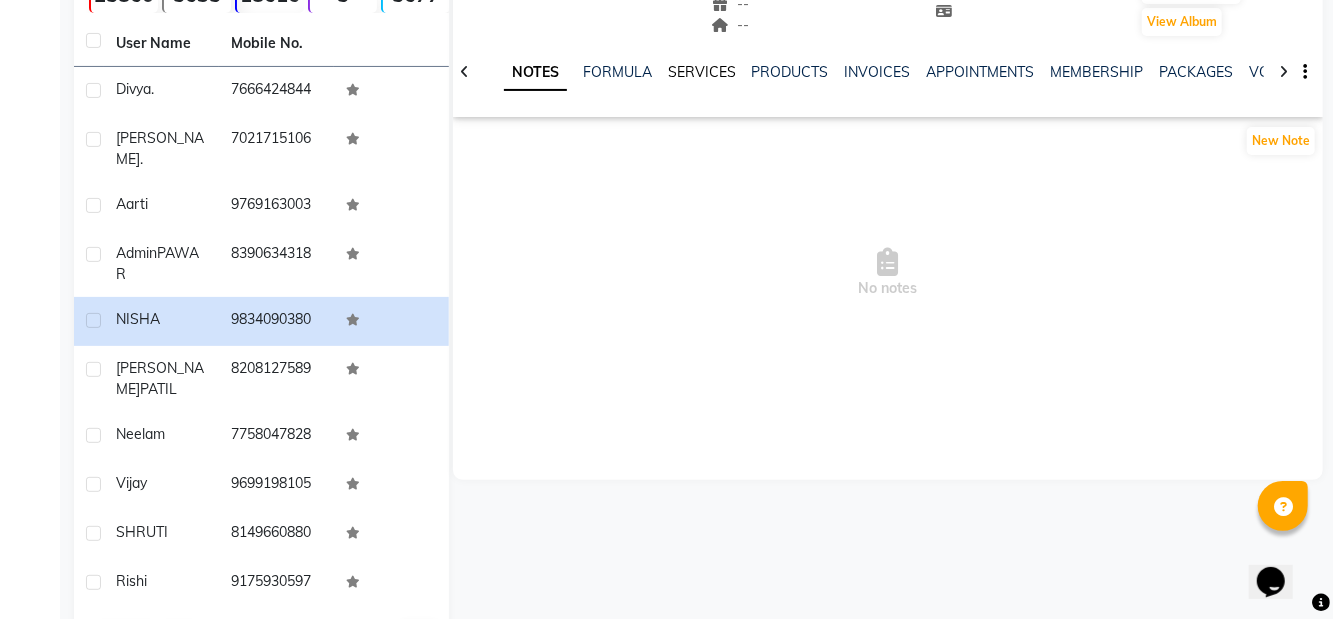 click on "SERVICES" 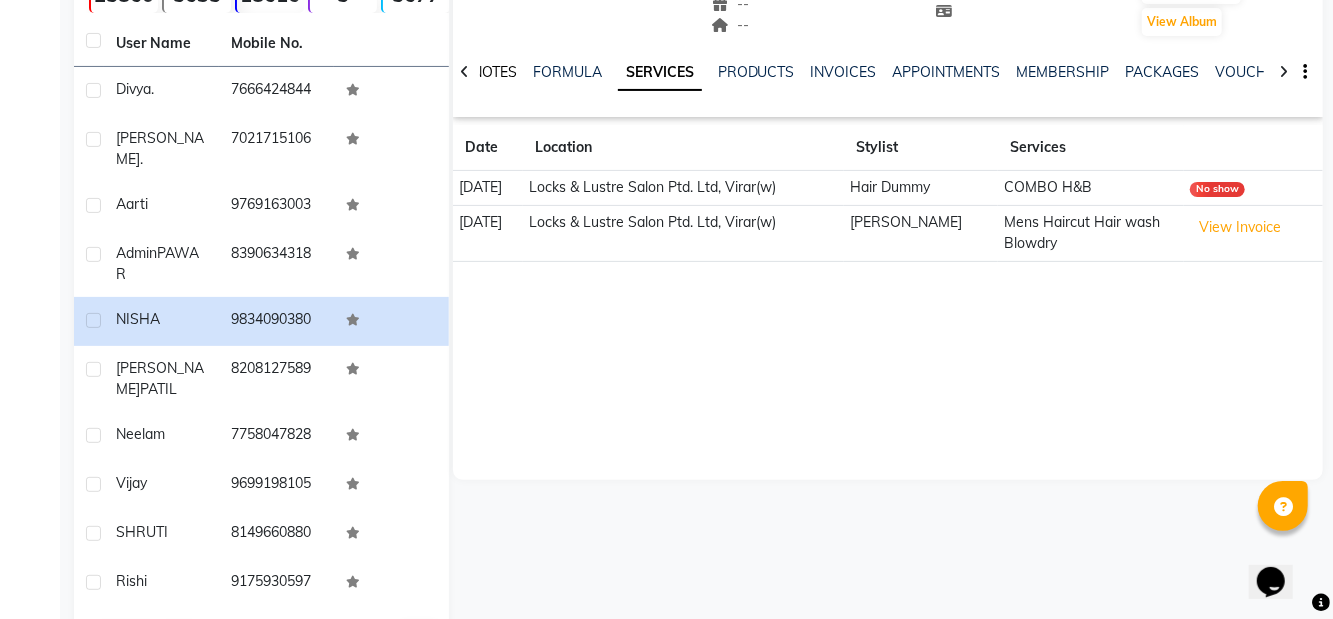 click on "NOTES" 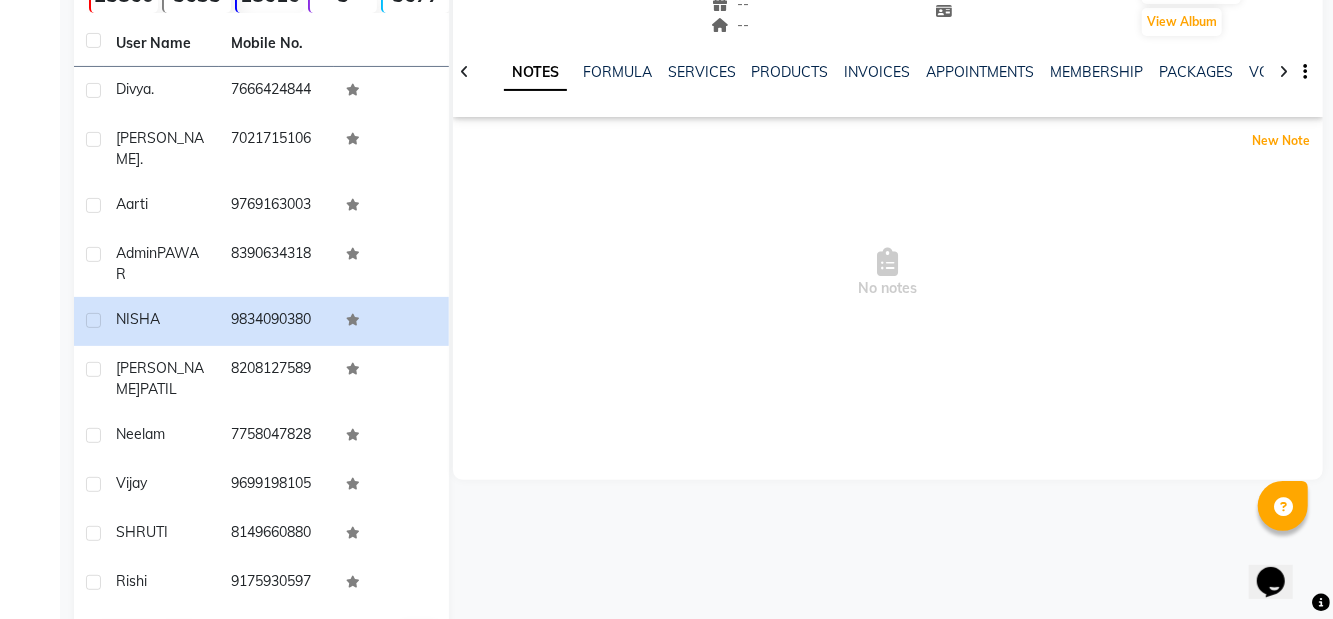 click on "New Note" 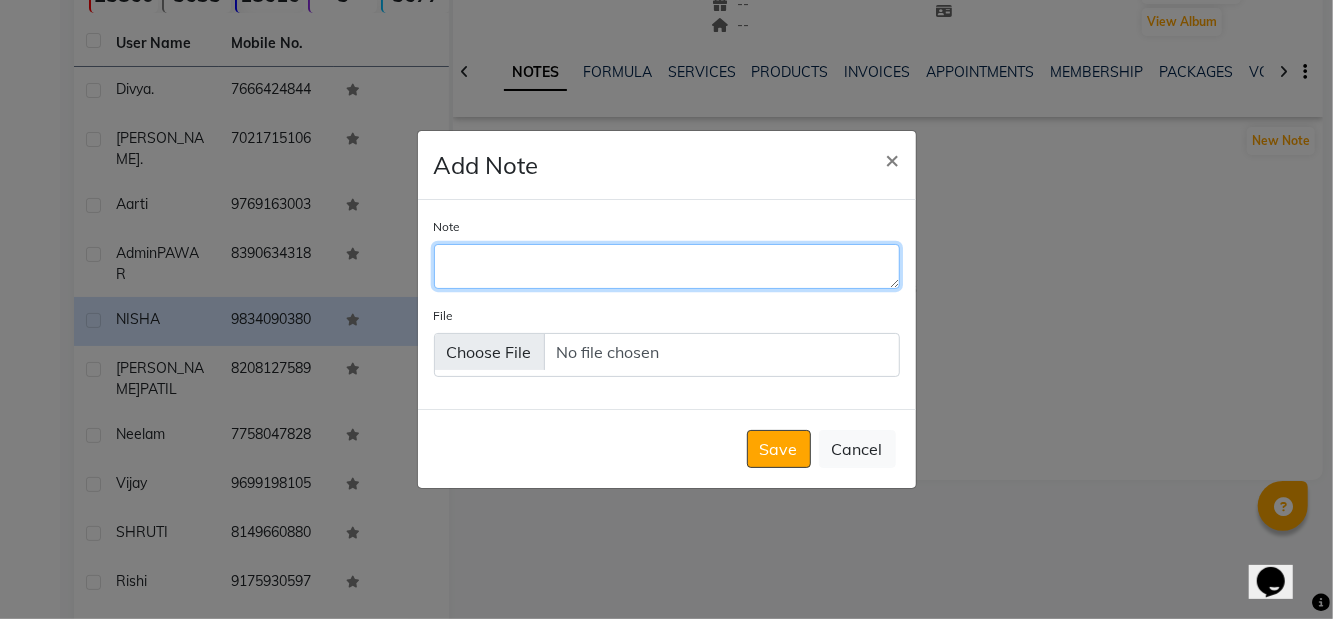 click on "Note" at bounding box center (667, 266) 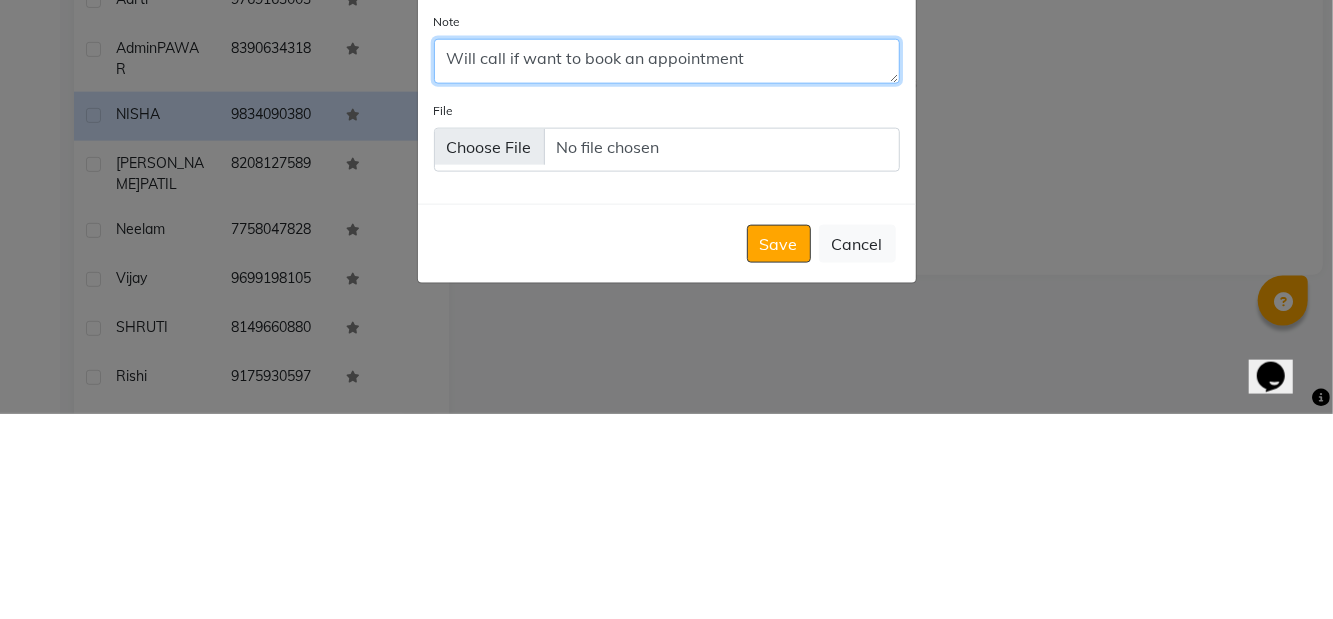scroll, scrollTop: 207, scrollLeft: 0, axis: vertical 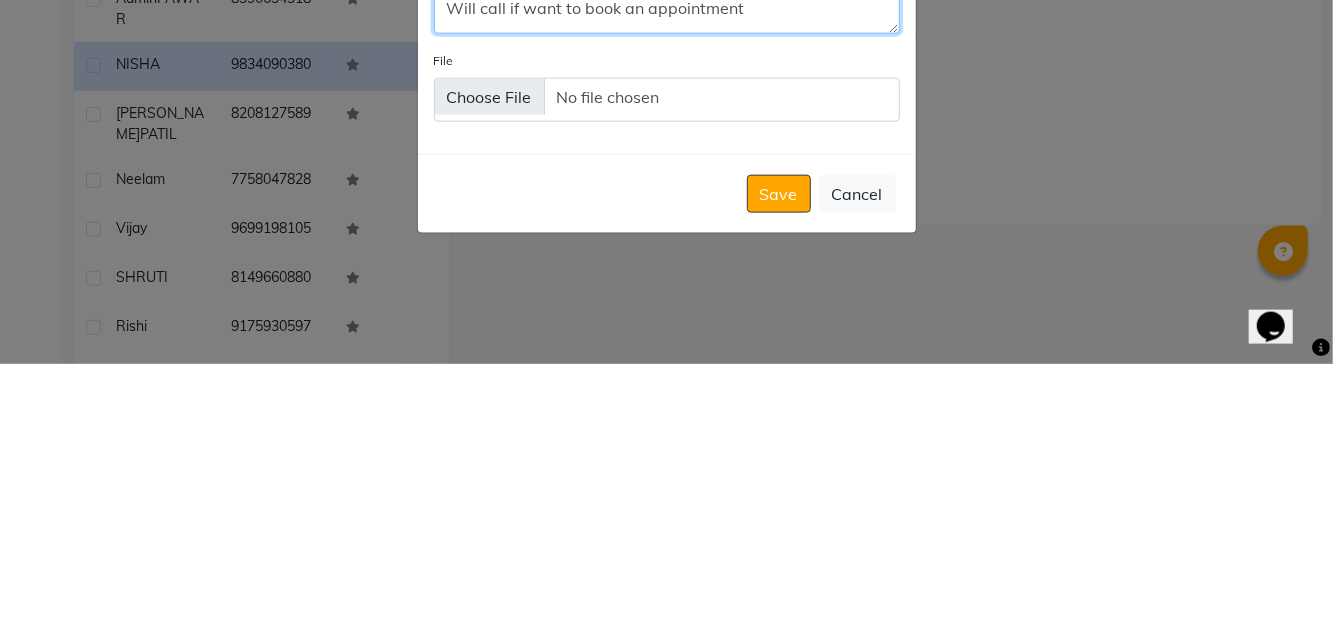 type on "Will call if want to book an appointment" 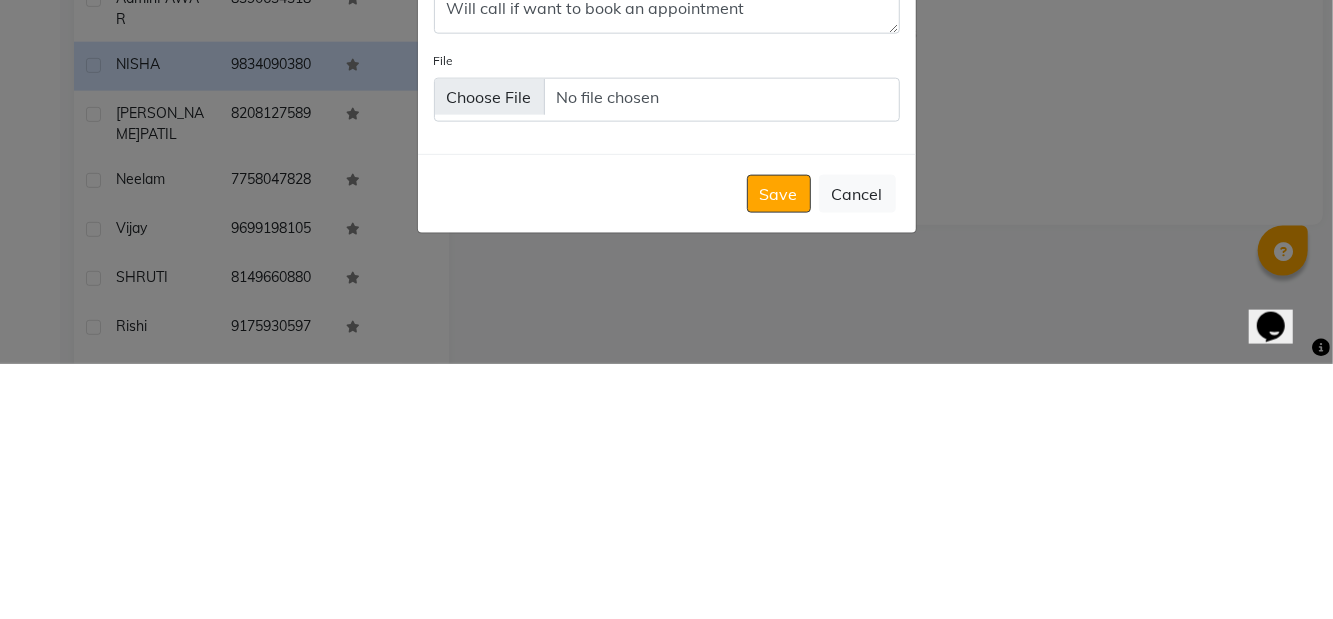click on "Save" 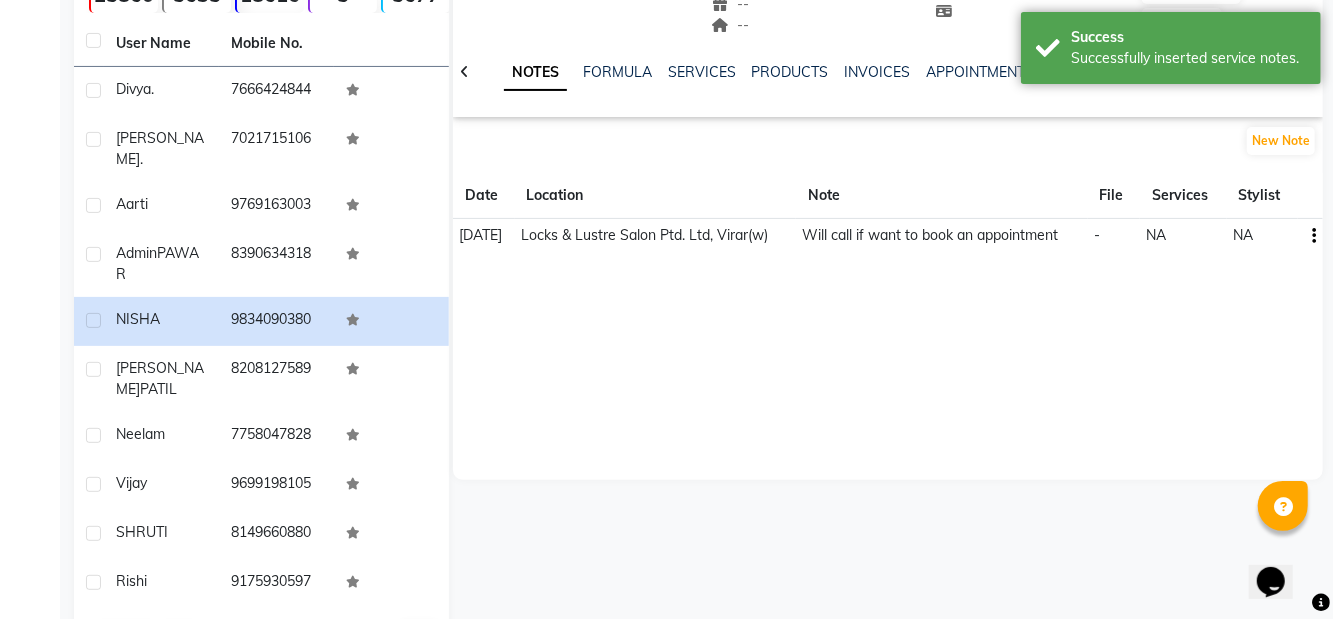 click on "[PERSON_NAME]" 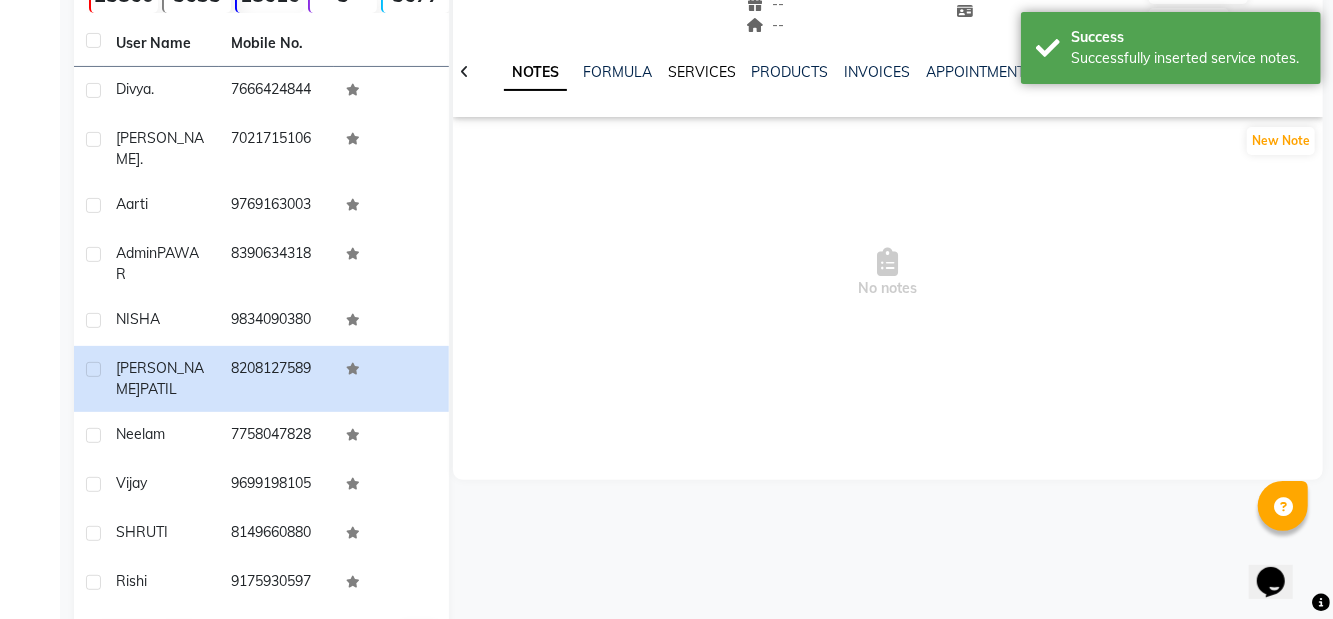 click on "SERVICES" 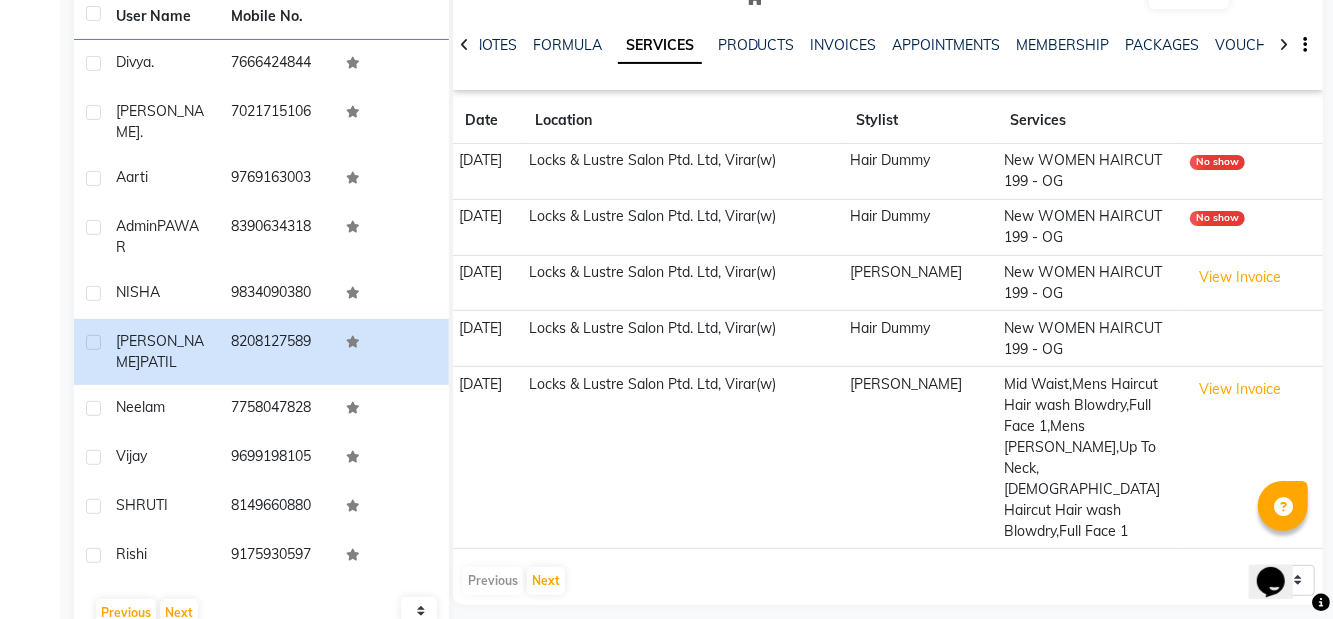 scroll, scrollTop: 241, scrollLeft: 0, axis: vertical 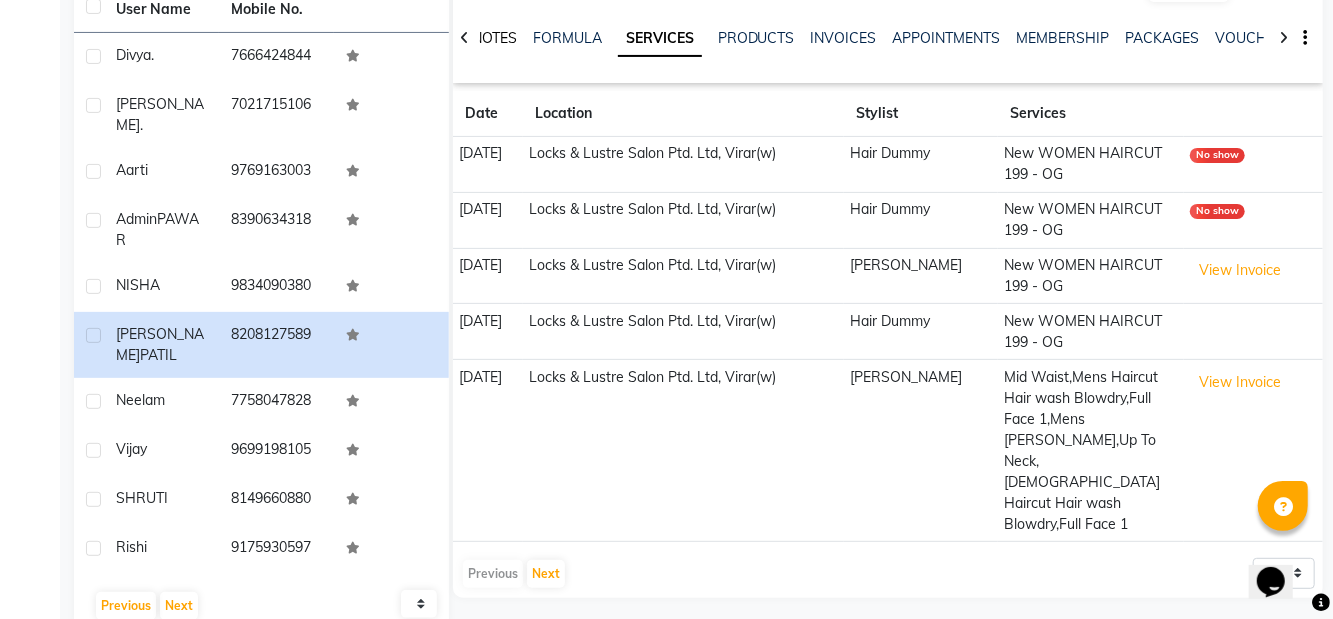 click on "NOTES" 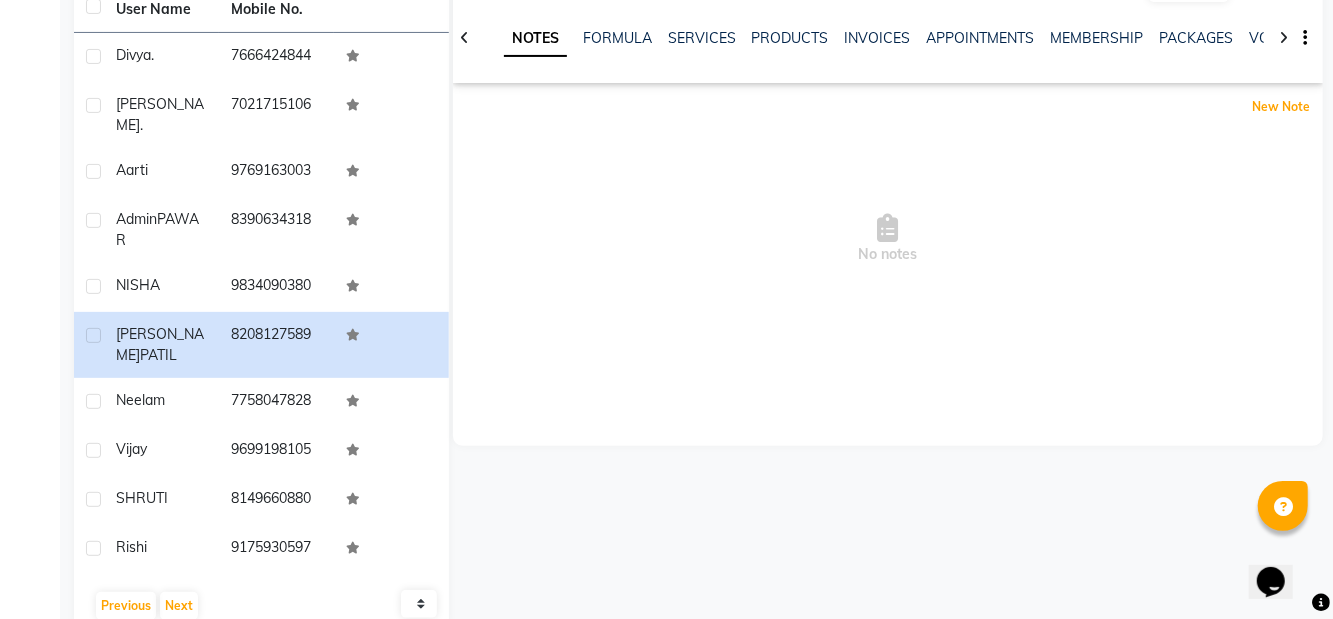 click on "New Note" 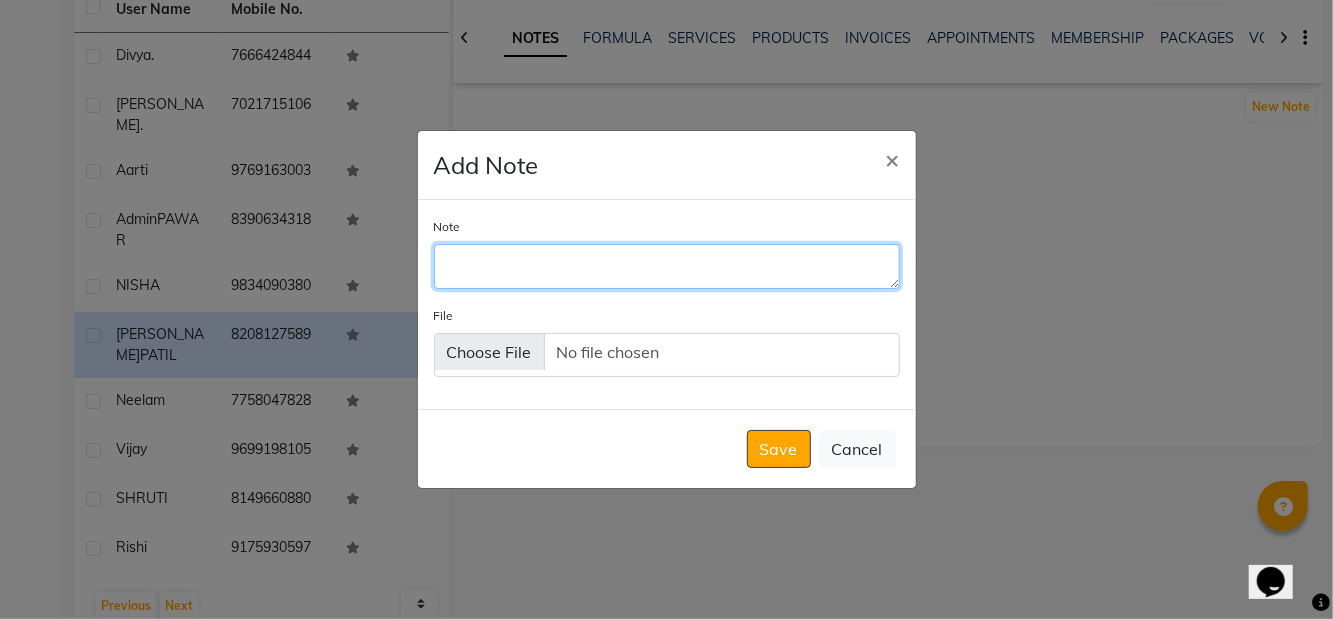 click on "Note" at bounding box center [667, 266] 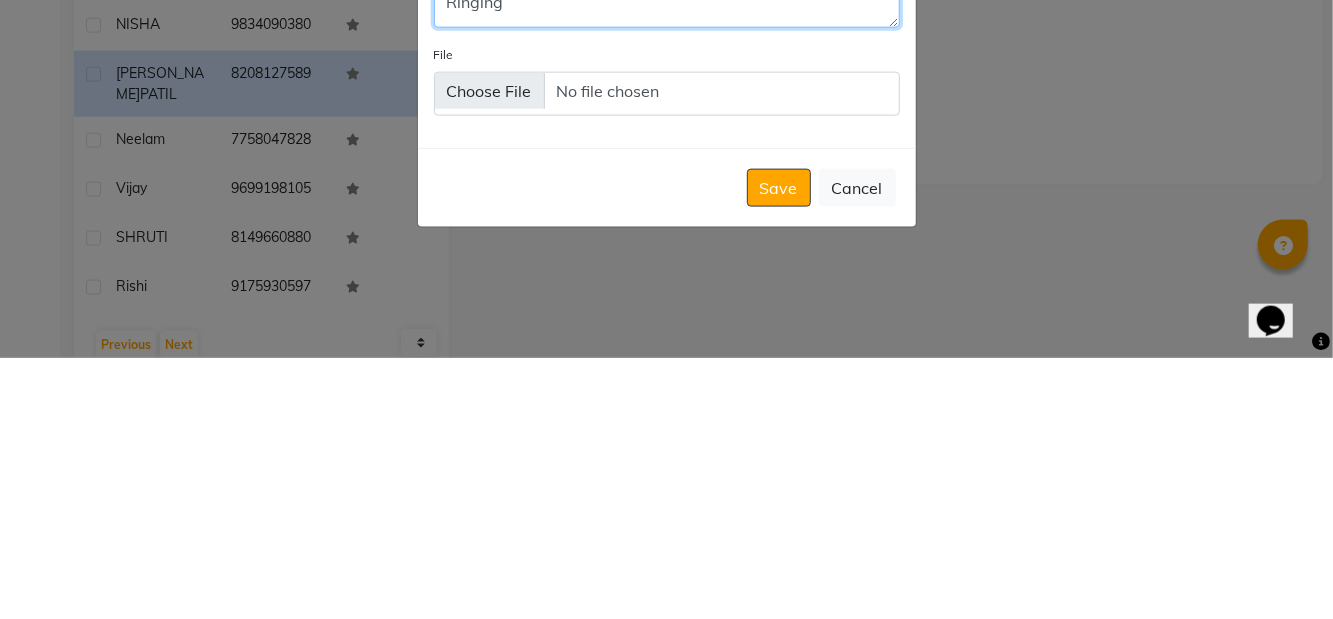 scroll, scrollTop: 241, scrollLeft: 0, axis: vertical 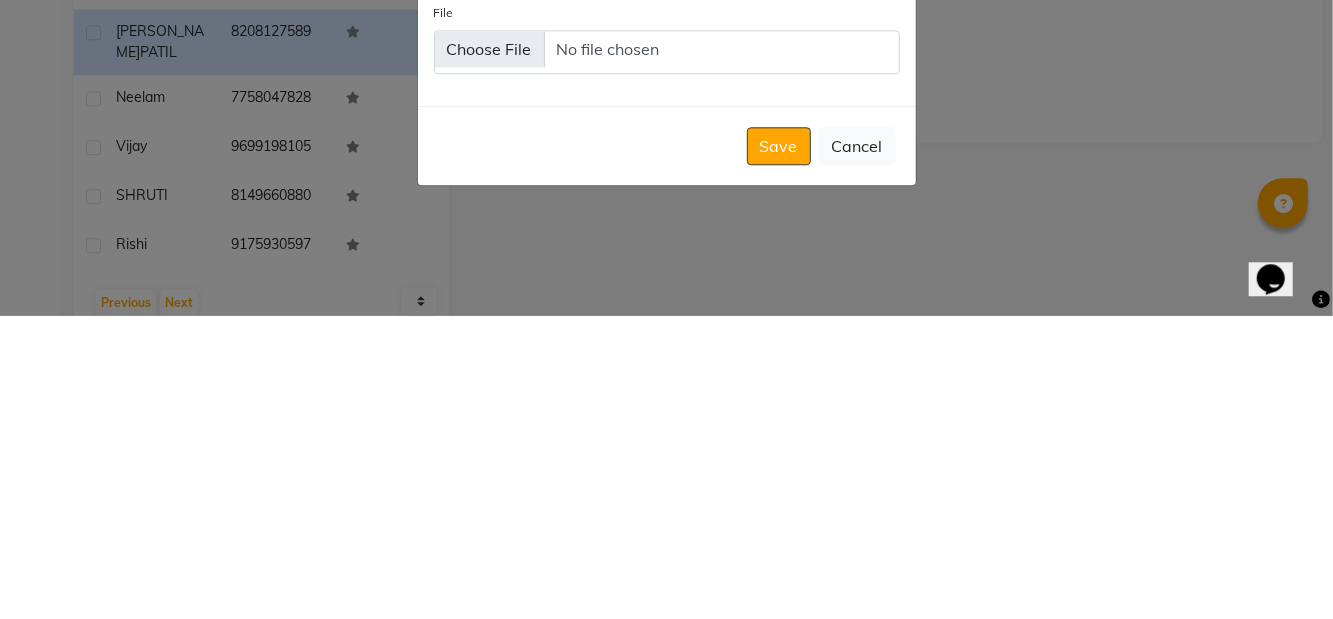type on "Ringing" 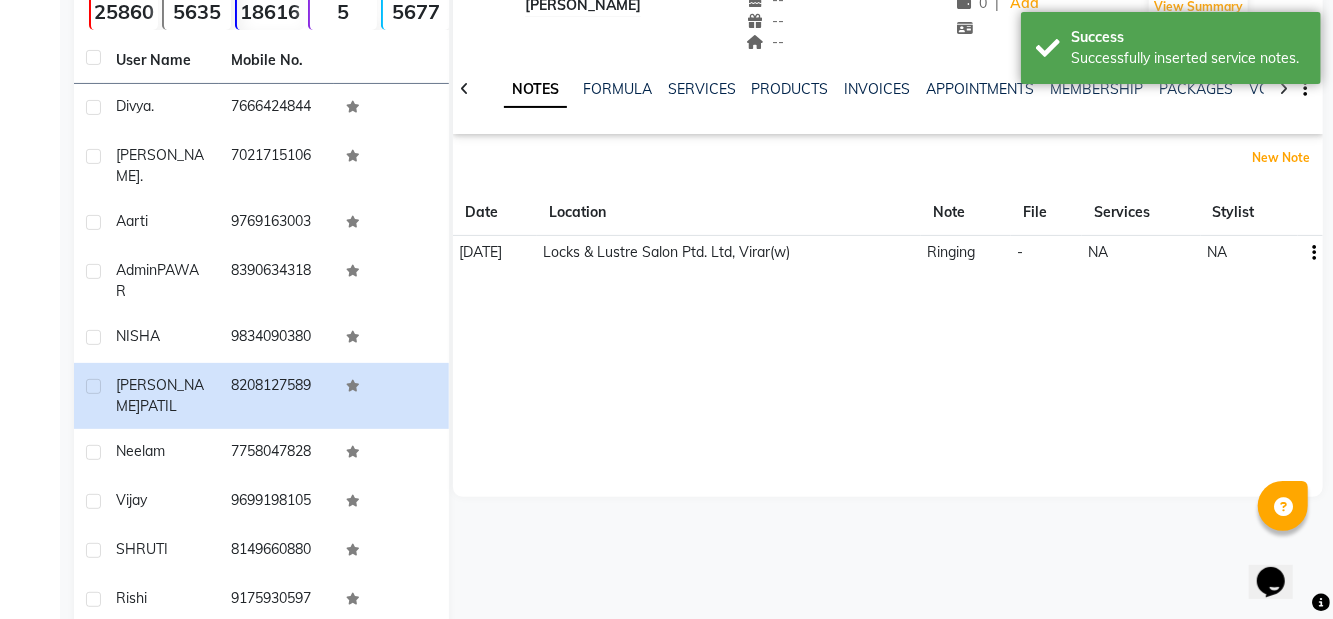 scroll, scrollTop: 172, scrollLeft: 0, axis: vertical 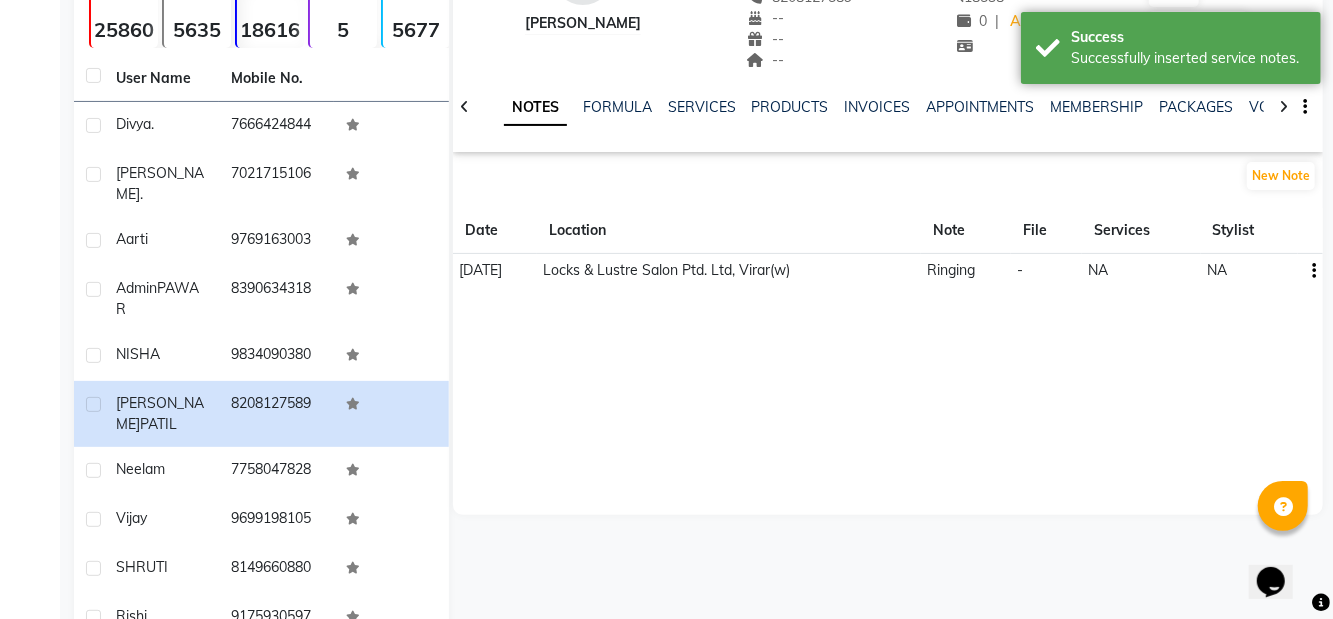 click on "neelam" 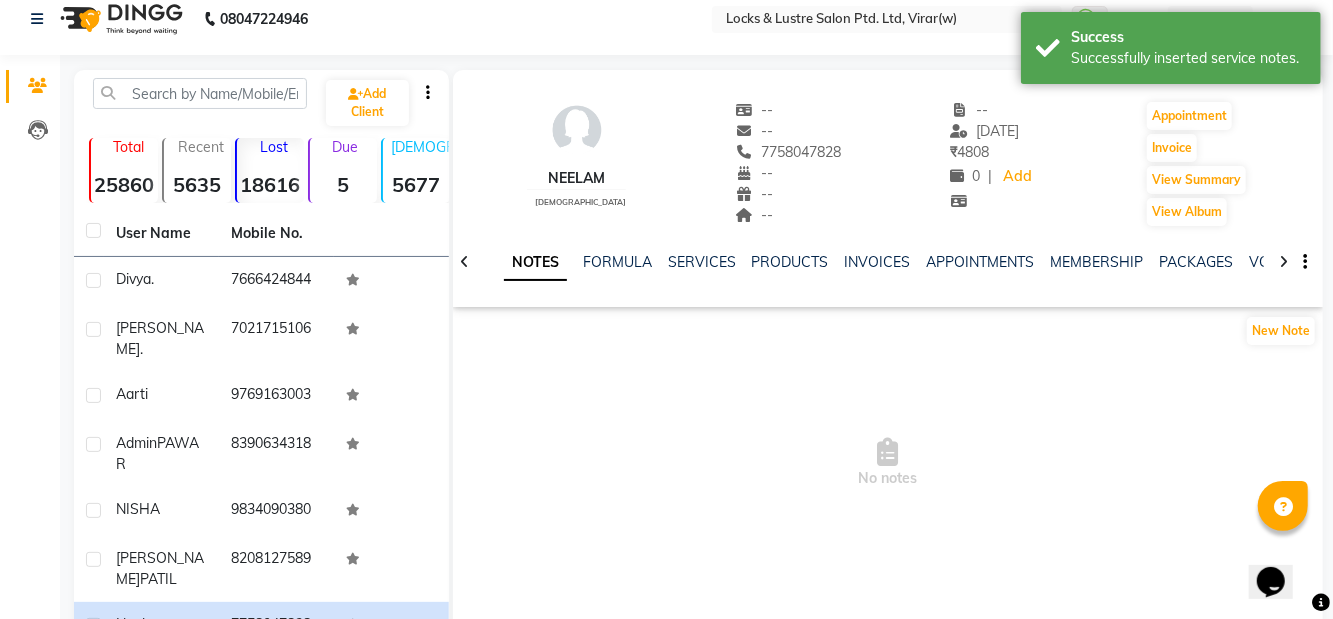 scroll, scrollTop: 10, scrollLeft: 0, axis: vertical 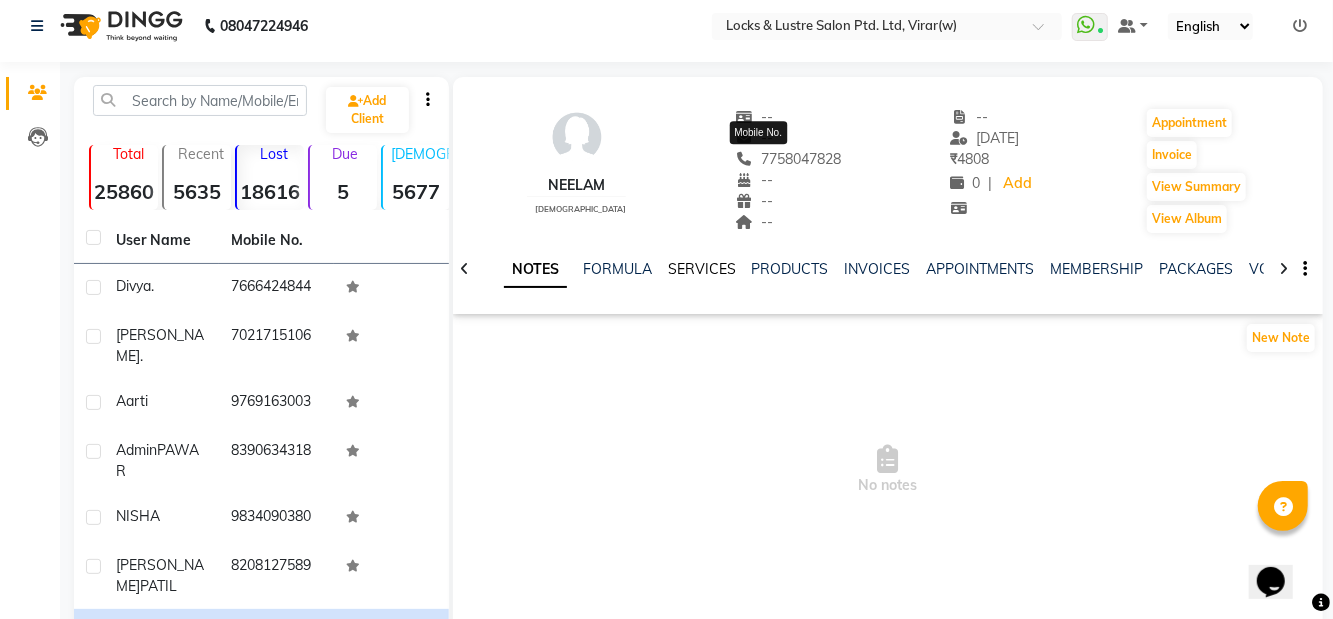click on "SERVICES" 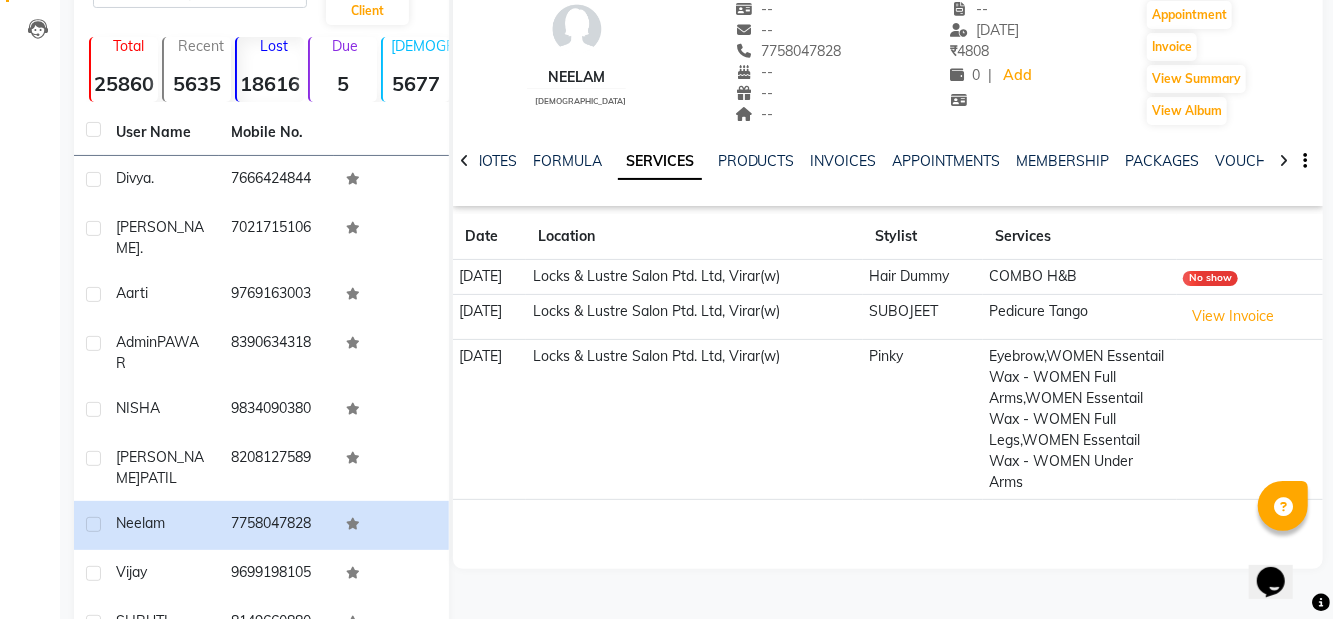 scroll, scrollTop: 113, scrollLeft: 0, axis: vertical 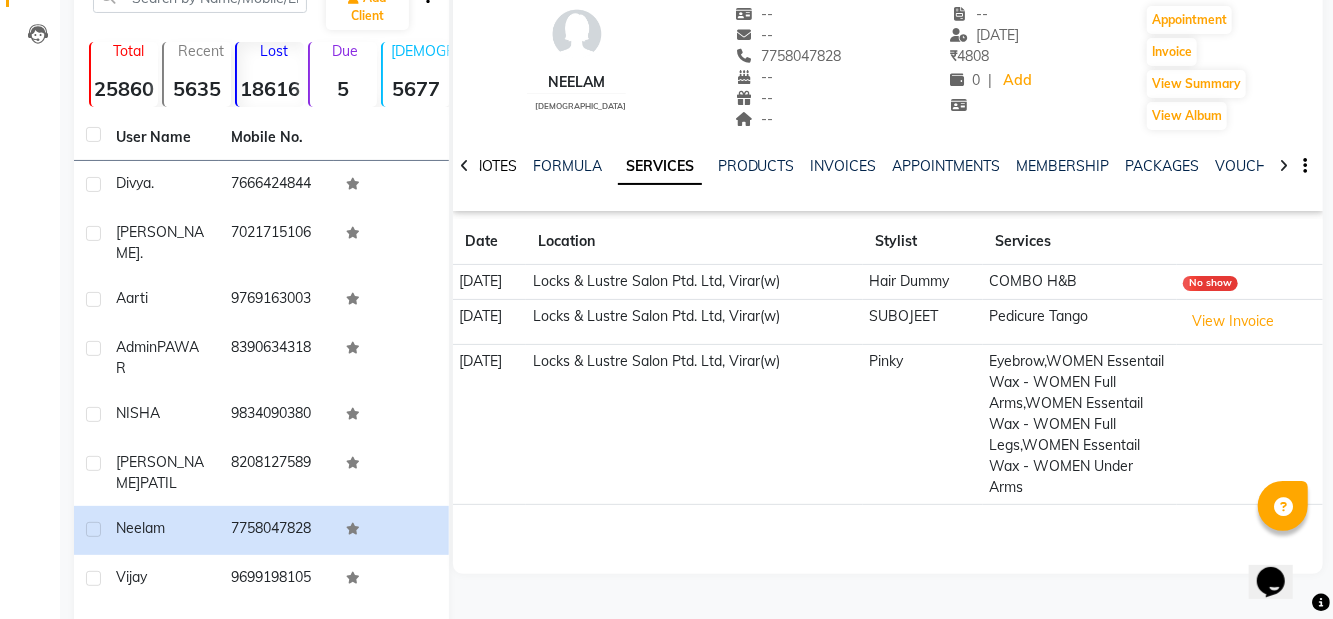 click on "NOTES" 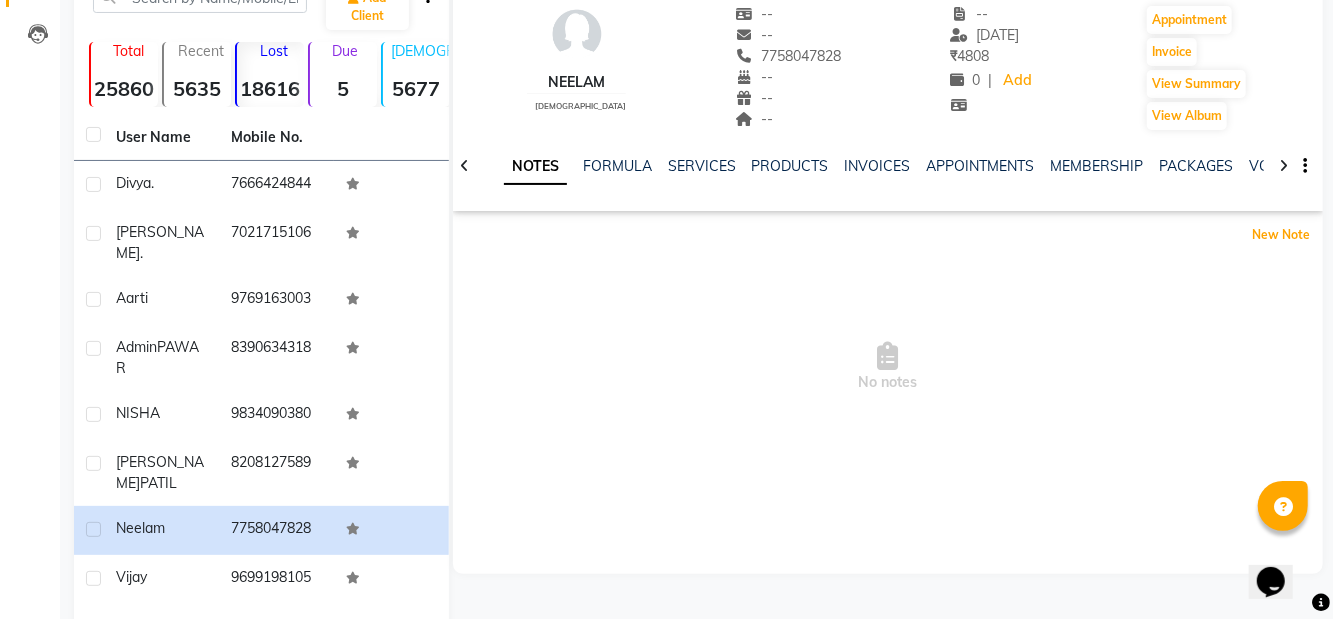 click on "New Note" 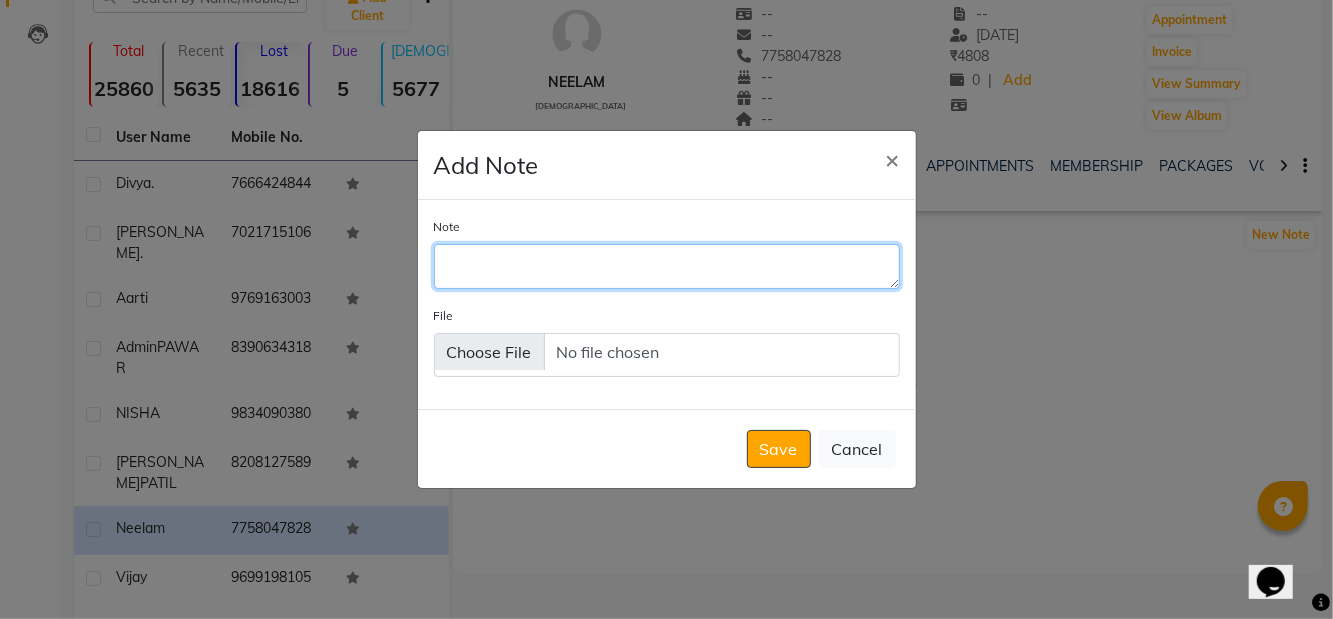 click on "Note" at bounding box center (667, 266) 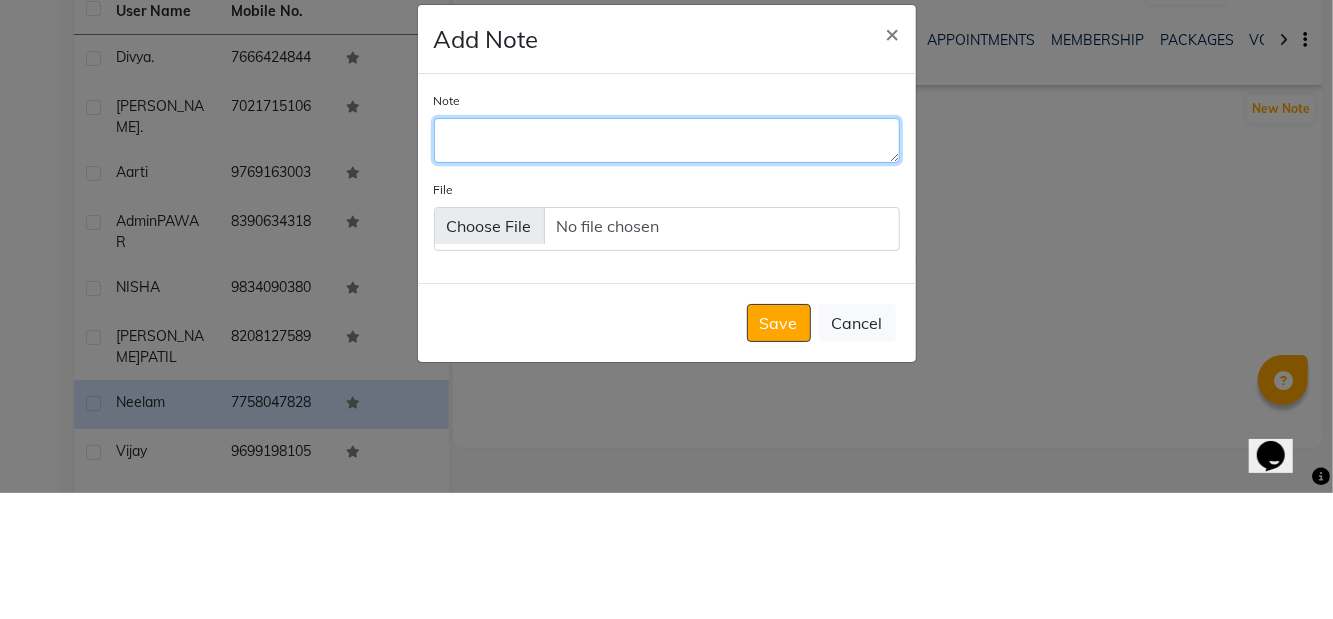 scroll, scrollTop: 113, scrollLeft: 0, axis: vertical 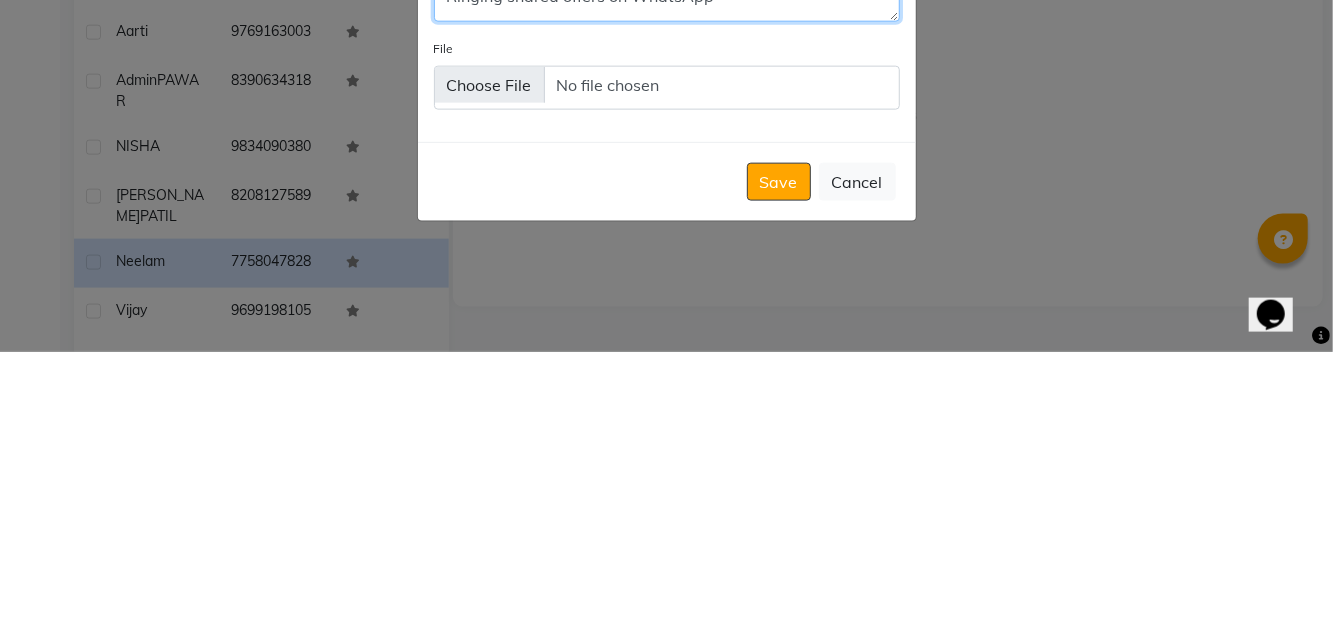 type on "Ringing shared offers on WhatsApp" 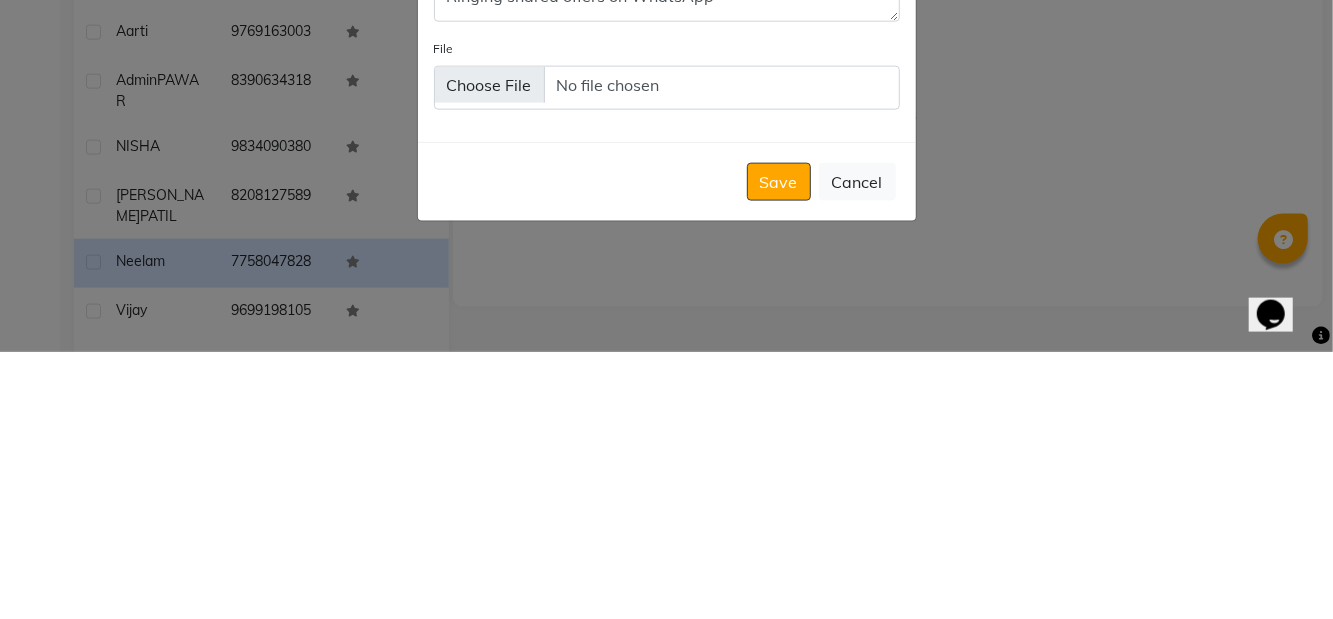 click on "Save" 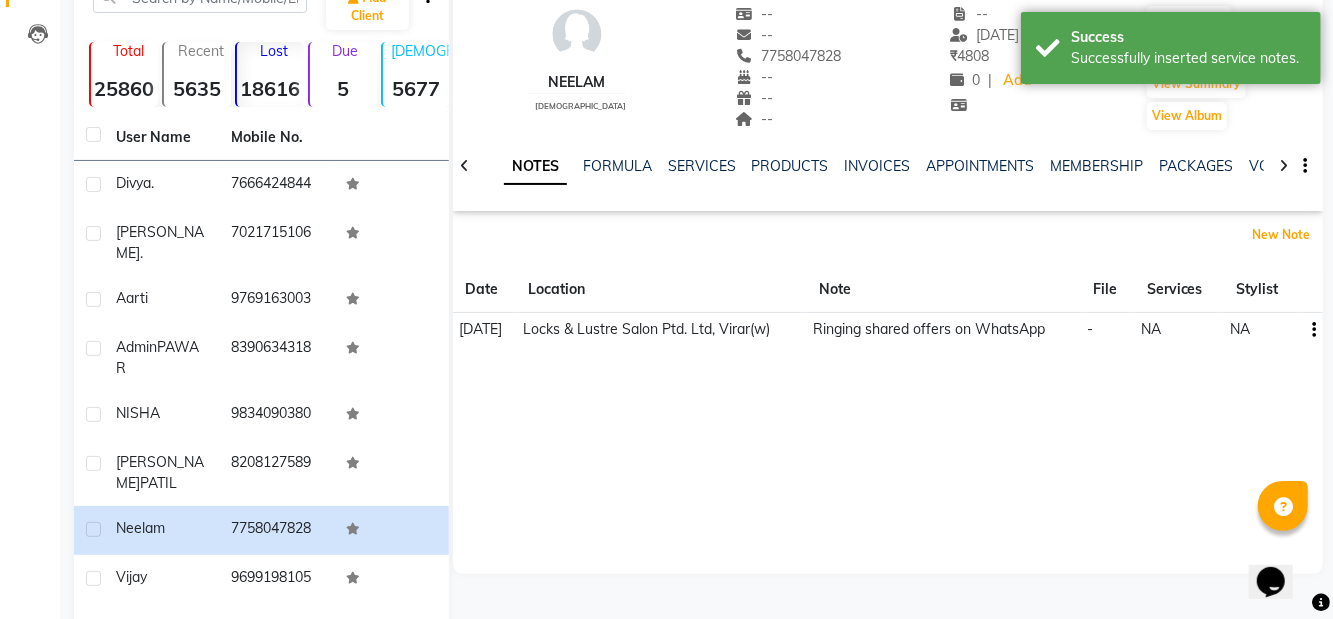 scroll, scrollTop: 181, scrollLeft: 0, axis: vertical 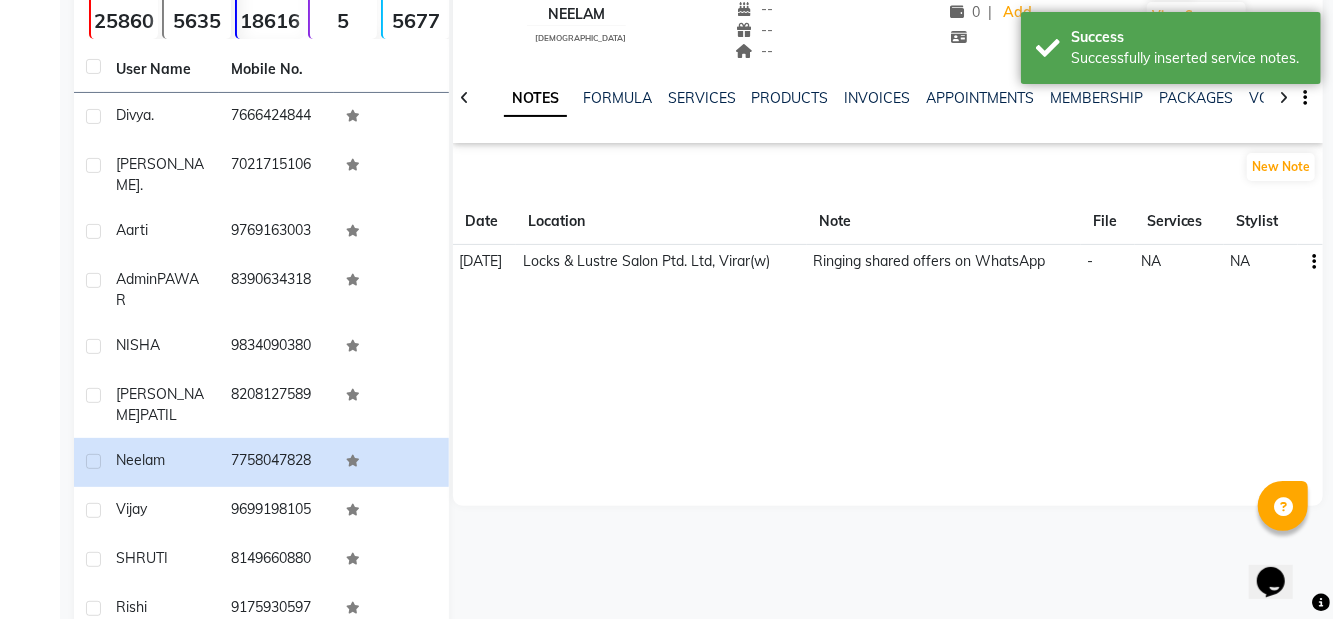 click on "SHRUTI" 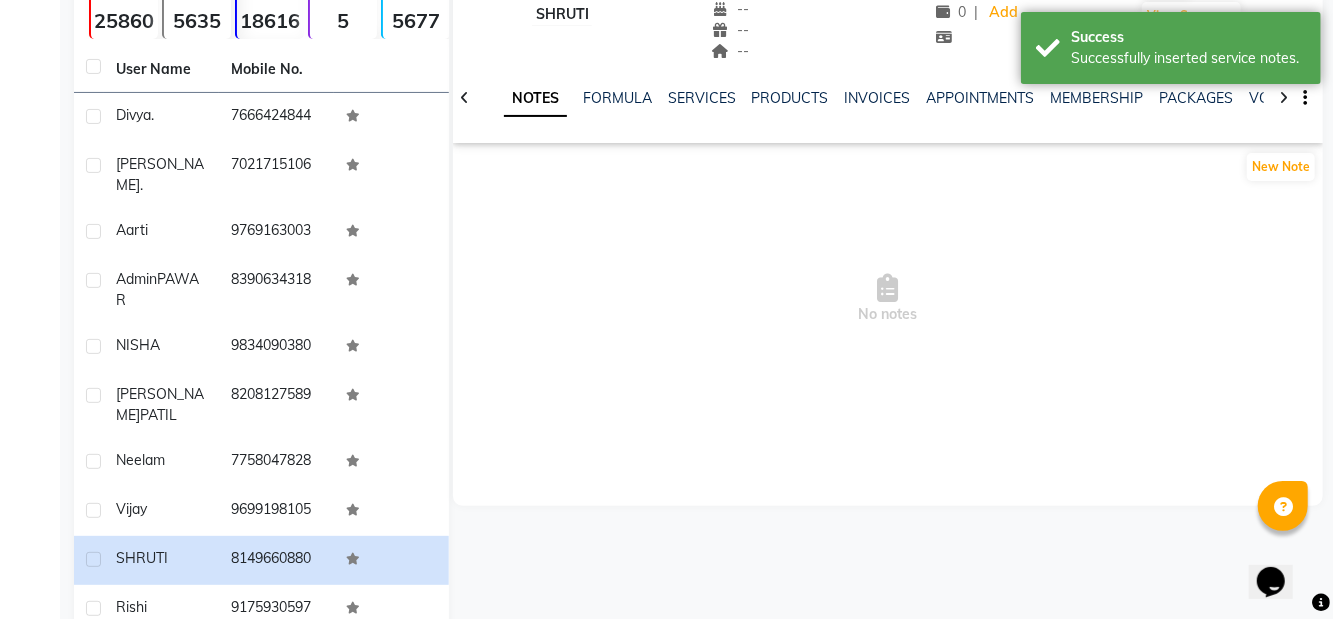 click on "vijay" 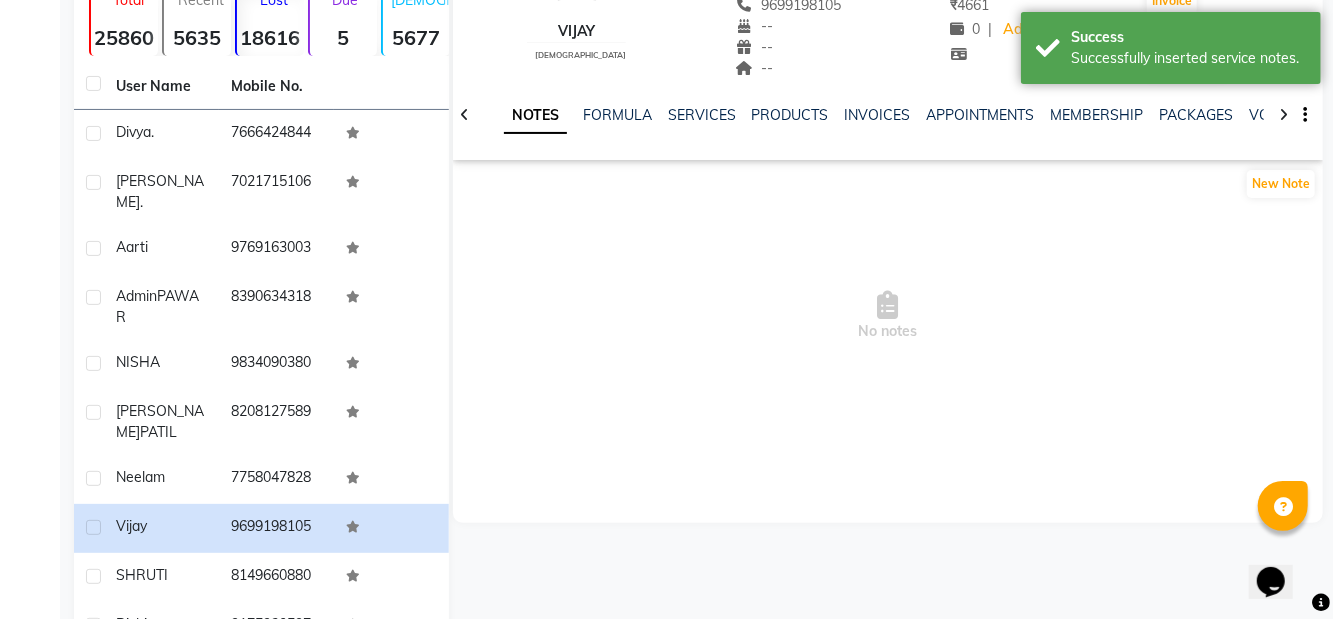 scroll, scrollTop: 162, scrollLeft: 0, axis: vertical 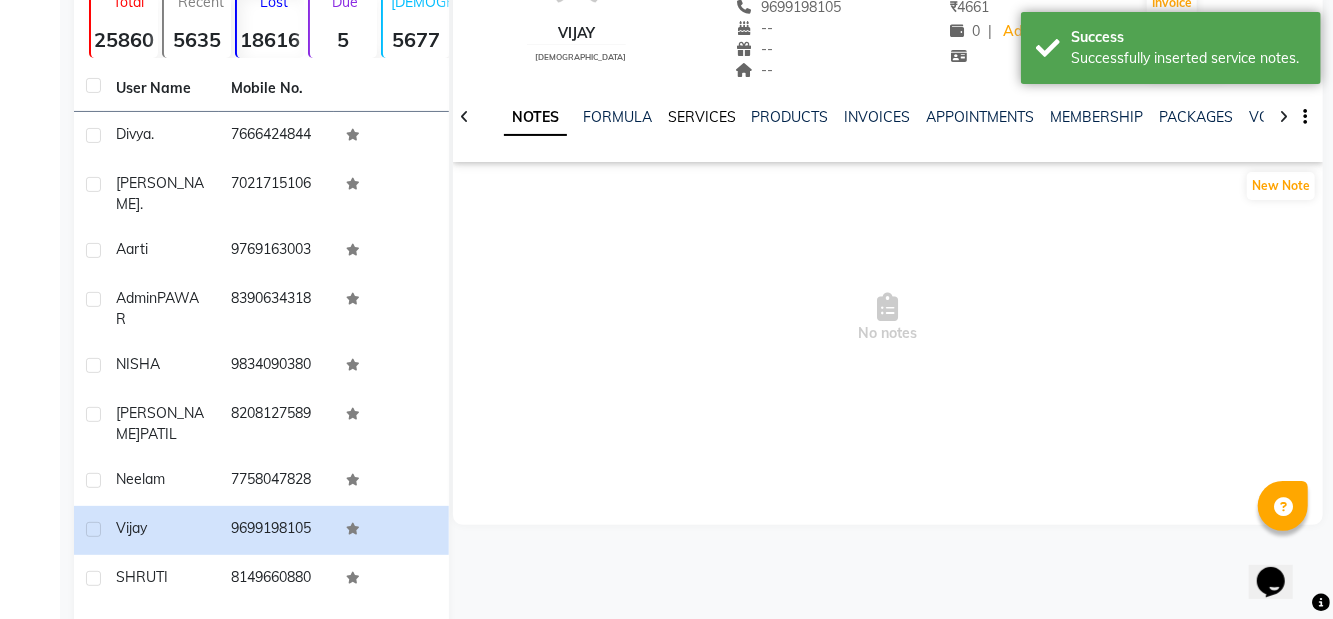 click on "SERVICES" 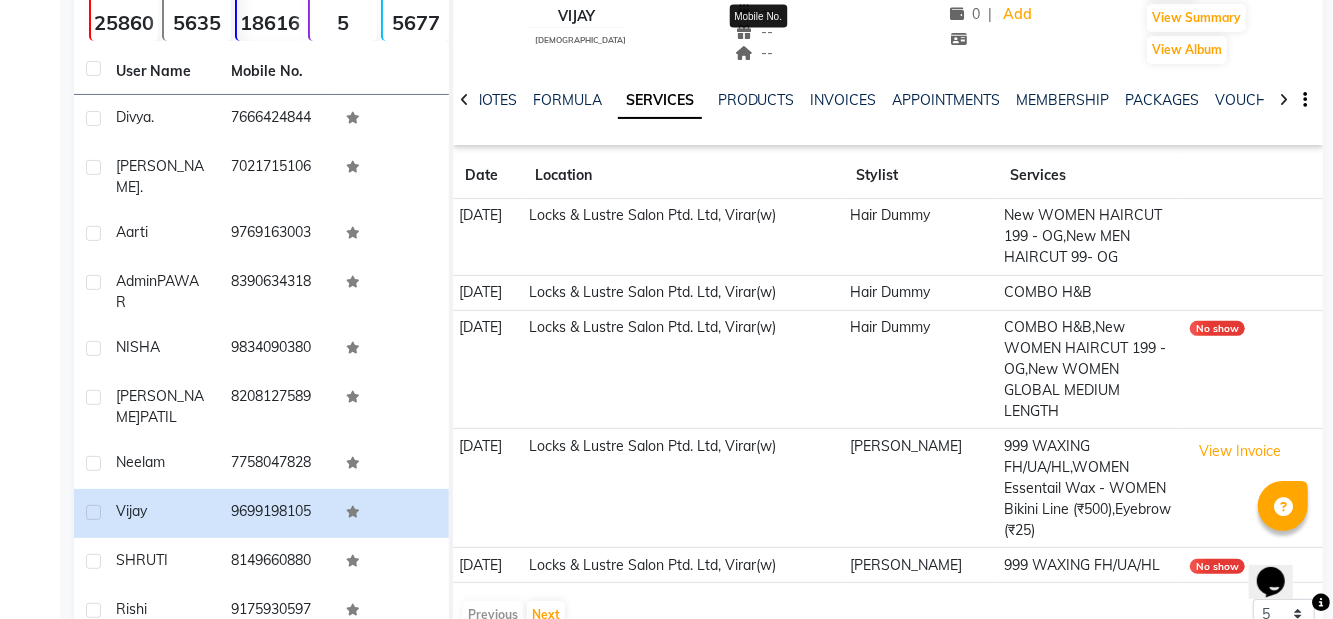 scroll, scrollTop: 181, scrollLeft: 0, axis: vertical 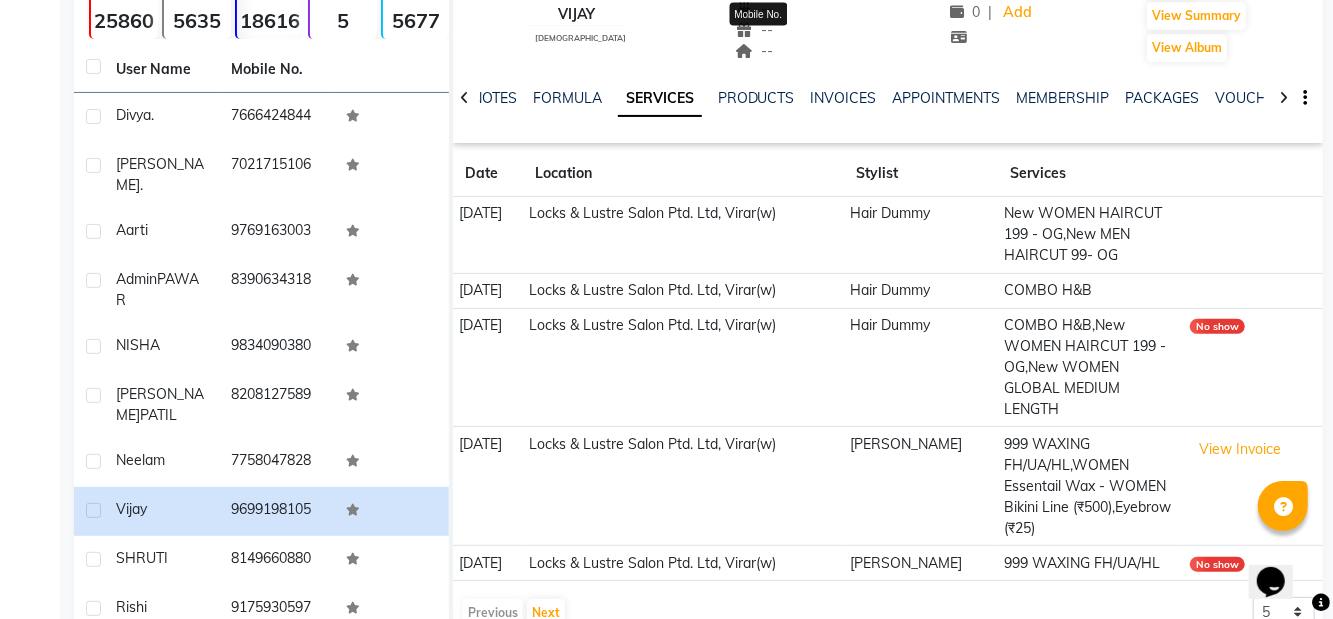click on "SHRUTI" 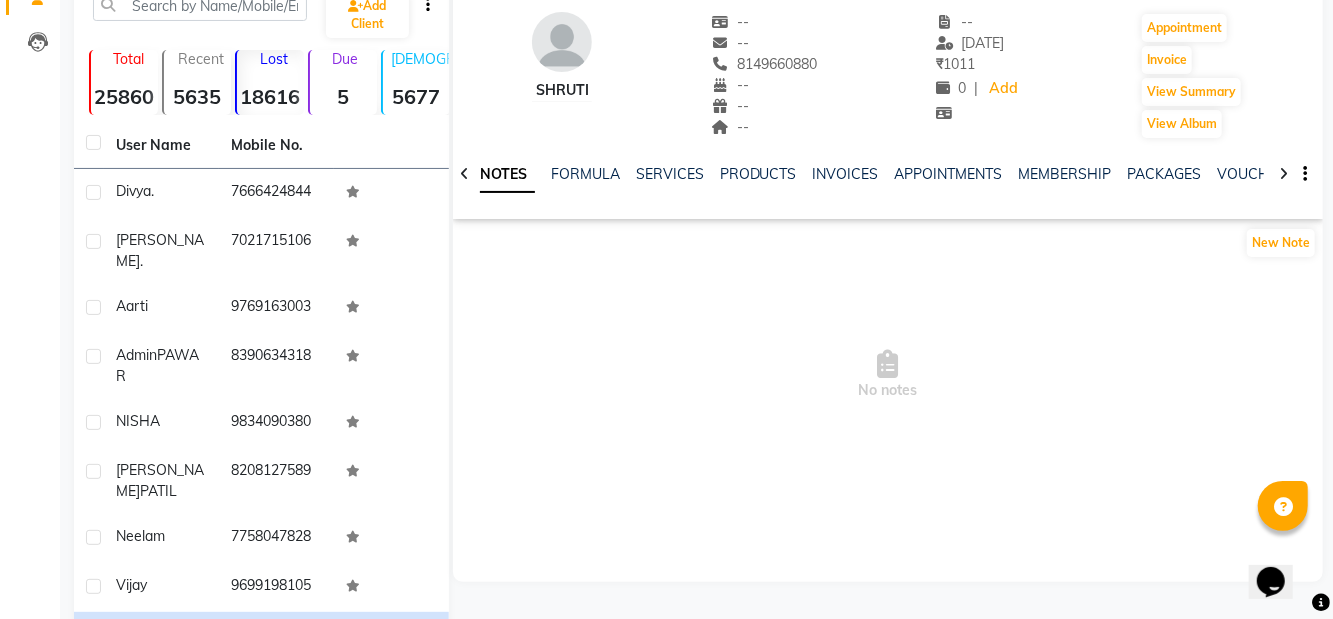 scroll, scrollTop: 102, scrollLeft: 0, axis: vertical 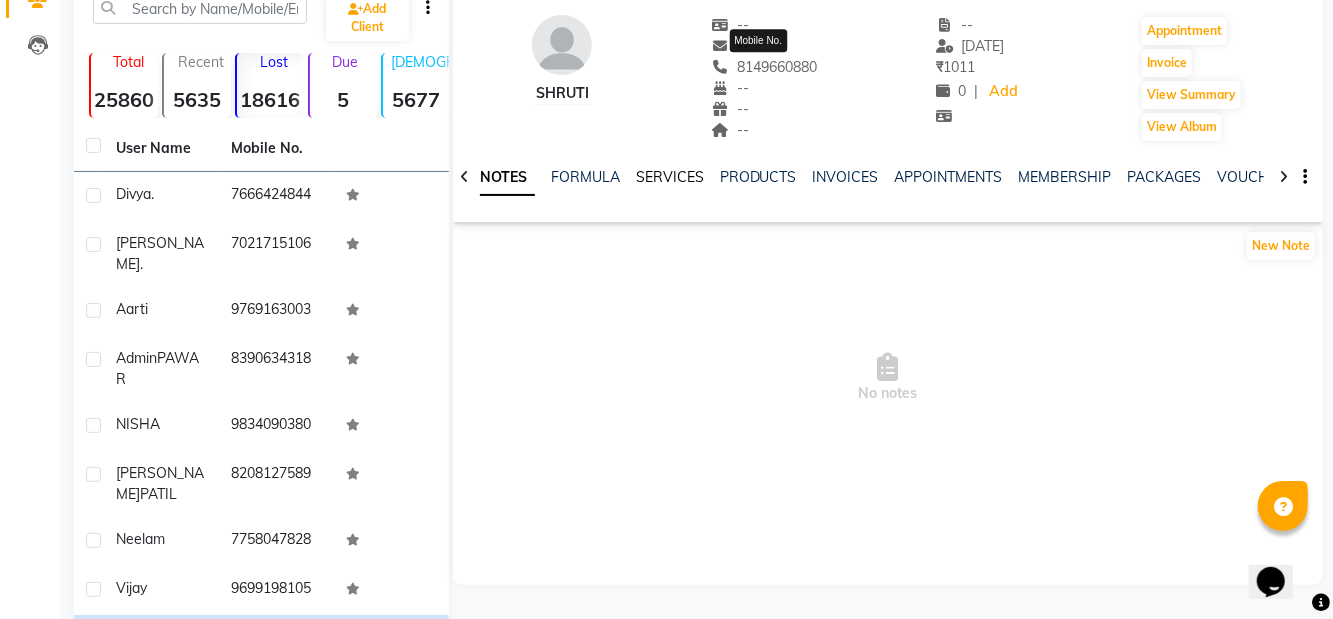click on "SERVICES" 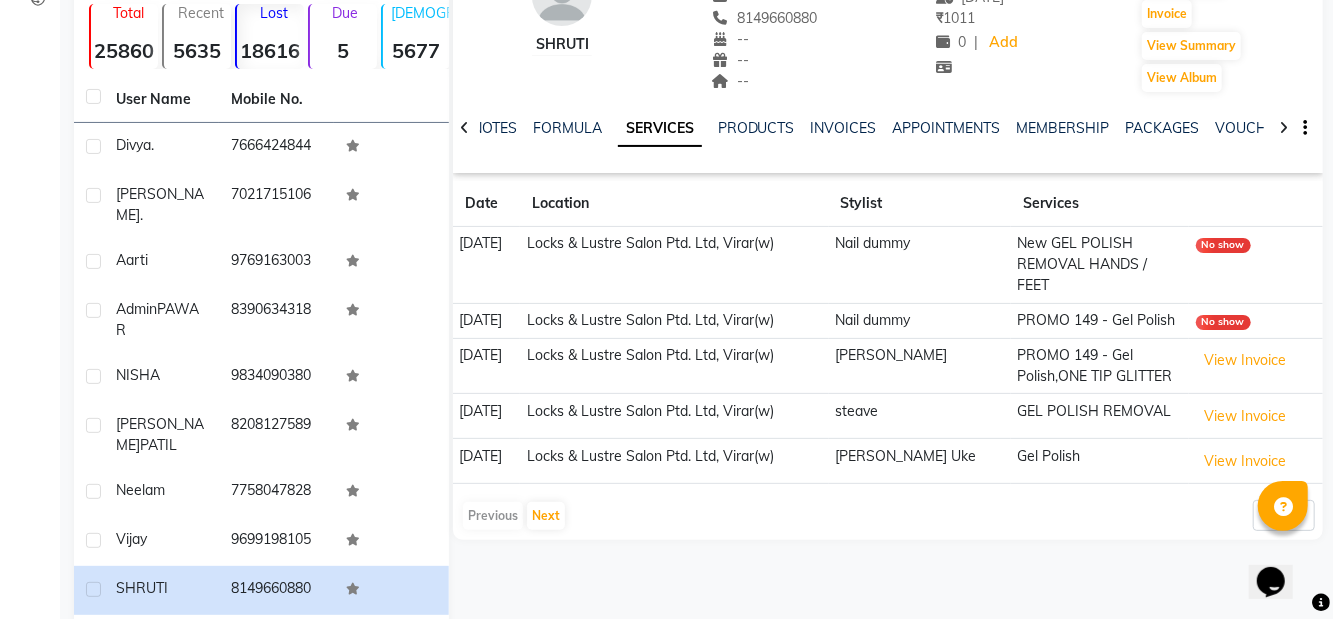 scroll, scrollTop: 159, scrollLeft: 0, axis: vertical 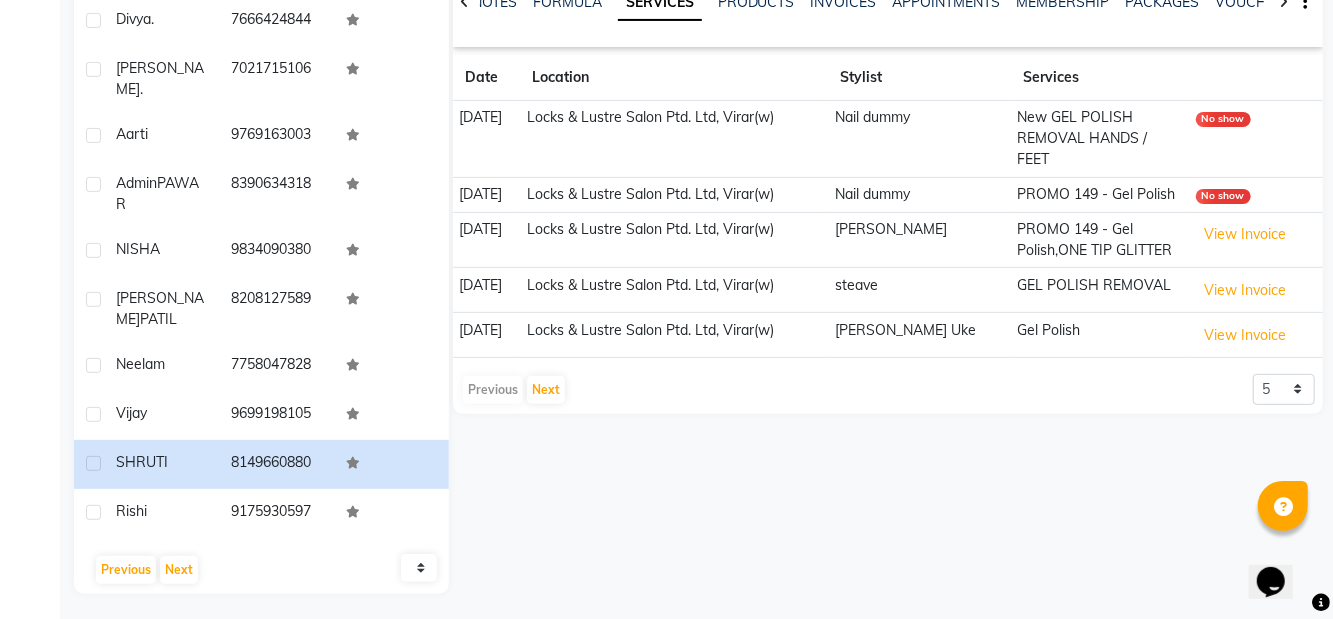 click on "rishi" 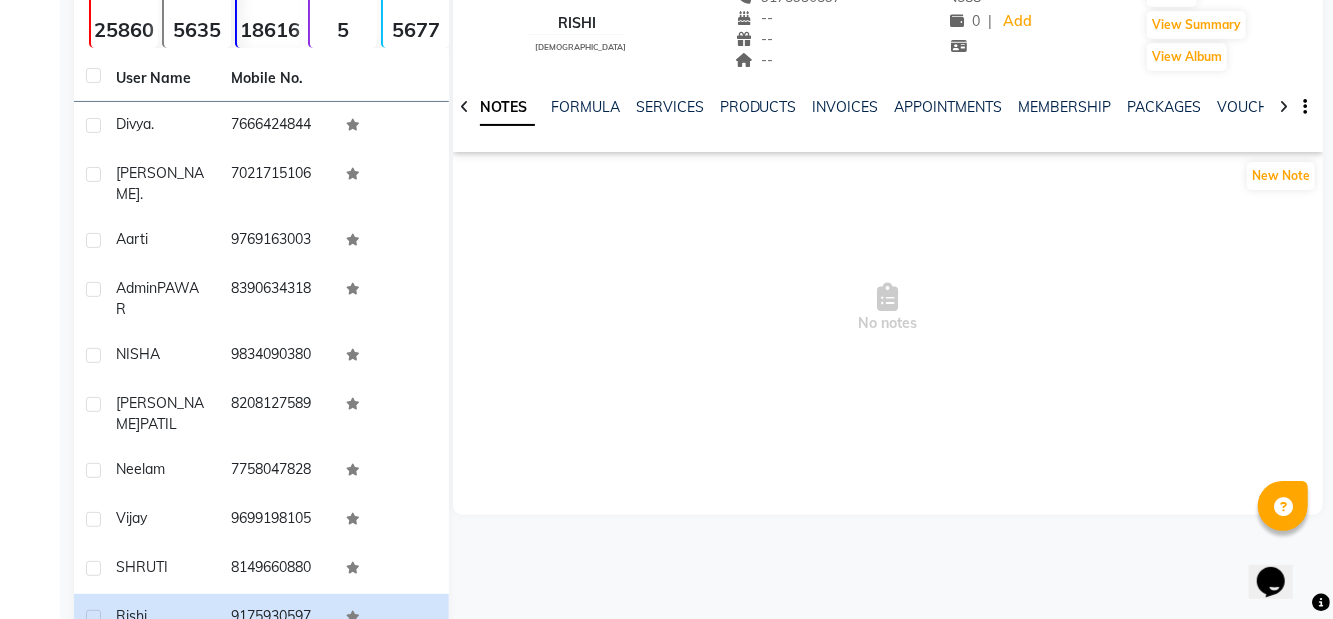 scroll, scrollTop: 0, scrollLeft: 0, axis: both 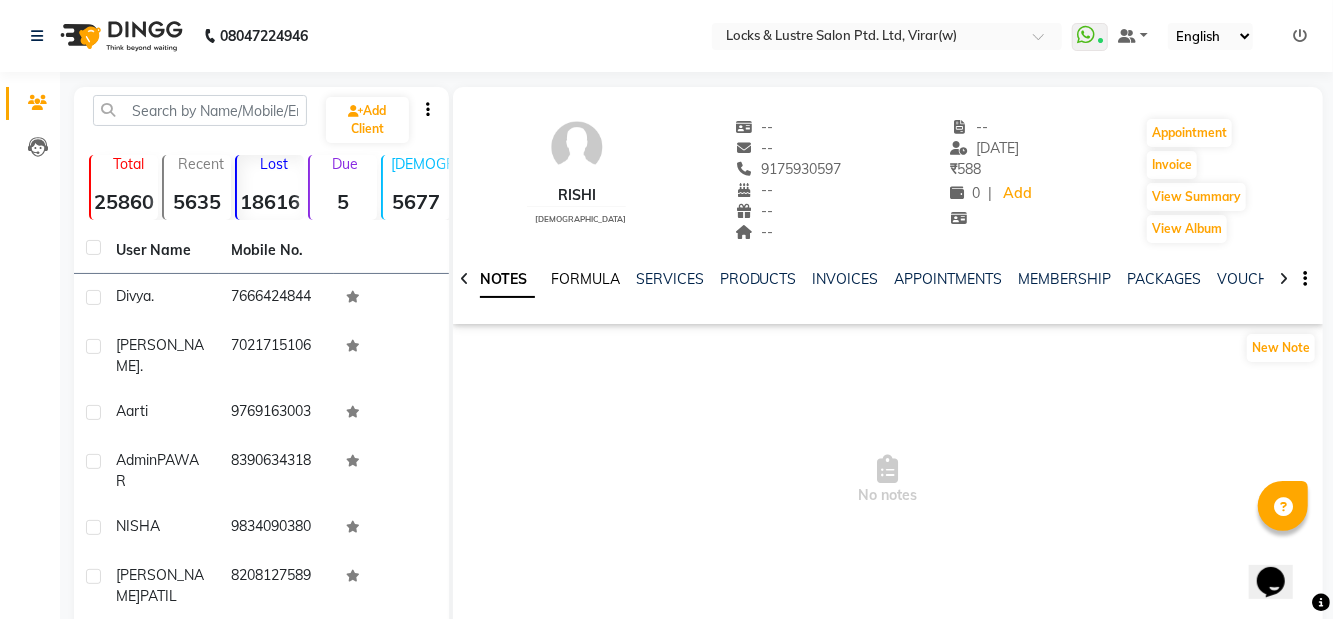 click on "FORMULA" 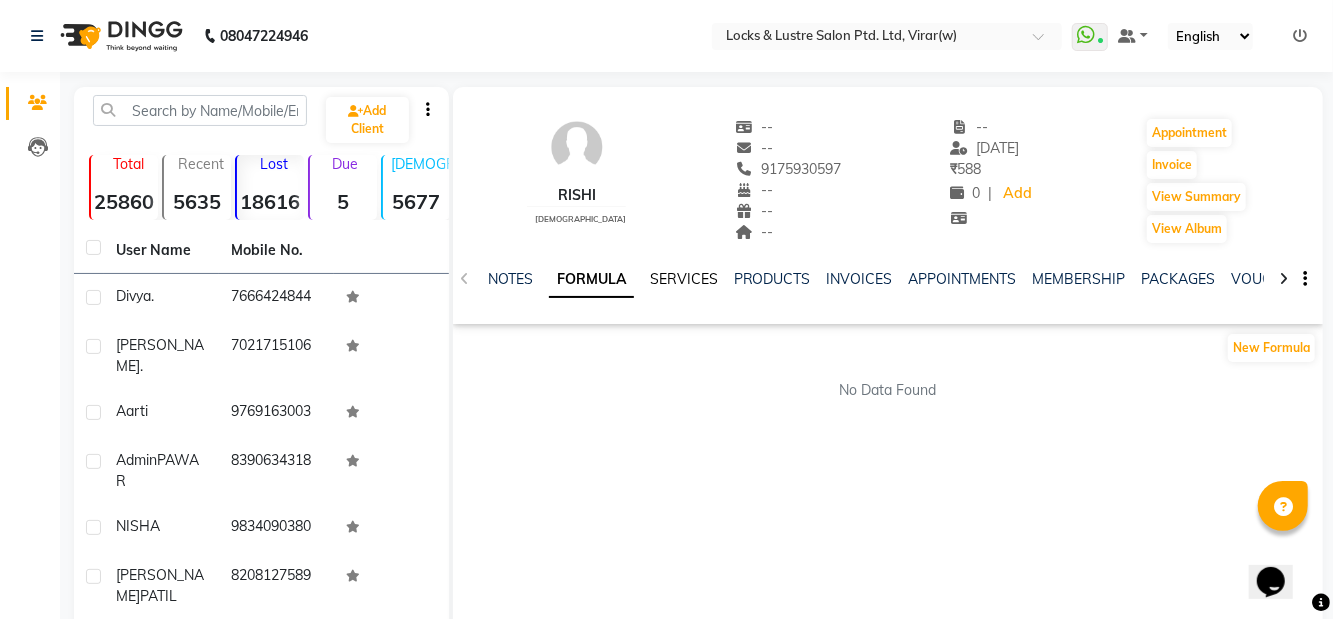 click on "SERVICES" 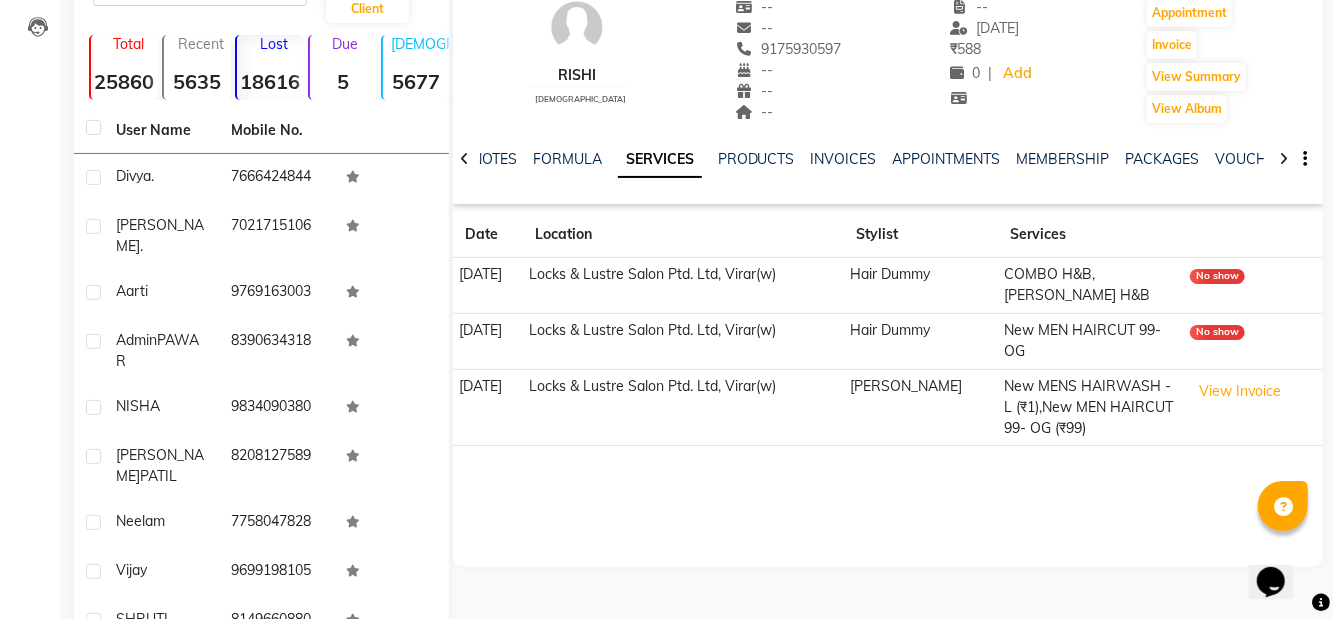 scroll, scrollTop: 126, scrollLeft: 0, axis: vertical 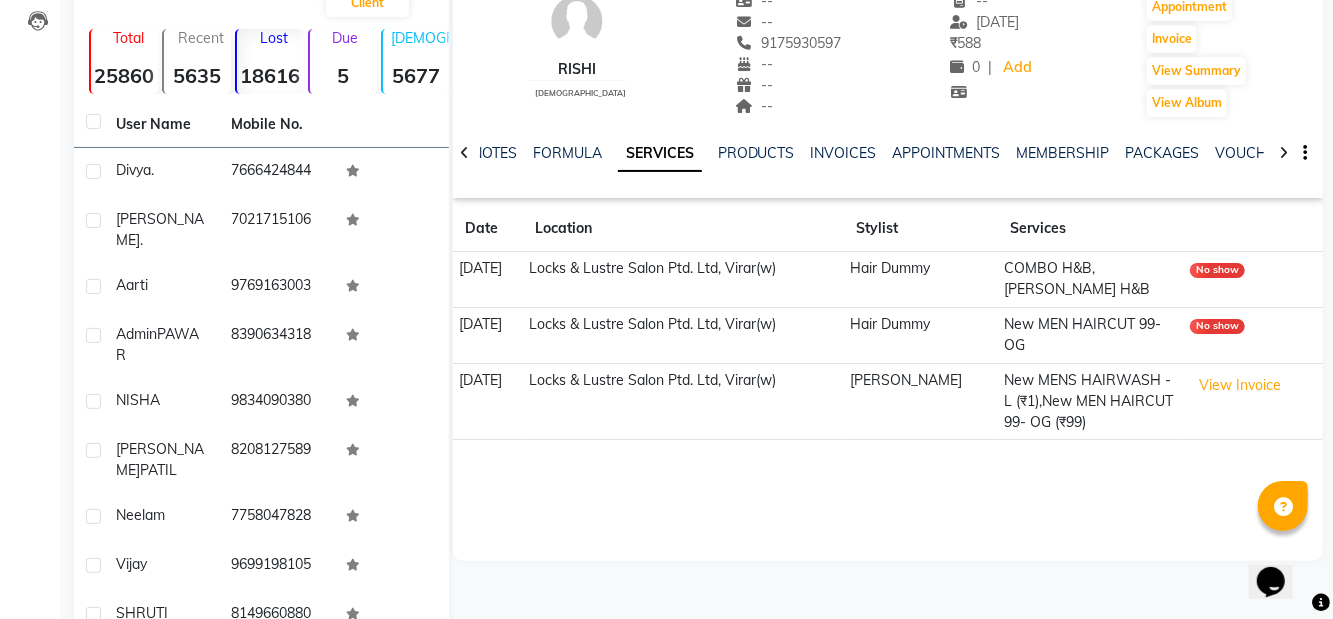 click on "vijay" 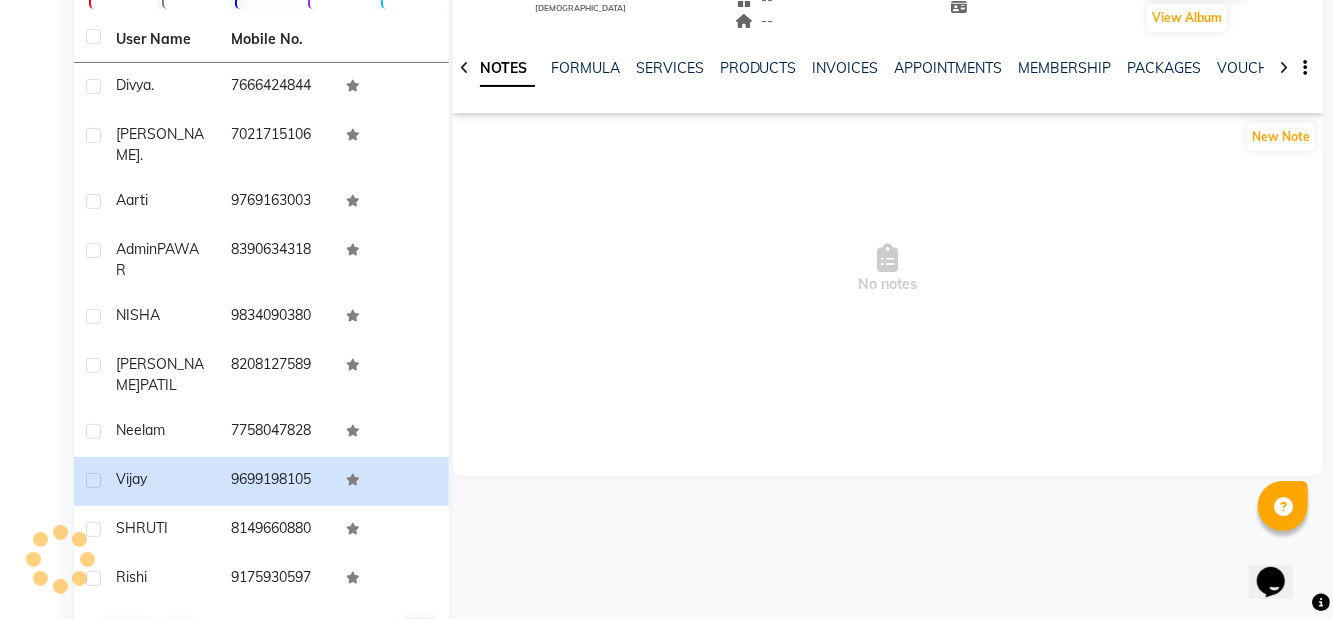 scroll, scrollTop: 250, scrollLeft: 0, axis: vertical 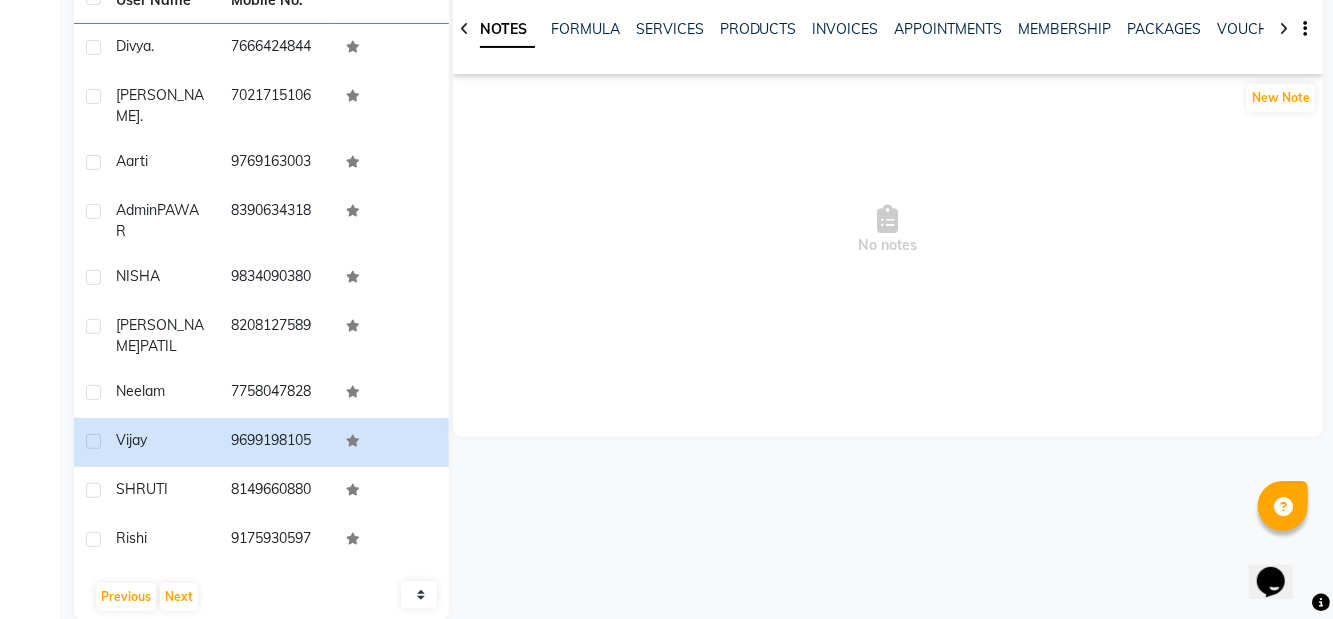 click on "SHRUTI" 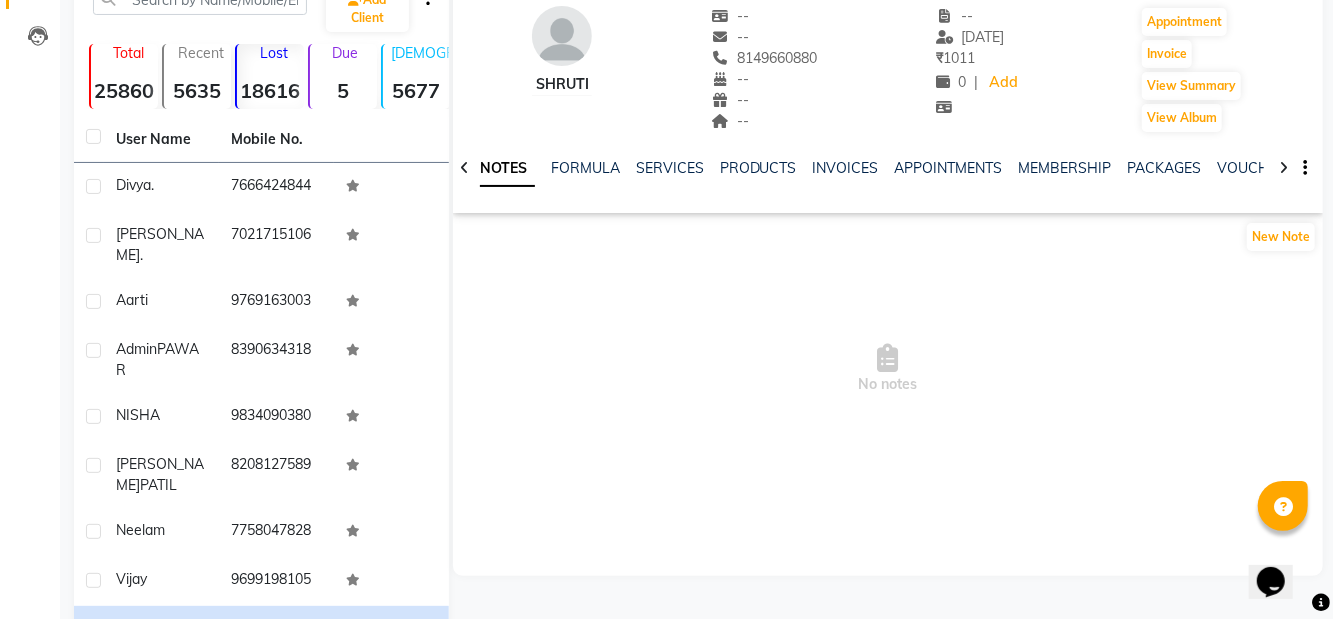 scroll, scrollTop: 110, scrollLeft: 0, axis: vertical 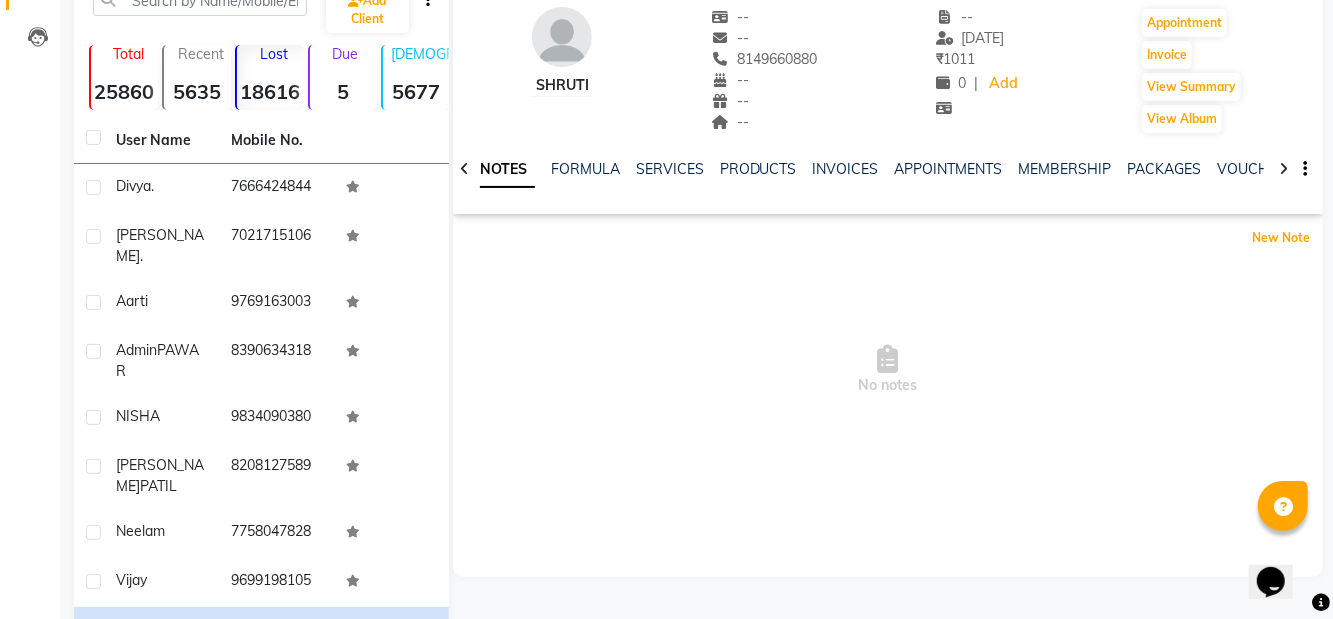 click on "New Note" 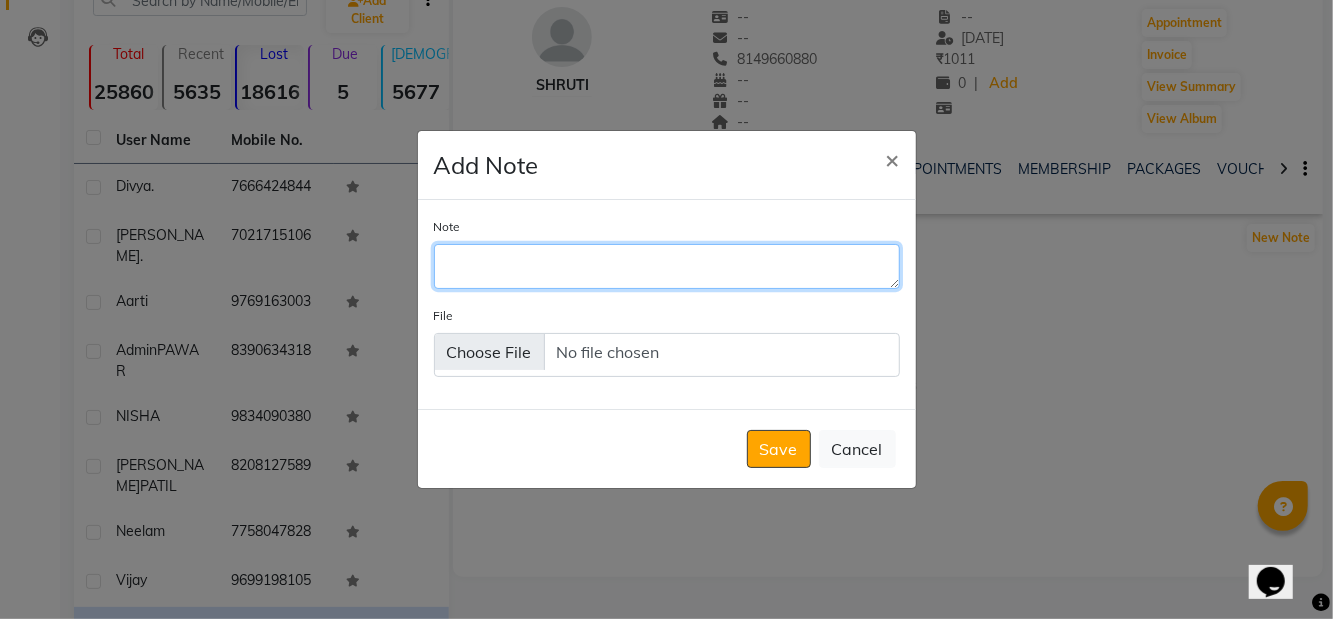 click on "Note" at bounding box center [667, 266] 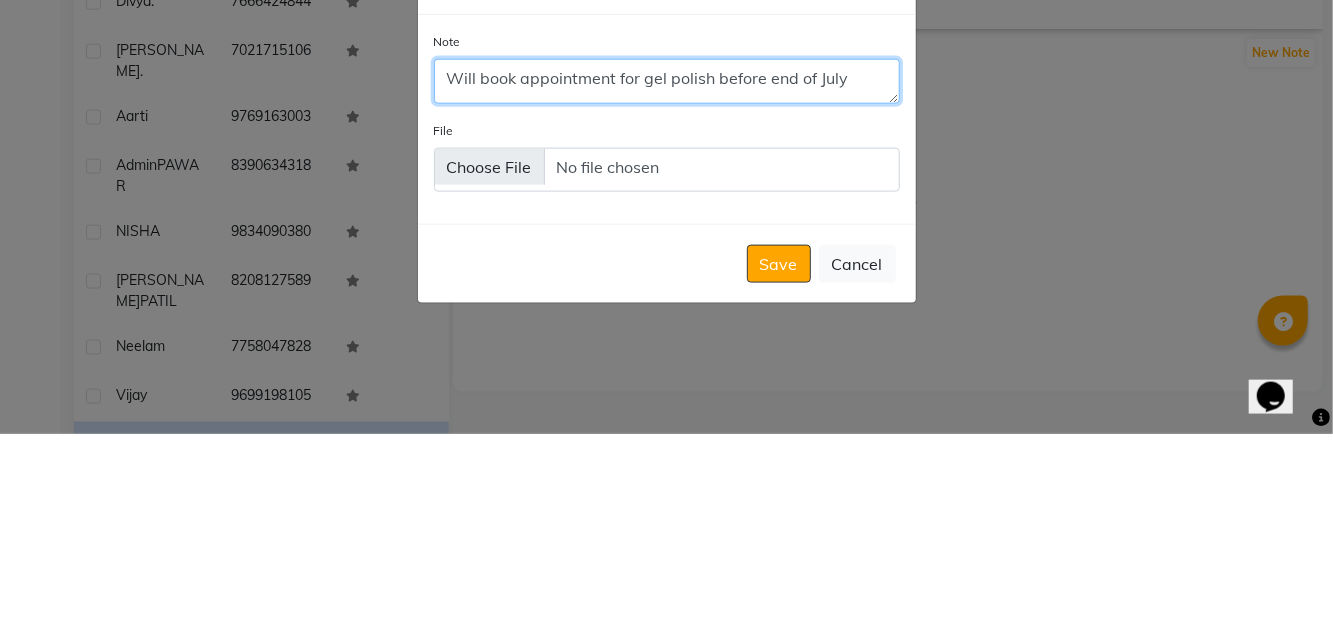 scroll, scrollTop: 110, scrollLeft: 0, axis: vertical 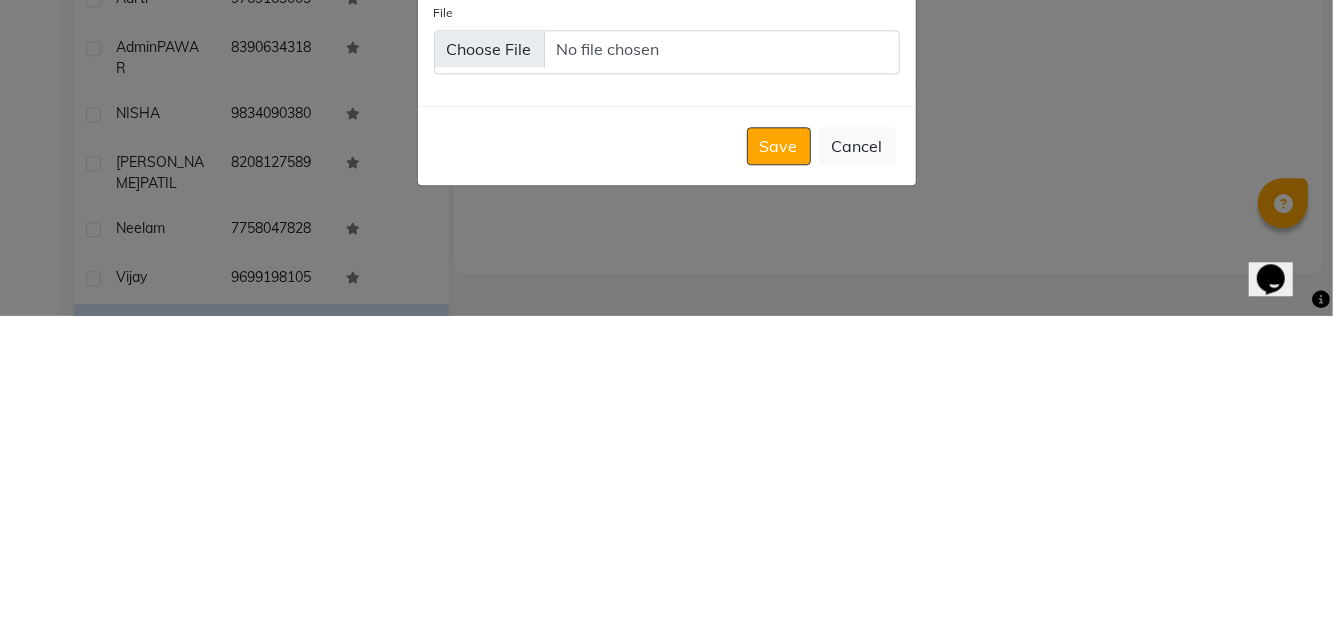 type on "Will book appointment for gel polish before end of July" 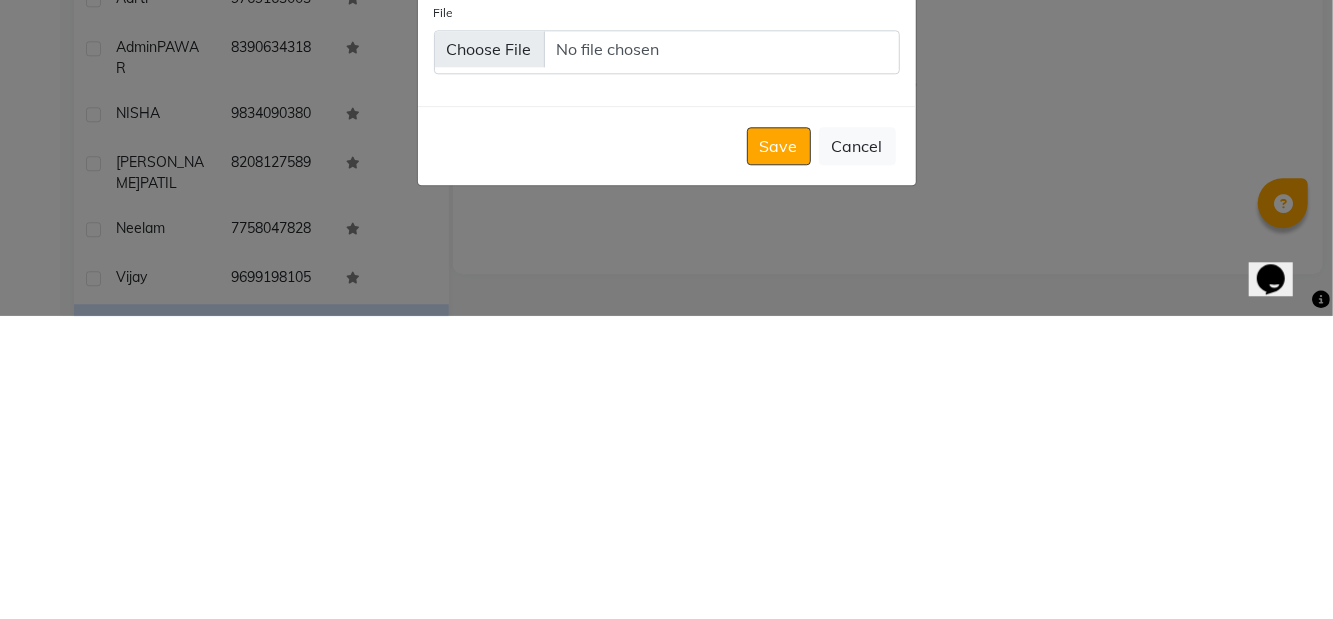 click on "Save" 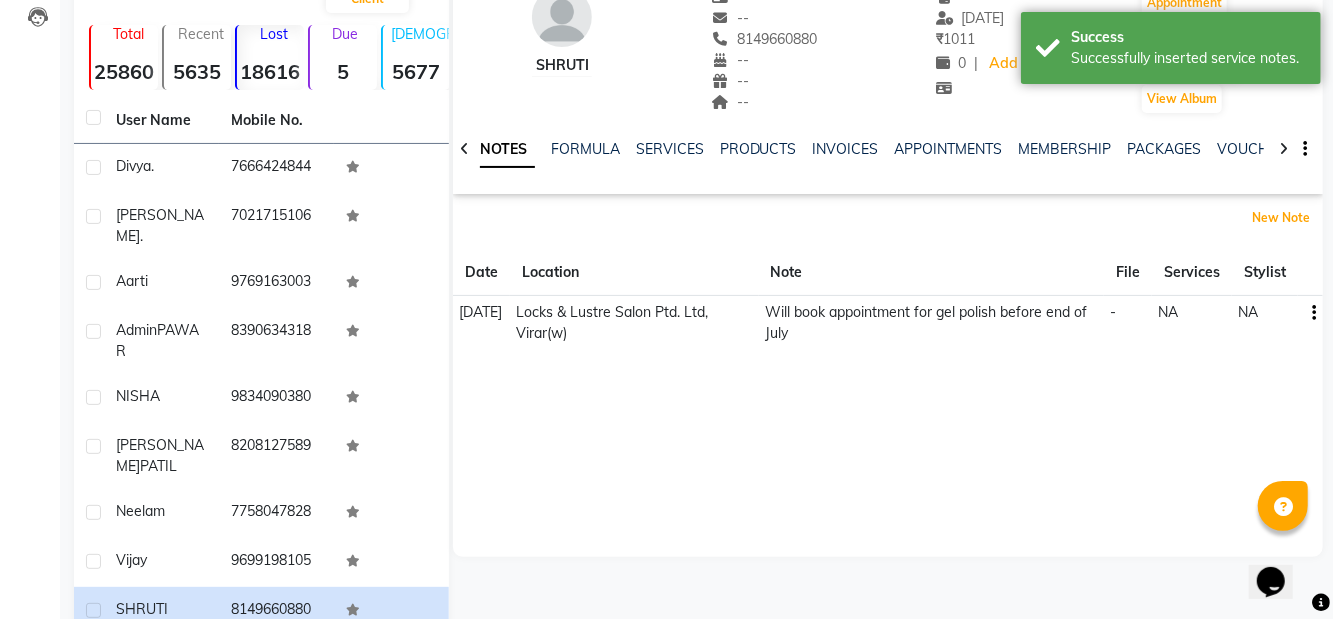 scroll, scrollTop: 181, scrollLeft: 0, axis: vertical 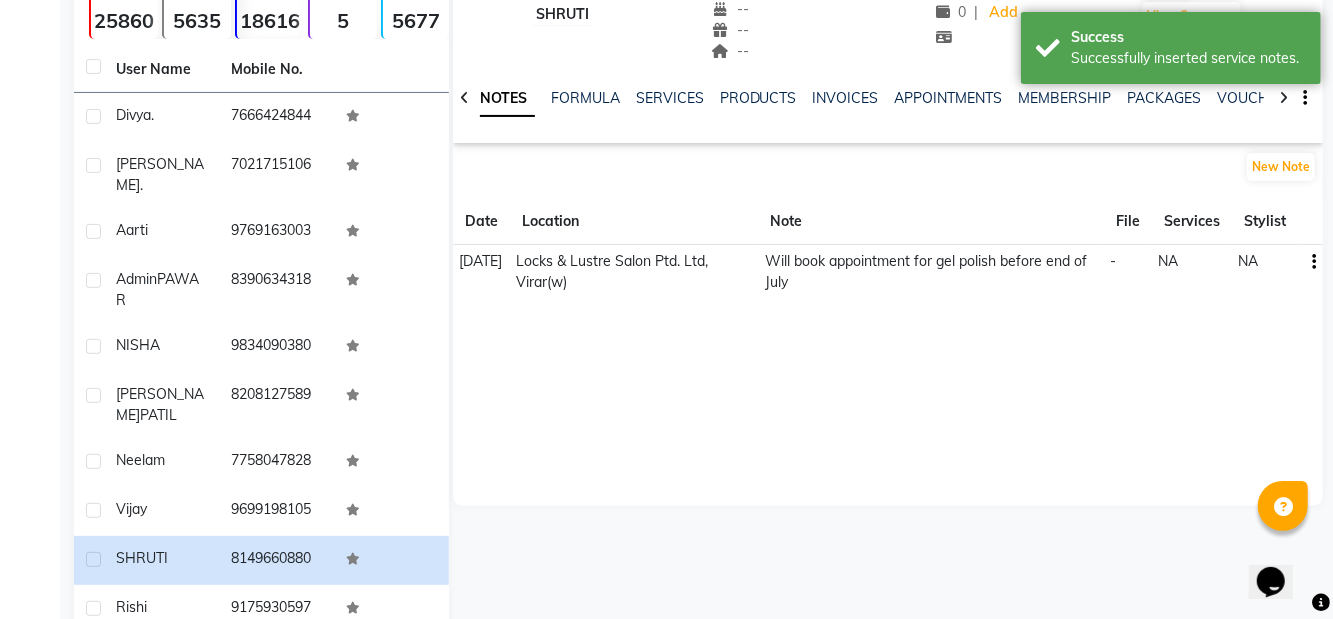 click on "rishi" 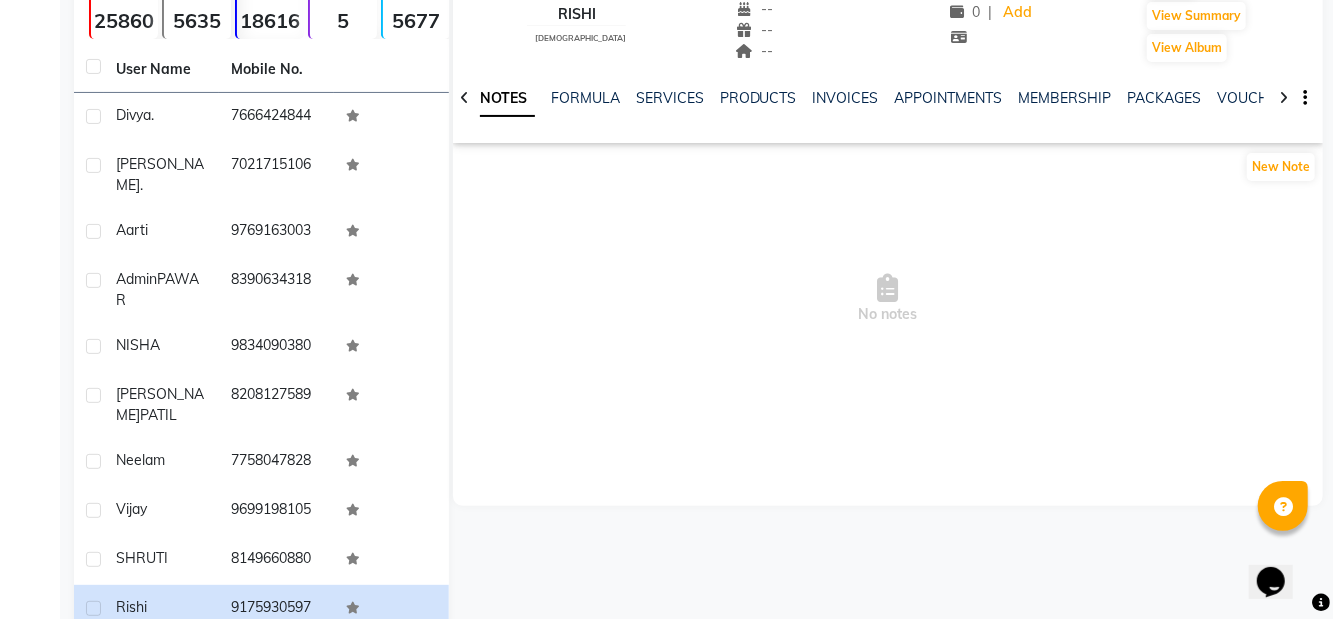 click on "NOTES FORMULA SERVICES PRODUCTS INVOICES APPOINTMENTS MEMBERSHIP PACKAGES VOUCHERS GIFTCARDS POINTS FORMS FAMILY CARDS WALLET" 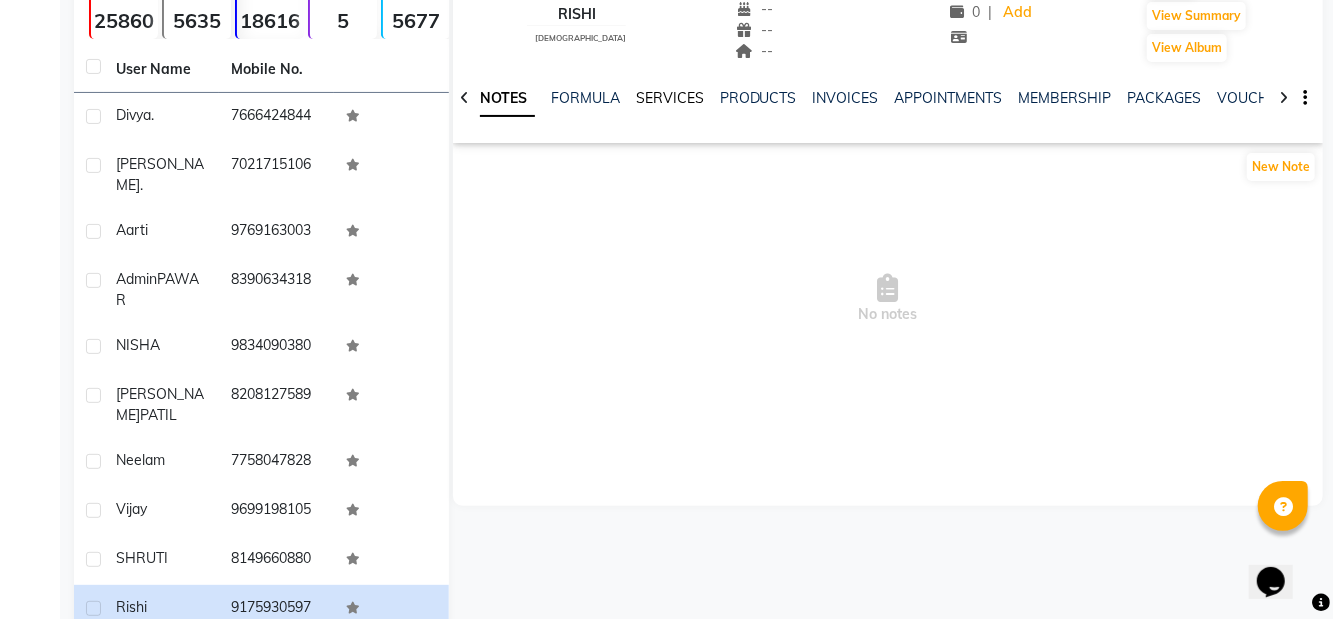 click on "SERVICES" 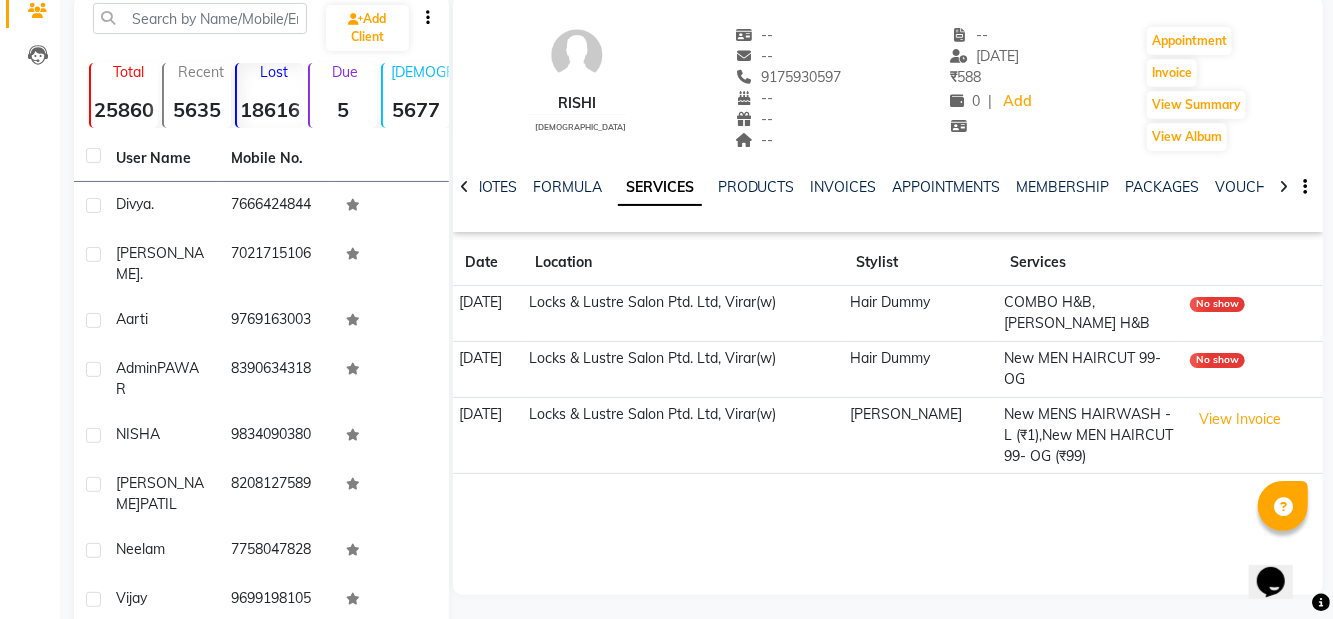 scroll, scrollTop: 102, scrollLeft: 0, axis: vertical 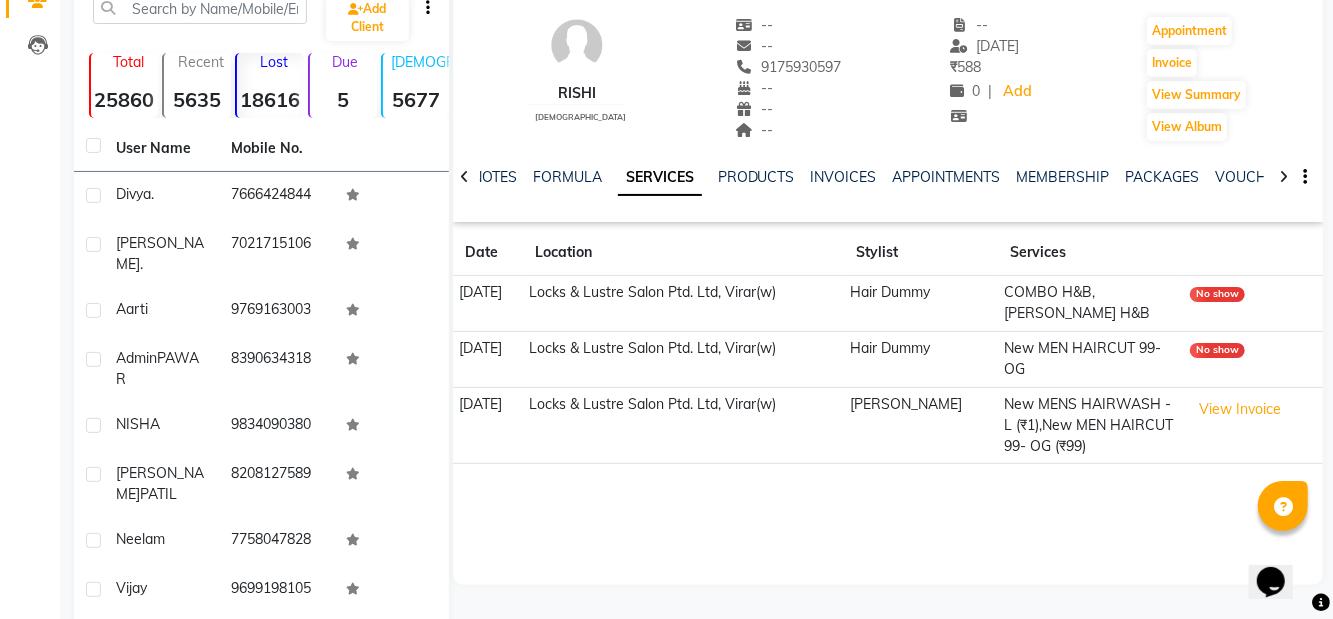 click on "9175930597" 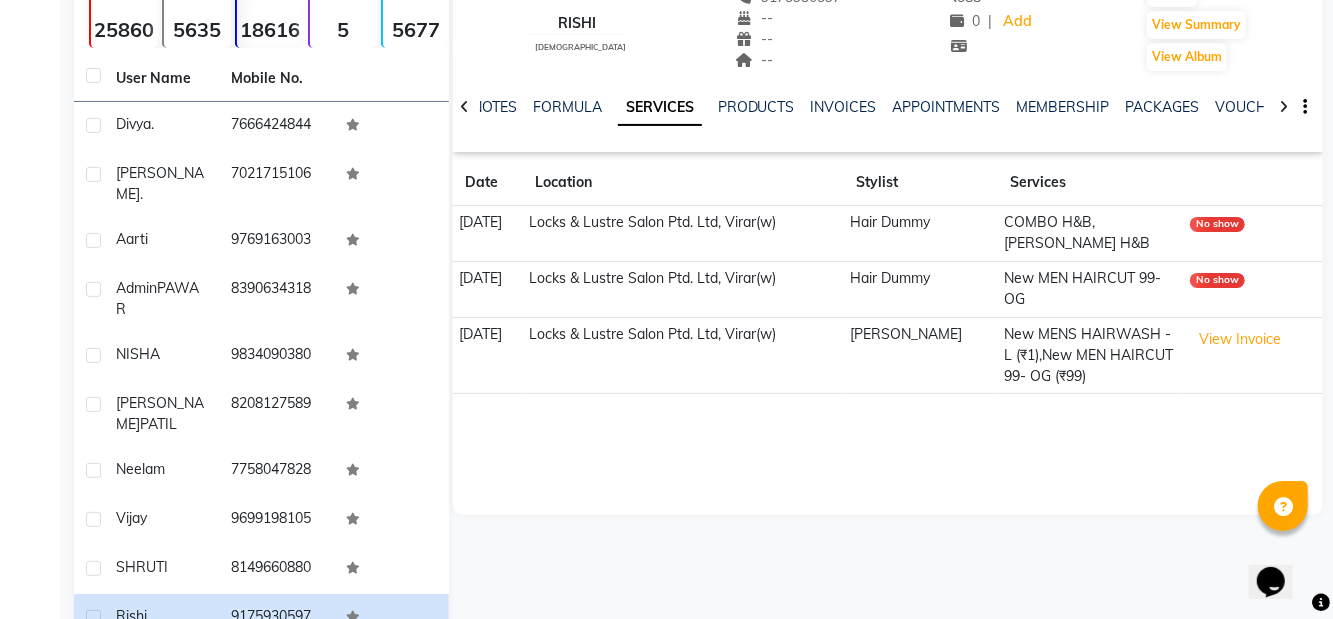 scroll, scrollTop: 167, scrollLeft: 0, axis: vertical 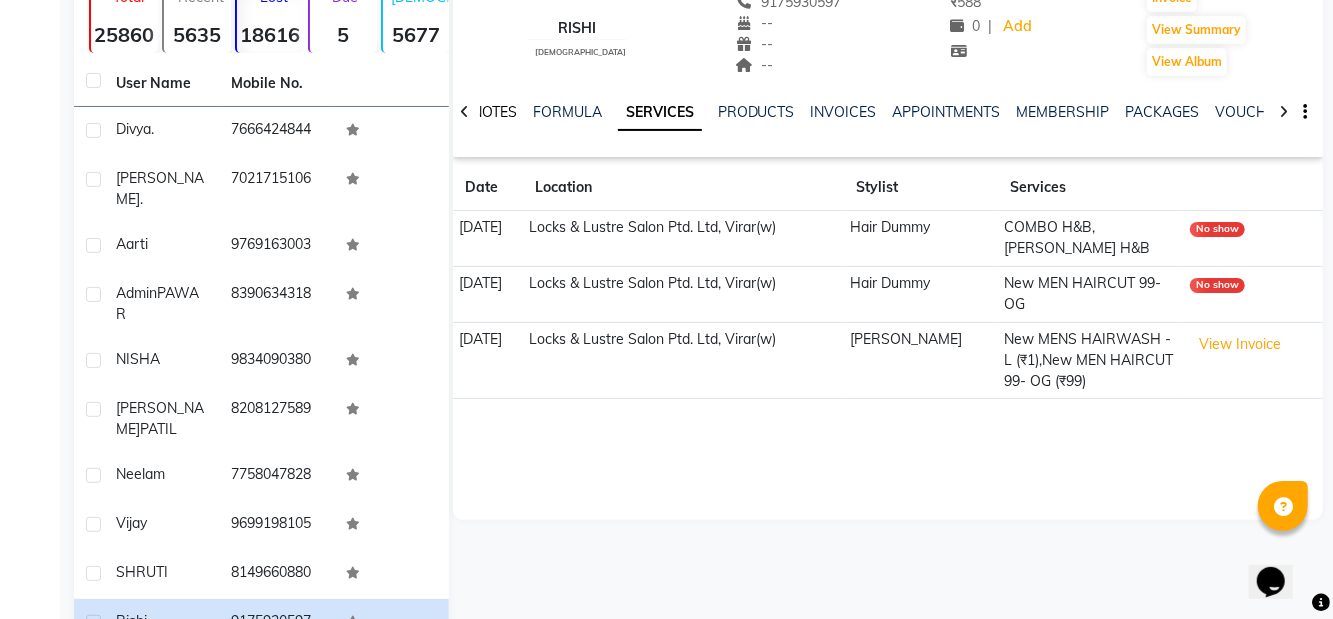 click on "NOTES" 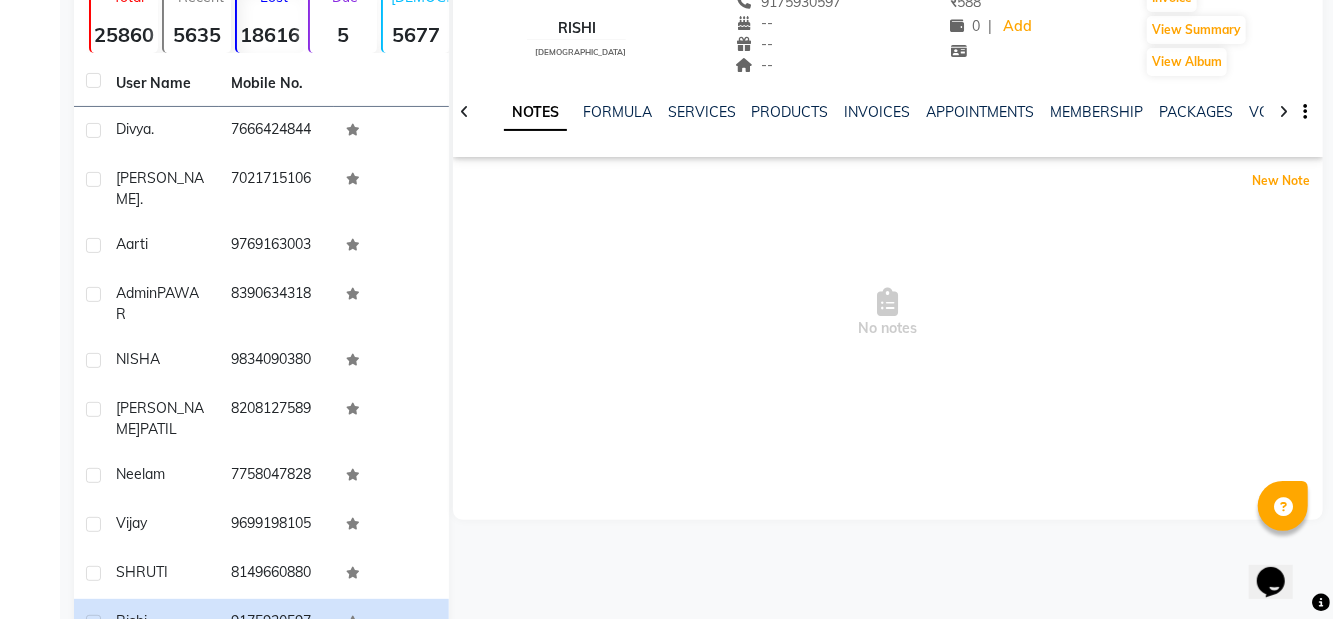 click on "New Note" 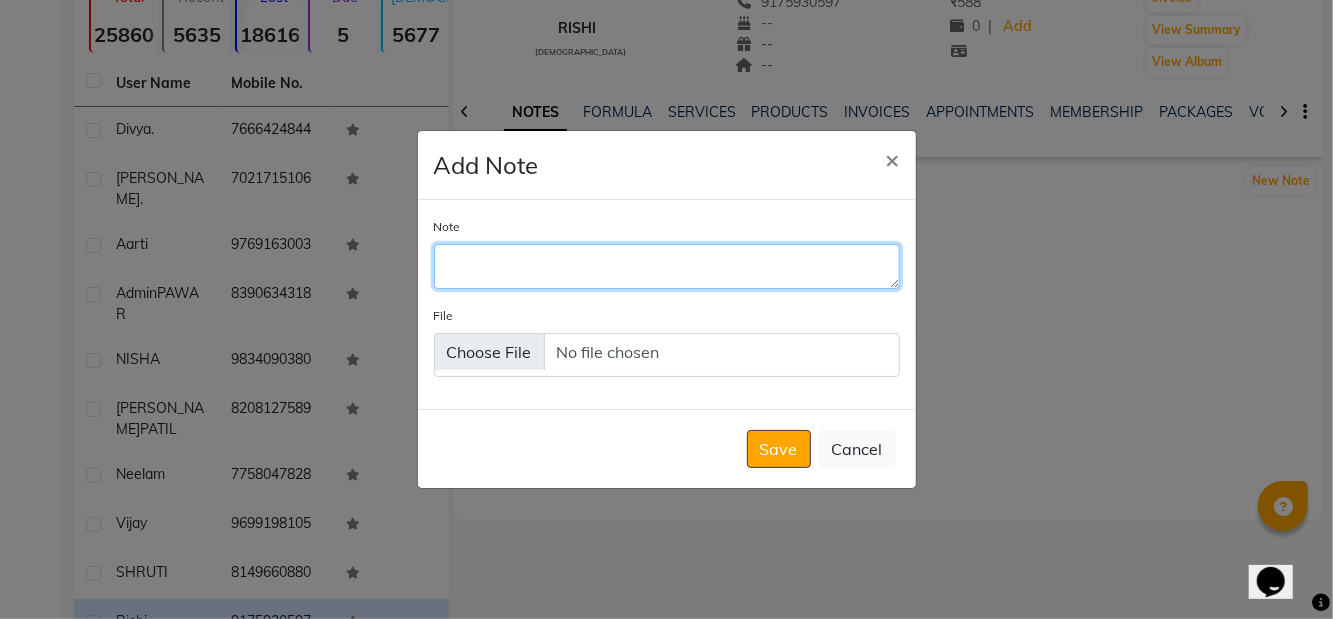 click on "Note" at bounding box center (667, 266) 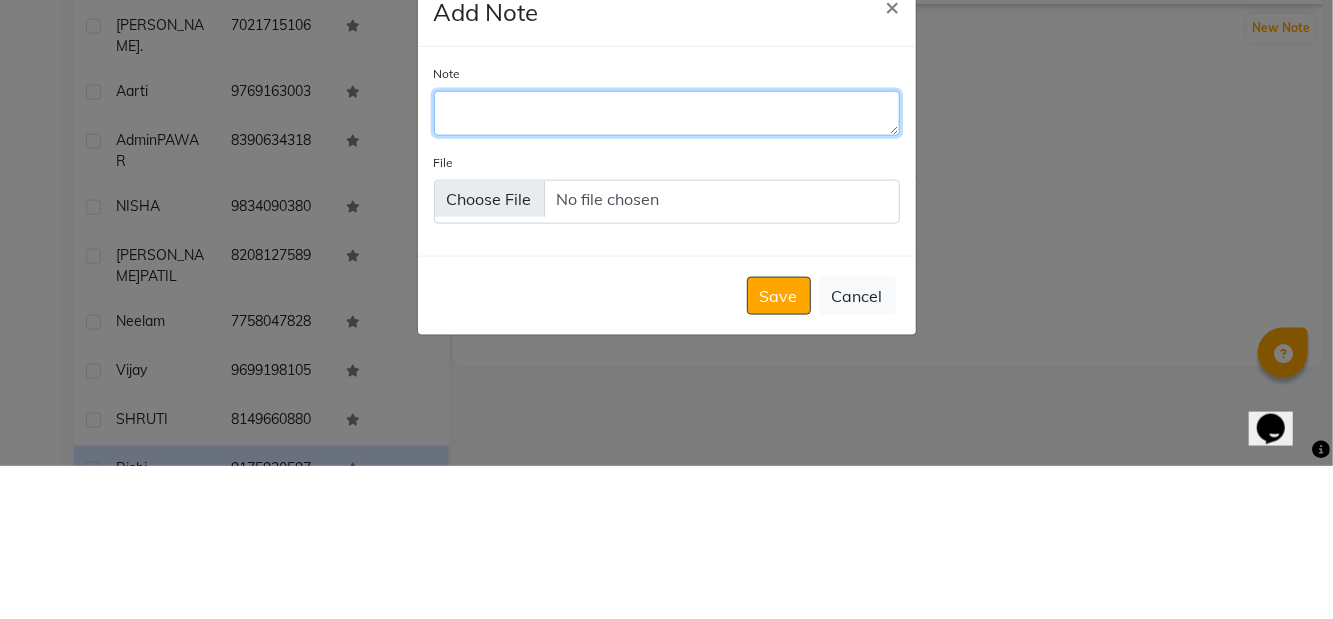 scroll, scrollTop: 167, scrollLeft: 0, axis: vertical 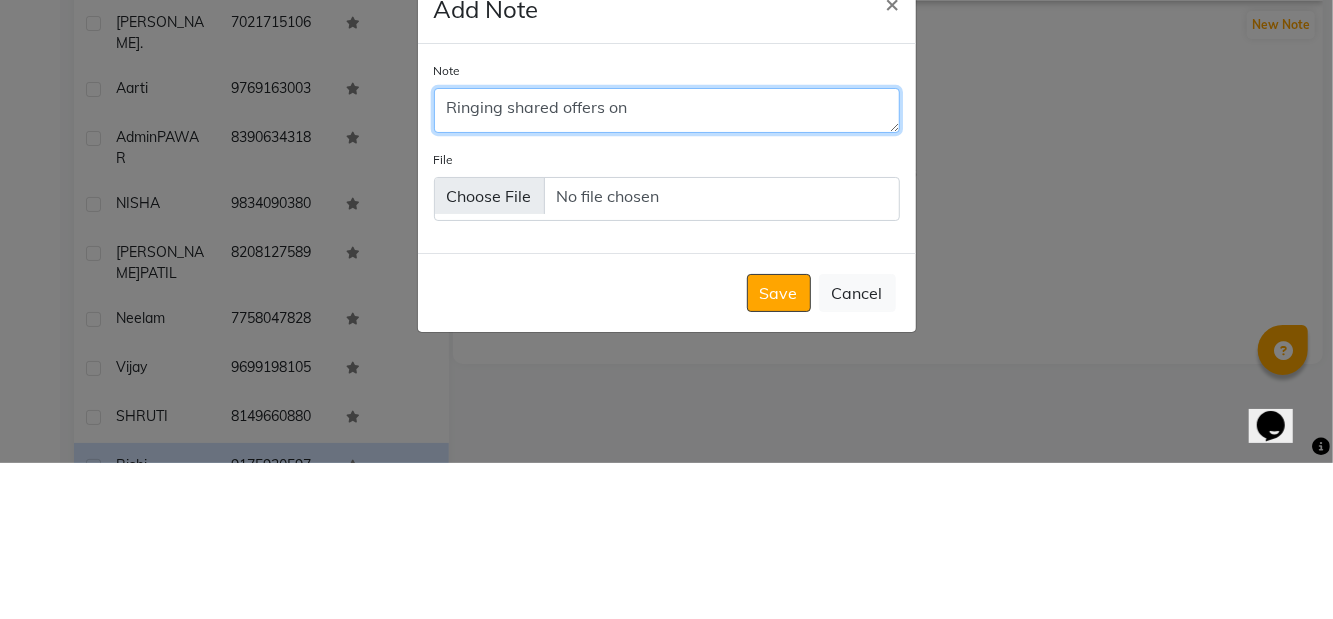 type on "Ringing shared offers on WhatsApp" 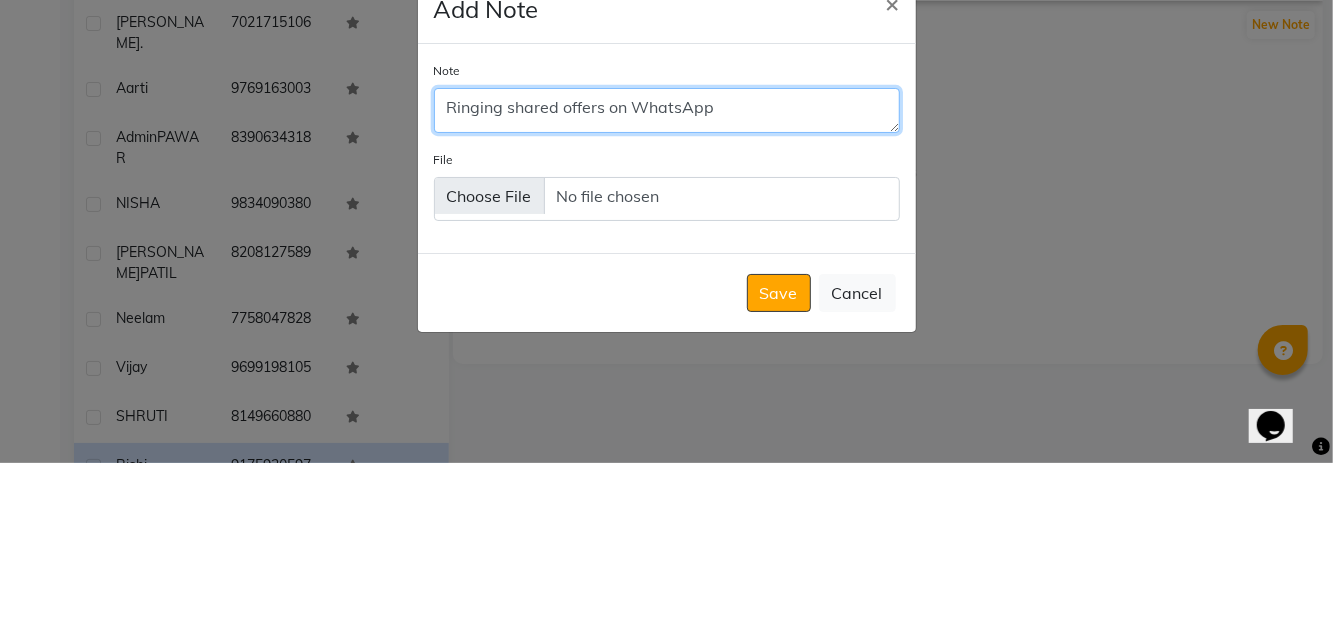 scroll, scrollTop: 167, scrollLeft: 0, axis: vertical 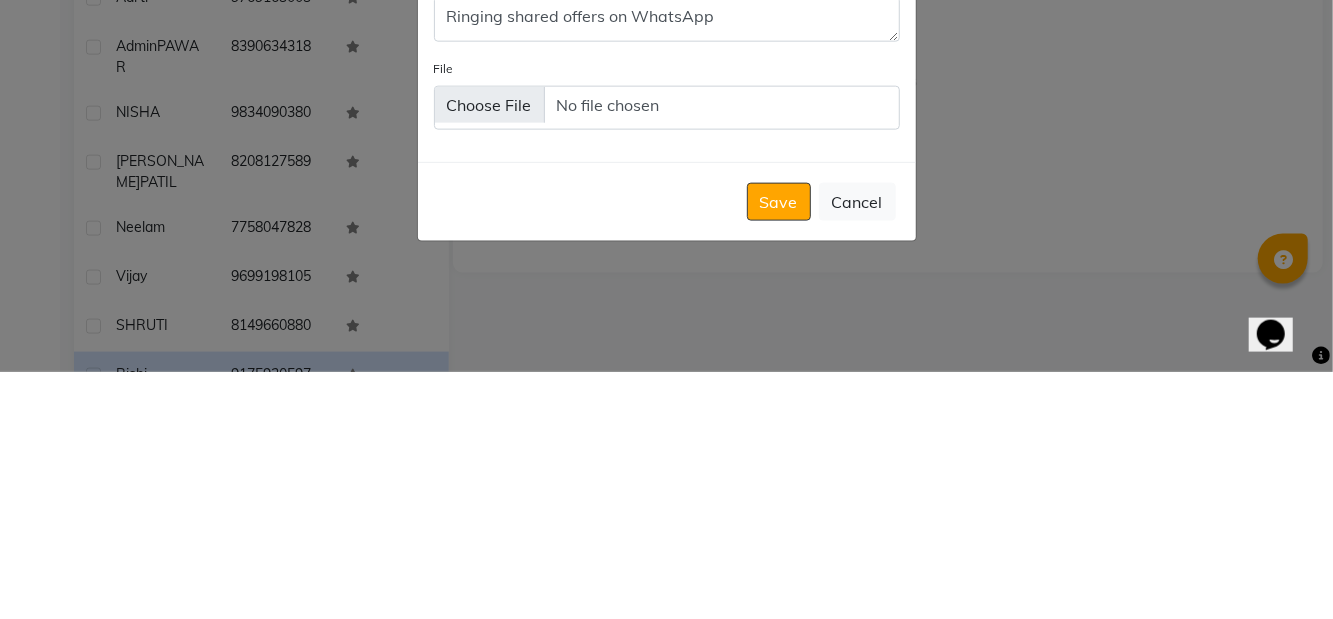 click on "Save" 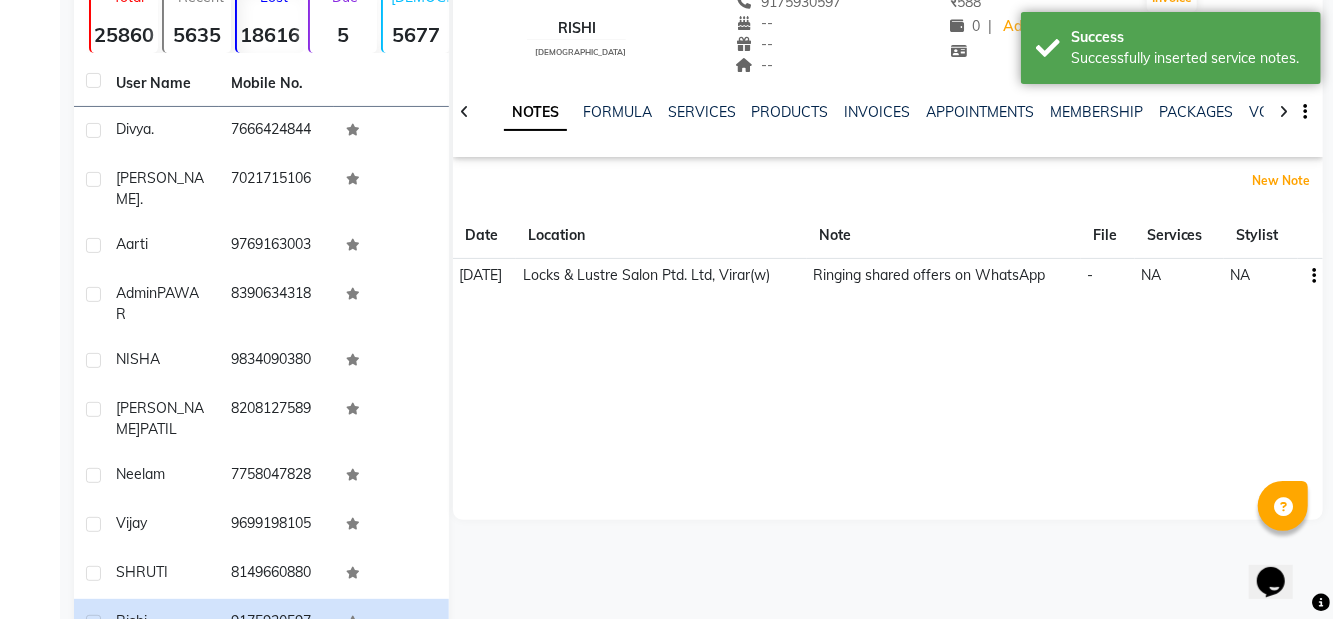 scroll, scrollTop: 181, scrollLeft: 0, axis: vertical 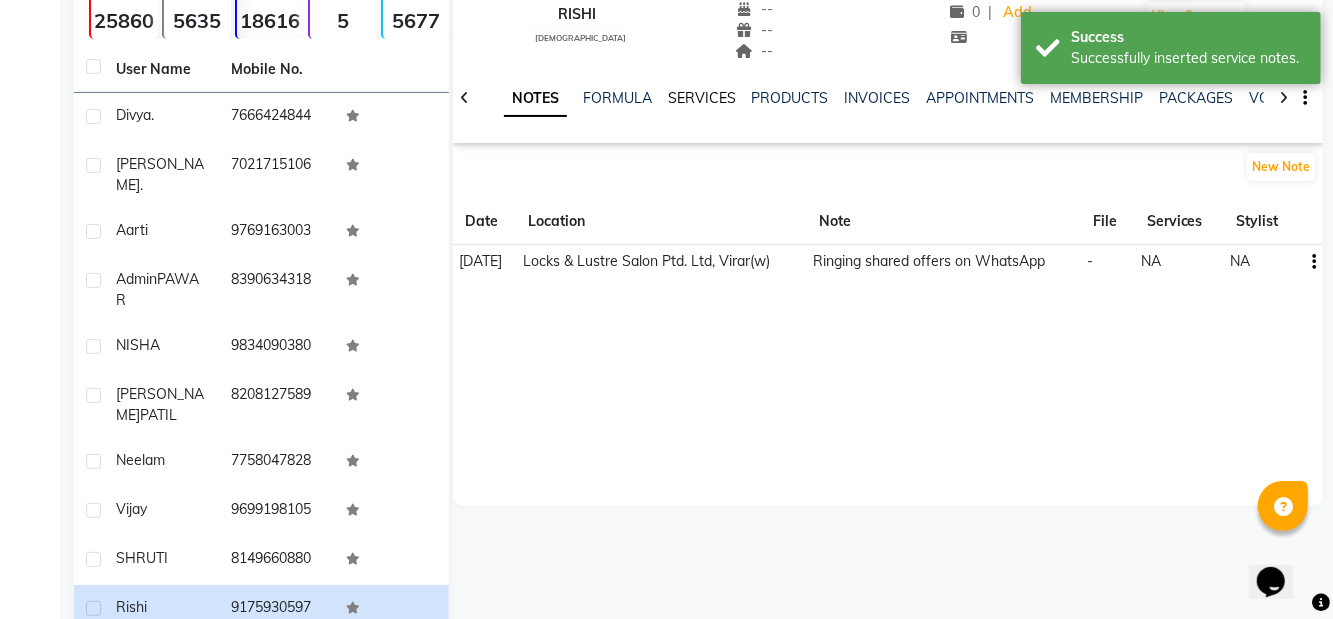 click on "SERVICES" 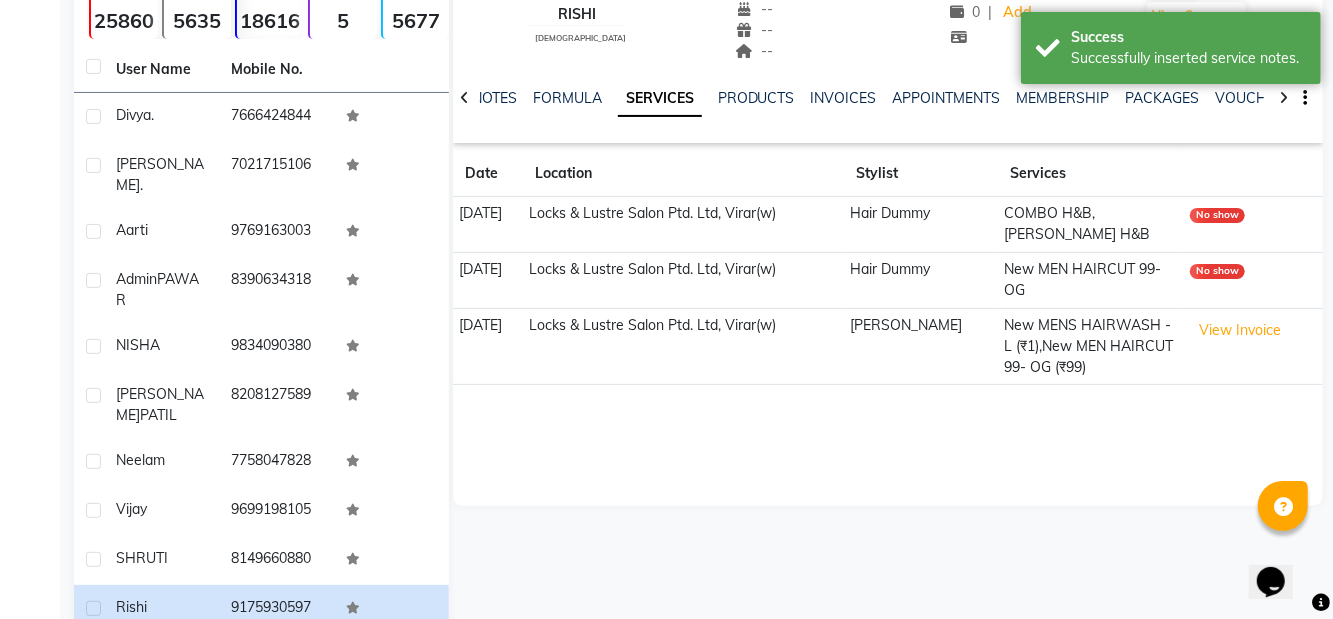click on "10   50   100" 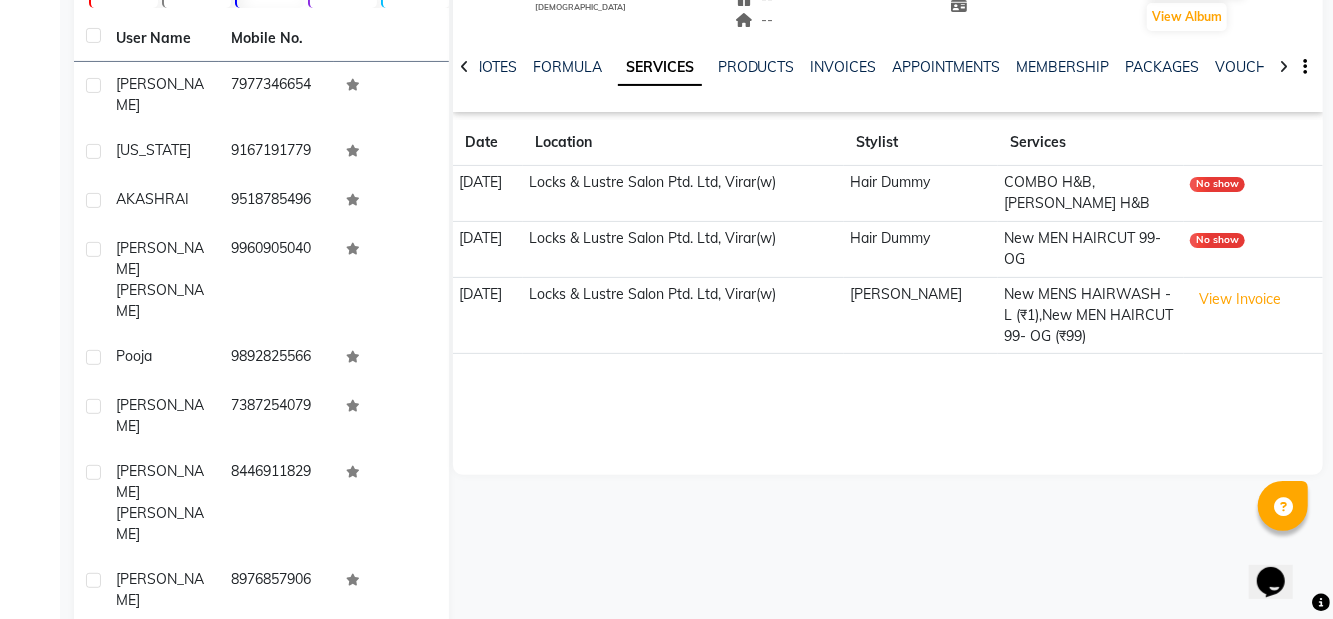 scroll, scrollTop: 0, scrollLeft: 0, axis: both 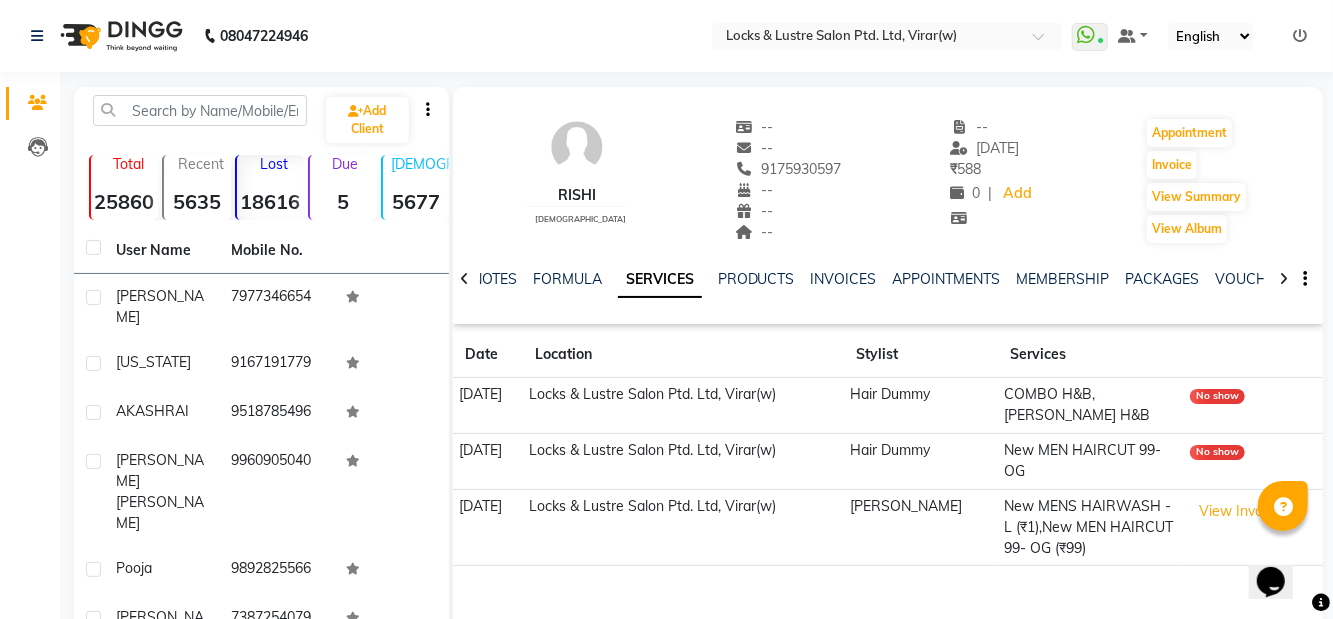 click on "9175930597" 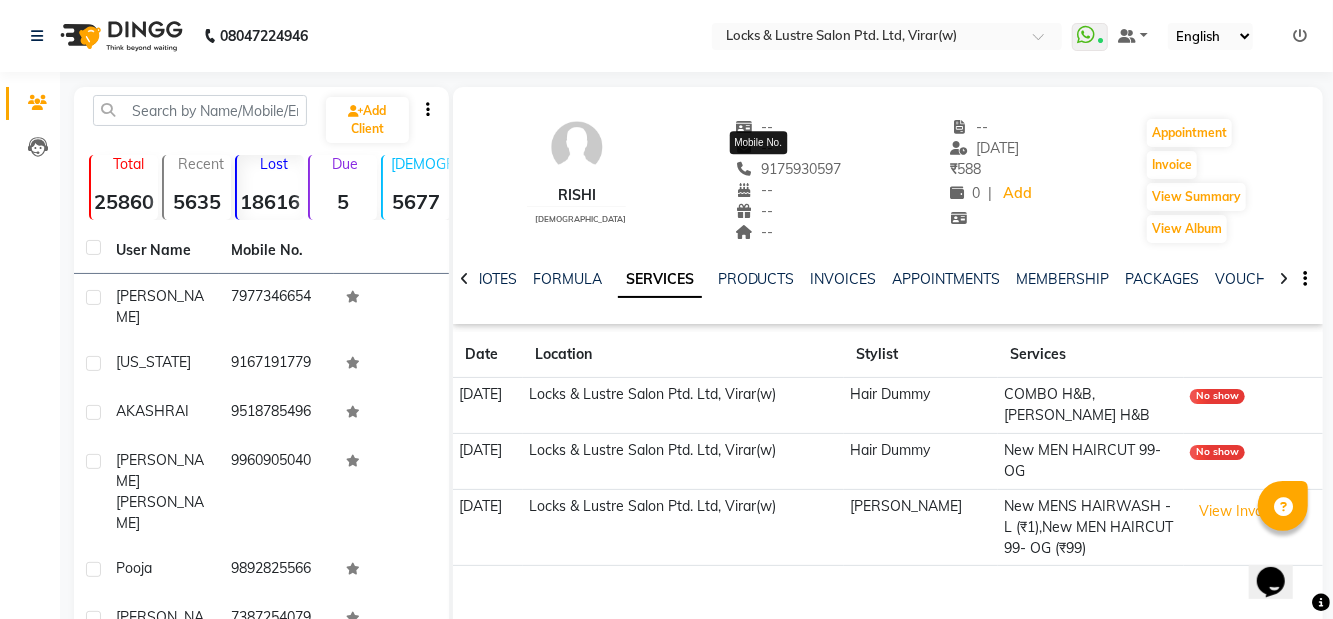 click on "18616" 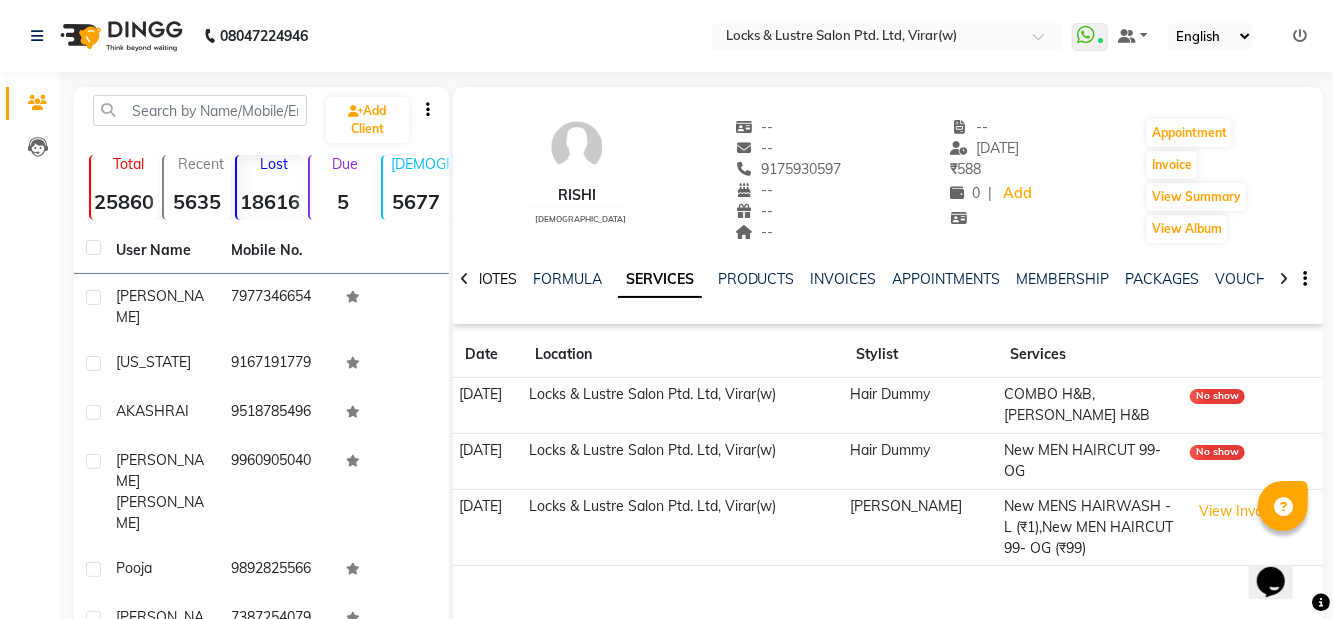 click on "NOTES" 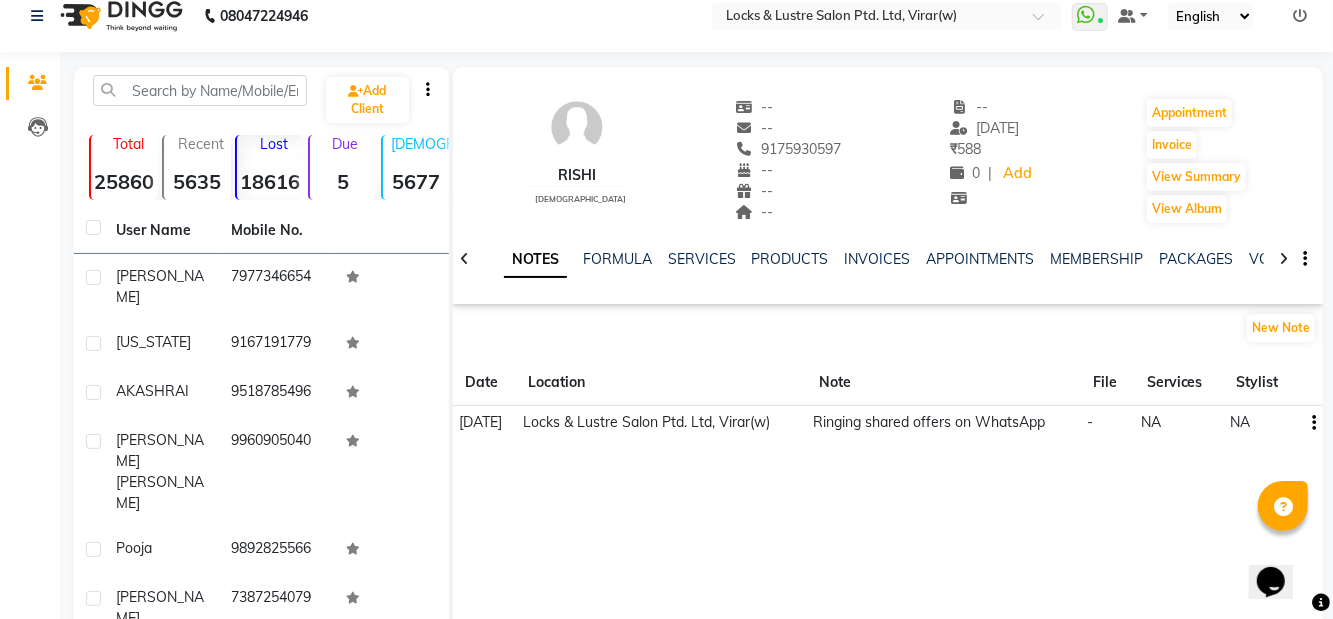 scroll, scrollTop: 0, scrollLeft: 0, axis: both 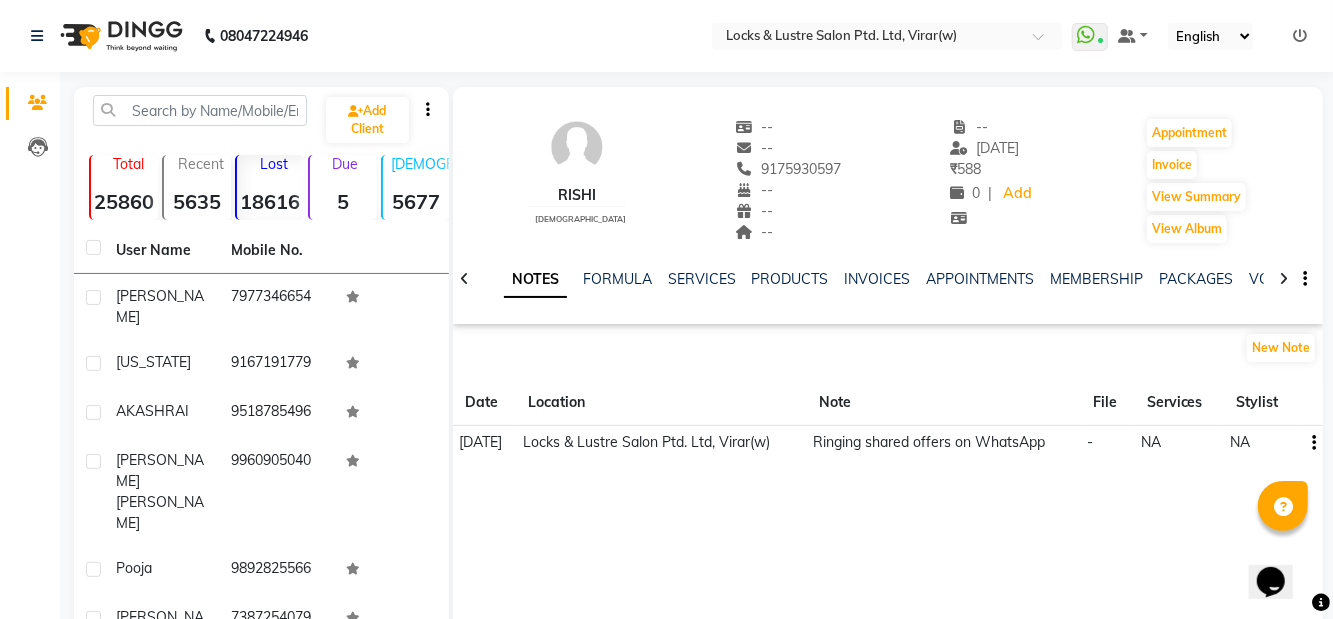 click on "[US_STATE]" 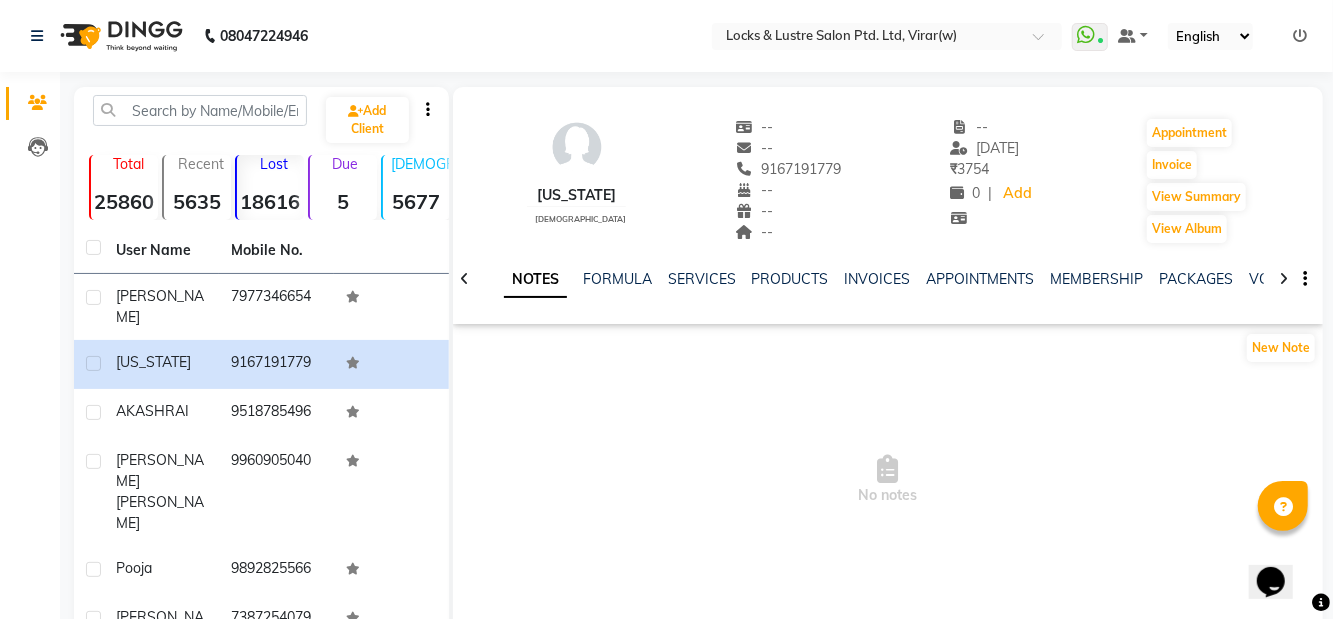 click on "[PERSON_NAME]" 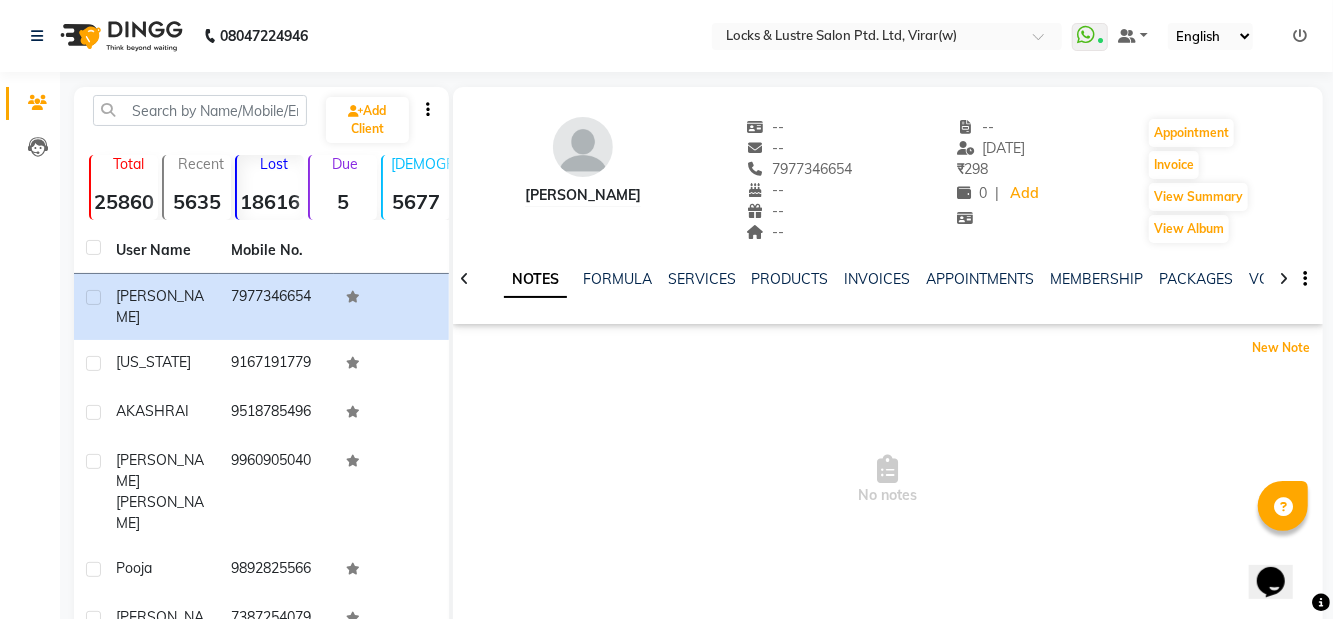 click on "New Note" 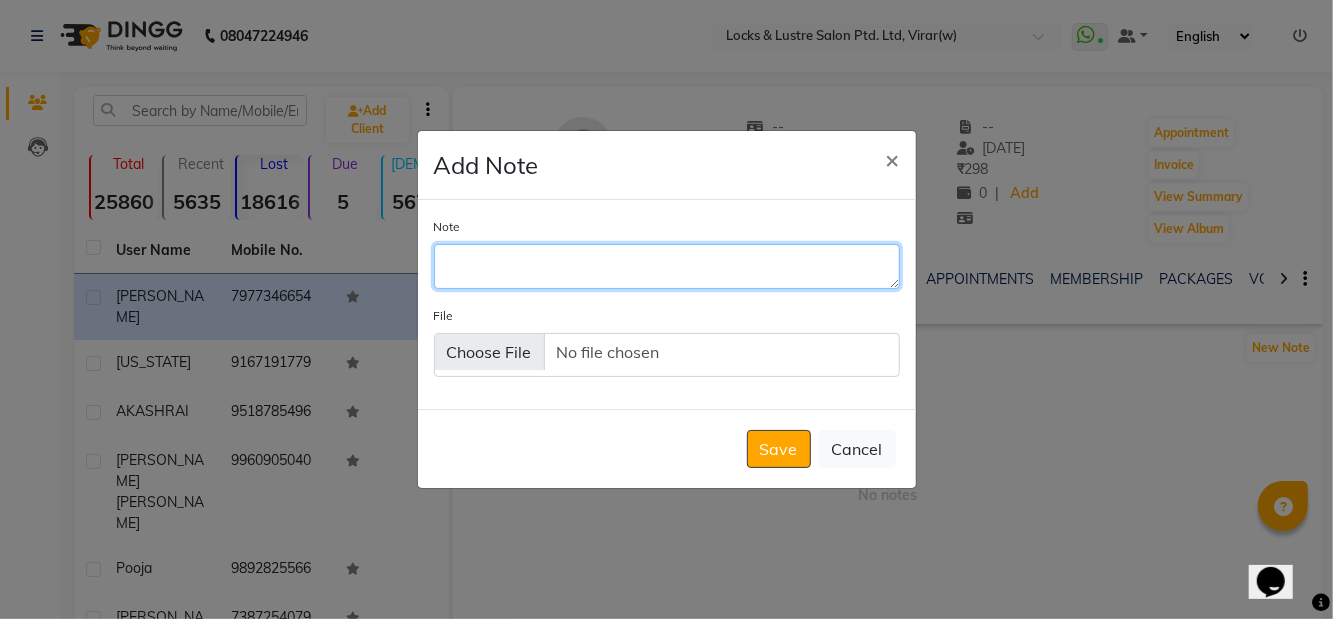 click on "Note" at bounding box center [667, 266] 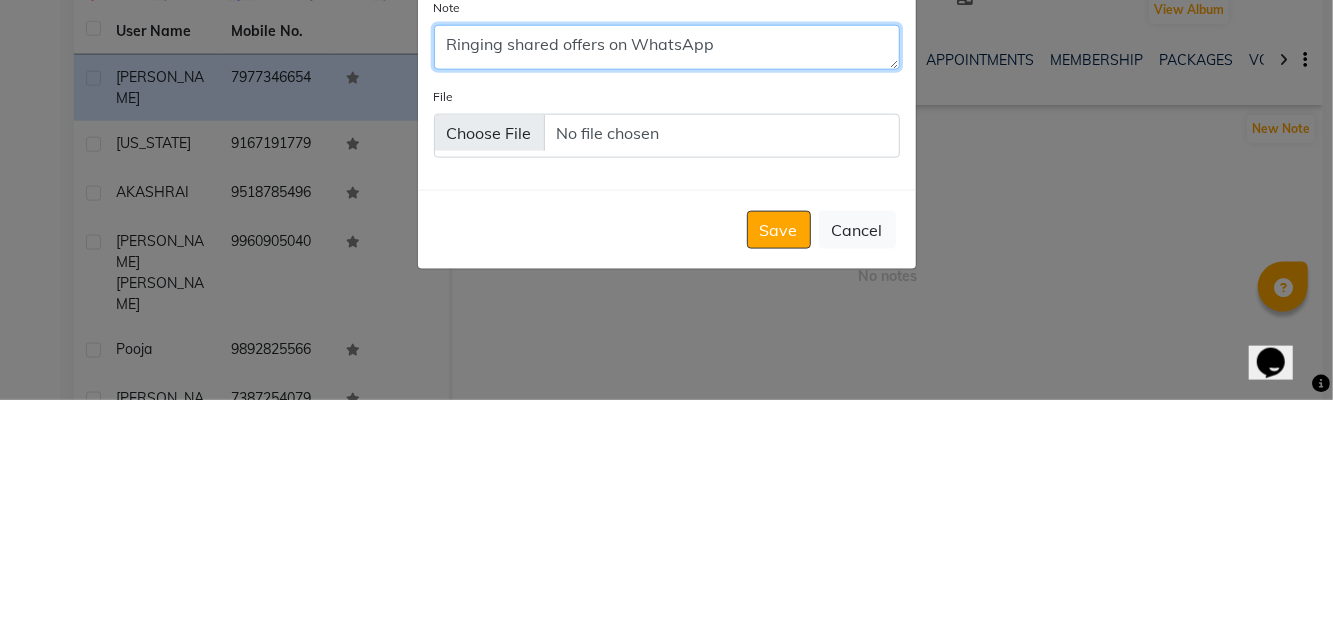 type on "Ringing shared offers on WhatsApp" 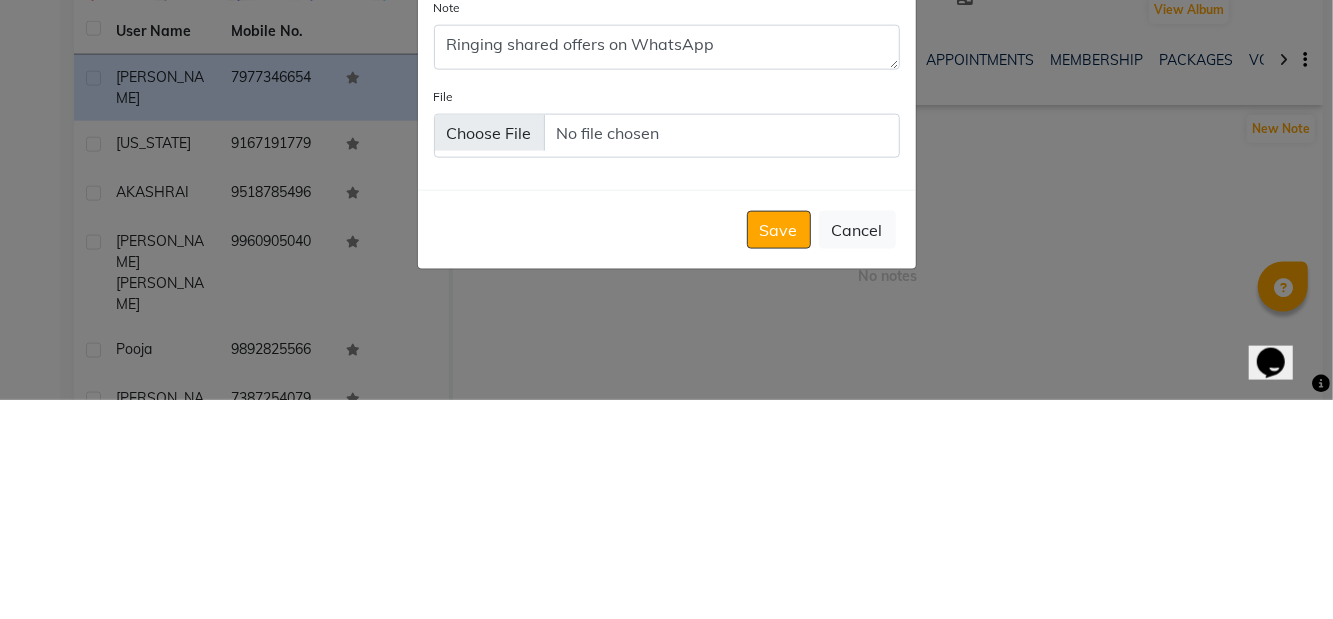 click on "Save" 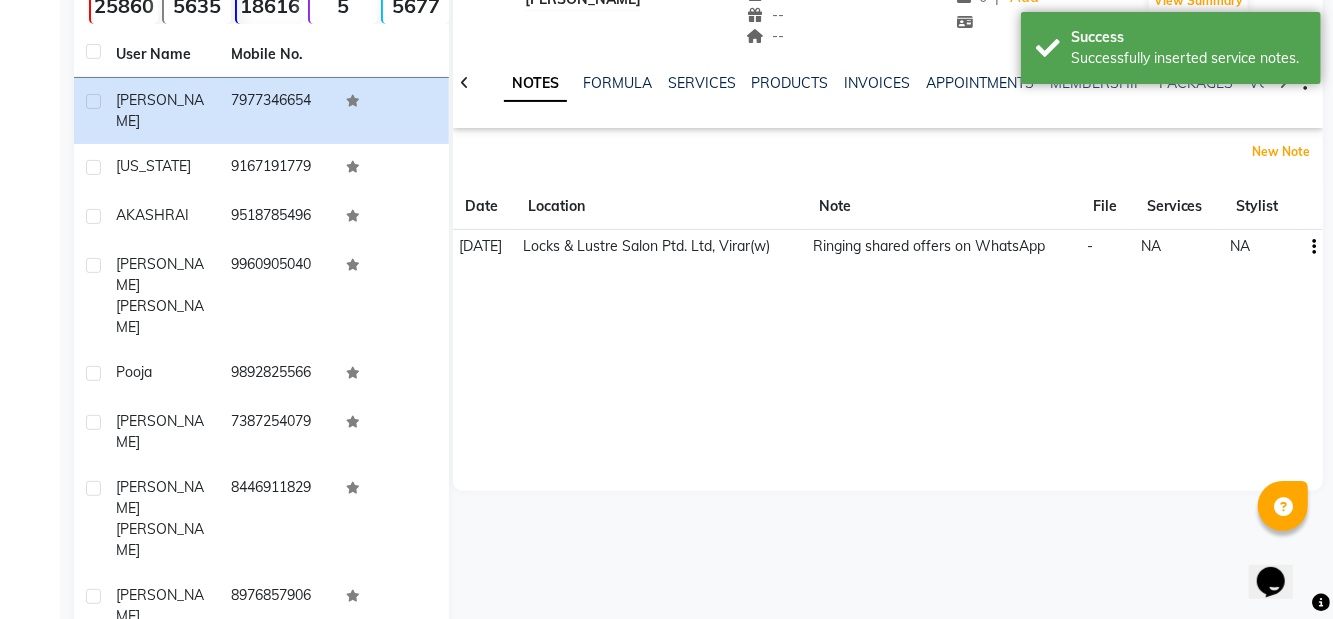 scroll, scrollTop: 203, scrollLeft: 0, axis: vertical 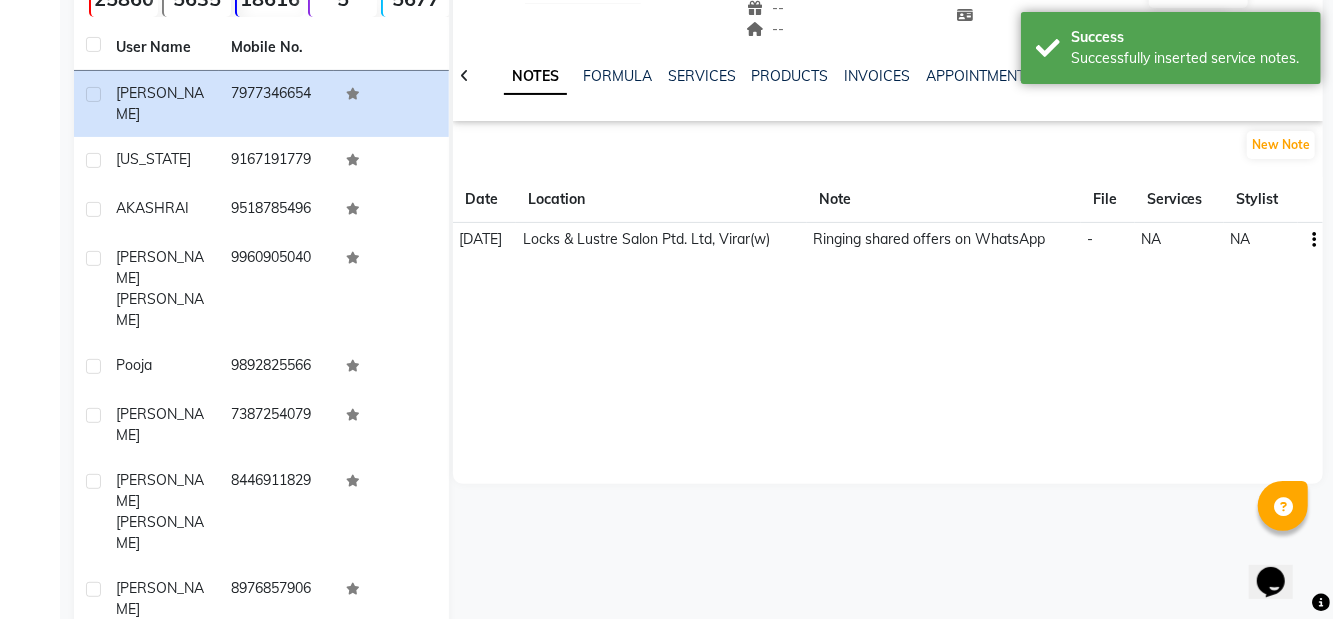 click on "[US_STATE]" 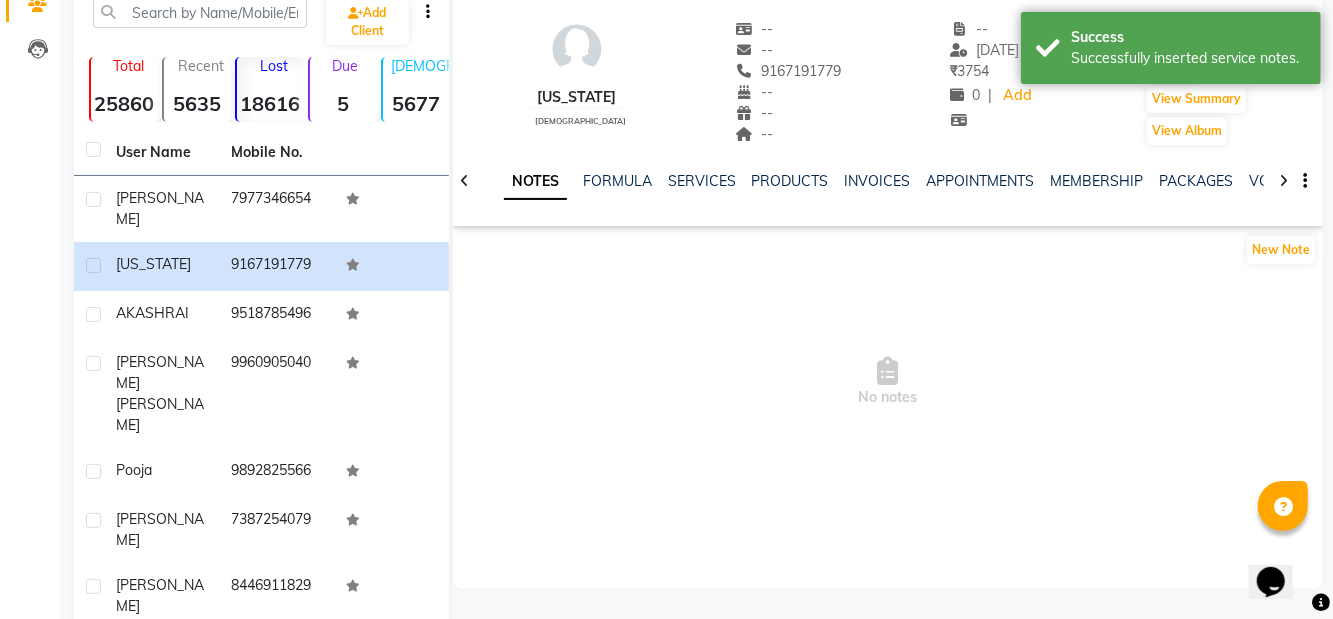 scroll, scrollTop: 100, scrollLeft: 0, axis: vertical 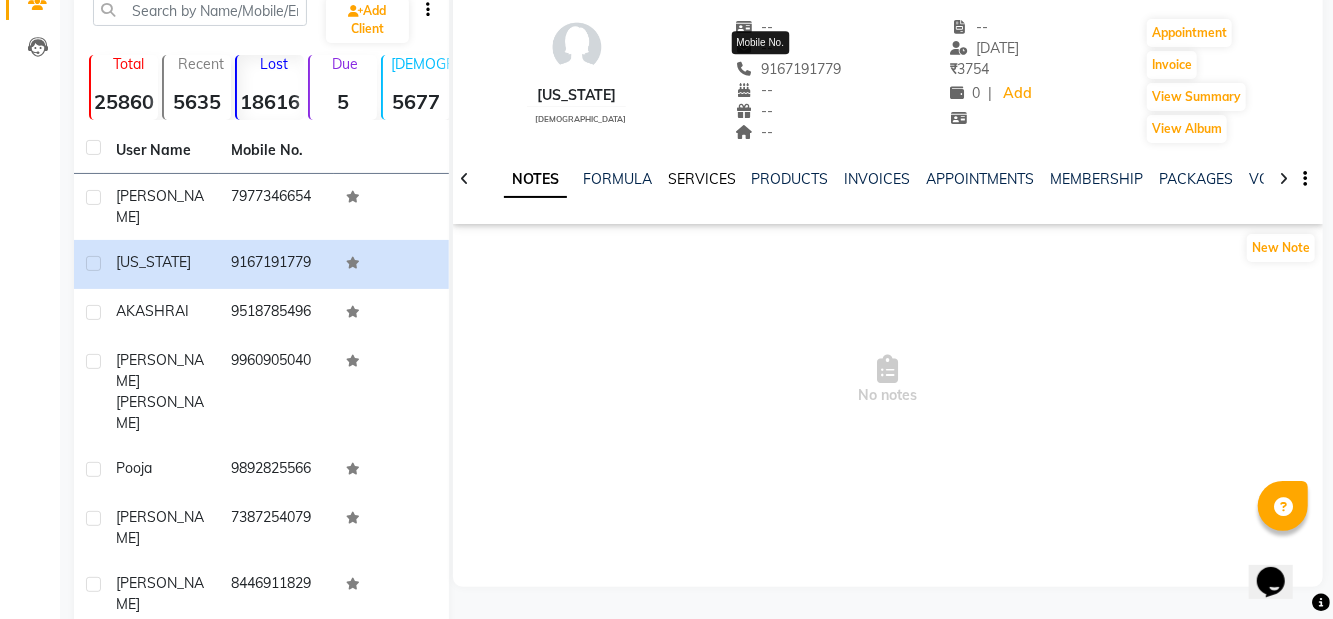 click on "SERVICES" 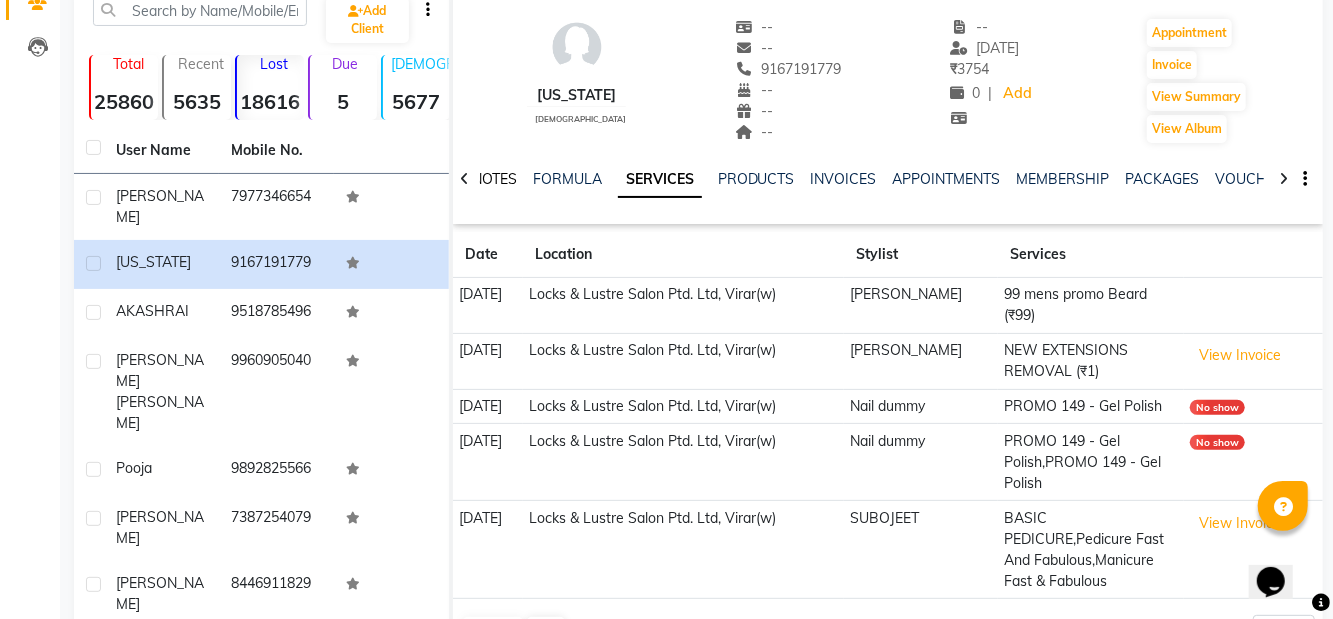 click on "NOTES" 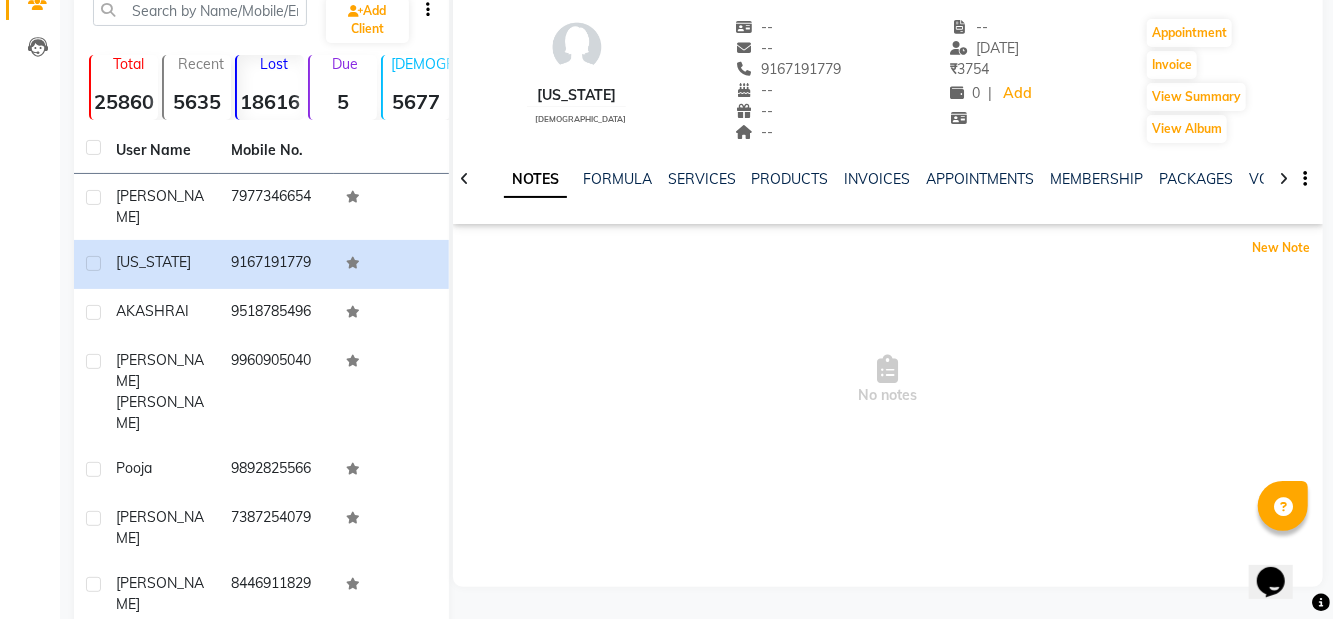 click on "New Note" 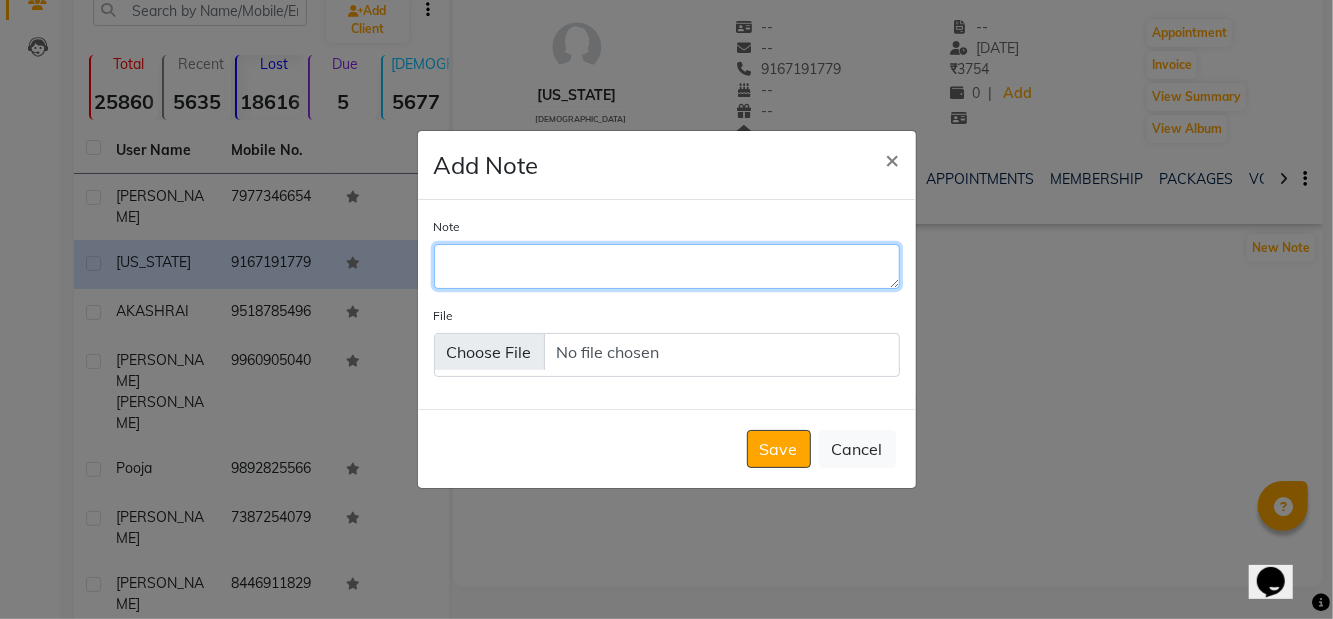 click on "Note" at bounding box center (667, 266) 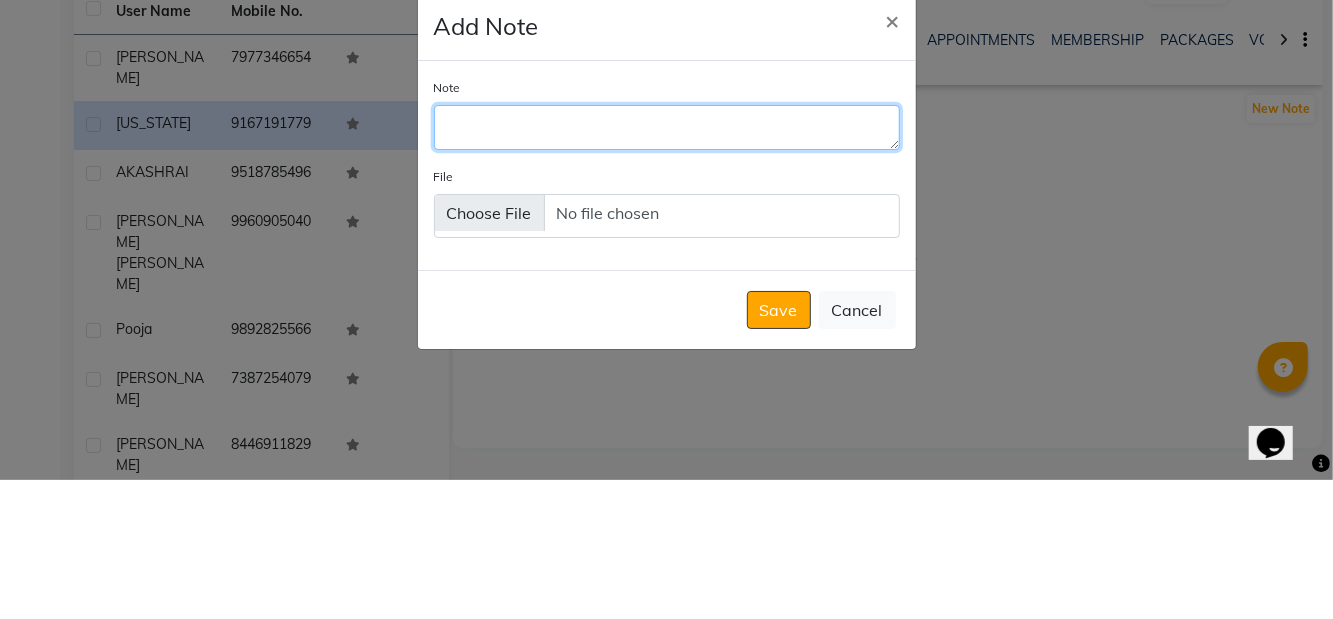scroll, scrollTop: 100, scrollLeft: 0, axis: vertical 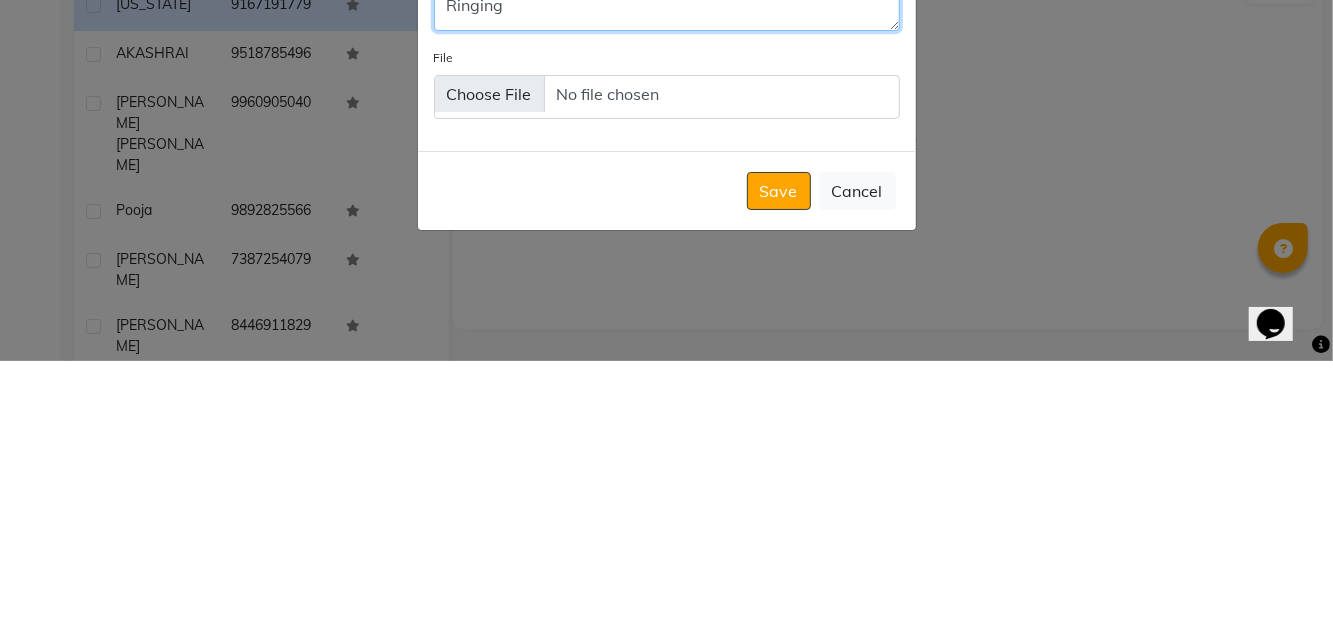 type on "Ringing" 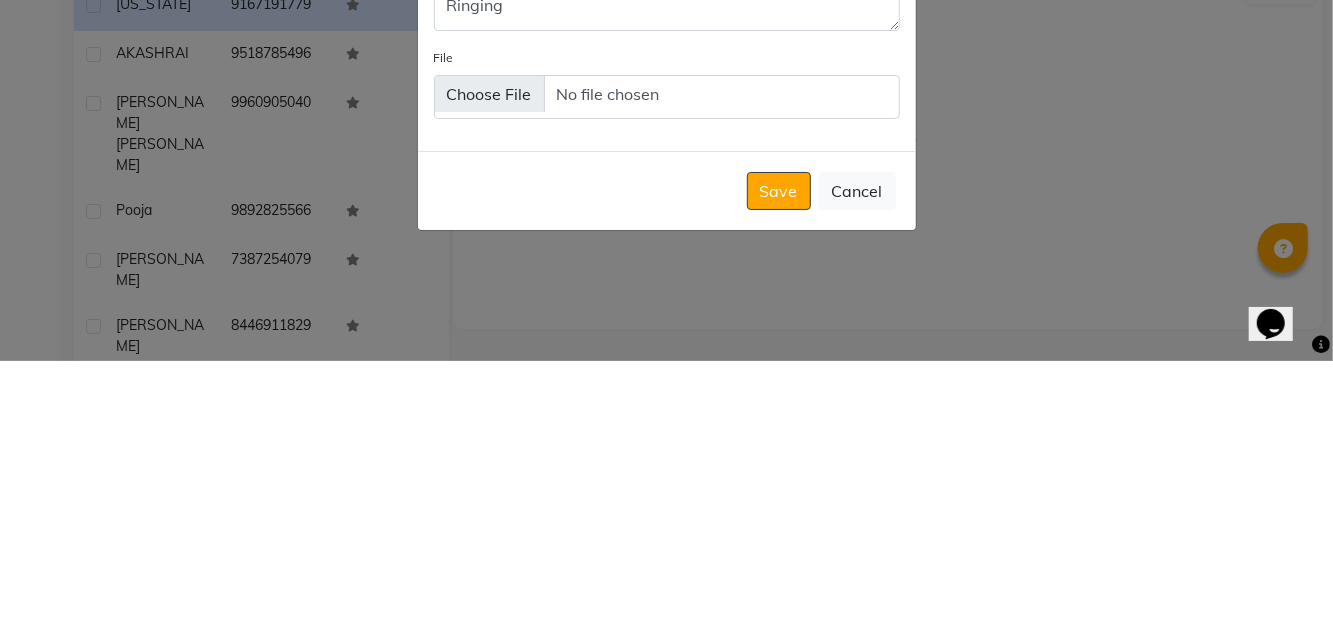 click on "Save" 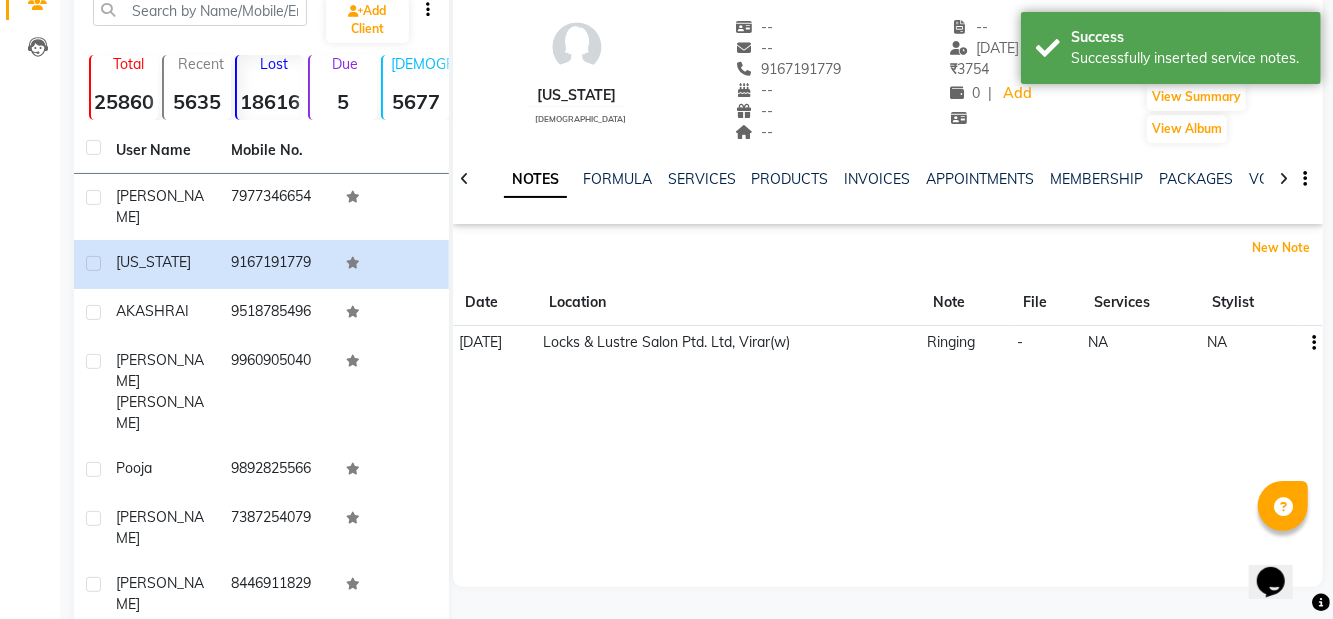 scroll, scrollTop: 76, scrollLeft: 0, axis: vertical 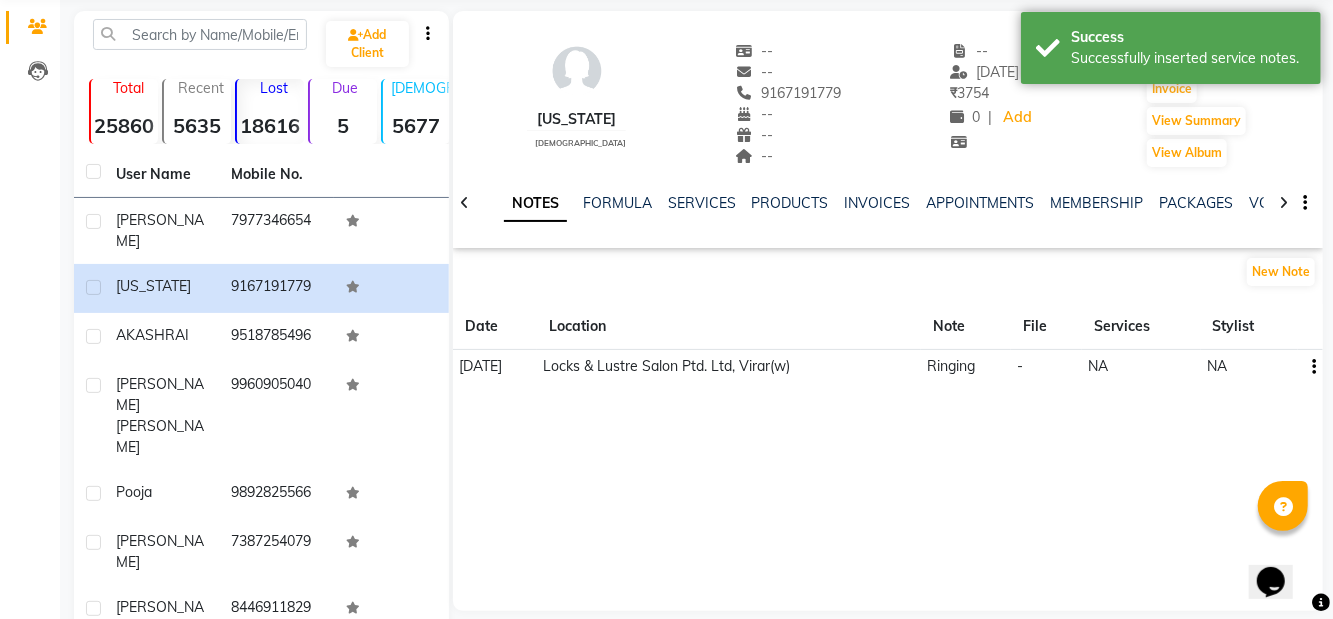 click on "9518785496" 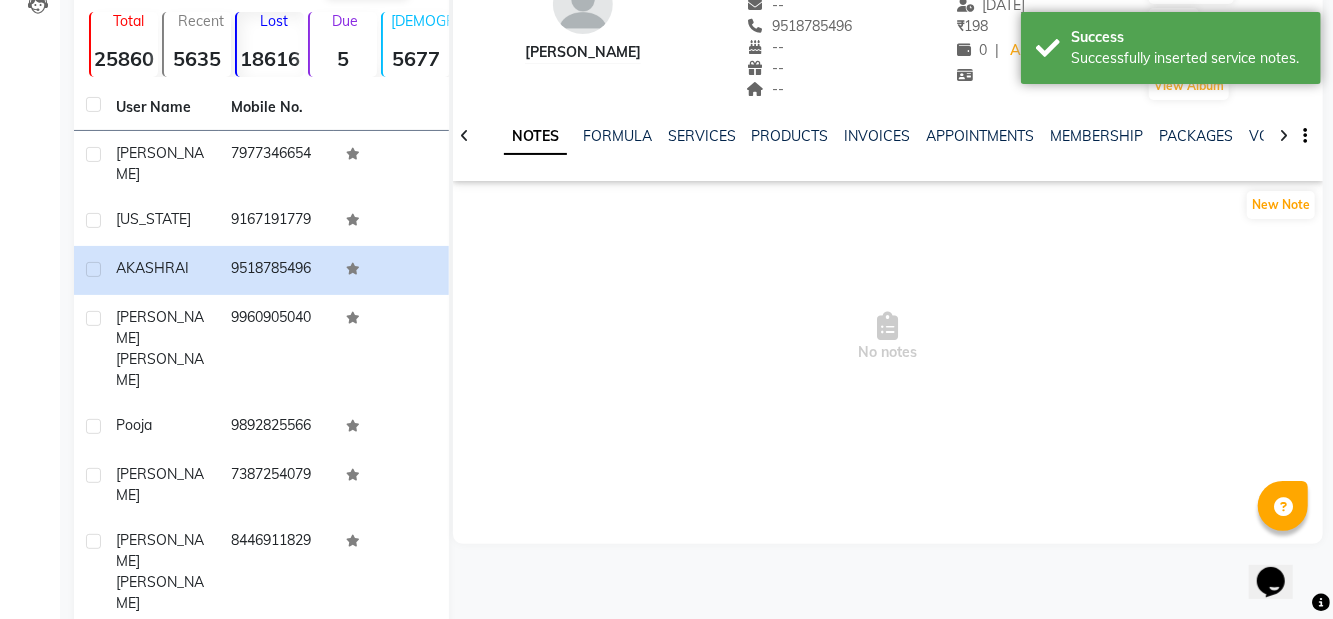 scroll, scrollTop: 159, scrollLeft: 0, axis: vertical 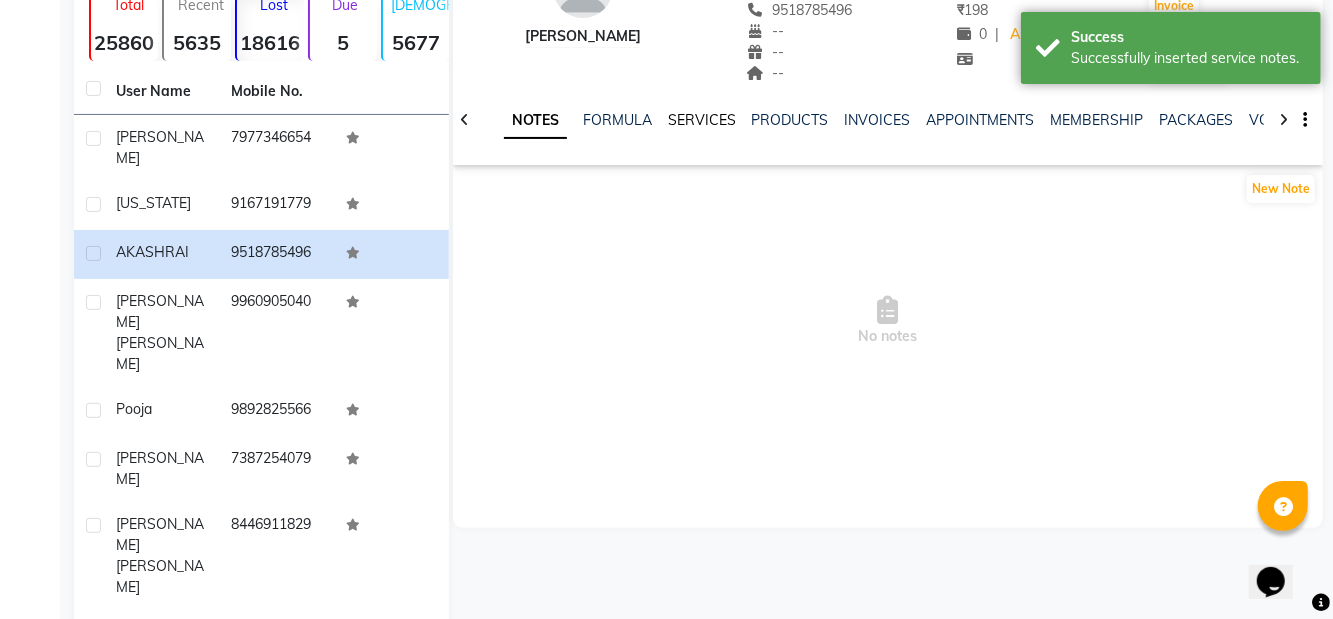 click on "SERVICES" 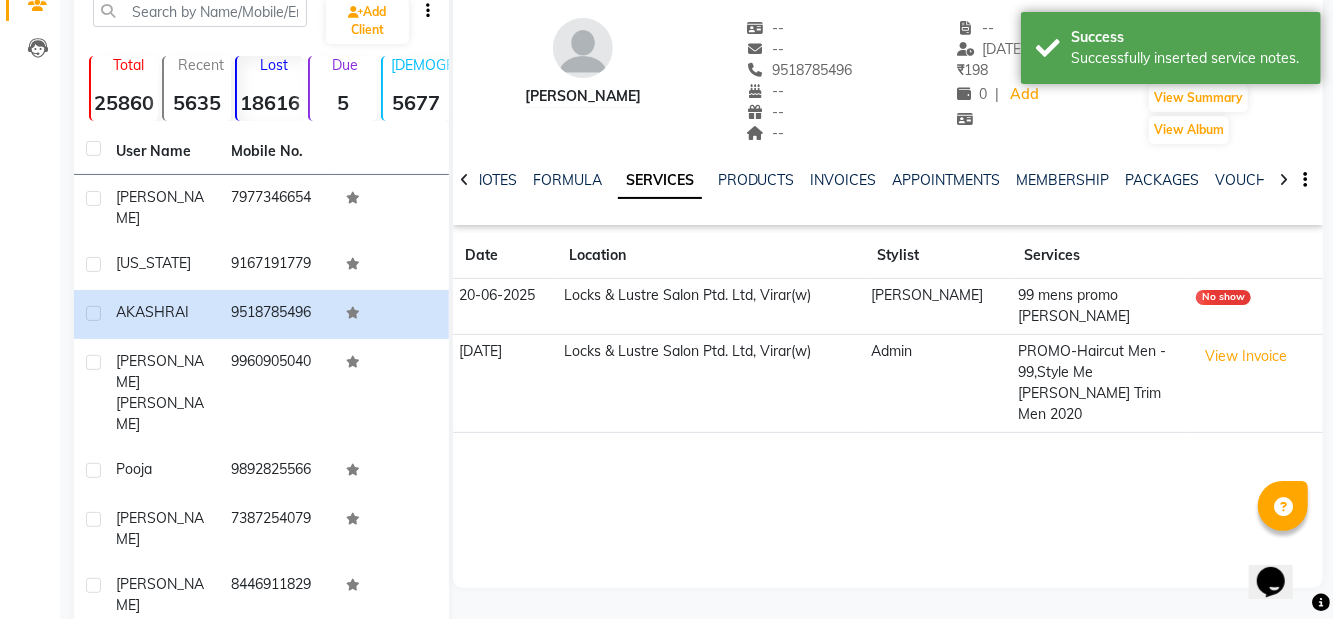 scroll, scrollTop: 66, scrollLeft: 0, axis: vertical 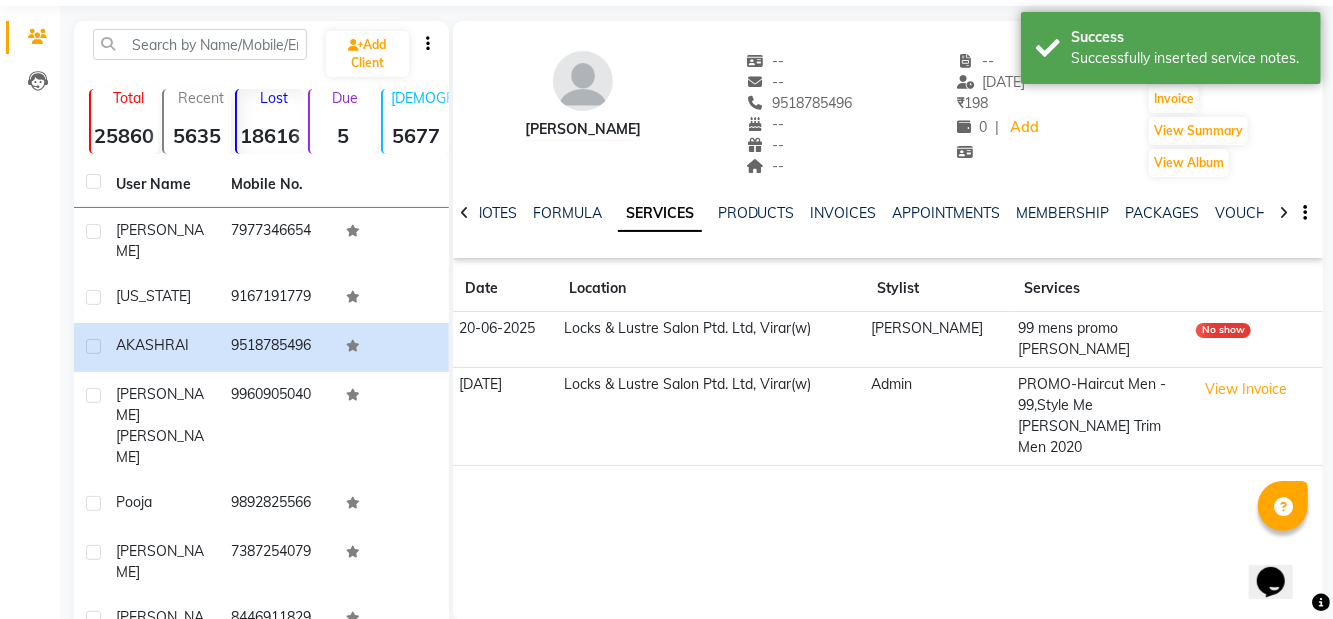 click on "9518785496" 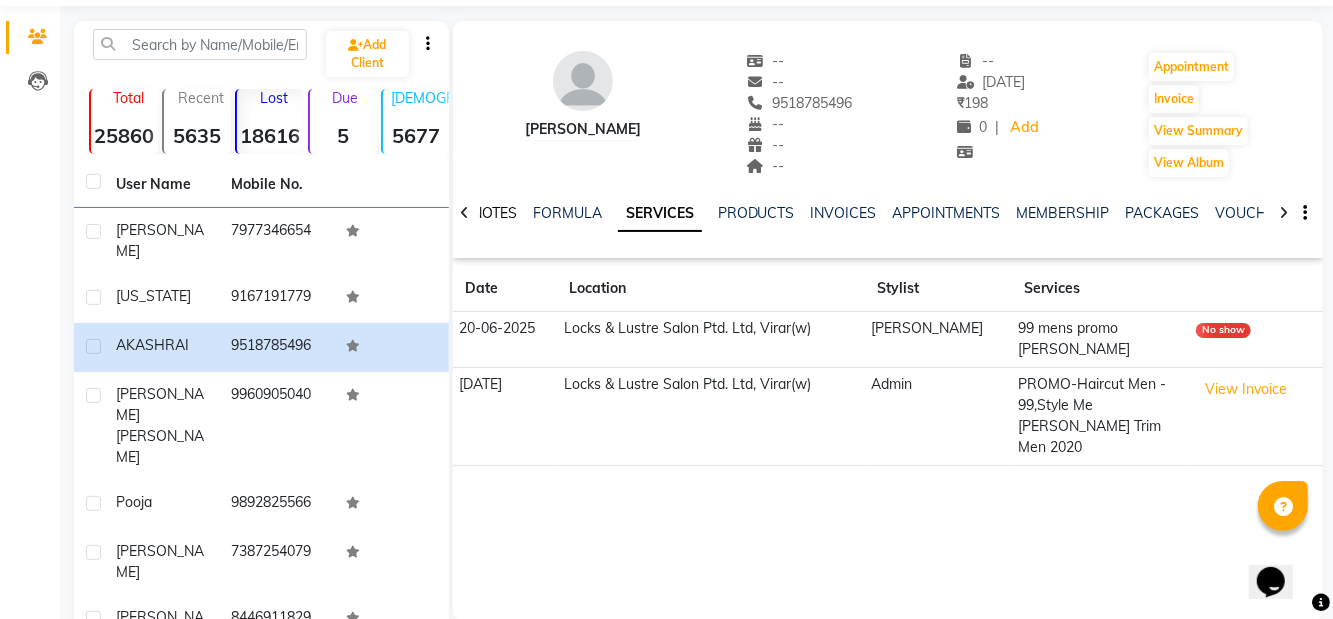 click on "NOTES" 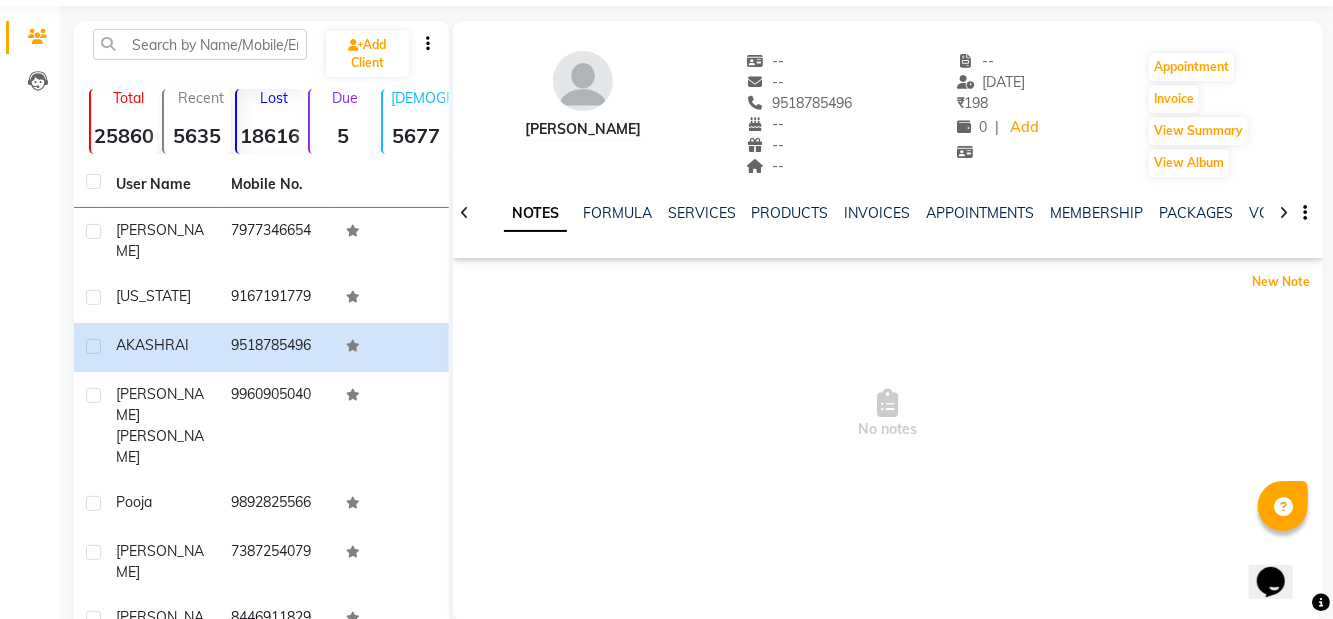 click on "New Note" 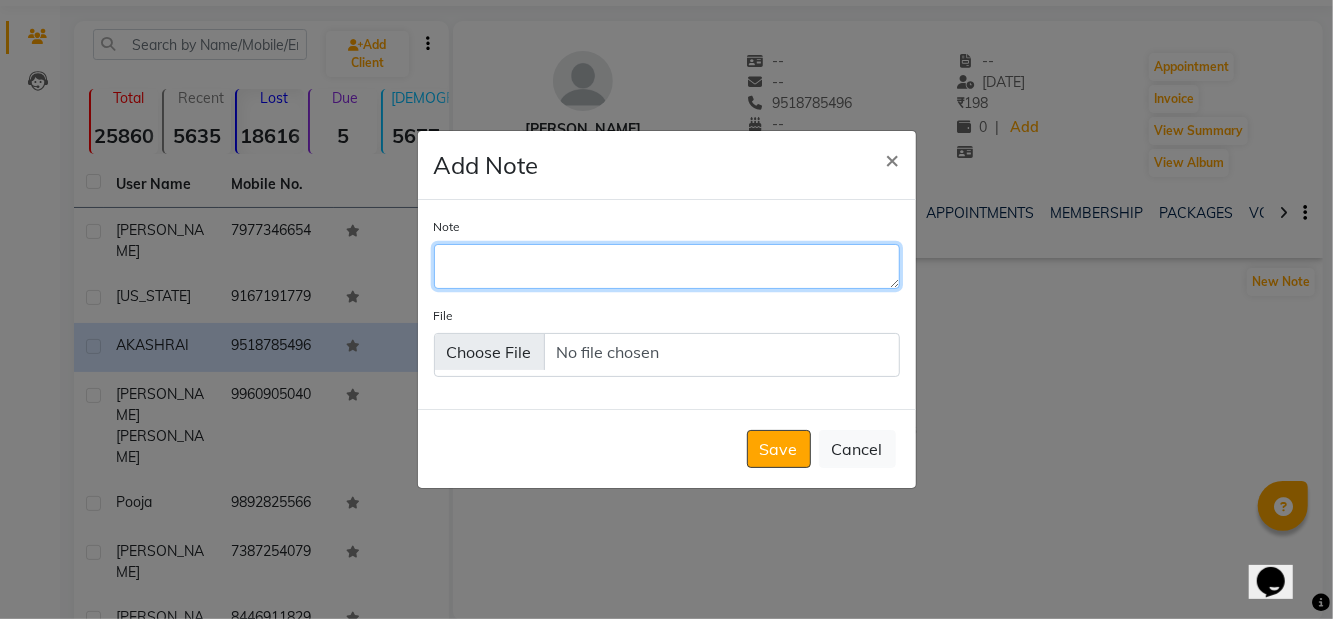 click on "Note" at bounding box center [667, 266] 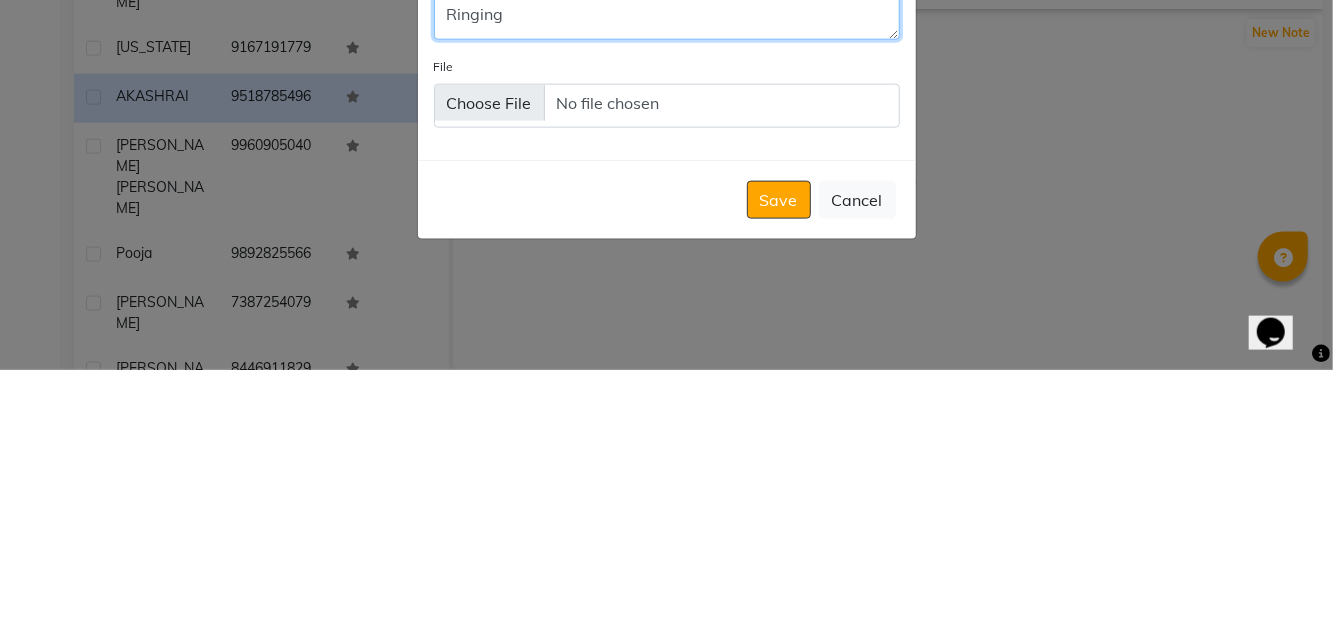 scroll, scrollTop: 66, scrollLeft: 0, axis: vertical 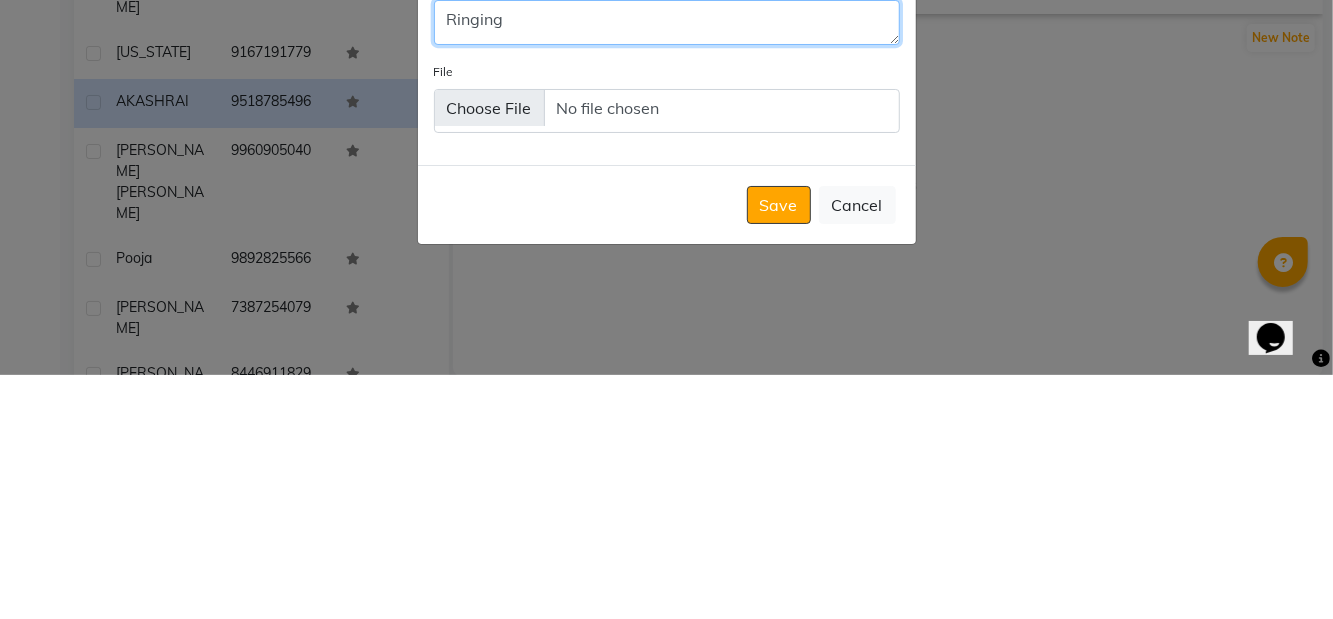 type on "Ringing" 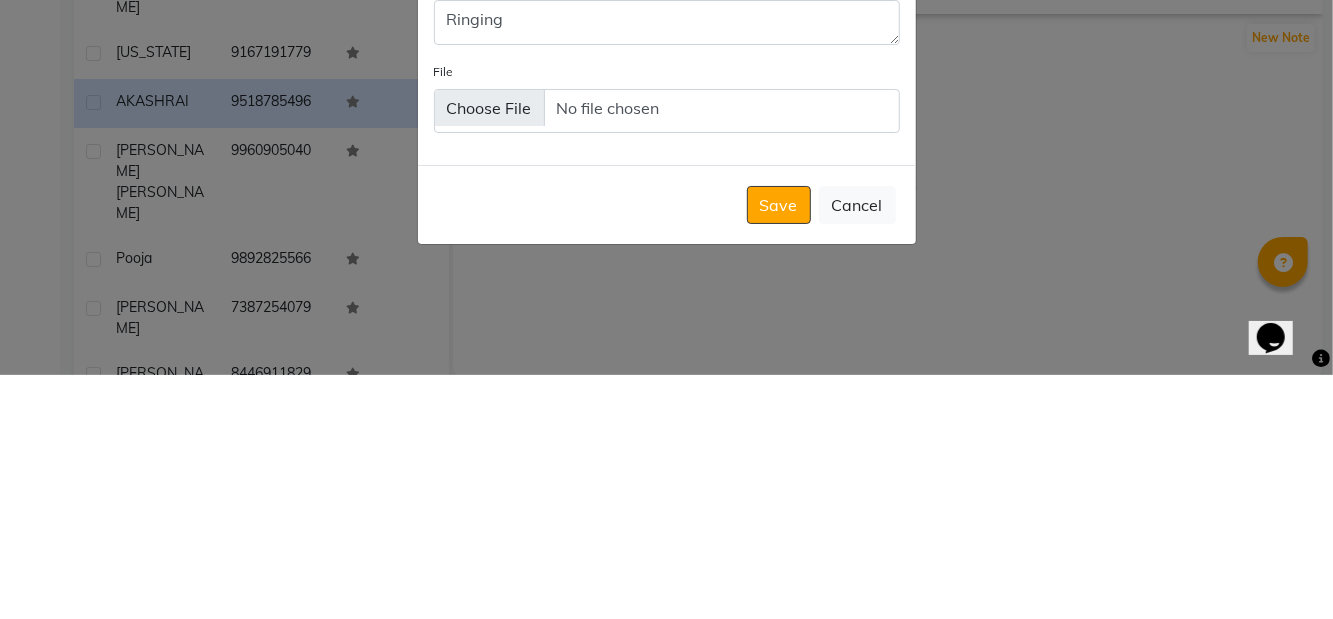 click on "Save" 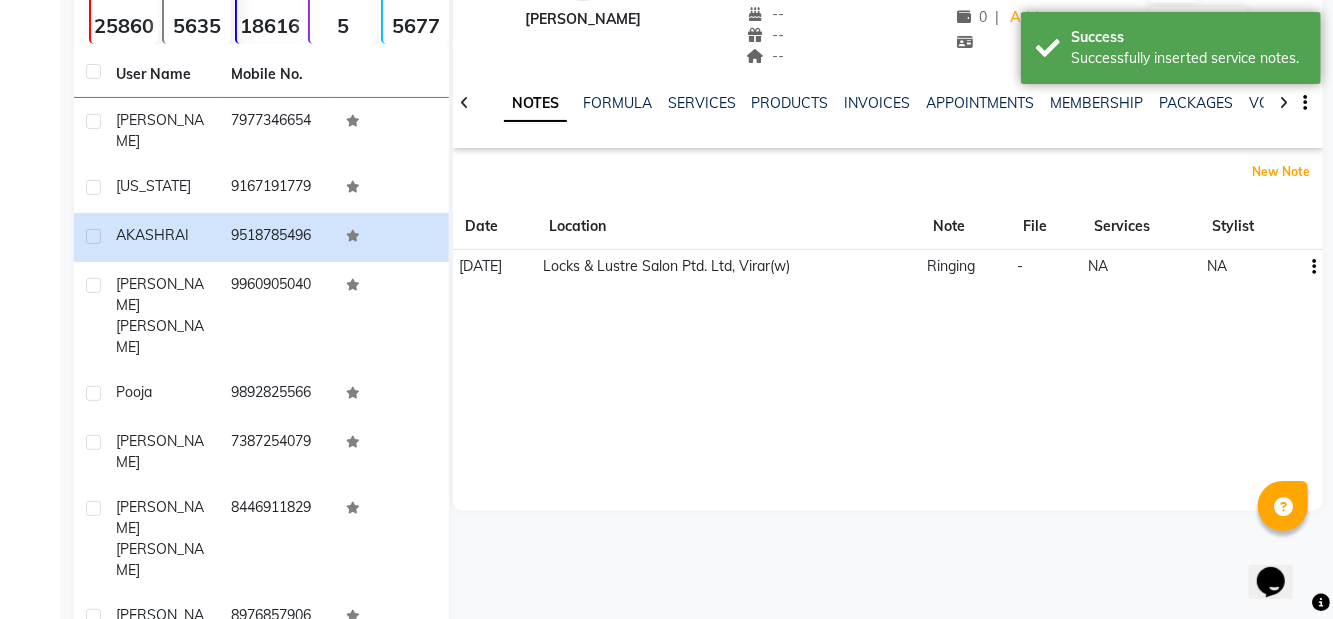 scroll, scrollTop: 177, scrollLeft: 0, axis: vertical 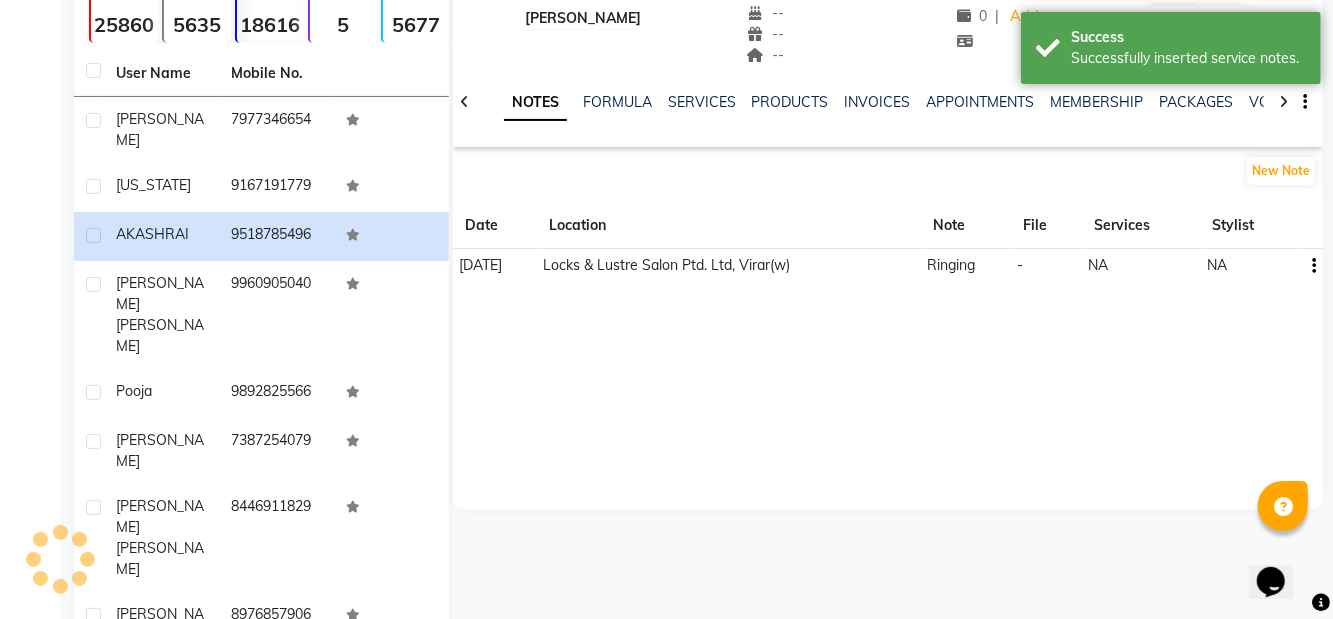 click on "[PERSON_NAME]" 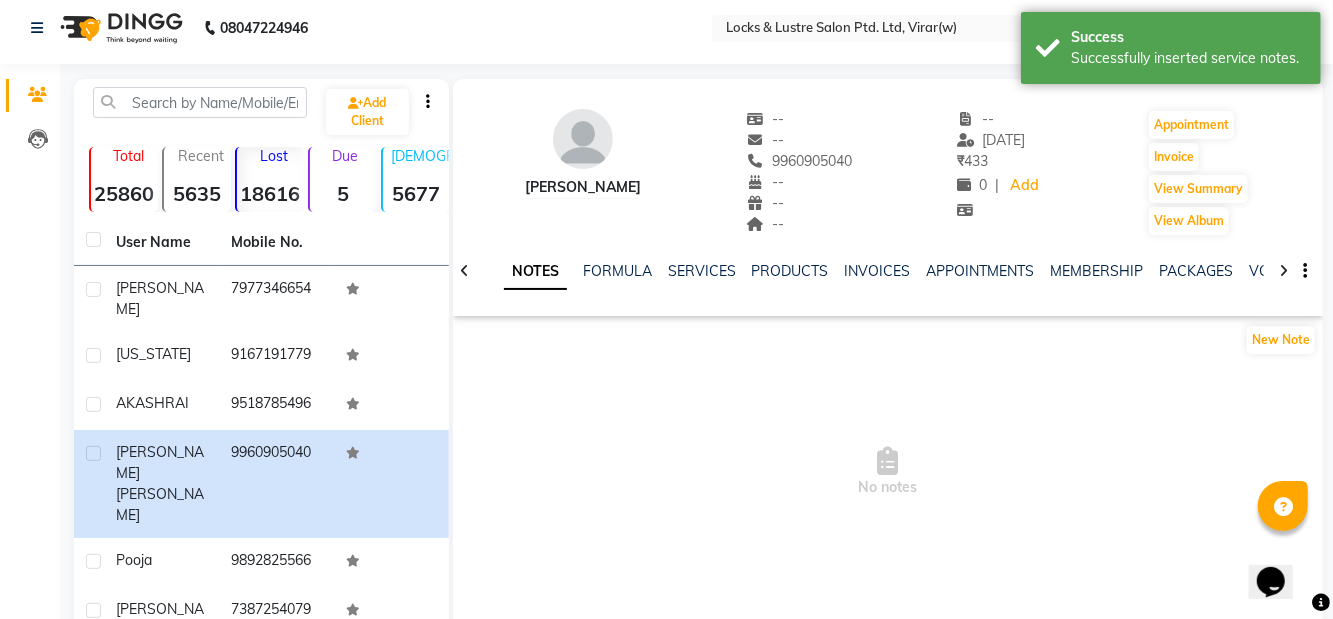 scroll, scrollTop: 0, scrollLeft: 0, axis: both 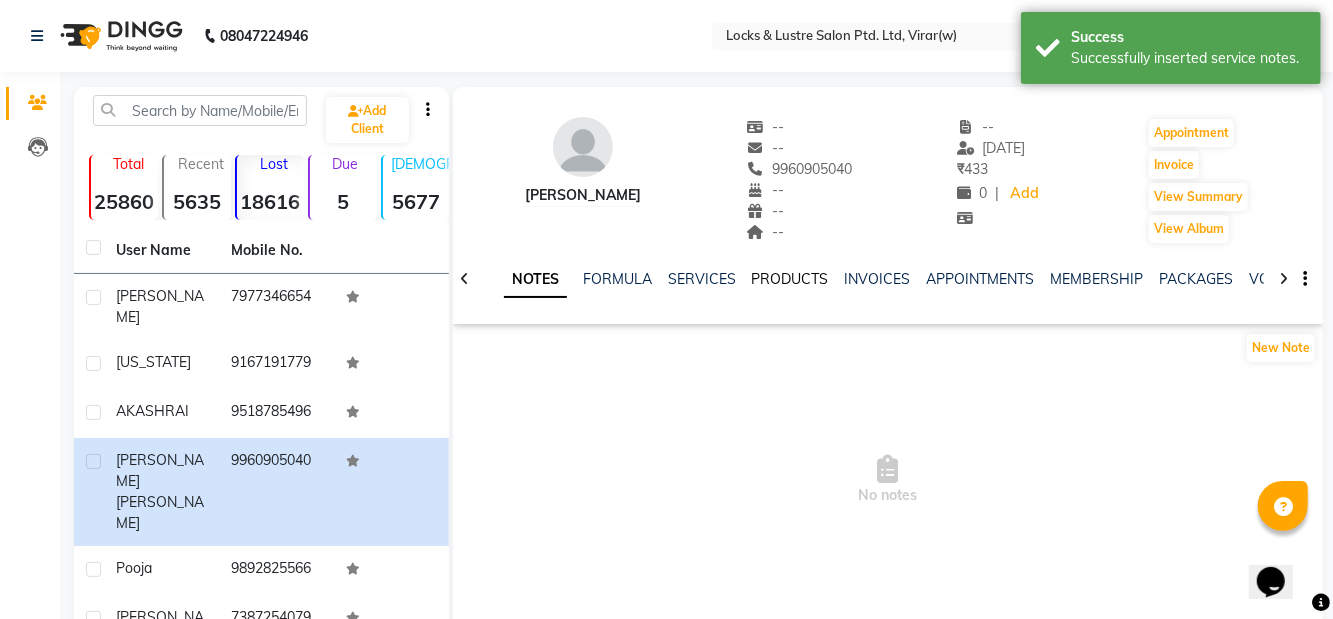 click on "PRODUCTS" 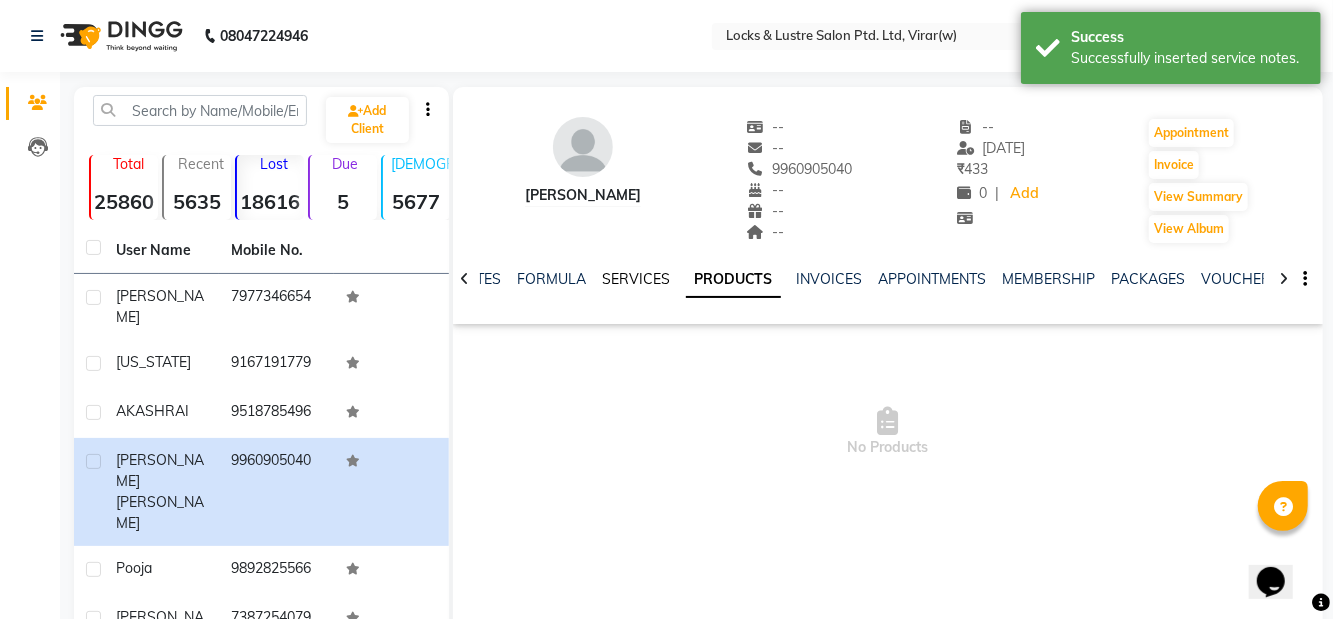 click on "SERVICES" 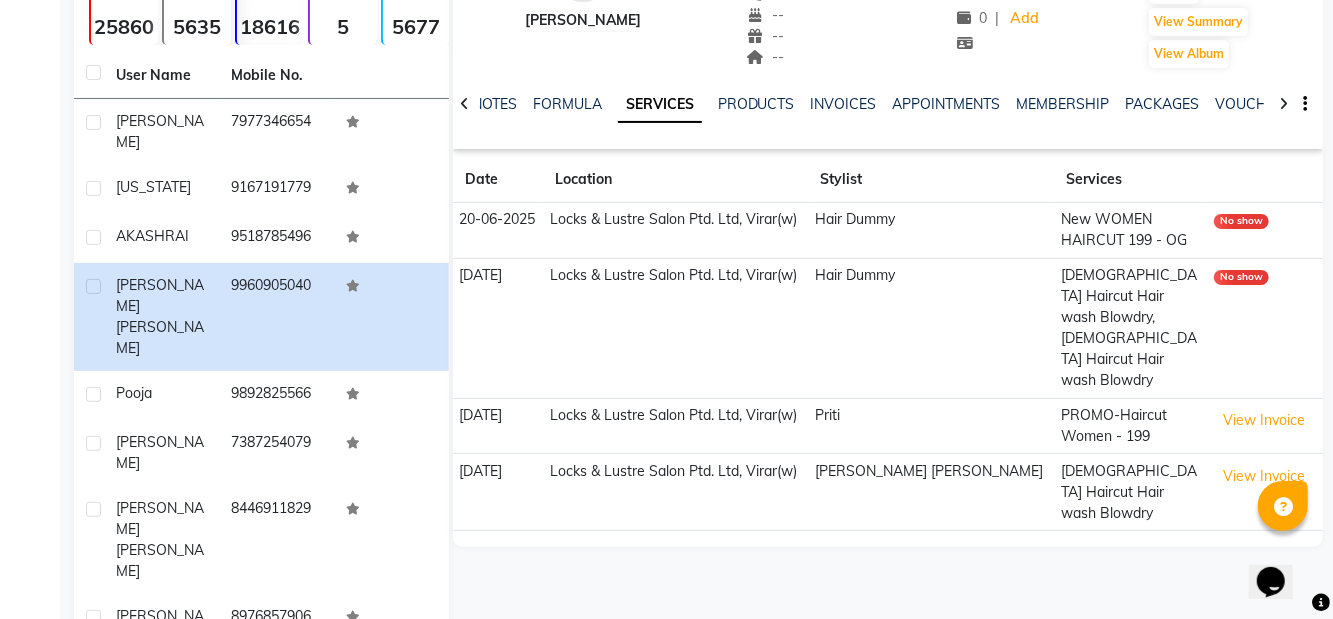 scroll, scrollTop: 196, scrollLeft: 0, axis: vertical 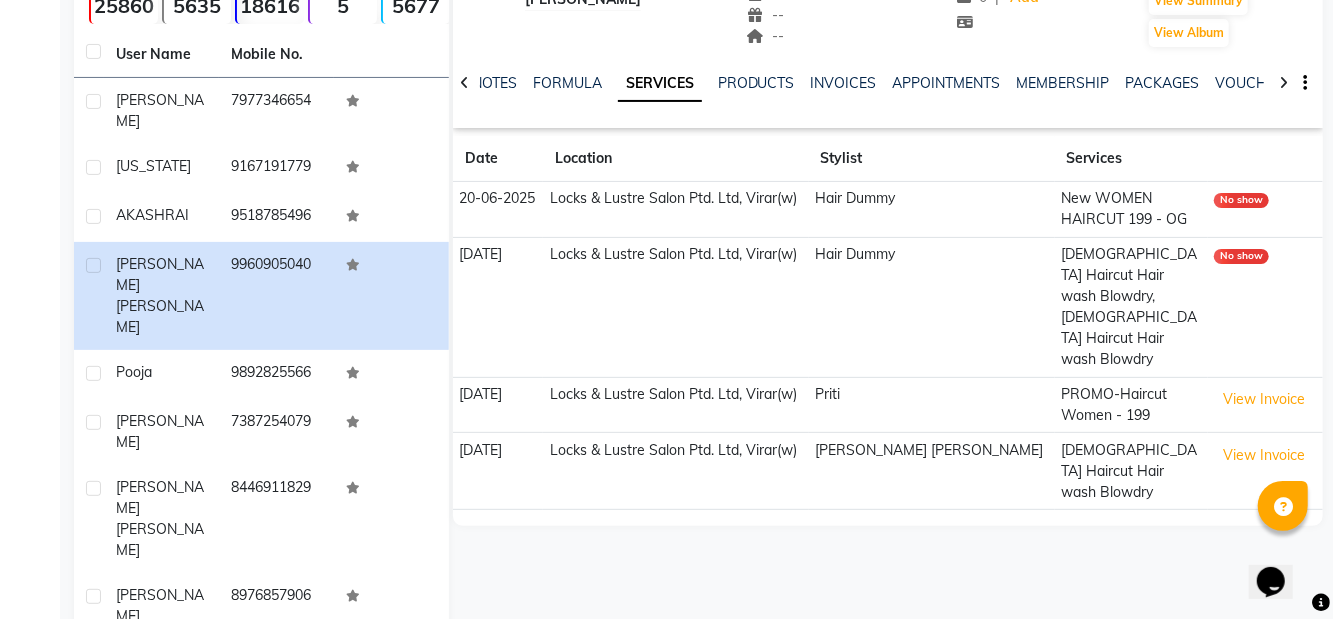 click on "Previous" 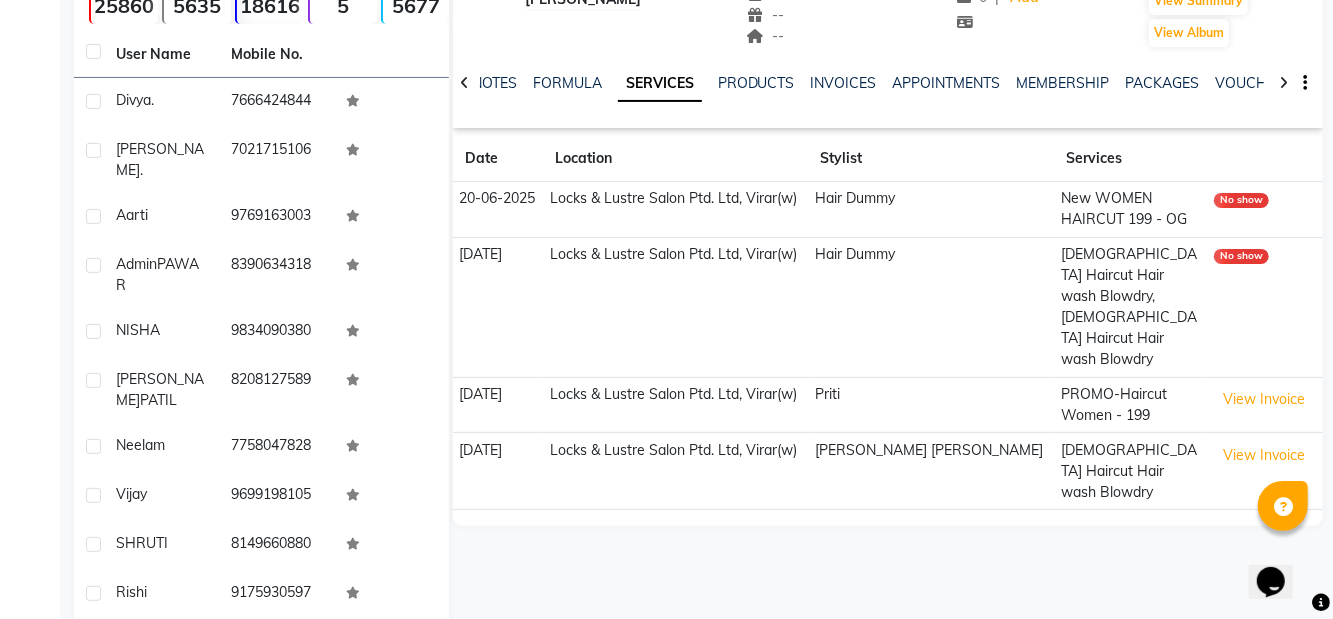scroll, scrollTop: 181, scrollLeft: 0, axis: vertical 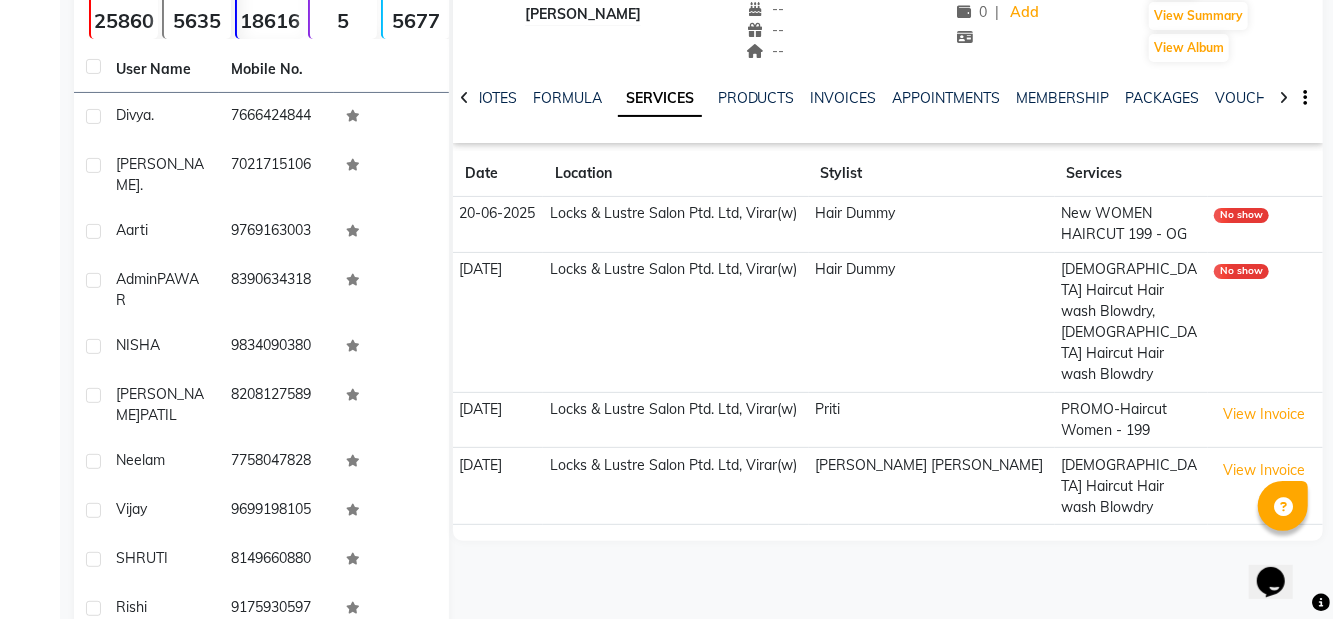 click on "Previous" 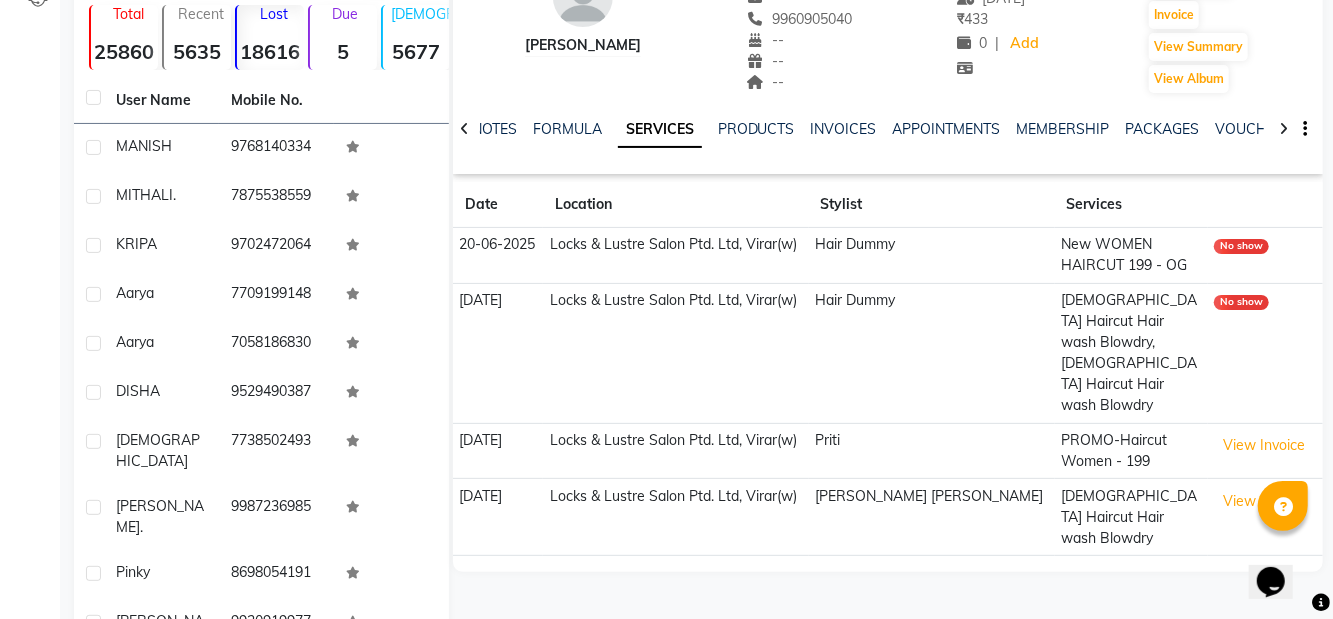 click on "Previous" 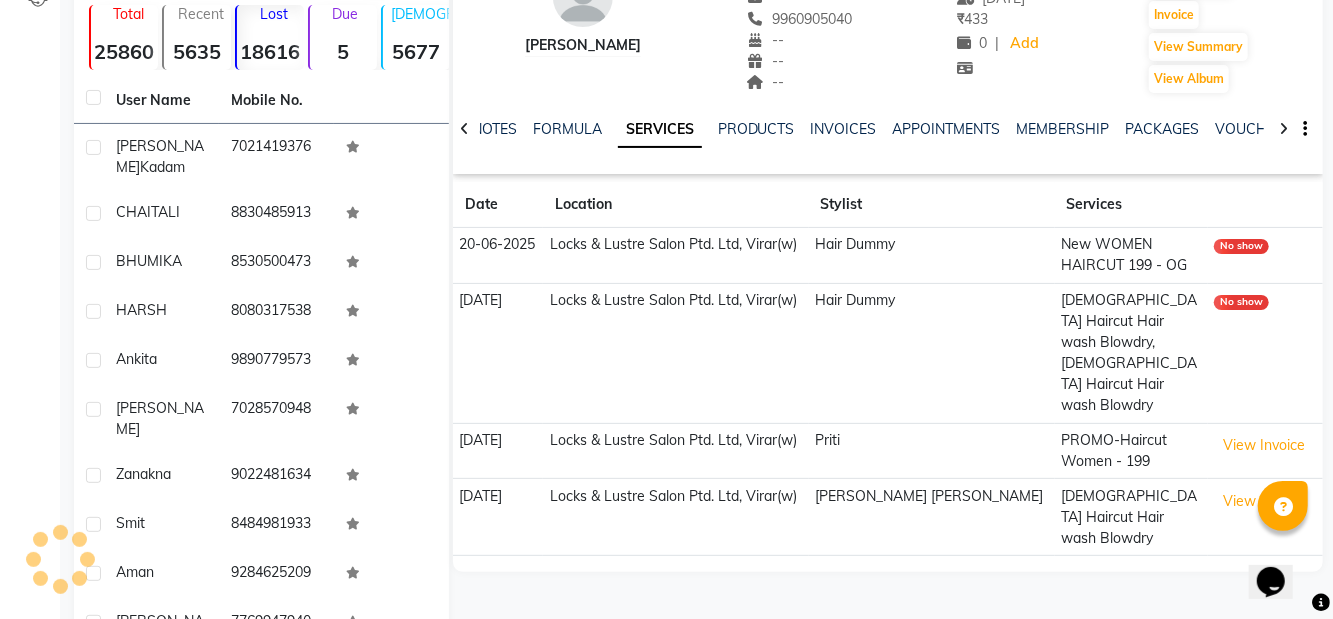 scroll, scrollTop: 165, scrollLeft: 0, axis: vertical 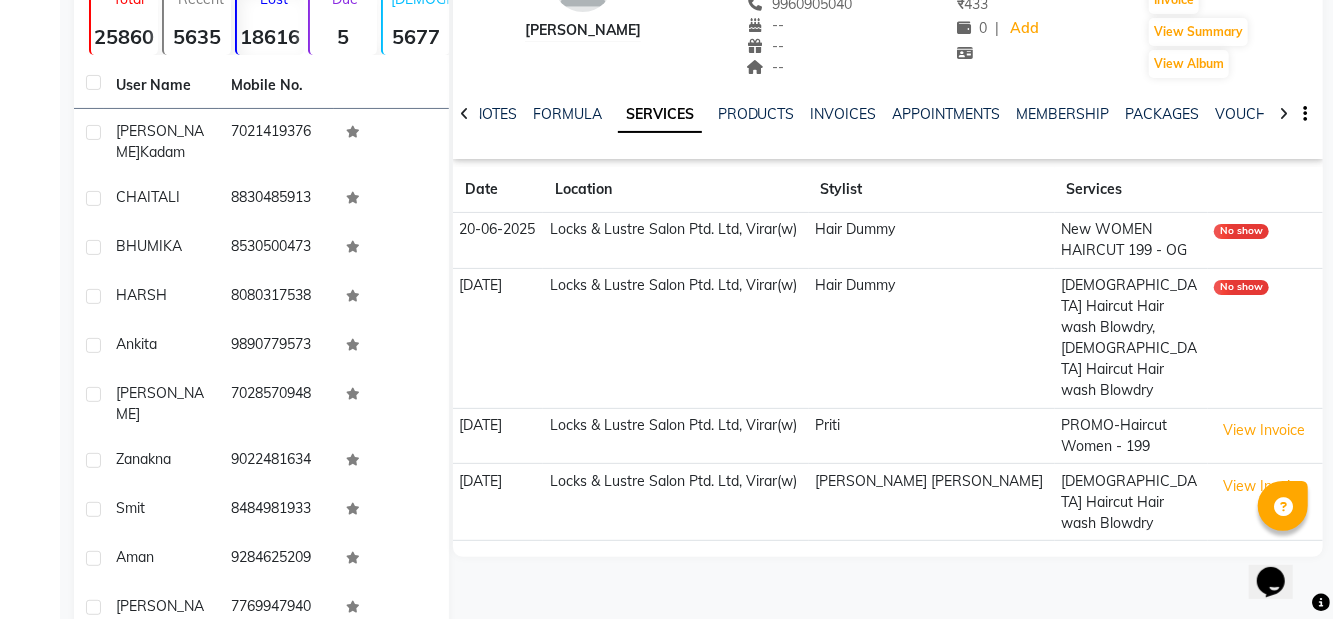 click on "Previous" 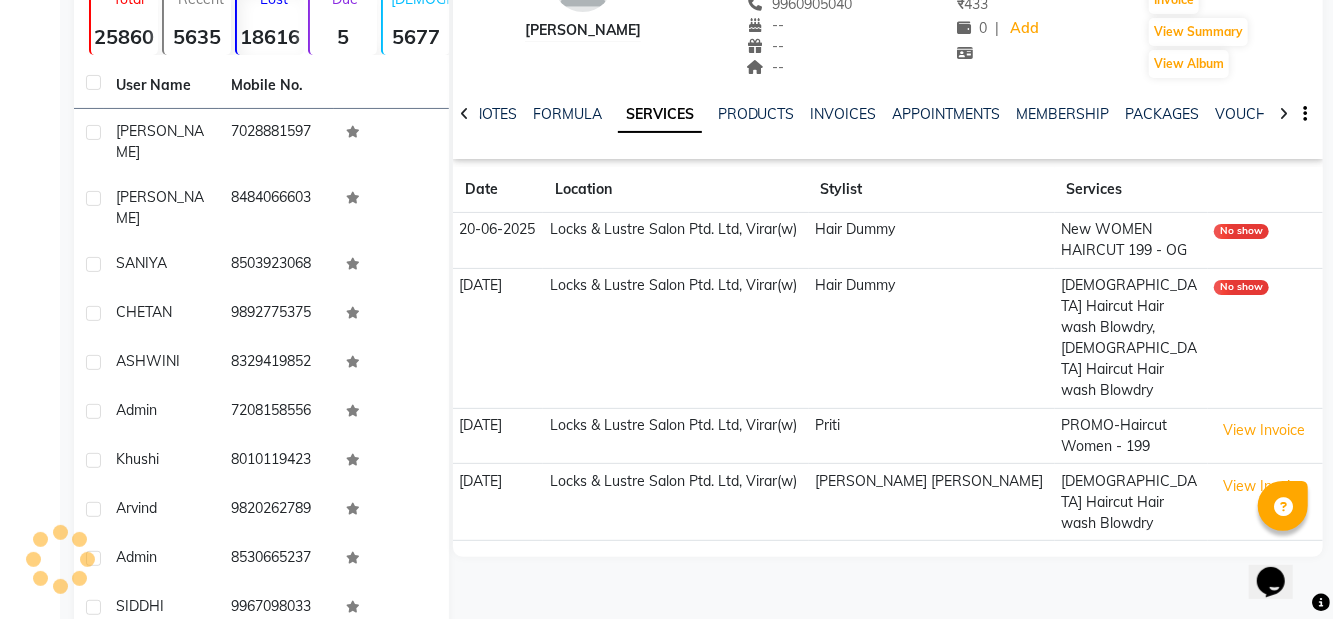 scroll, scrollTop: 150, scrollLeft: 0, axis: vertical 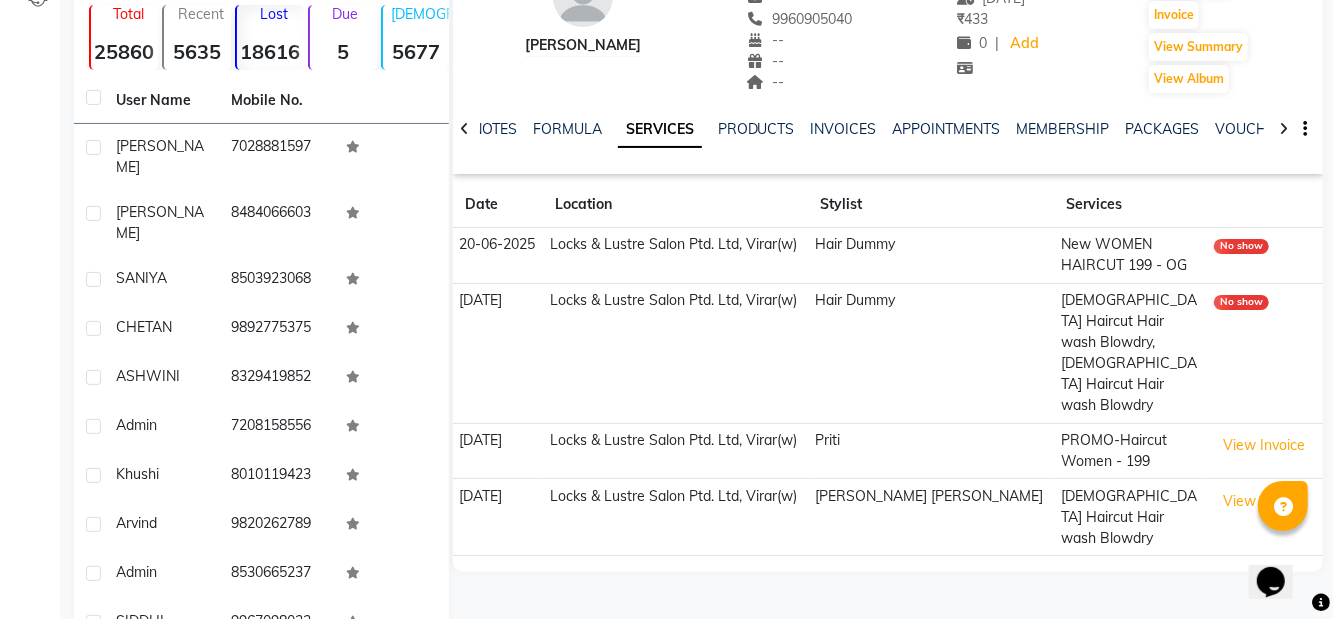 click on "Previous" 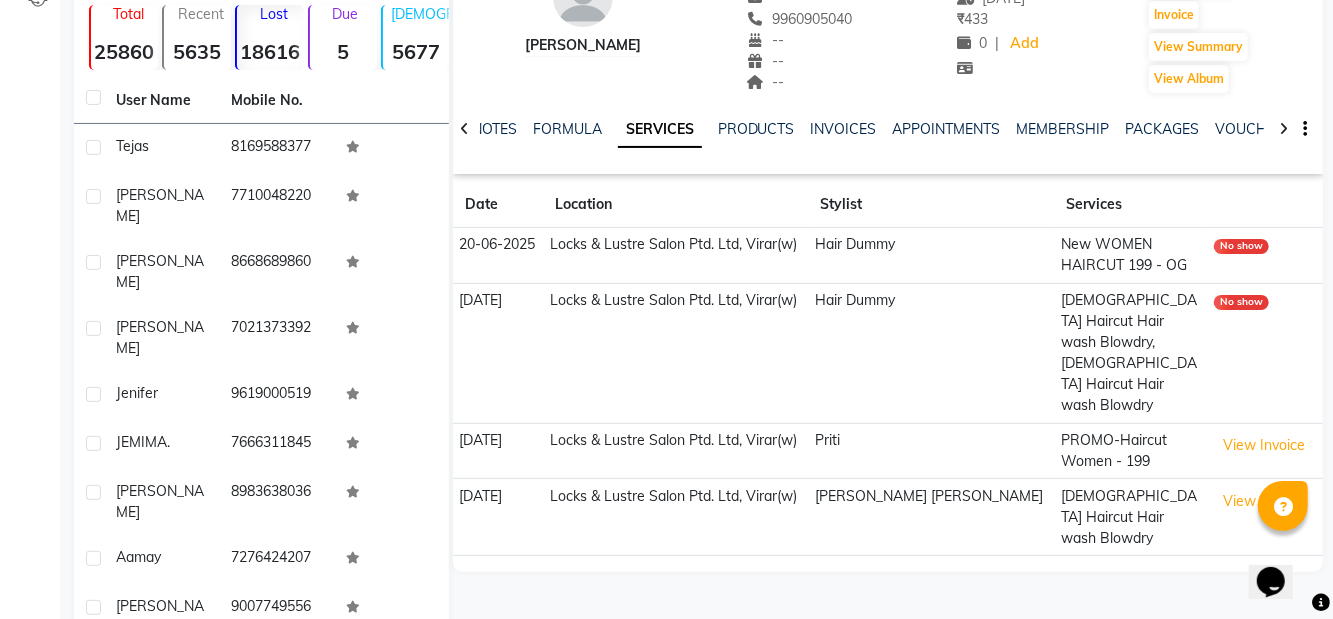 scroll, scrollTop: 181, scrollLeft: 0, axis: vertical 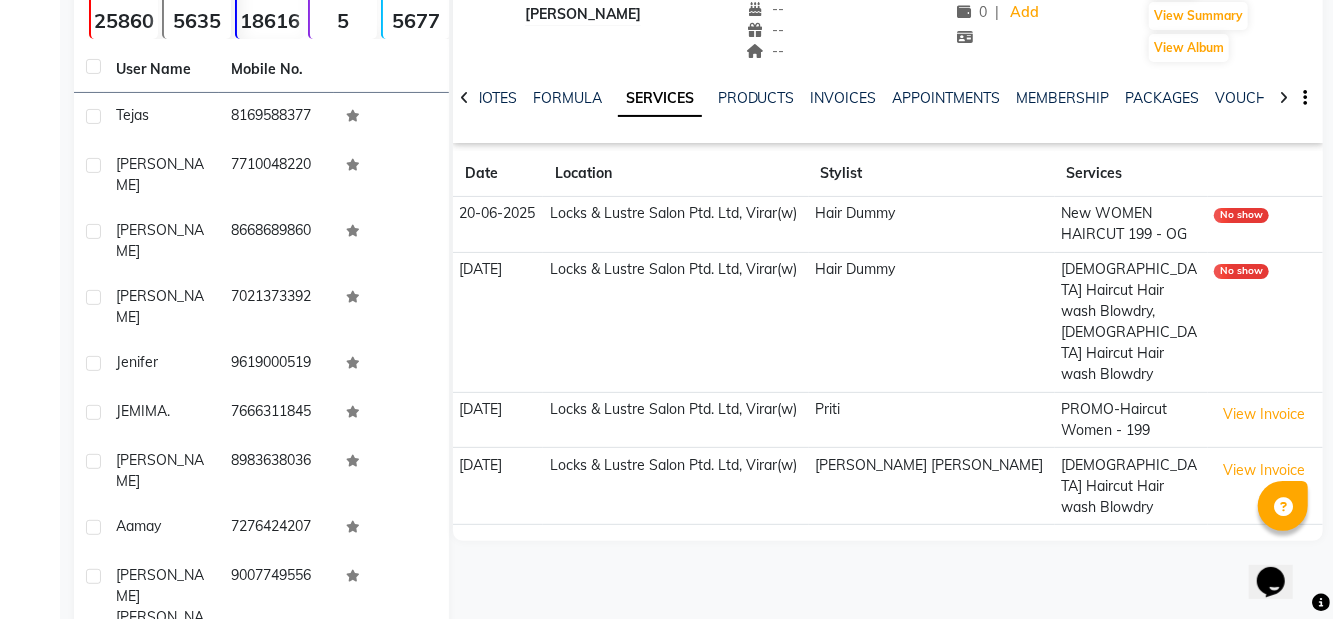 click on "8104863398" 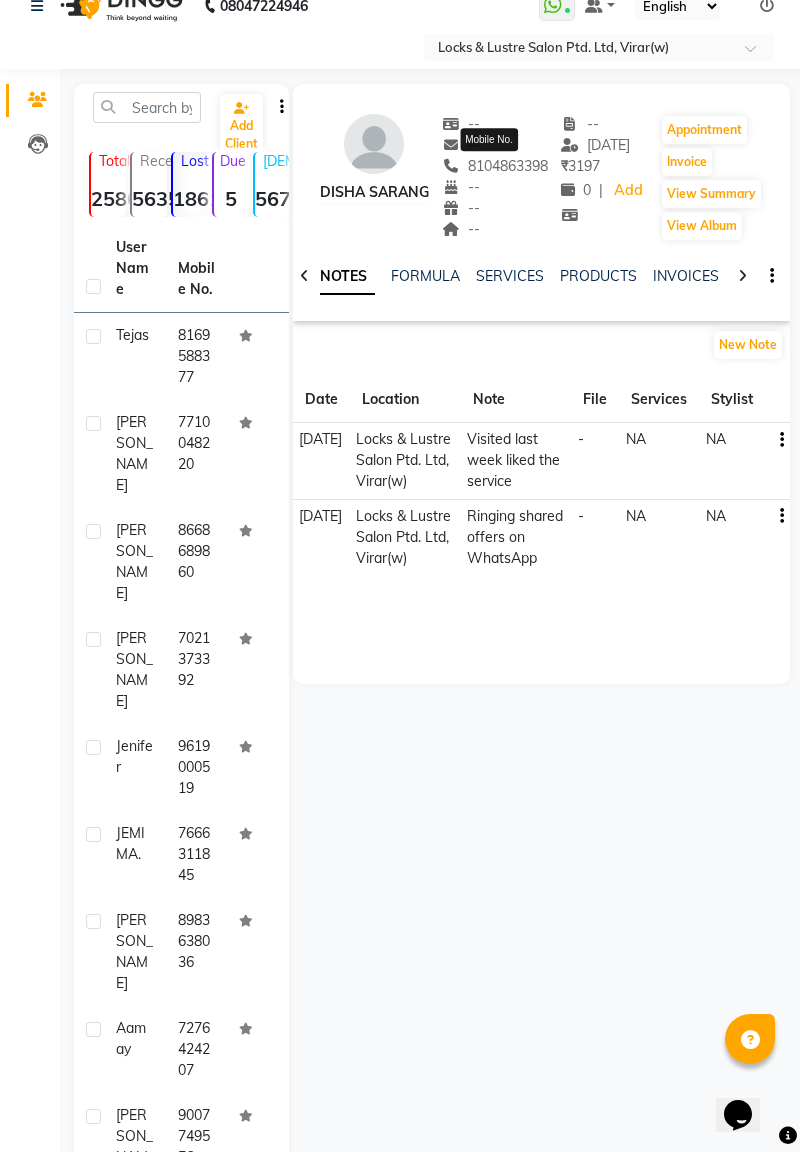 scroll, scrollTop: 168, scrollLeft: 0, axis: vertical 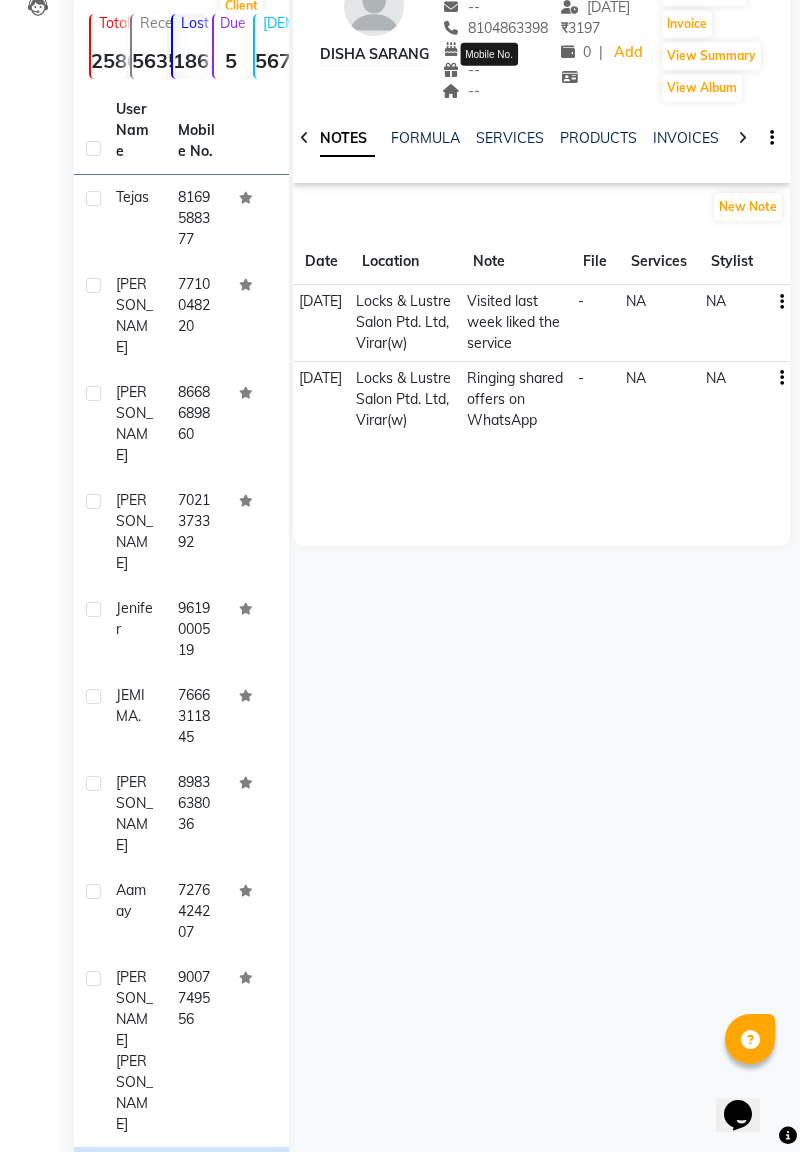 click on "Next" 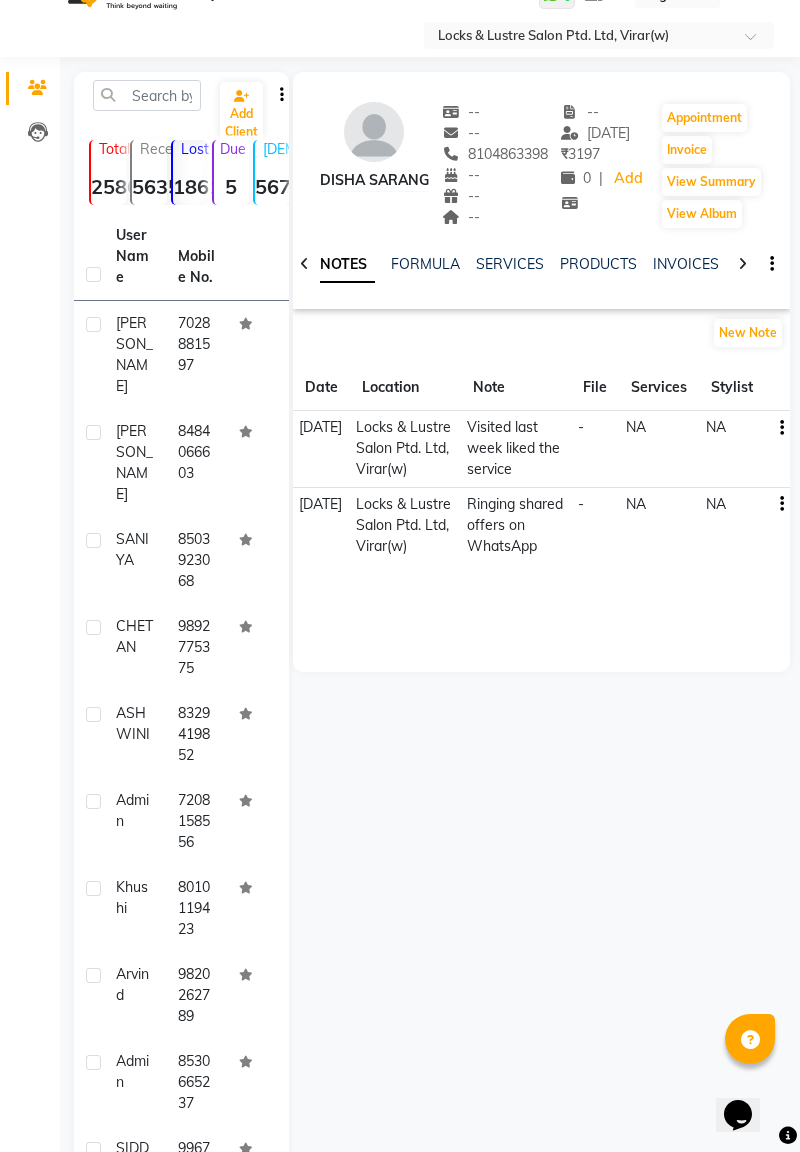 scroll, scrollTop: 16, scrollLeft: 0, axis: vertical 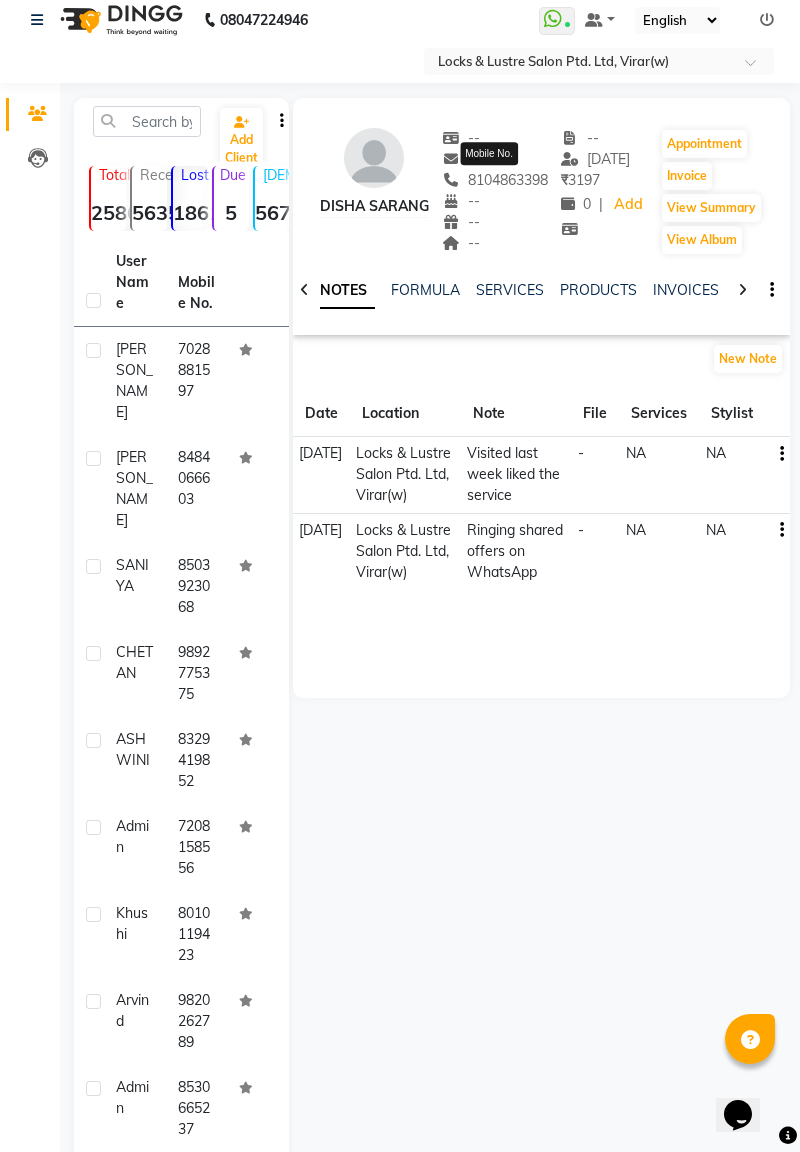 click on "DISHA SARANG   --   --   [PHONE_NUMBER] Mobile No.  --  --  --  -- [DATE] ₹    3197 0 |  Add   Appointment   Invoice  View Summary  View Album  NOTES FORMULA SERVICES PRODUCTS INVOICES APPOINTMENTS MEMBERSHIP PACKAGES VOUCHERS GIFTCARDS POINTS FORMS FAMILY CARDS WALLET New Note Date Location Note File Services Stylist [DATE] Locks & Lustre Salon Ptd. Ltd, Virar(w)   Visited last week liked the service  -  NA   NA  [DATE] Locks & Lustre Salon Ptd. Ltd, Virar(w)   Ringing shared offers on WhatsApp  -  NA   NA" 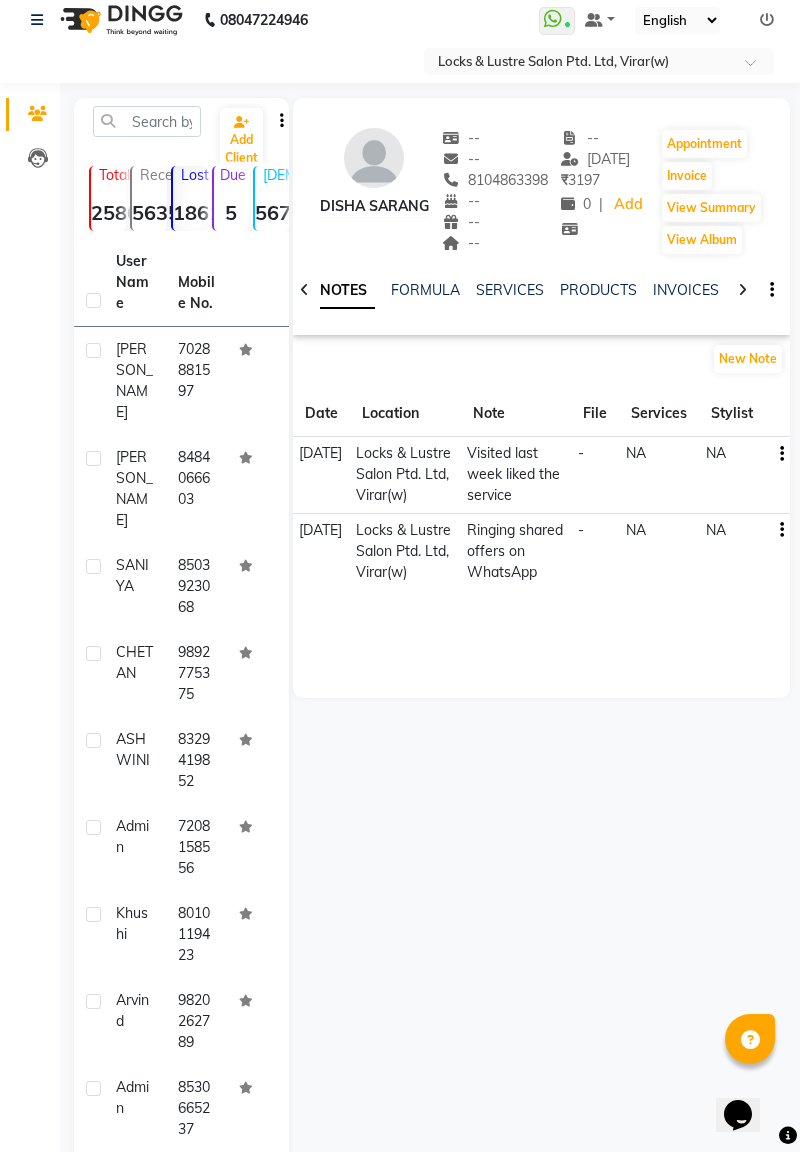 click on "[PERSON_NAME]" 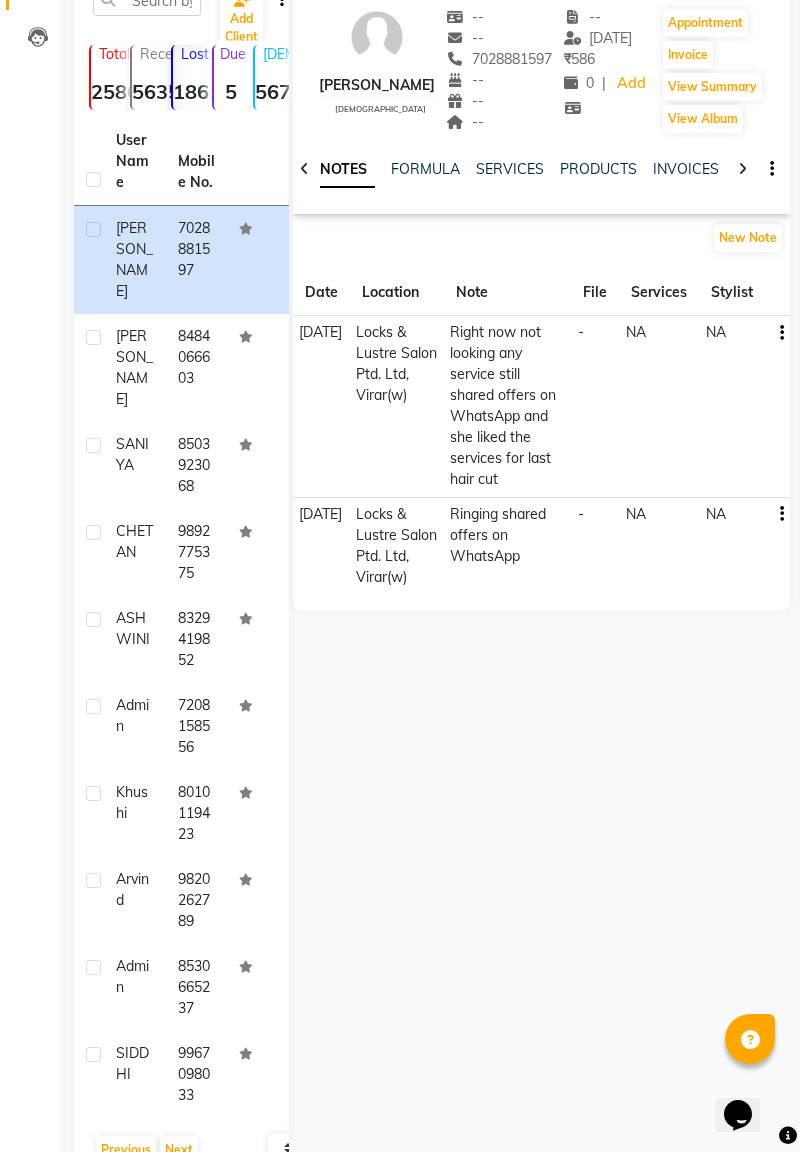 scroll, scrollTop: 146, scrollLeft: 0, axis: vertical 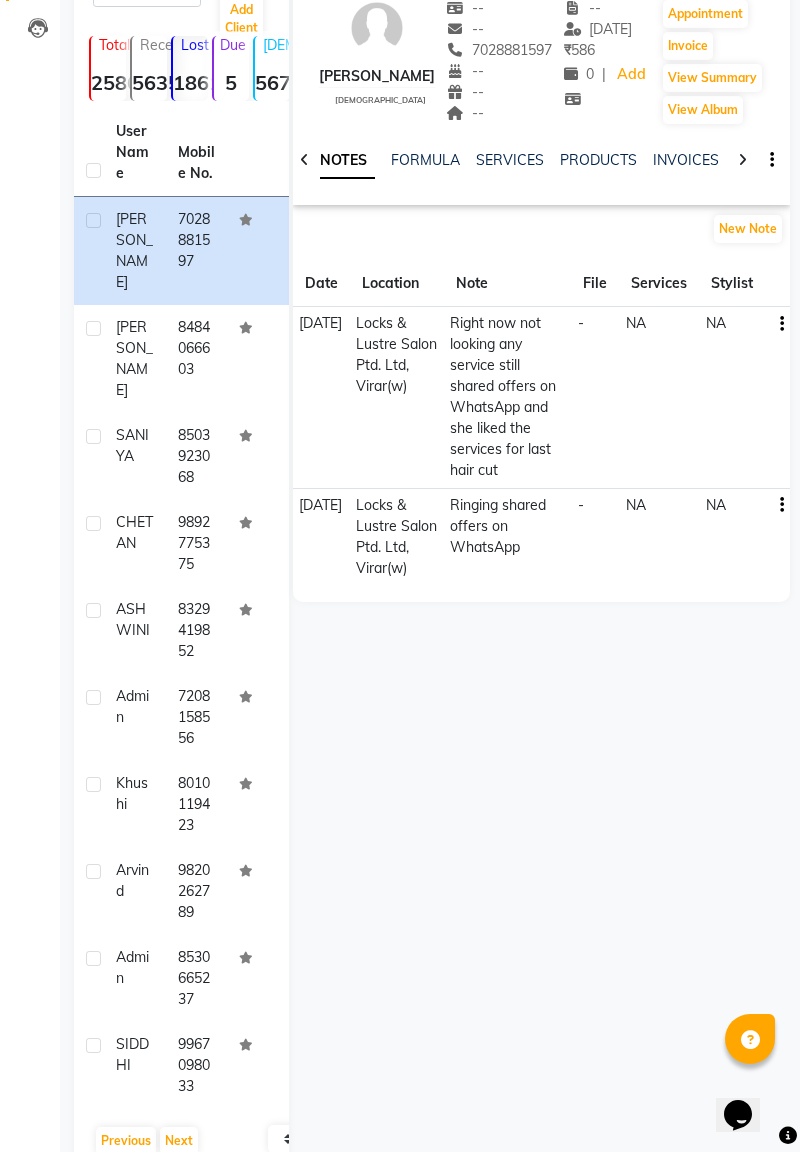 click on "[PERSON_NAME]" 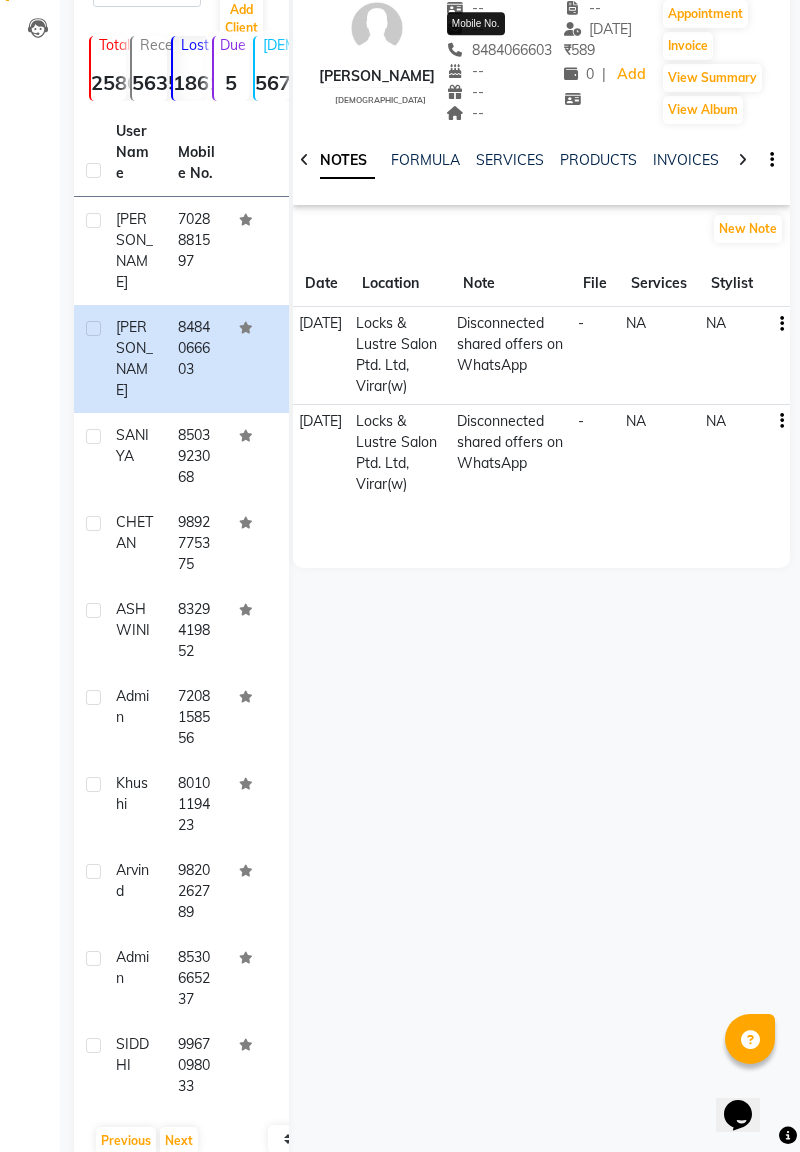 click on "SANIYA" 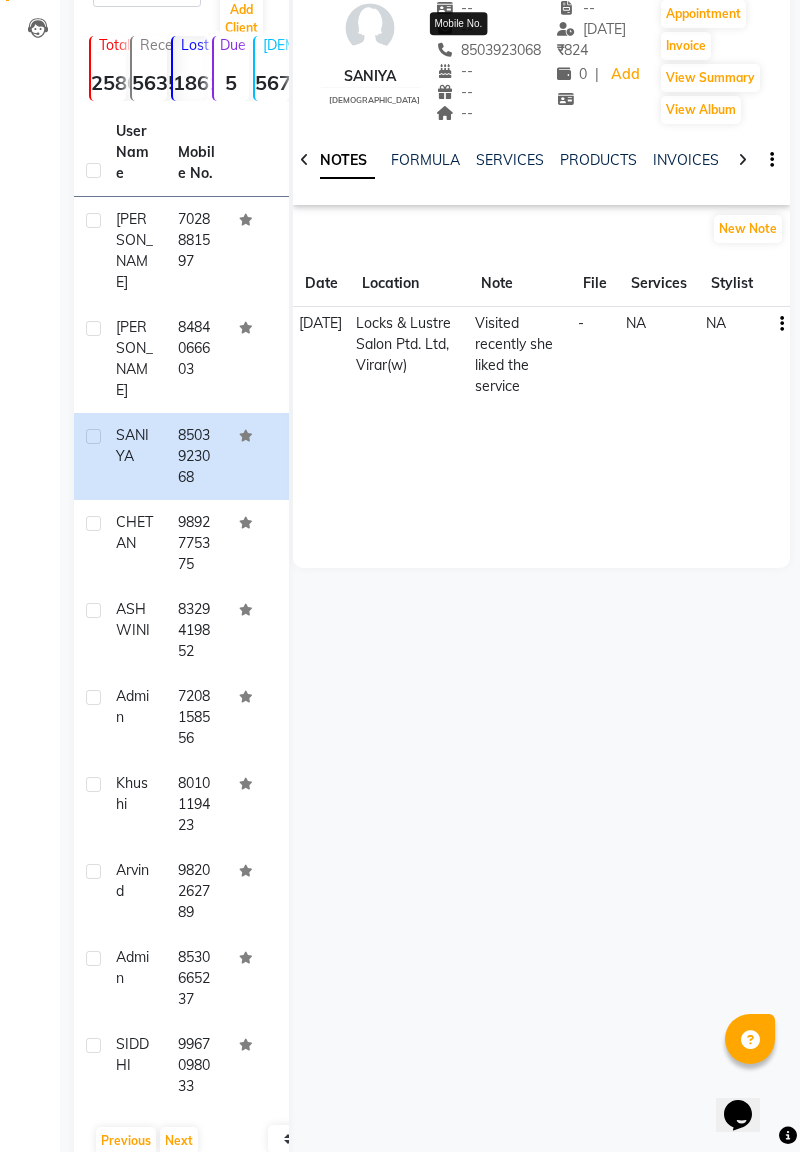 click on "[PERSON_NAME]" 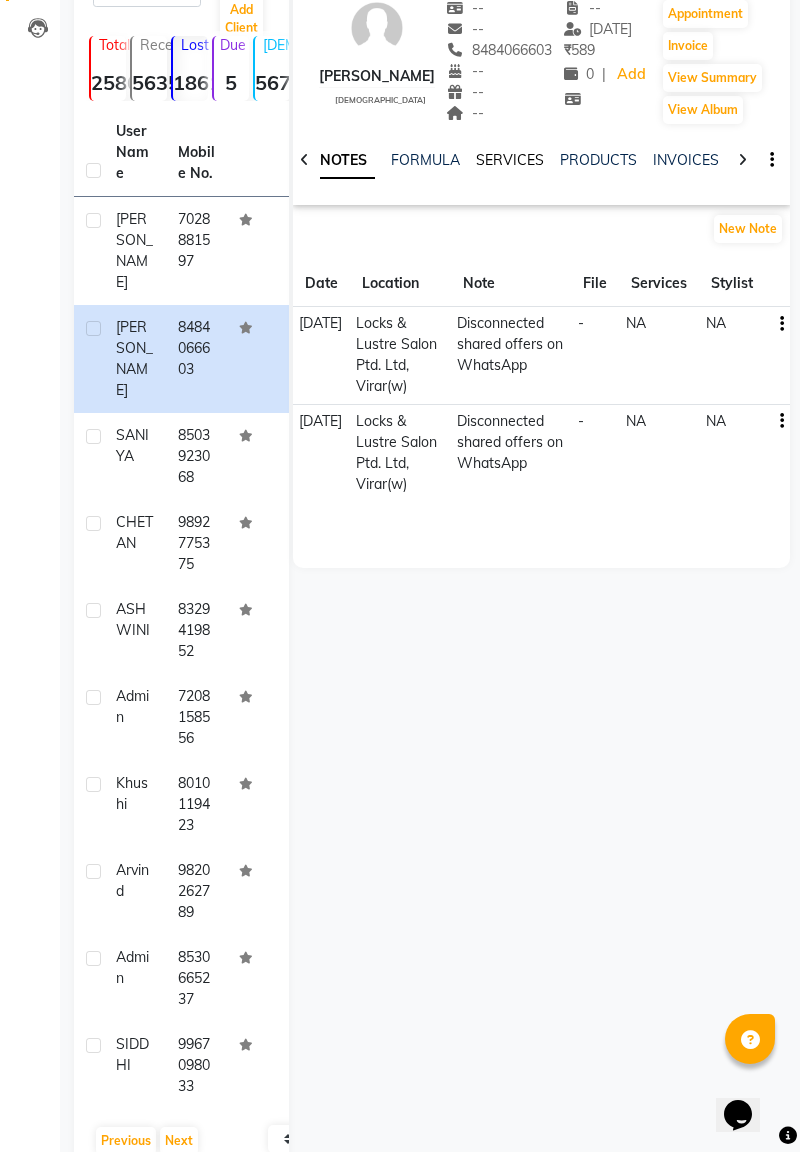 click on "SERVICES" 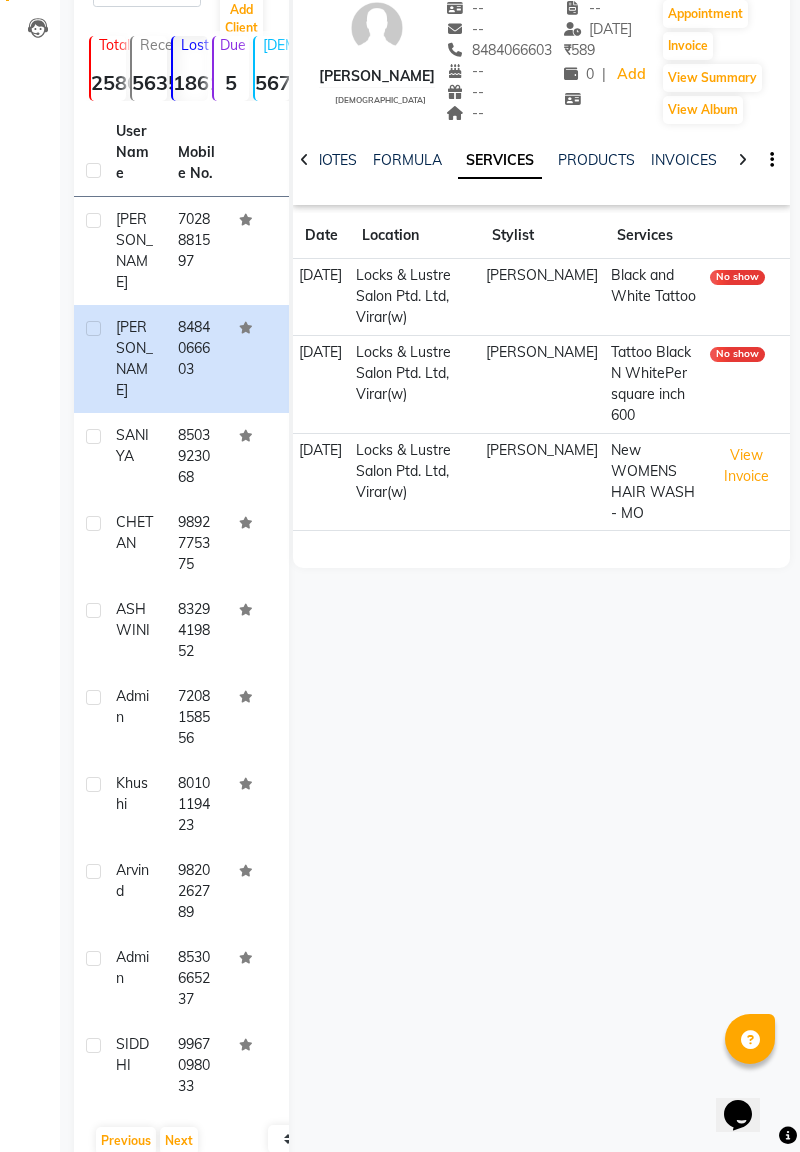 click on "8503923068" 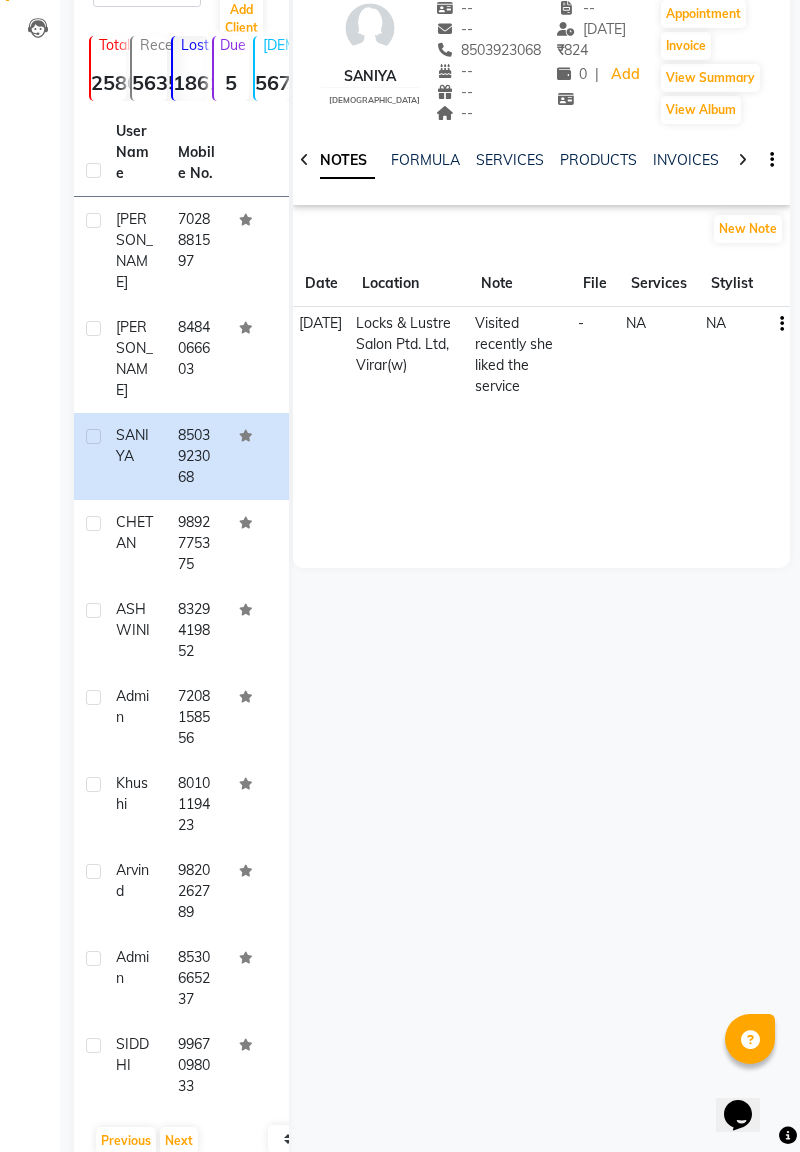 click on "CHETAN" 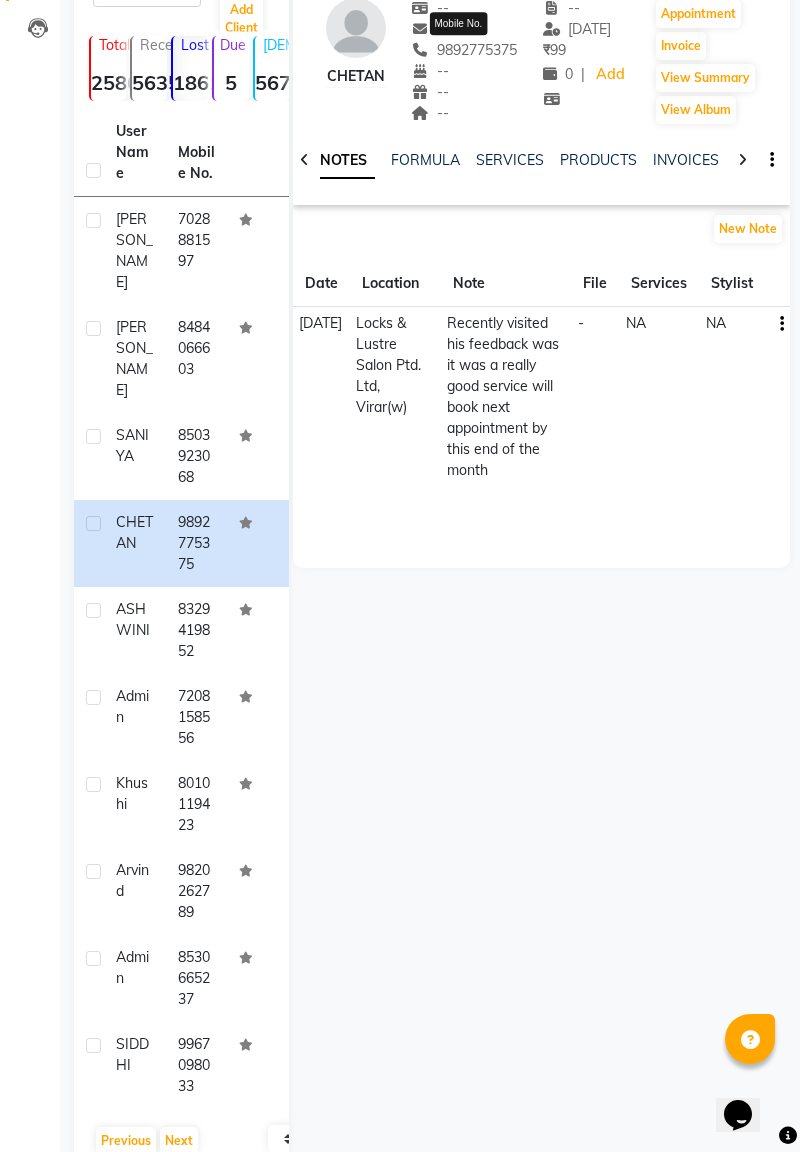 click on "ASHWINI" 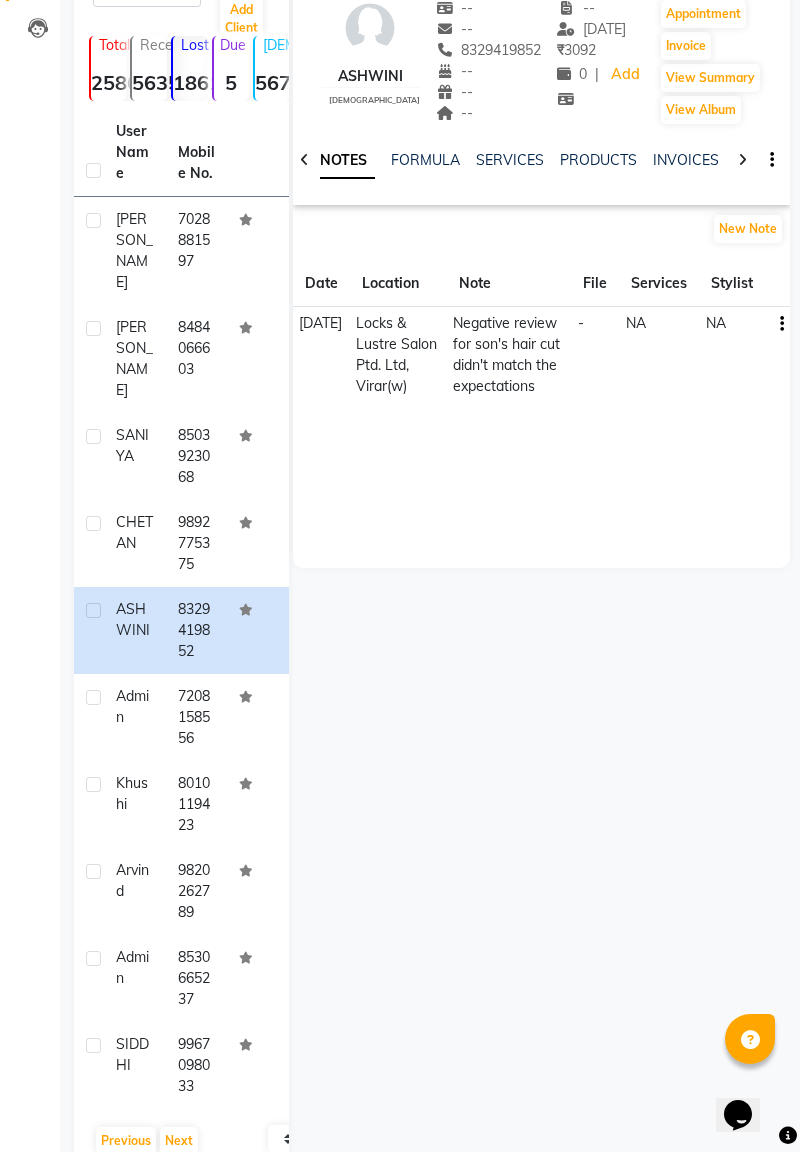 click on "Admin" 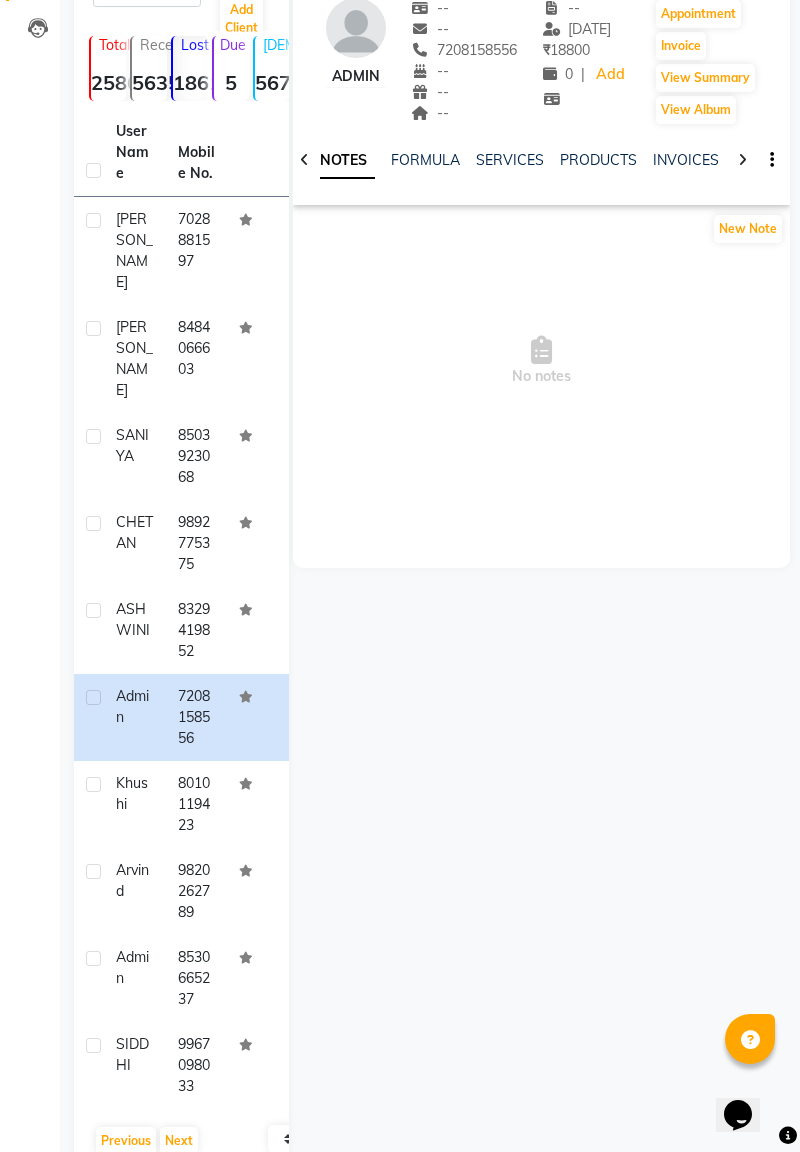 click on "khushi" 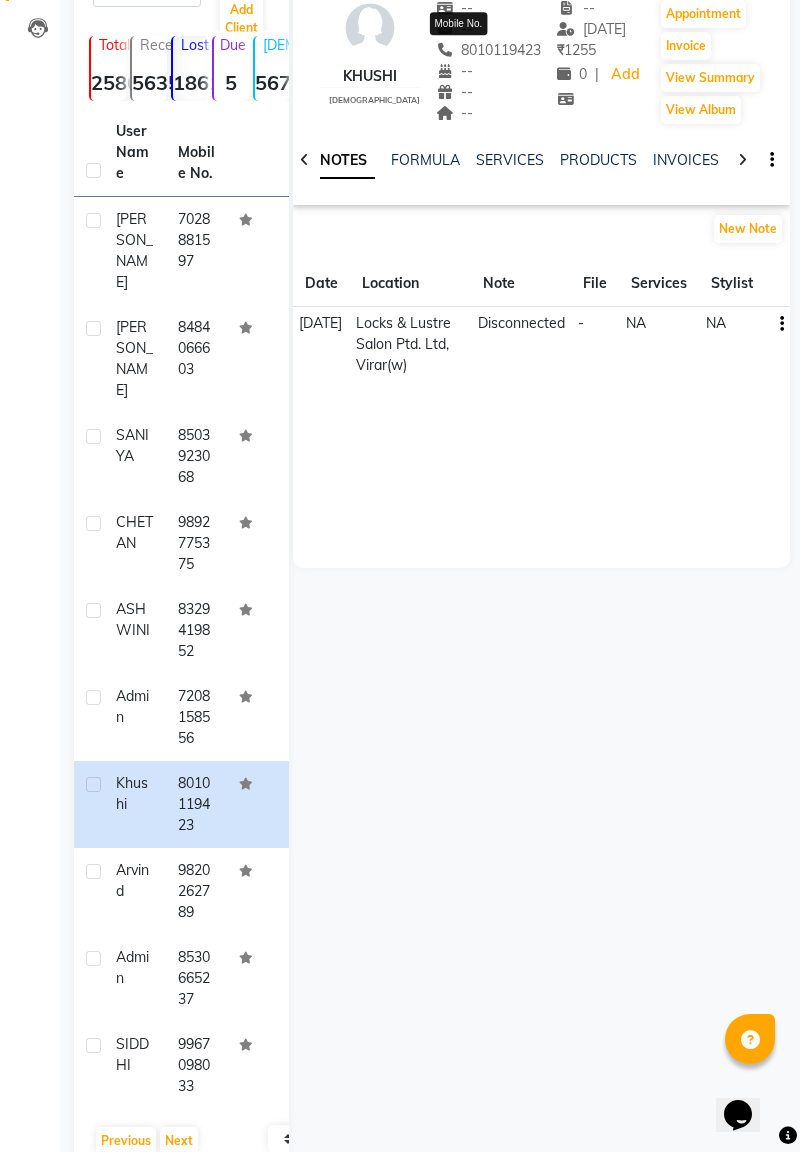 click on "ASHWINI" 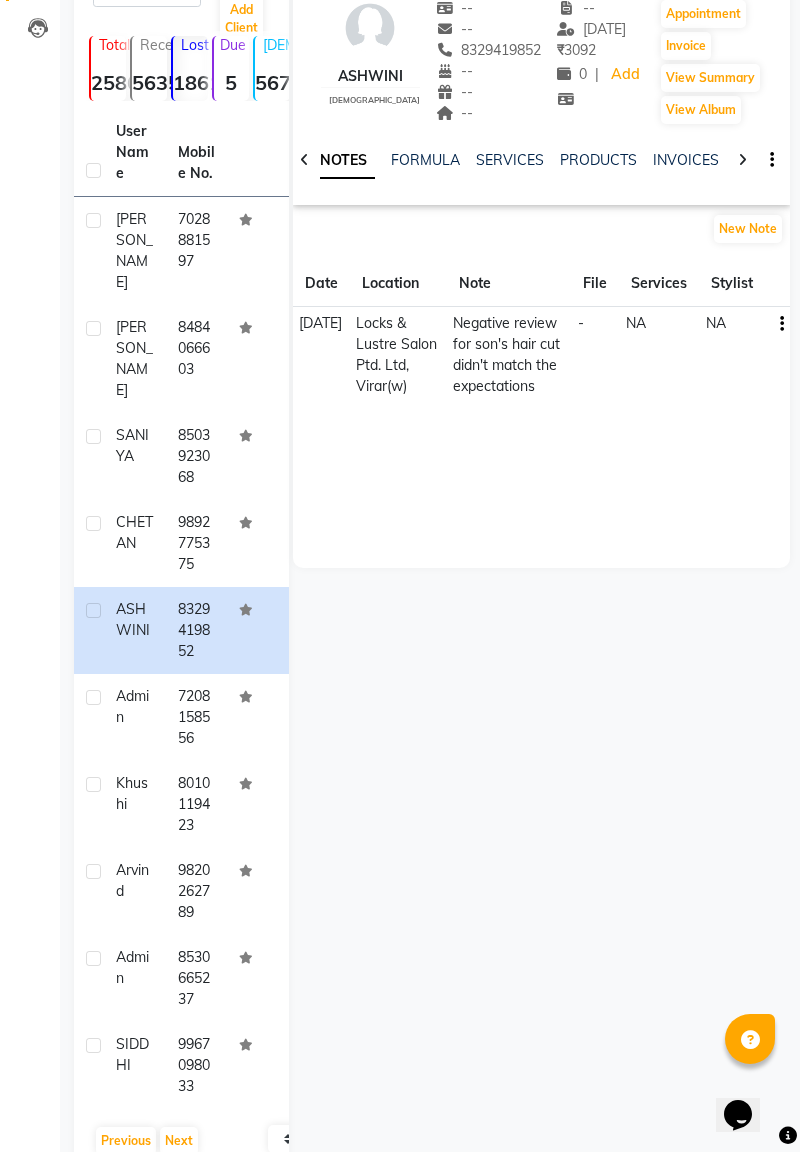 click on "arvind" 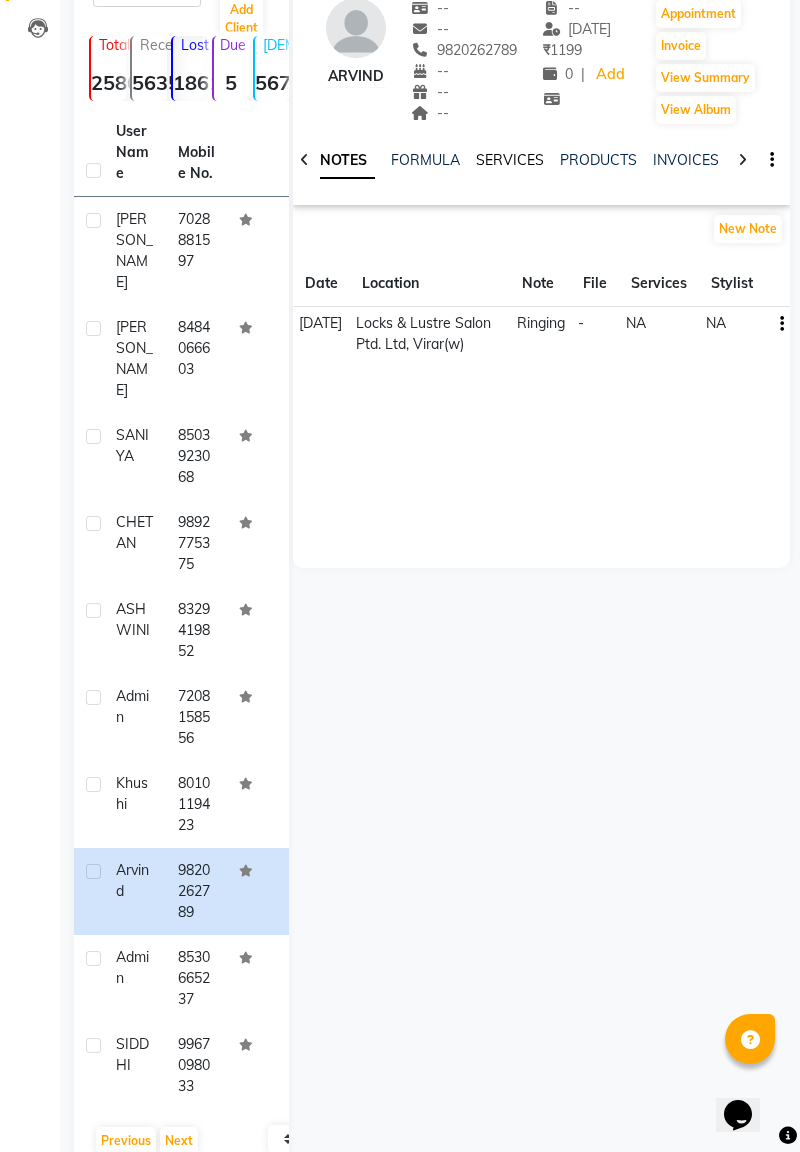 click on "SERVICES" 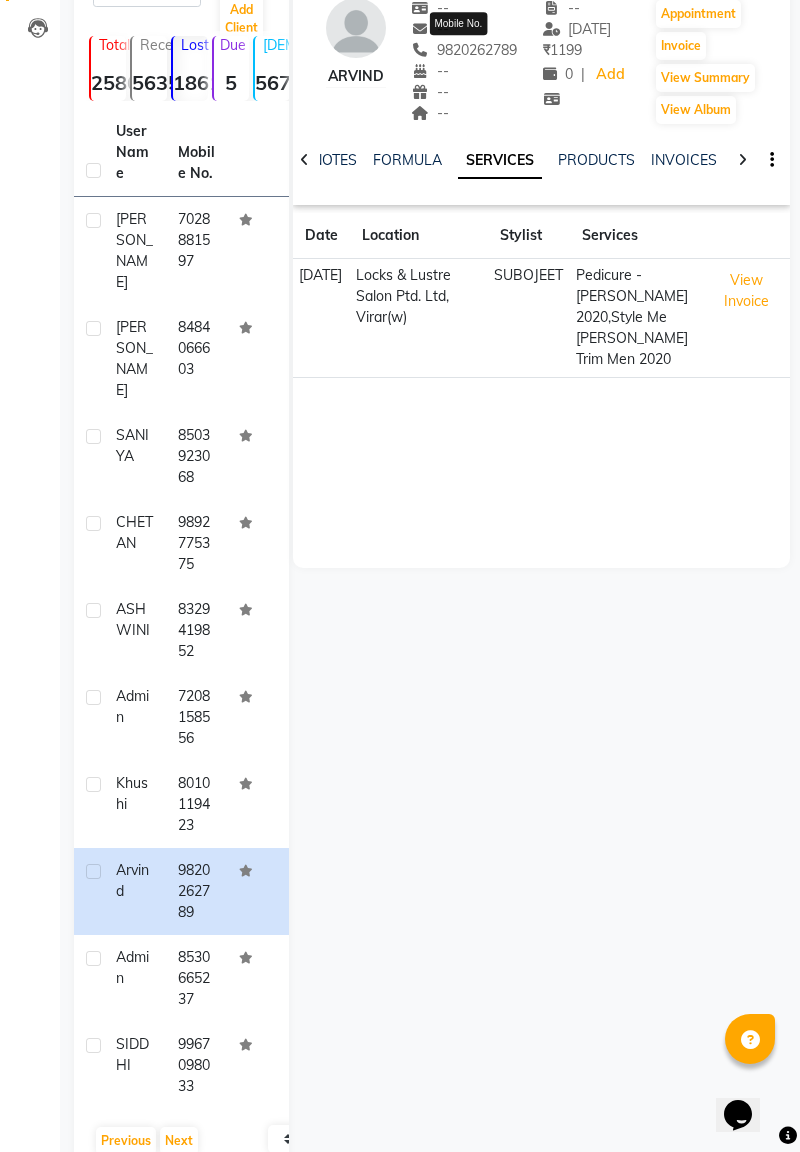 click on "8530665237" 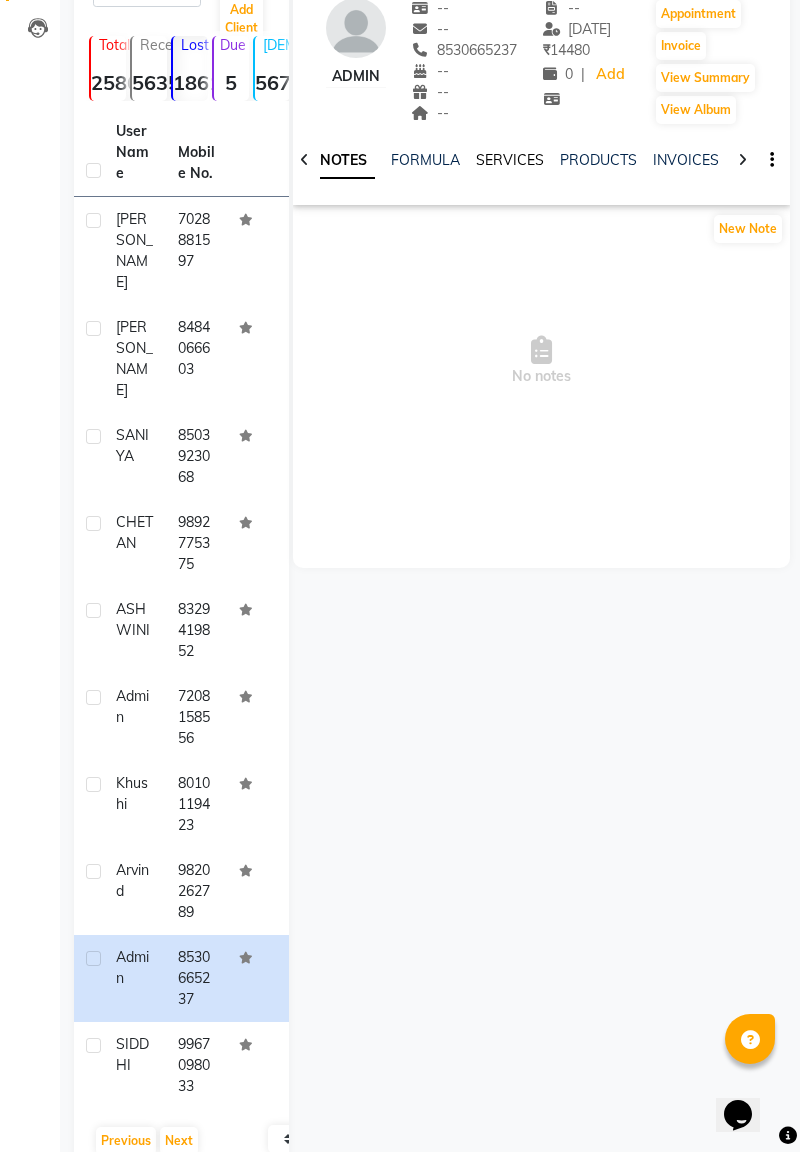 click on "SERVICES" 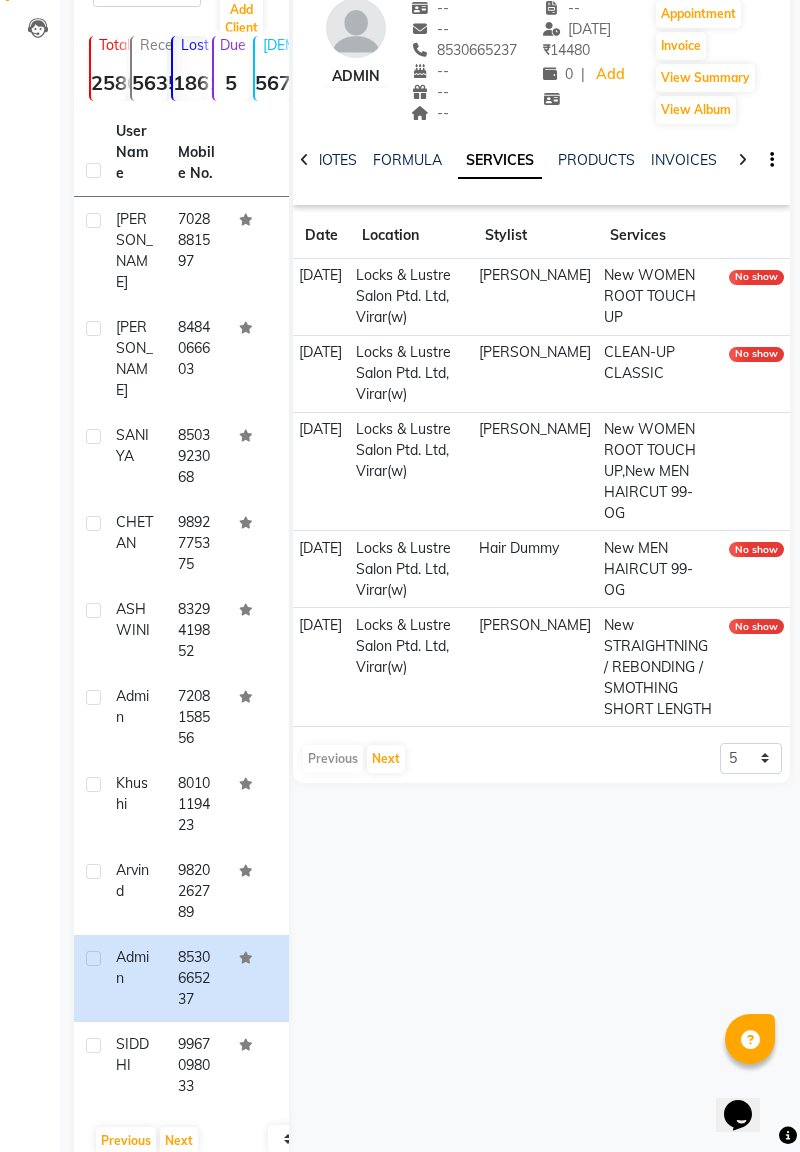 click on "9967098033" 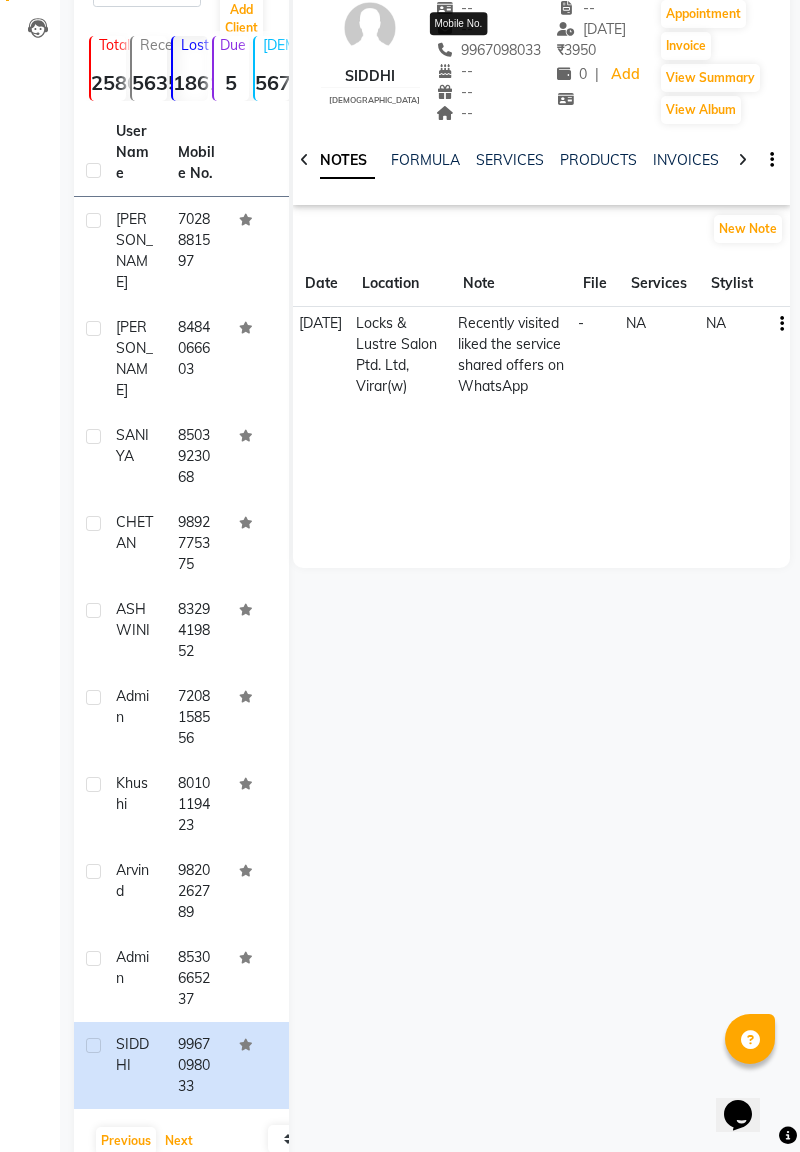 click on "Next" 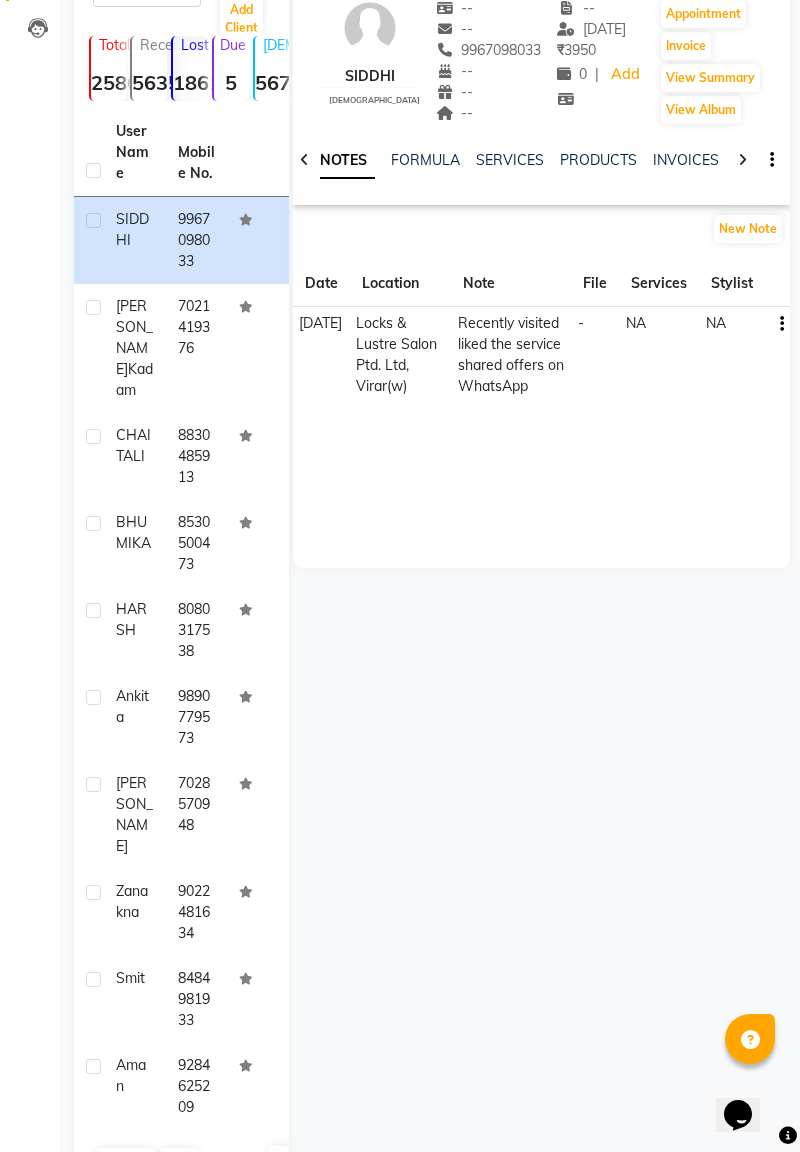 click on "[PERSON_NAME]" 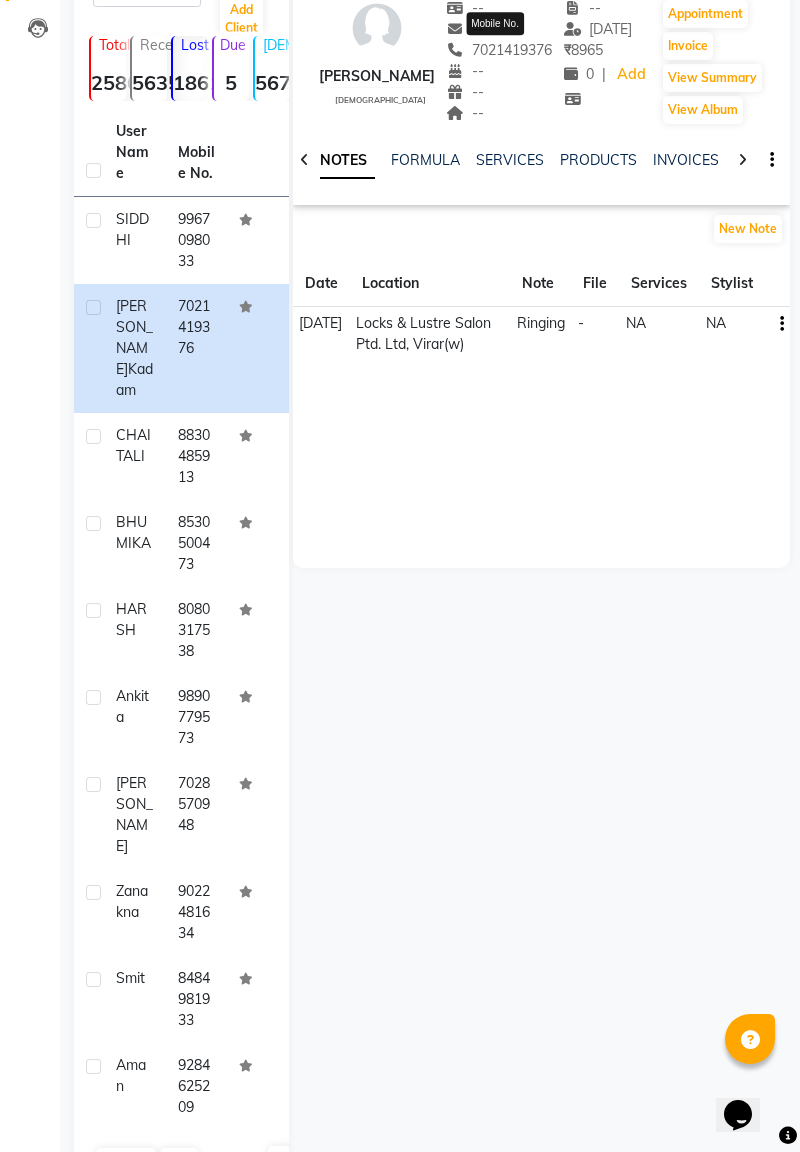 click on "CHAITALI" 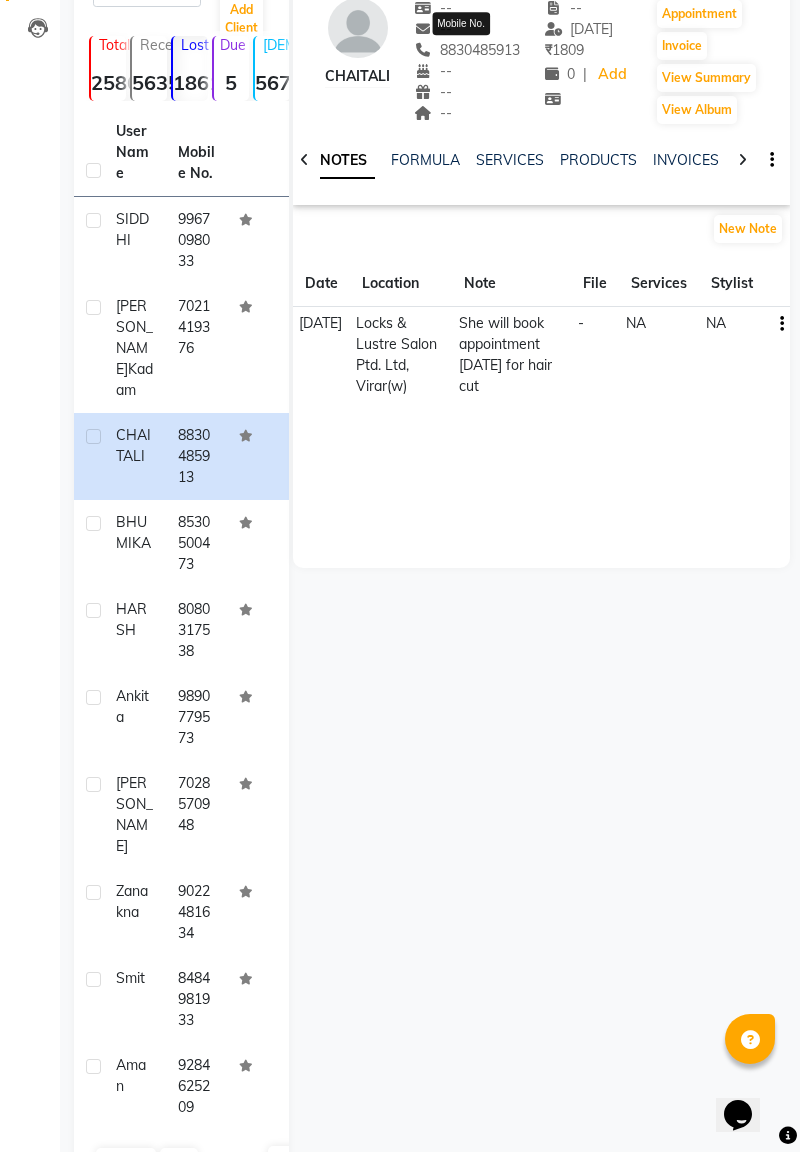 click on "8530500473" 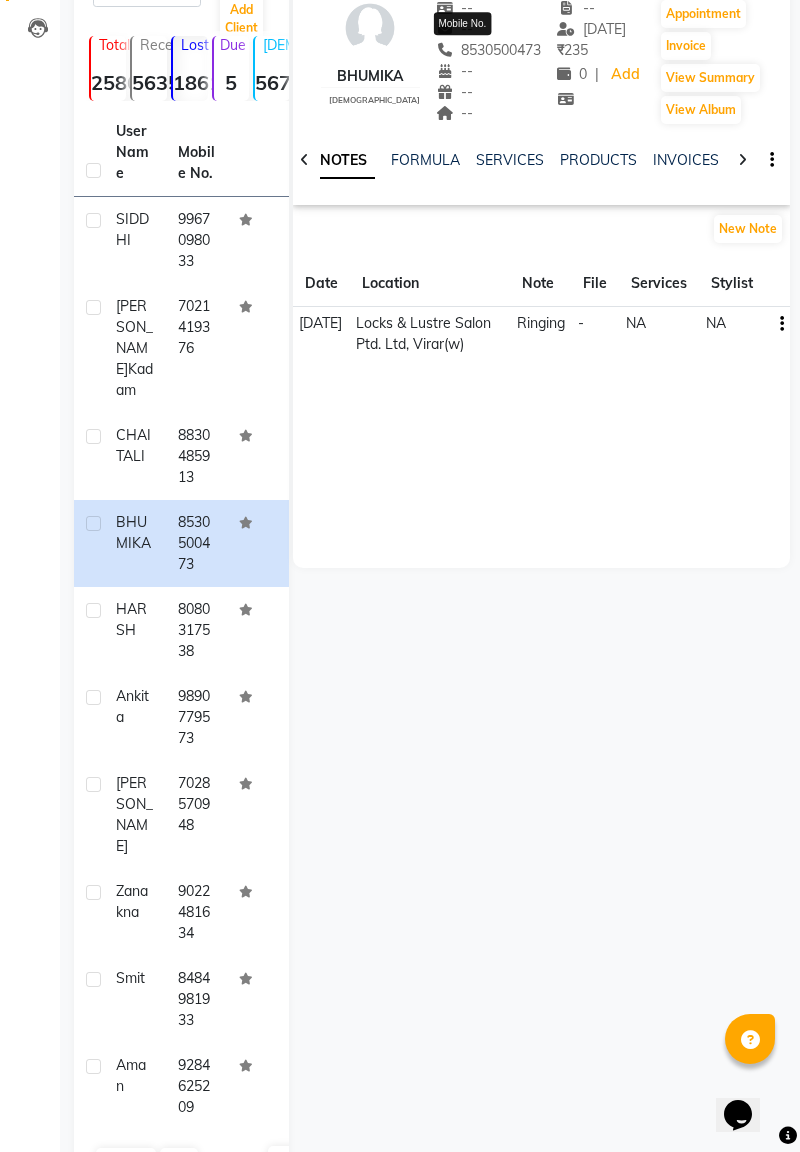 click on "HARSH" 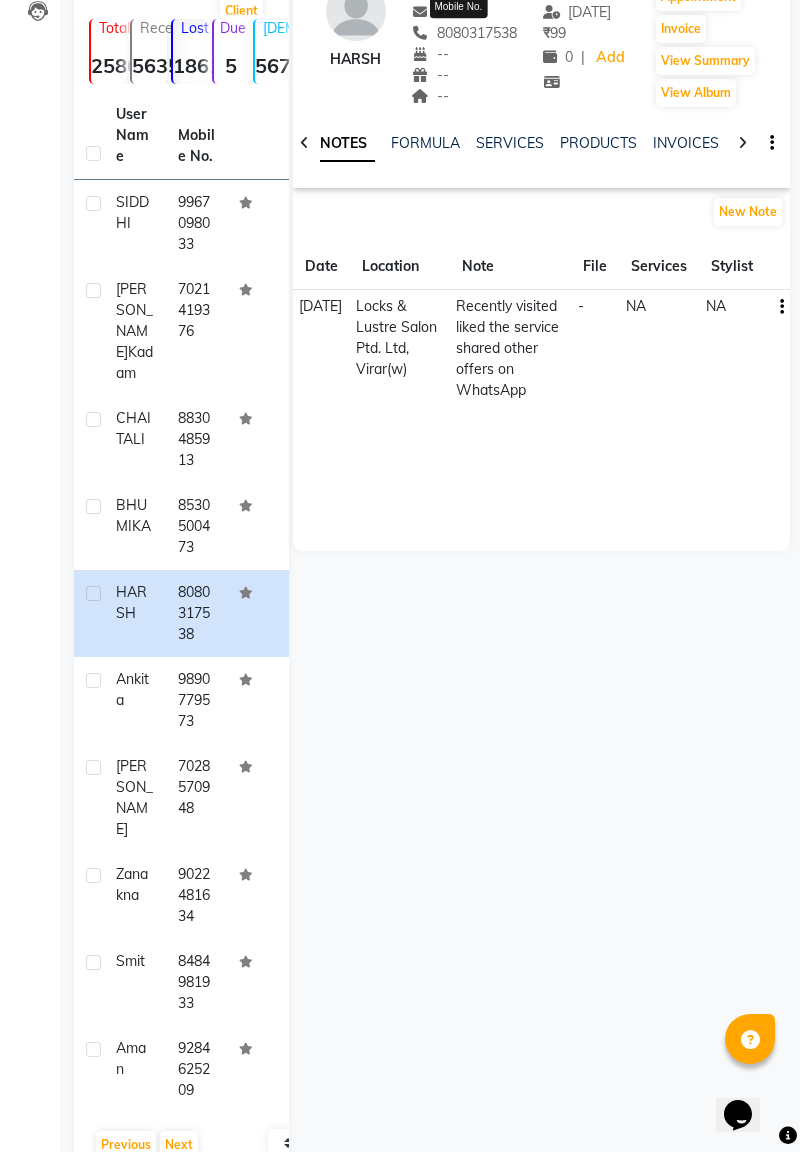 scroll, scrollTop: 168, scrollLeft: 0, axis: vertical 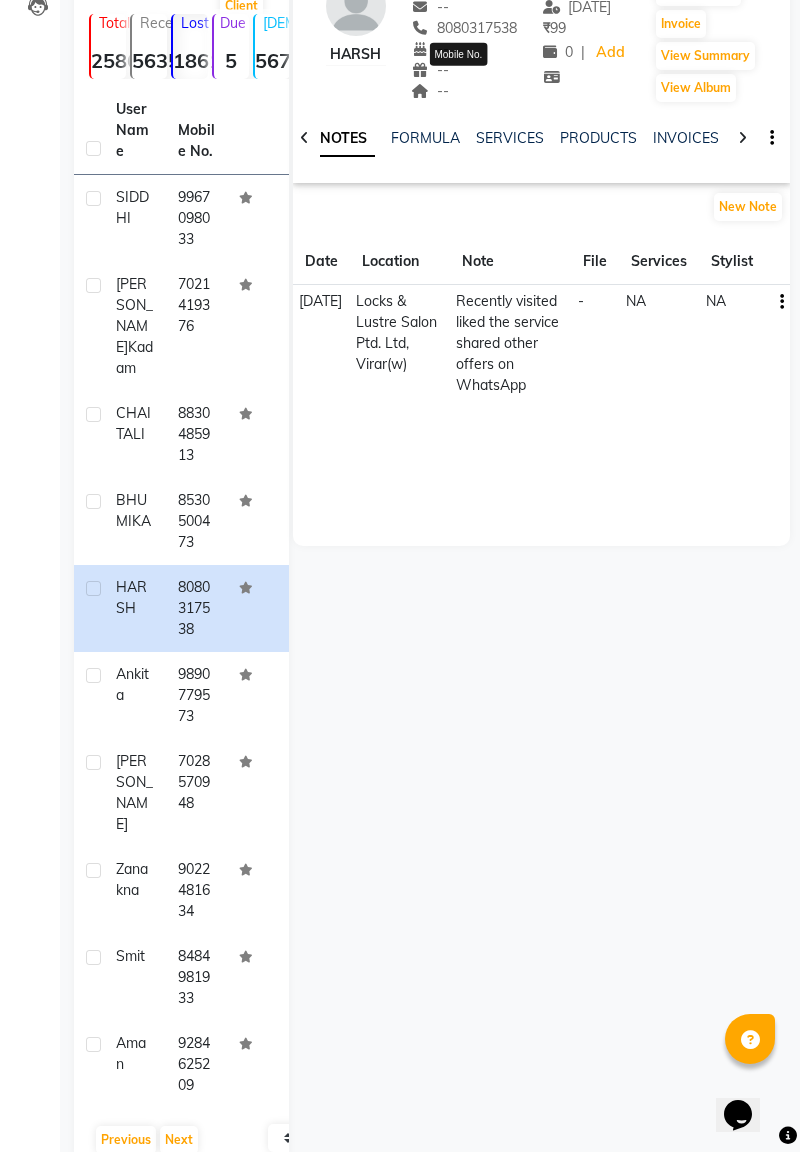 click on "ankita" 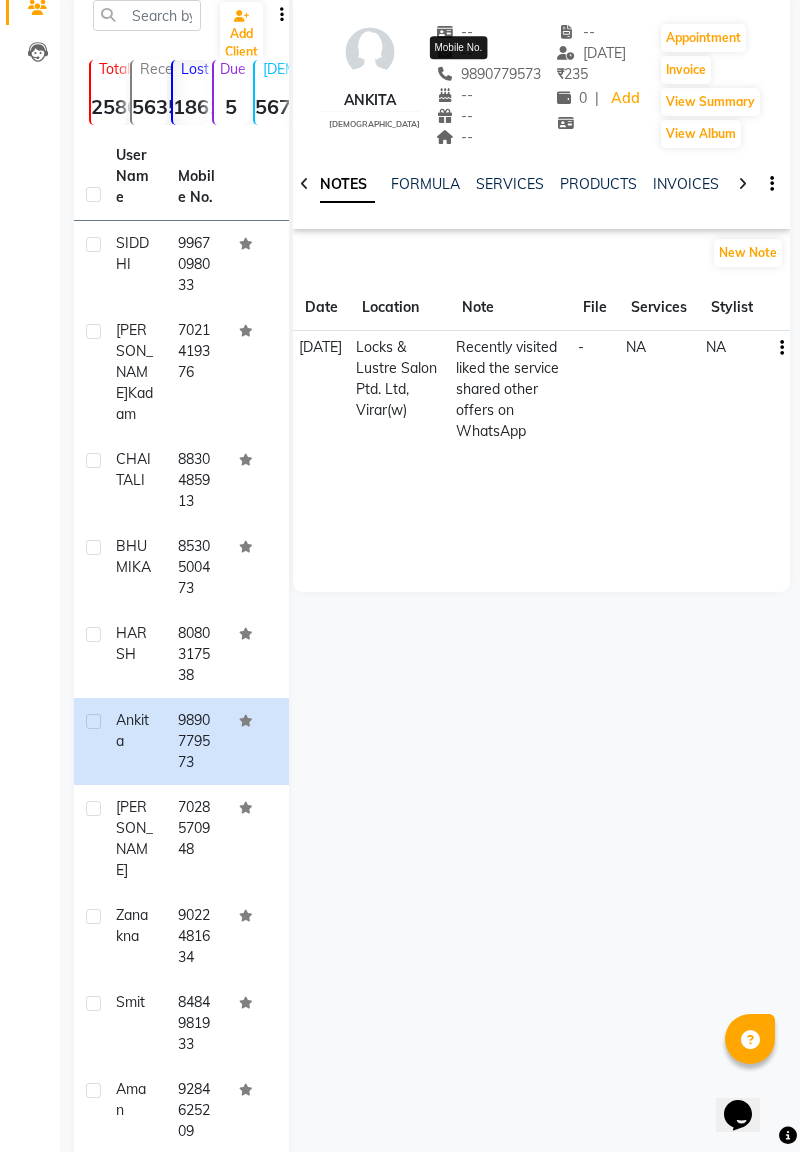 scroll, scrollTop: 168, scrollLeft: 0, axis: vertical 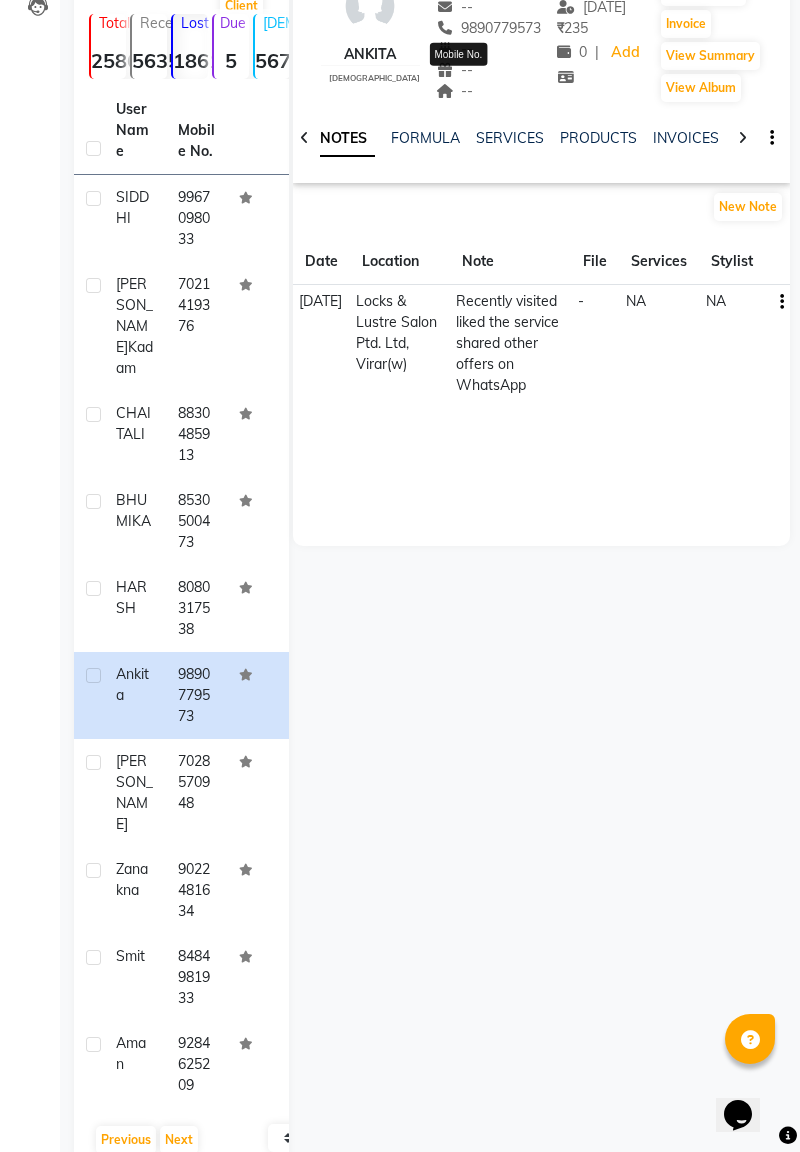 click on "[PERSON_NAME]" 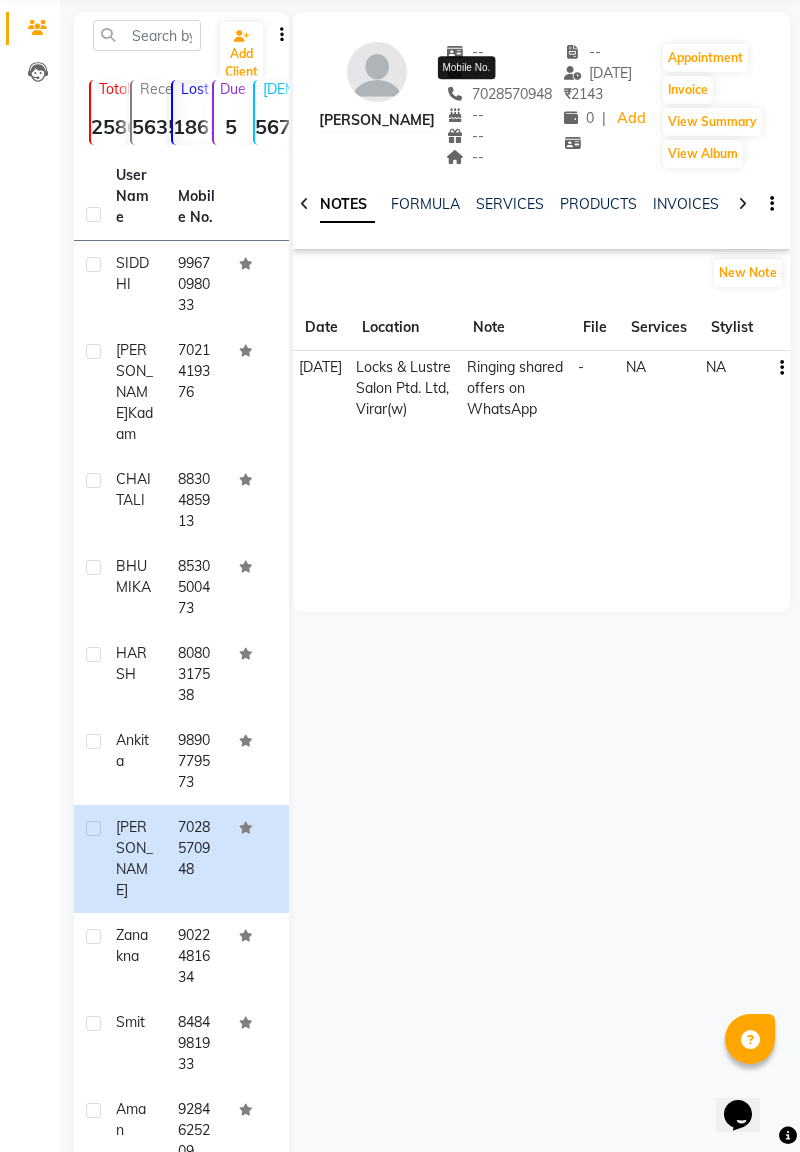 scroll, scrollTop: 168, scrollLeft: 0, axis: vertical 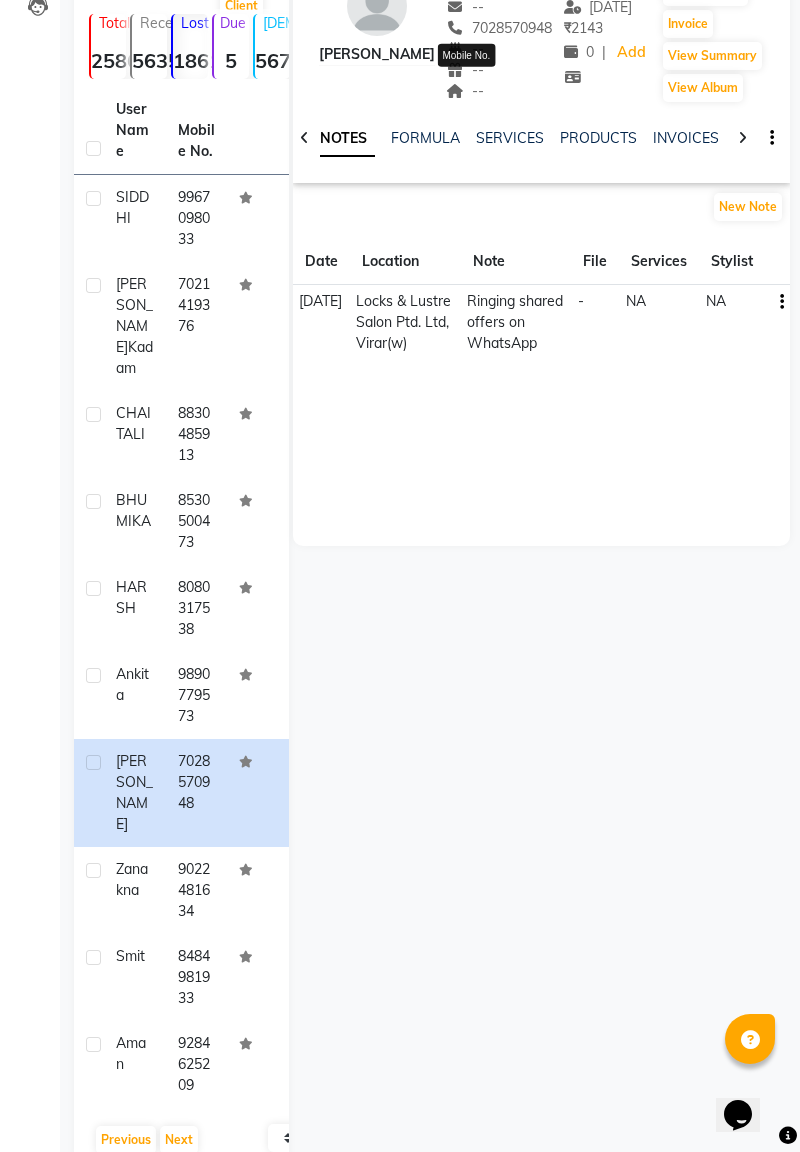 click on "zanakna" 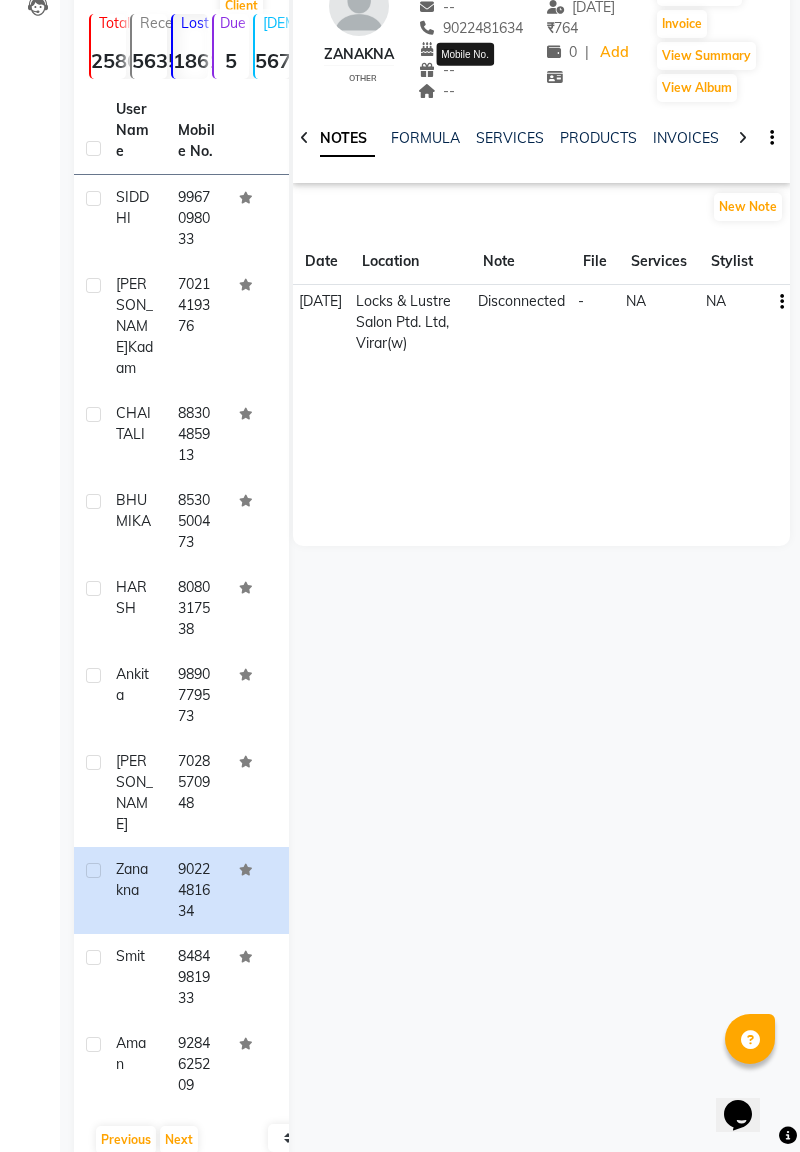 click on "smit" 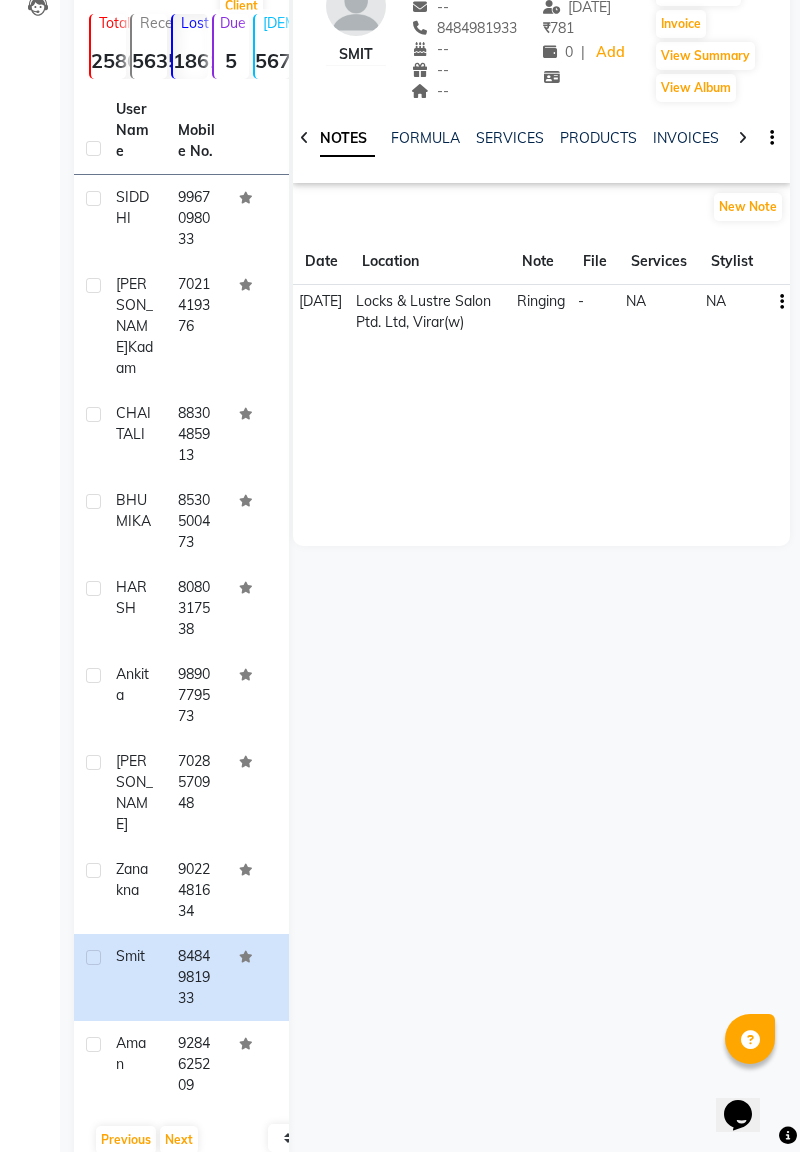 click on "8484981933" 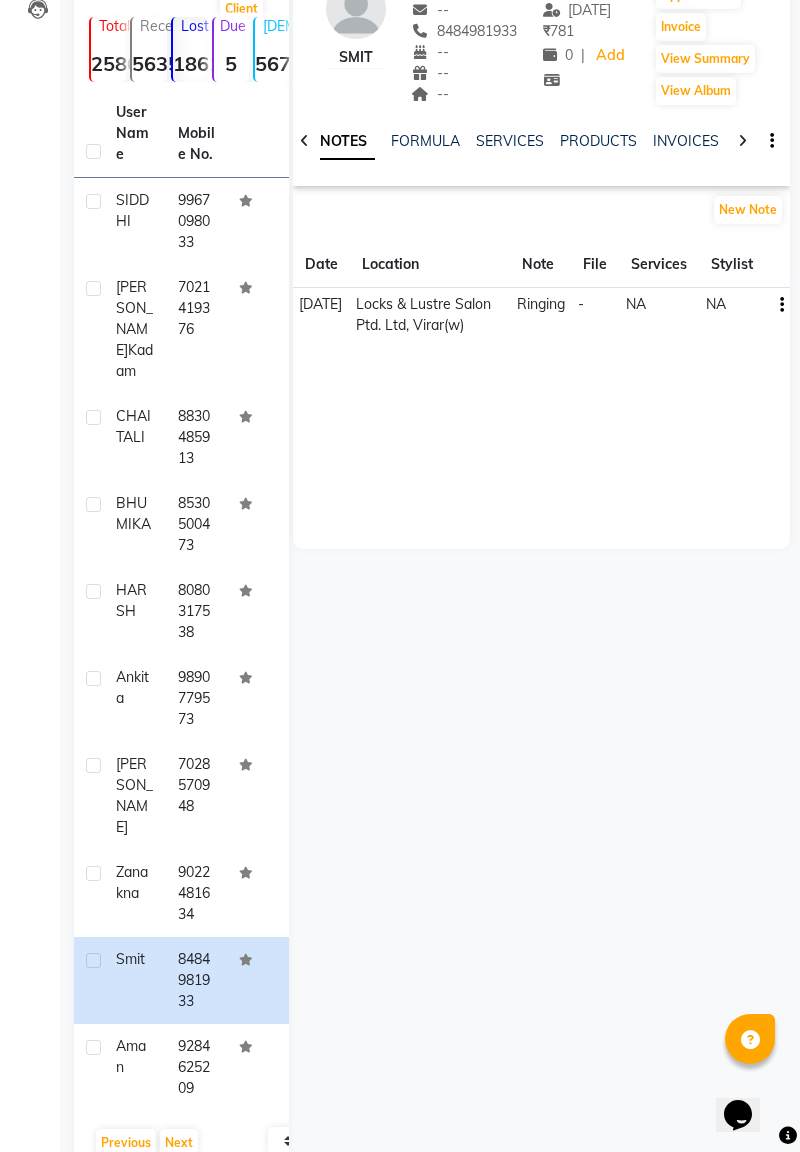 click on "aman" 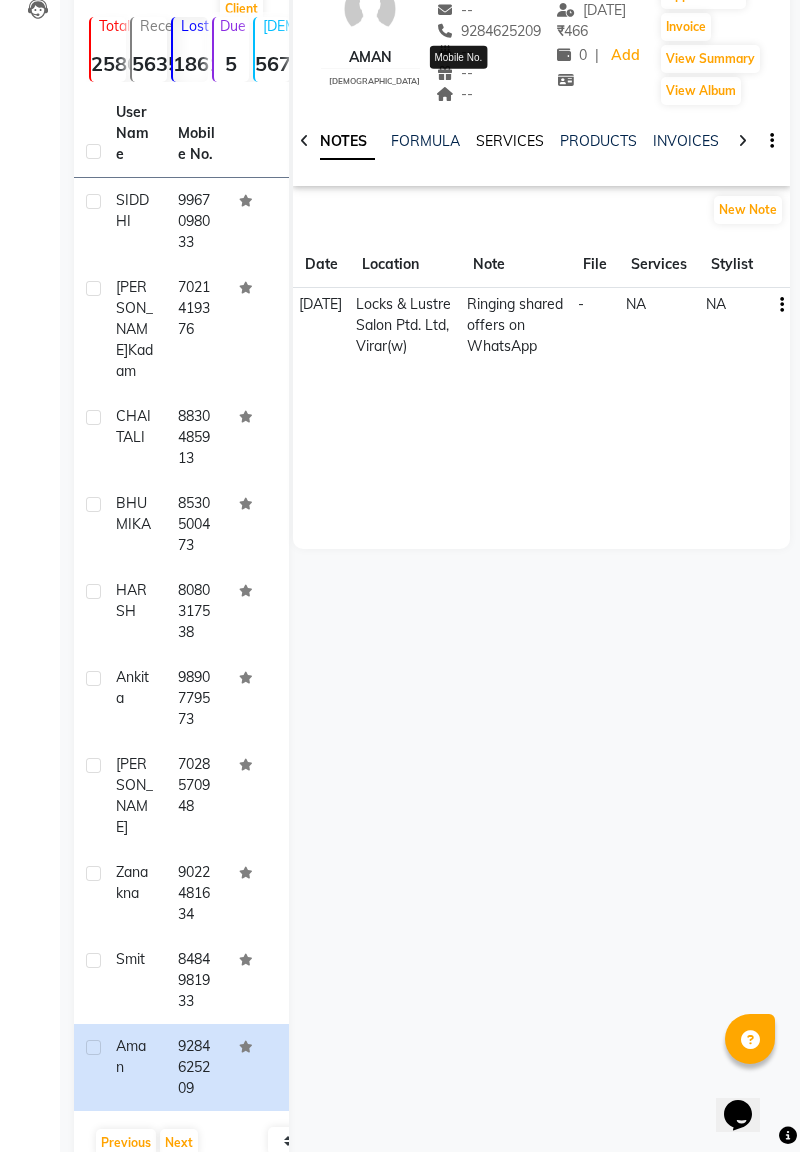click on "SERVICES" 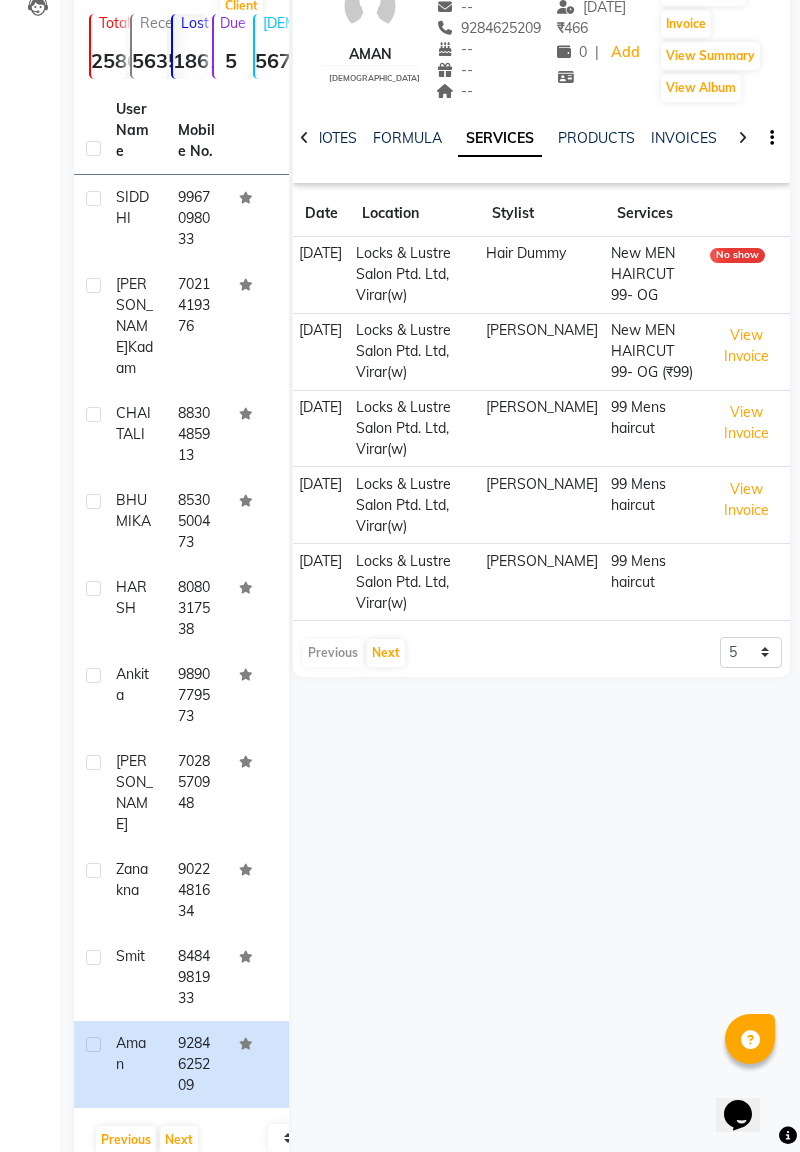 scroll, scrollTop: 166, scrollLeft: 0, axis: vertical 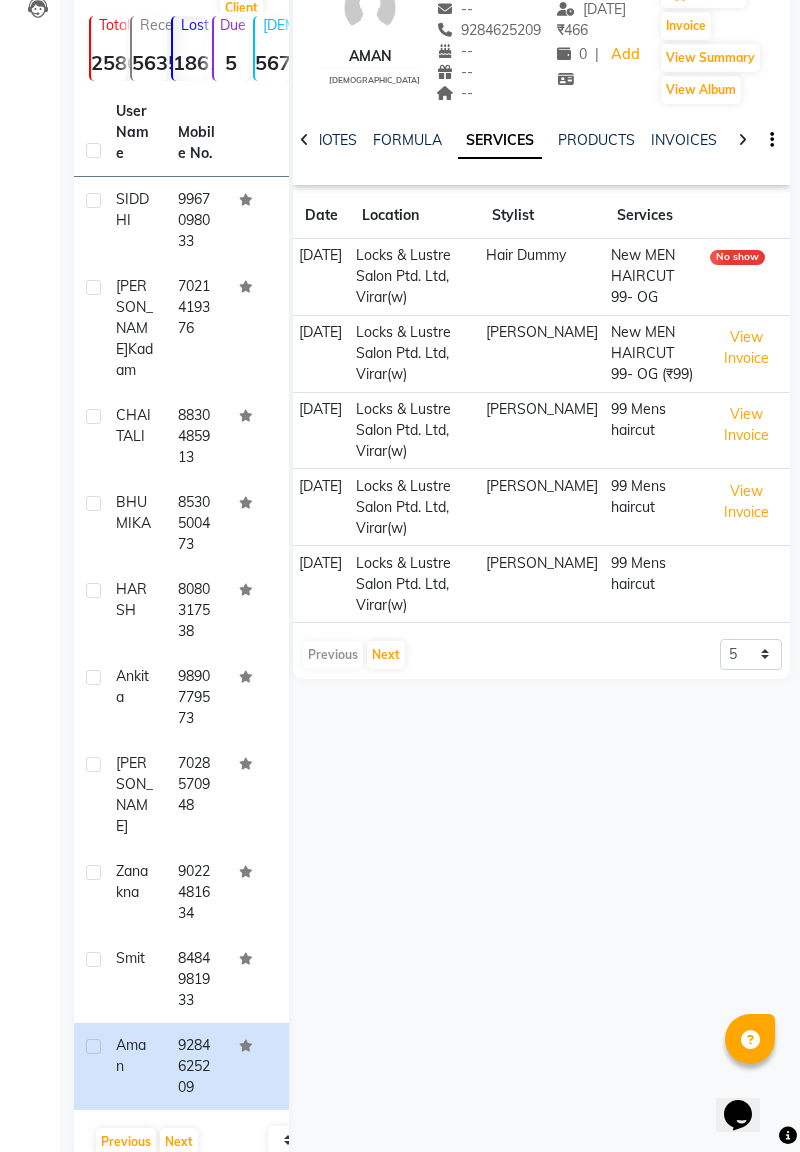 click on "9284625209" 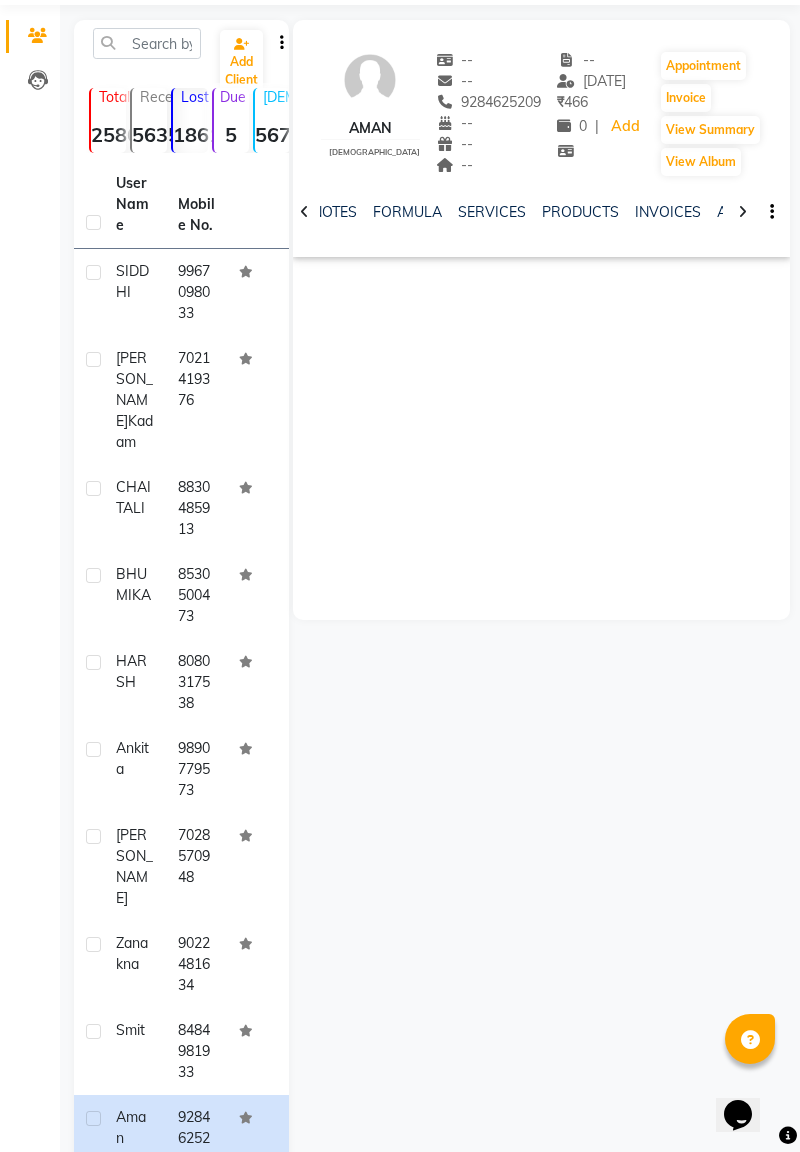 scroll, scrollTop: 88, scrollLeft: 0, axis: vertical 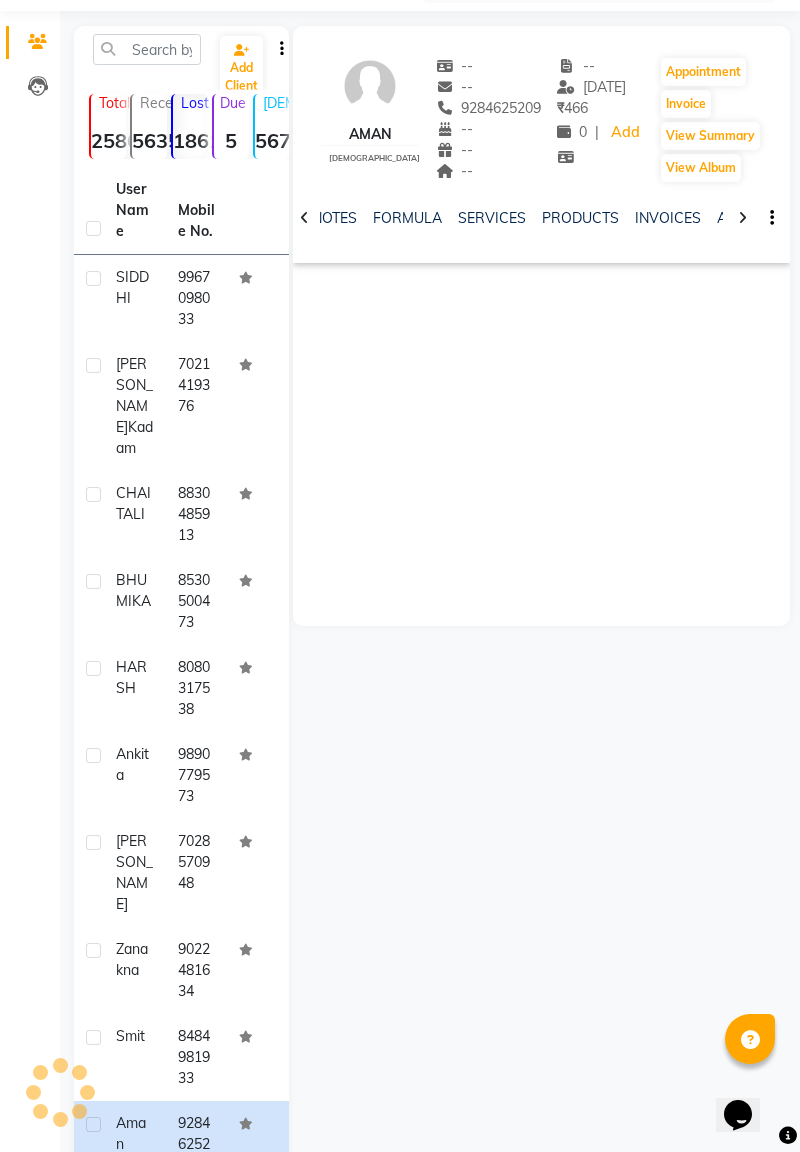 click on "SIDDHI" 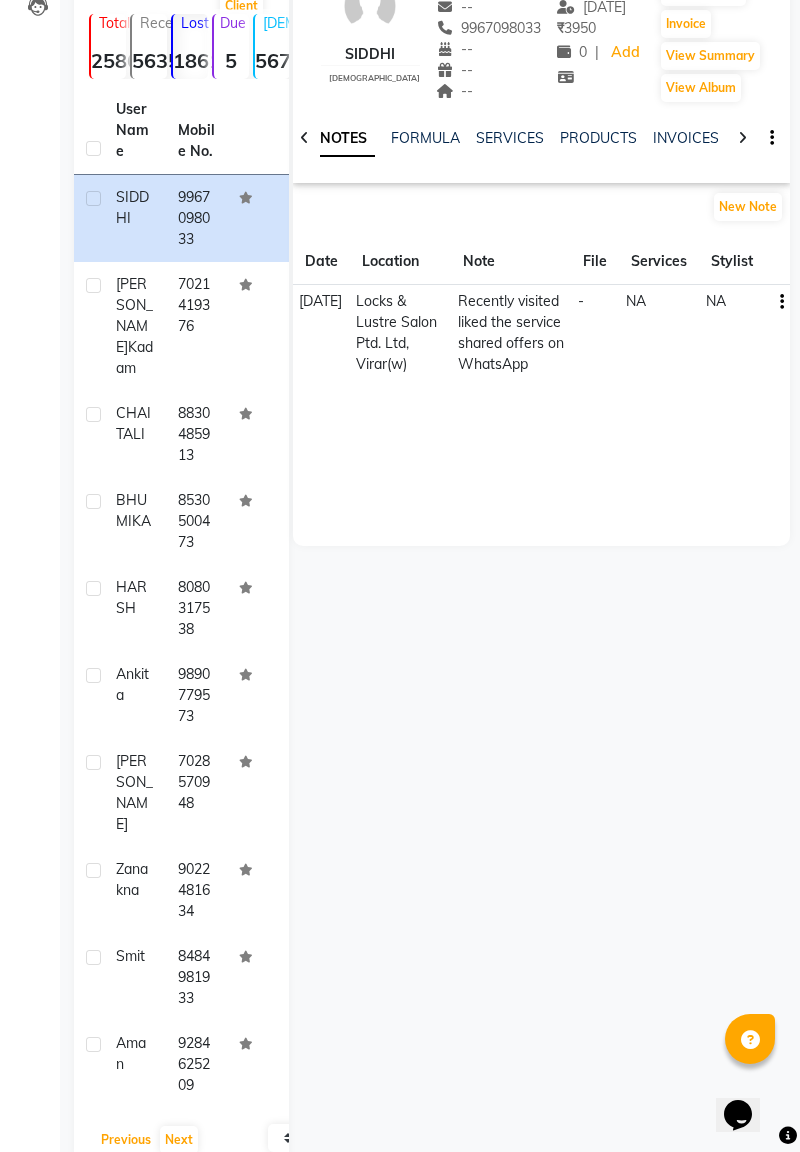 click on "Previous" 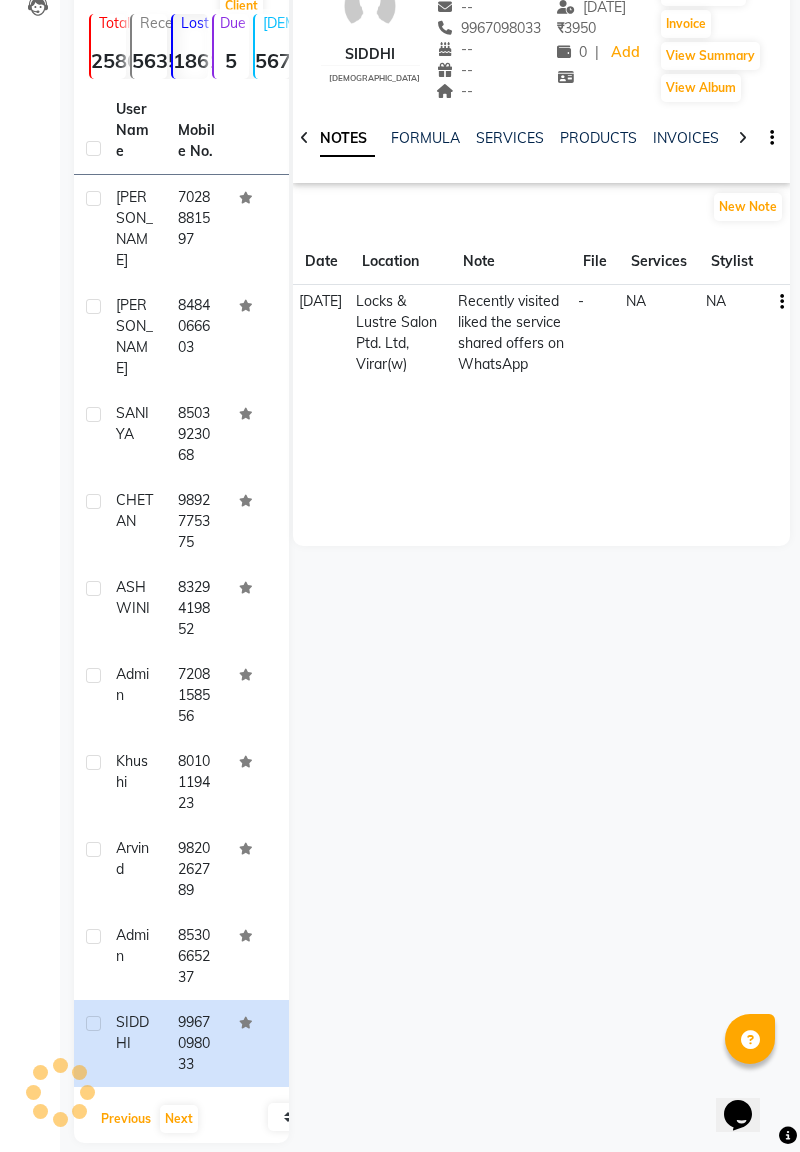 scroll, scrollTop: 146, scrollLeft: 0, axis: vertical 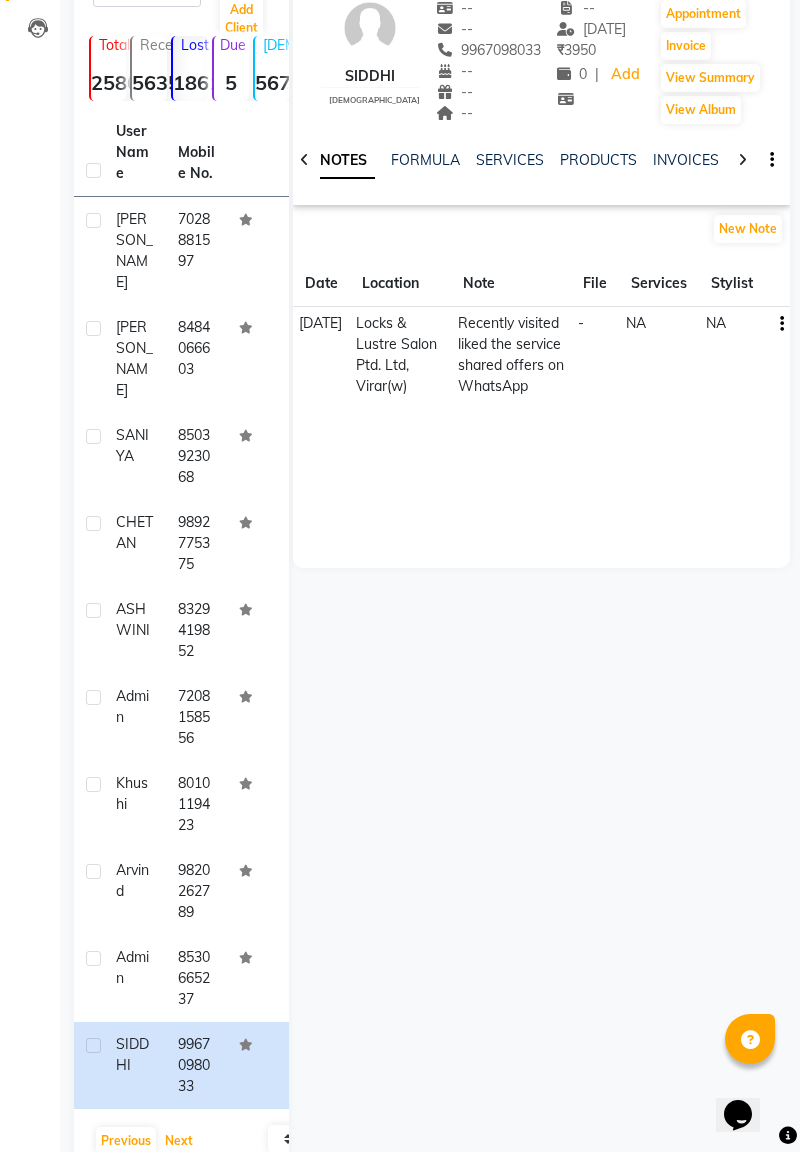 click on "Next" 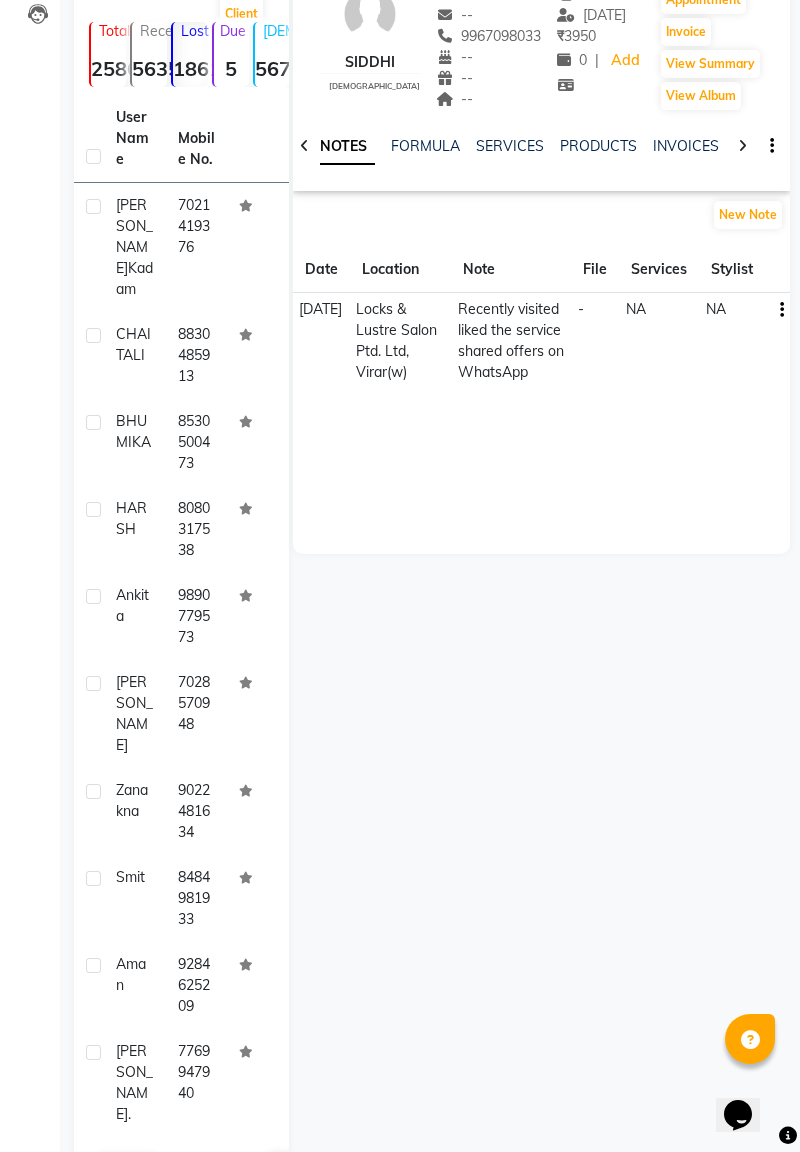 scroll, scrollTop: 168, scrollLeft: 0, axis: vertical 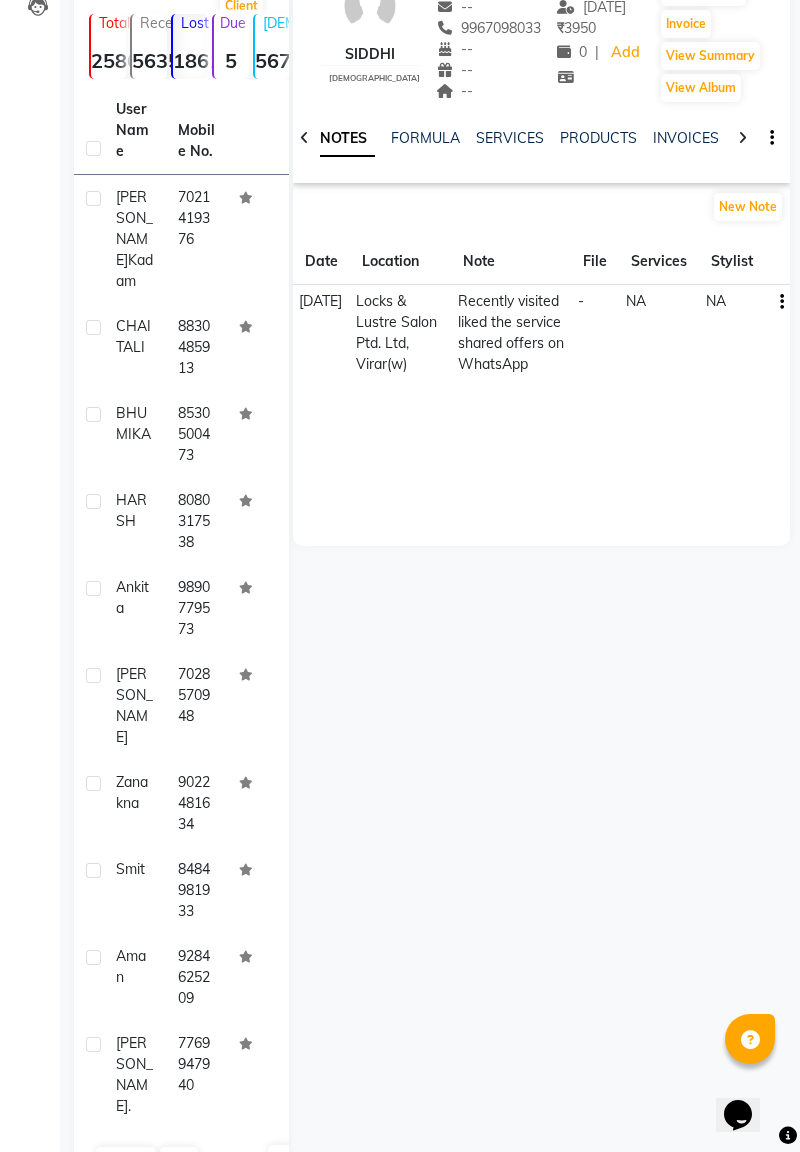 click on "[PERSON_NAME]  ." 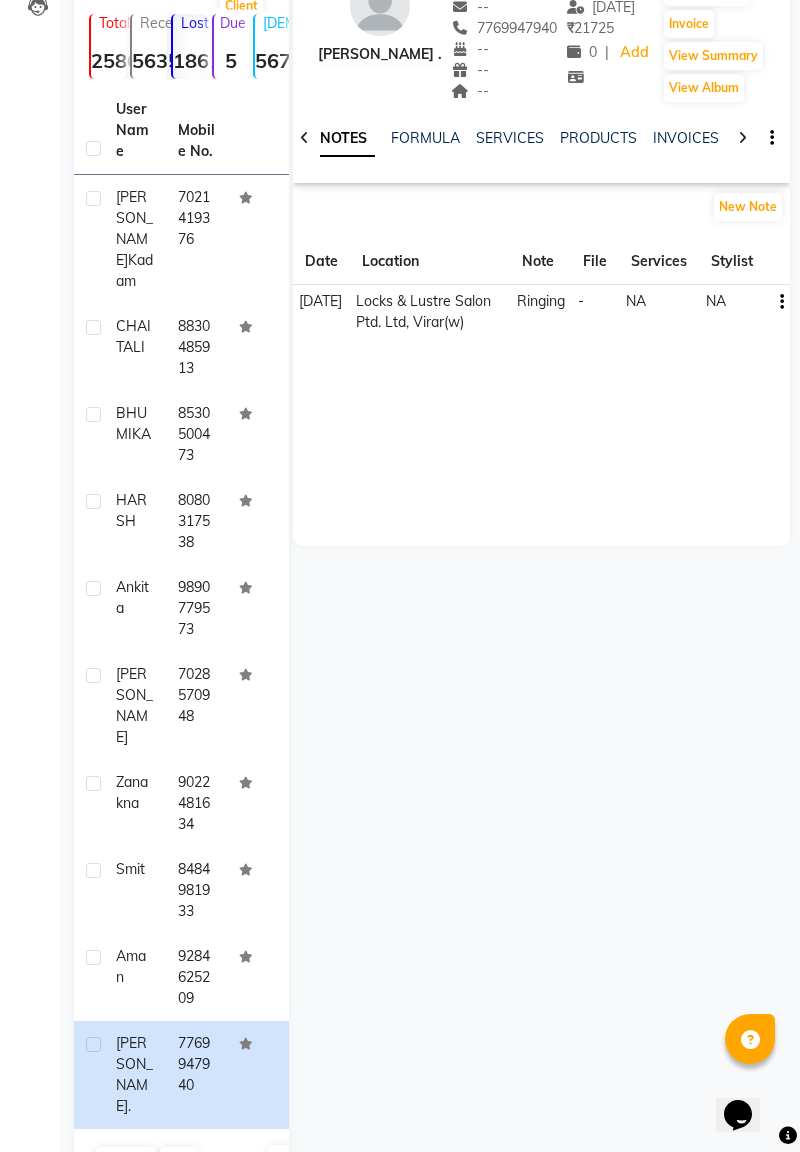 click on "[PERSON_NAME] .   --   --   7769947940  --  --  --  -- [DATE] ₹    21725 0 |  Add   Appointment   Invoice  View Summary  View Album  NOTES FORMULA SERVICES PRODUCTS INVOICES APPOINTMENTS MEMBERSHIP PACKAGES VOUCHERS GIFTCARDS POINTS FORMS FAMILY CARDS WALLET New Note Date Location Note File Services Stylist [DATE] Locks & Lustre Salon Ptd. Ltd, Virar(w)   Ringing  -  NA   NA" 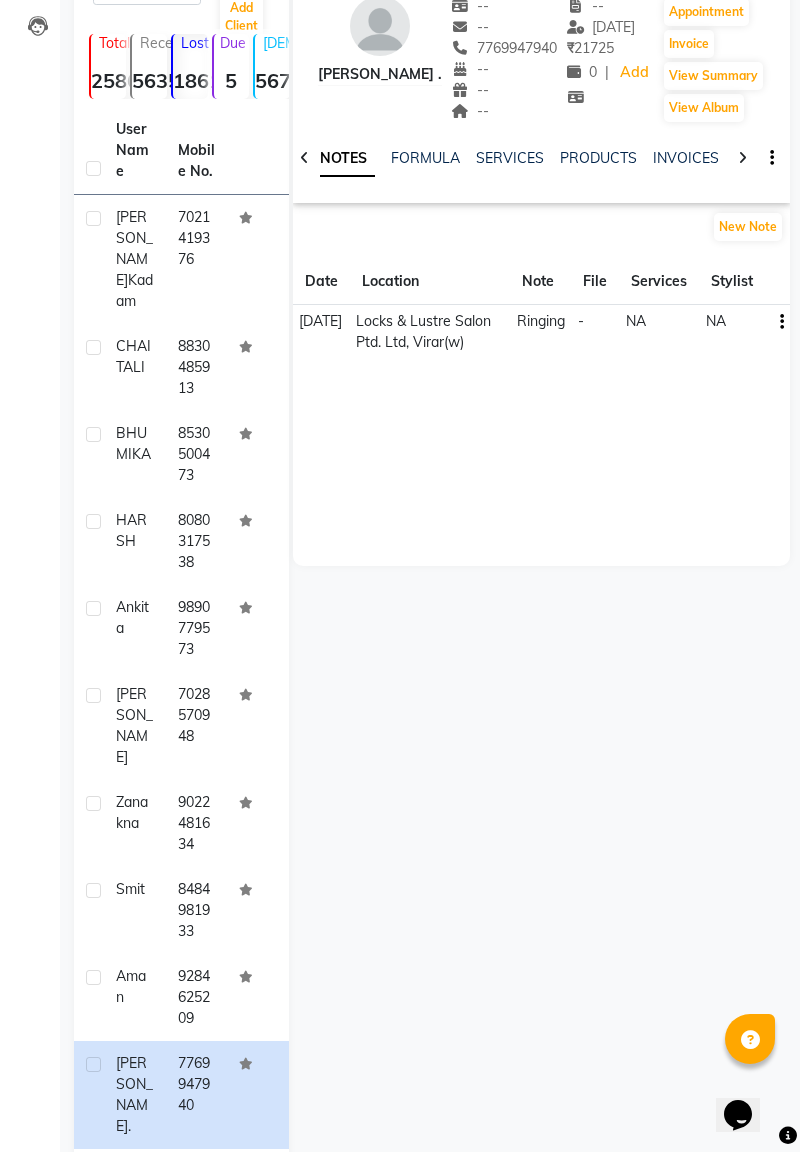 scroll, scrollTop: 168, scrollLeft: 0, axis: vertical 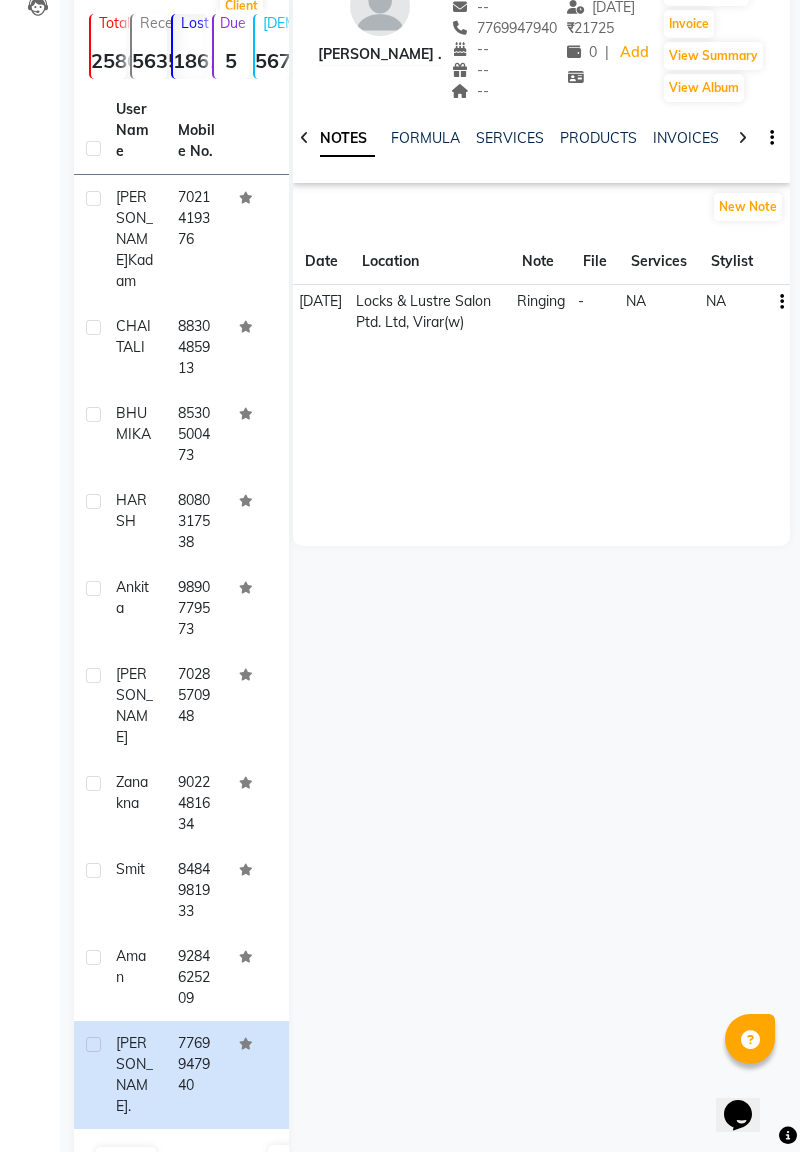 click on "Next" 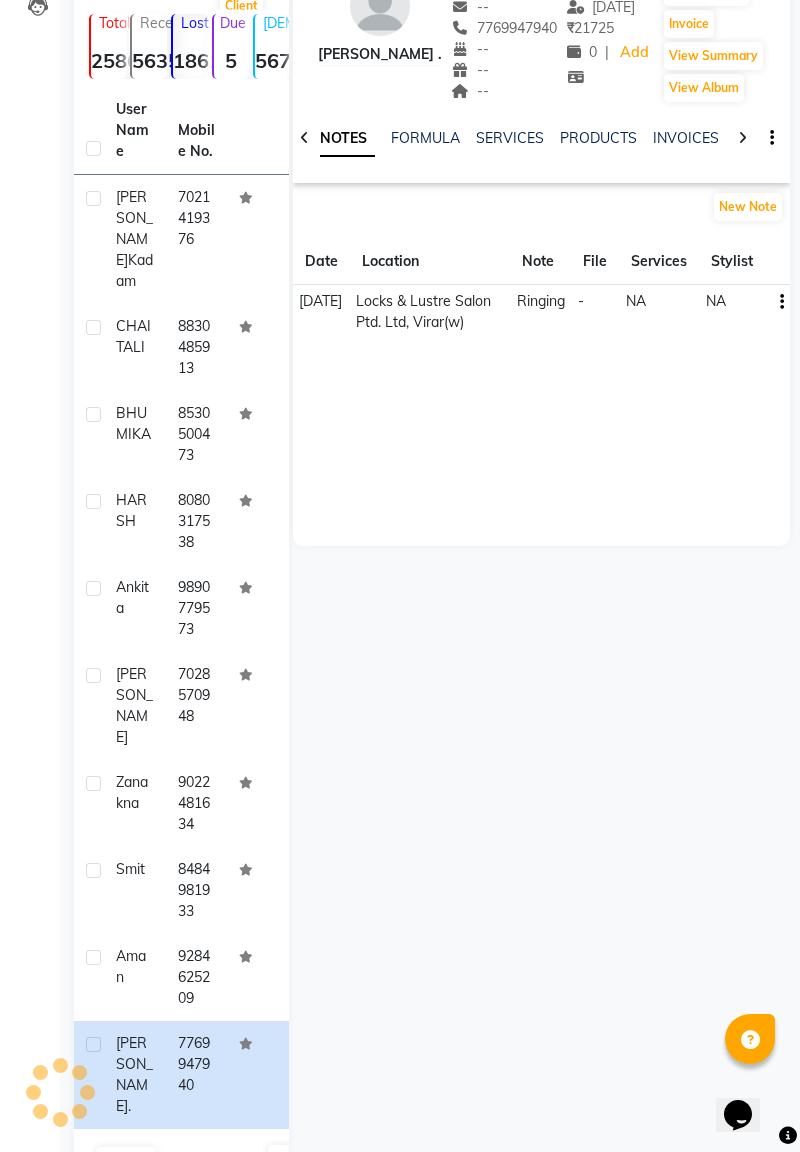 scroll, scrollTop: 146, scrollLeft: 0, axis: vertical 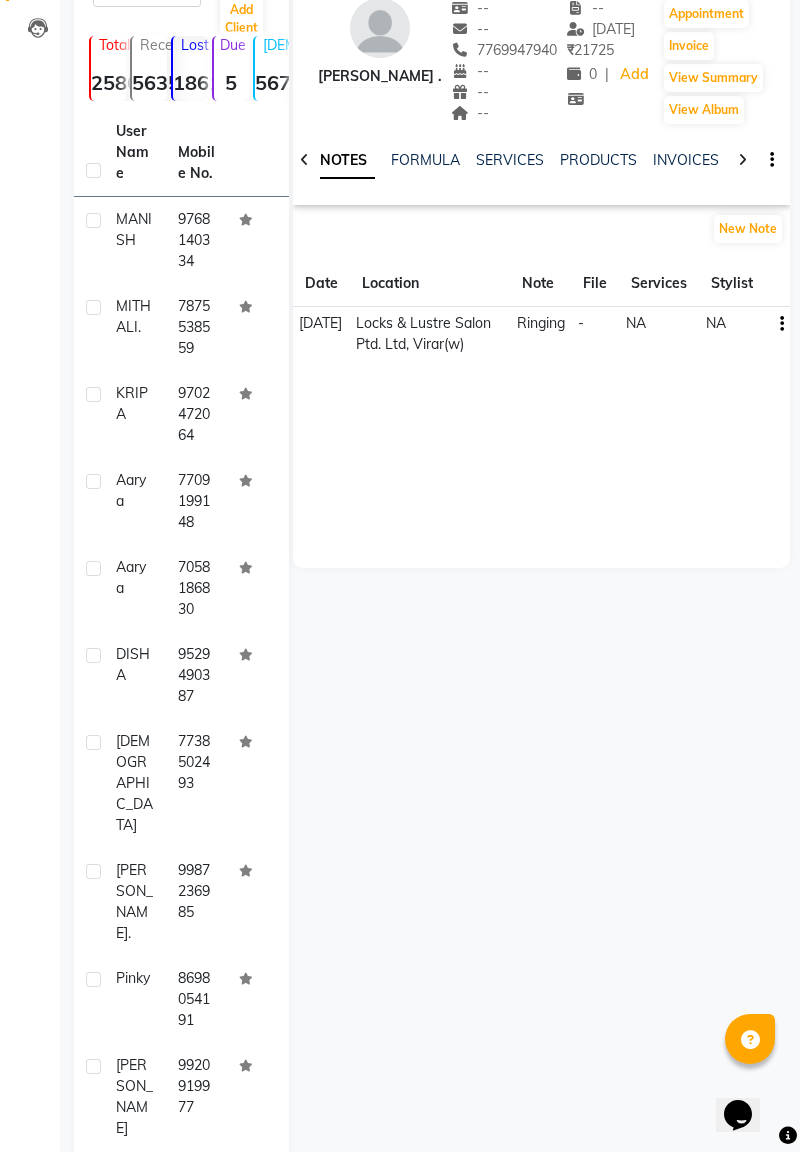 click on "Previous" 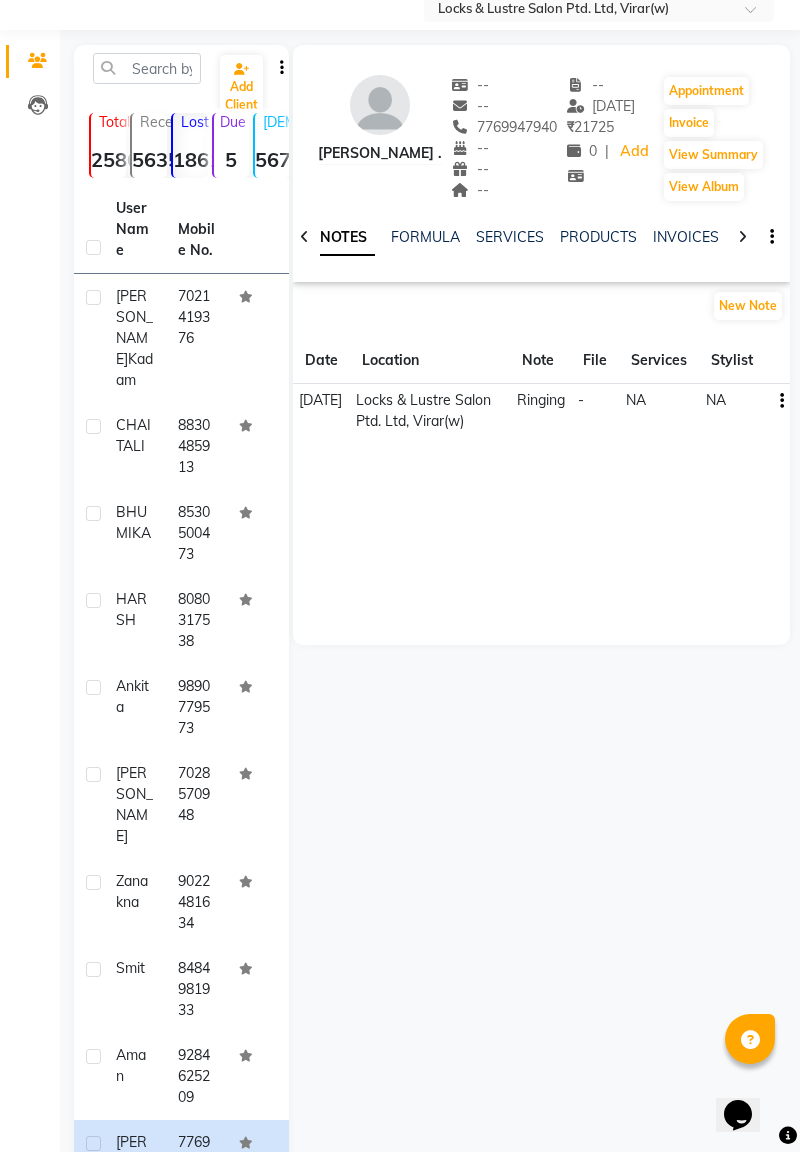 scroll, scrollTop: 64, scrollLeft: 0, axis: vertical 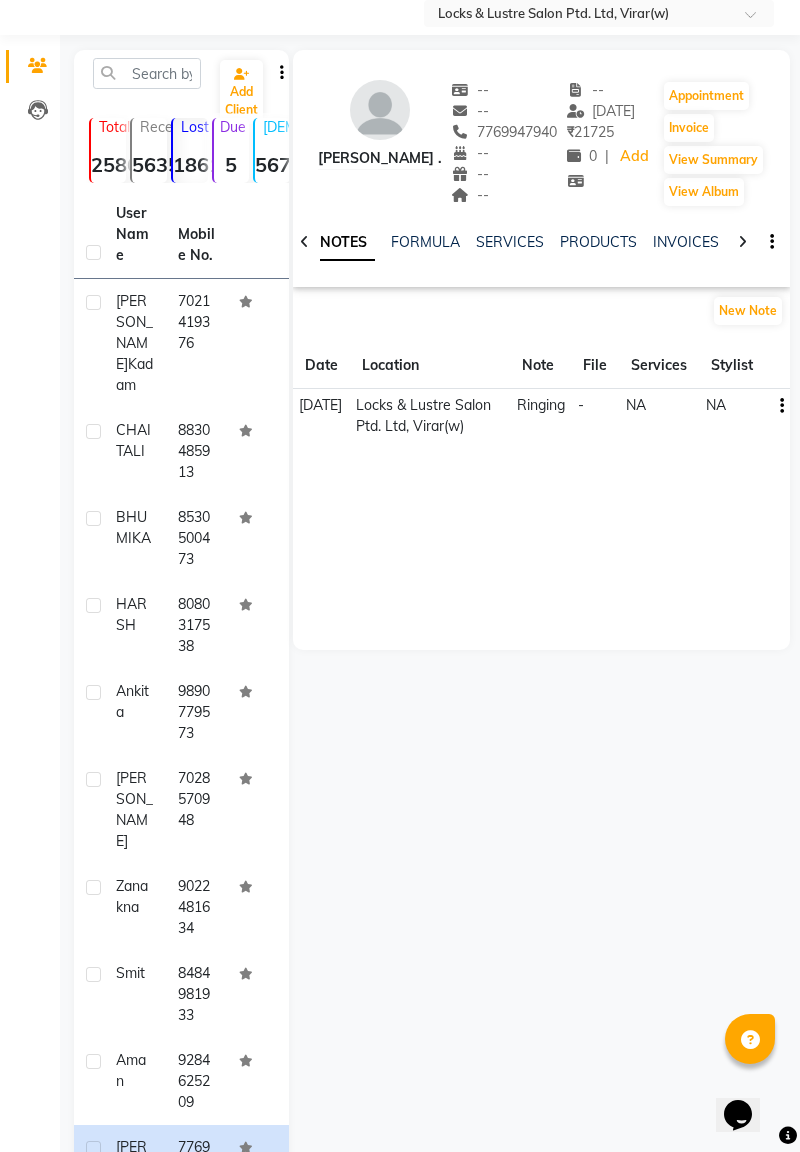 click on "Next" 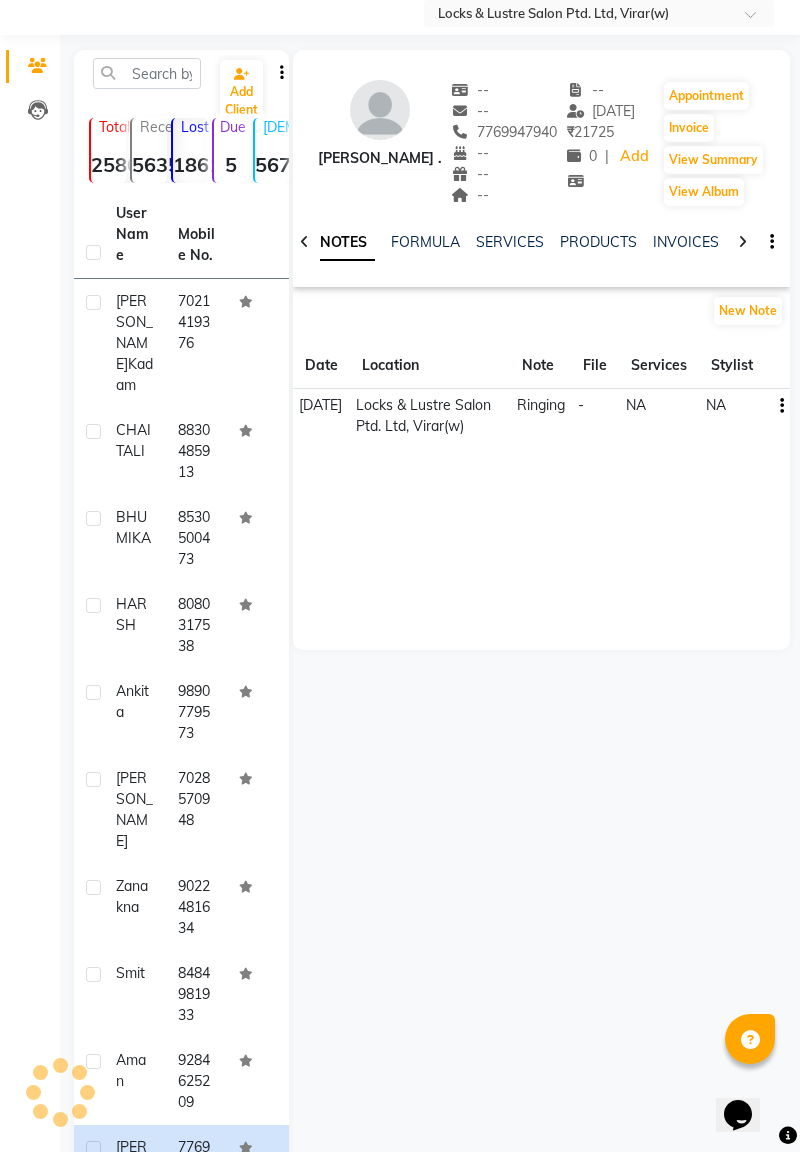 scroll, scrollTop: 50, scrollLeft: 0, axis: vertical 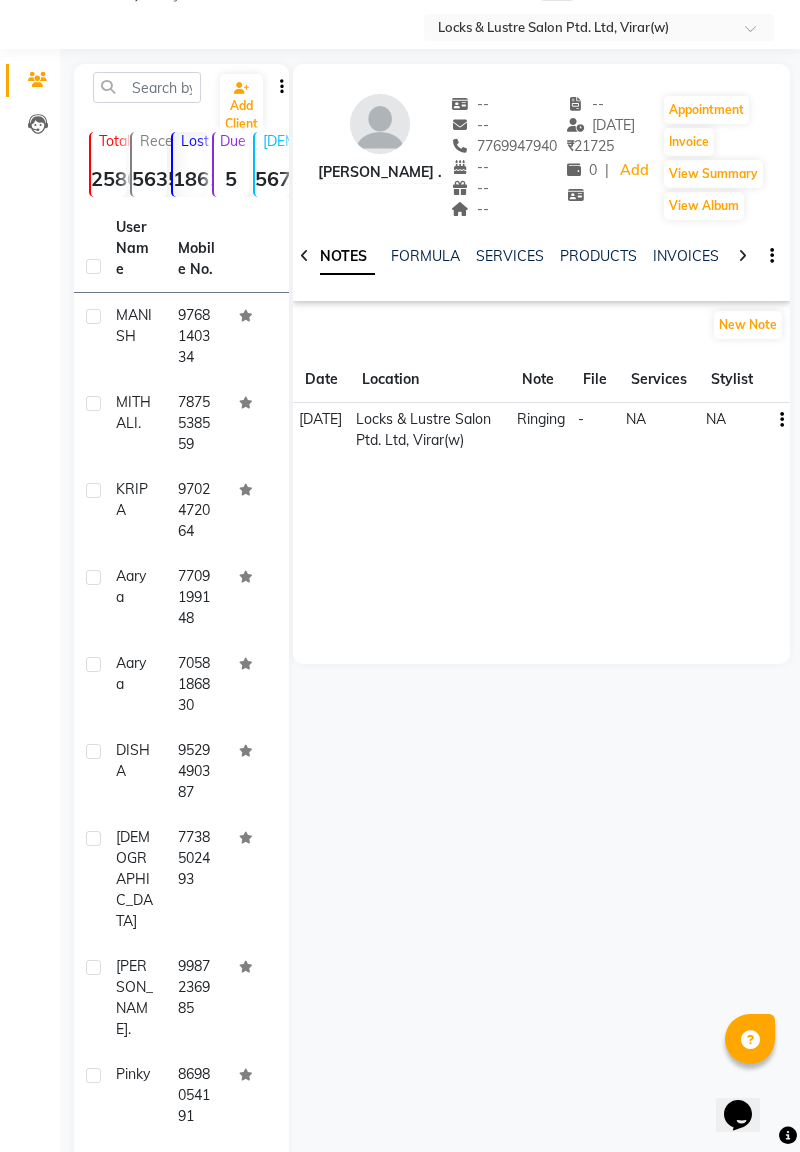 click on "MANISH" 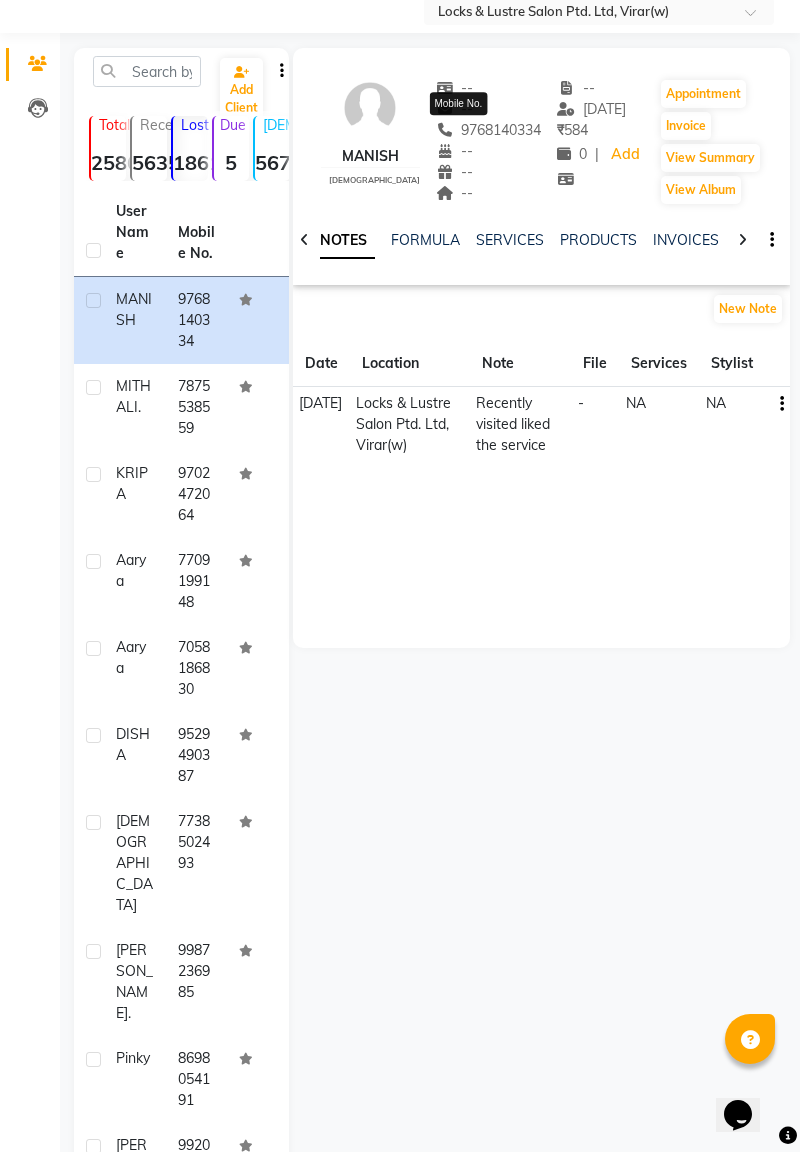scroll, scrollTop: 98, scrollLeft: 0, axis: vertical 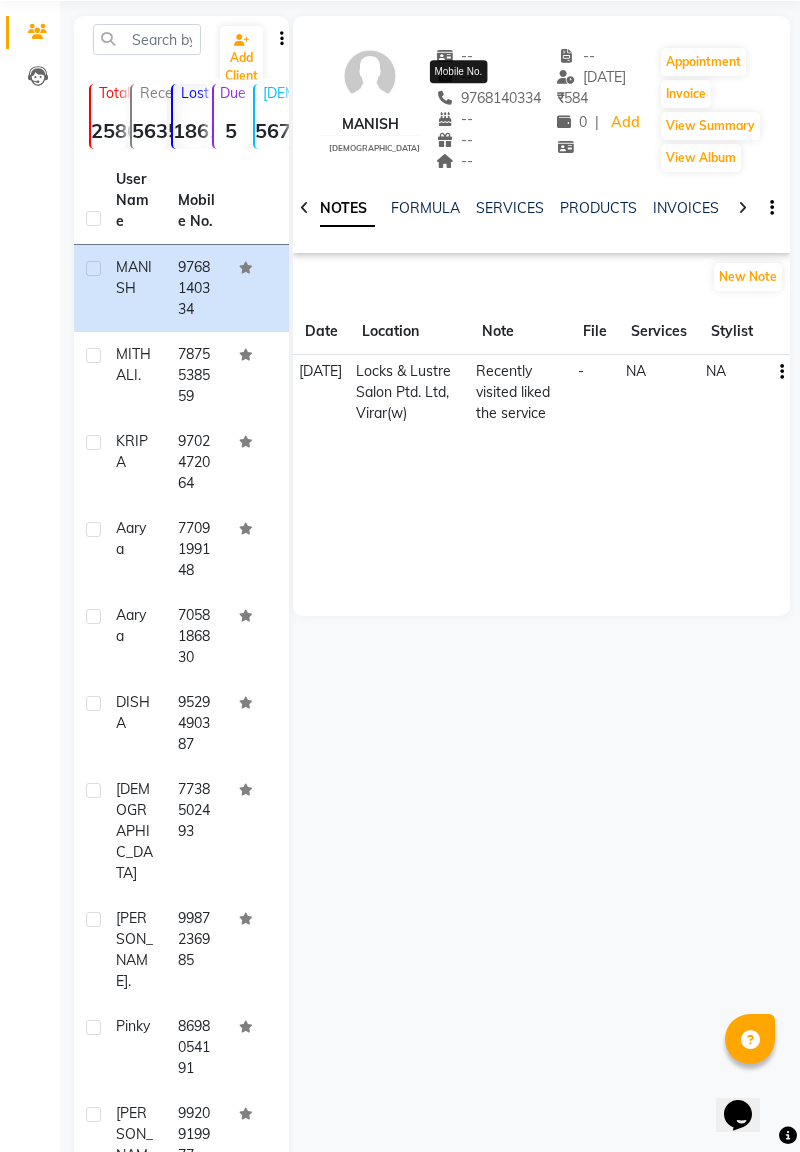 click on "MITHALI  ." 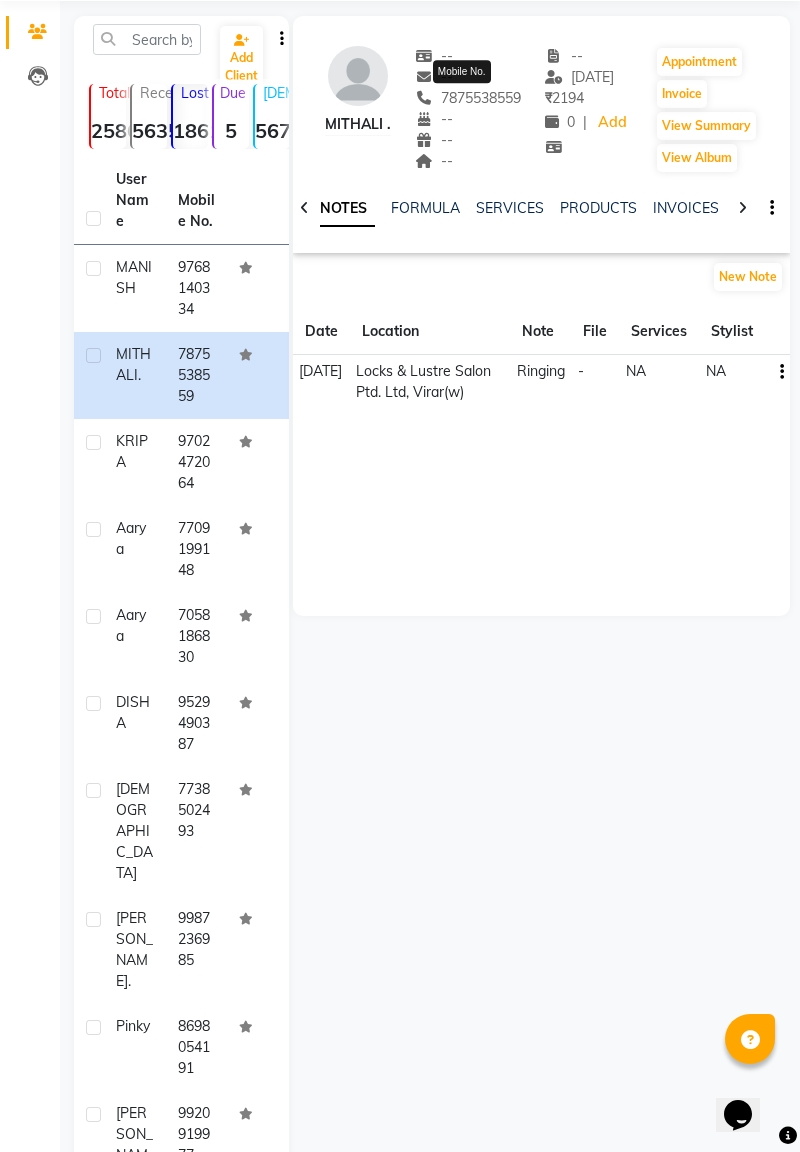 click on "9702472064" 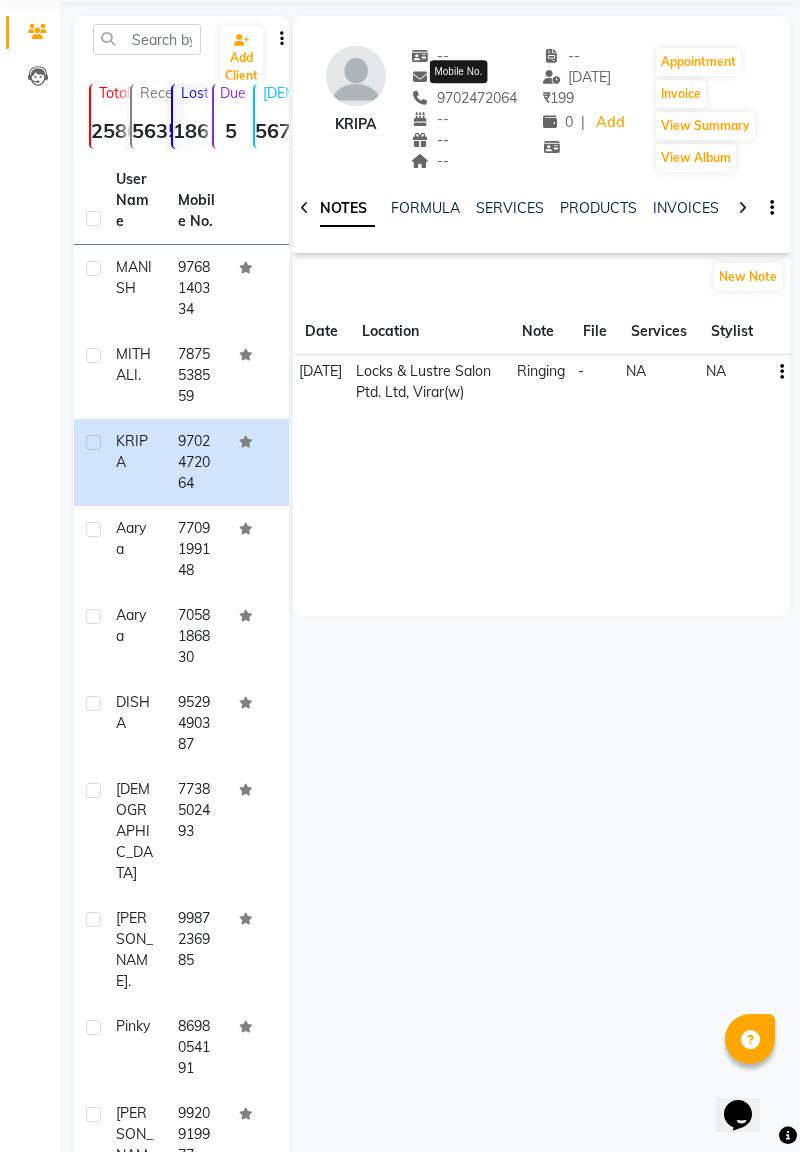 click on "aarya" 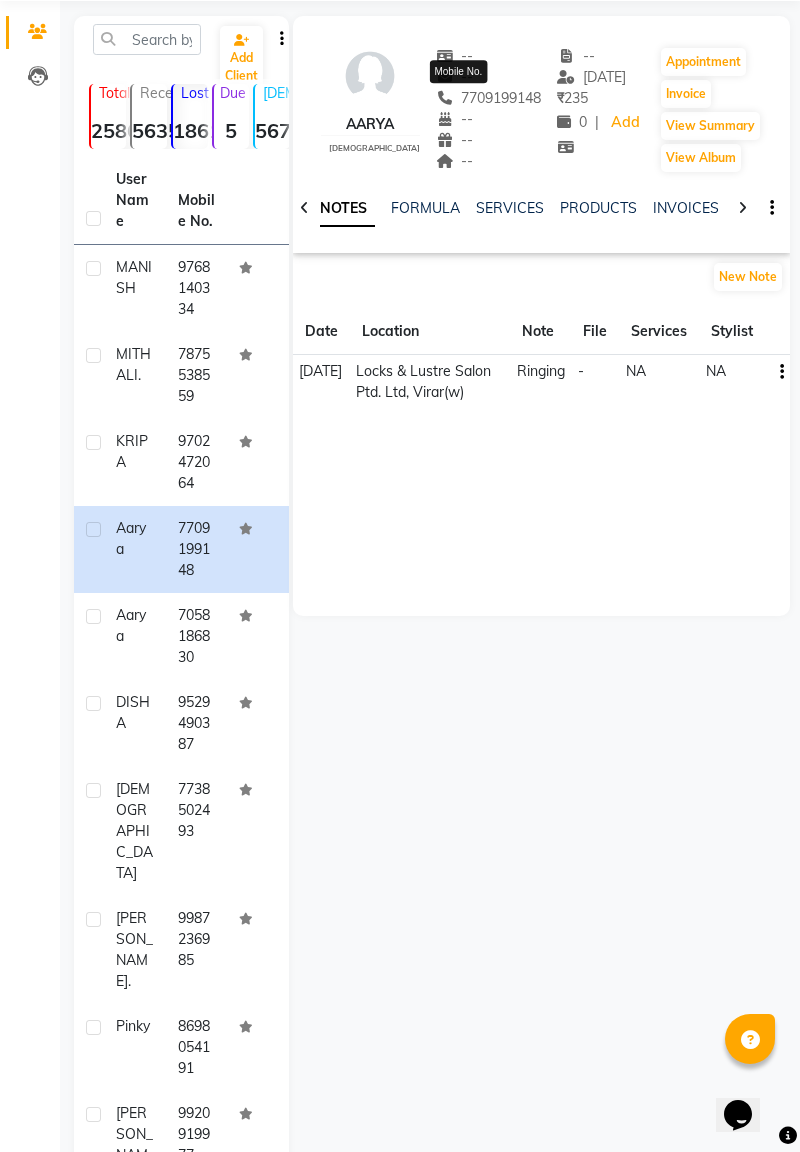 click on "aarya" 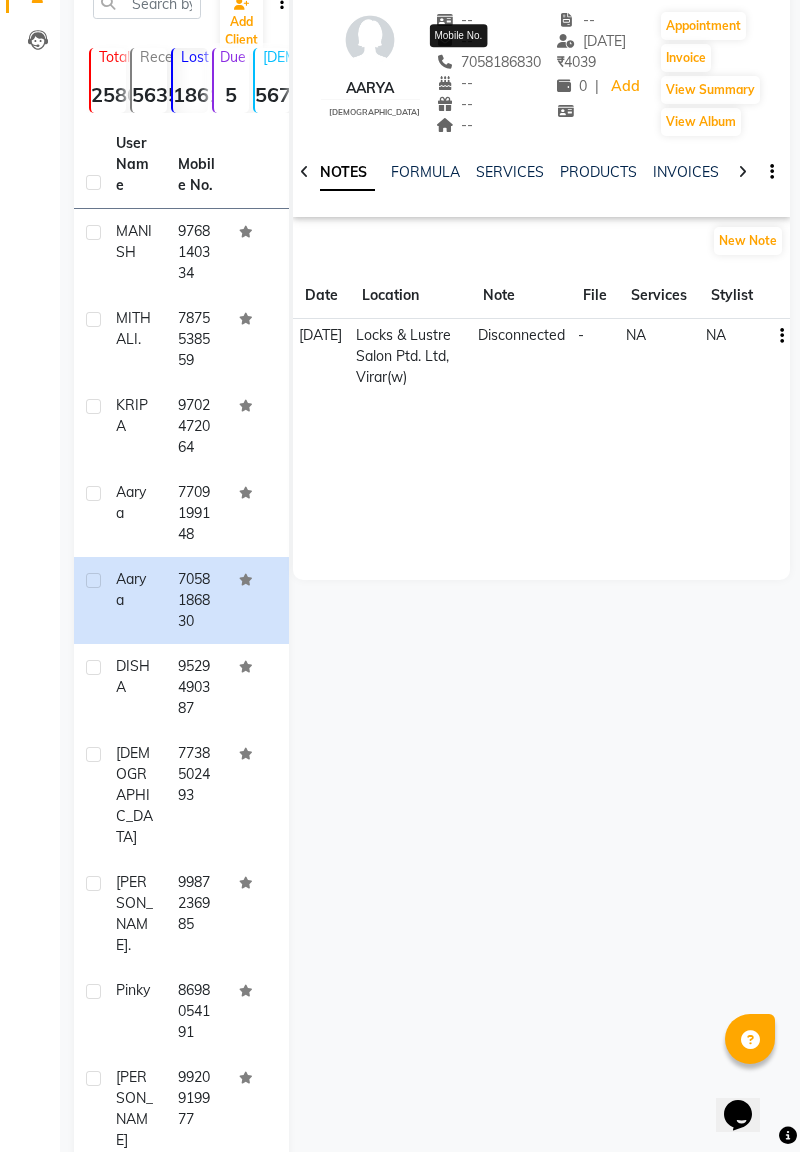 scroll, scrollTop: 146, scrollLeft: 0, axis: vertical 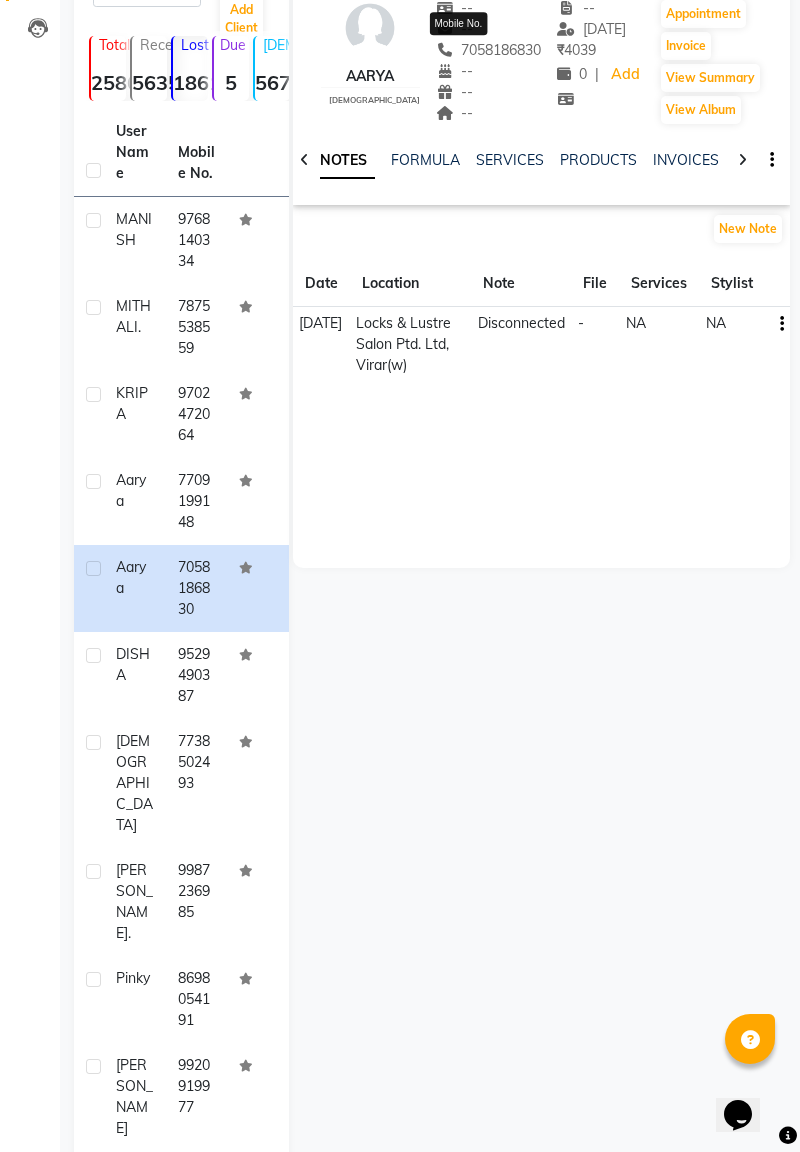 click on "DISHA" 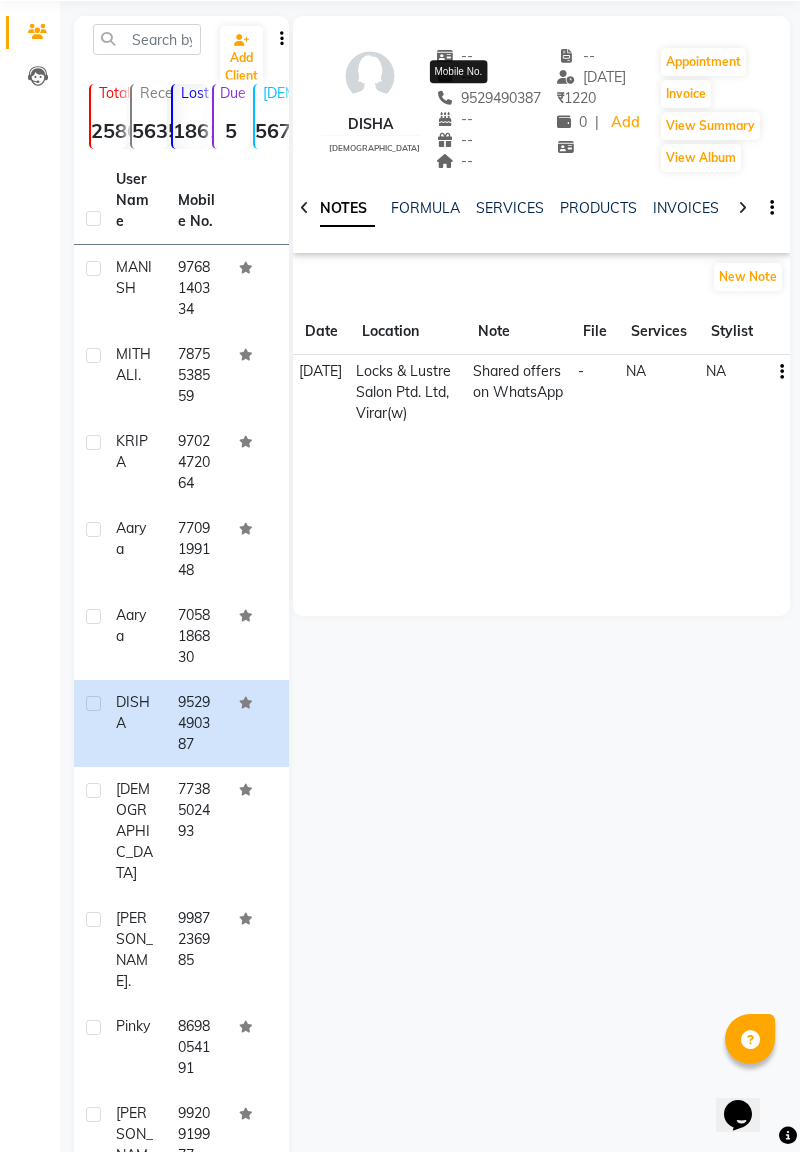 scroll, scrollTop: 146, scrollLeft: 0, axis: vertical 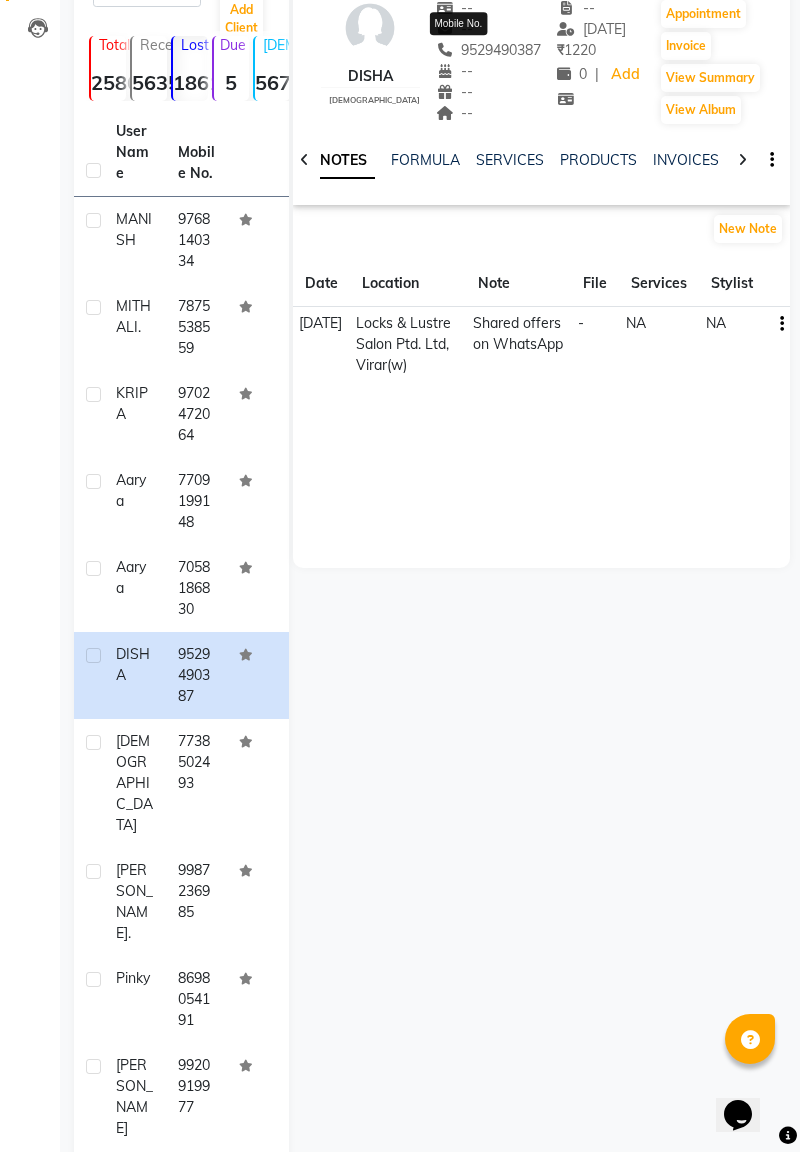 click on "7738502493" 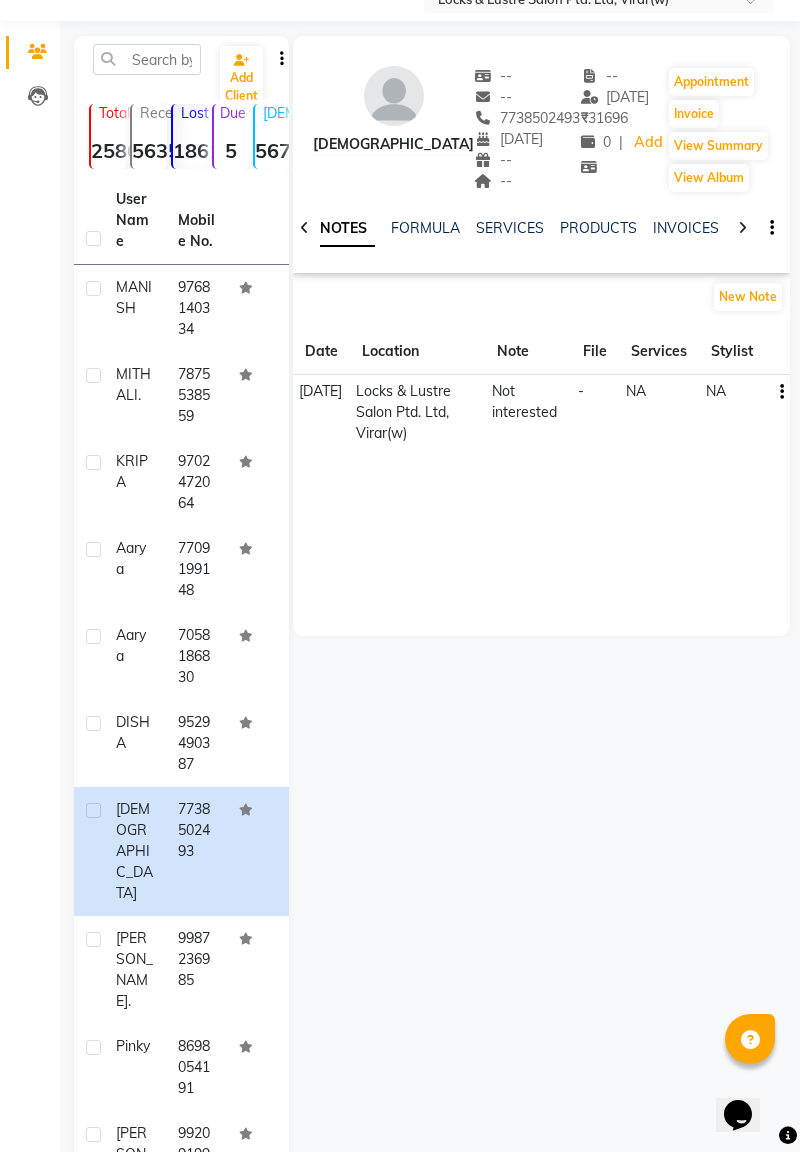 scroll, scrollTop: 78, scrollLeft: 0, axis: vertical 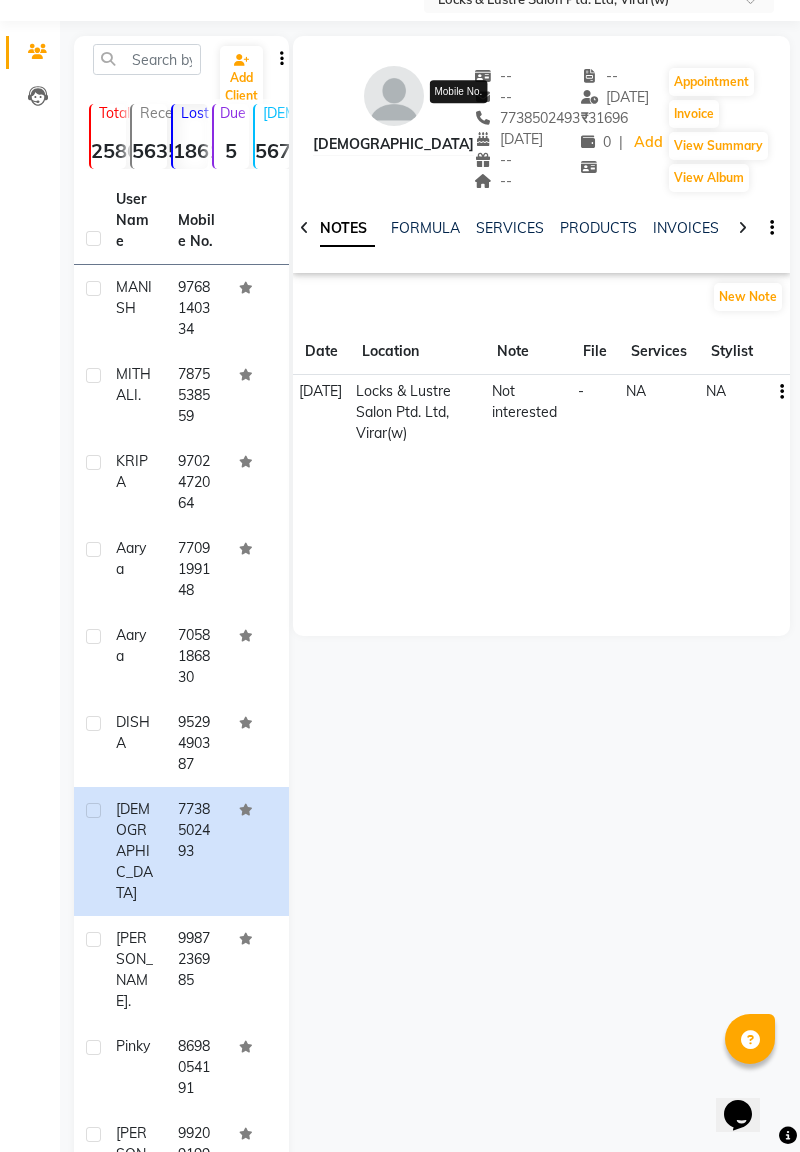 click on "JAINA    --   --   7738502493 Mobile No.  [DATE]  --  --  -- [DATE] ₹    31696 0 |  Add   Appointment   Invoice  View Summary  View Album  NOTES FORMULA SERVICES PRODUCTS INVOICES APPOINTMENTS MEMBERSHIP PACKAGES VOUCHERS GIFTCARDS POINTS FORMS FAMILY CARDS WALLET New Note Date Location Note File Services Stylist [DATE] Locks & Lustre Salon Ptd. Ltd, Virar(w)   Not interested  -  NA   NA" 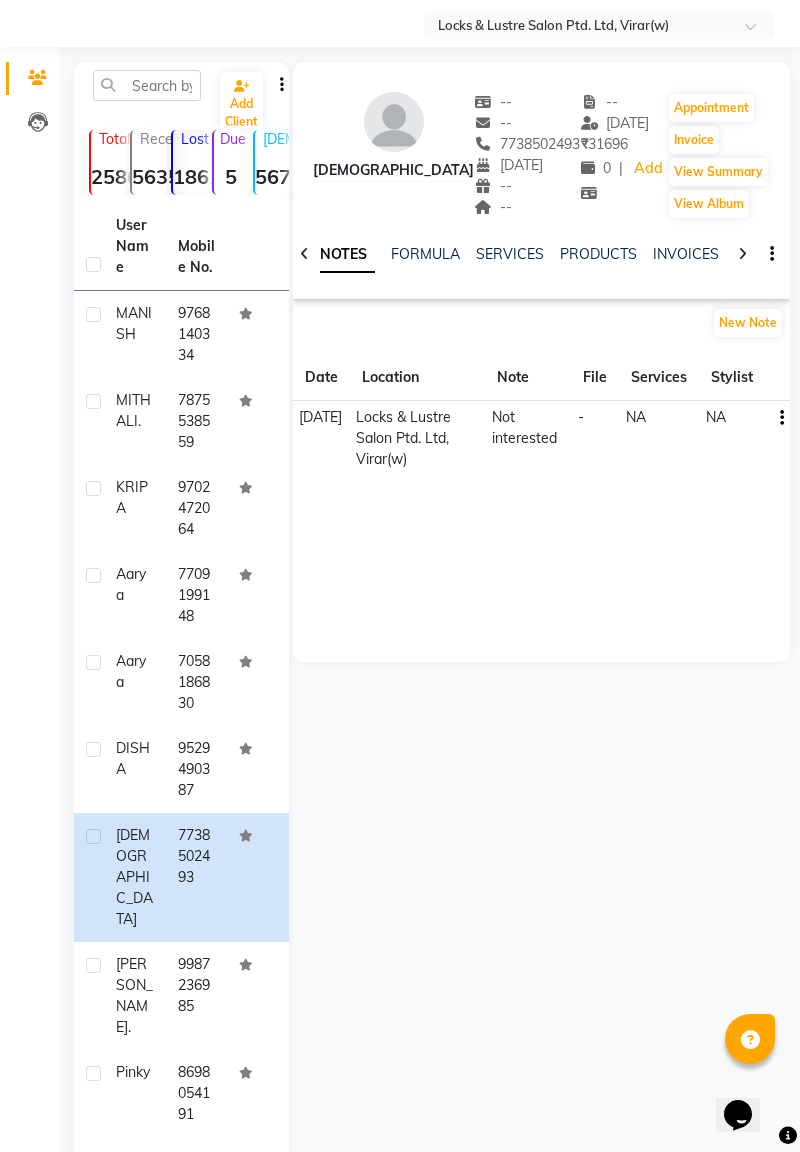 scroll, scrollTop: 42, scrollLeft: 0, axis: vertical 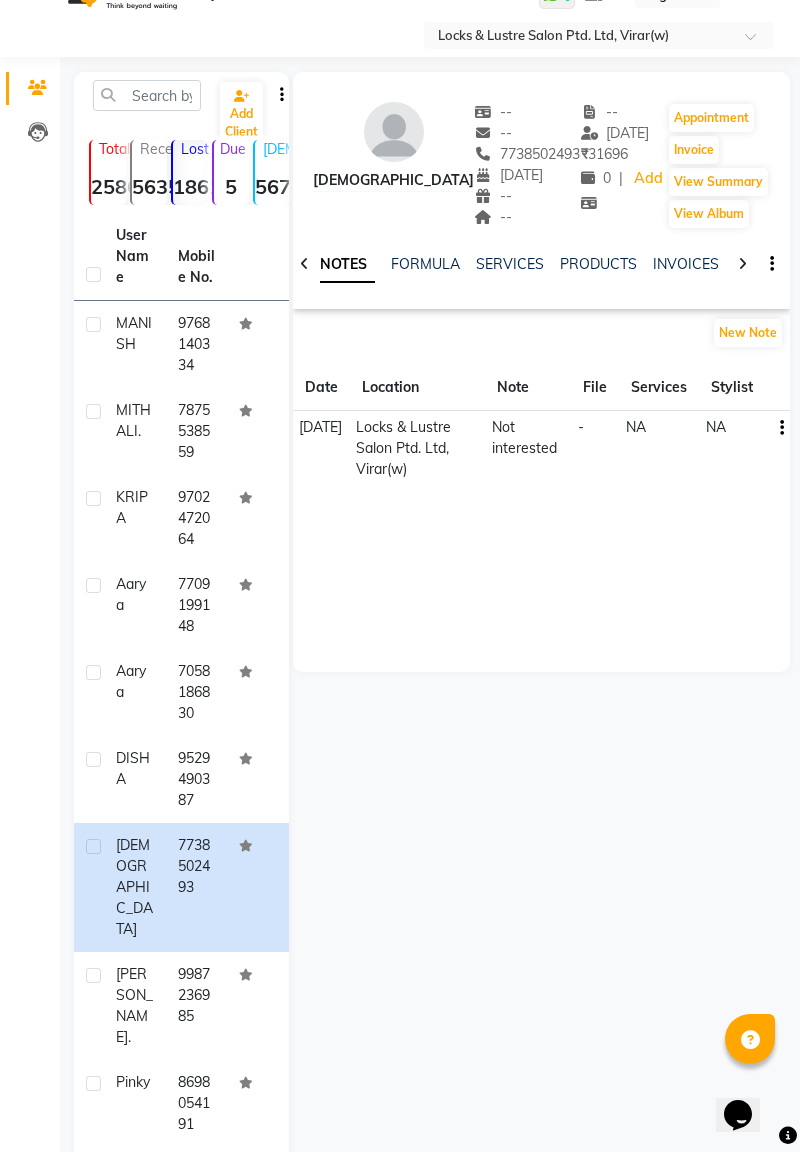 click on "[PERSON_NAME]  ." 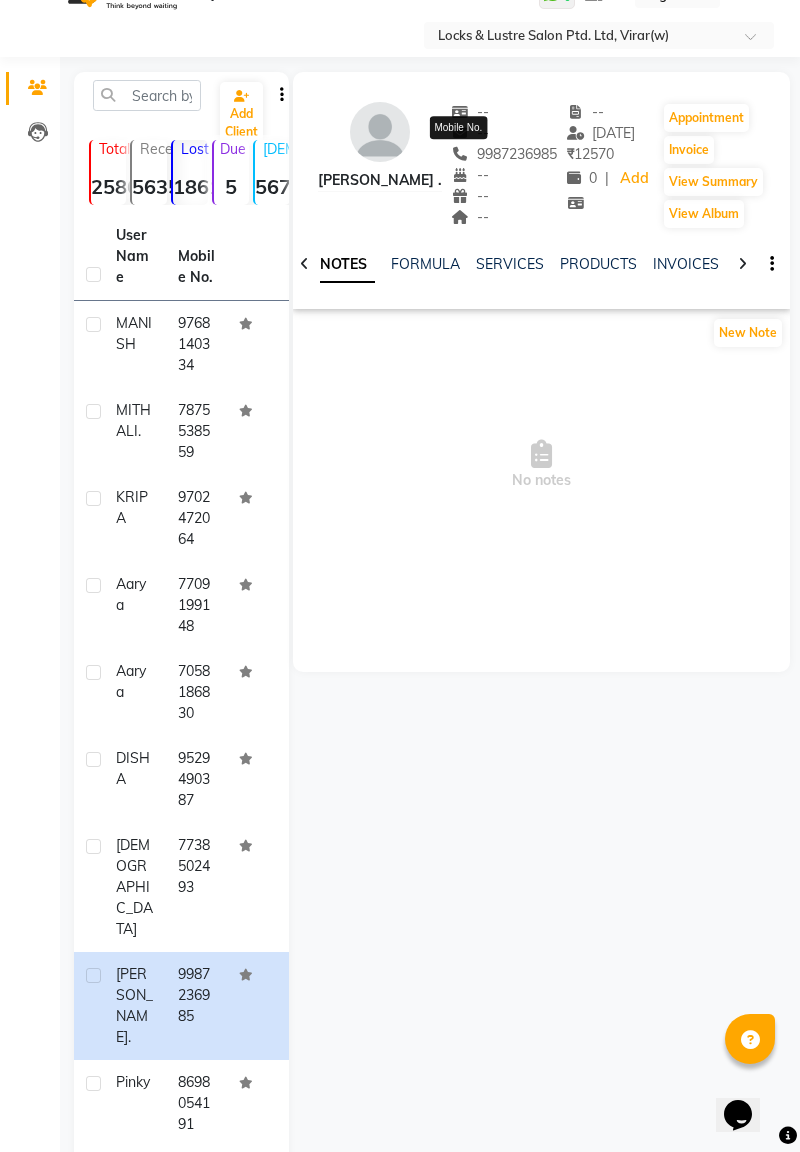 click on "[PERSON_NAME] .   --   --   [PHONE_NUMBER] Mobile No.  --  --  --  -- [DATE] ₹    12570 0 |  Add   Appointment   Invoice  View Summary  View Album  NOTES FORMULA SERVICES PRODUCTS INVOICES APPOINTMENTS MEMBERSHIP PACKAGES VOUCHERS GIFTCARDS POINTS FORMS FAMILY CARDS WALLET New Note  No notes" 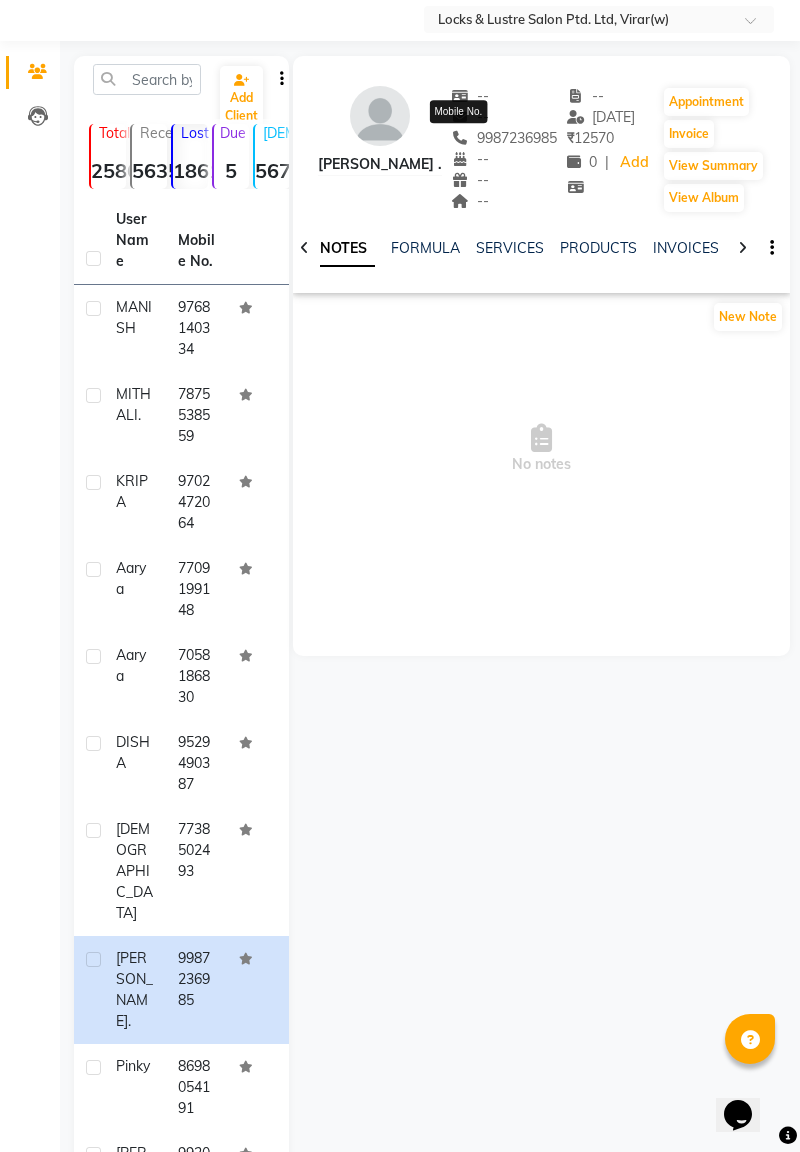 scroll, scrollTop: 90, scrollLeft: 0, axis: vertical 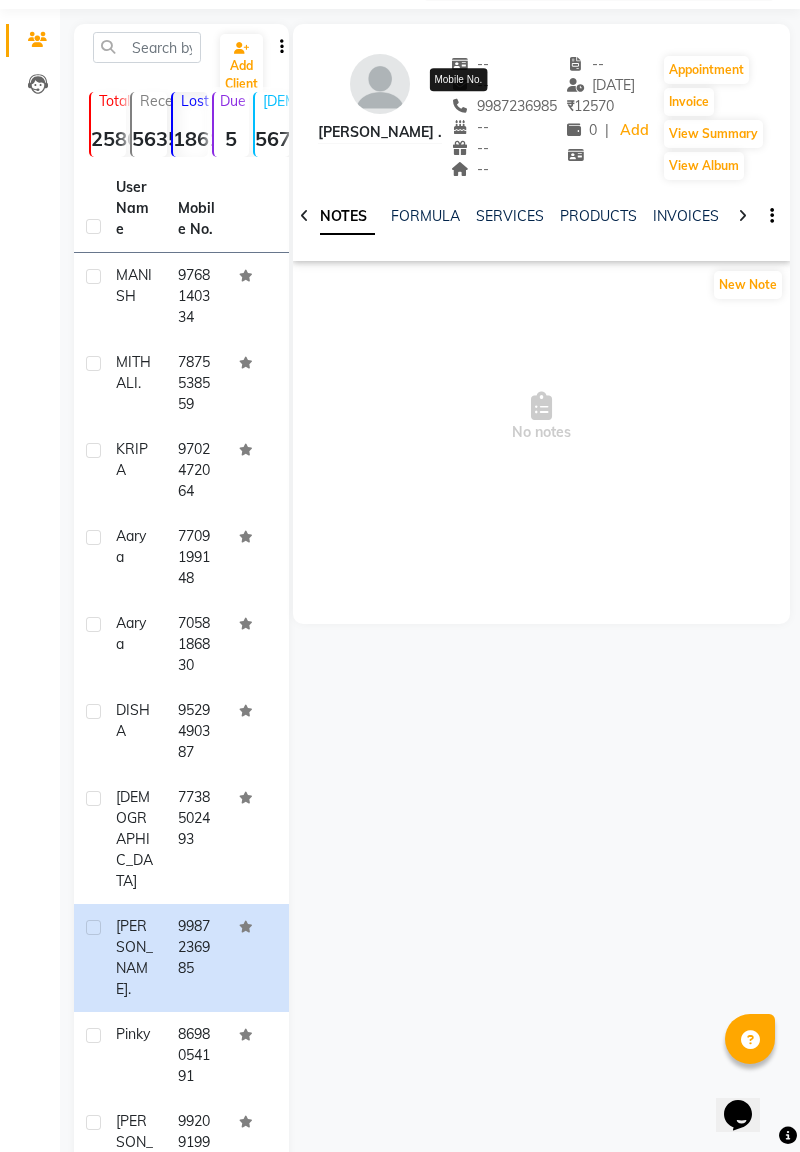 click on "[DEMOGRAPHIC_DATA]" 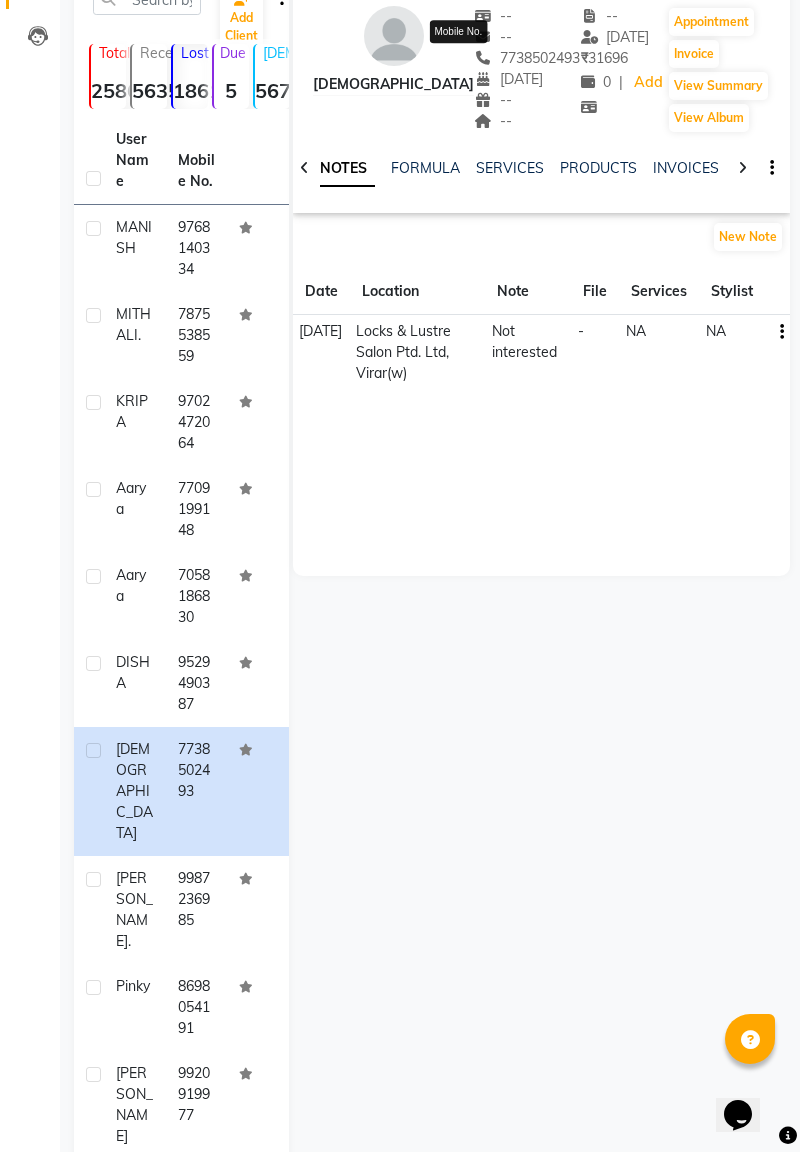 scroll, scrollTop: 146, scrollLeft: 0, axis: vertical 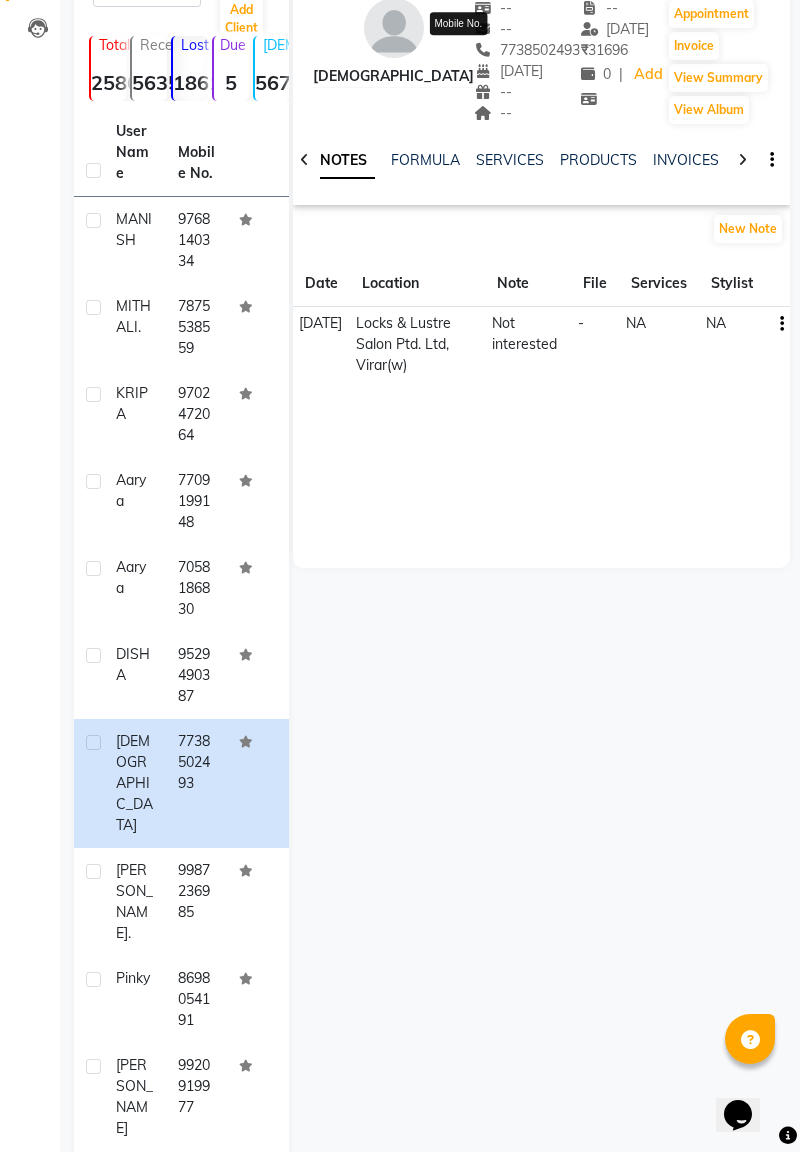 click on "[PERSON_NAME]  ." 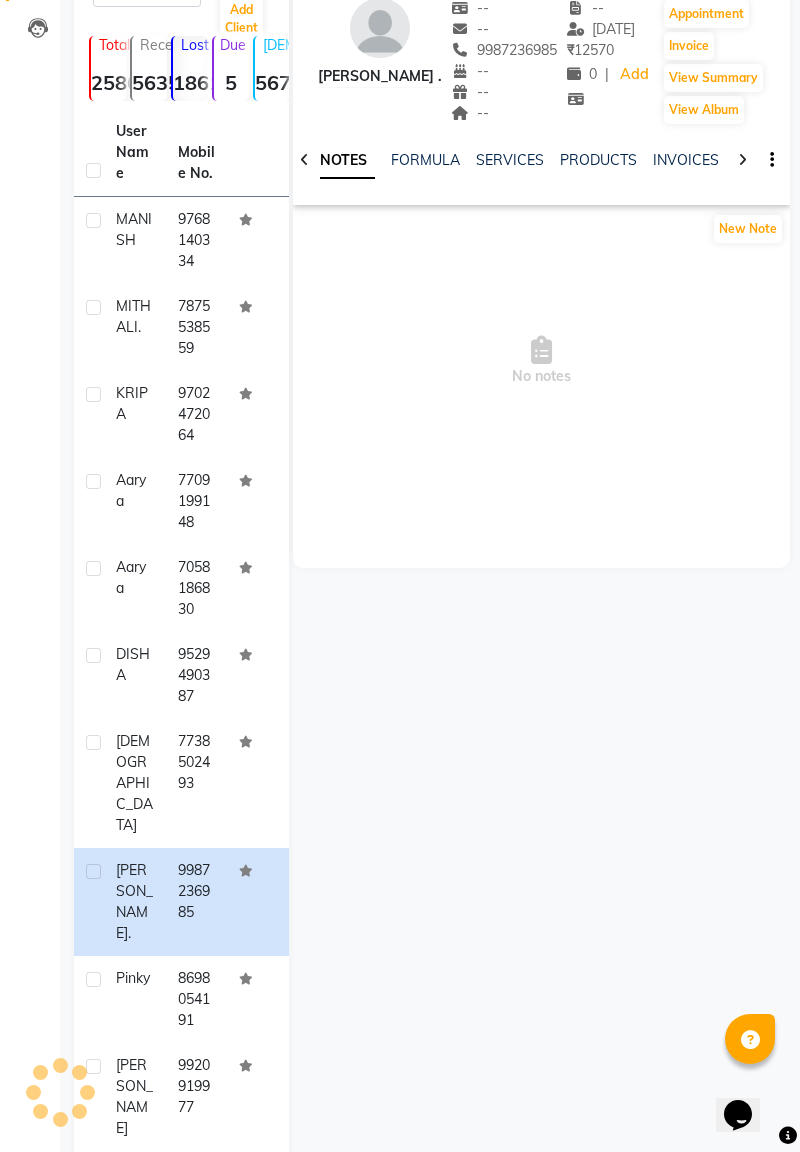 click on "8698054191" 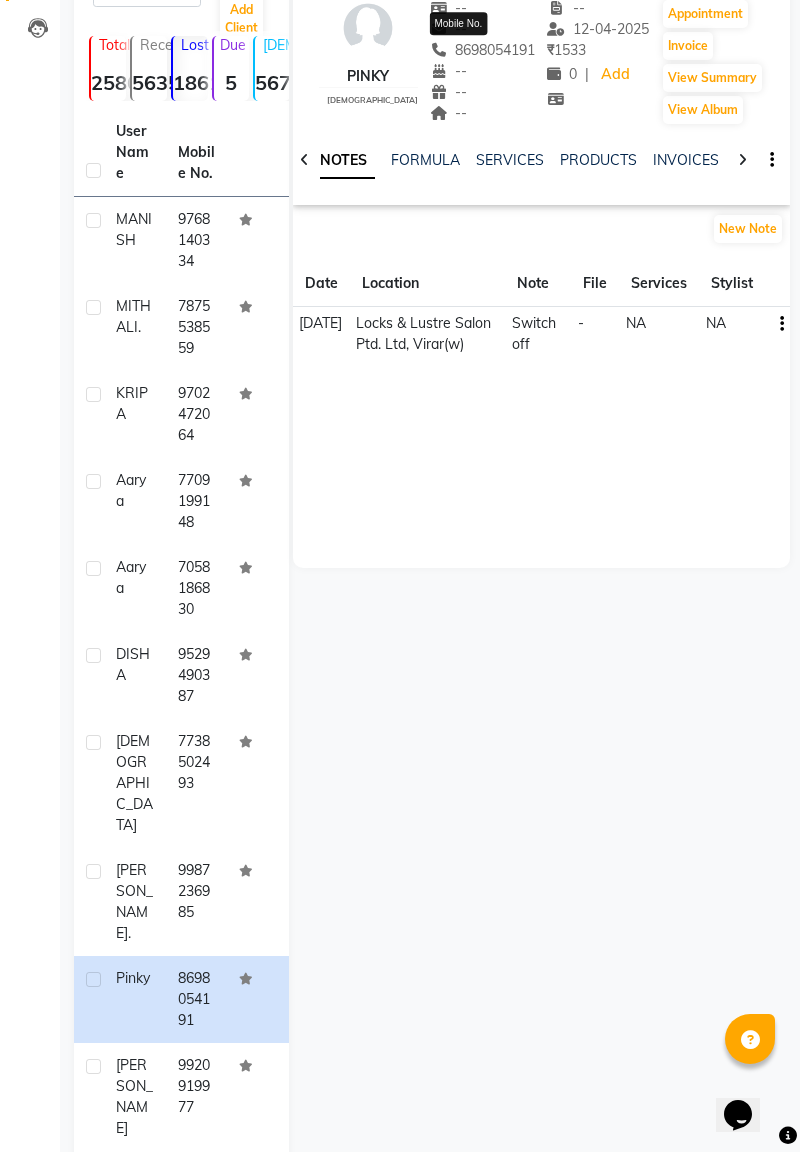 click on "9920919977" 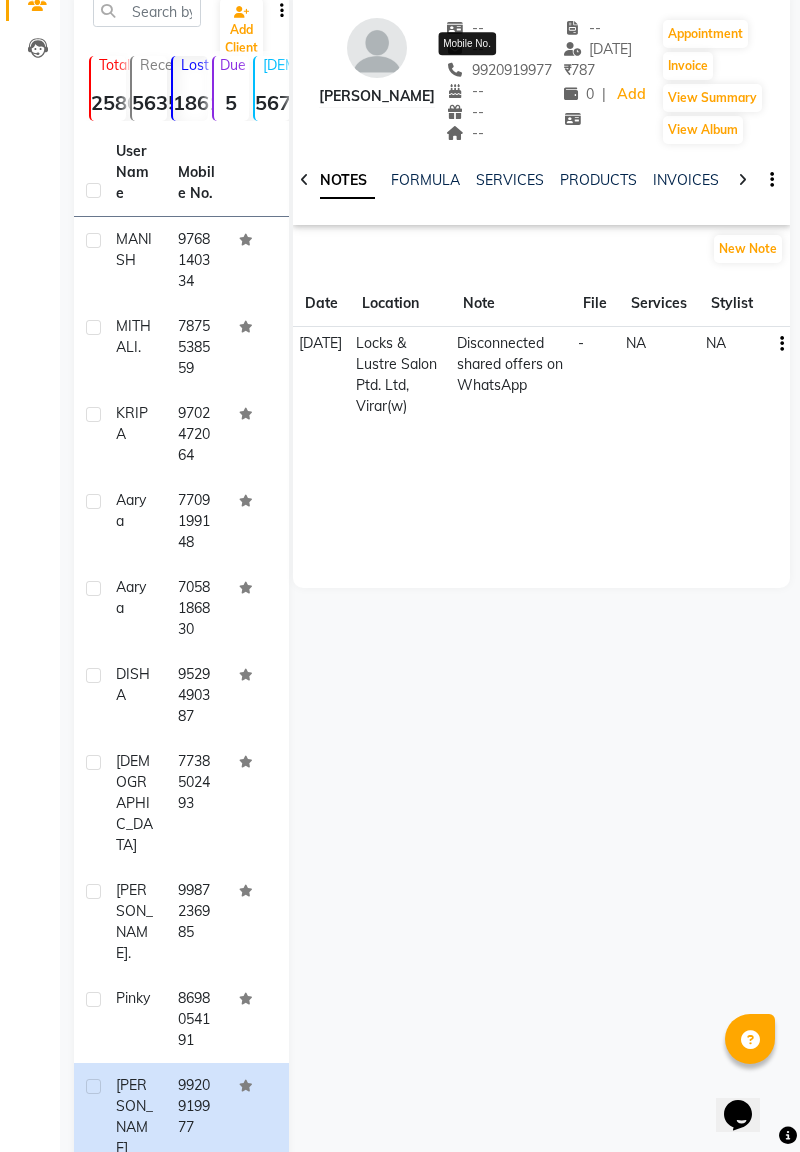 scroll, scrollTop: 146, scrollLeft: 0, axis: vertical 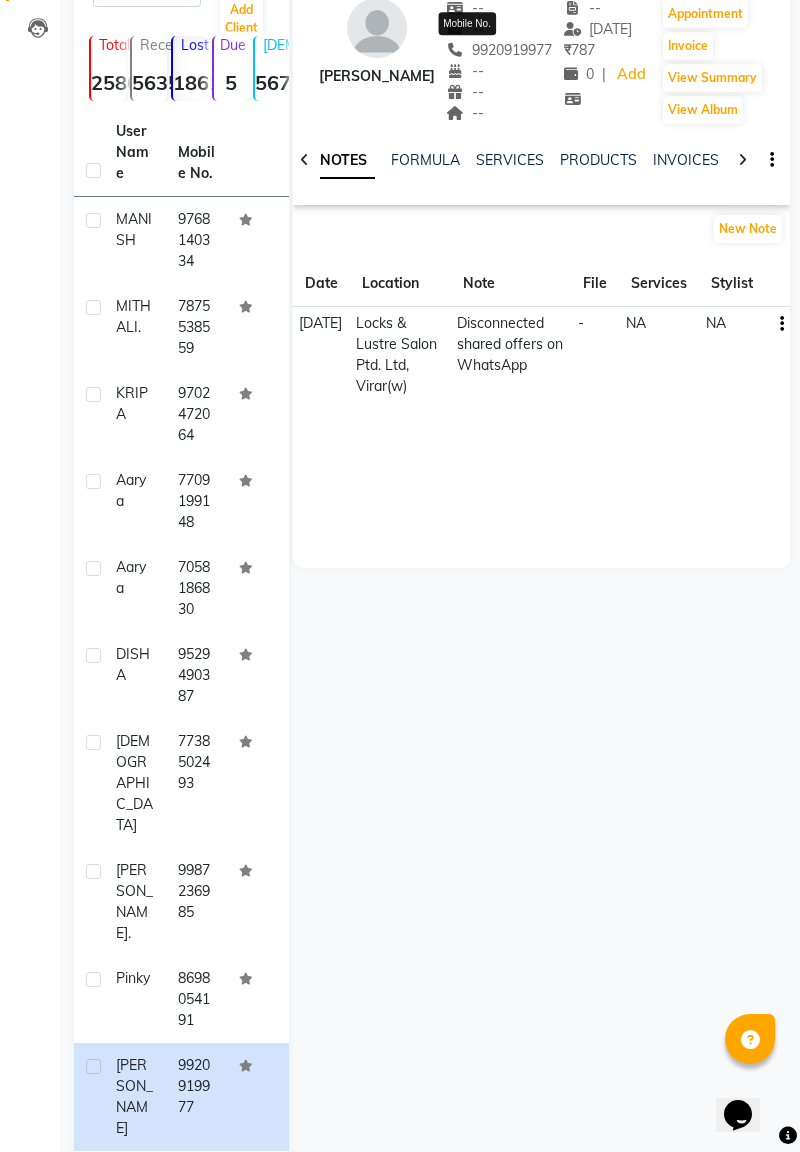 click on "Next" 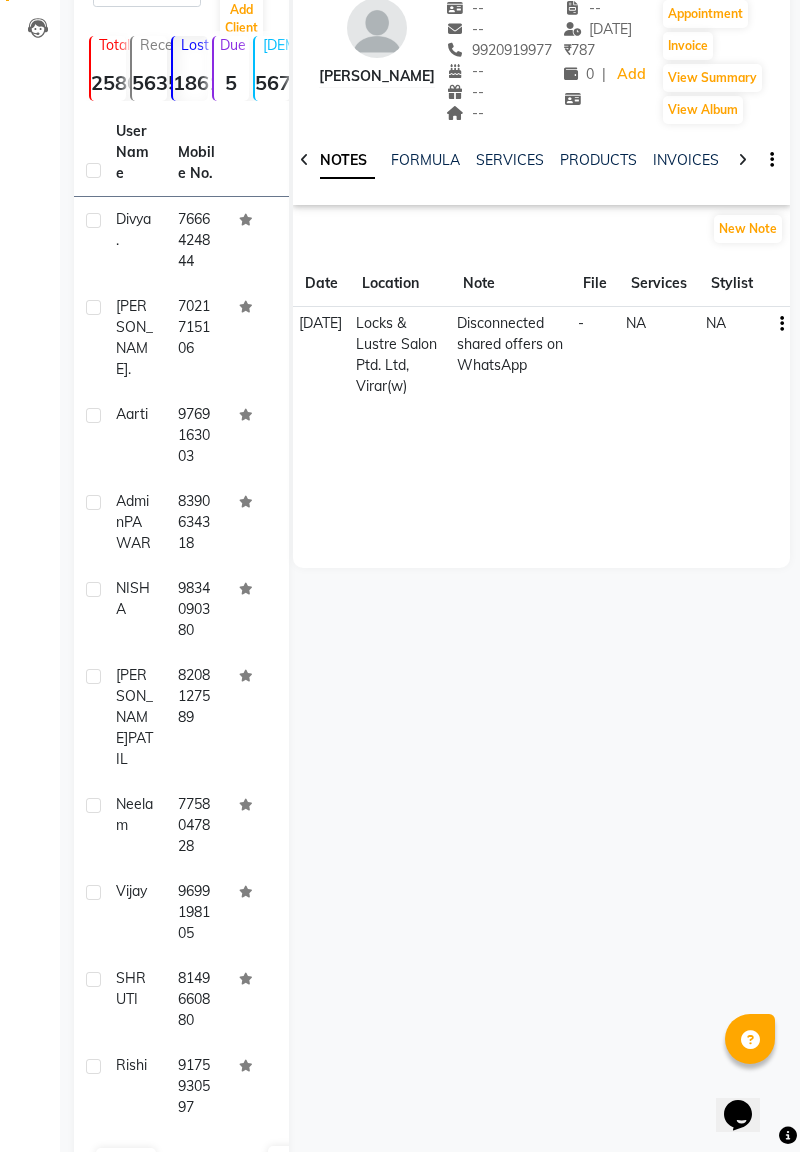 click on "Next" 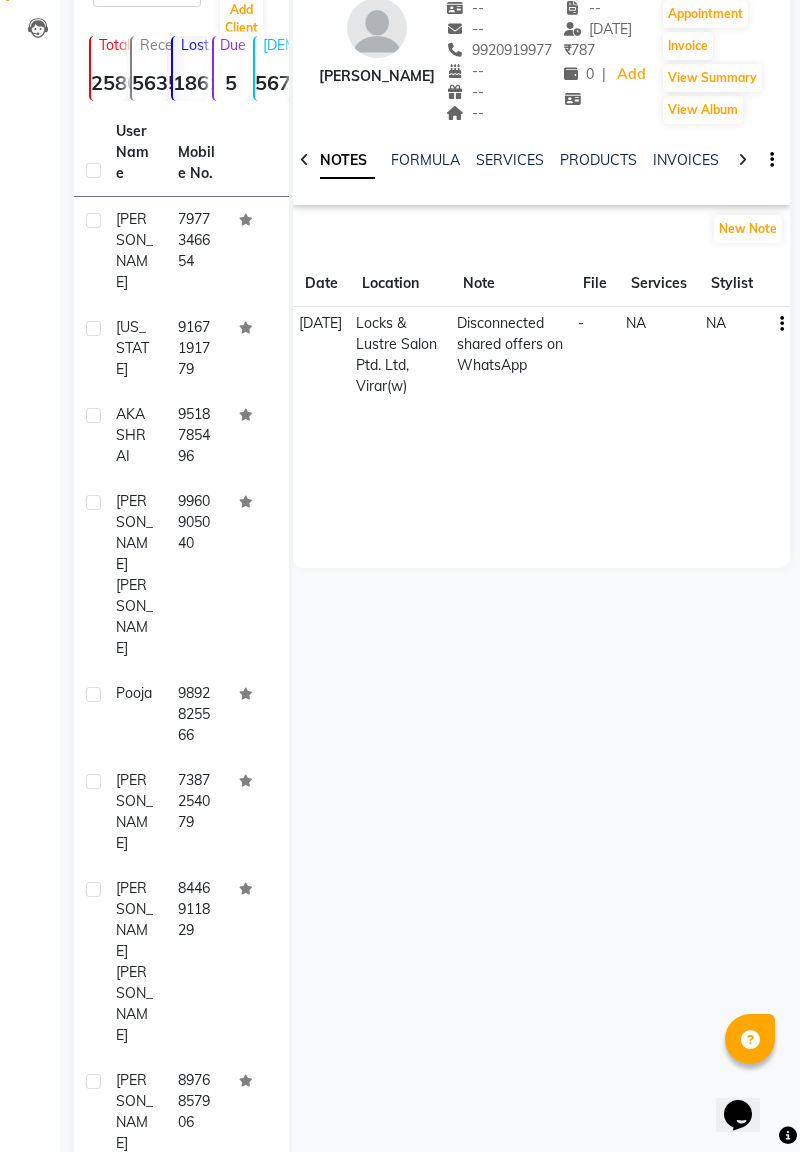 click on "[PERSON_NAME]" 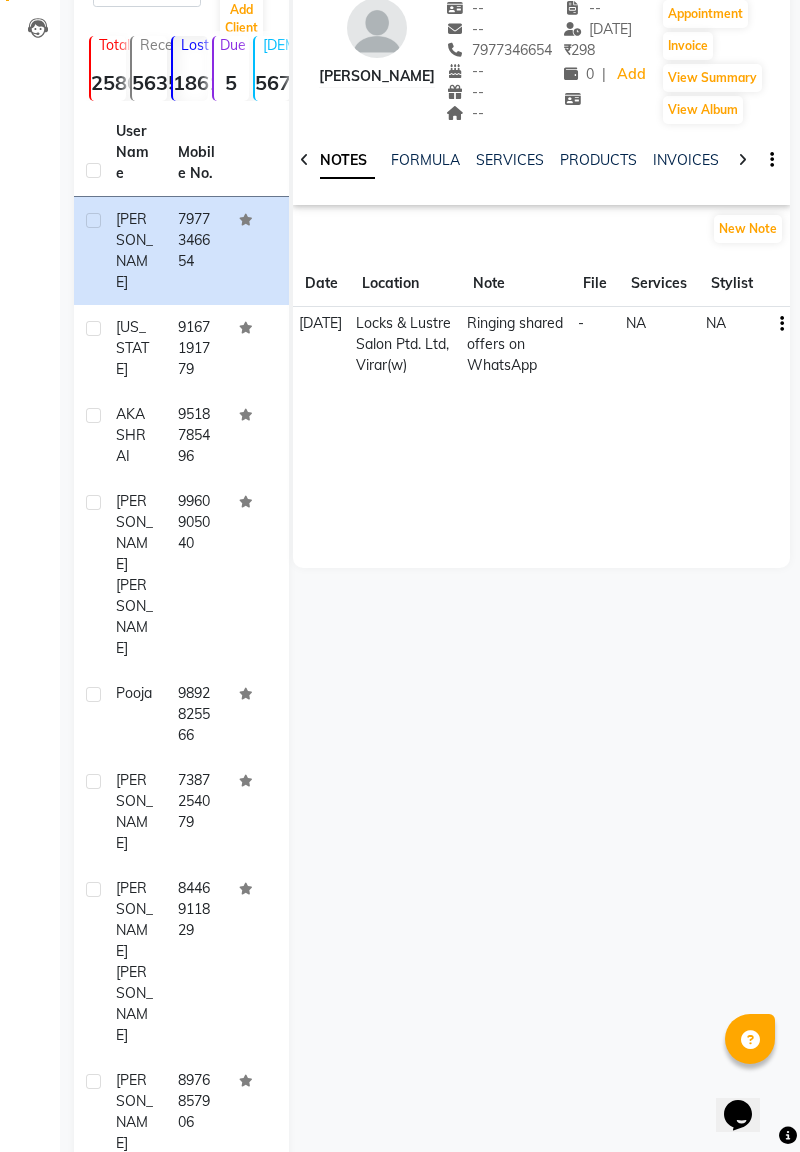 click on "[US_STATE]" 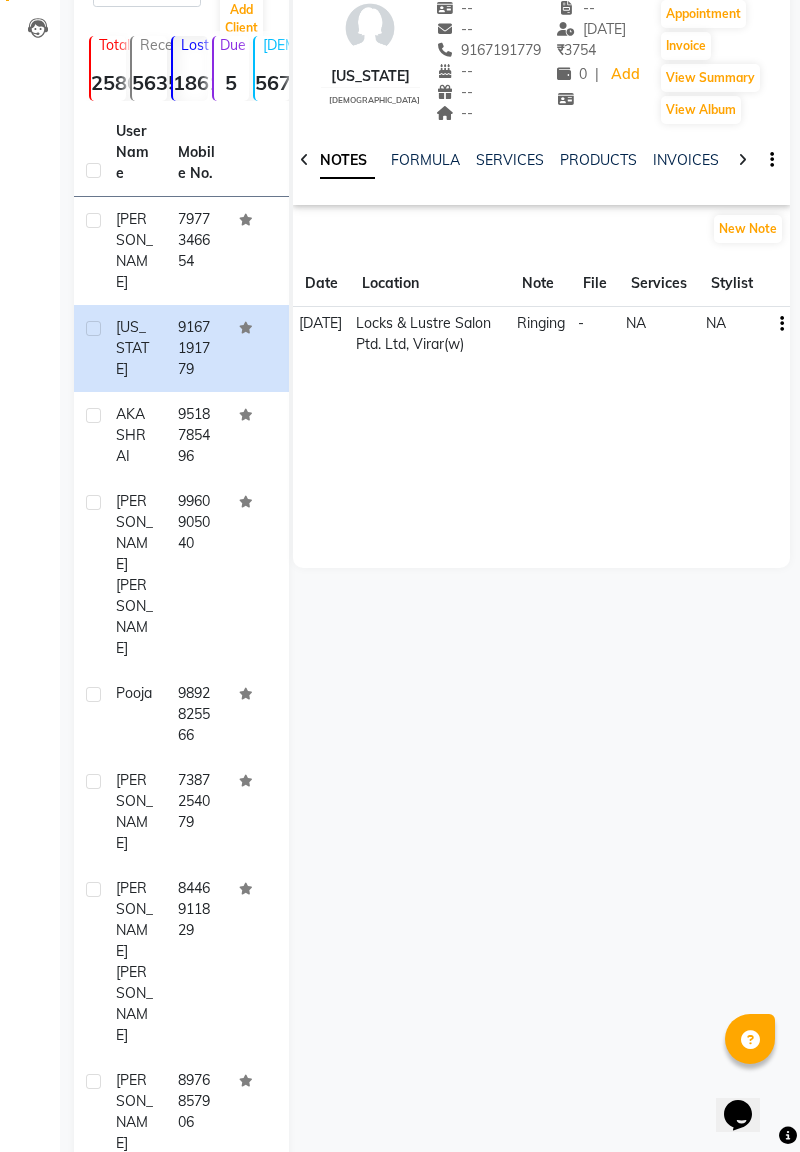 click on "[PERSON_NAME]" 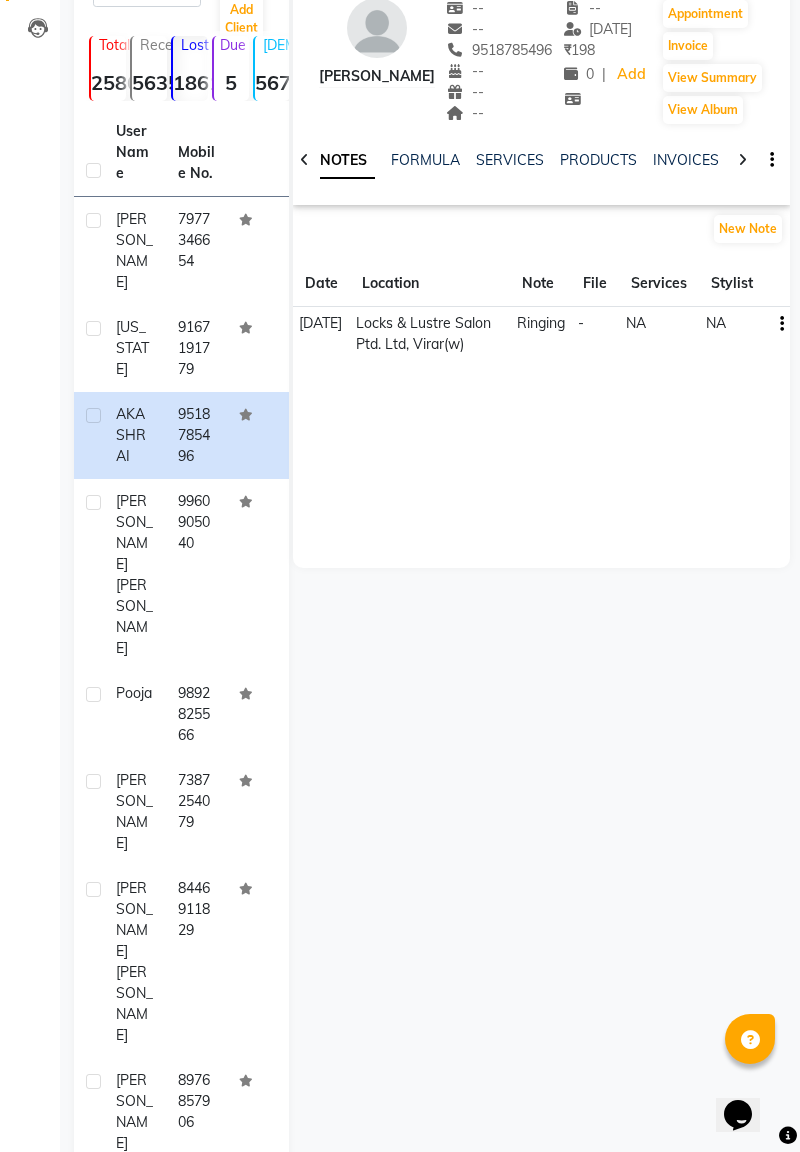 click on "[PERSON_NAME]" 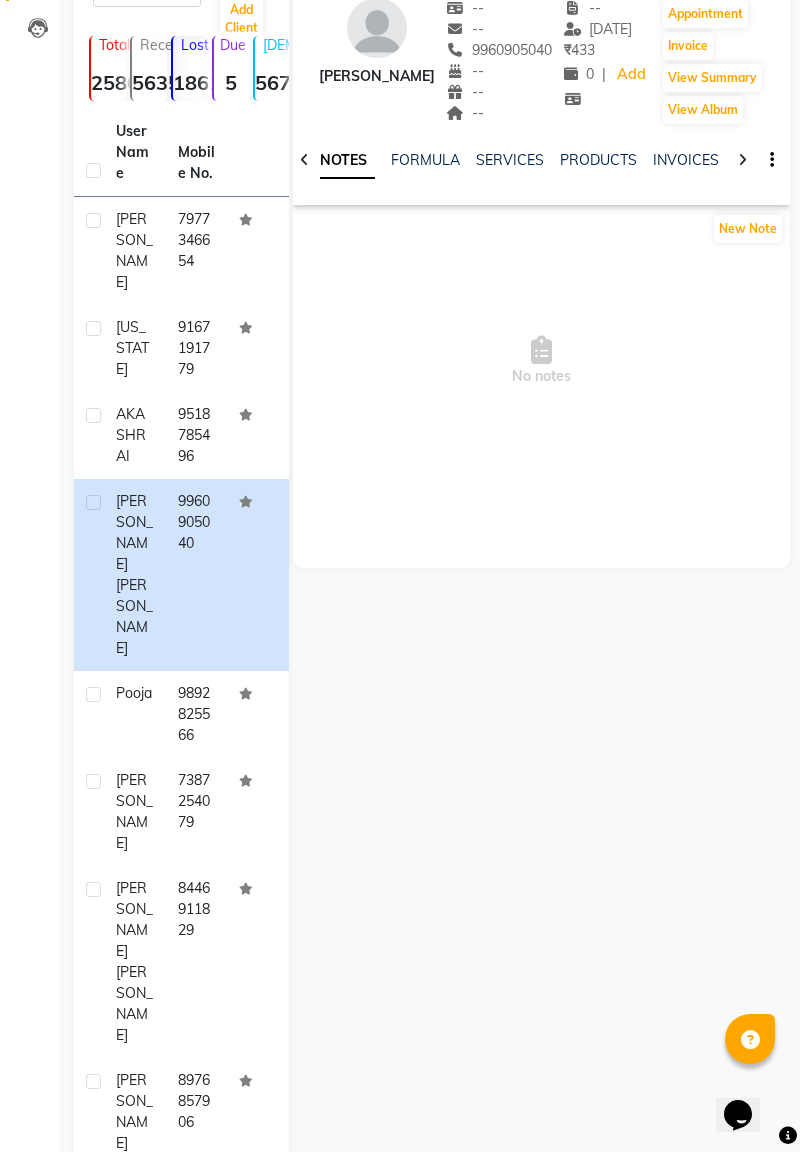 click on "9892825566" 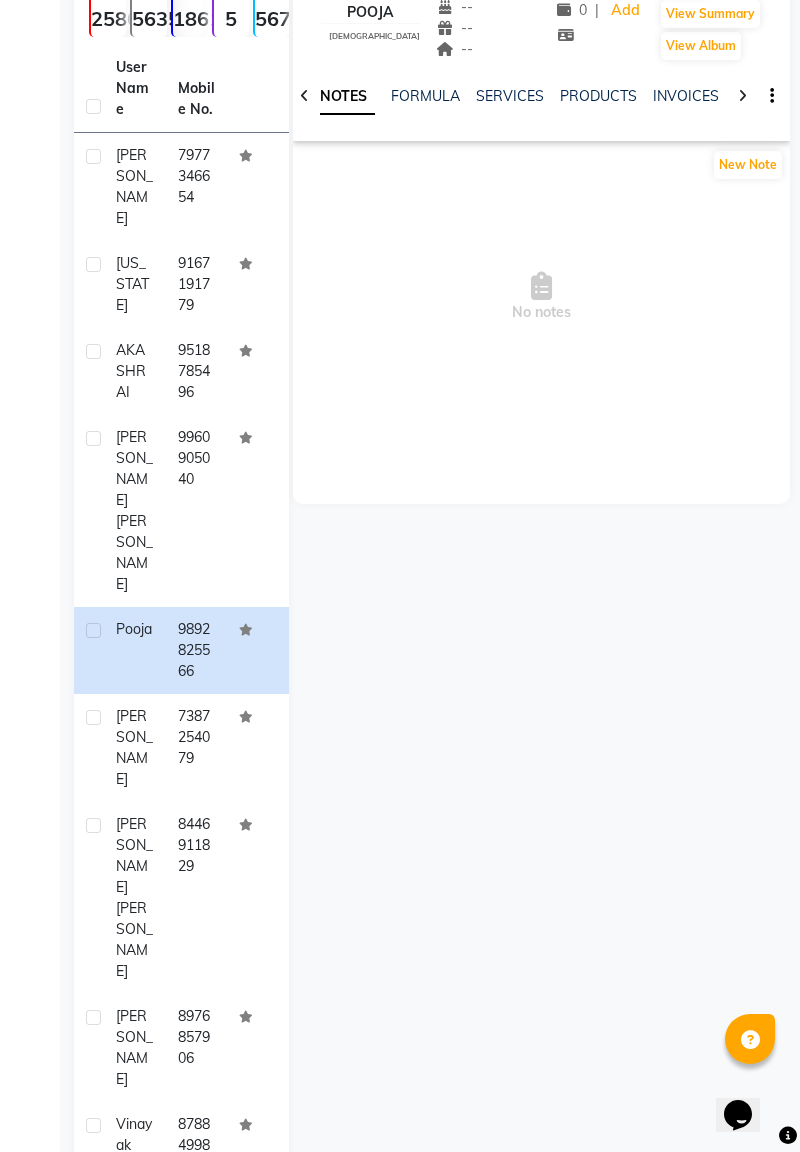 click on "Previous" 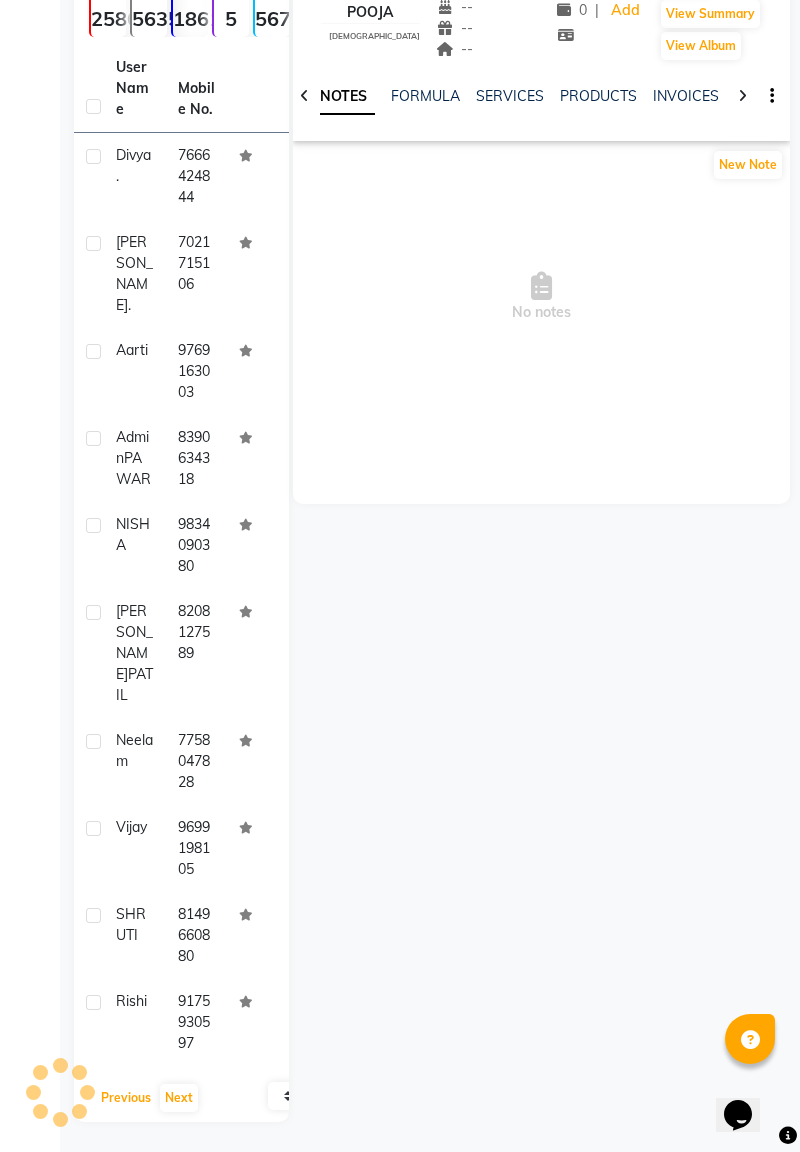 scroll, scrollTop: 168, scrollLeft: 0, axis: vertical 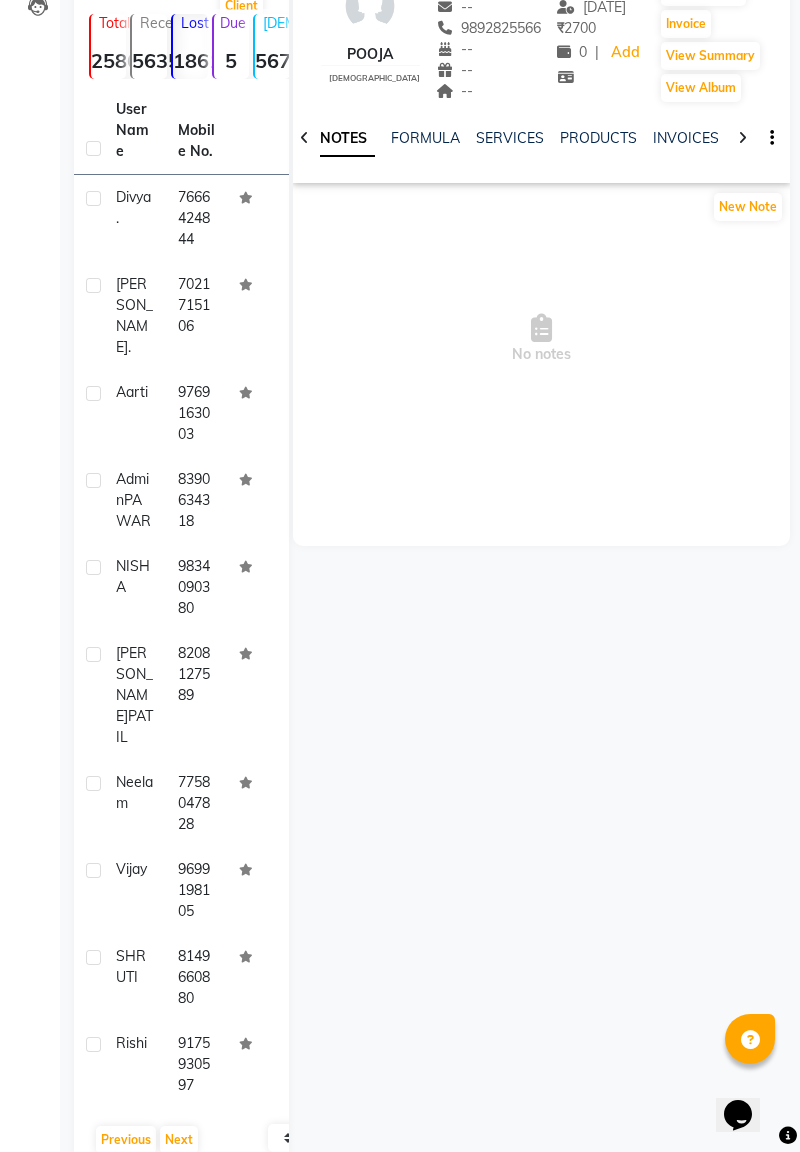 click on "Divya  ." 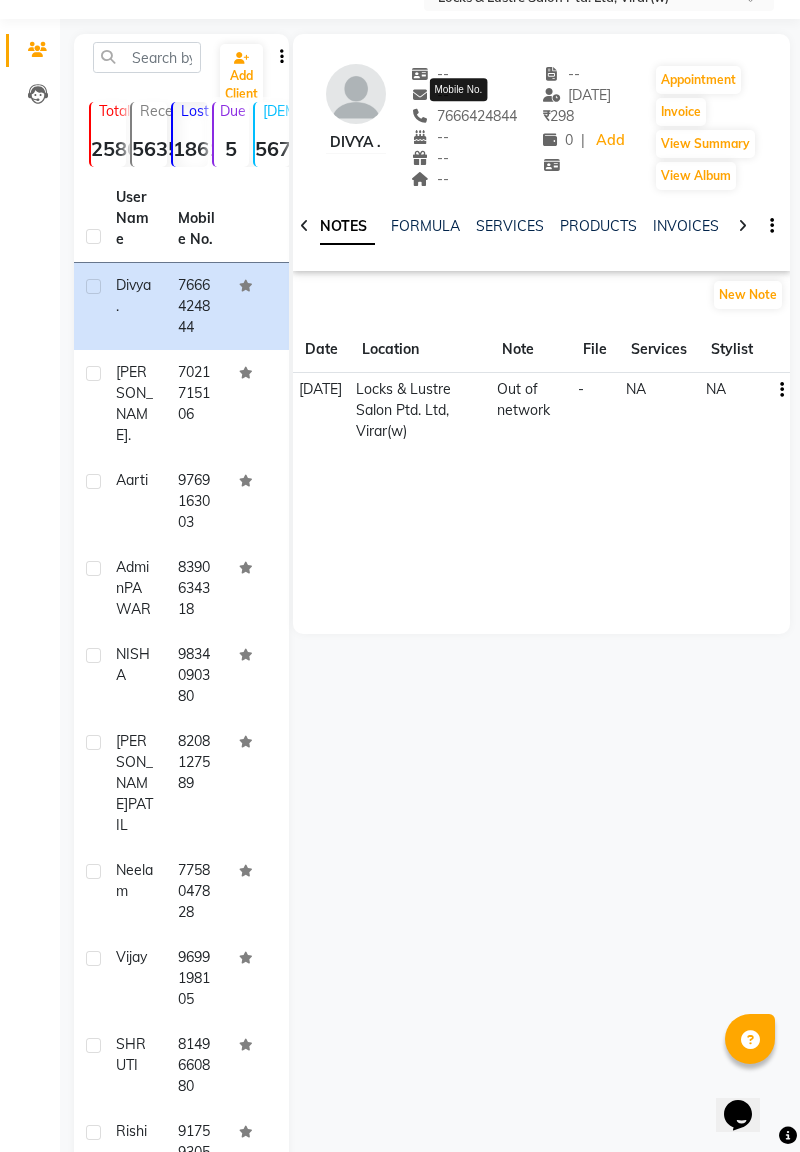scroll, scrollTop: 112, scrollLeft: 0, axis: vertical 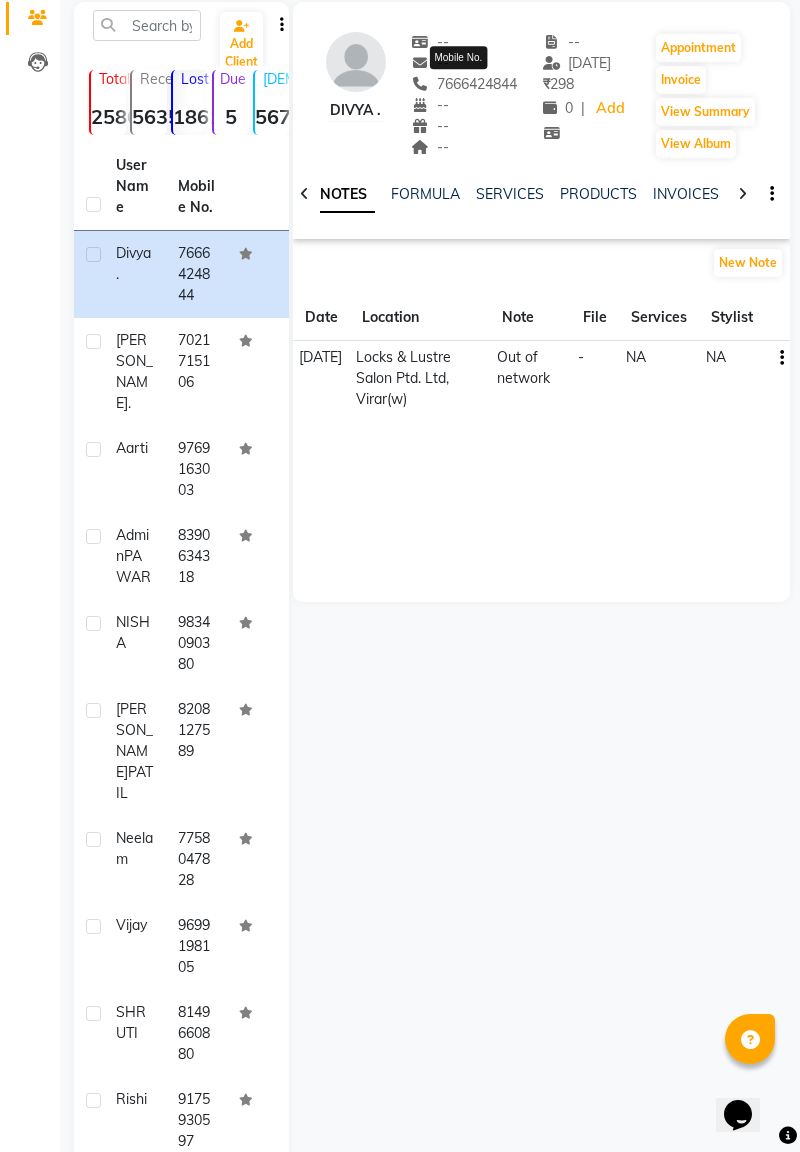 click on "[PERSON_NAME]  ." 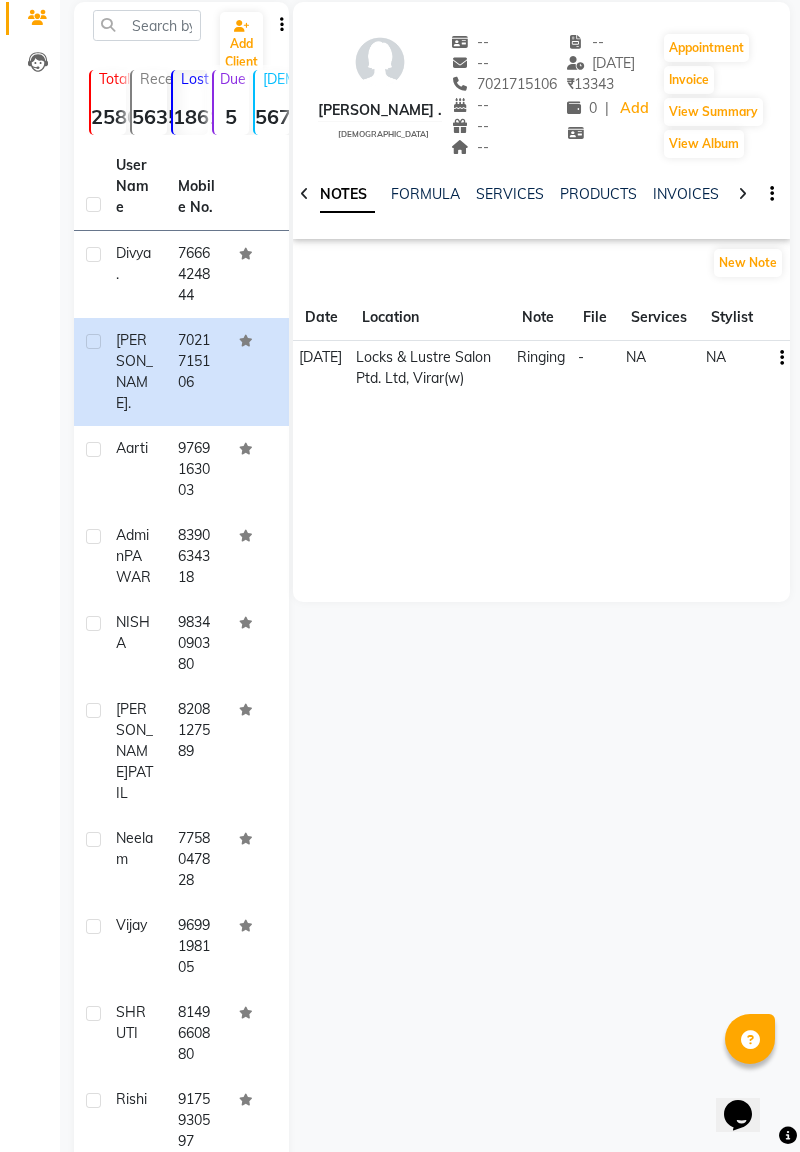 click on "aarti" 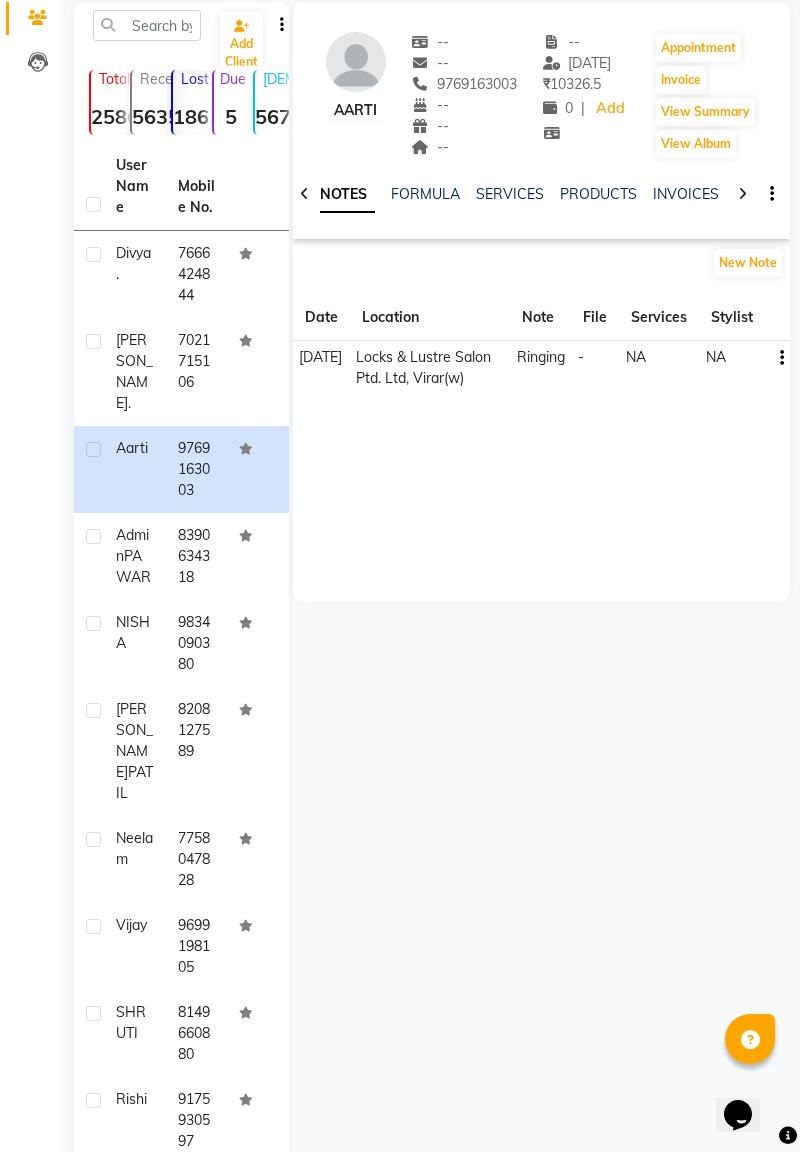 click on "9769163003" 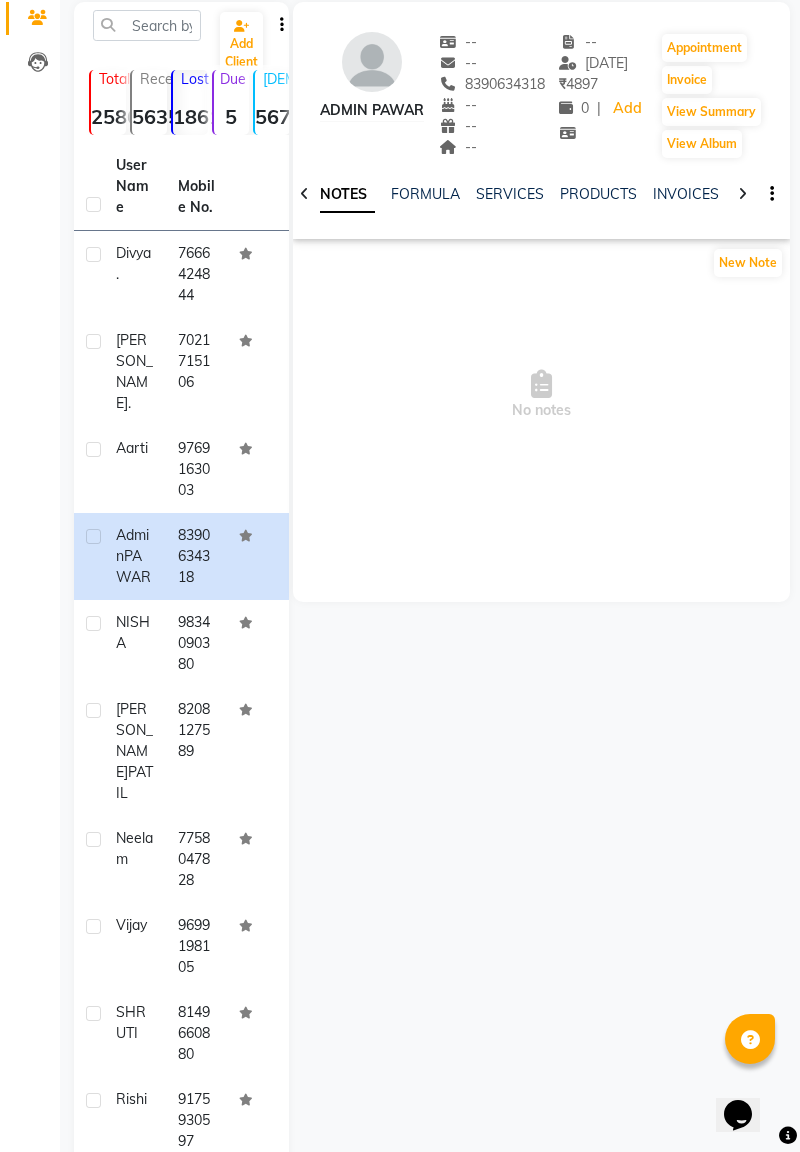 click on "8208127589" 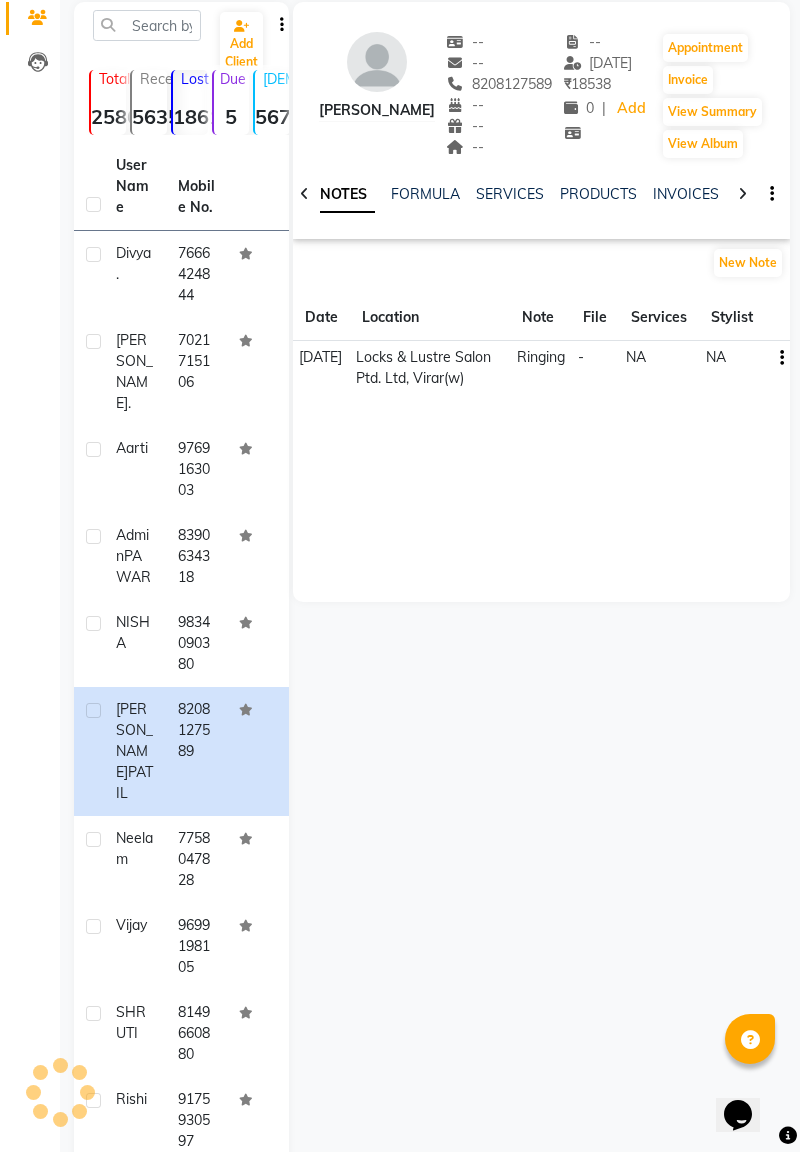 click on "9834090380" 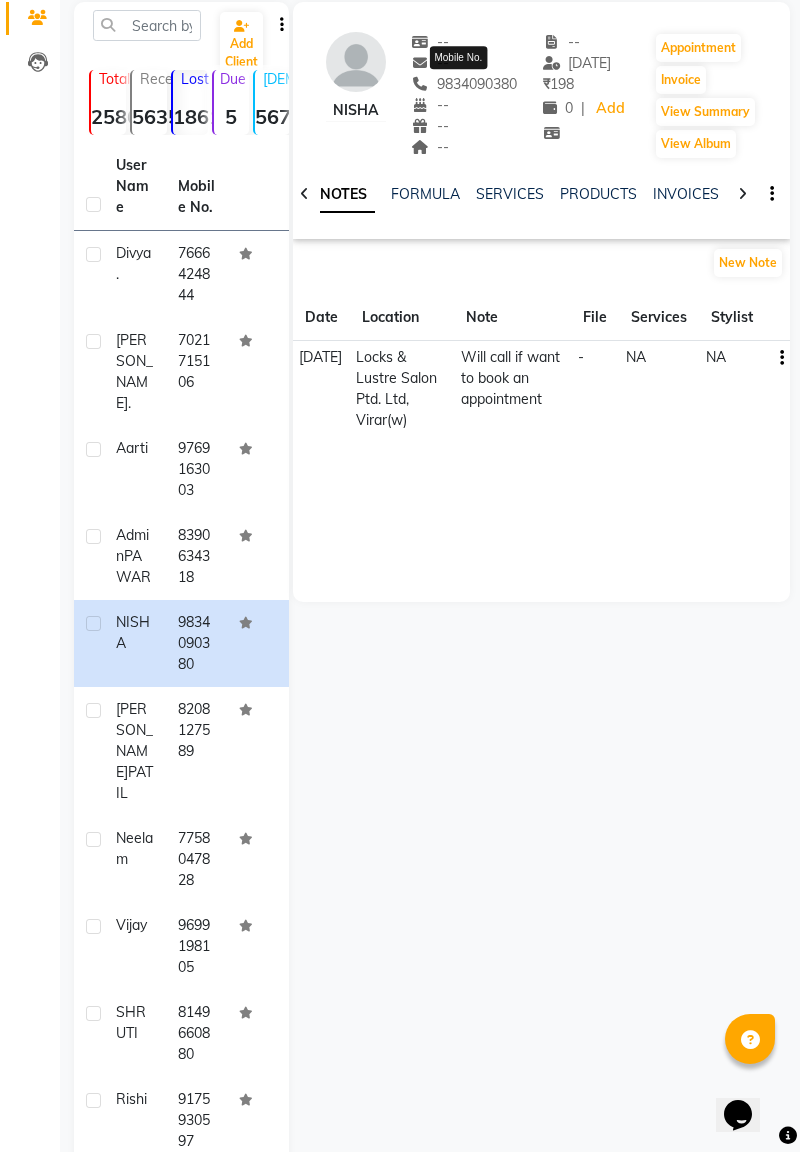scroll, scrollTop: 168, scrollLeft: 0, axis: vertical 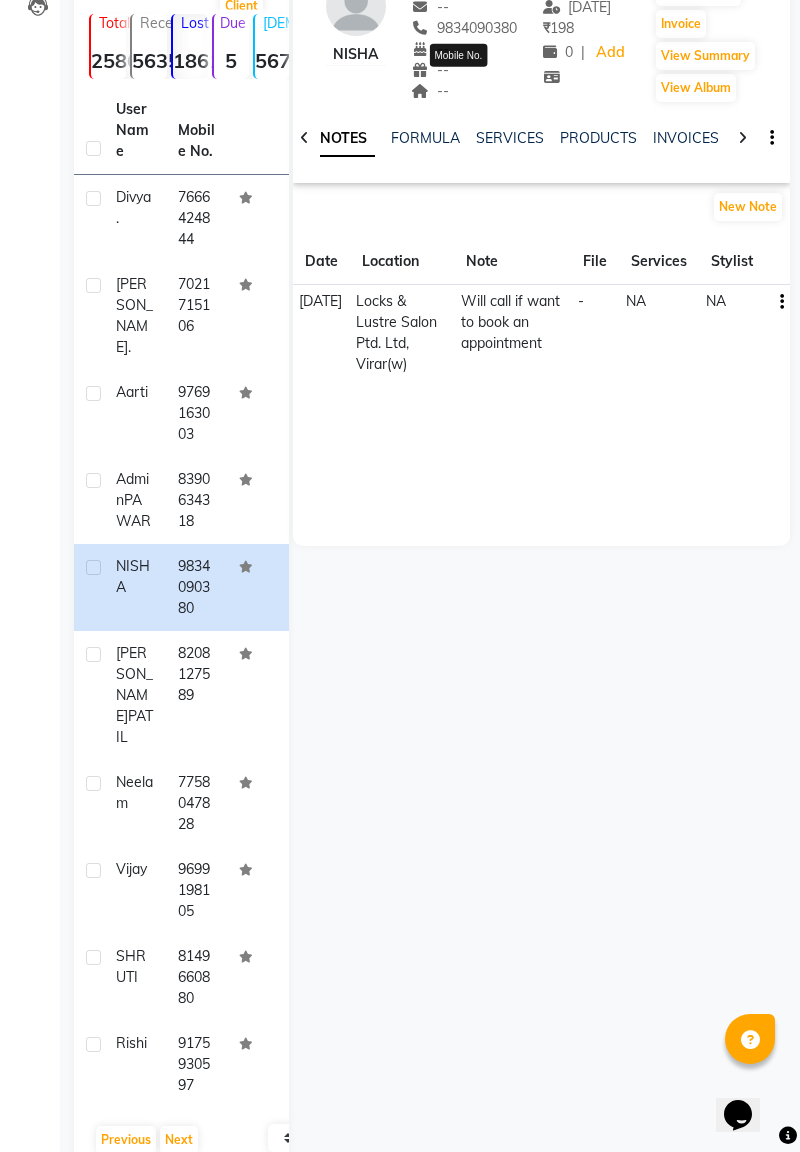 click on "[PERSON_NAME]" 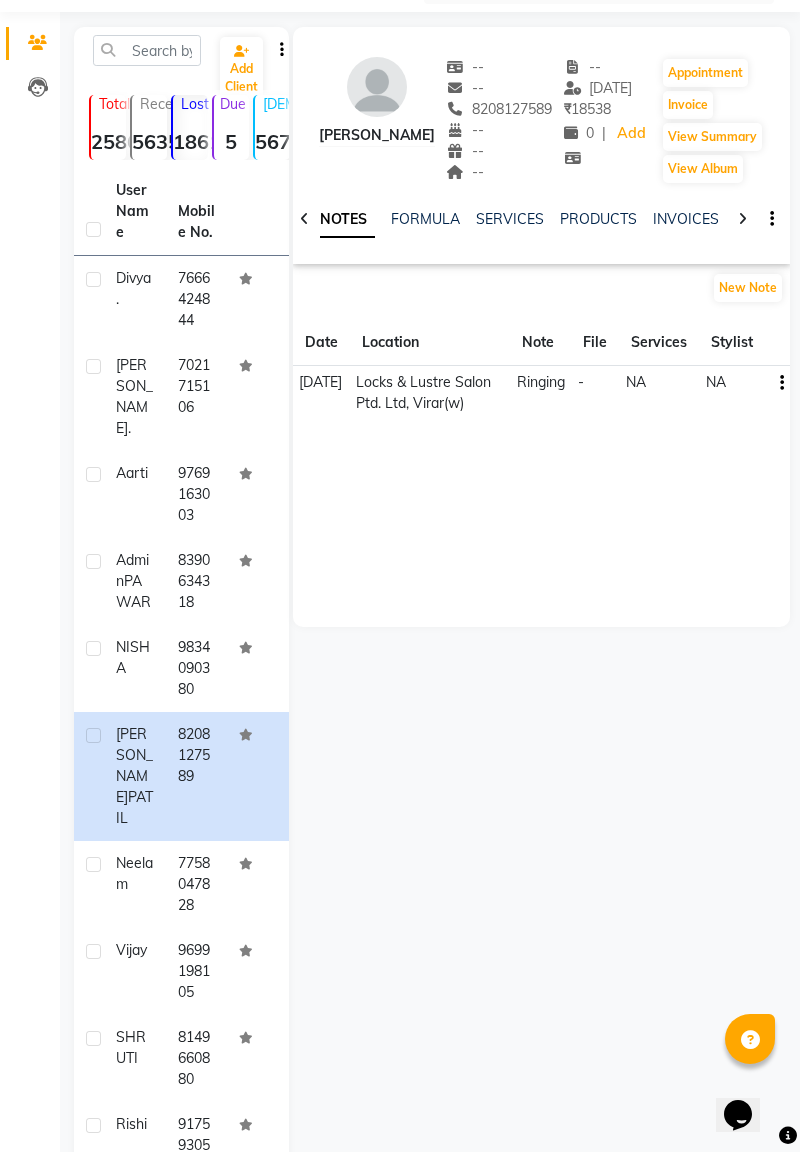 scroll, scrollTop: 83, scrollLeft: 0, axis: vertical 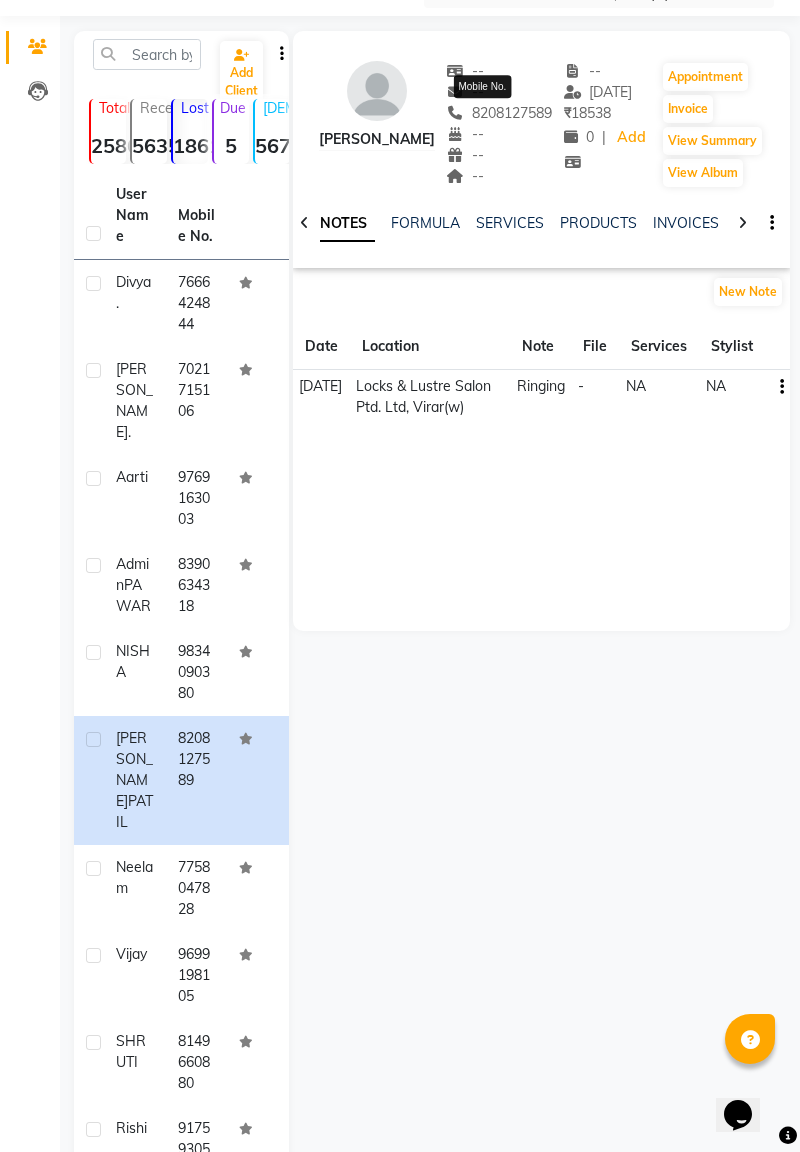 click on "7758047828" 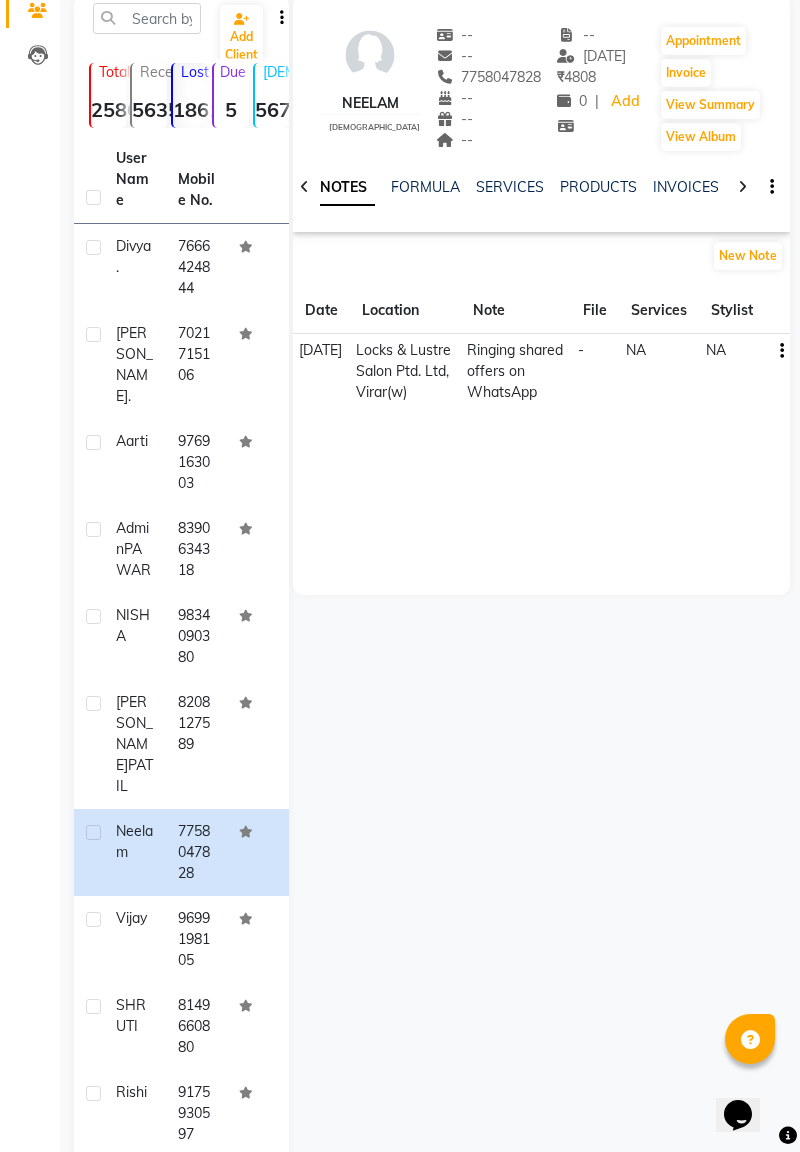 scroll, scrollTop: 168, scrollLeft: 0, axis: vertical 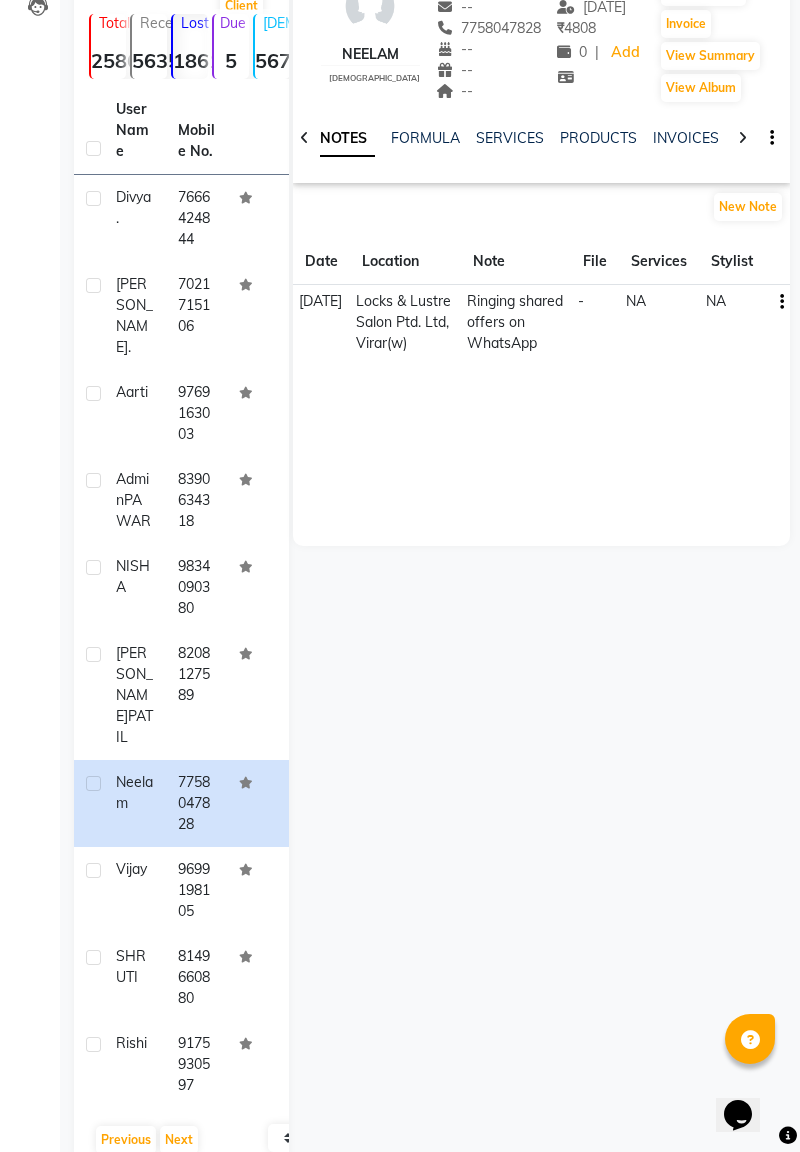 click on "9699198105" 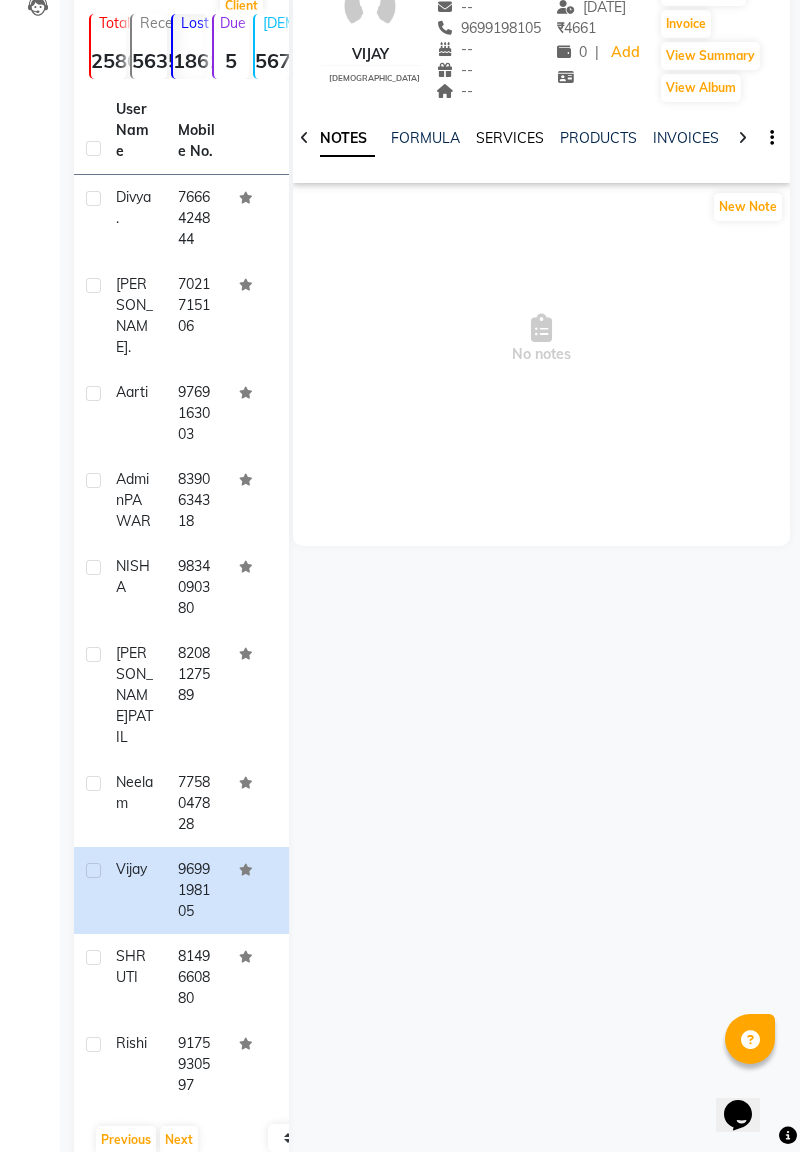 click on "SERVICES" 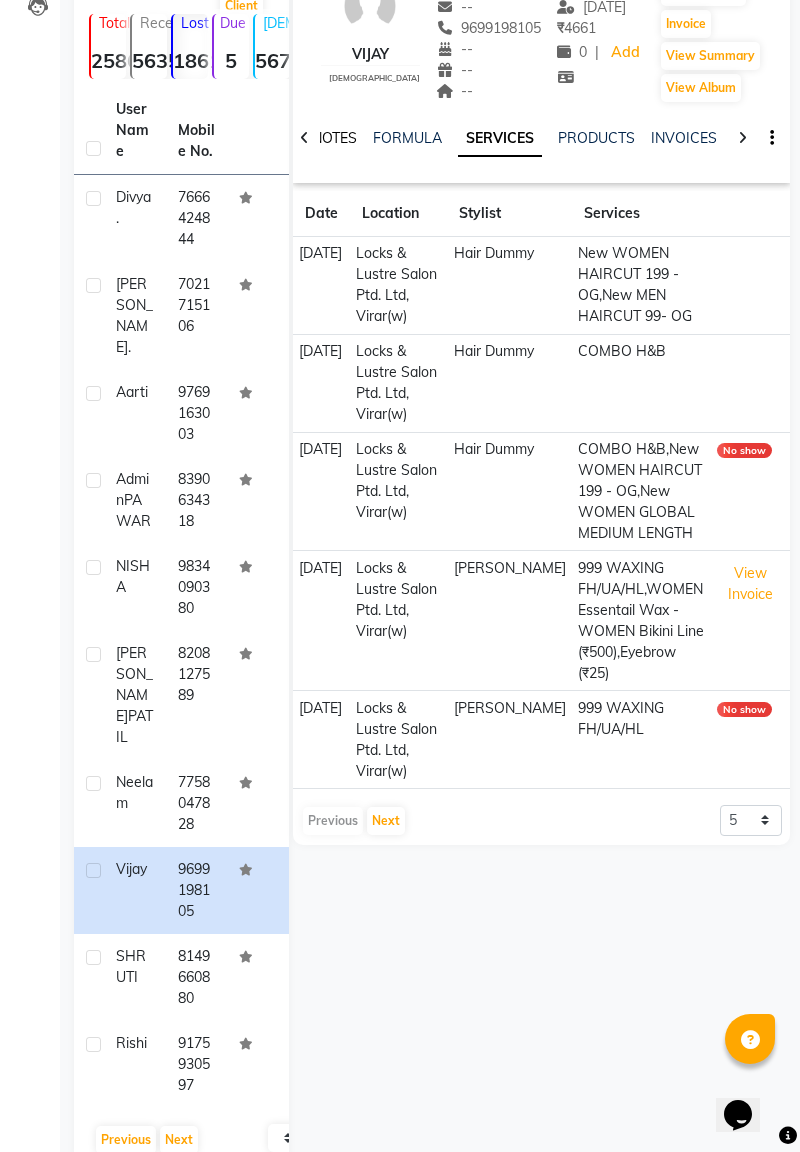 click on "NOTES" 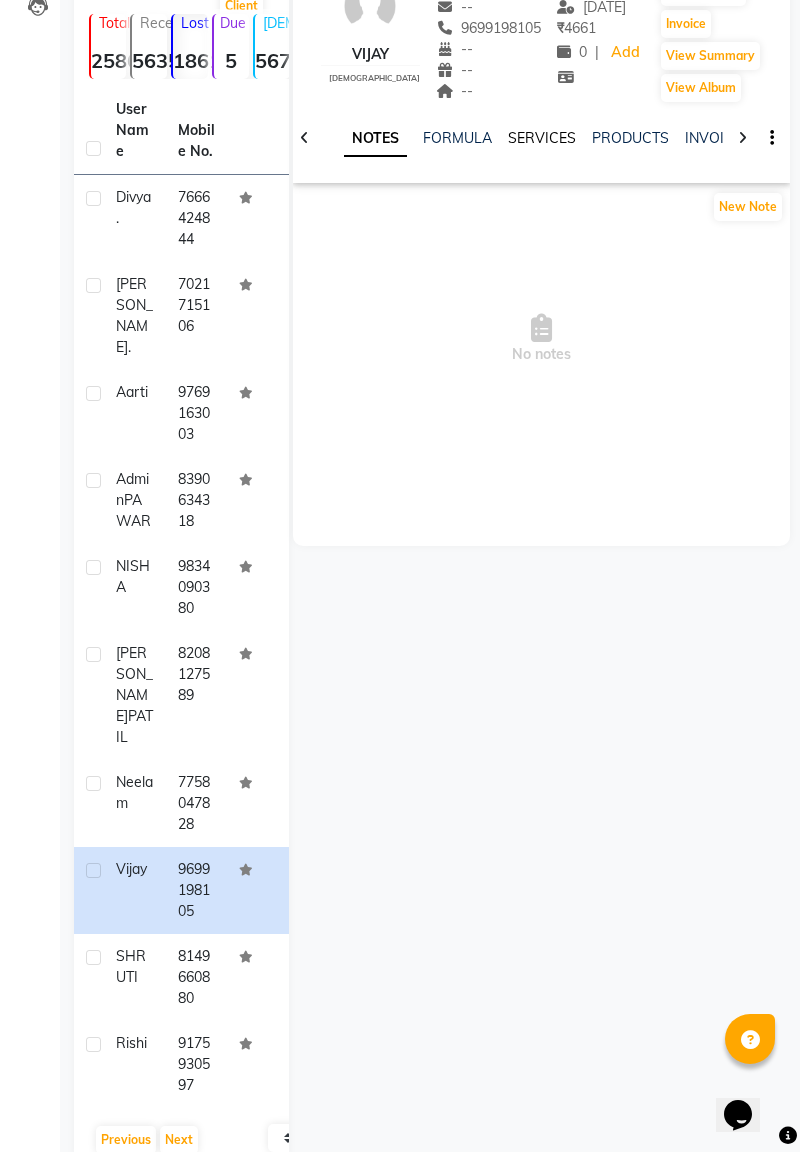 click on "SERVICES" 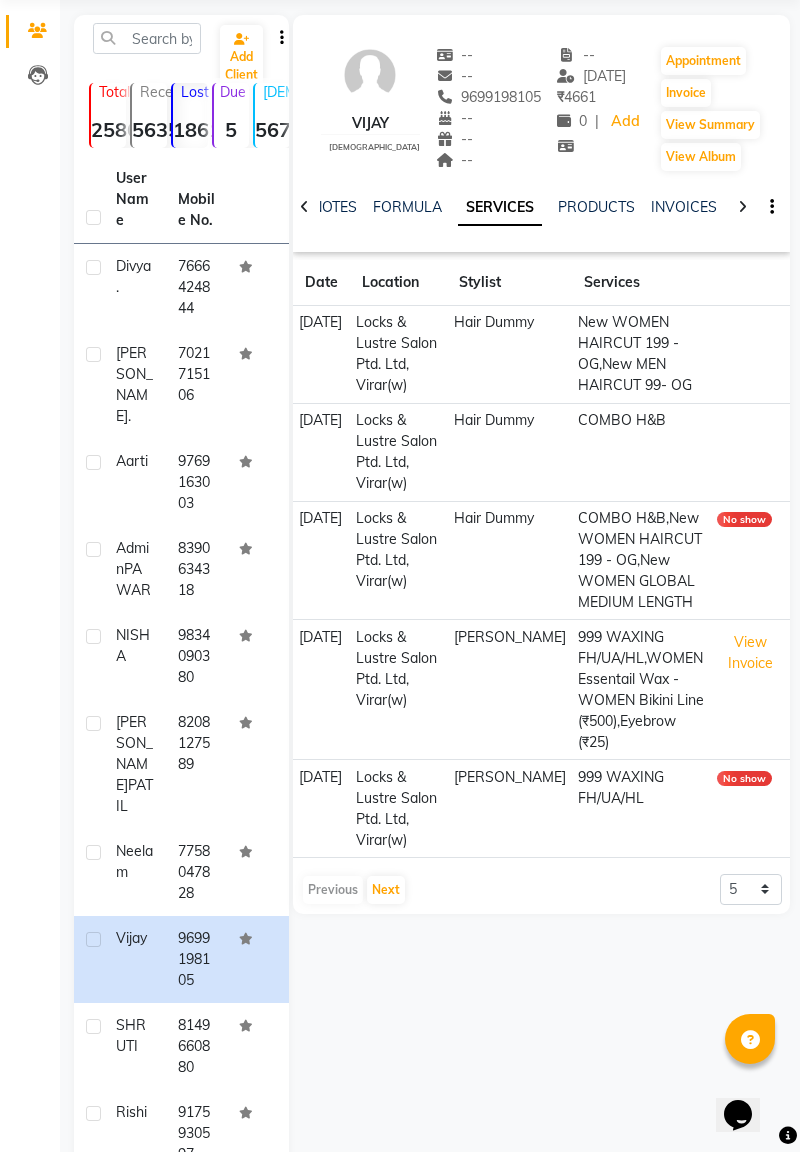 scroll, scrollTop: 59, scrollLeft: 0, axis: vertical 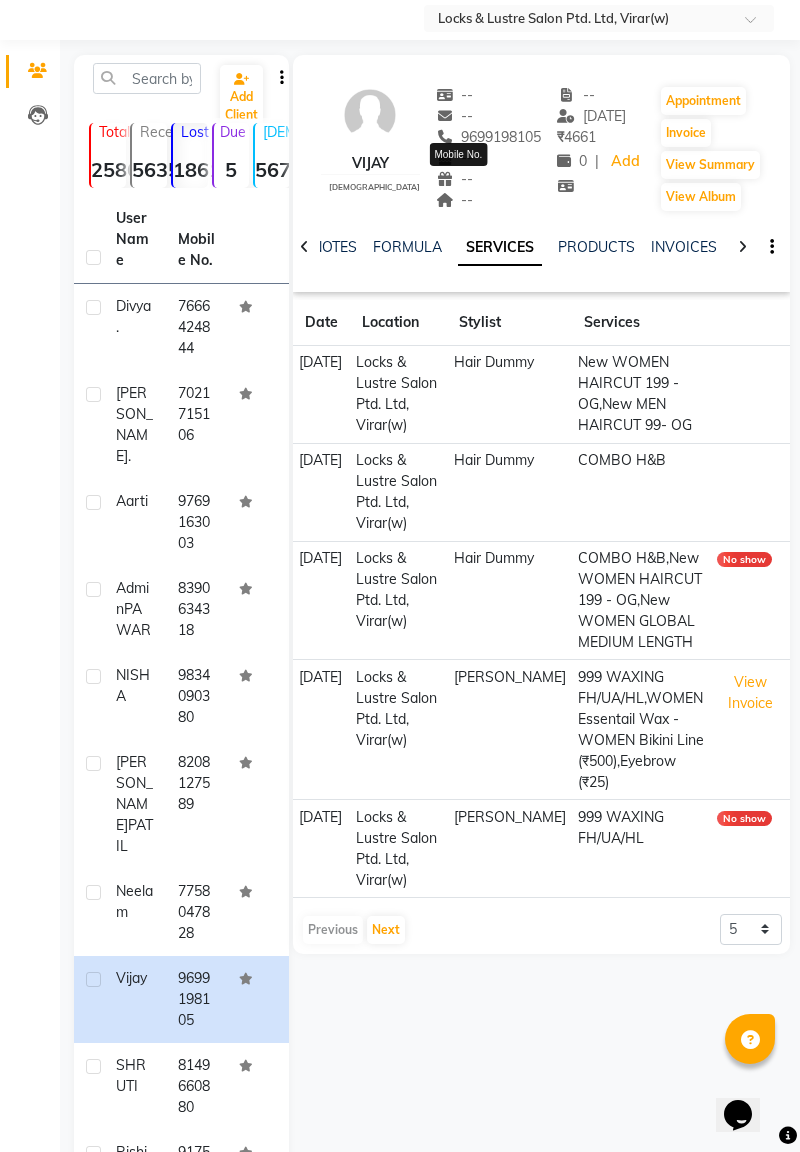 click on "View Invoice" 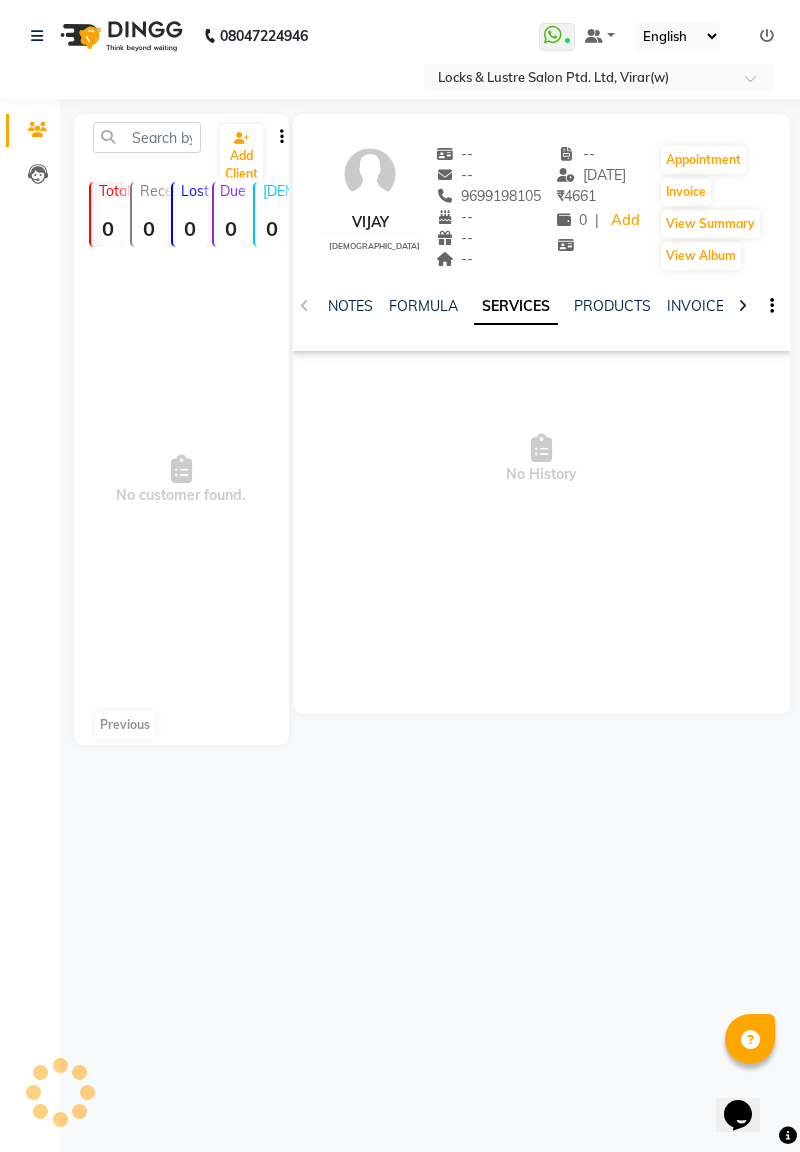 scroll, scrollTop: 0, scrollLeft: 0, axis: both 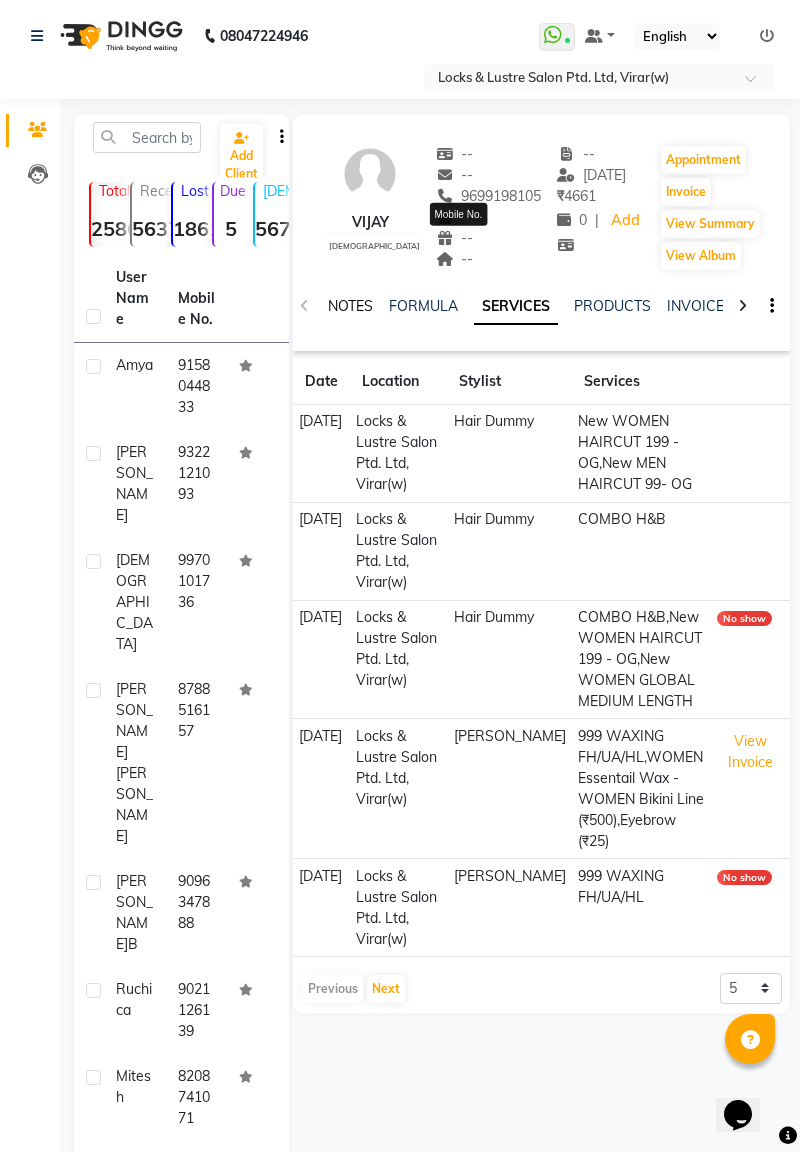 click on "NOTES" 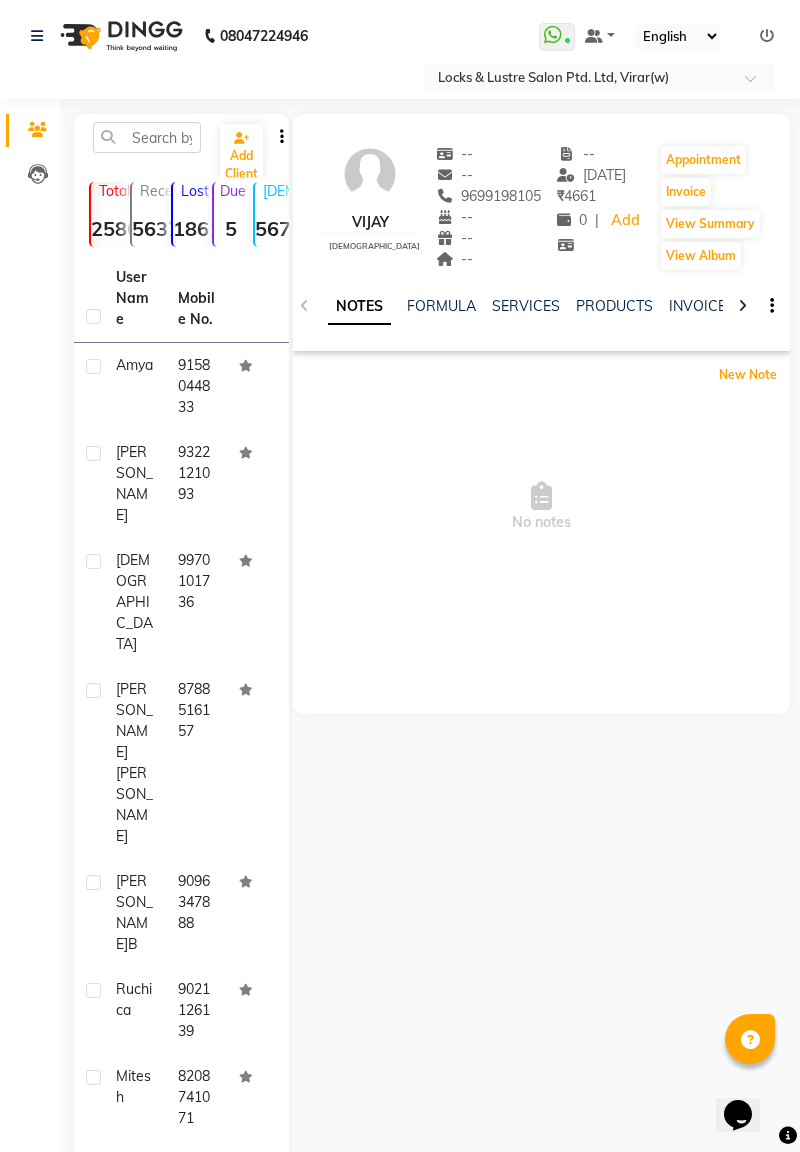 click on "New Note" 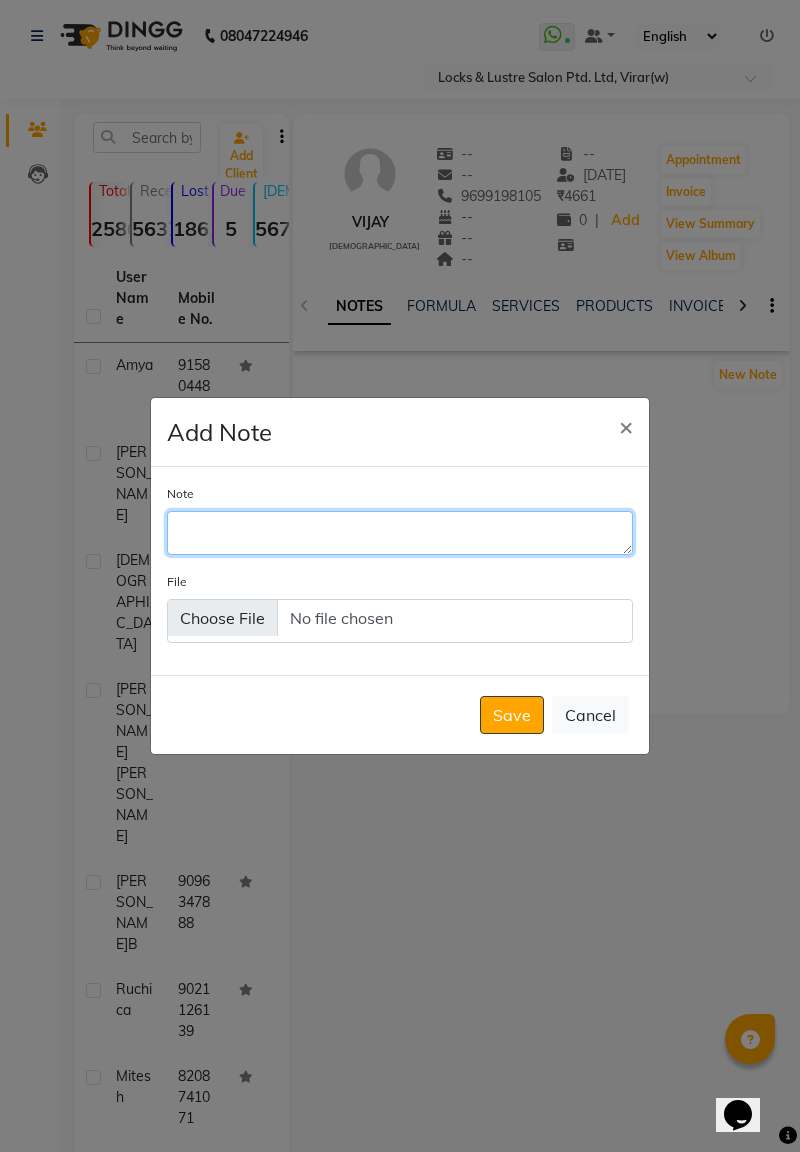 click on "Note" at bounding box center [400, 533] 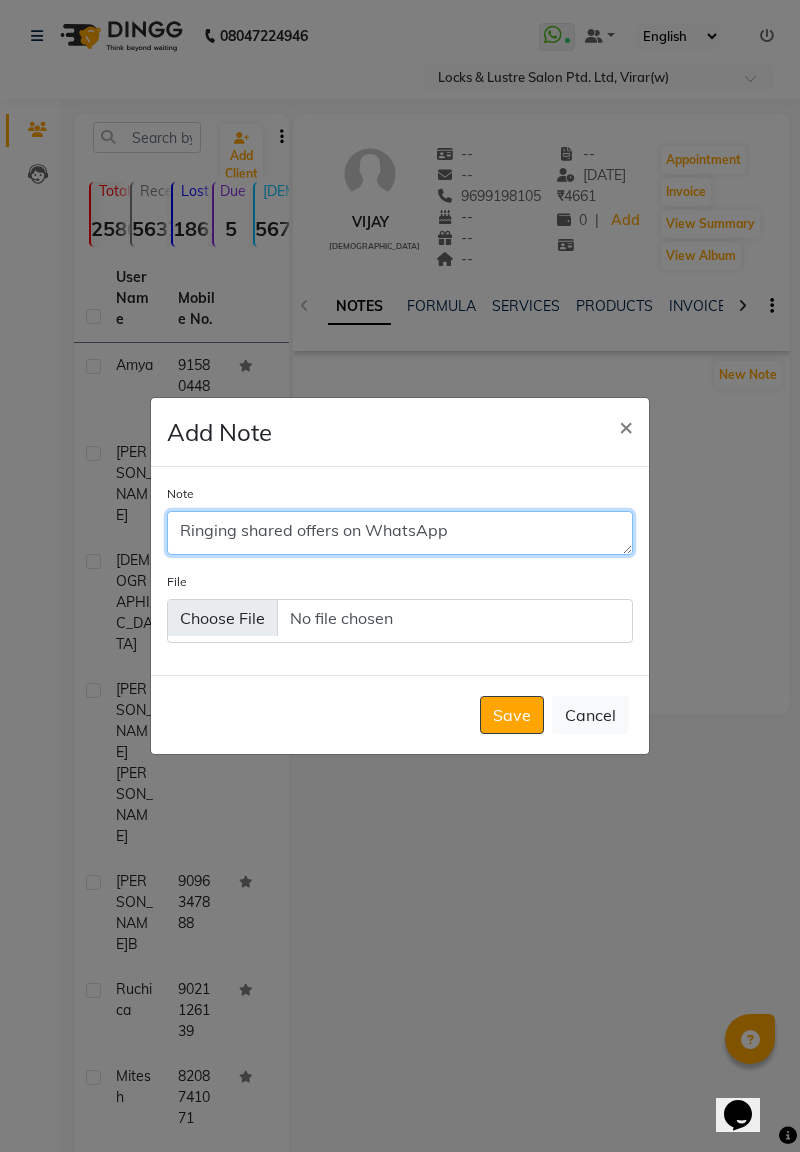 type on "Ringing shared offers on WhatsApp" 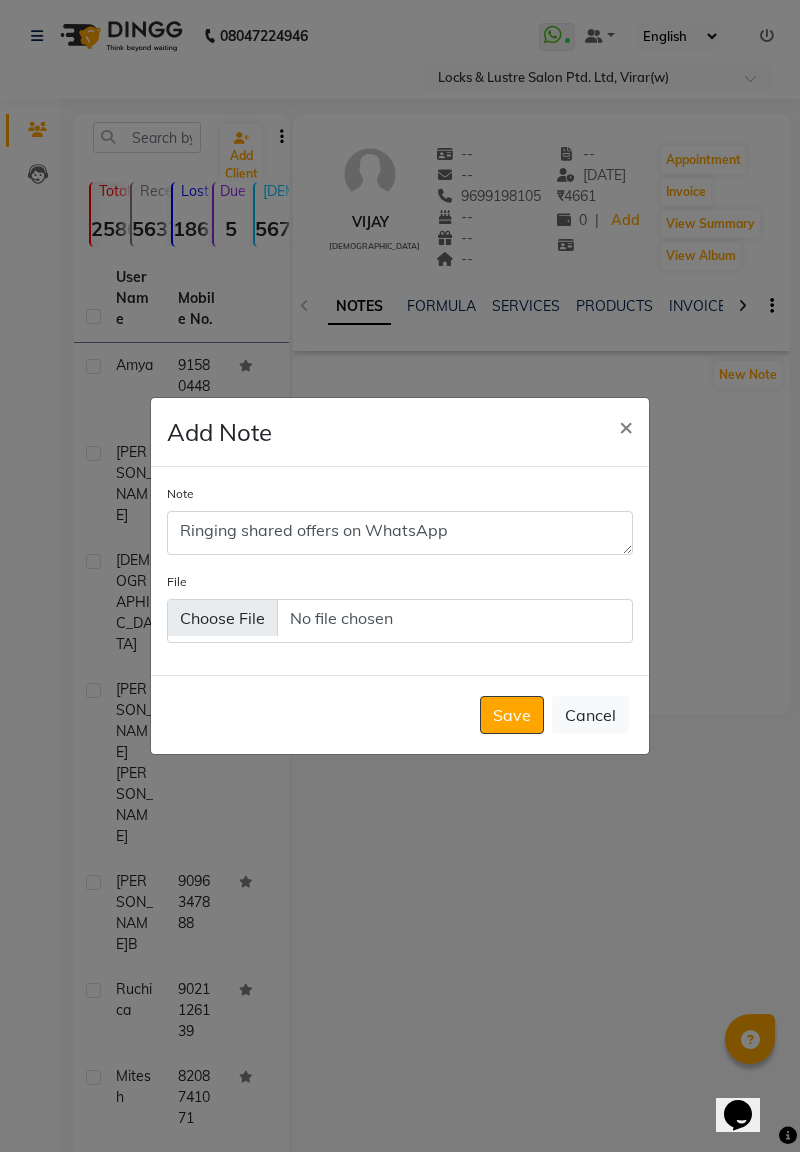 click on "Save" 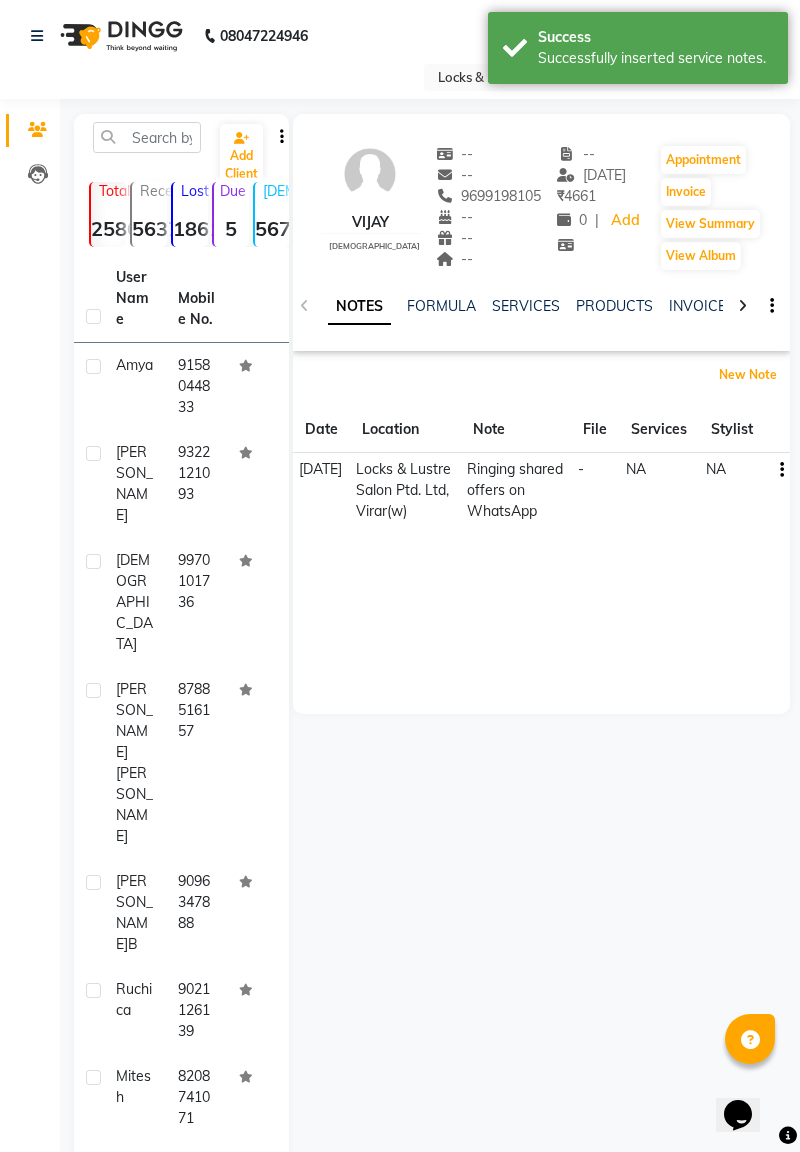 scroll, scrollTop: 72, scrollLeft: 0, axis: vertical 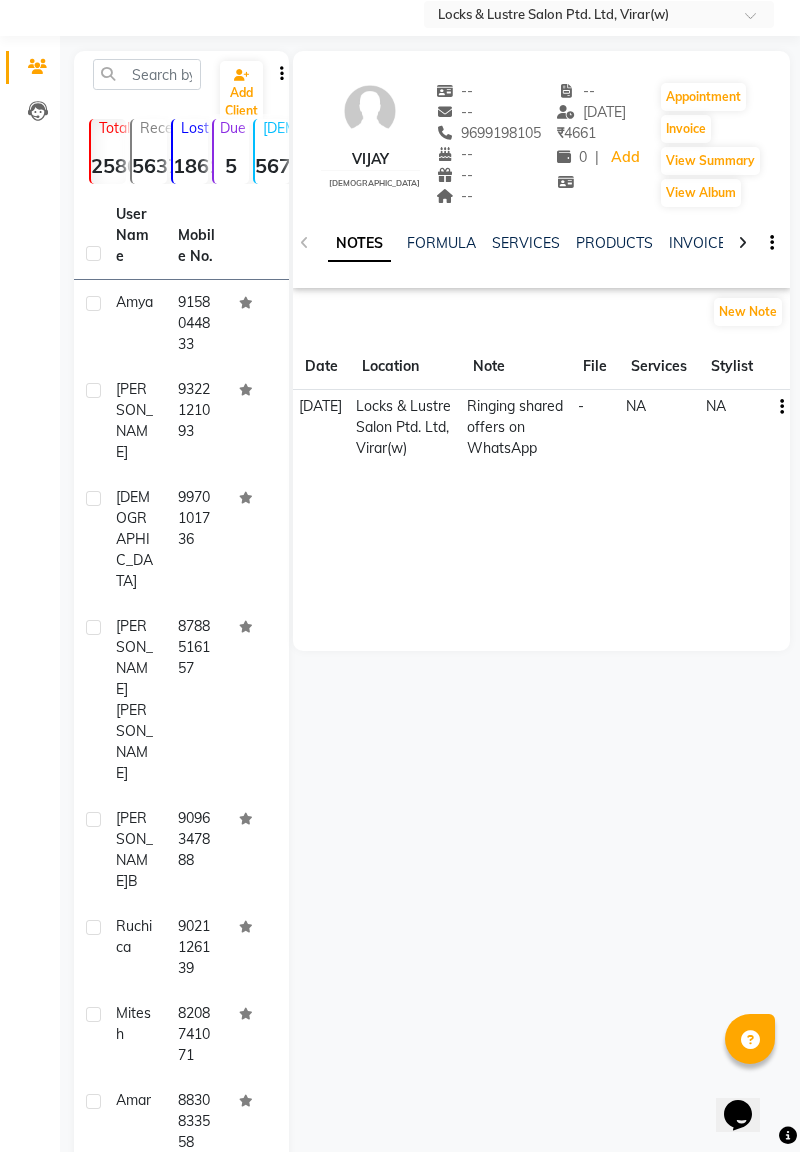 click on "Previous   Next" 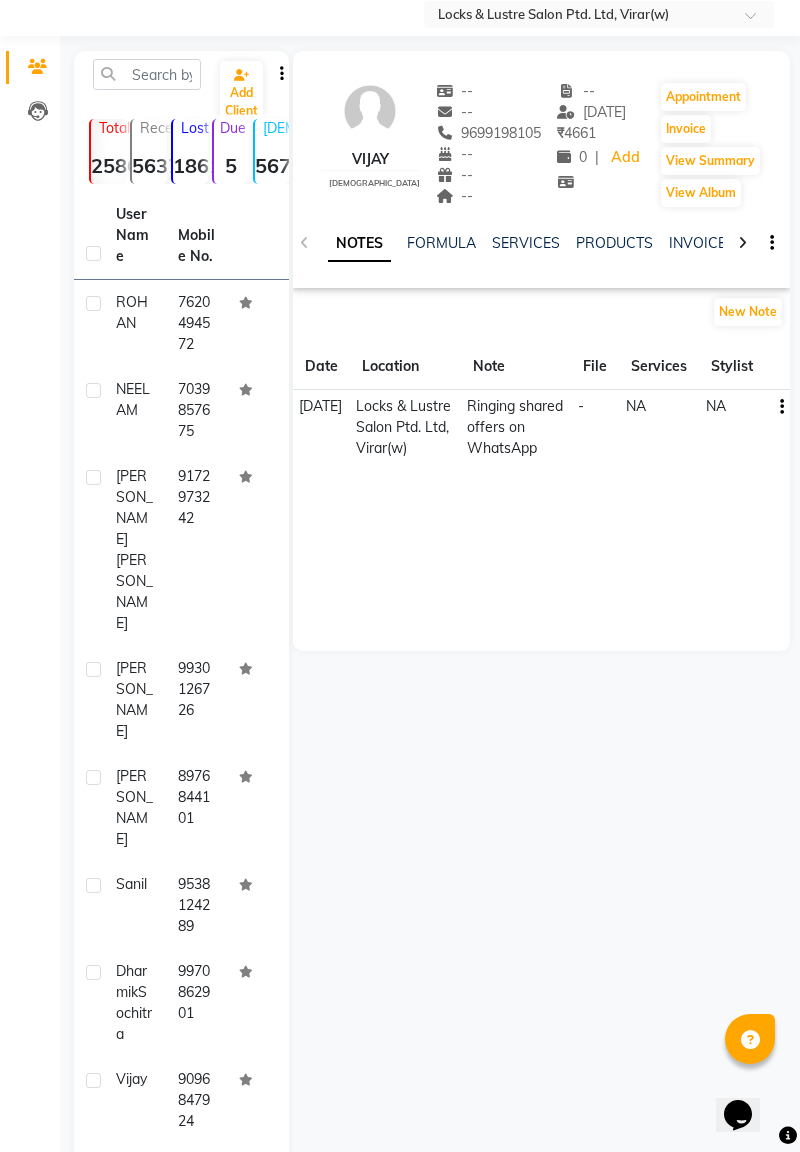 click on "18614" 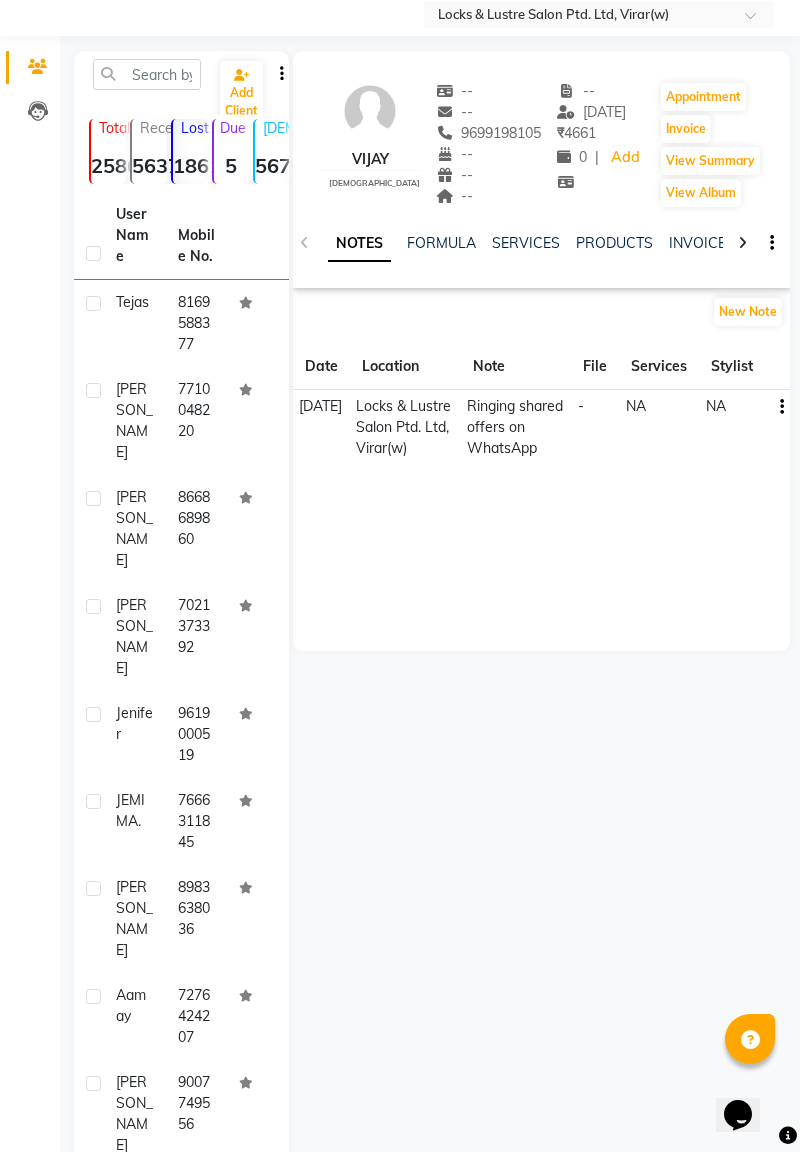 click on "Next" 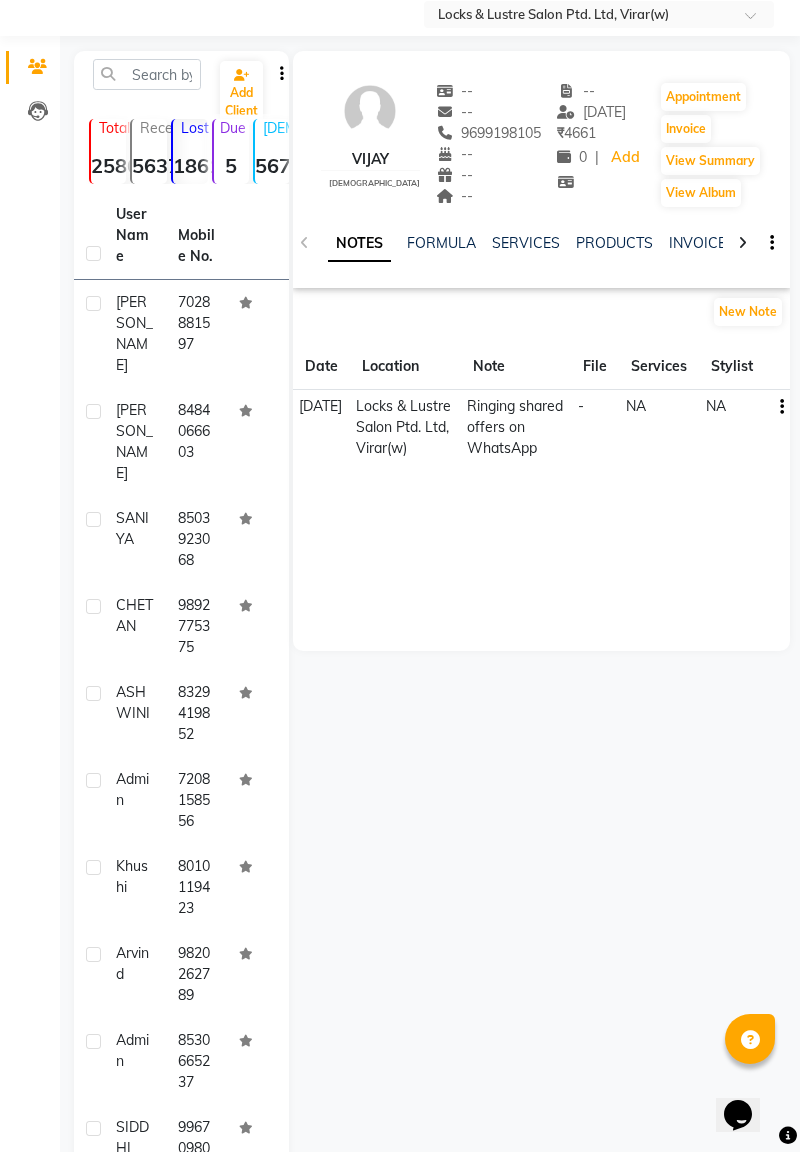 scroll, scrollTop: 50, scrollLeft: 0, axis: vertical 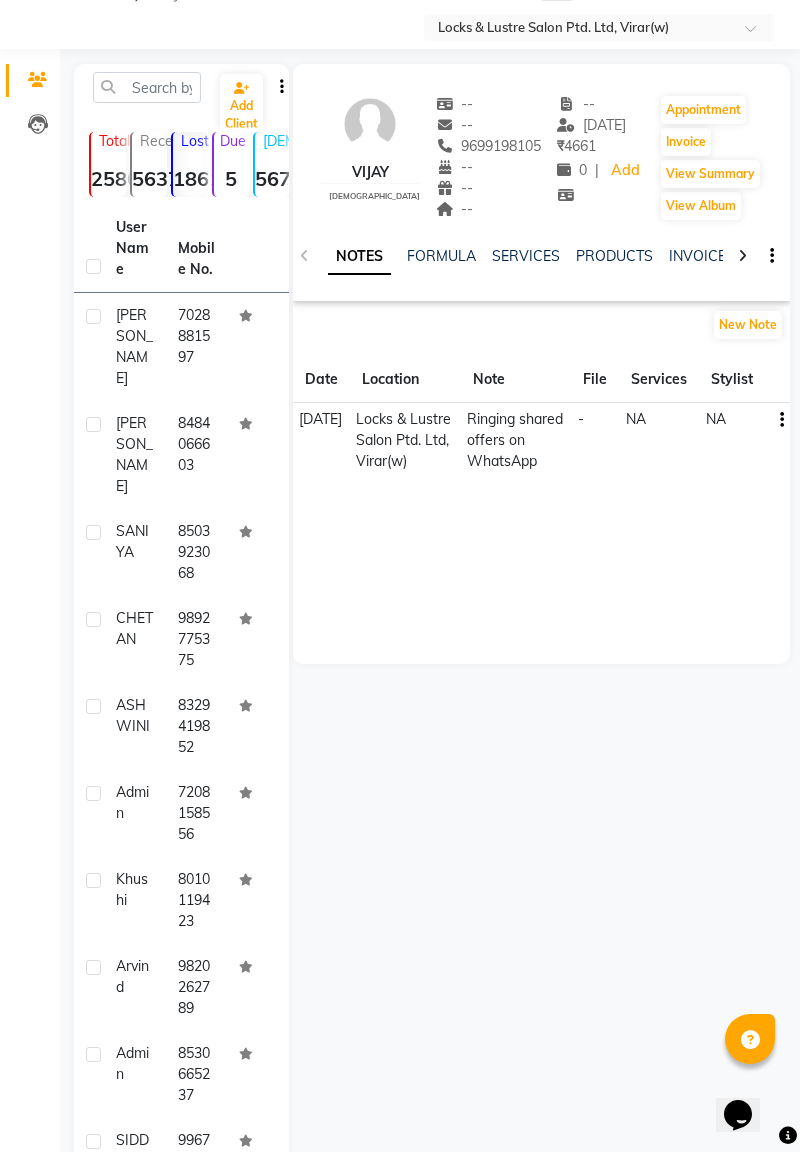 click on "Next" 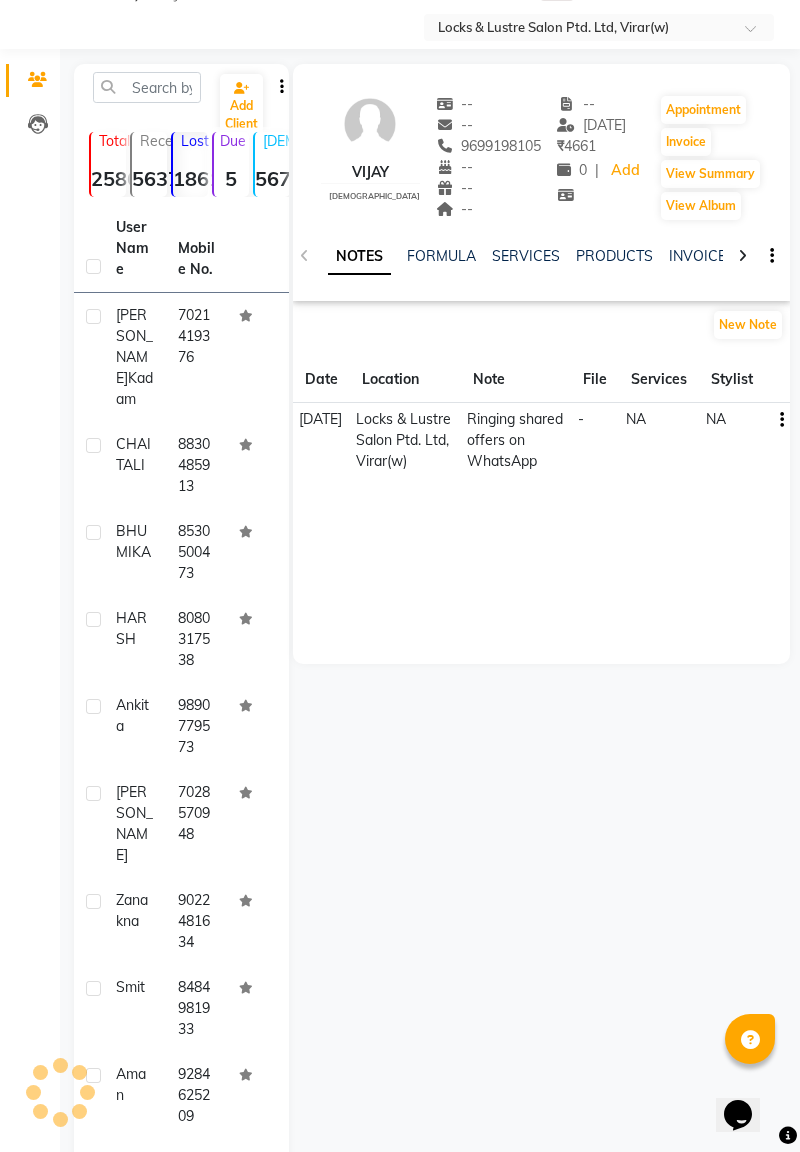 scroll, scrollTop: 63, scrollLeft: 0, axis: vertical 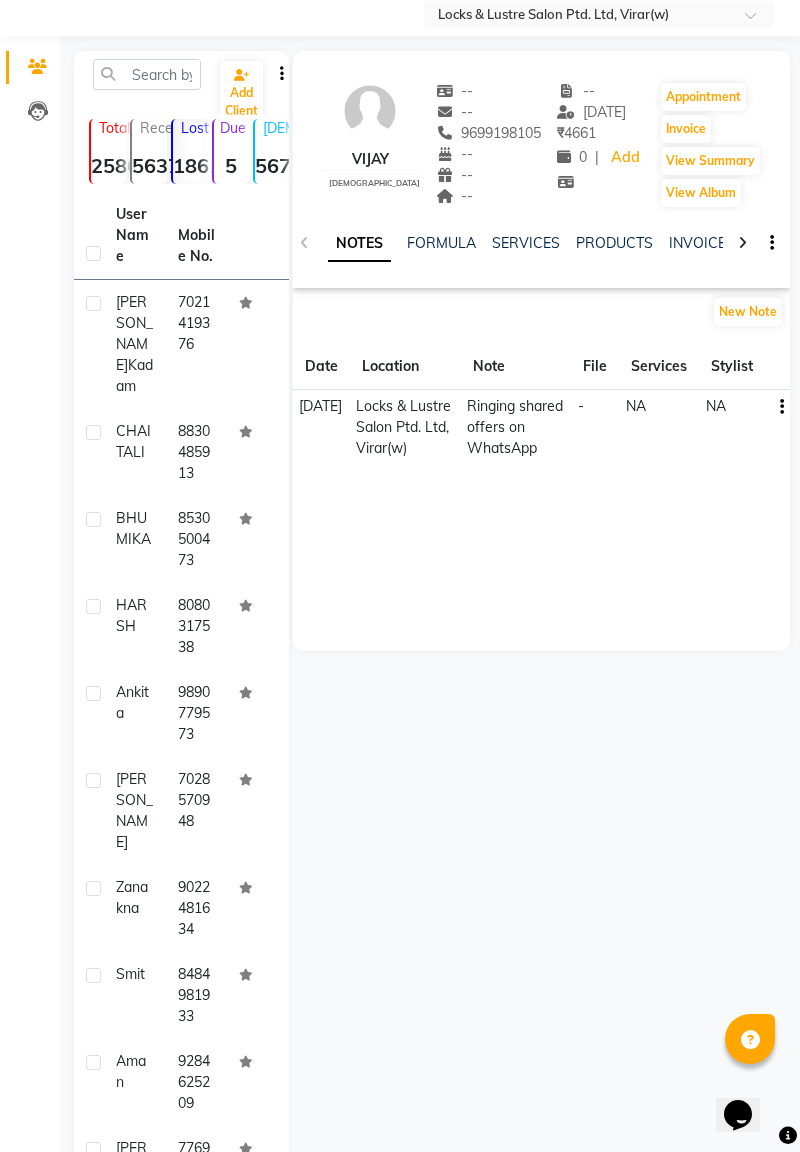 click on "Next" 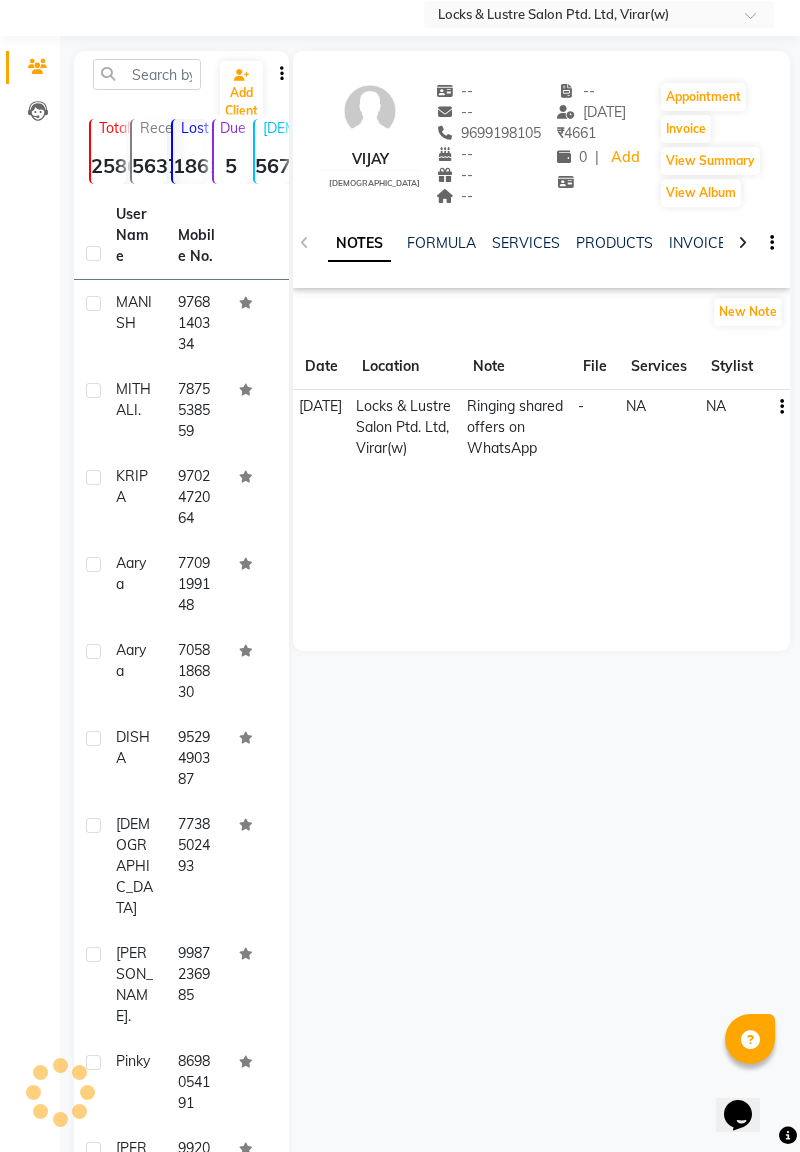 scroll, scrollTop: 50, scrollLeft: 0, axis: vertical 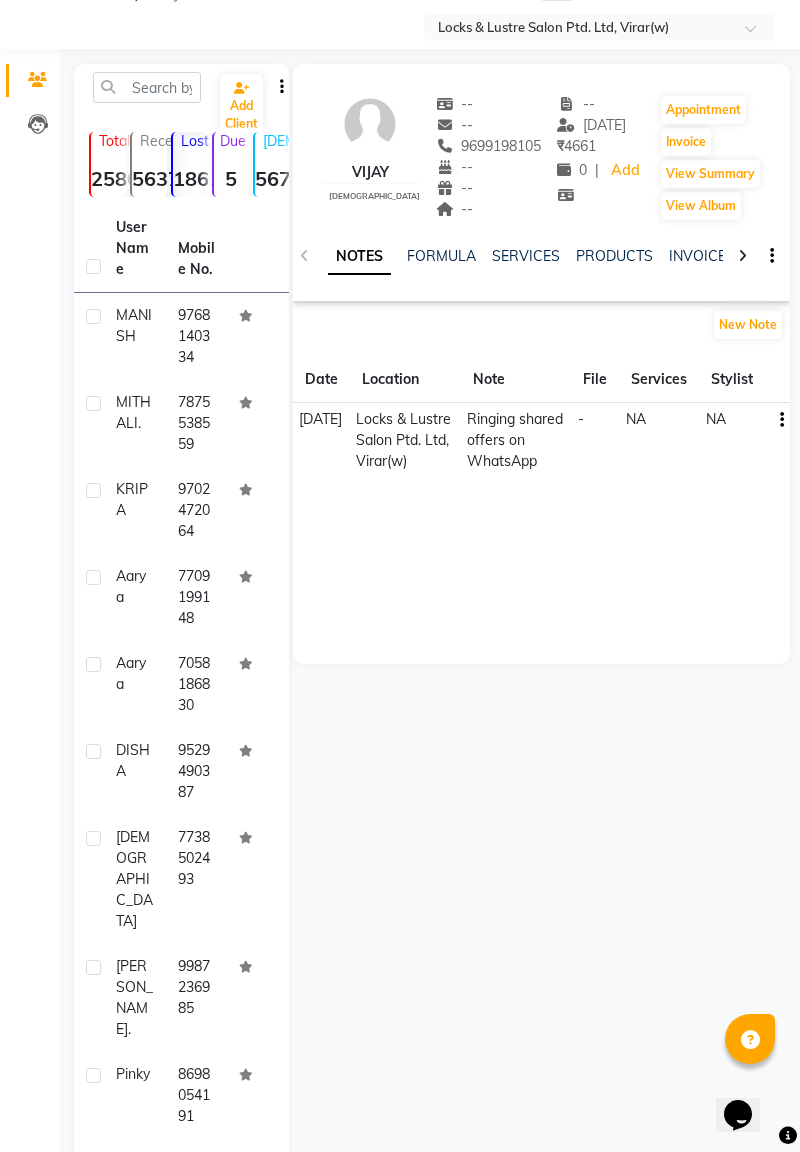 click on "Next" 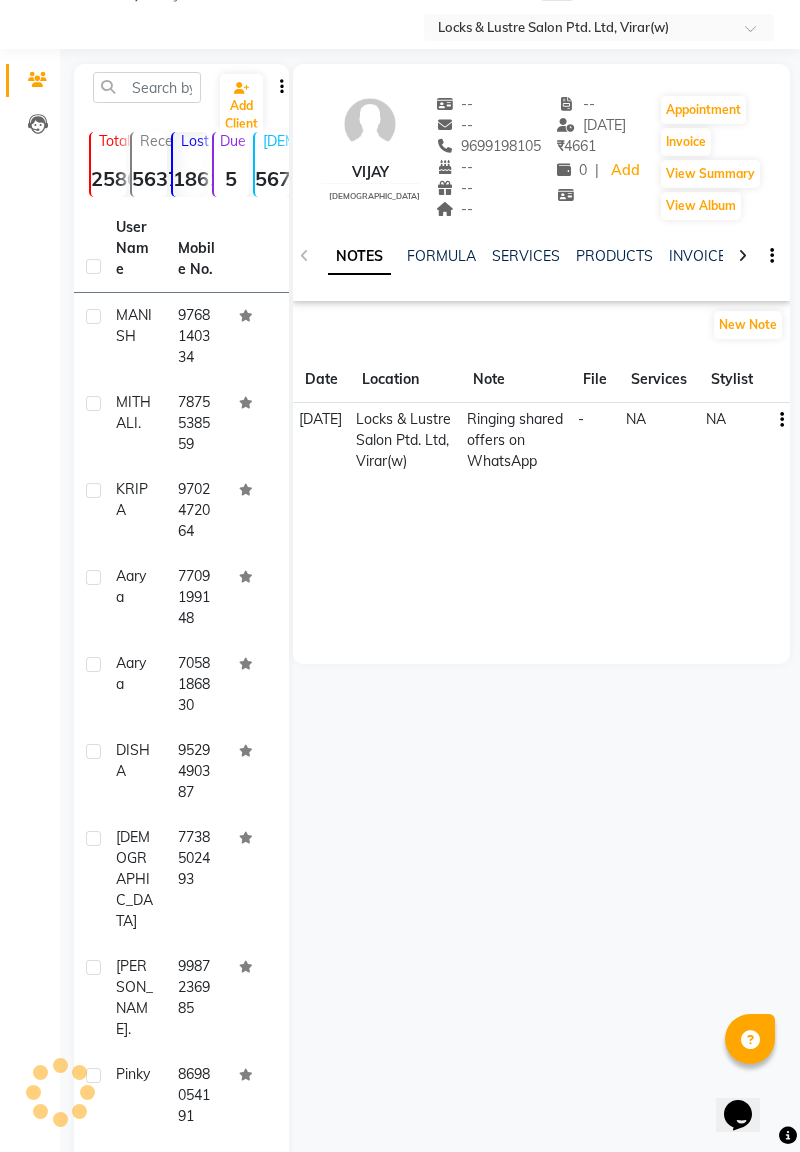 scroll, scrollTop: 63, scrollLeft: 0, axis: vertical 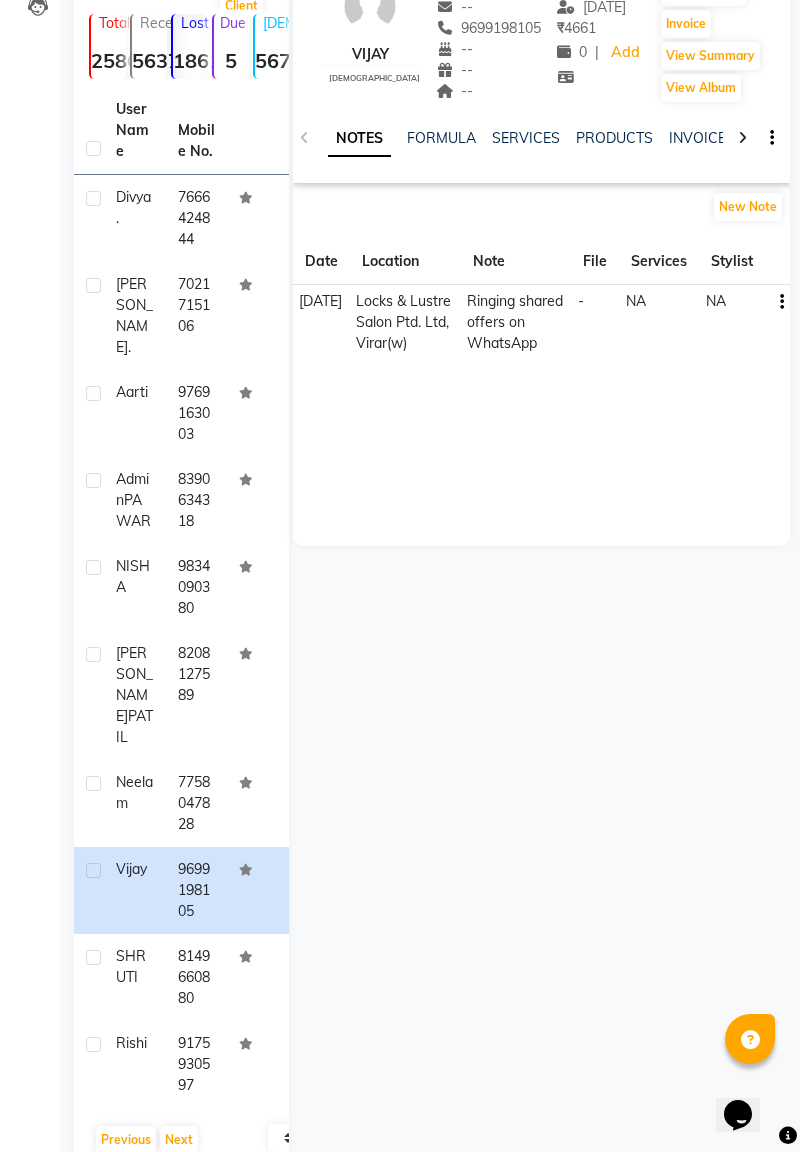 click on "SHRUTI" 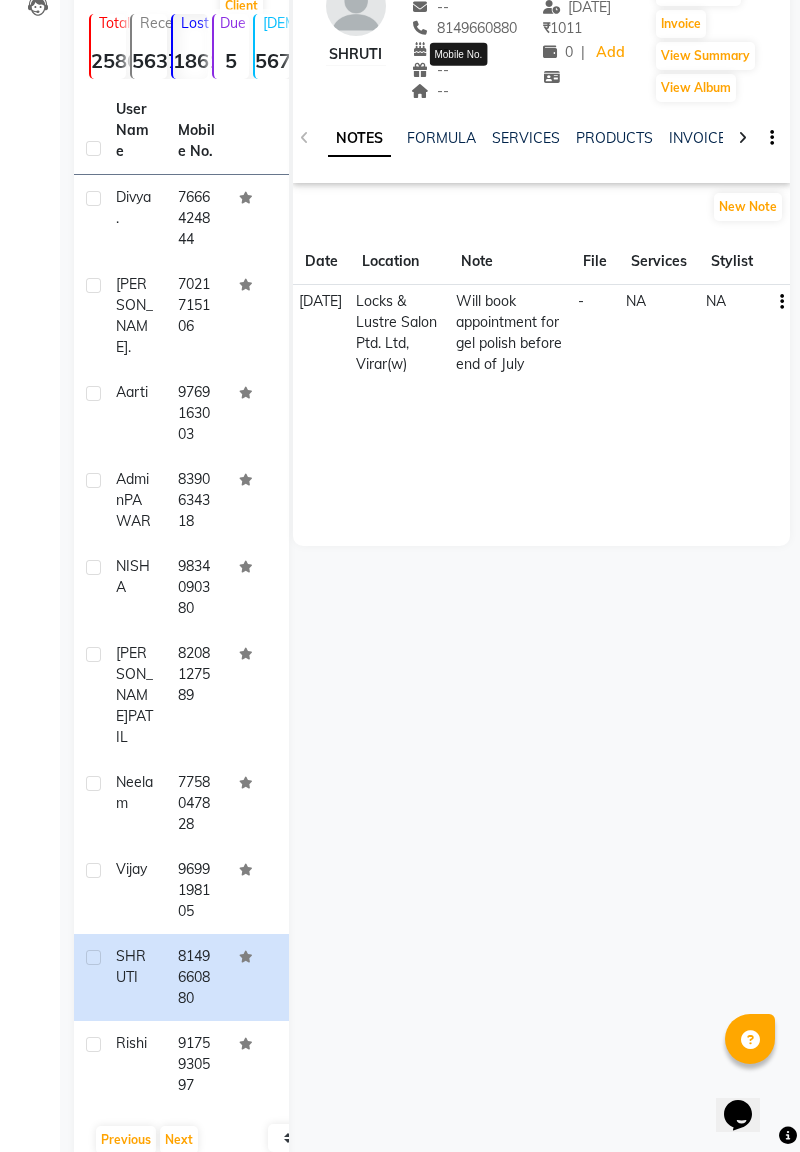 click on "rishi" 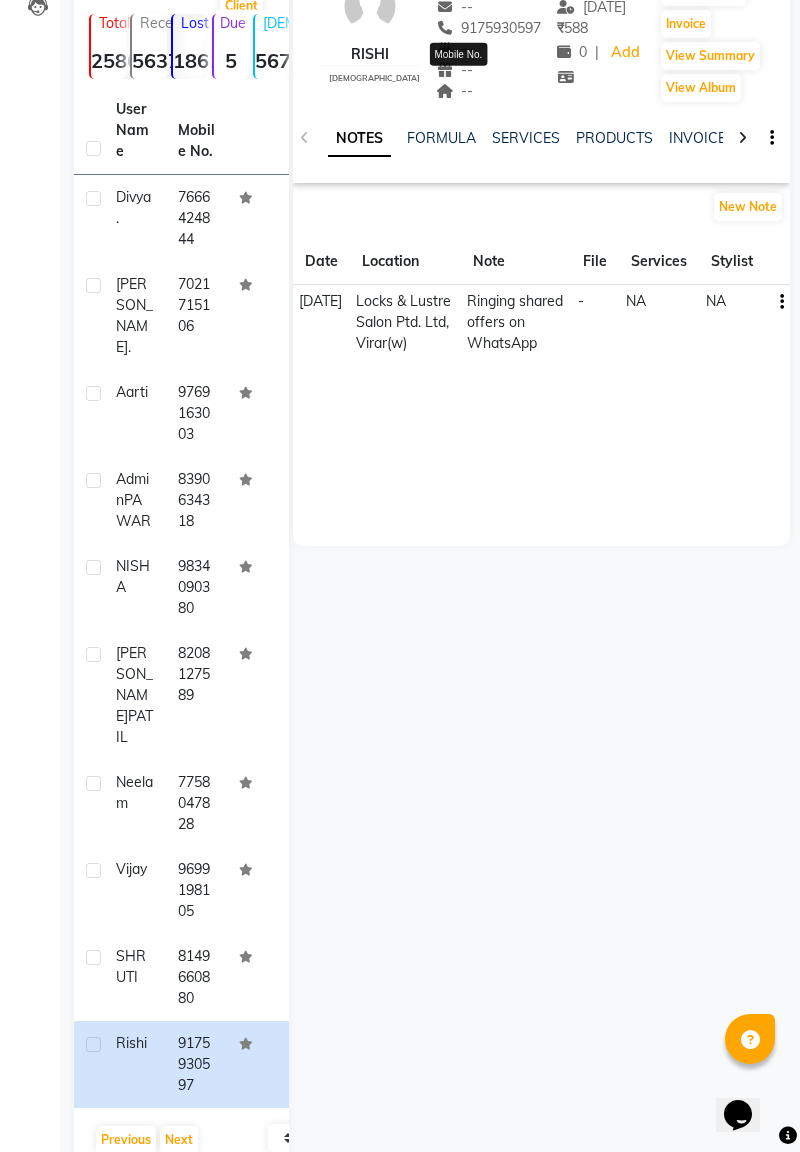 click on "9175930597" 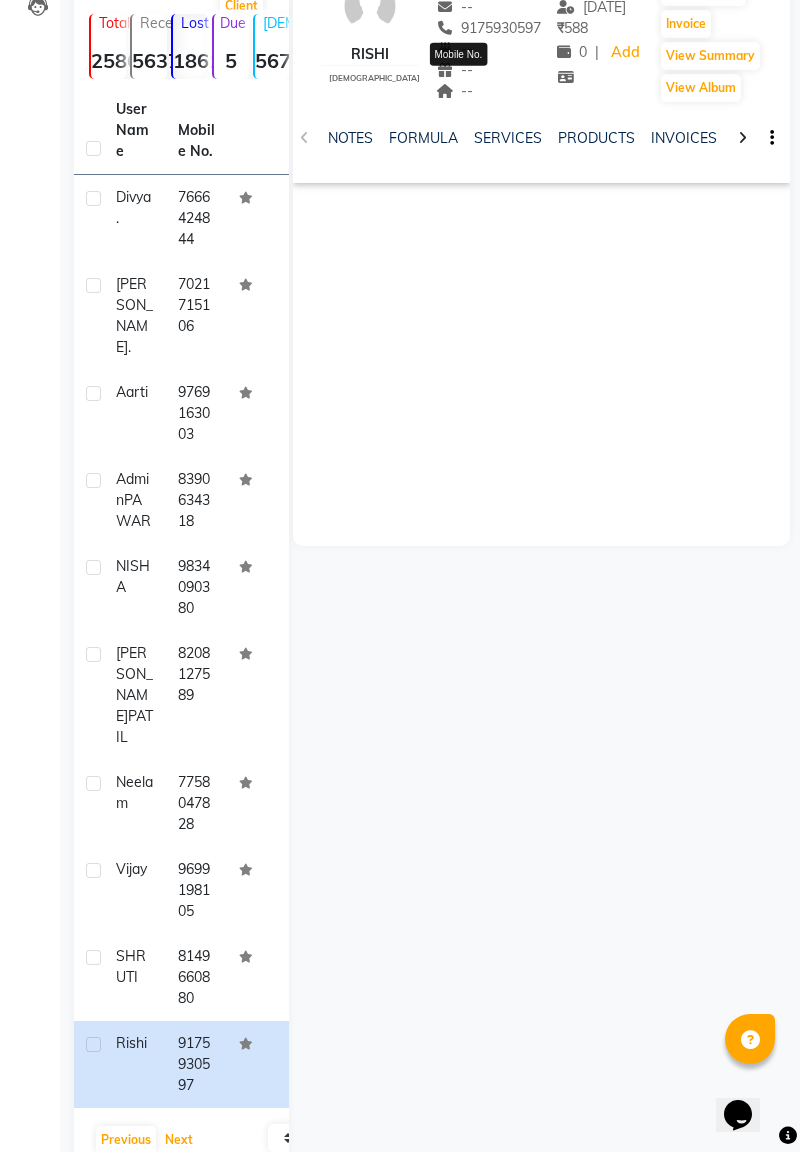 click on "Next" 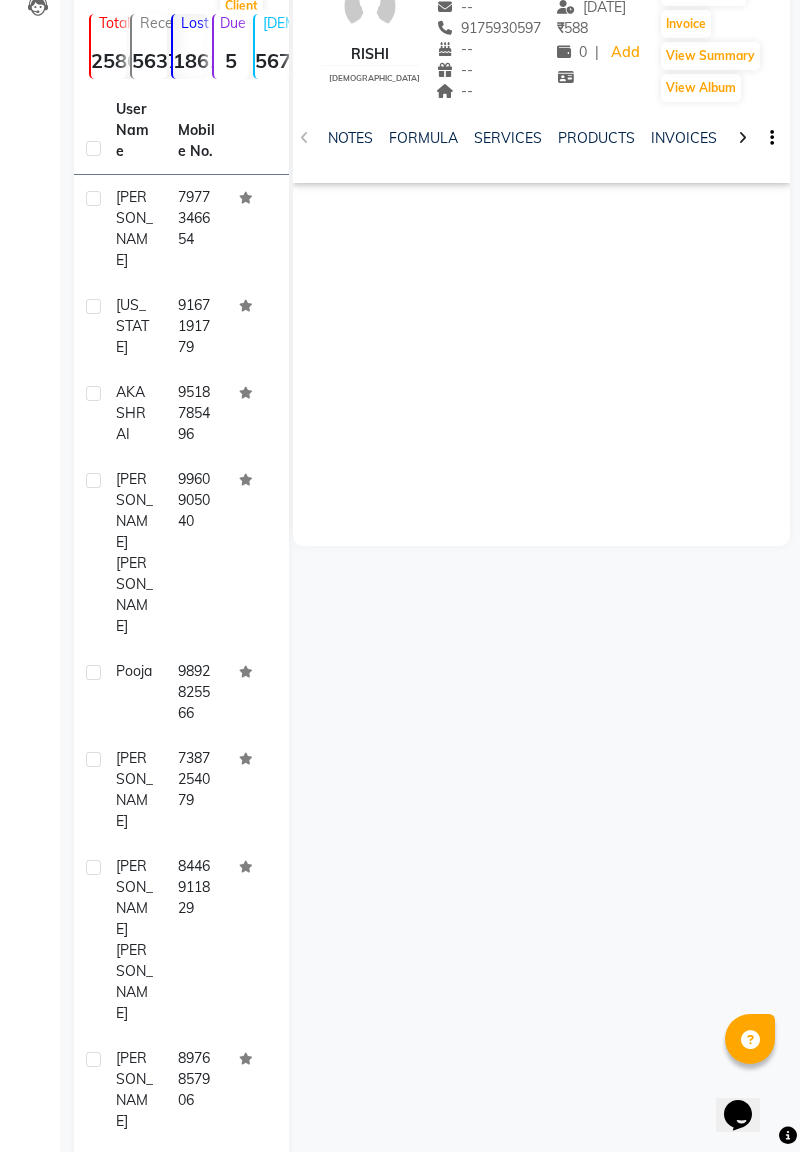 click on "[PERSON_NAME]" 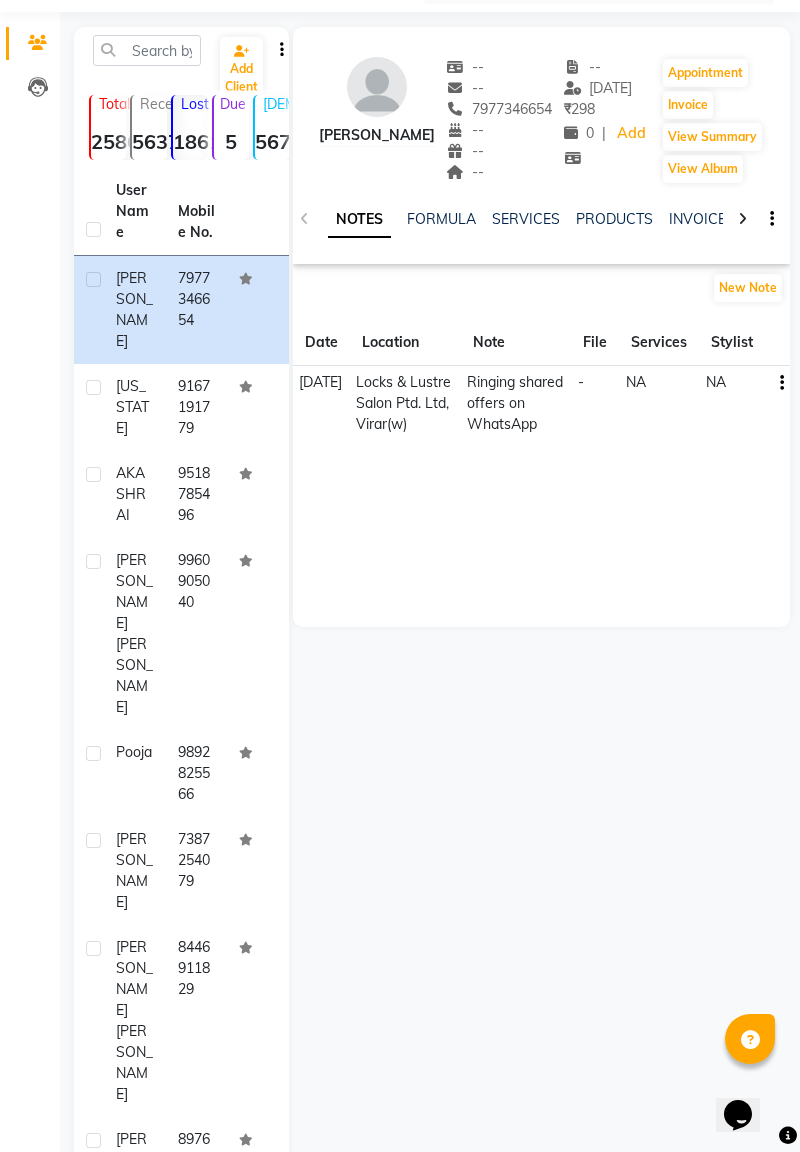scroll, scrollTop: 0, scrollLeft: 0, axis: both 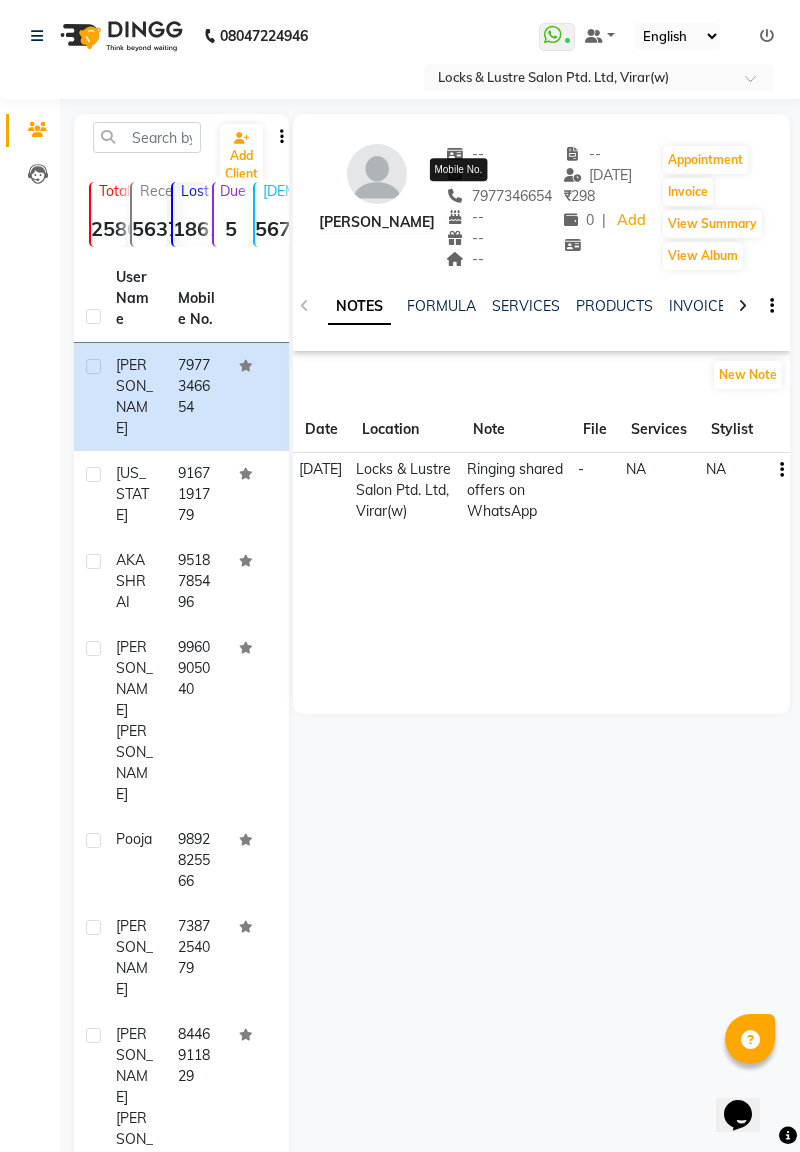 click on "9167191779" 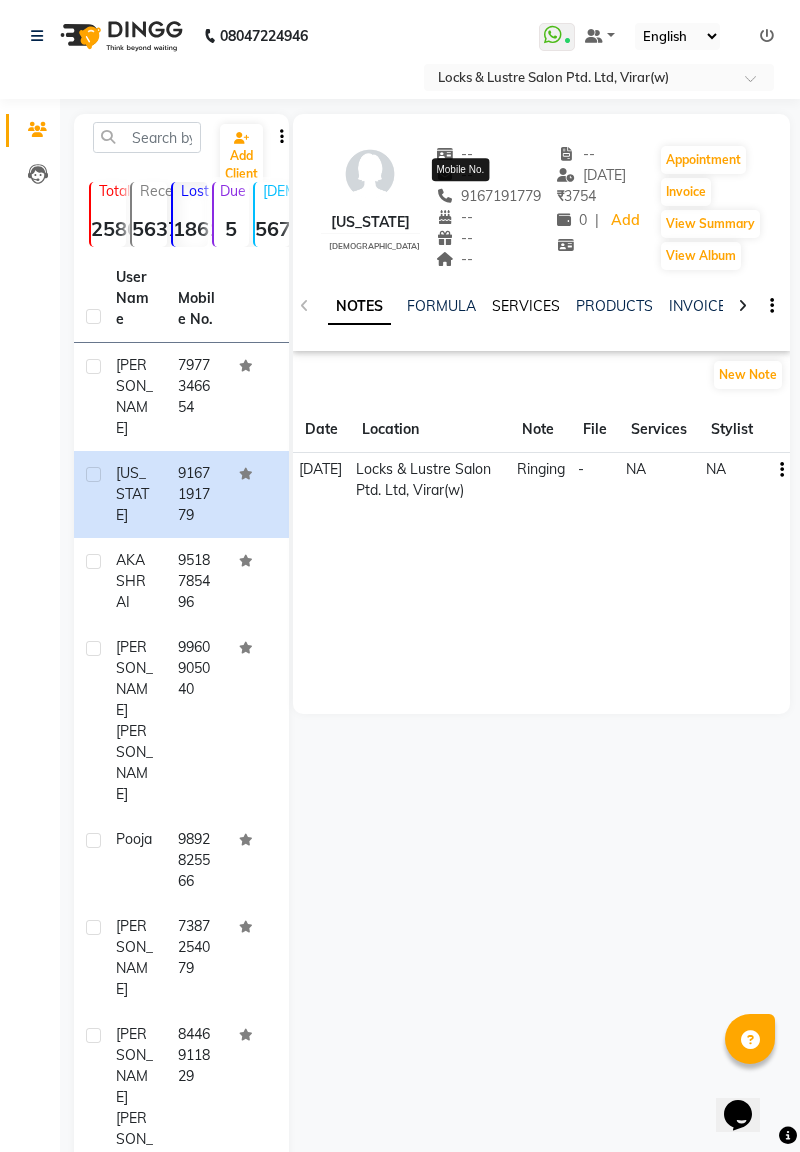 click on "SERVICES" 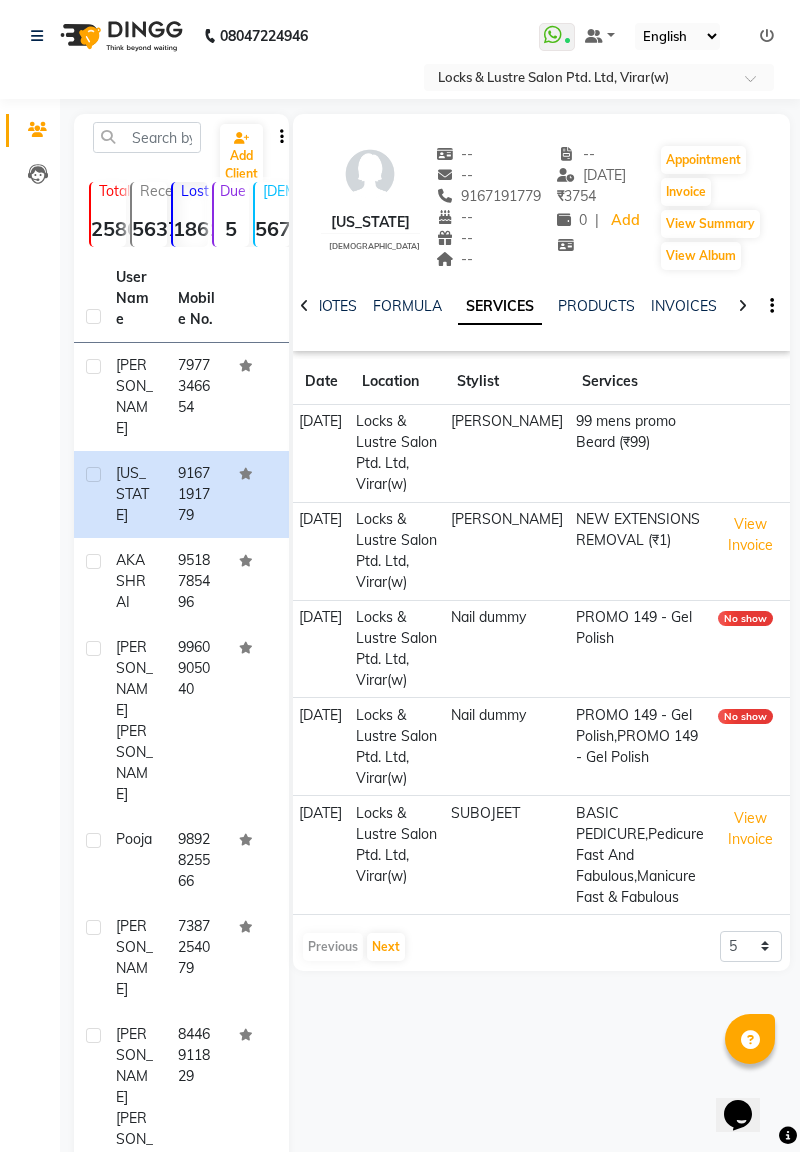 click on "[PERSON_NAME]" 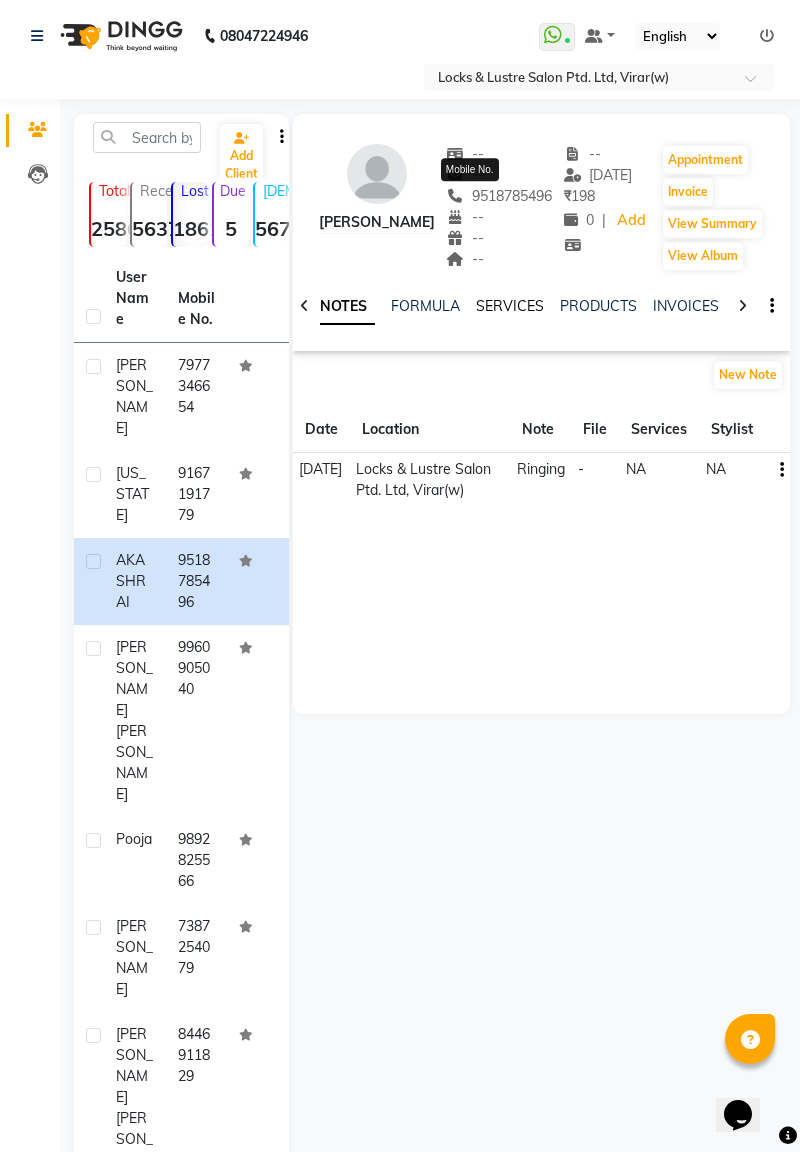 click on "SERVICES" 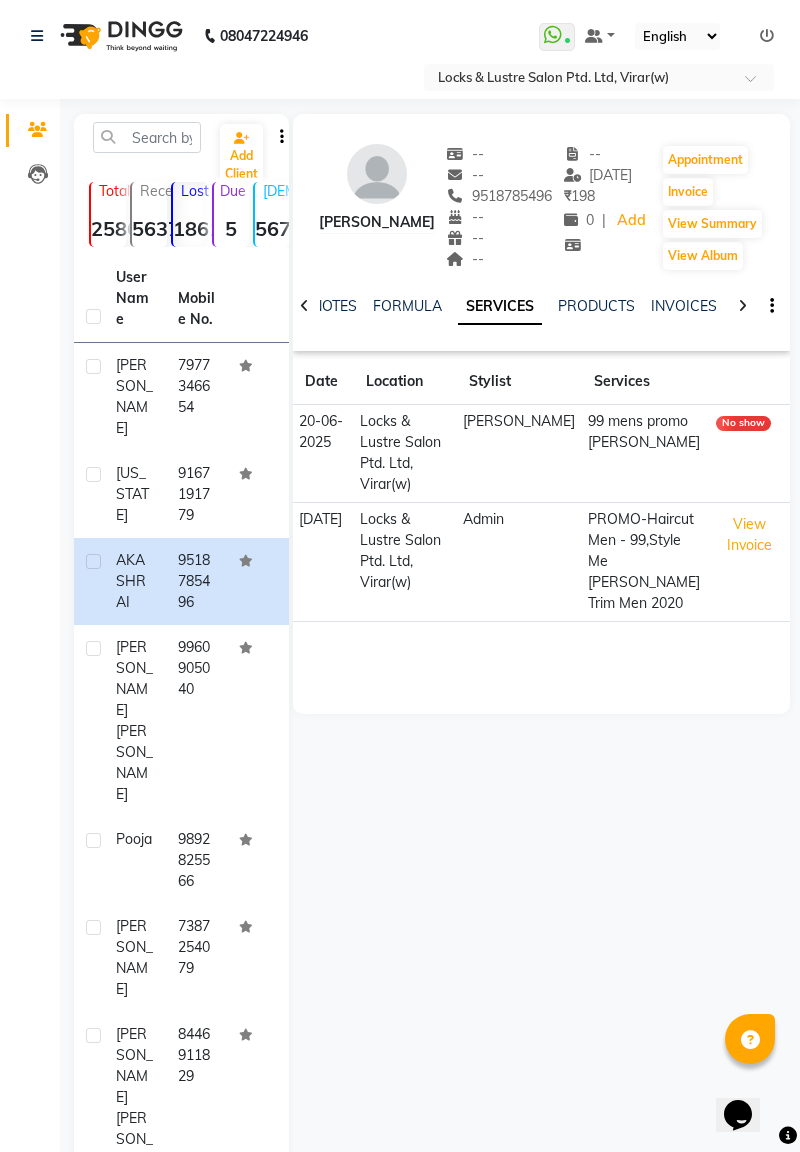 click on "9960905040" 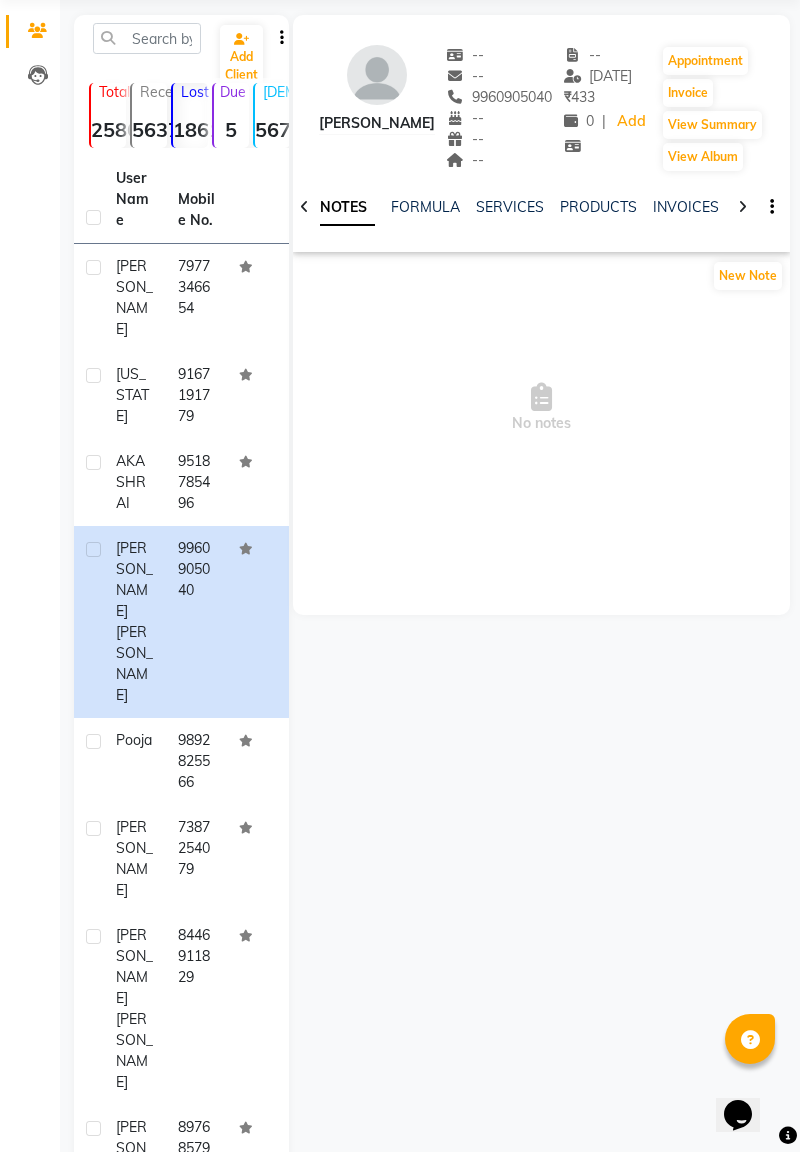 scroll, scrollTop: 210, scrollLeft: 0, axis: vertical 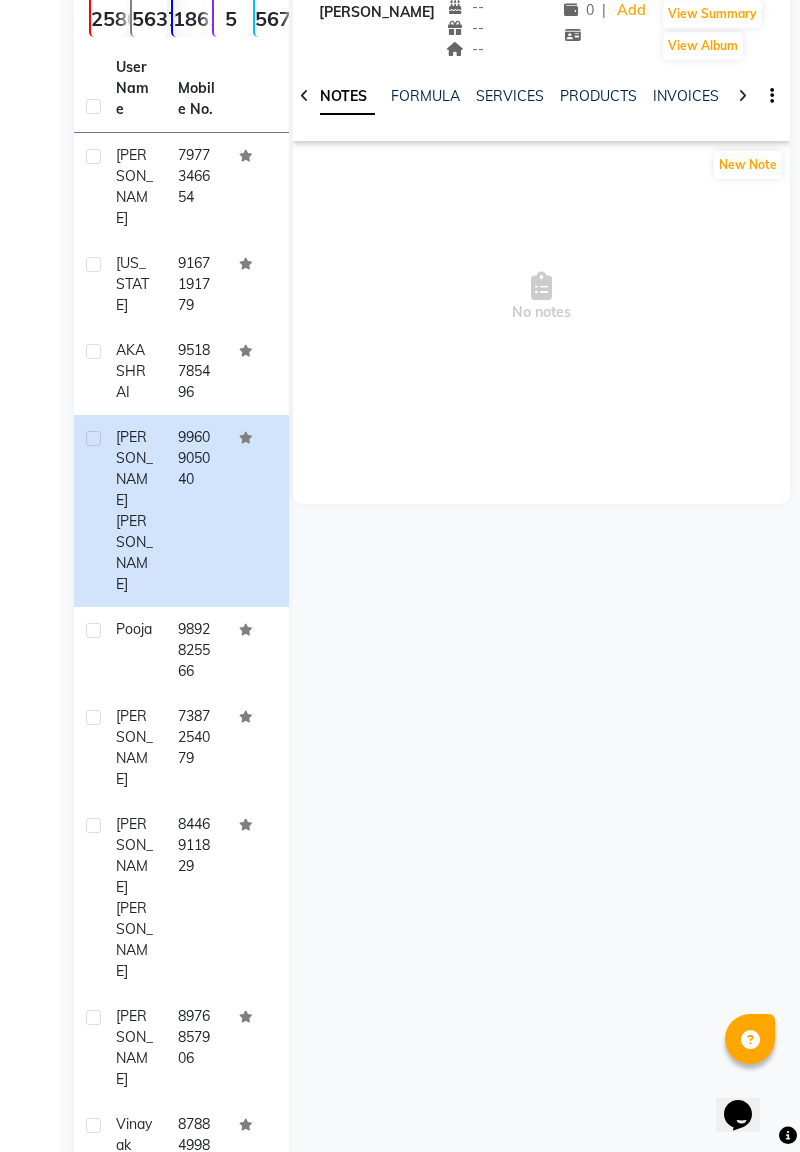 click on "9892825566" 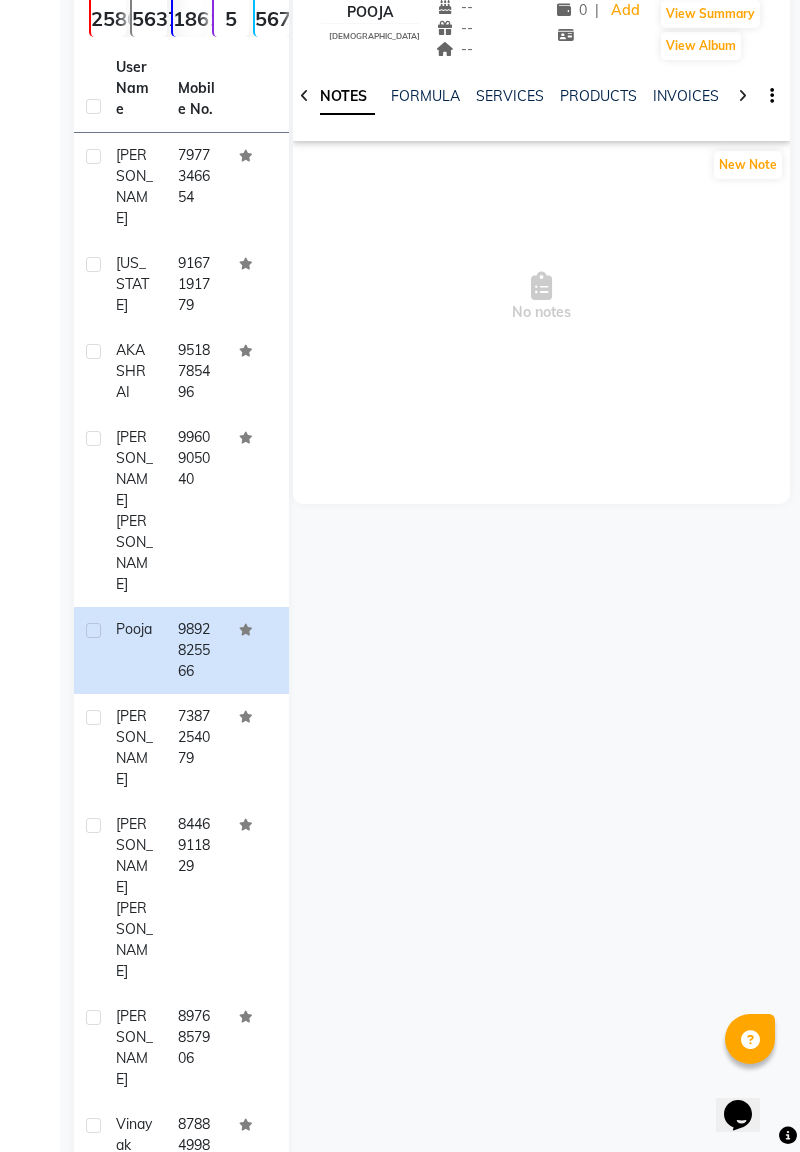 click on "7387254079" 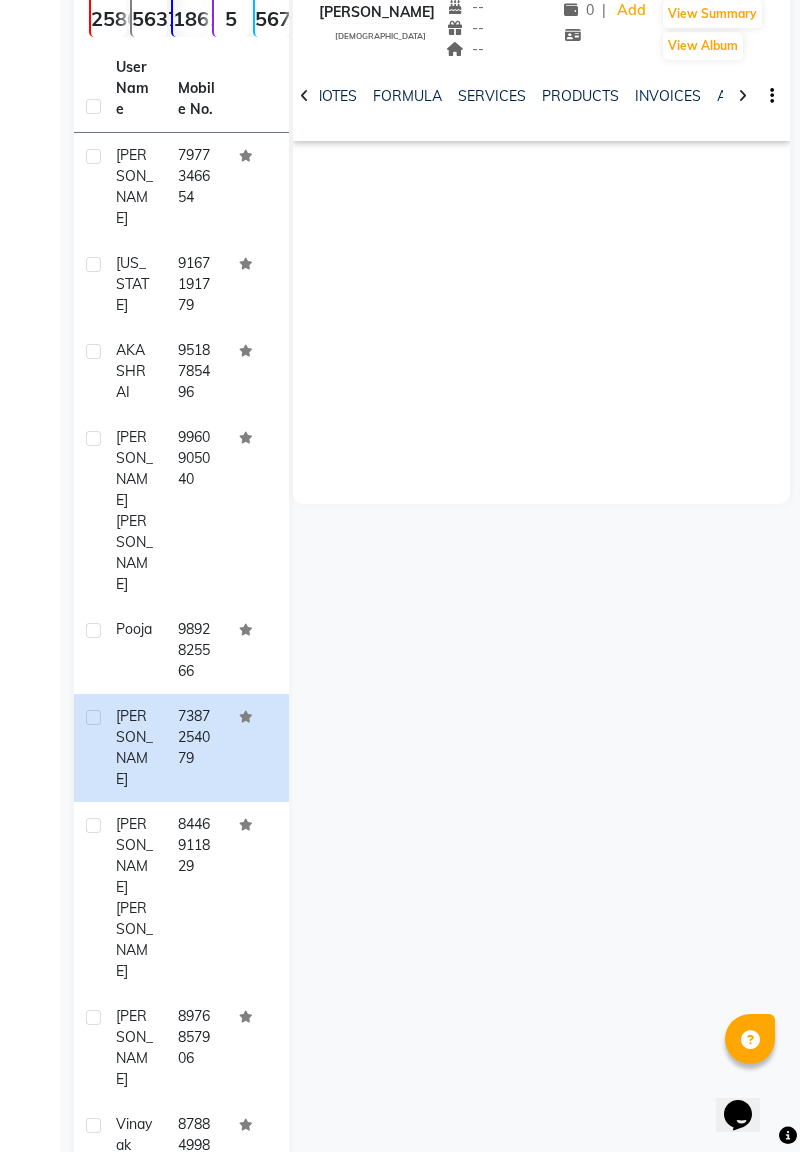 click on "[PERSON_NAME]" 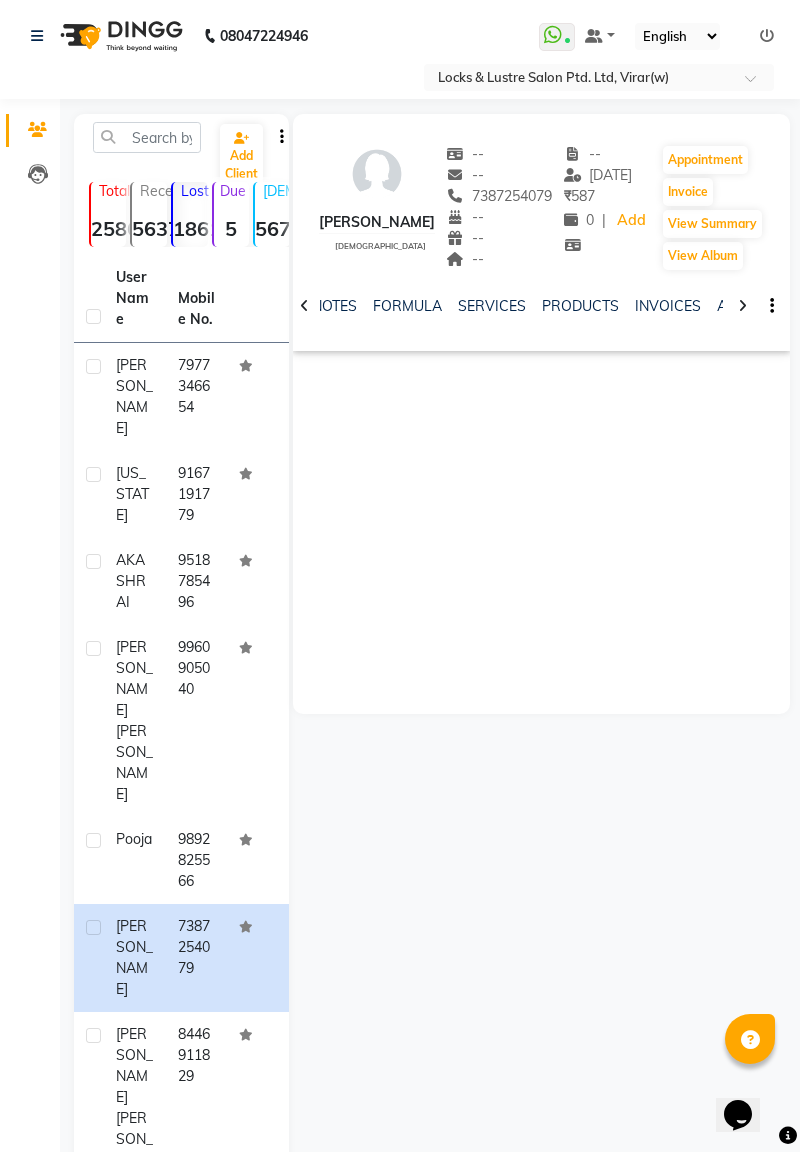 scroll, scrollTop: 114, scrollLeft: 0, axis: vertical 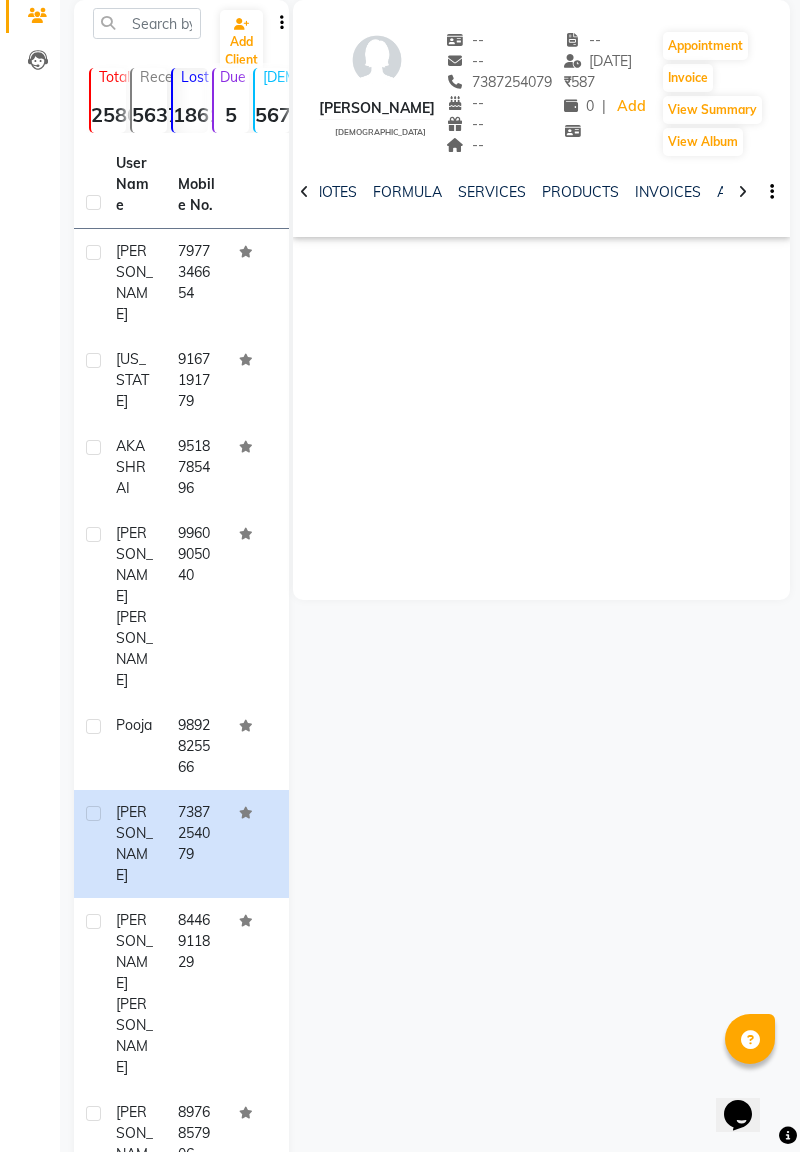 click on "Previous" 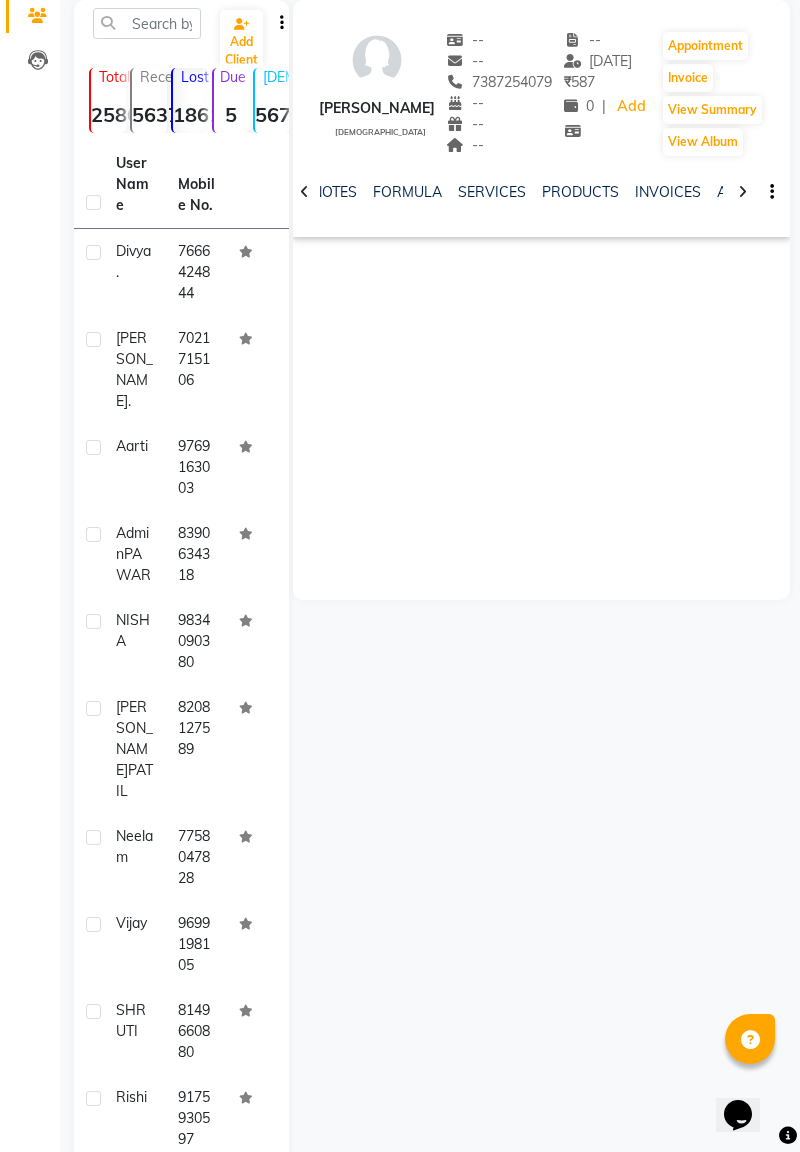 scroll, scrollTop: 72, scrollLeft: 0, axis: vertical 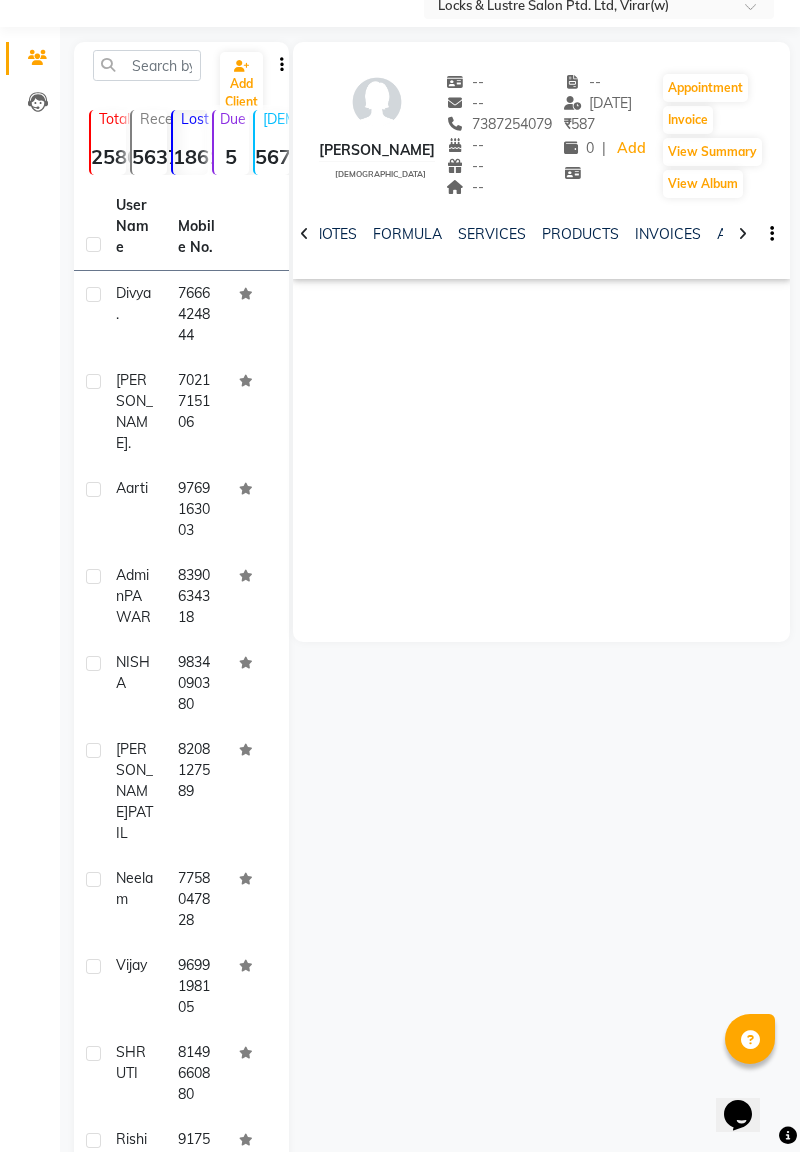 click on "Previous" 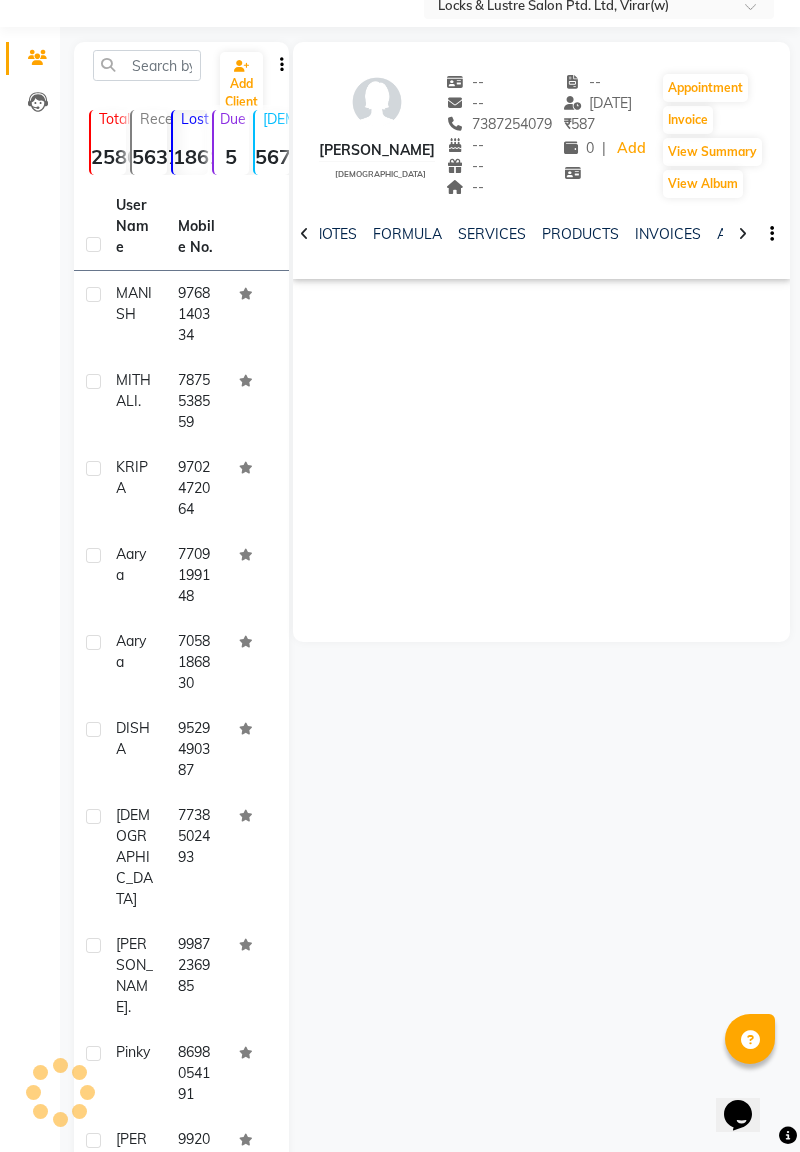 scroll, scrollTop: 50, scrollLeft: 0, axis: vertical 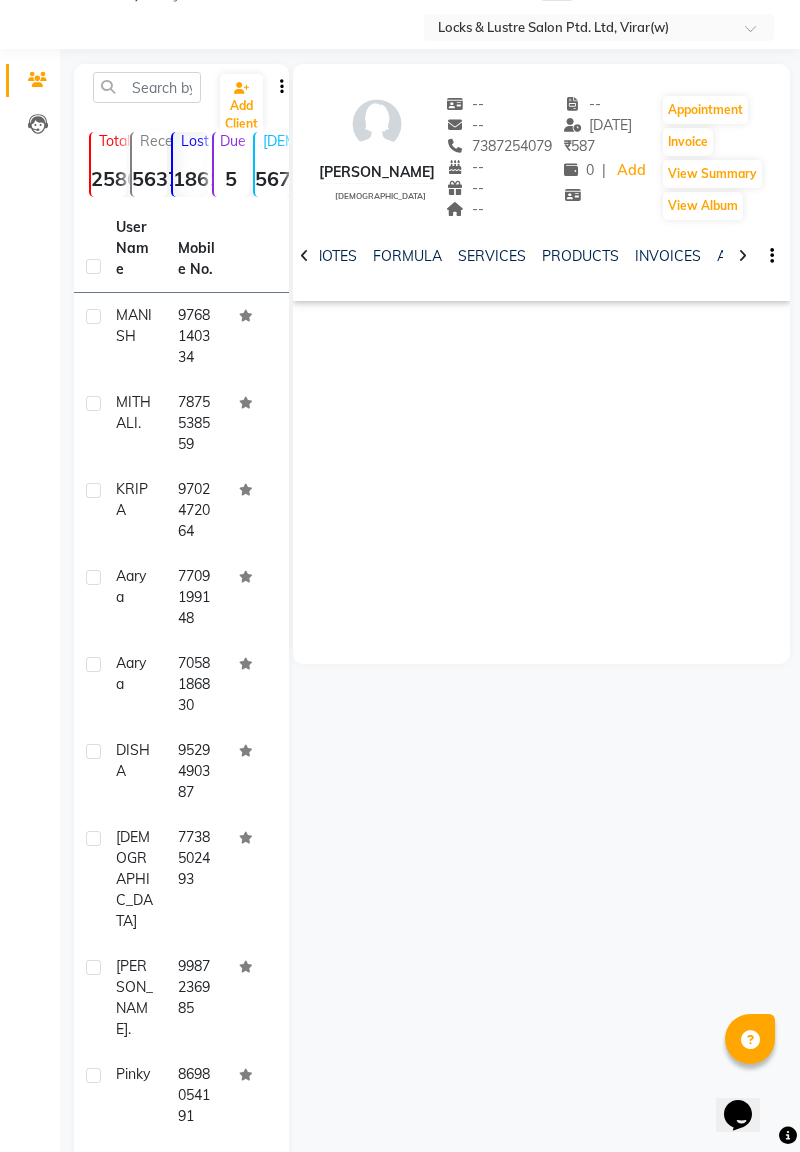 click on "Previous" 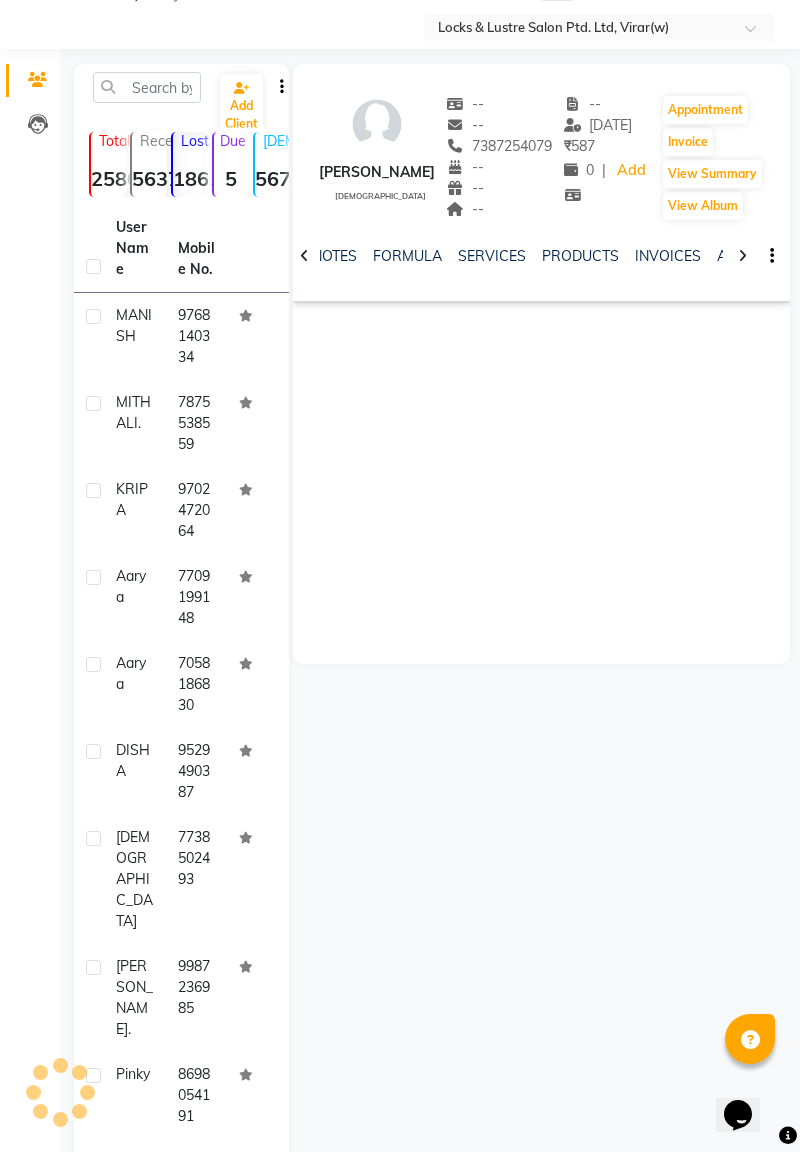 scroll, scrollTop: 72, scrollLeft: 0, axis: vertical 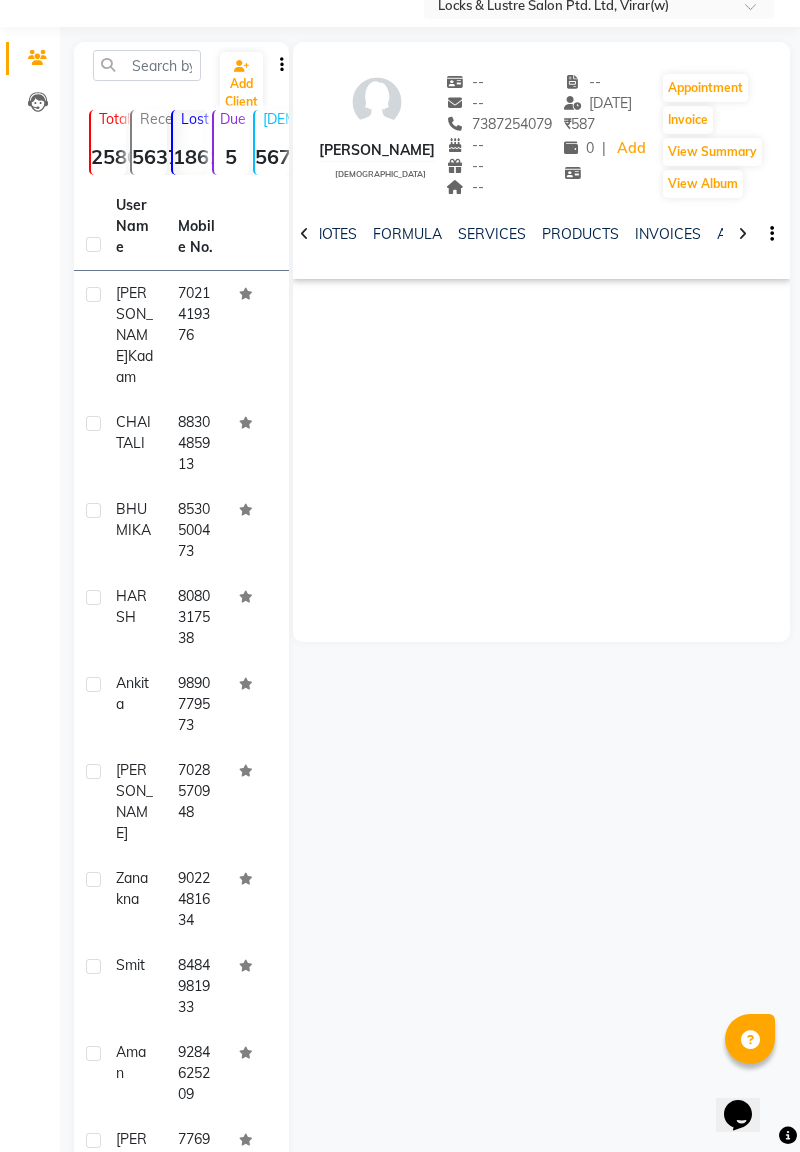 click on "Previous" 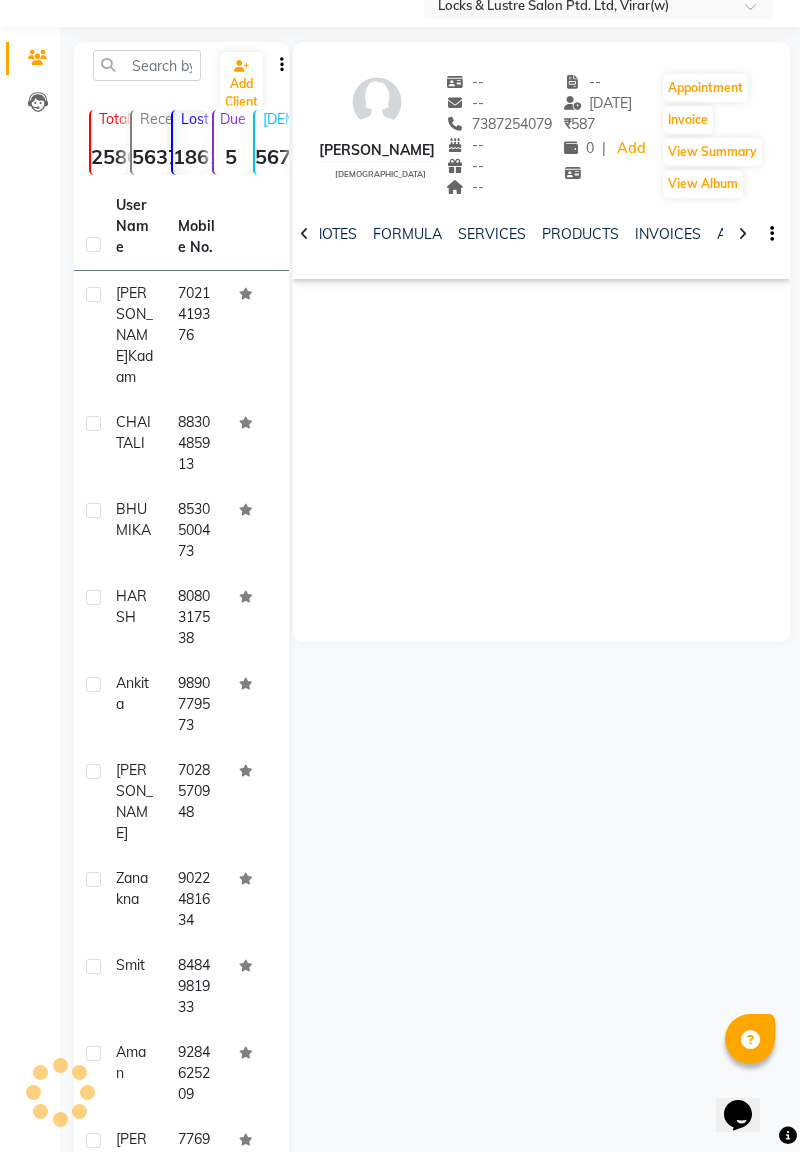 scroll, scrollTop: 50, scrollLeft: 0, axis: vertical 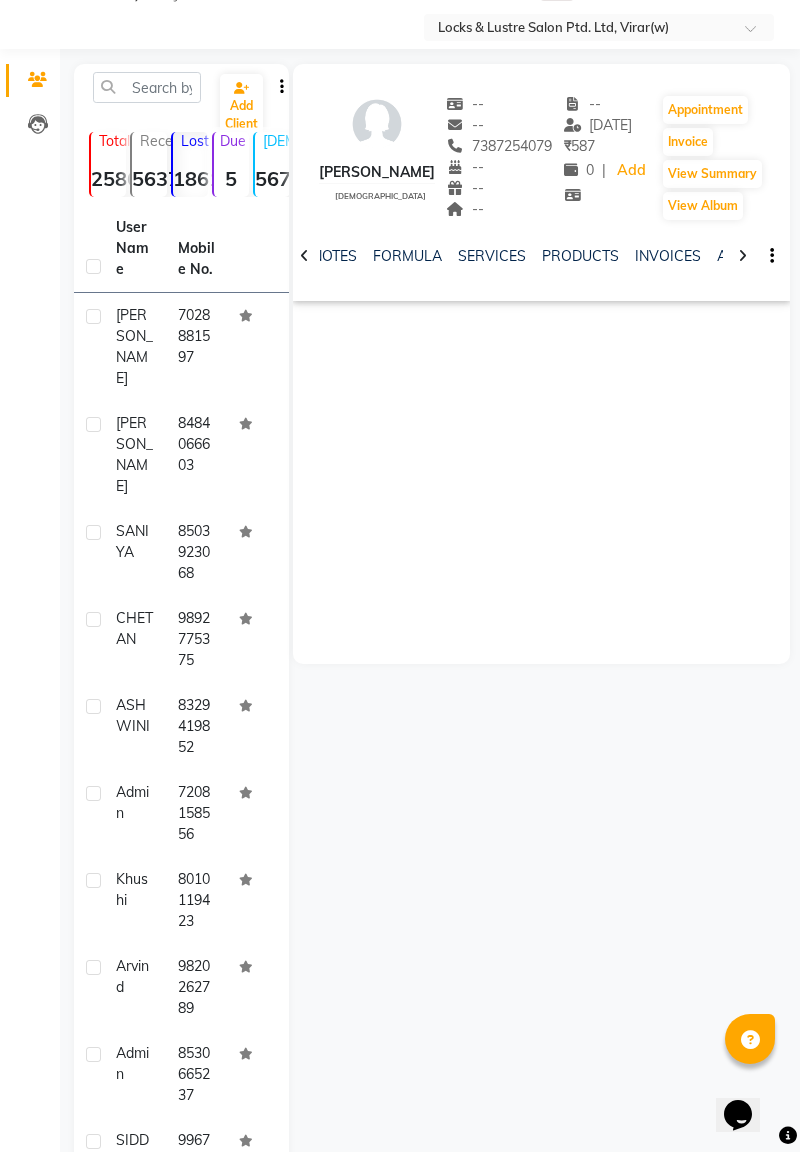 click on "Previous" 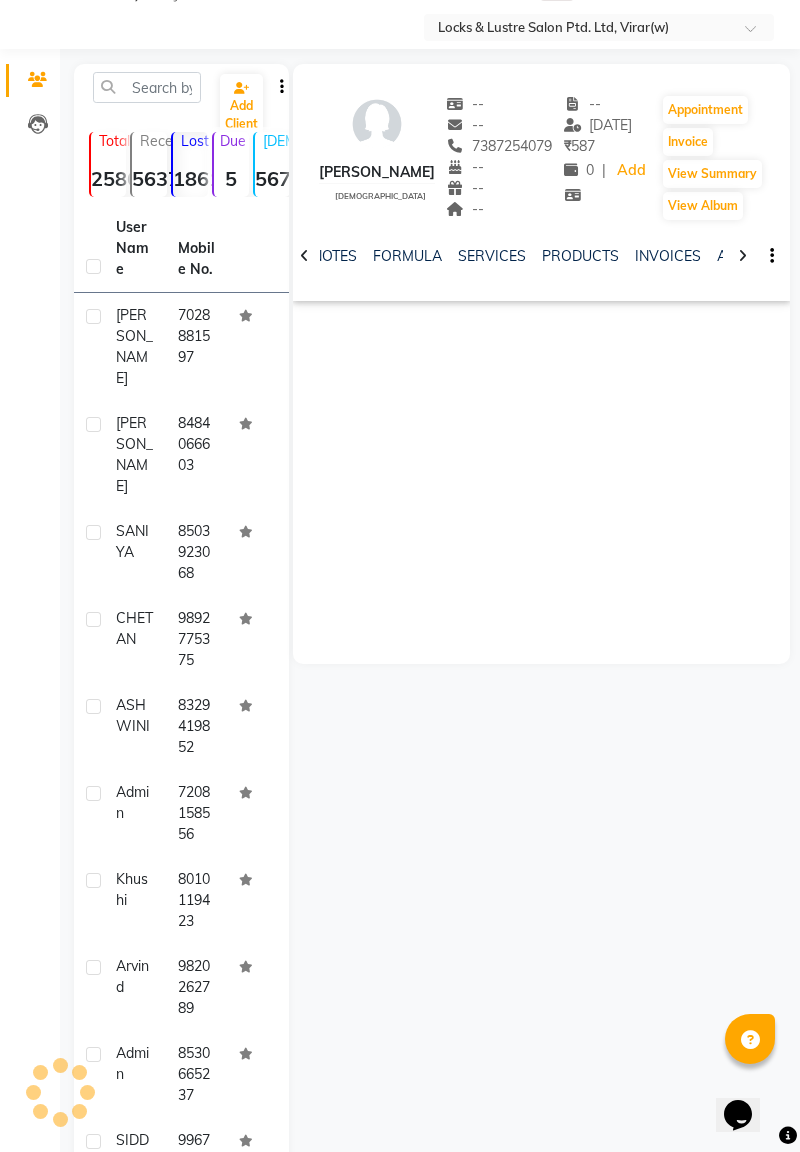 scroll, scrollTop: 72, scrollLeft: 0, axis: vertical 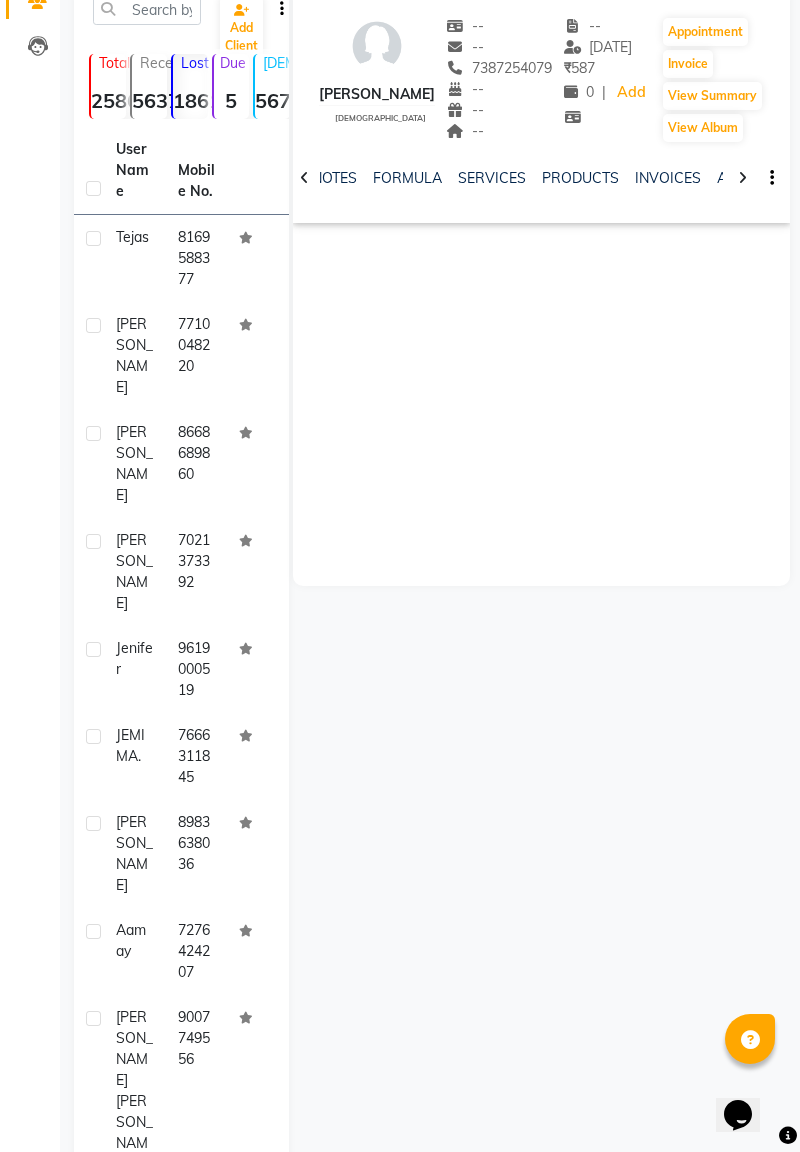 click on "DISHA  SARANG" 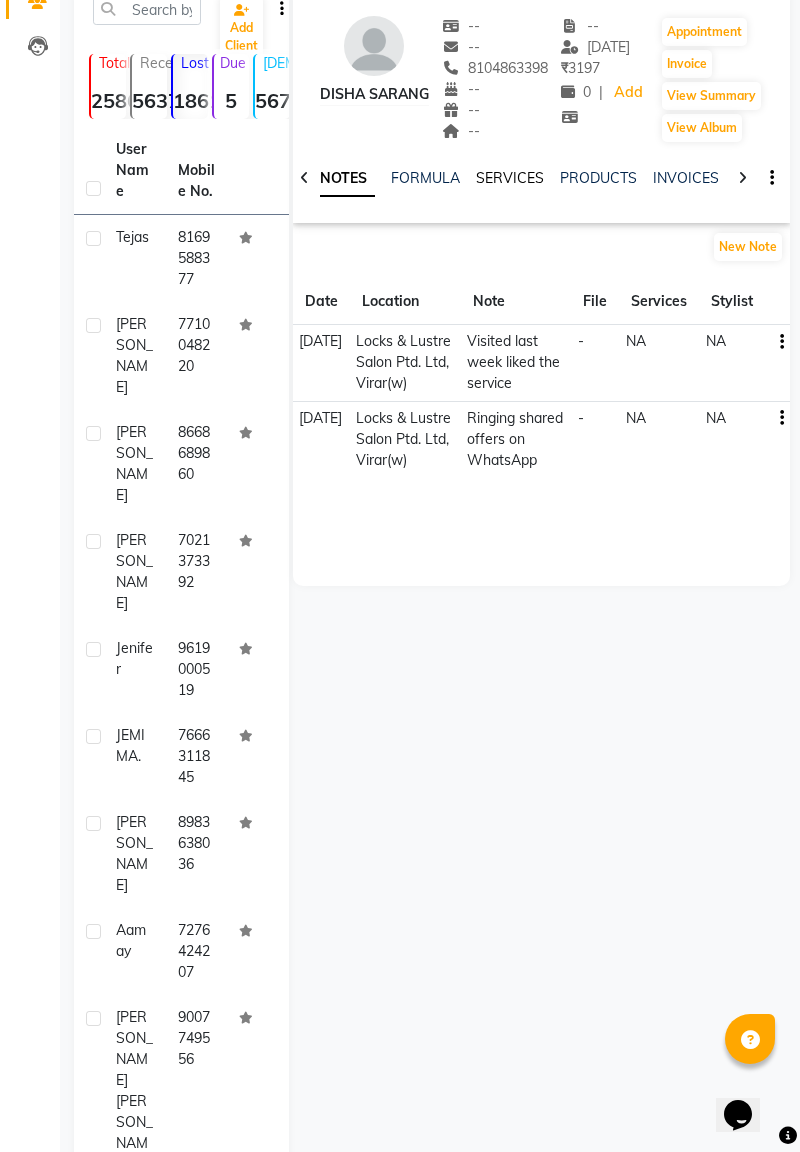 click on "SERVICES" 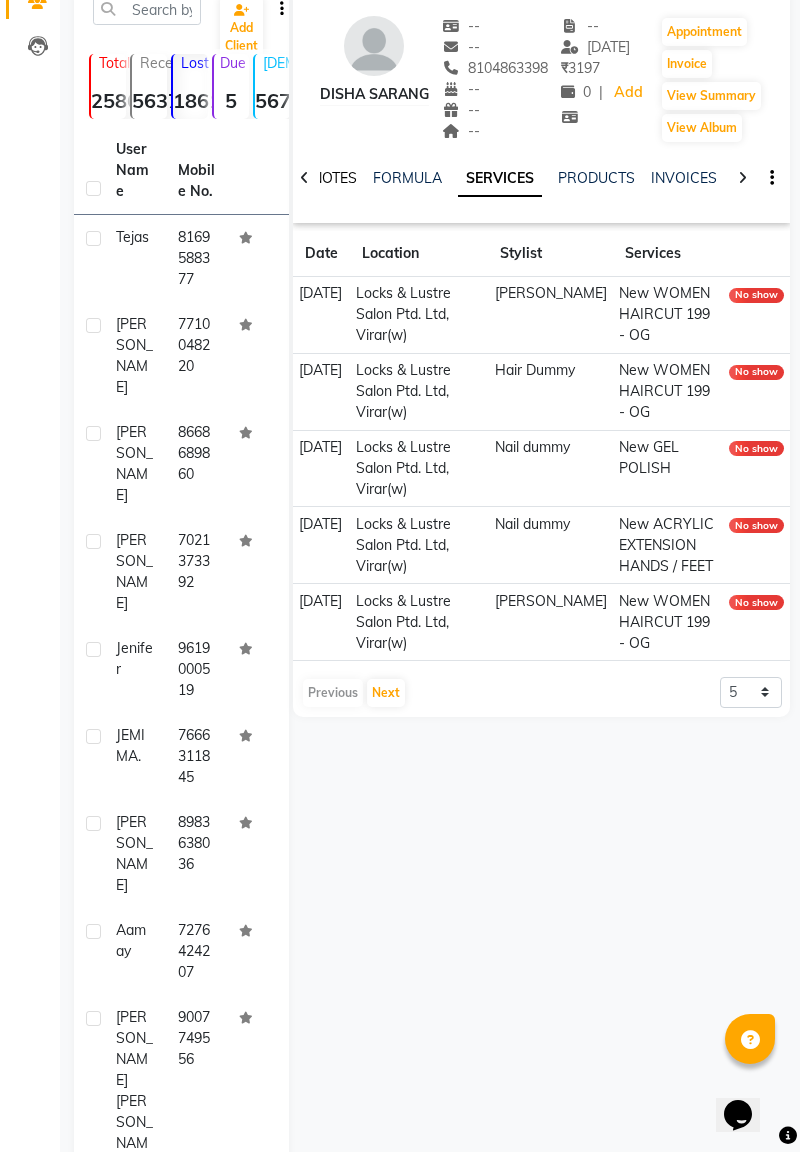 click on "NOTES" 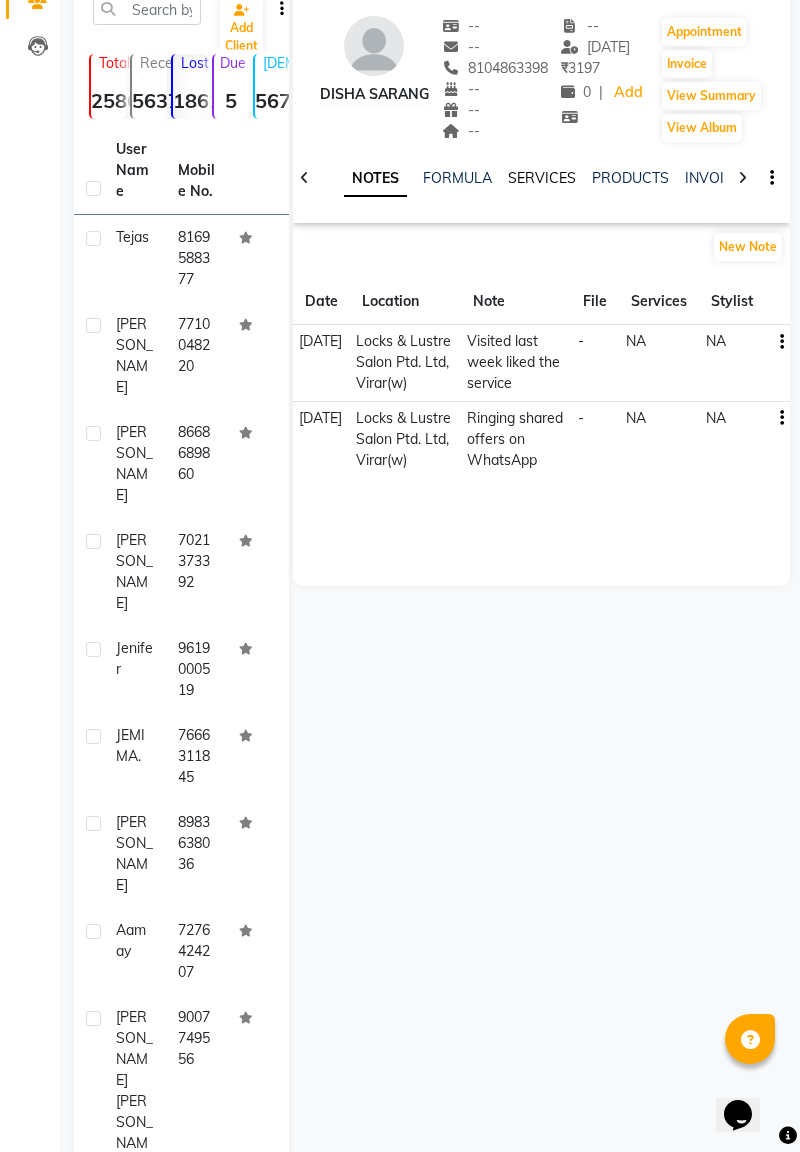 click on "SERVICES" 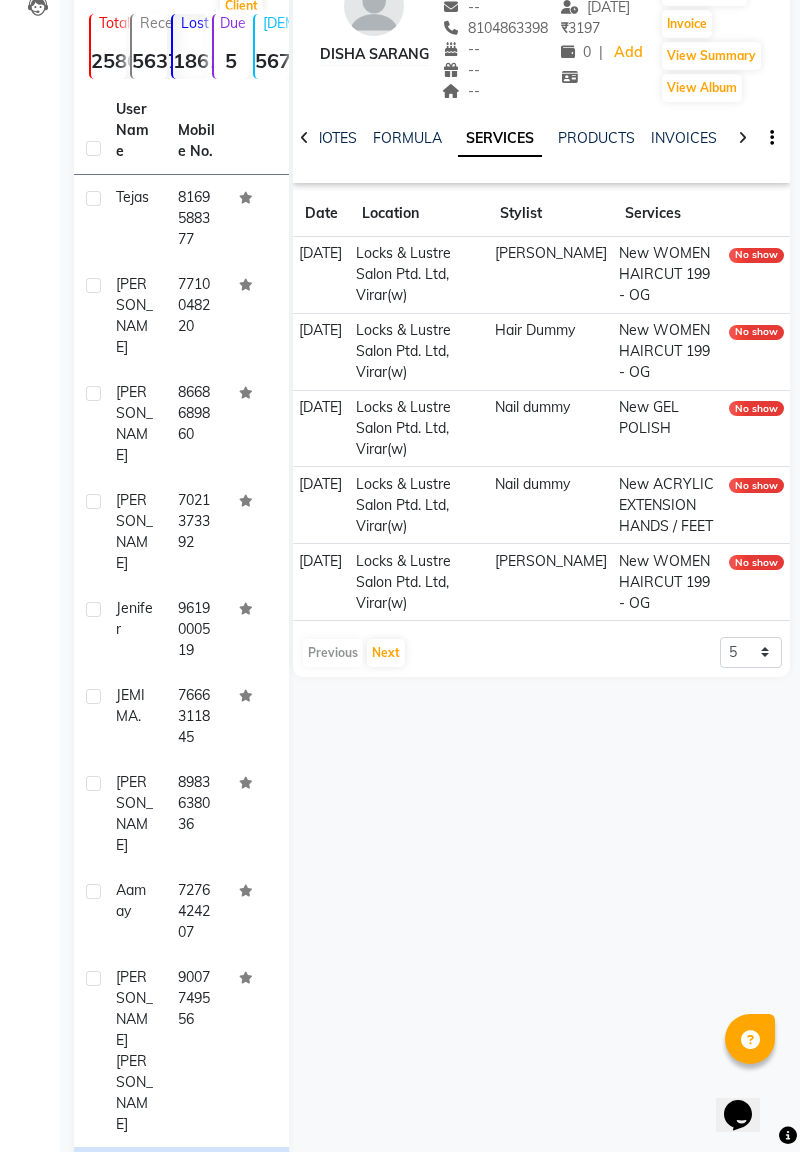 click on "Next" 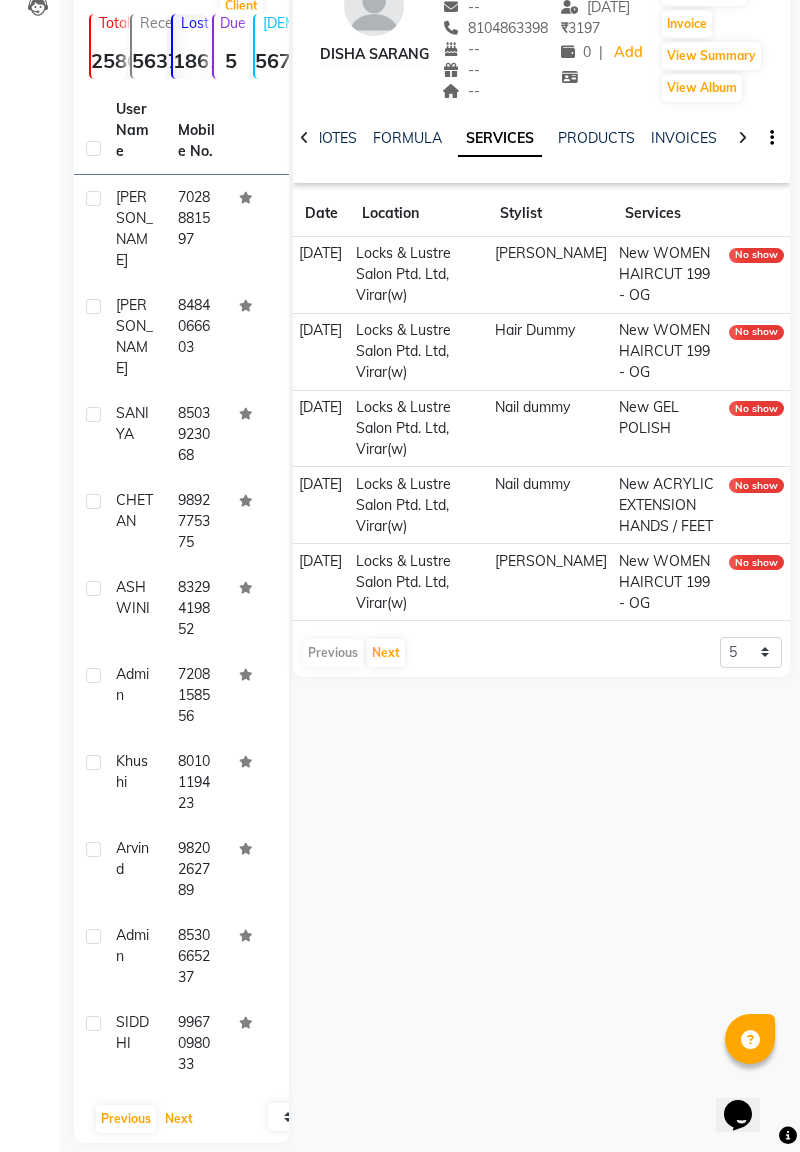 scroll, scrollTop: 146, scrollLeft: 0, axis: vertical 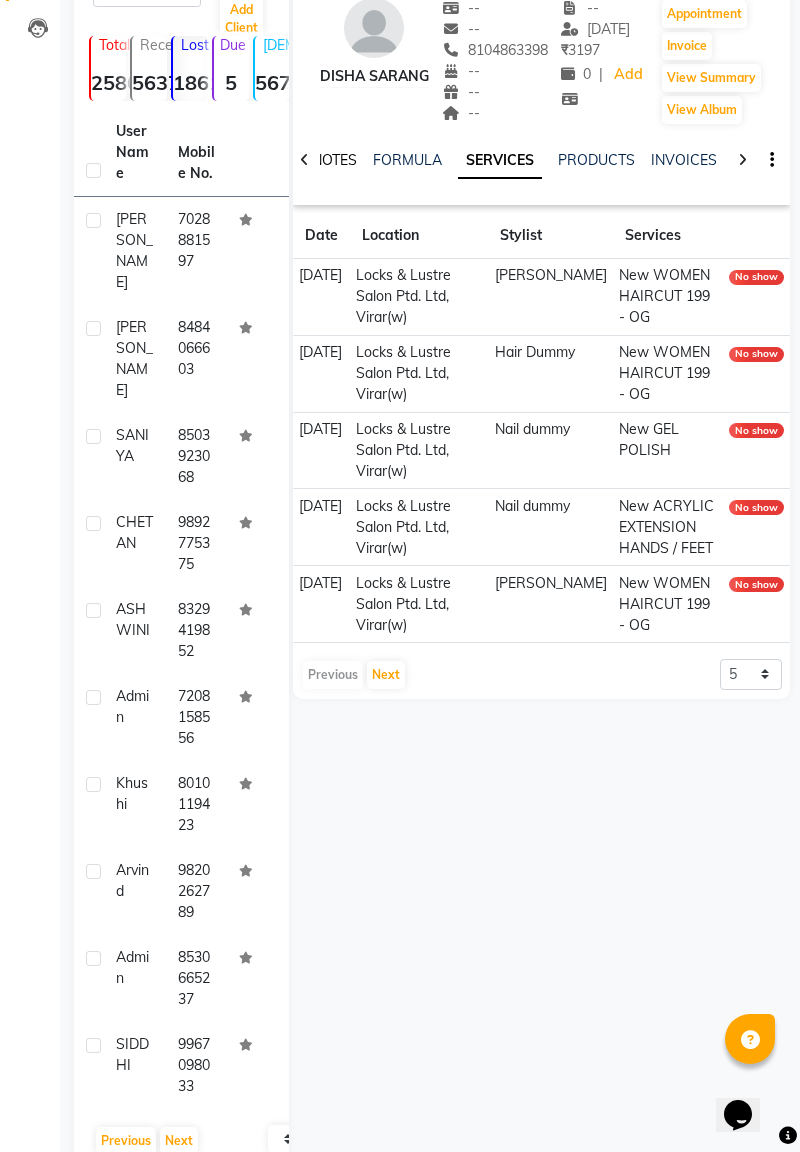 click on "NOTES" 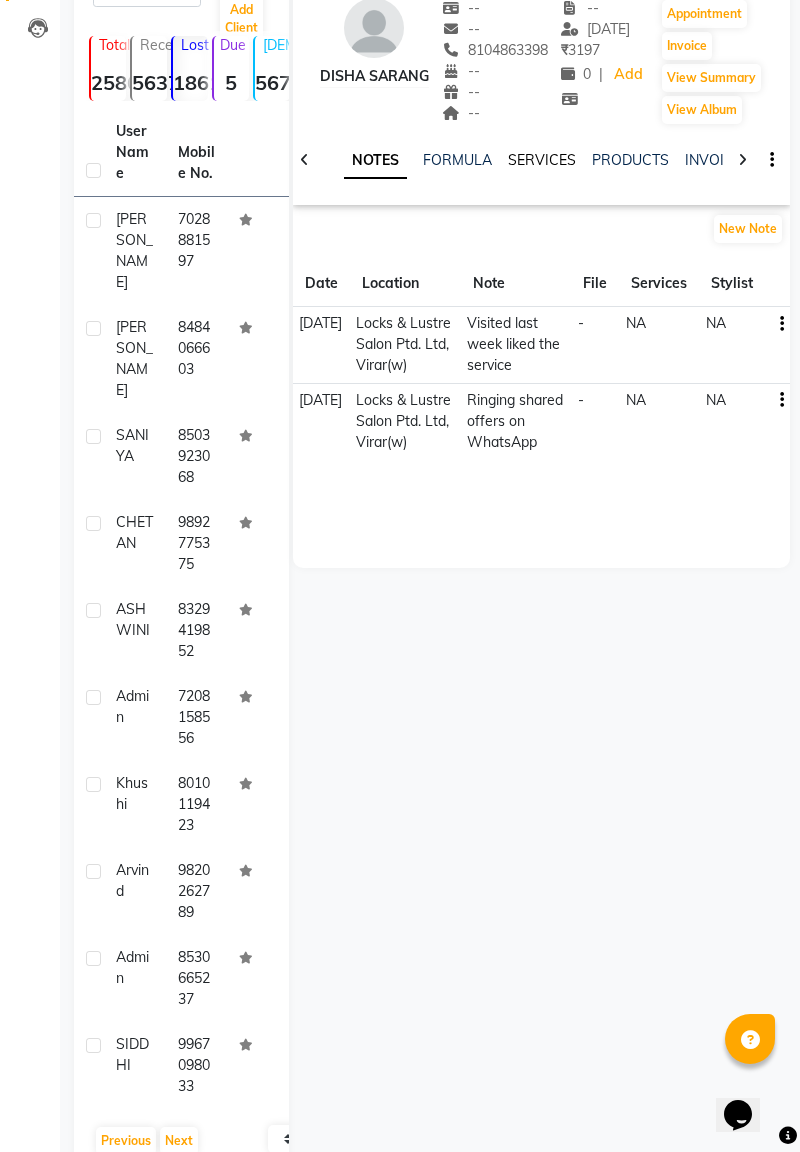 click on "SERVICES" 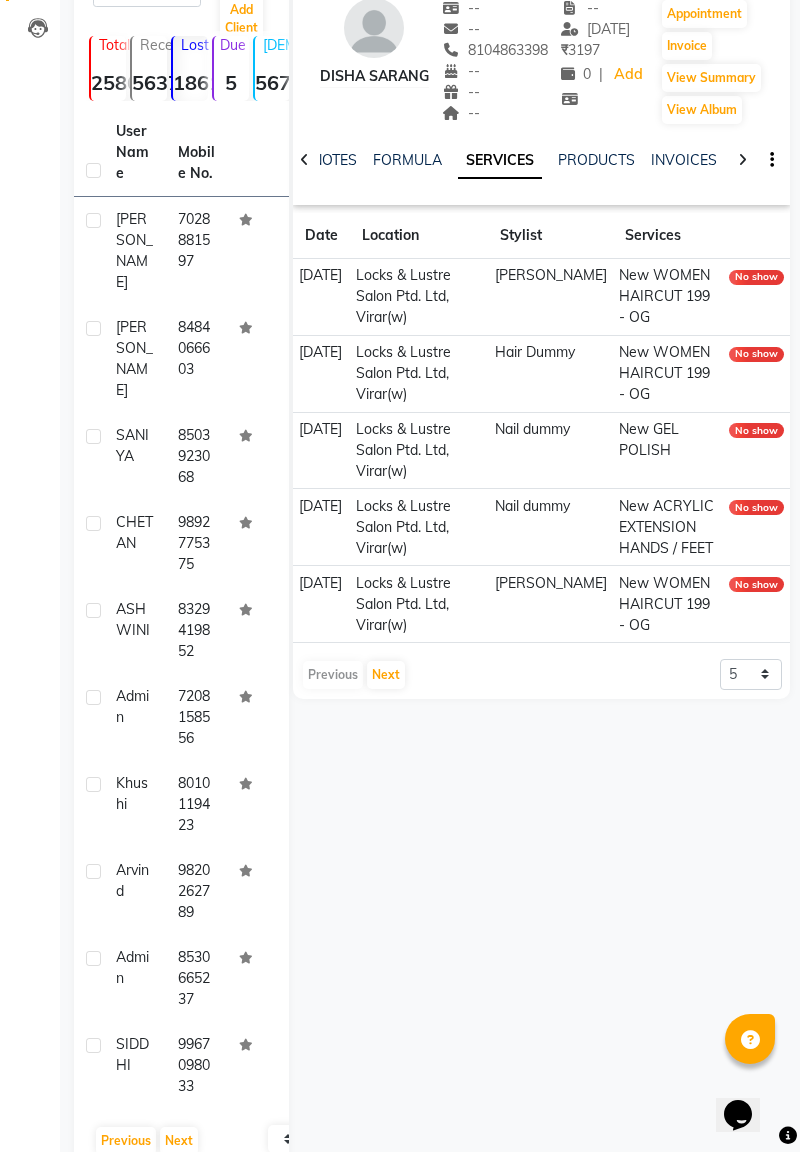 click on "[PERSON_NAME]" 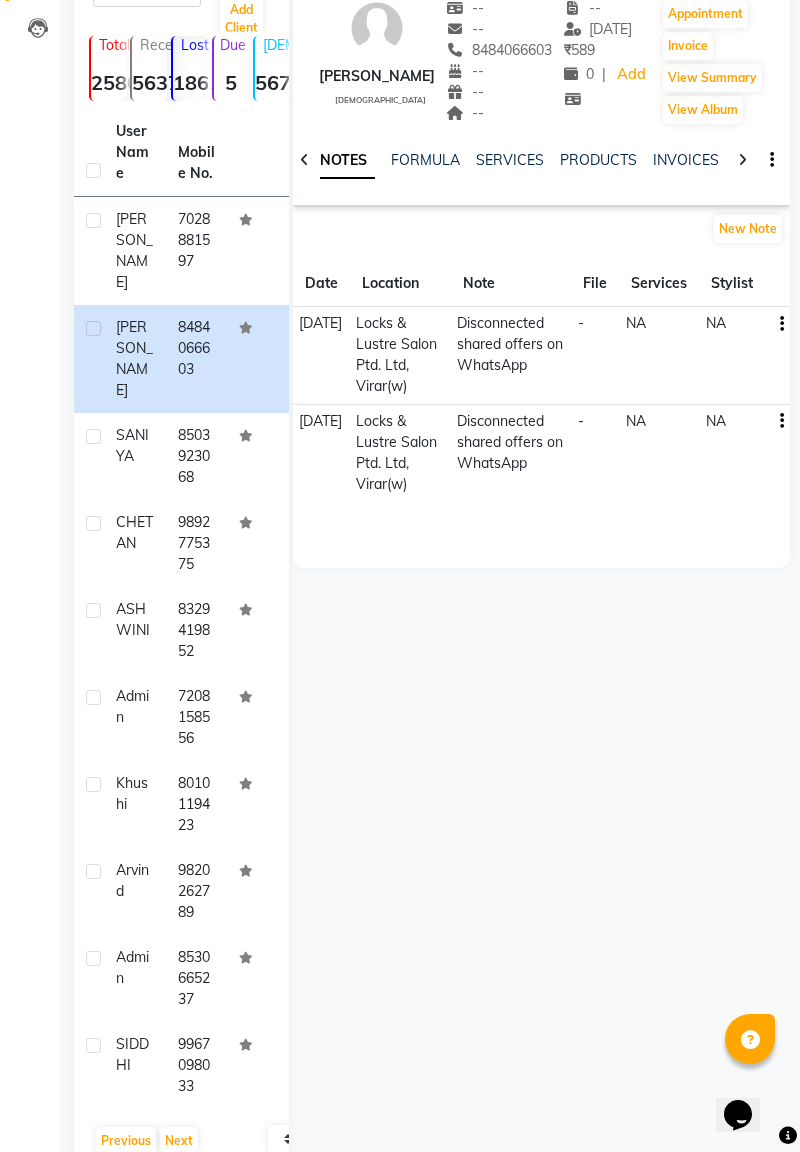 click on "SANIYA" 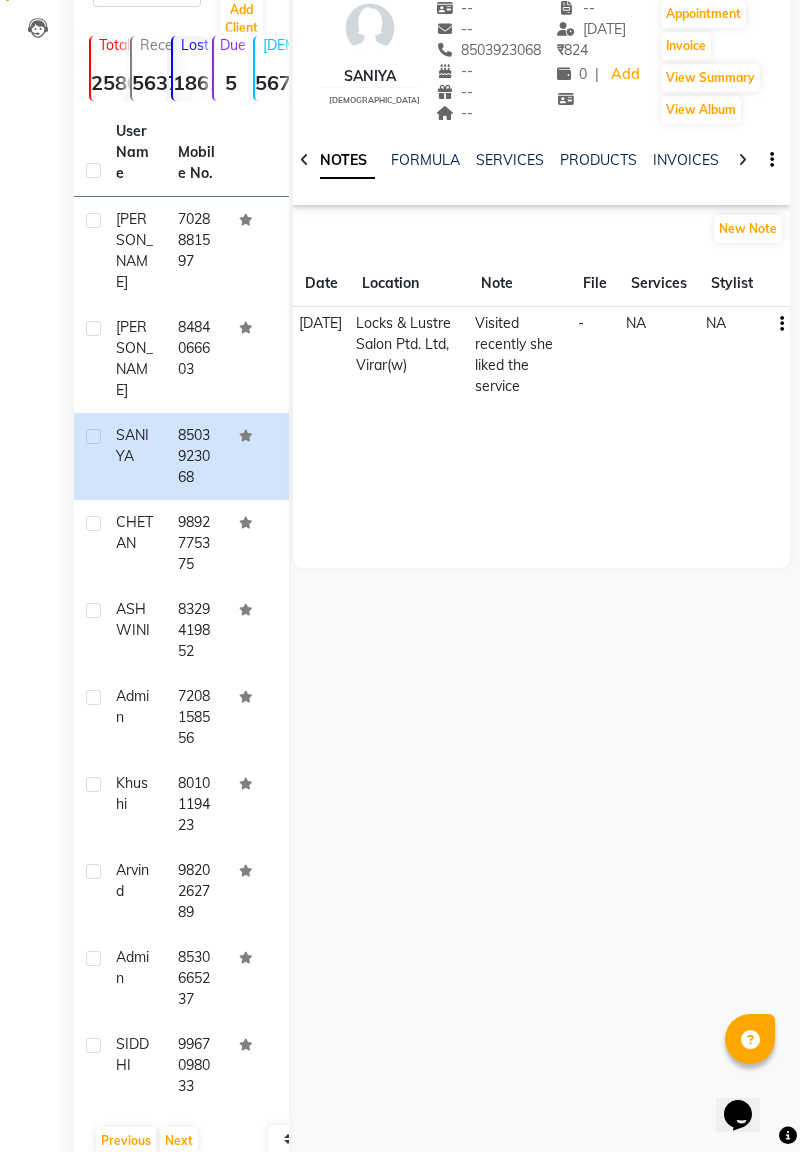 click on "Services" 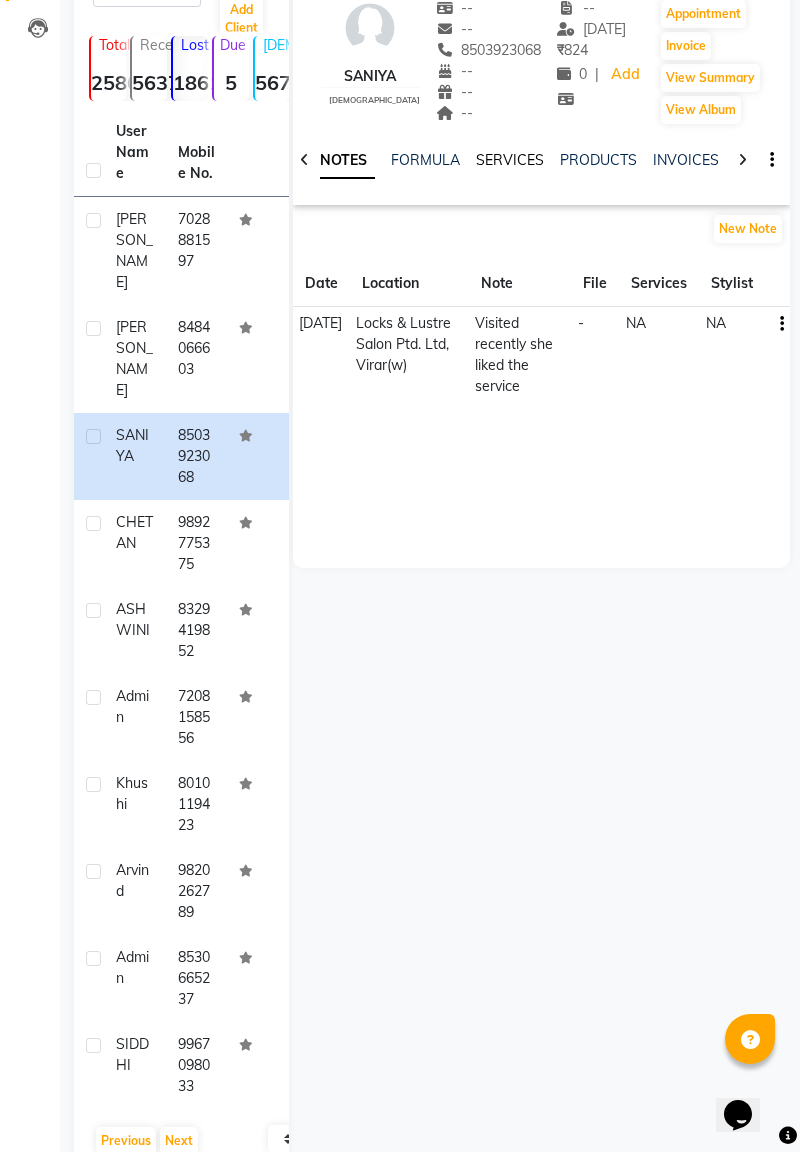 click on "SERVICES" 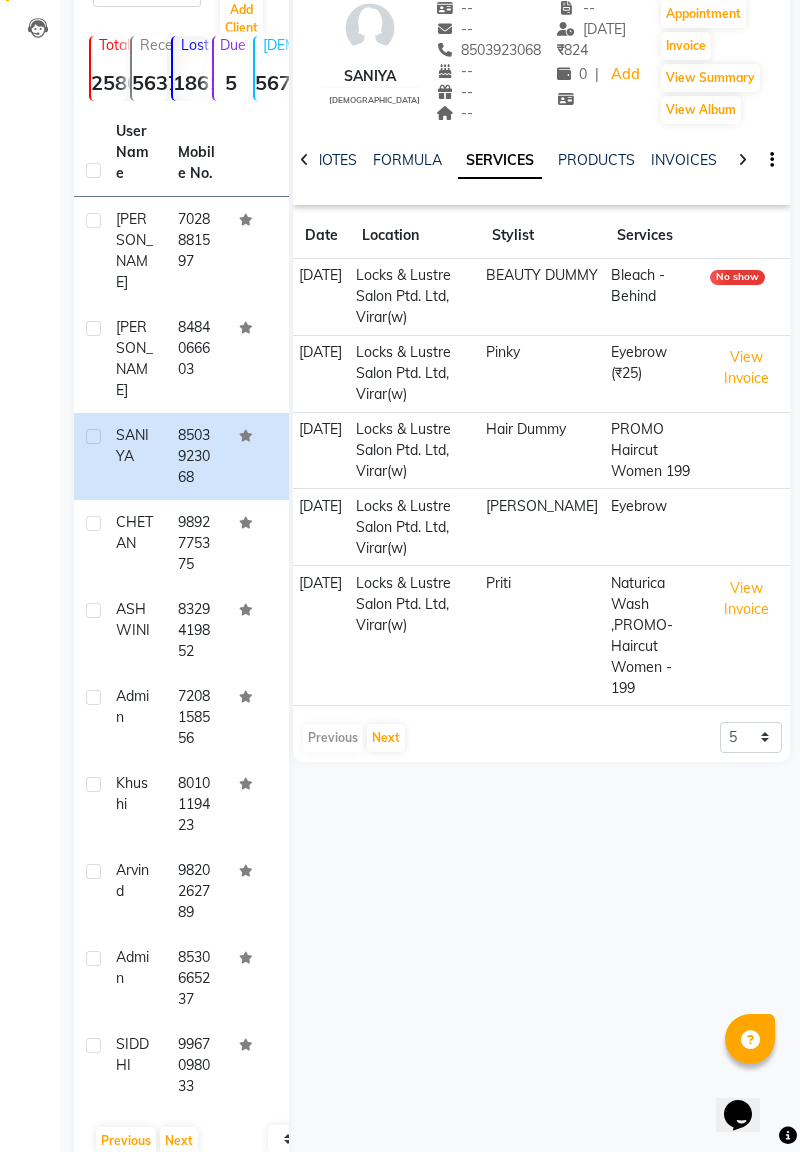 click on "CHETAN" 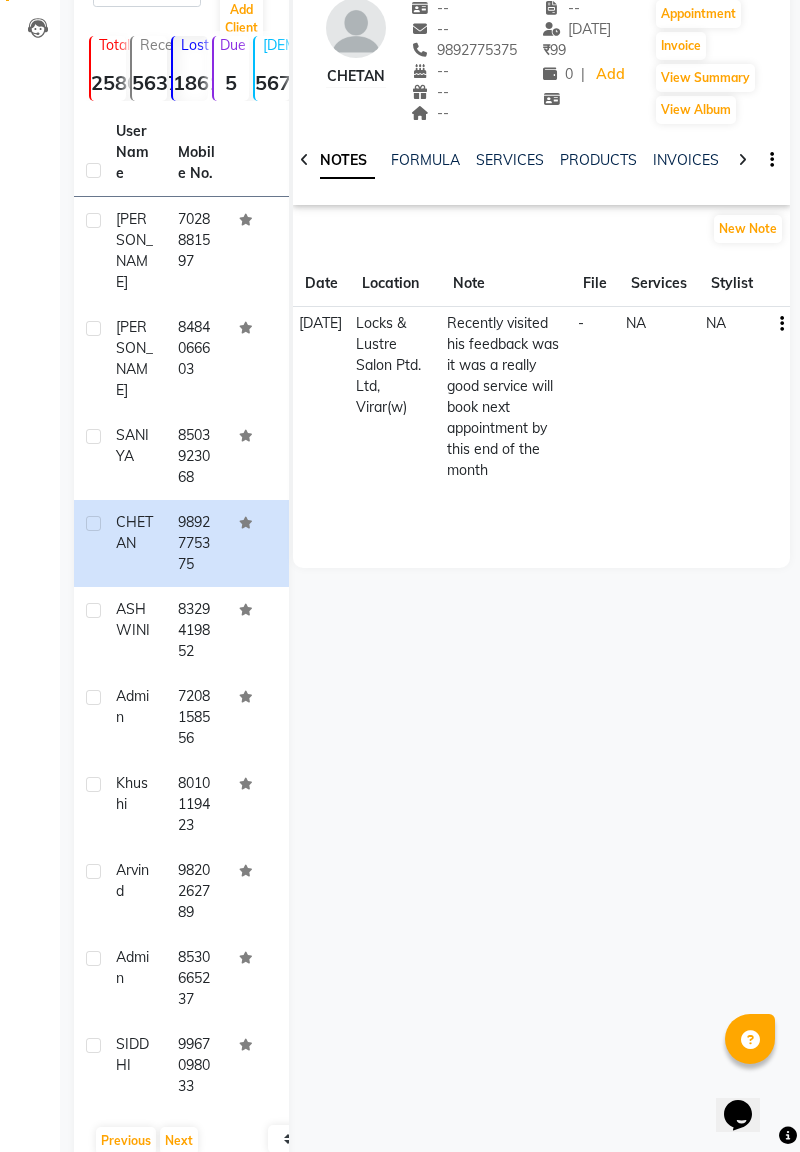 click on "ASHWINI" 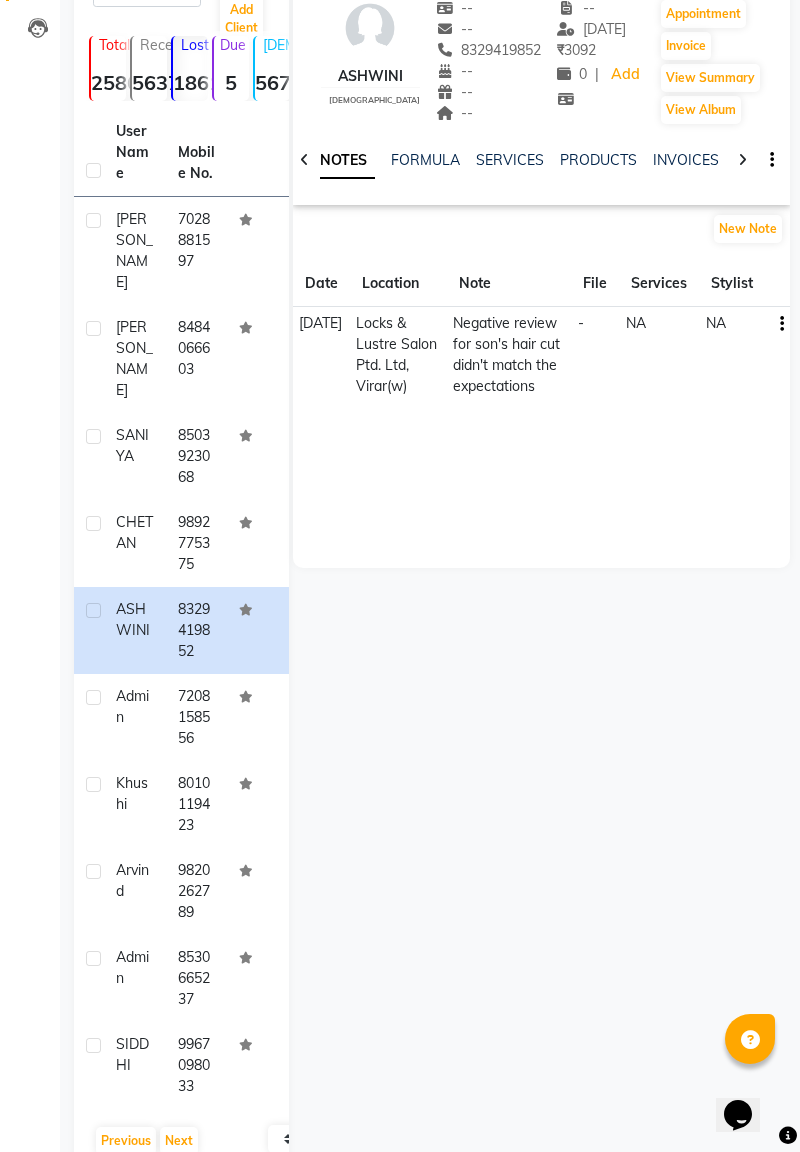 click on "Admin" 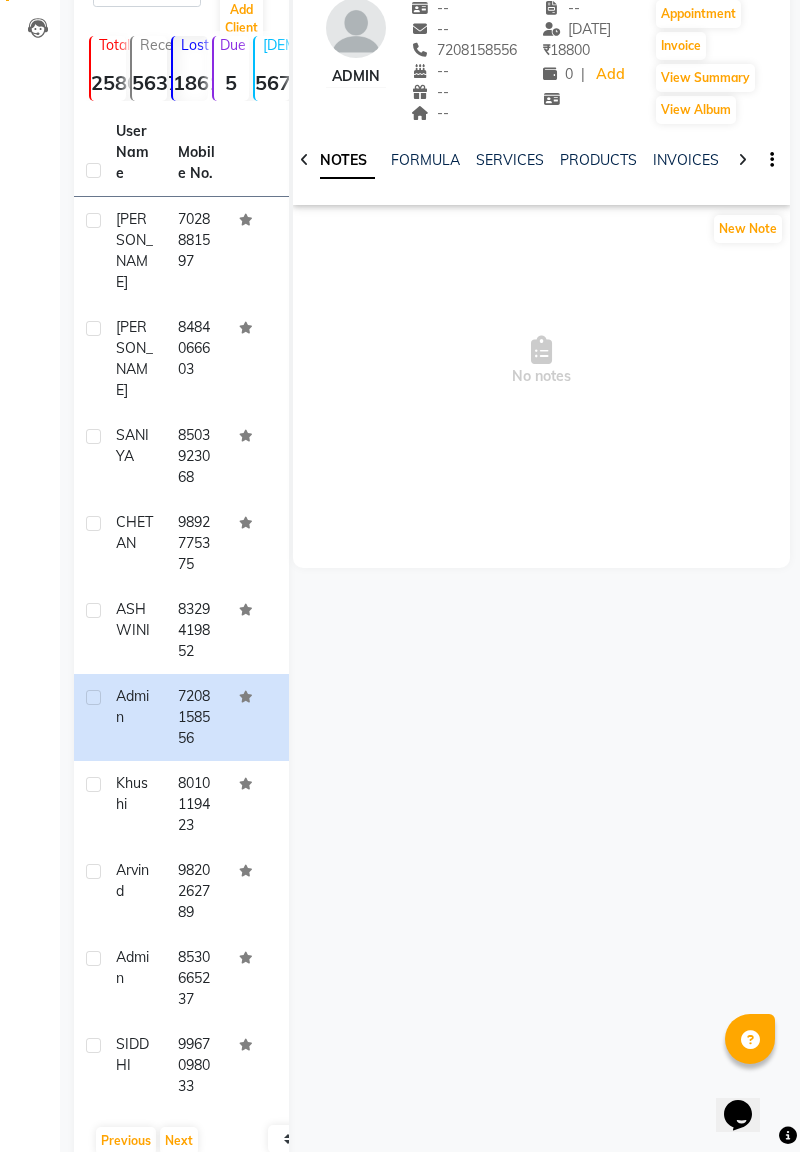 click on "khushi" 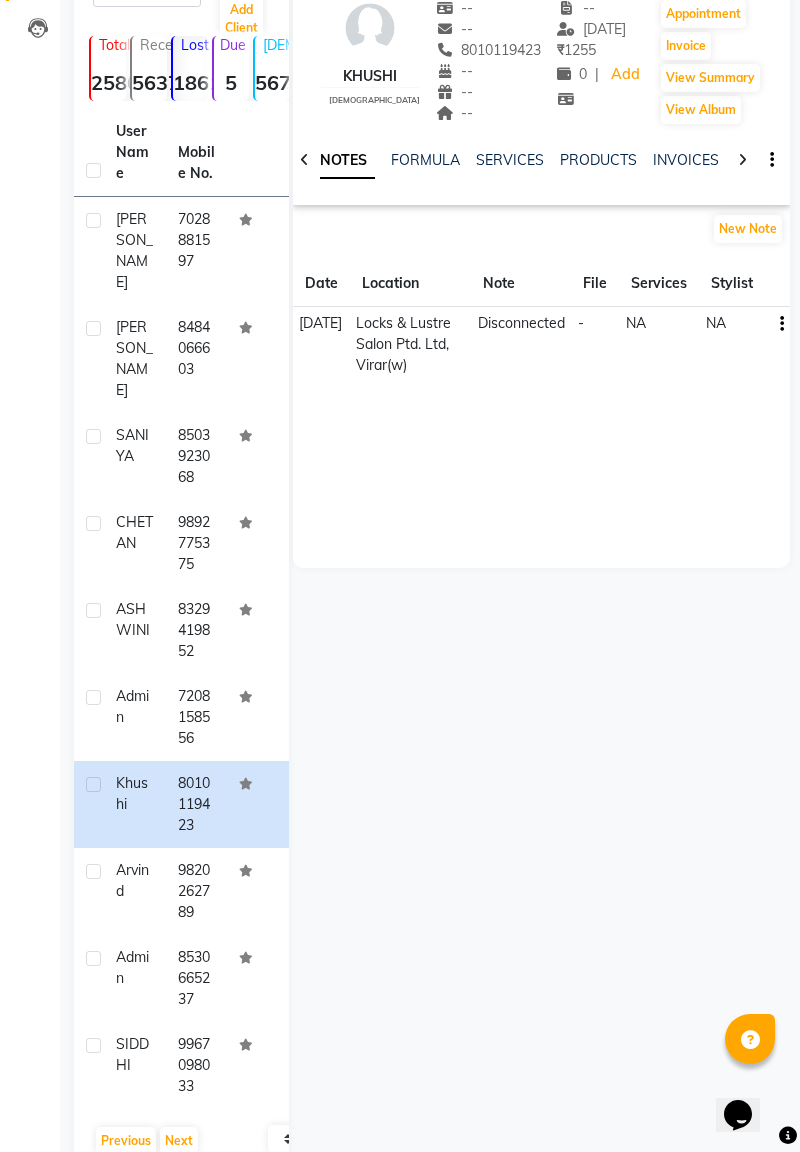 click on "arvind" 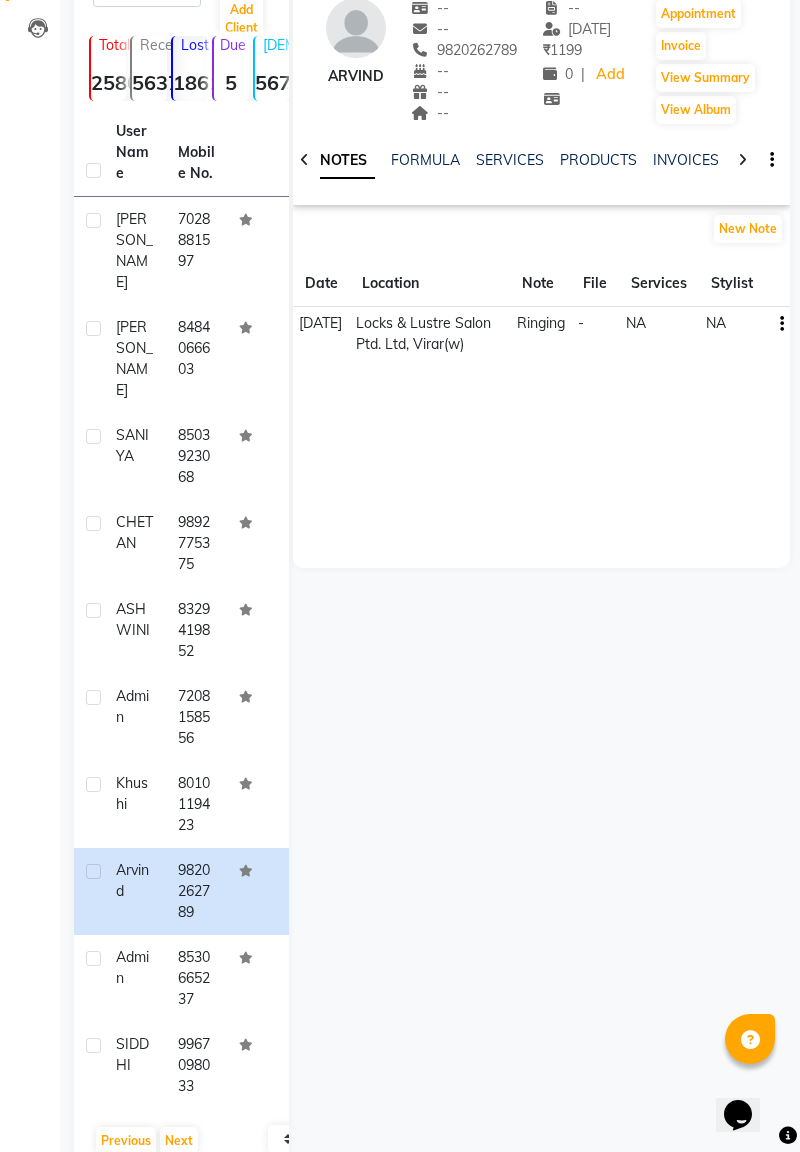 click on "SIDDHI" 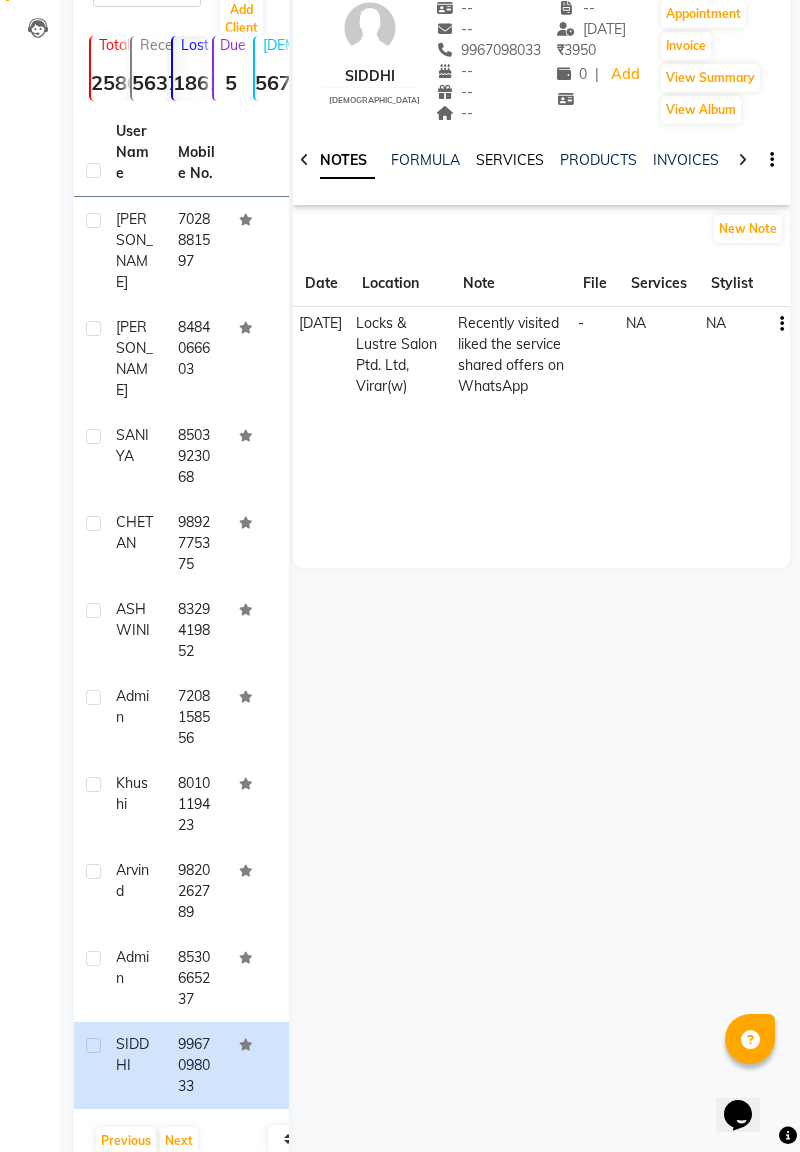click on "SERVICES" 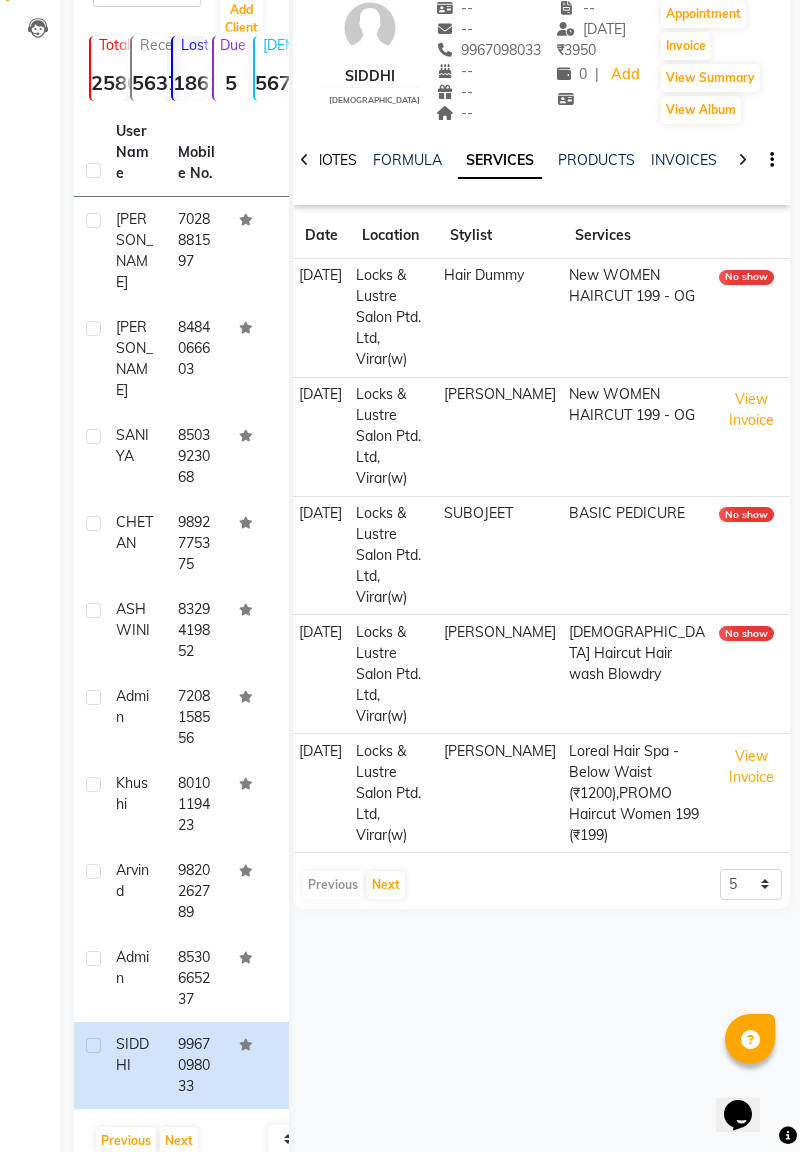 click on "NOTES" 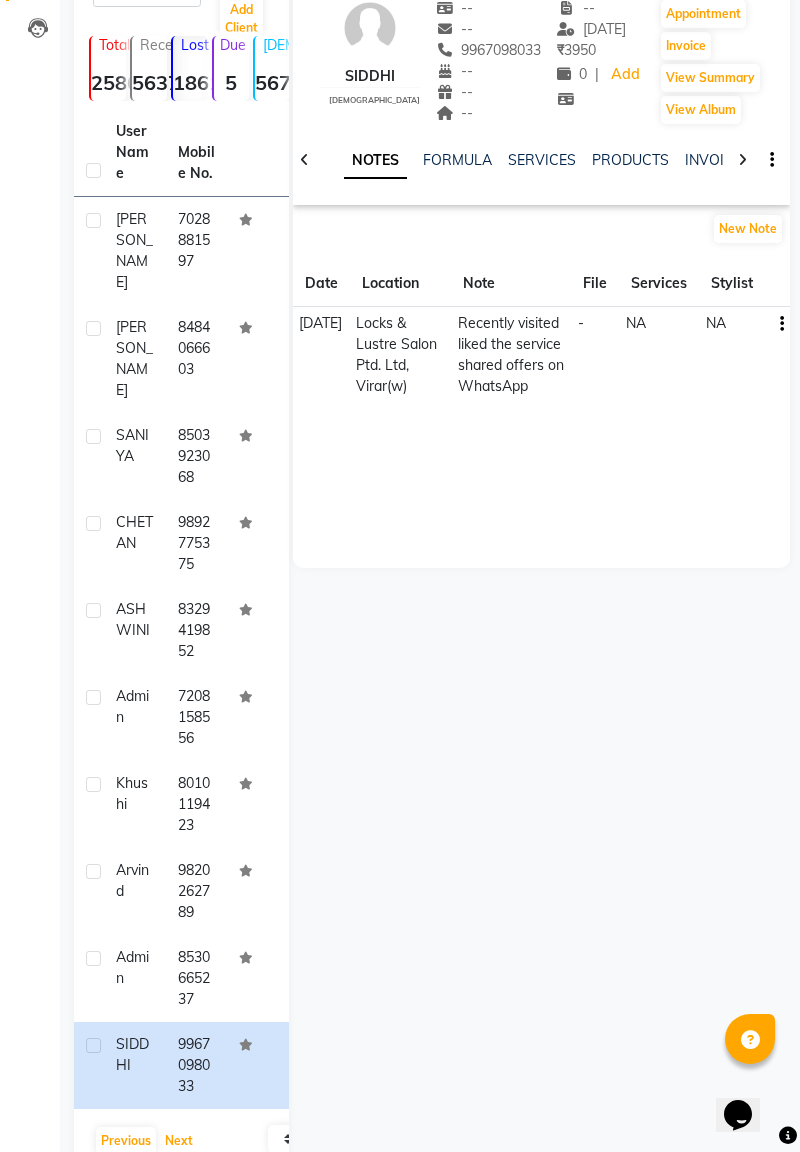 click on "Next" 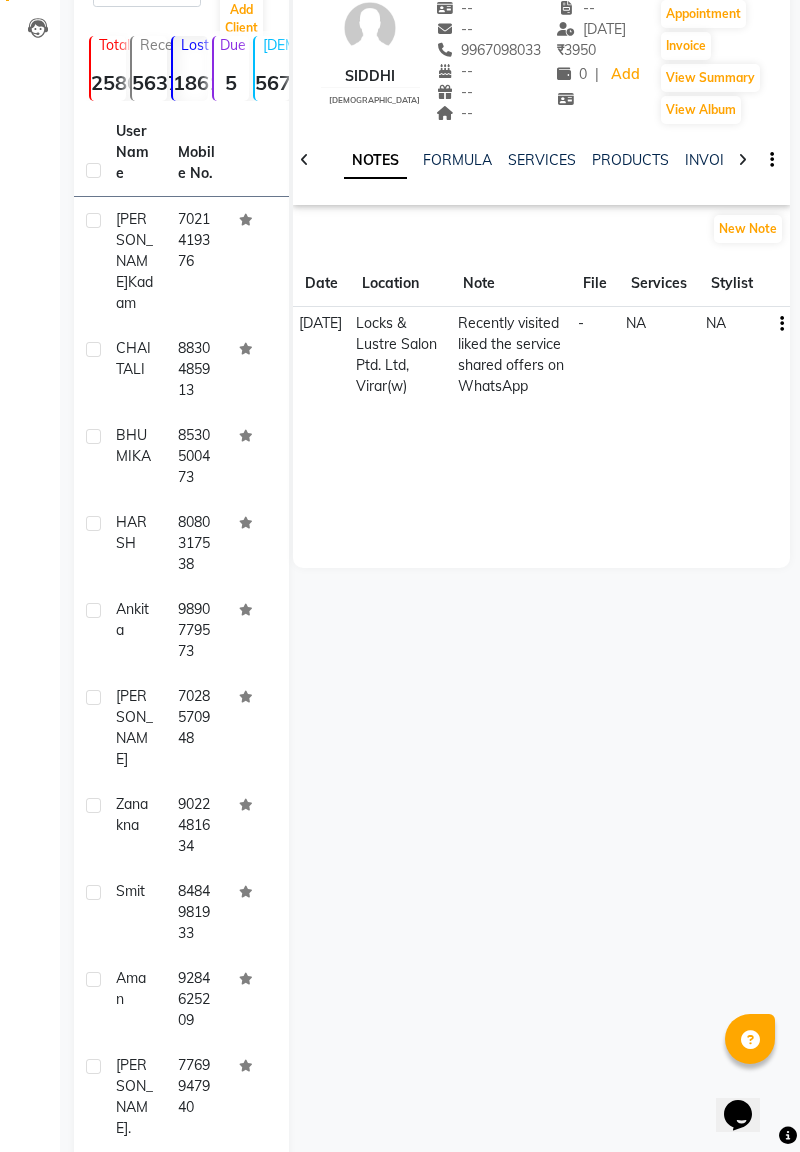 click on "Kadam" 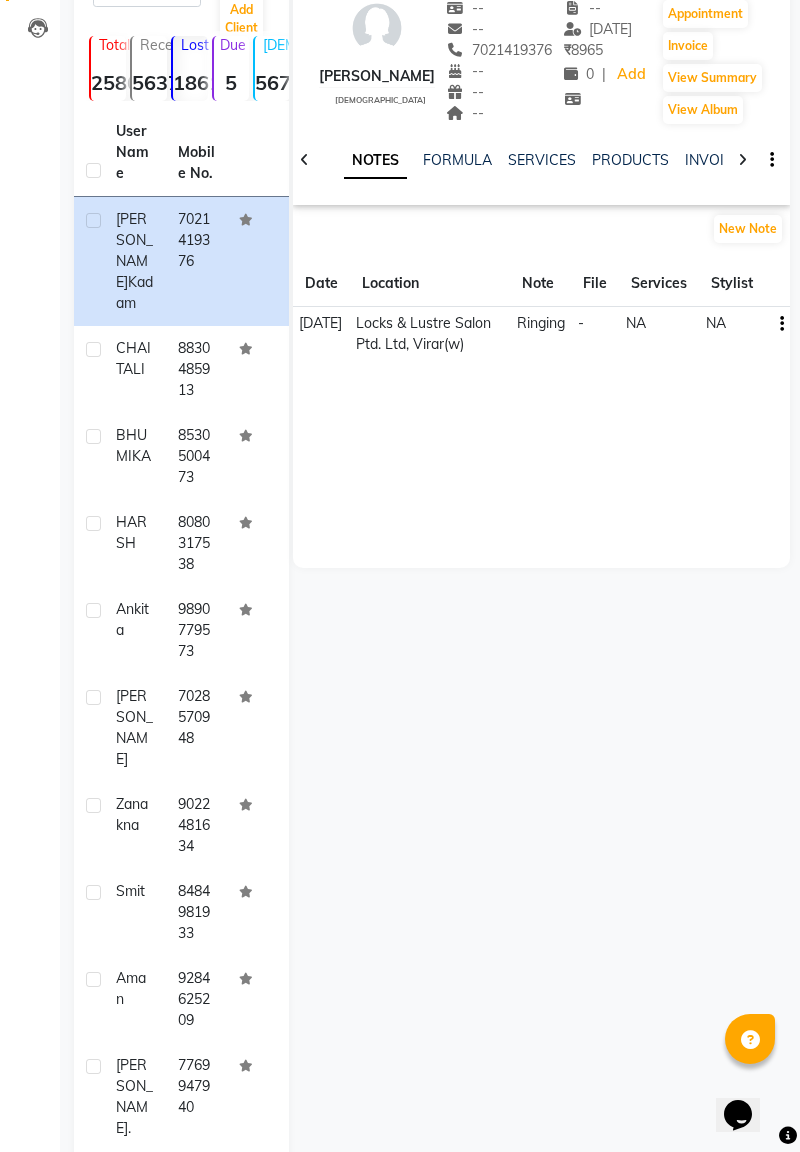 click on "CHAITALI" 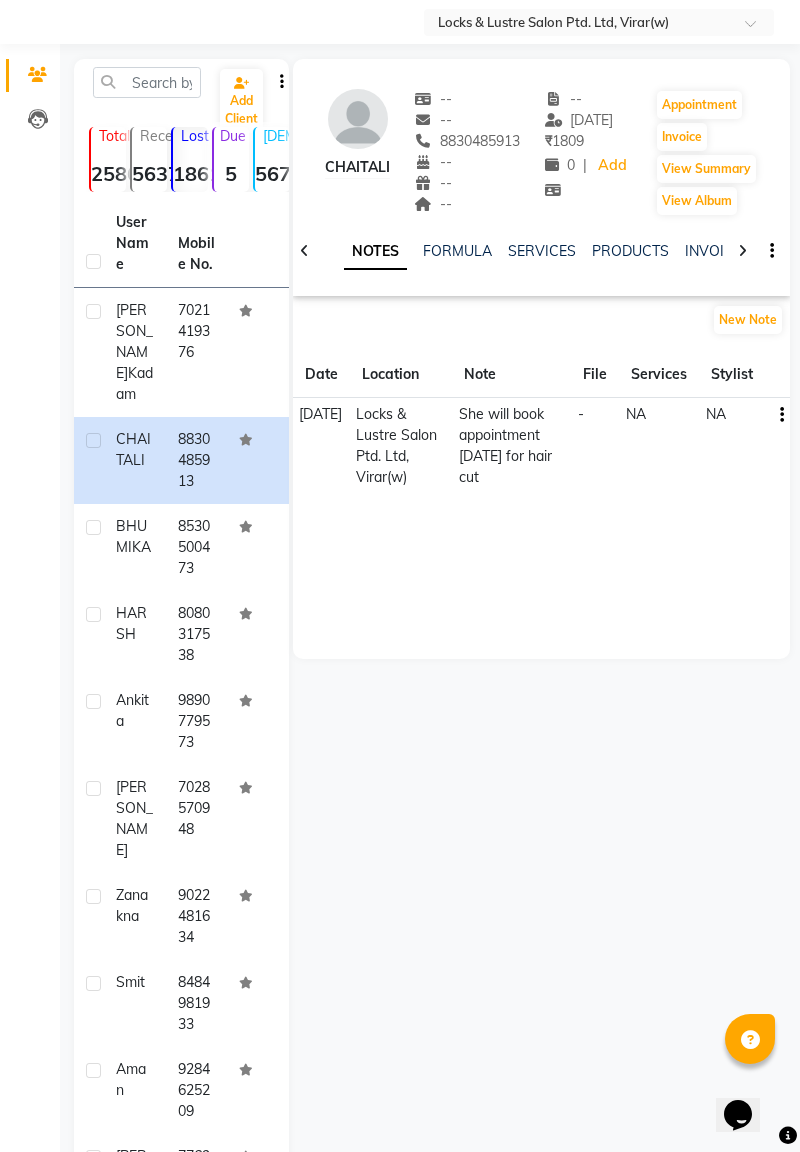 scroll, scrollTop: 14, scrollLeft: 0, axis: vertical 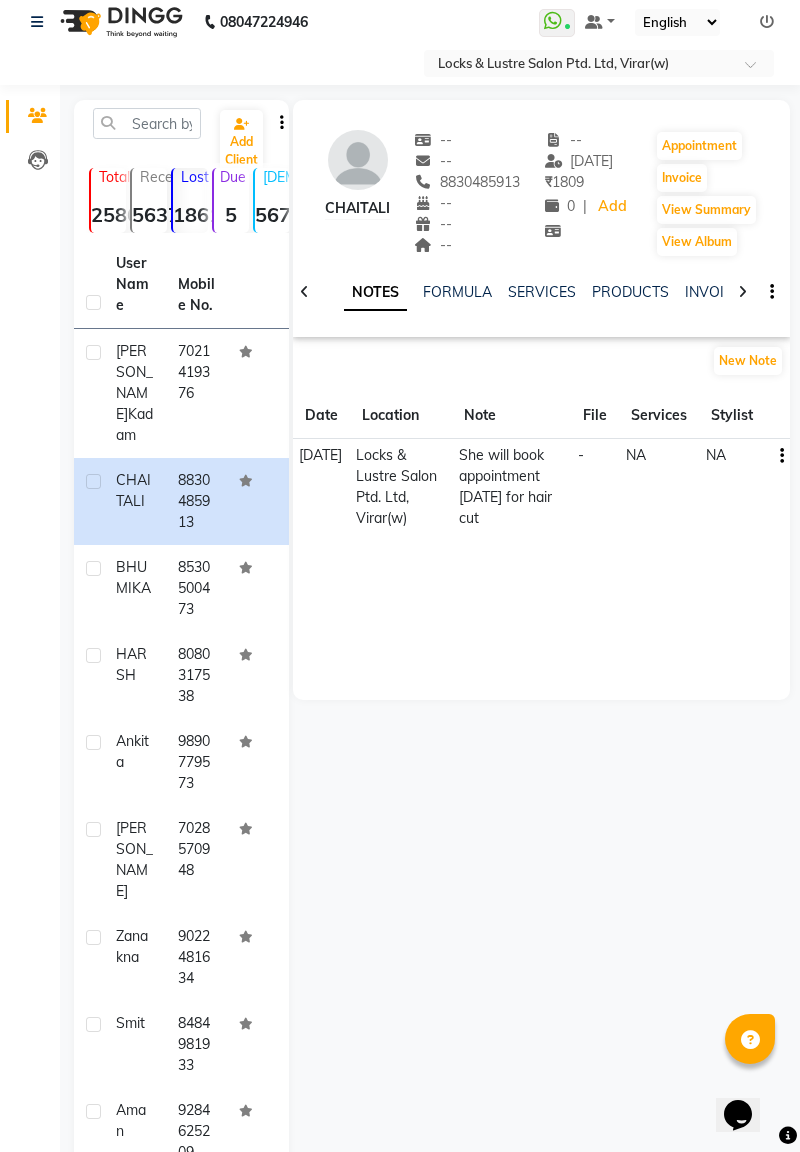 click on "8830485913" 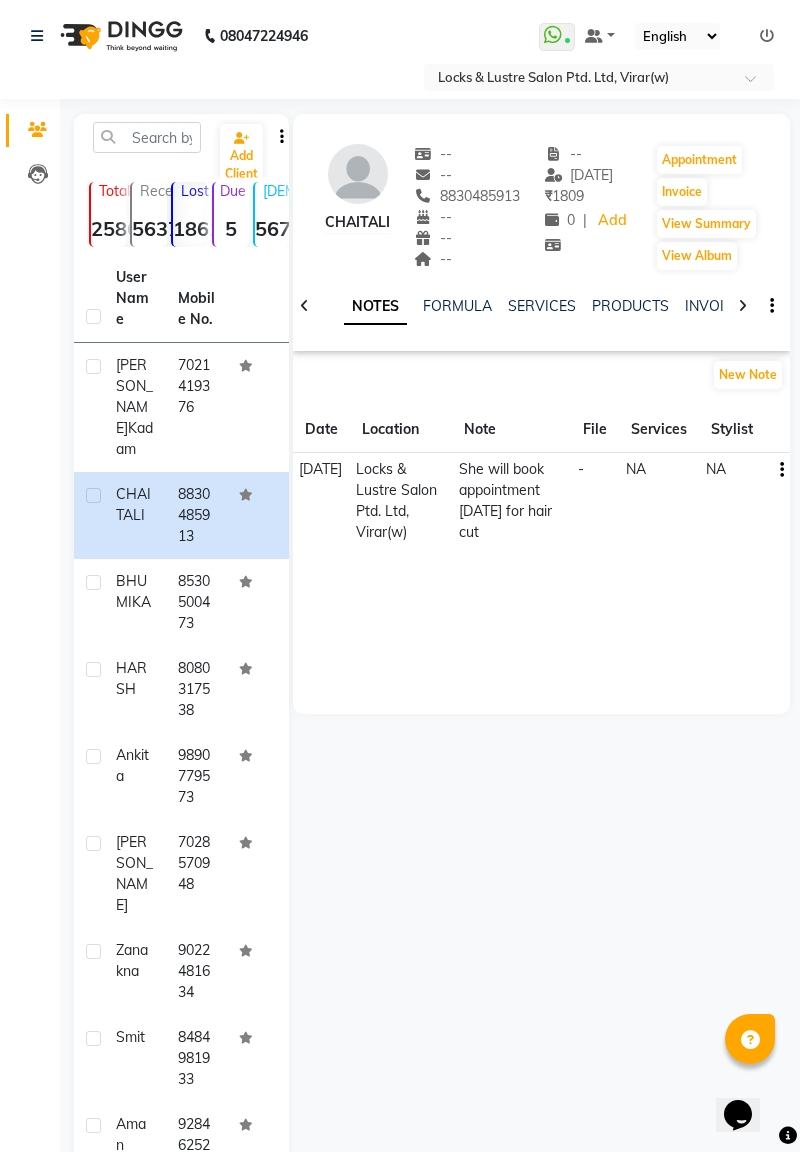 click on "8530500473" 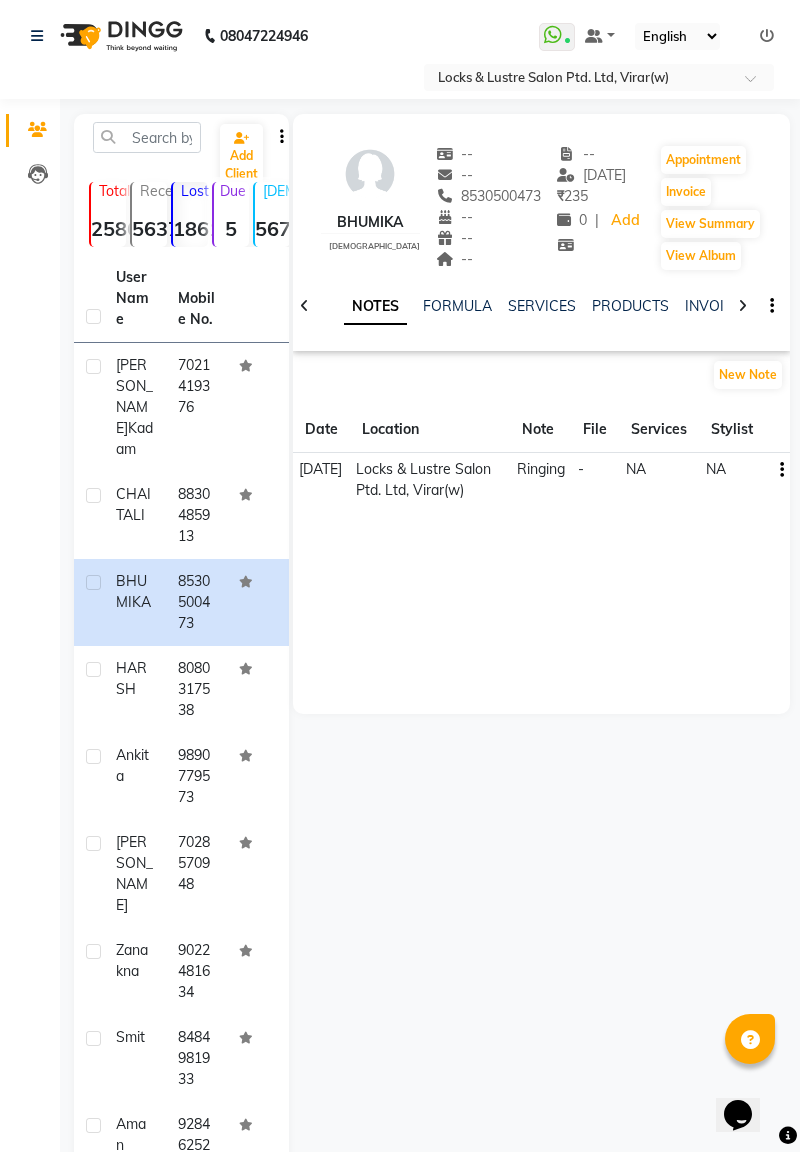 click on "HARSH" 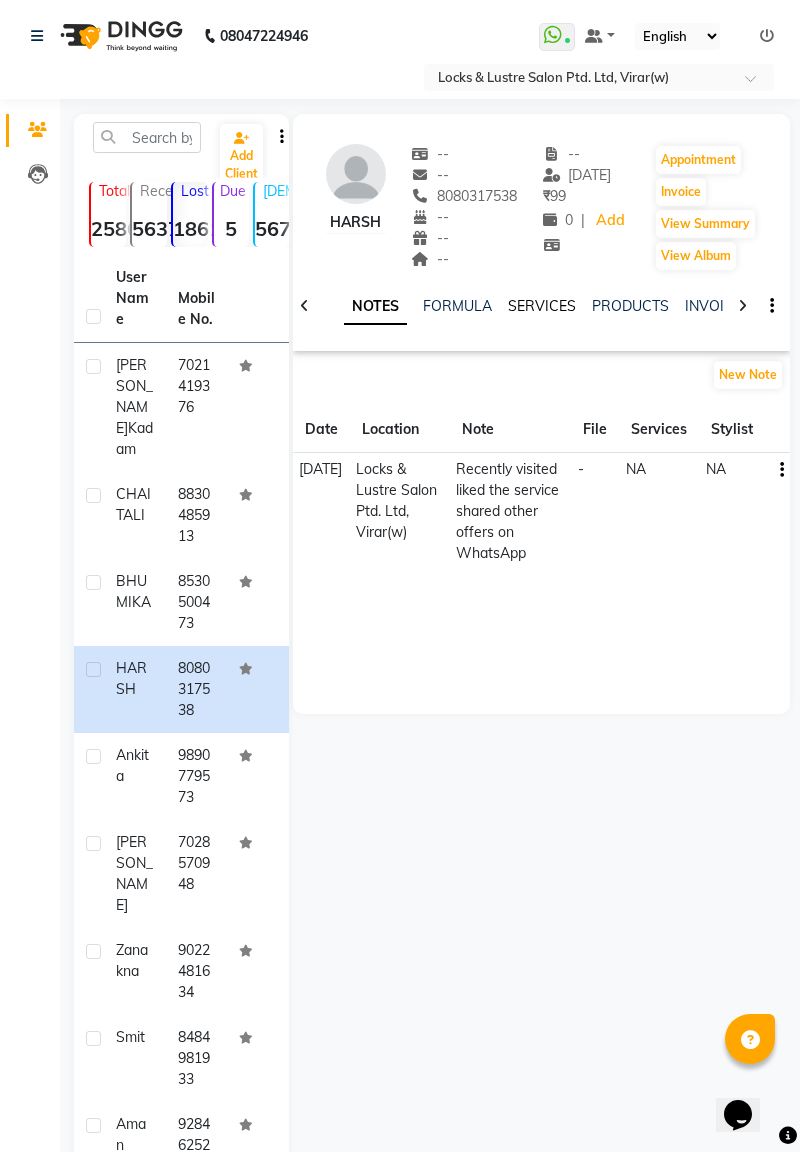 click on "SERVICES" 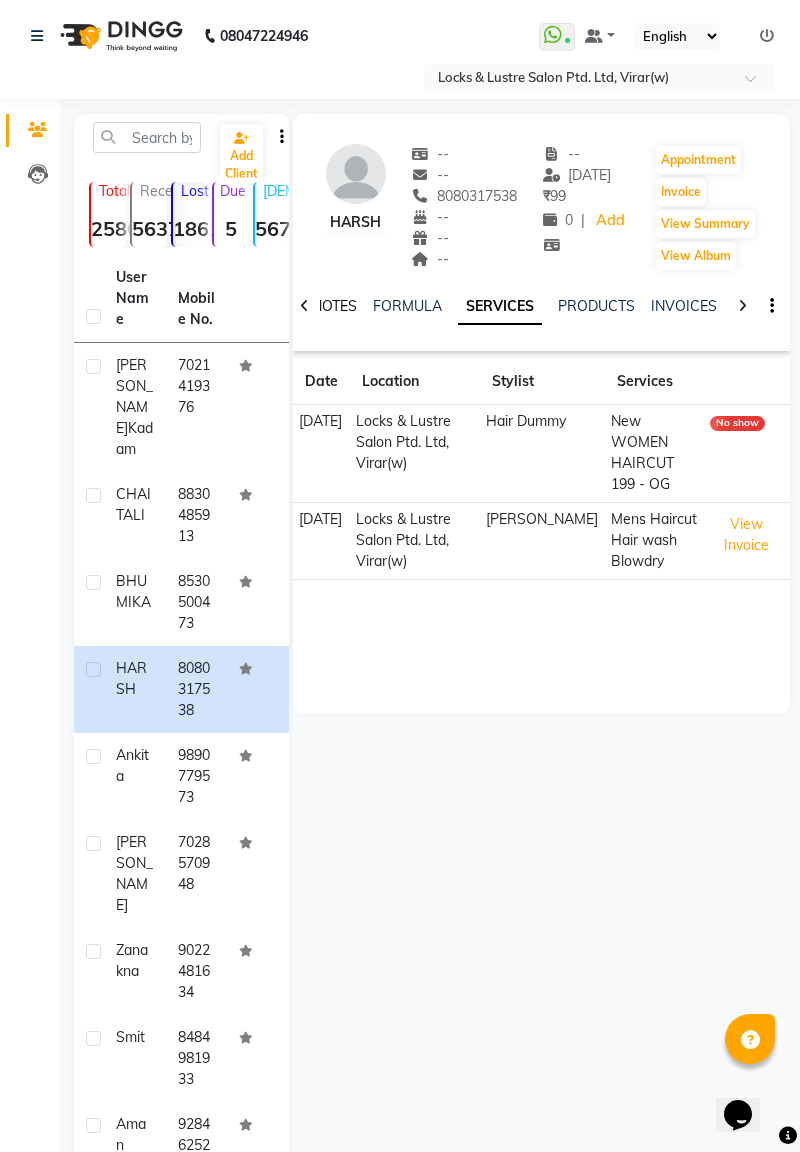 click on "NOTES" 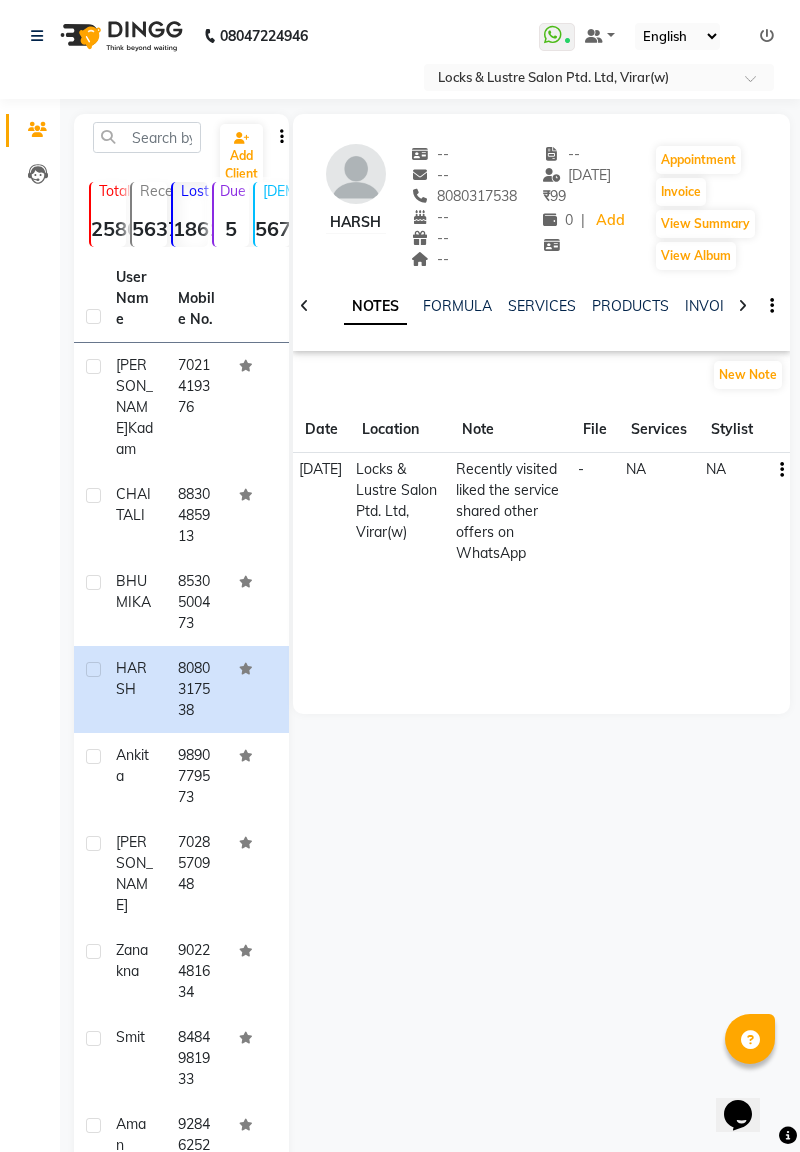 click on "ankita" 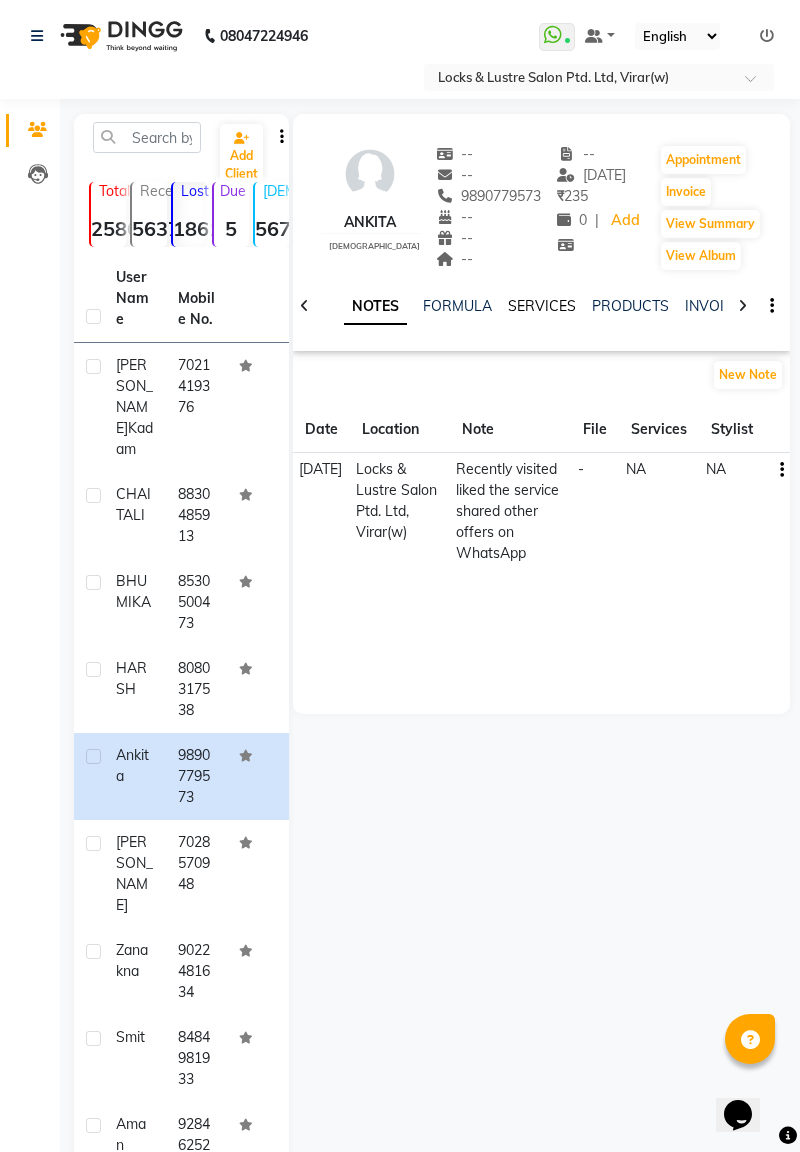 click on "SERVICES" 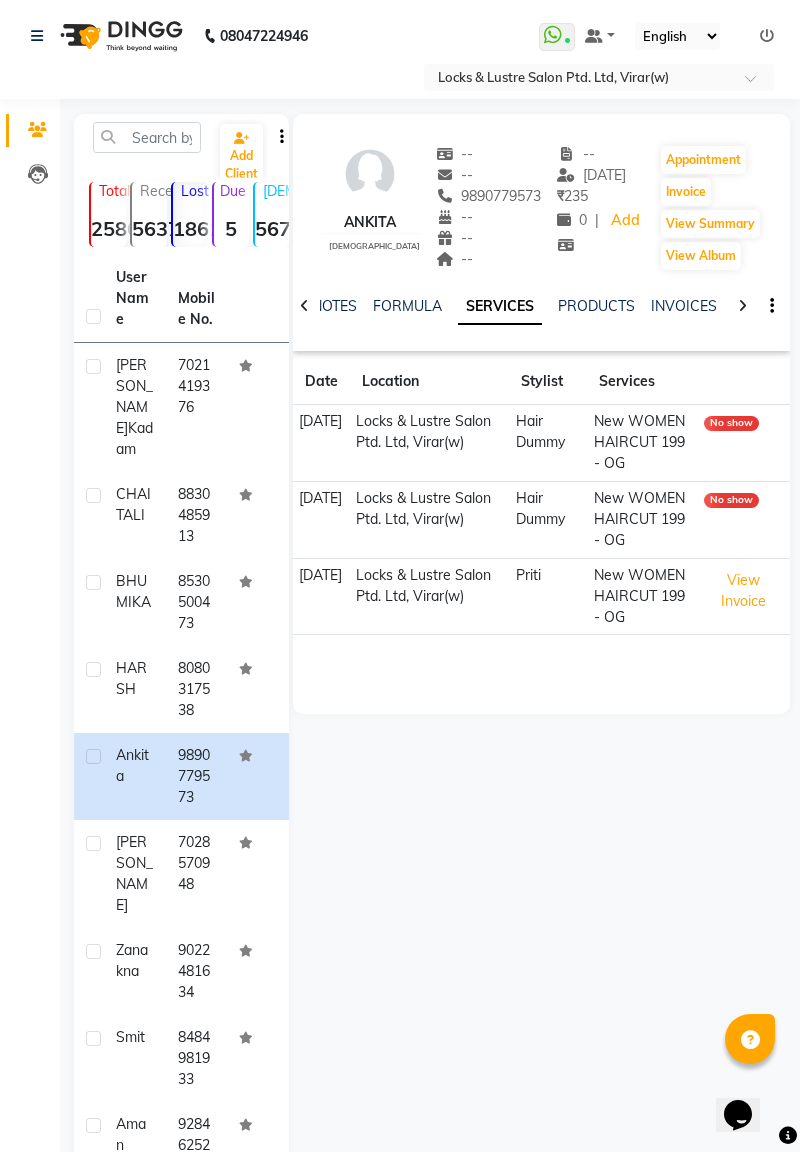 click on "BHUMIKA" 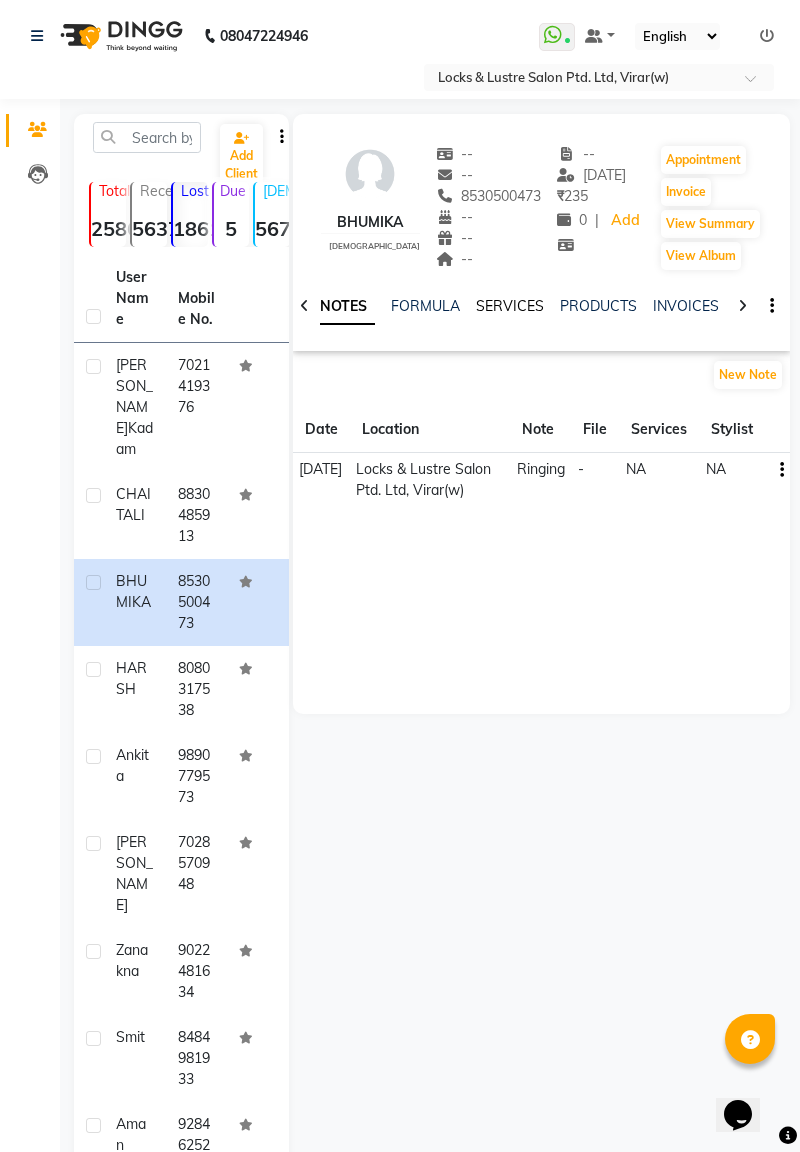 click on "SERVICES" 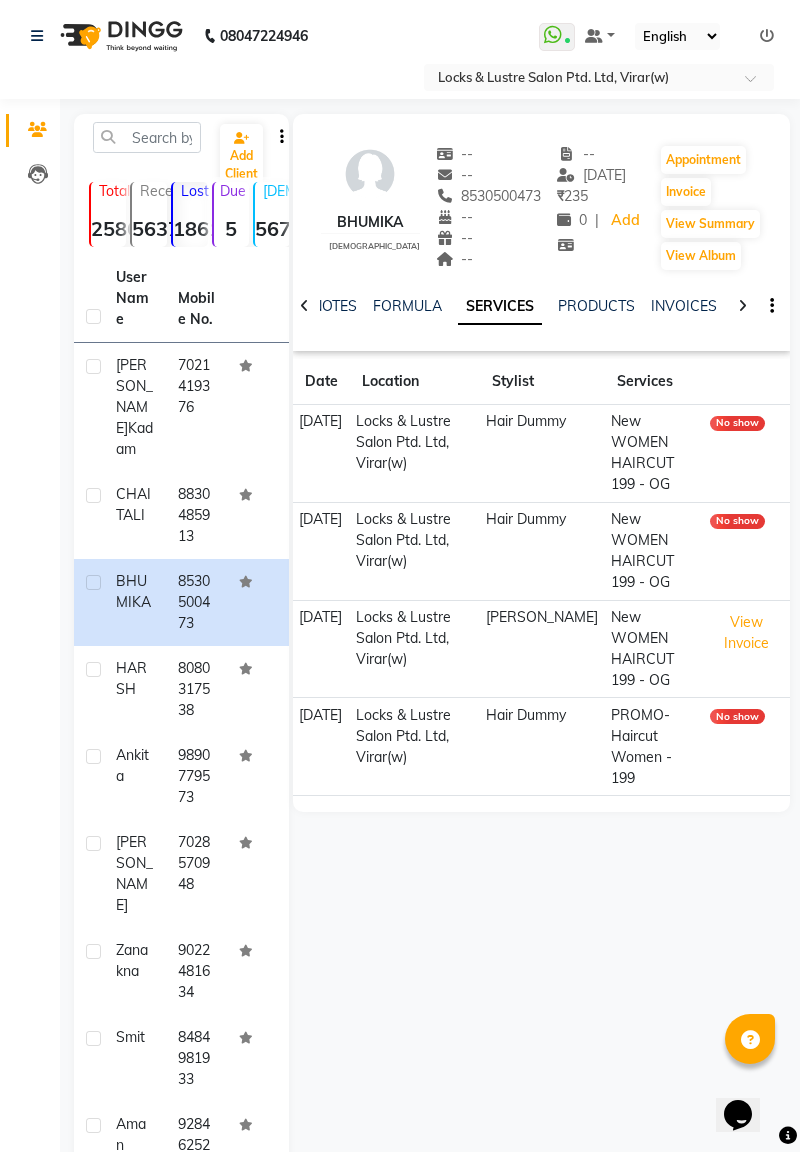 click on "CHAITALI" 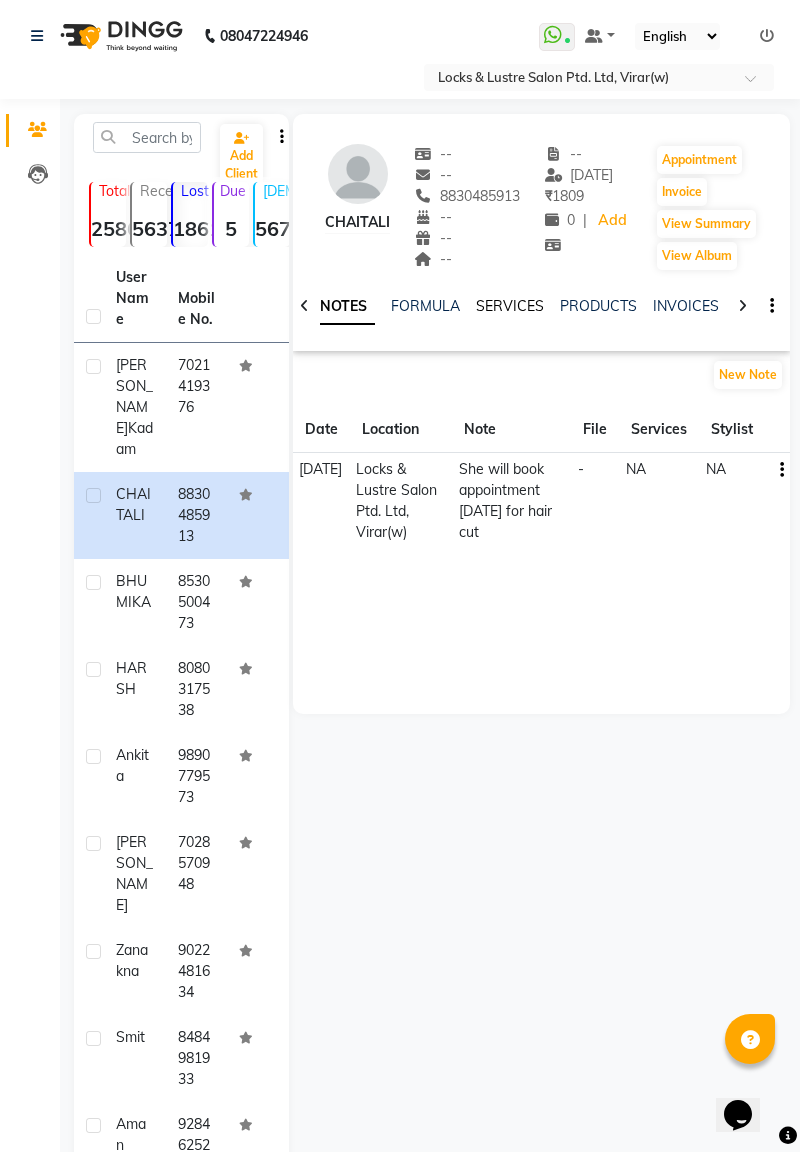 click on "SERVICES" 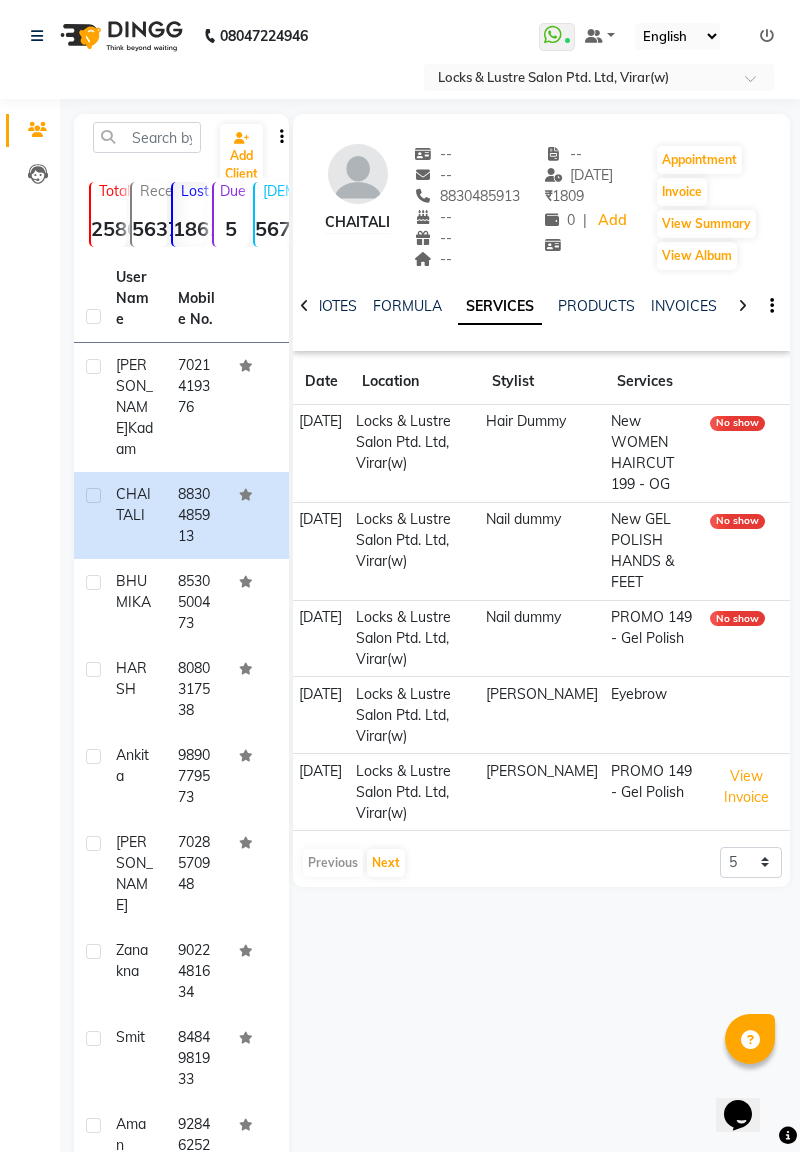 click on "[PERSON_NAME]" 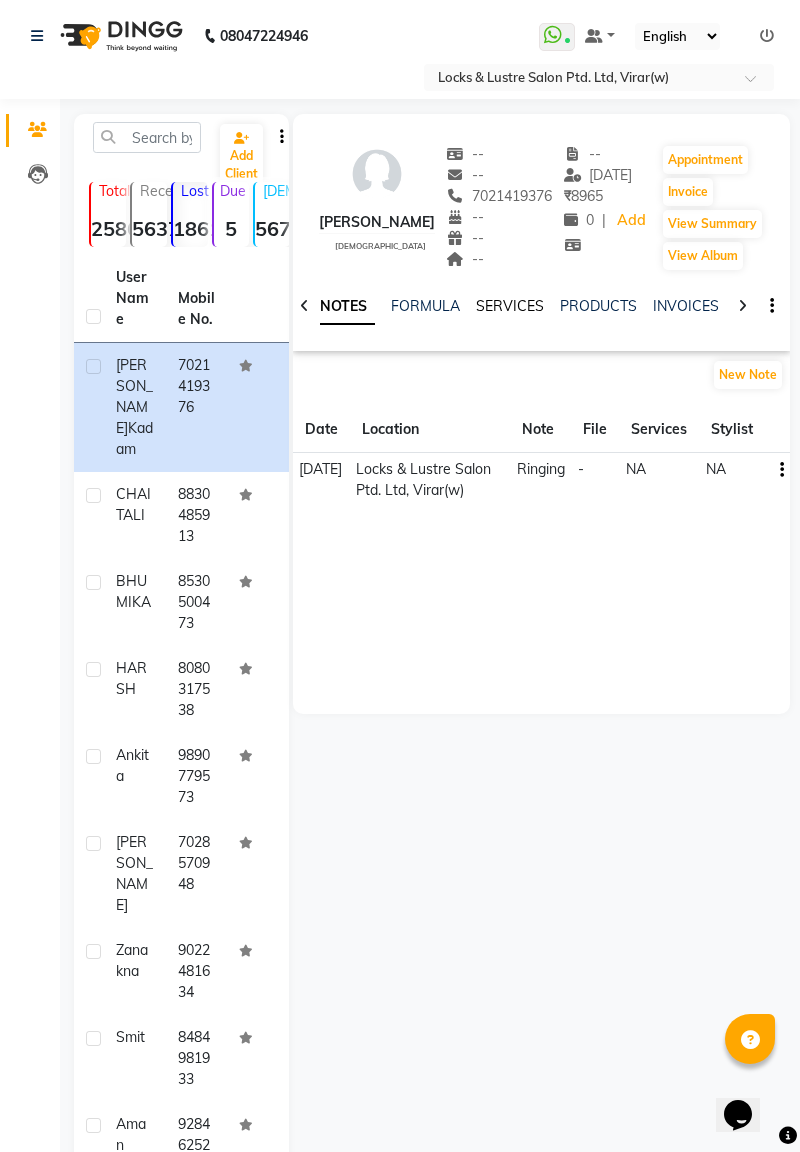 click on "SERVICES" 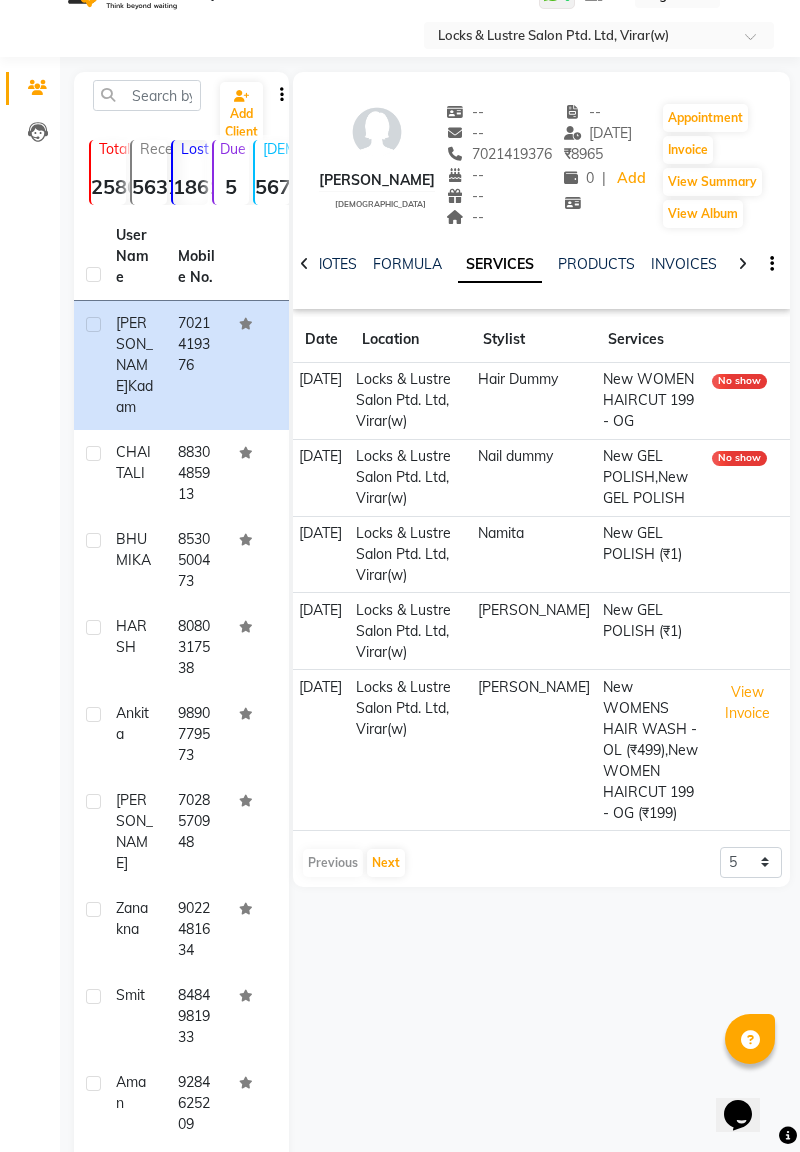 scroll, scrollTop: 168, scrollLeft: 0, axis: vertical 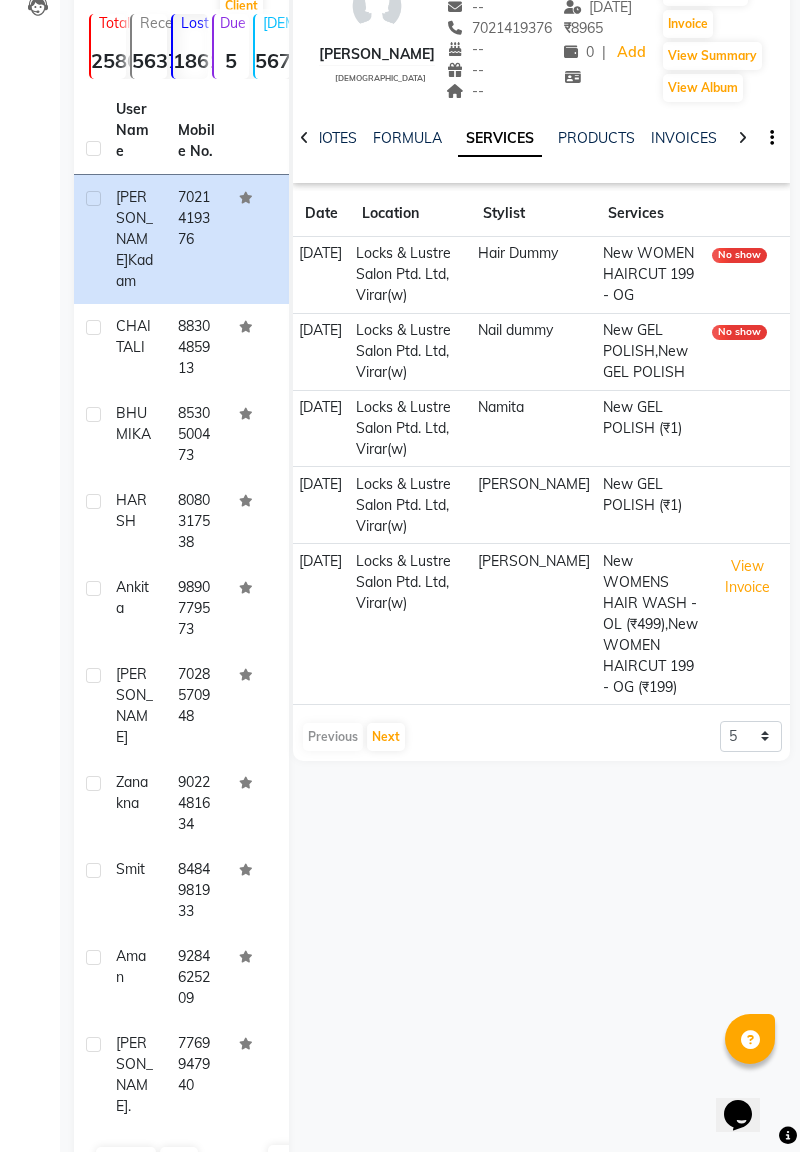 click on "[PERSON_NAME]" 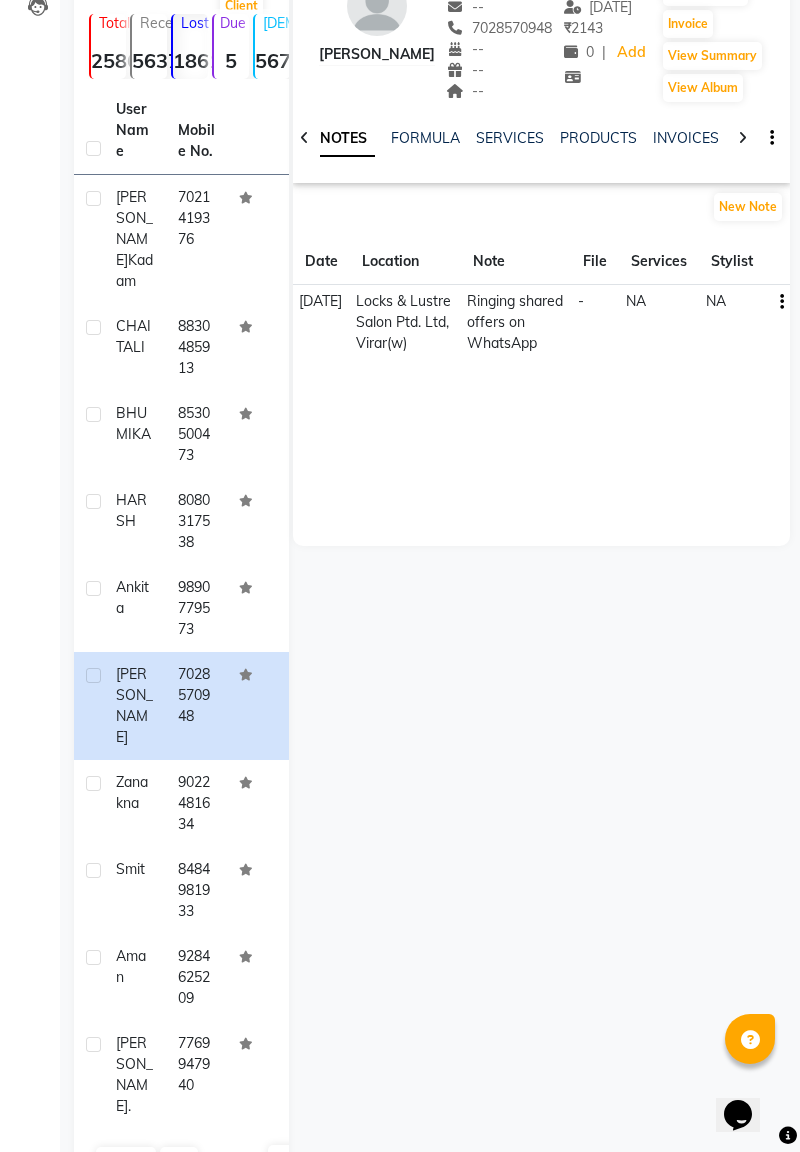 click on "Services" 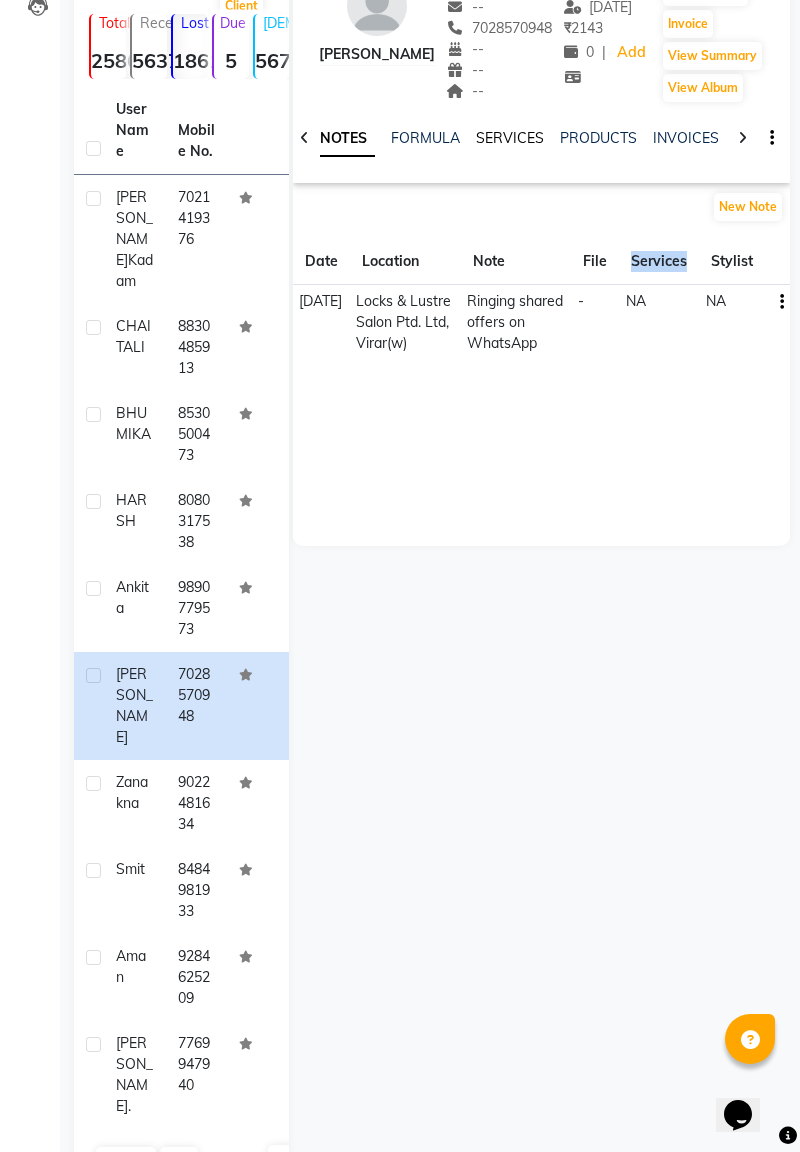 click on "SERVICES" 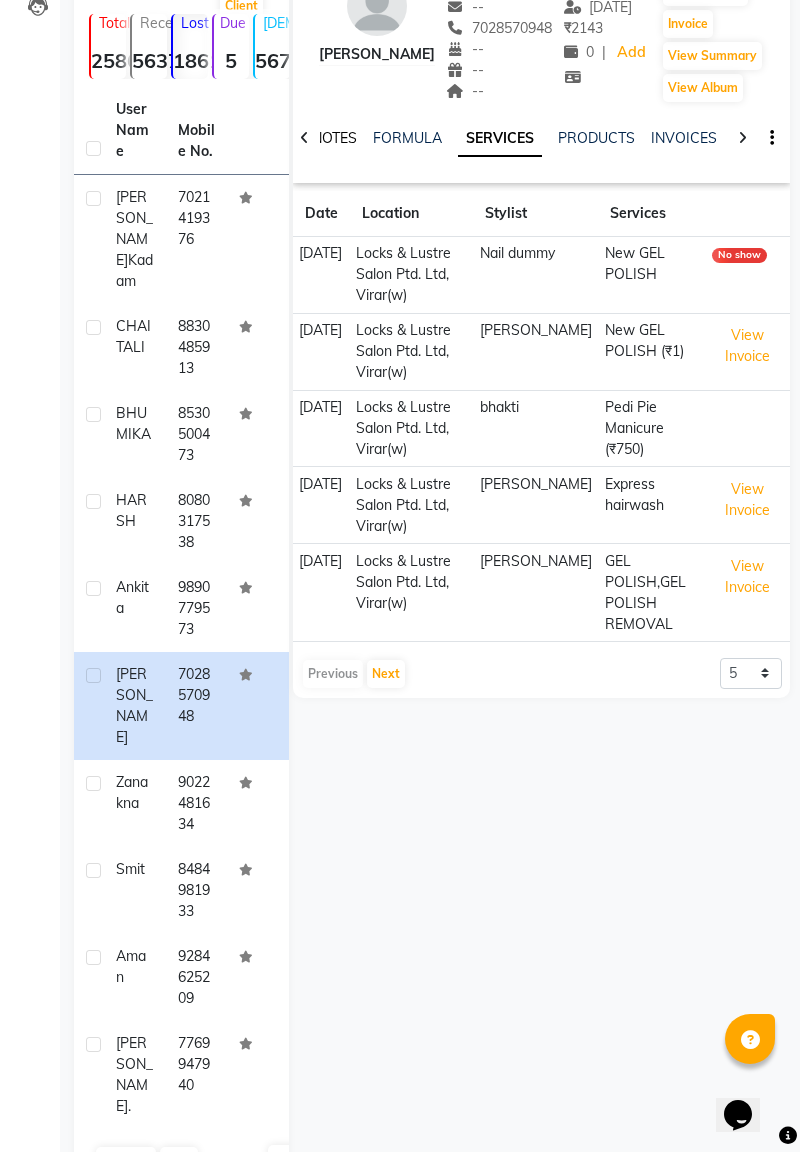 click on "NOTES" 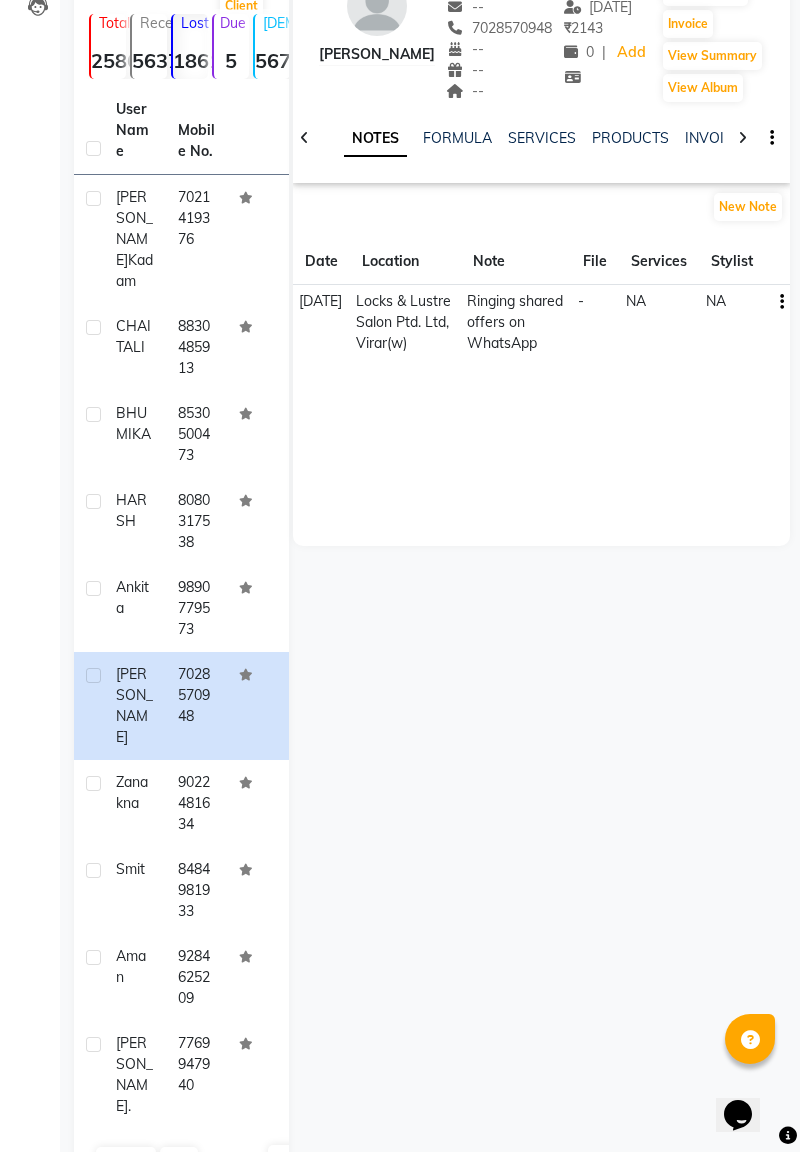 click on "zanakna" 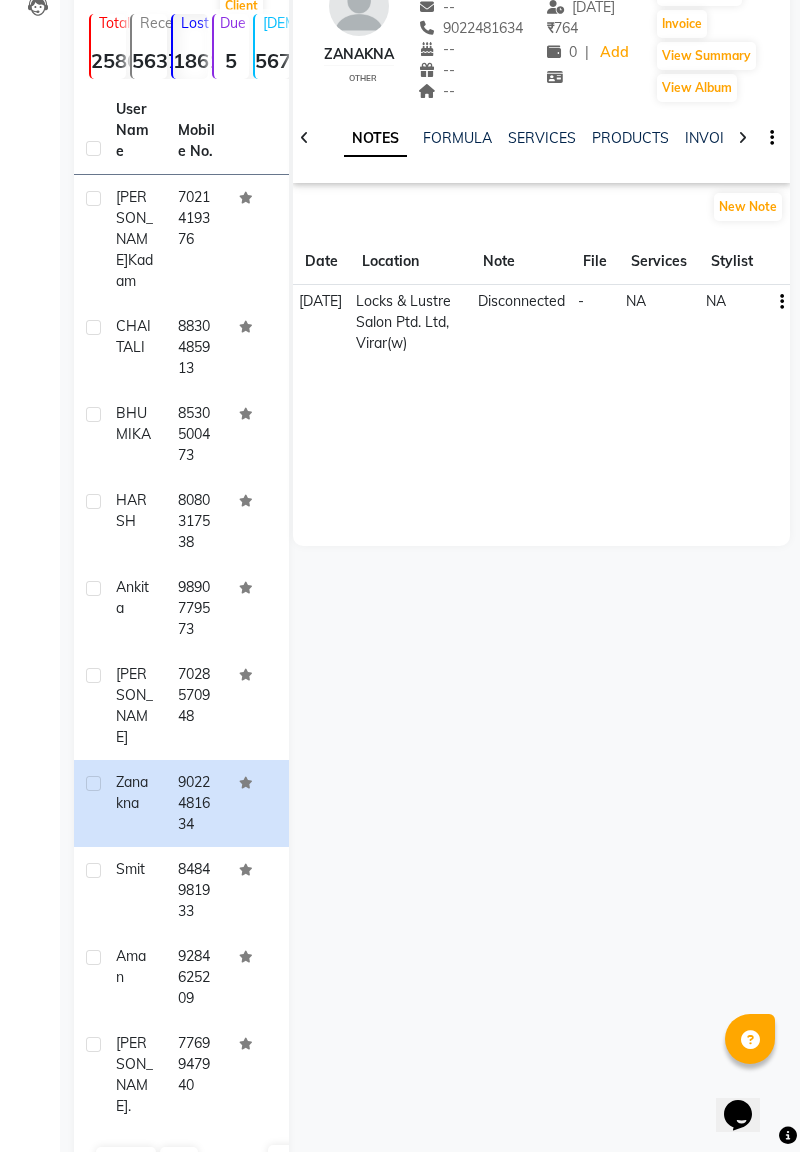 click on "smit" 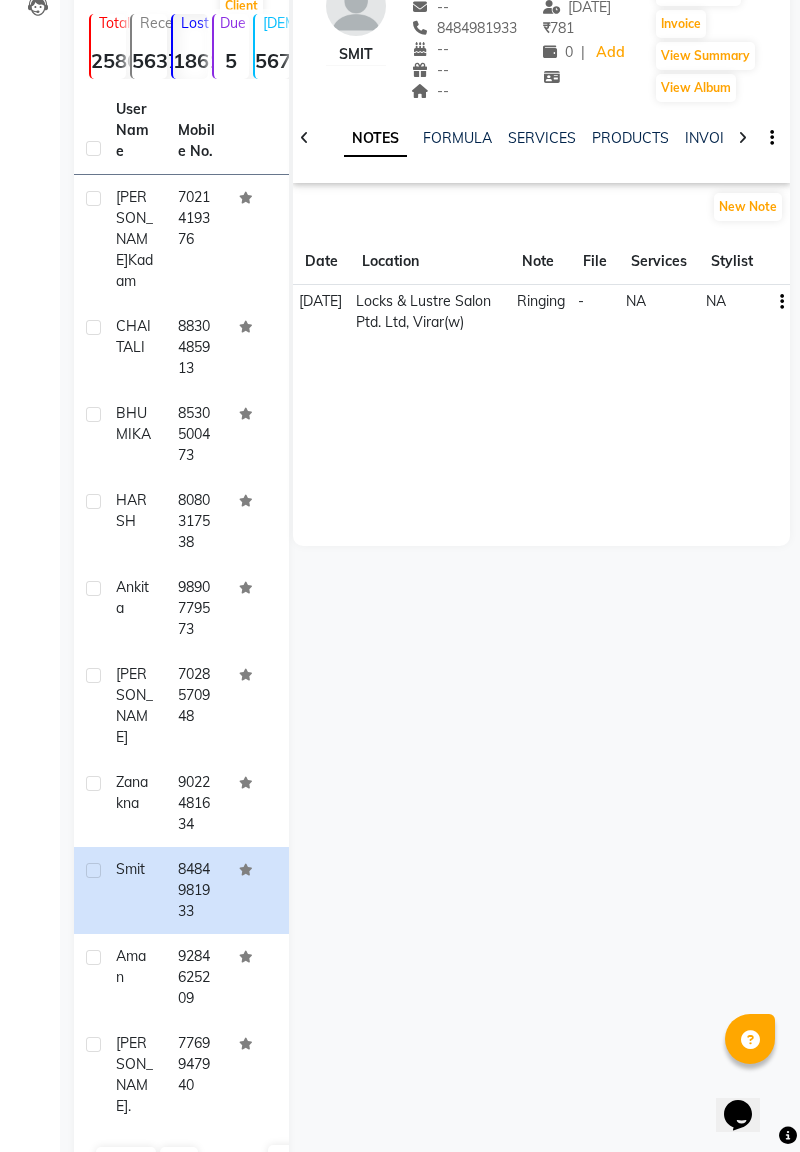 click on "zanakna" 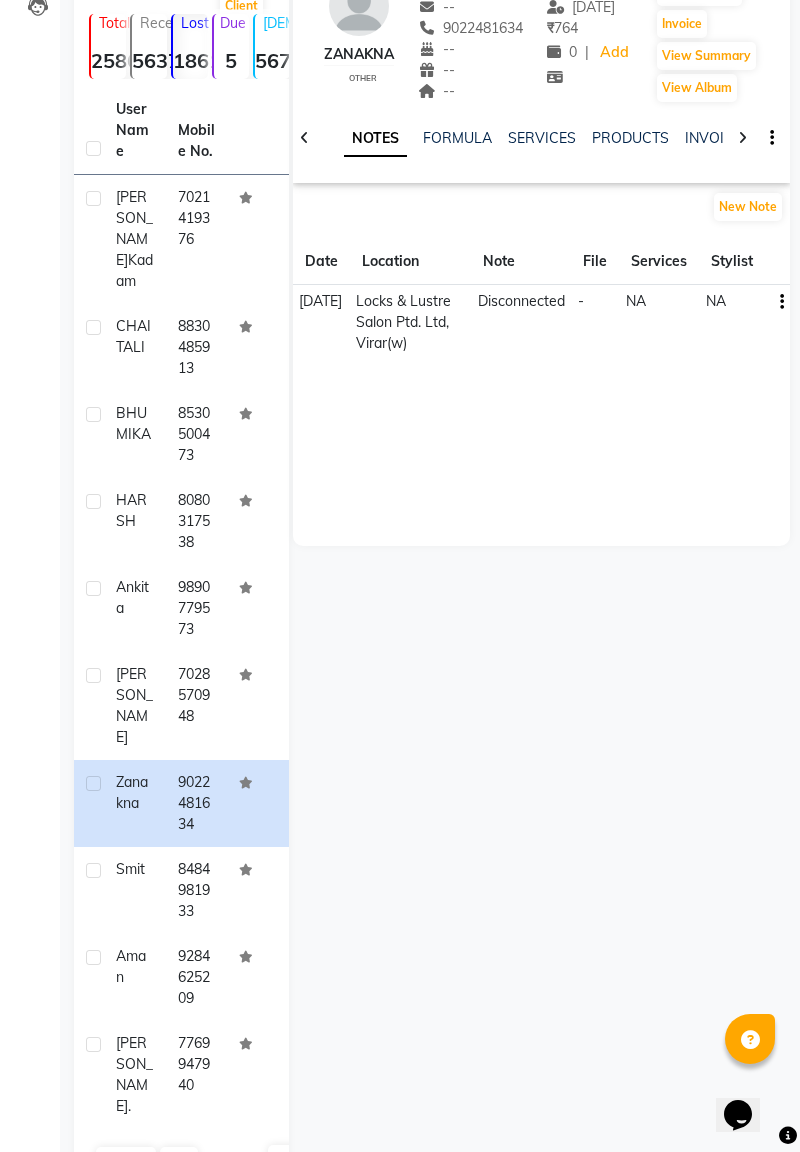 click on "Services" 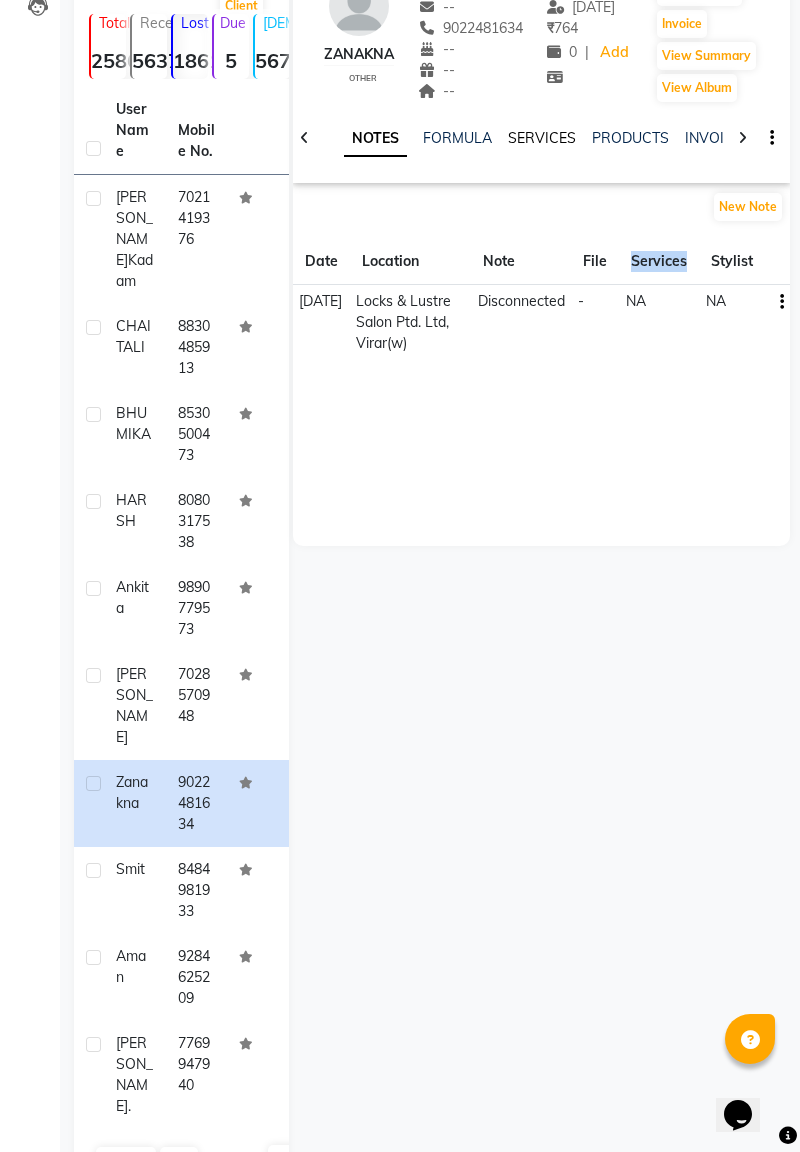 click on "SERVICES" 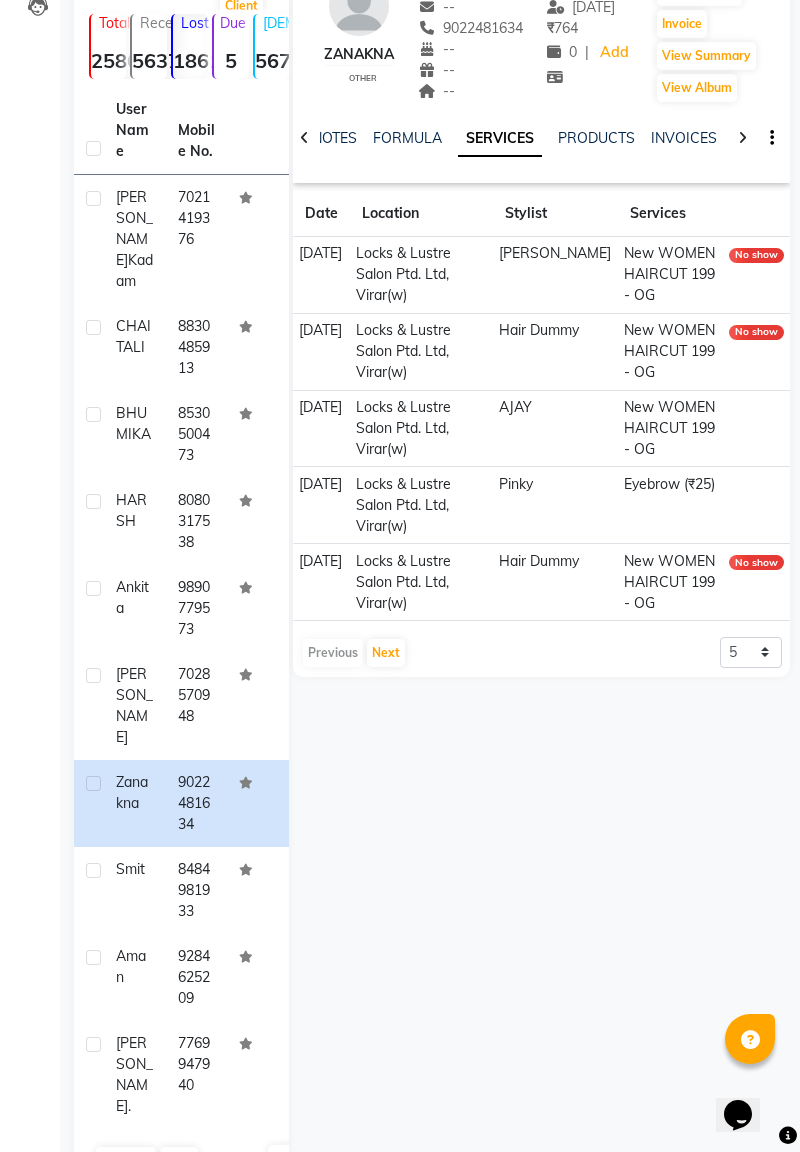 click on "smit" 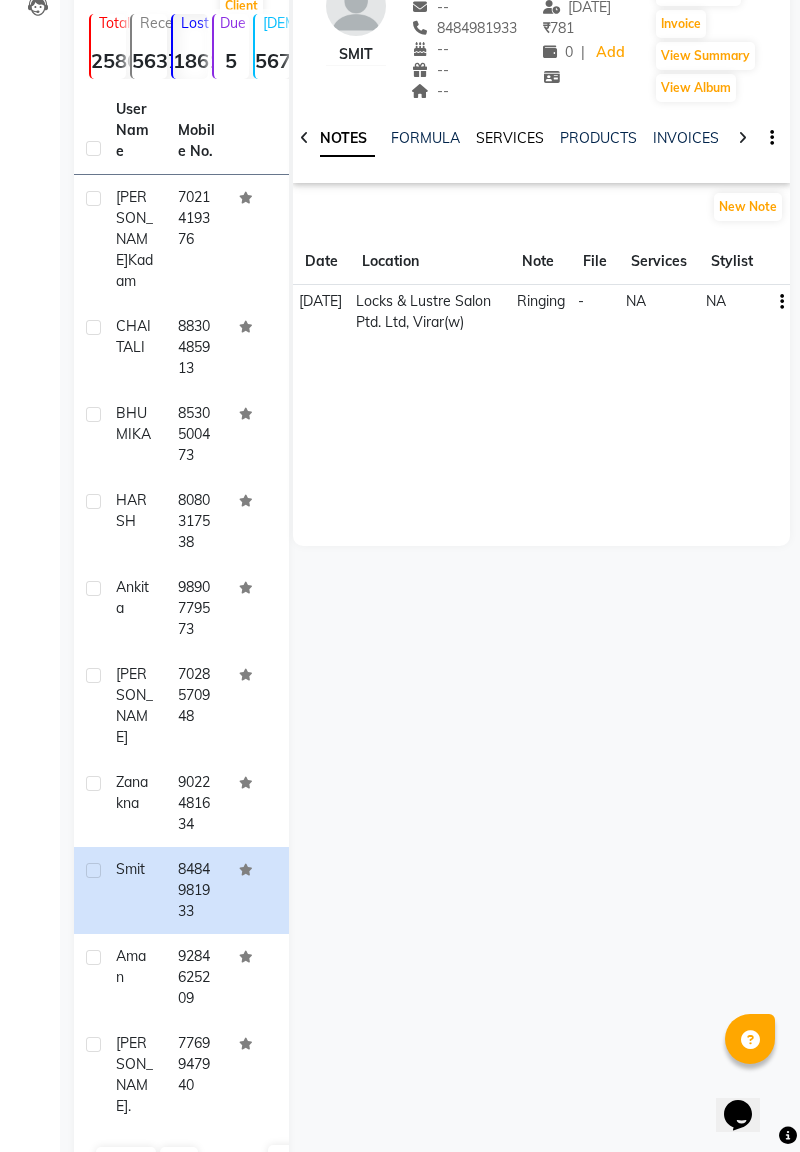 click on "SERVICES" 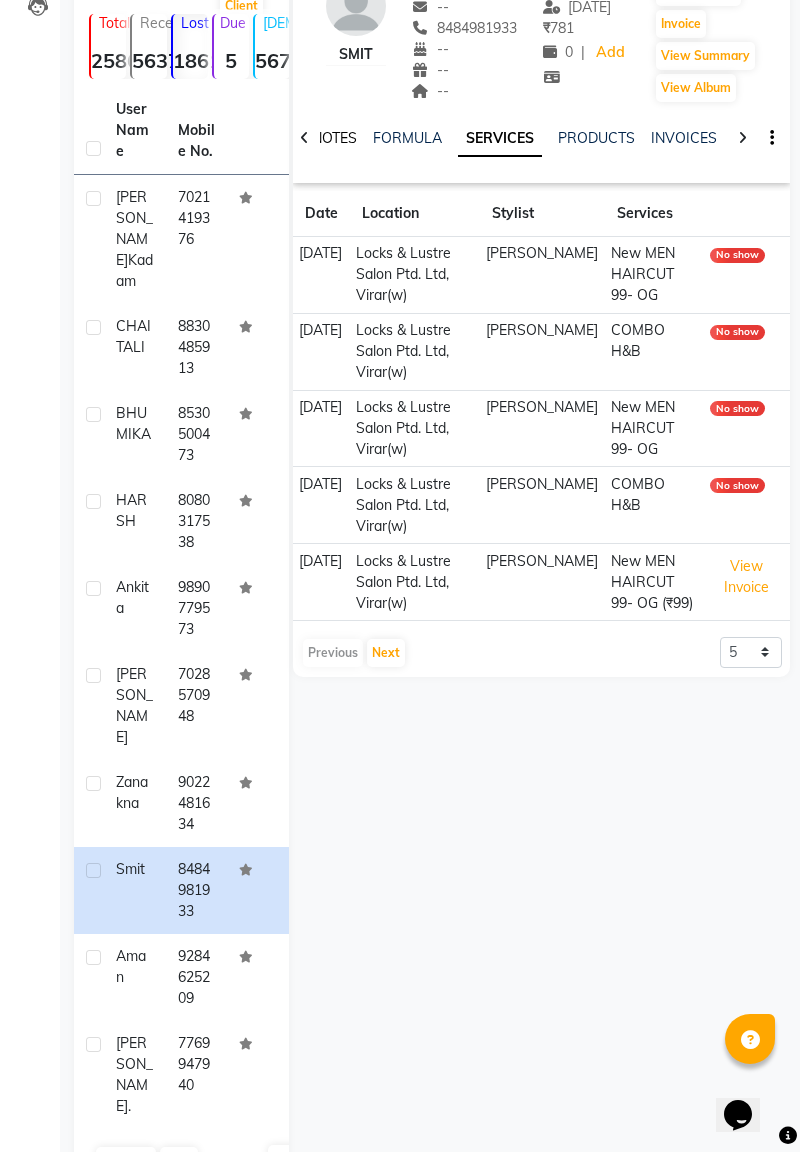 click on "NOTES" 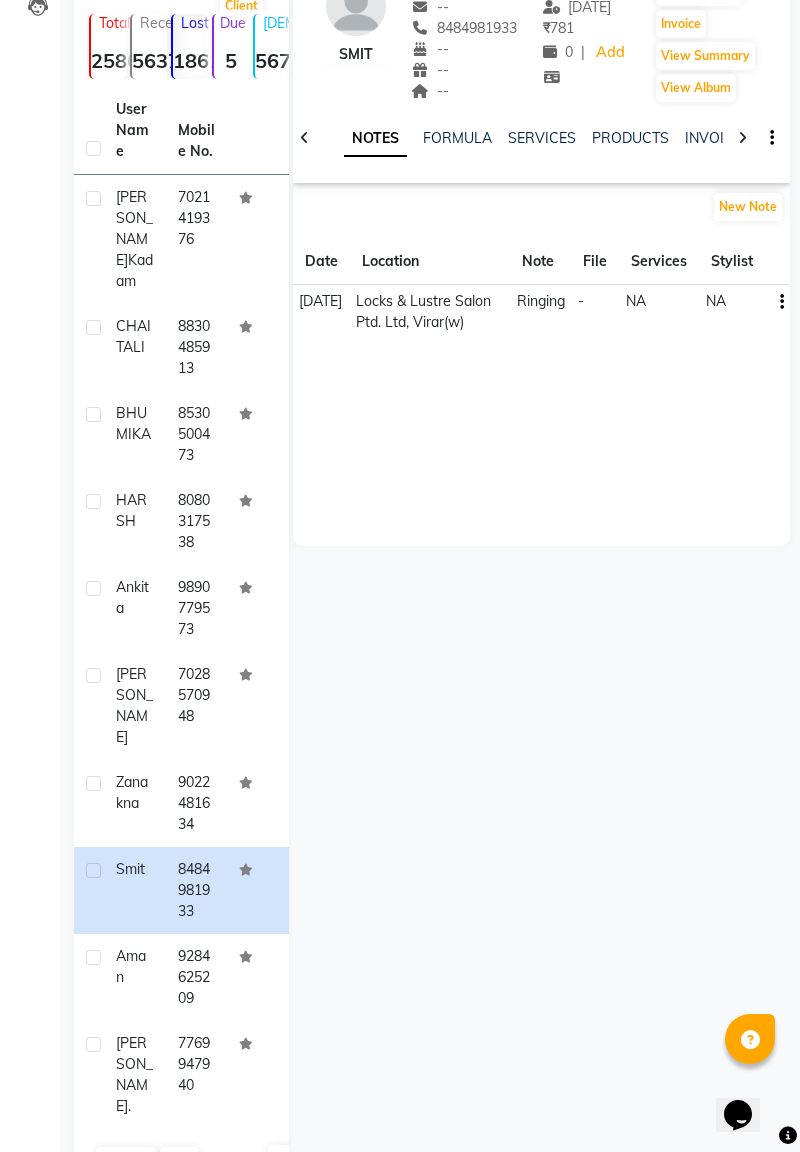 click on "aman" 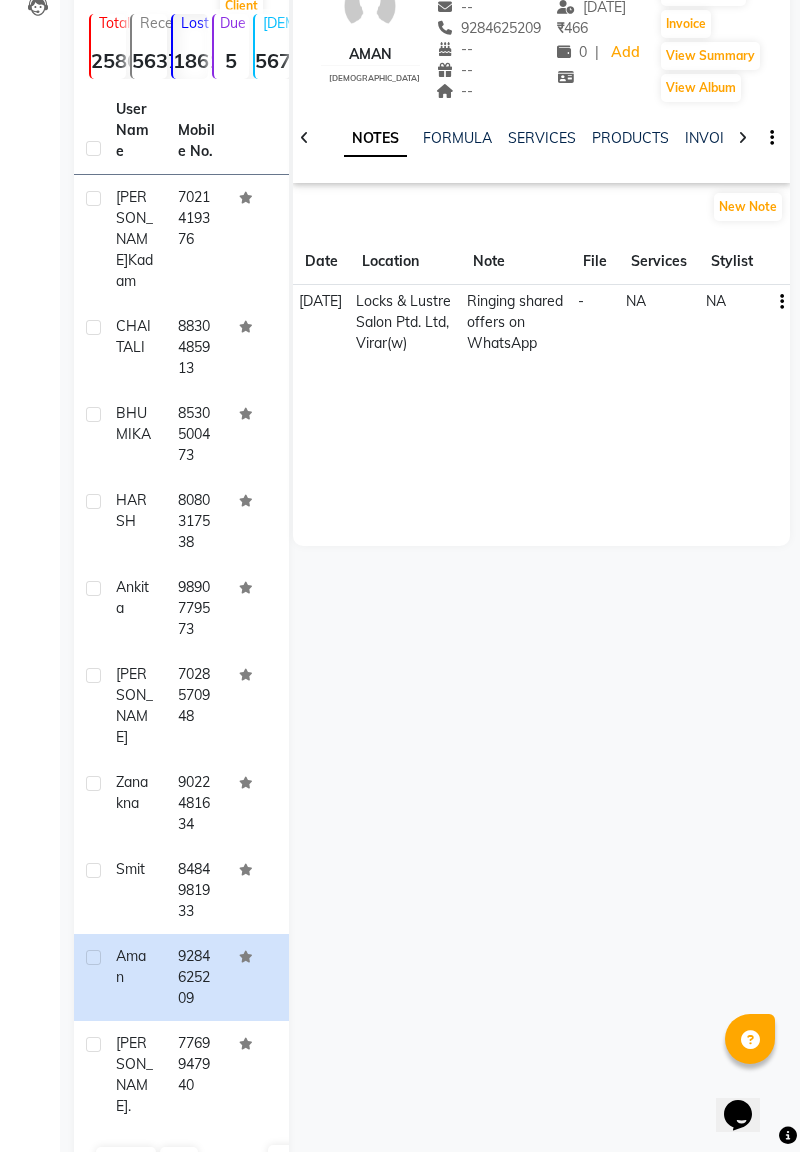click on "[PERSON_NAME]" 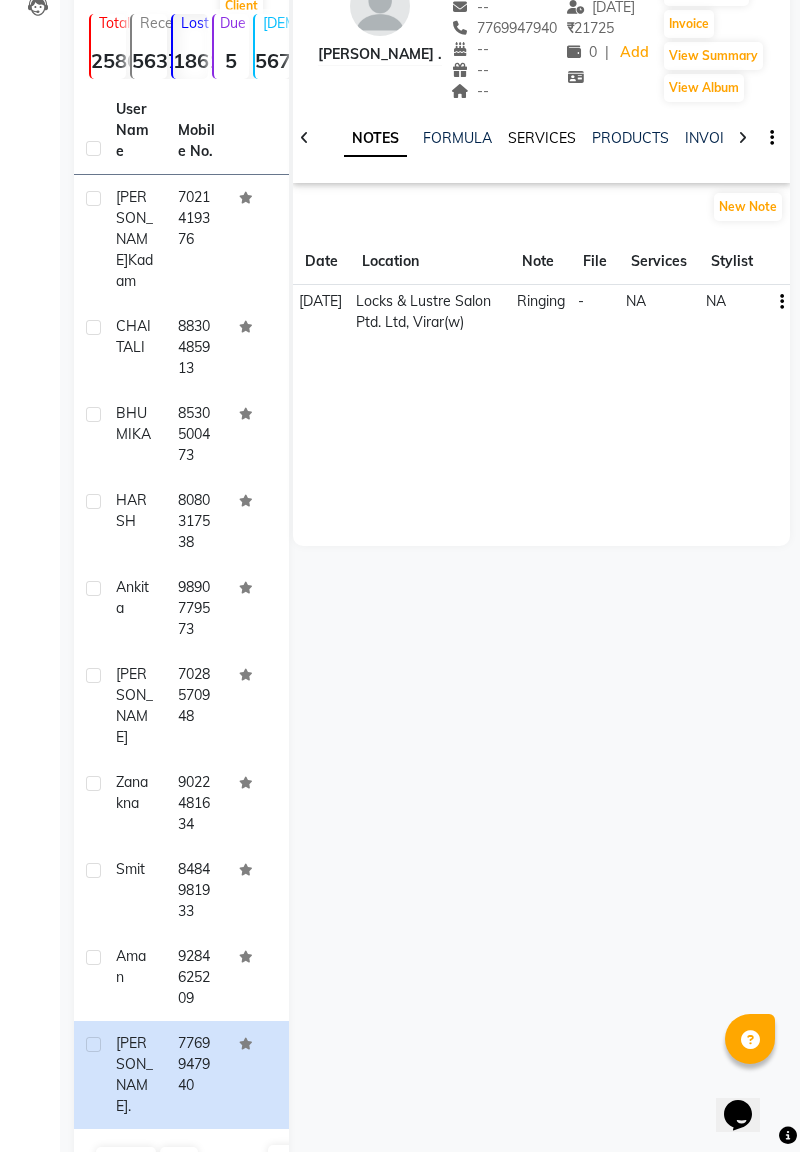 click on "SERVICES" 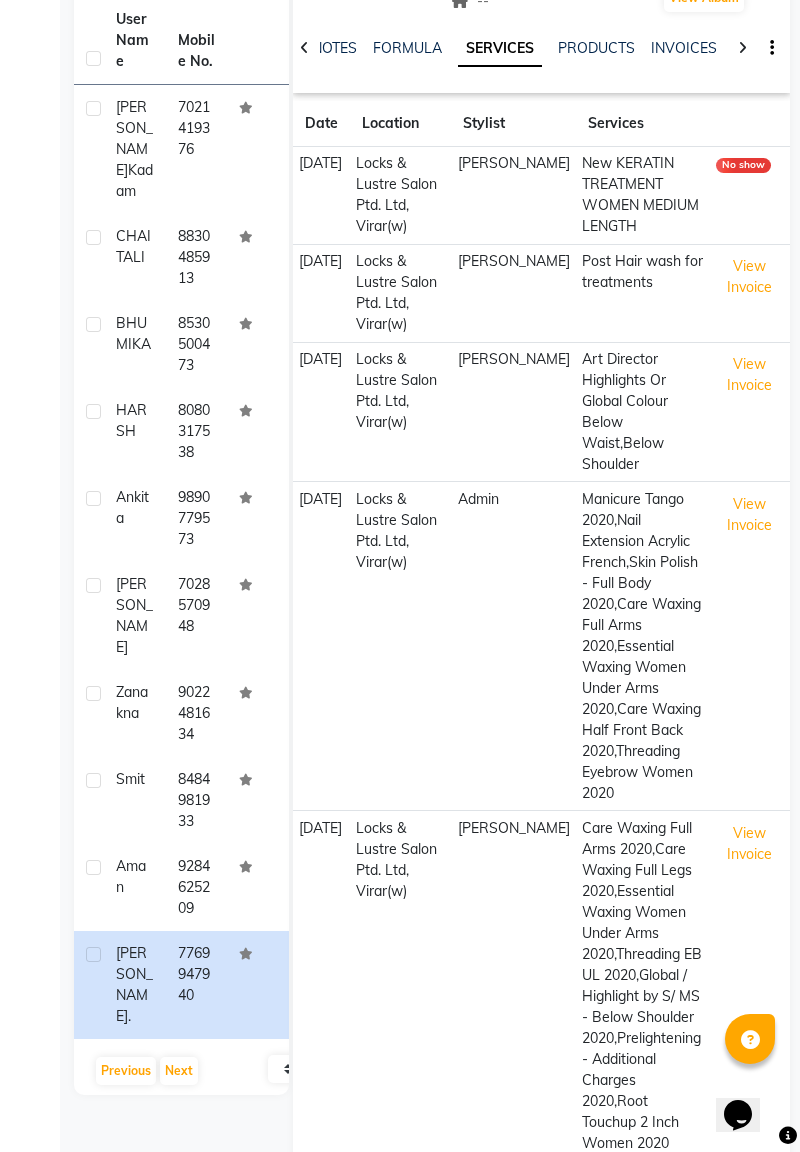 scroll, scrollTop: 265, scrollLeft: 0, axis: vertical 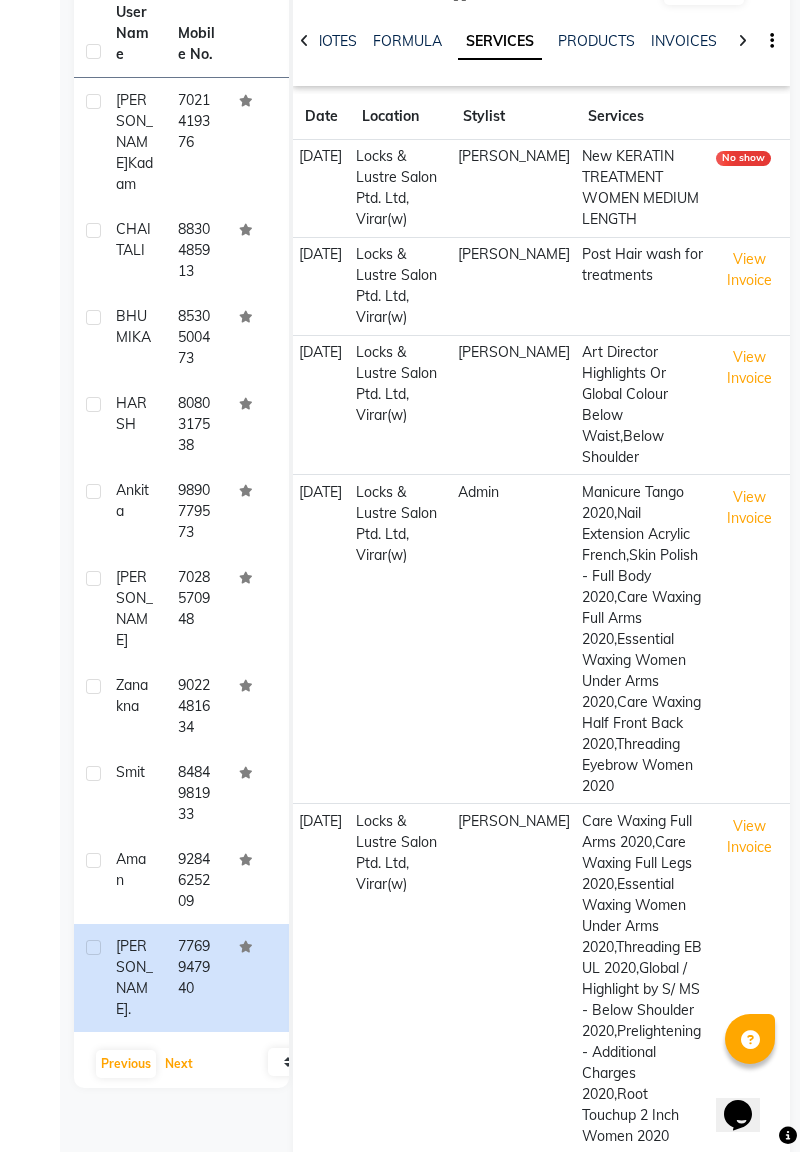click on "Next" 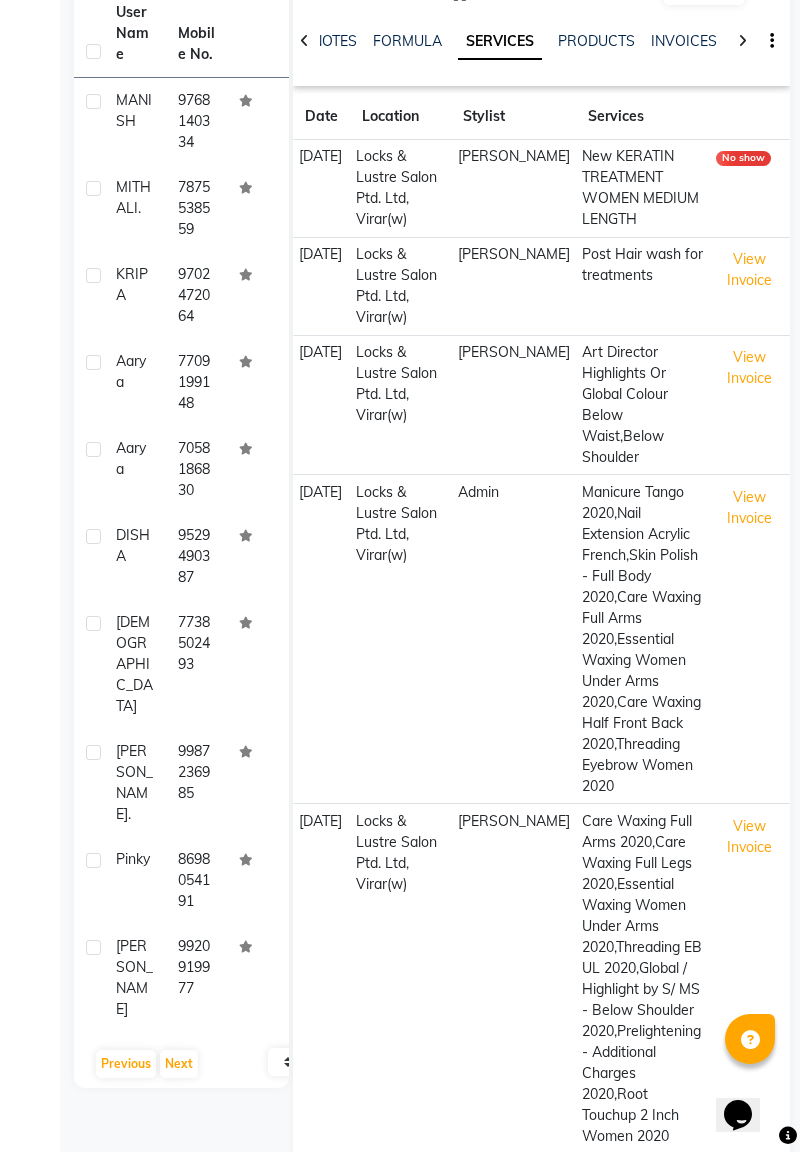 click on "MANISH" 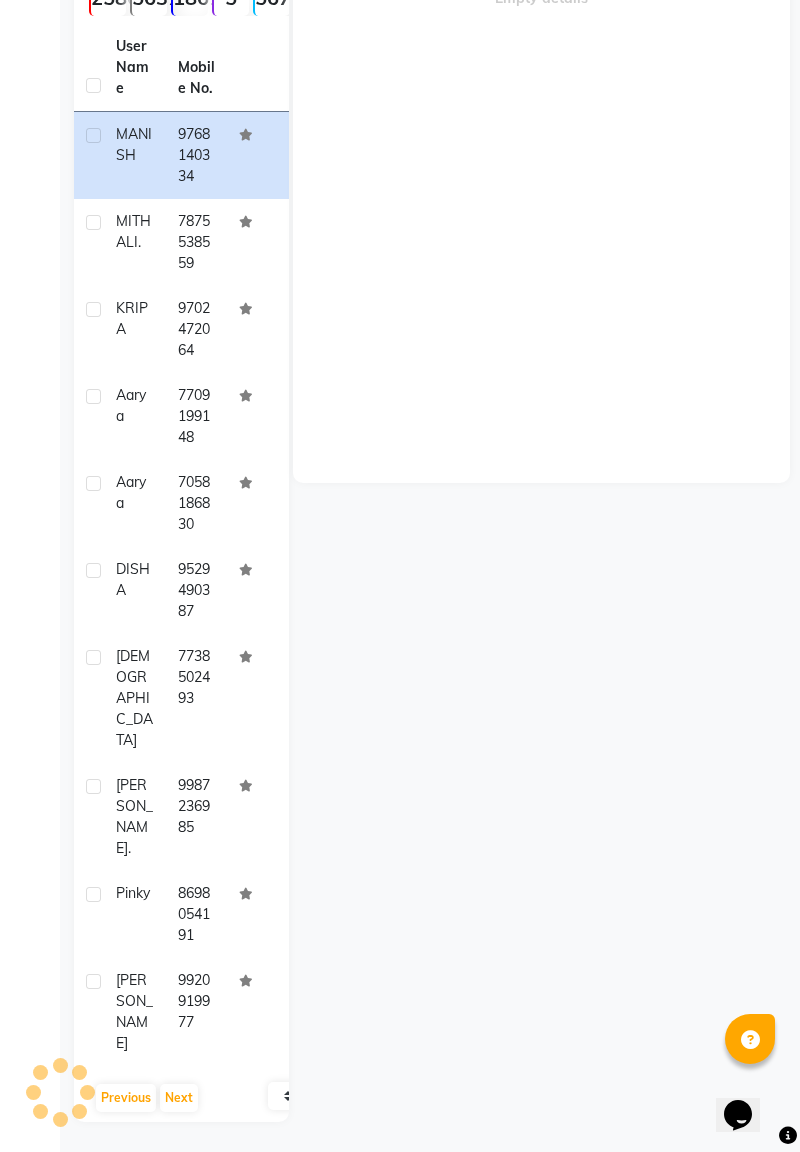 scroll, scrollTop: 146, scrollLeft: 0, axis: vertical 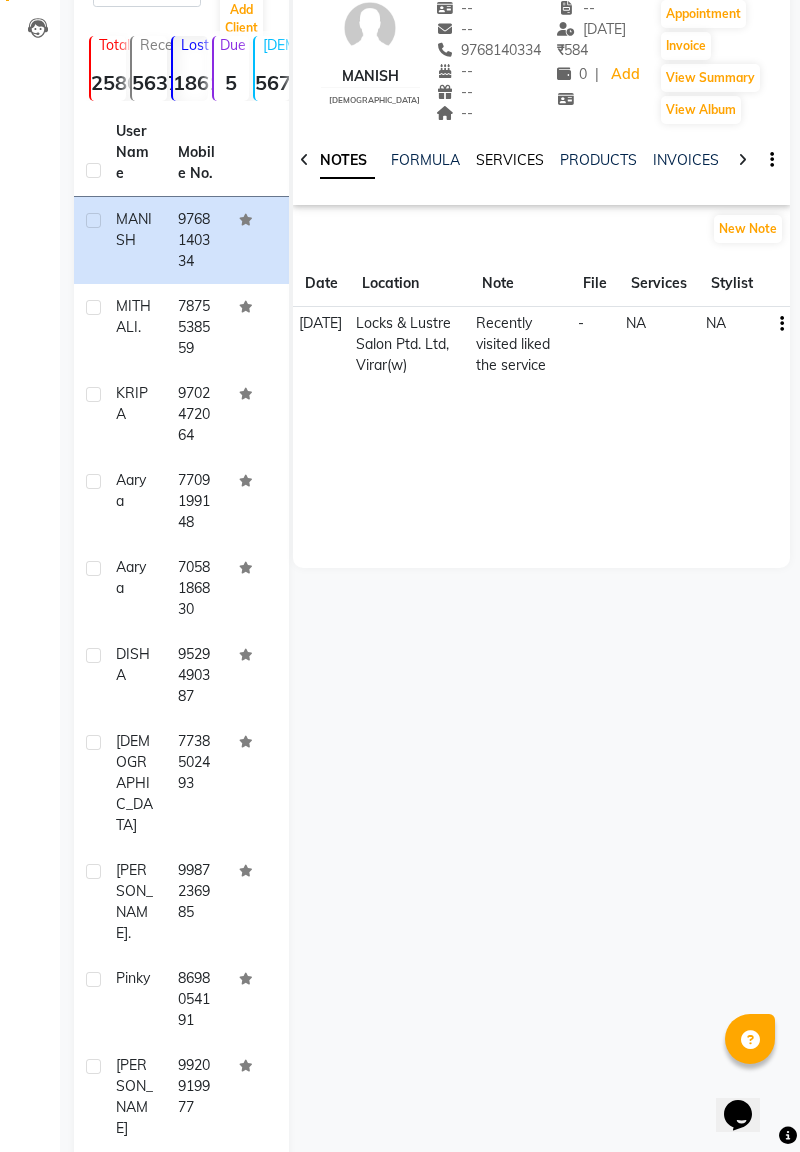 click on "SERVICES" 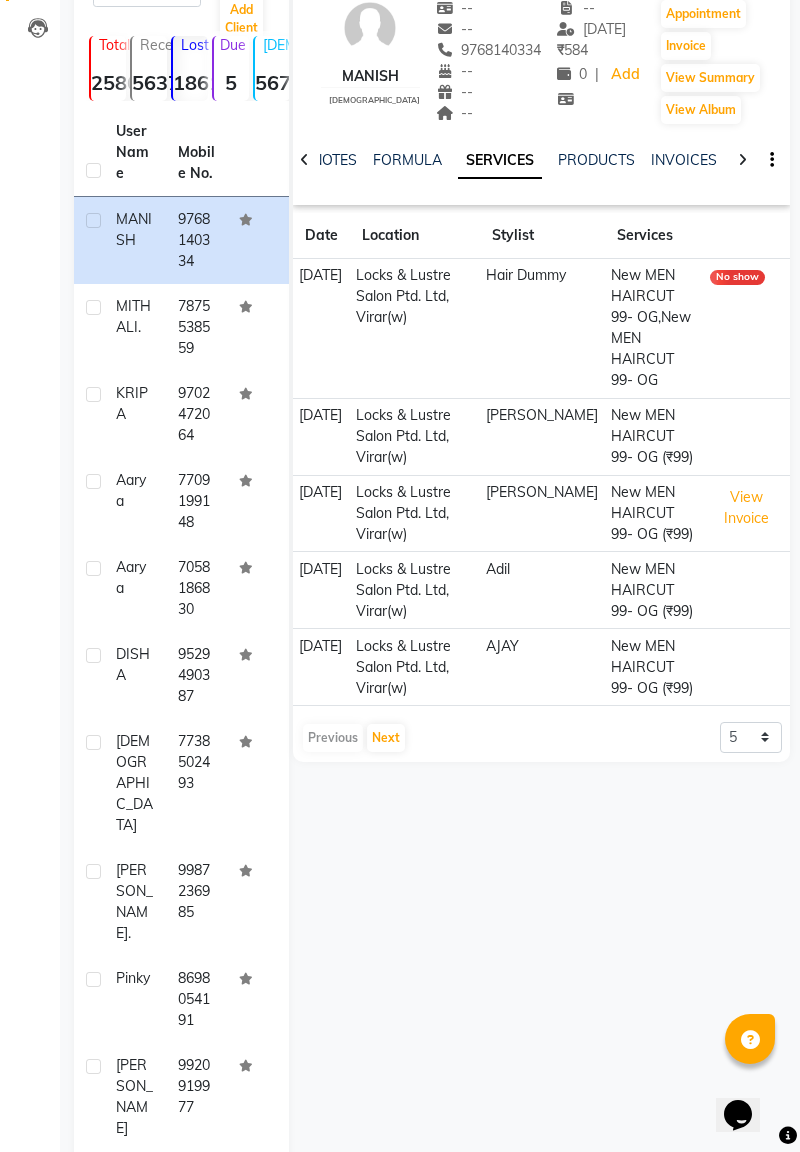 click on "MITHALI  ." 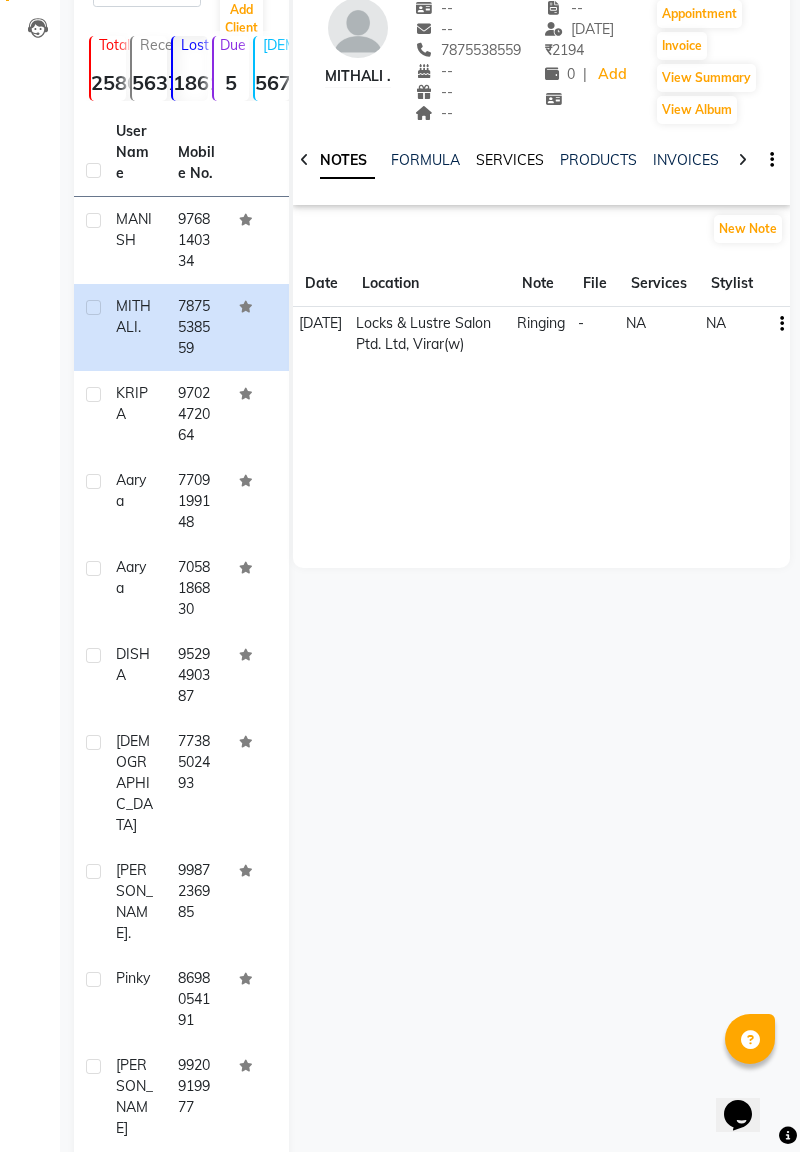 click on "SERVICES" 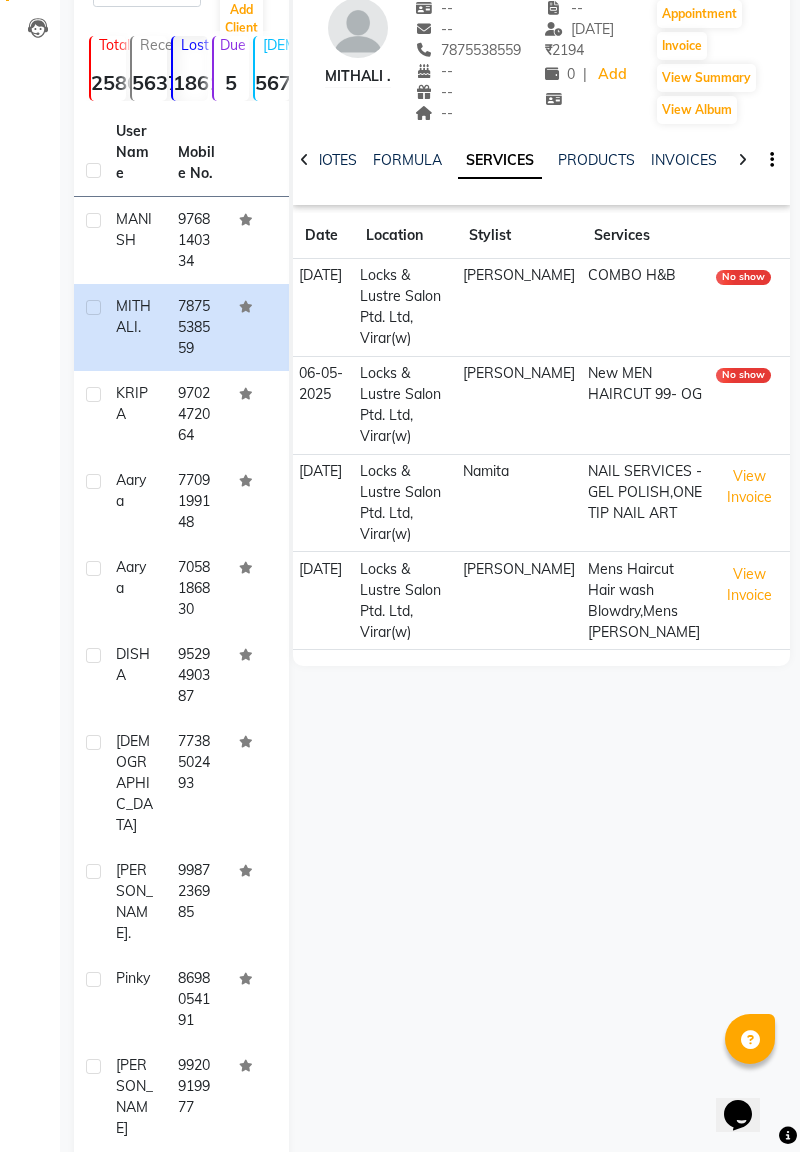 click on "KRIPA" 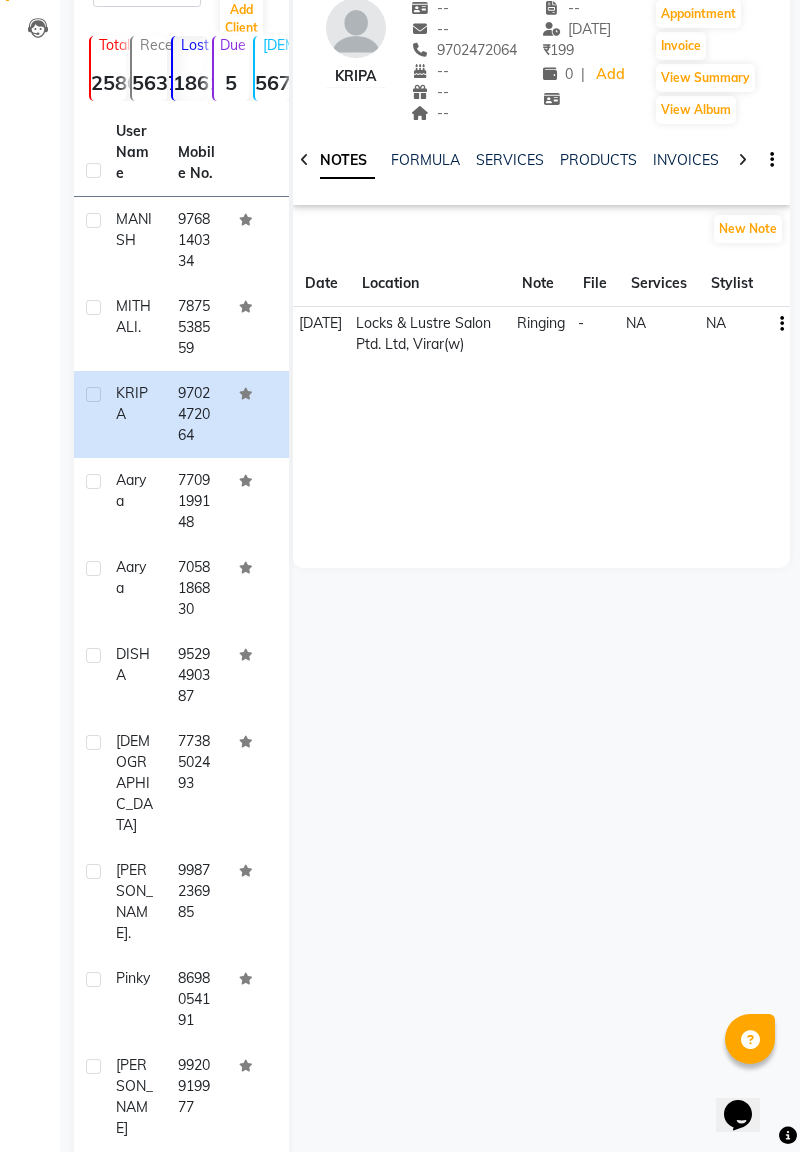 click on "Services" 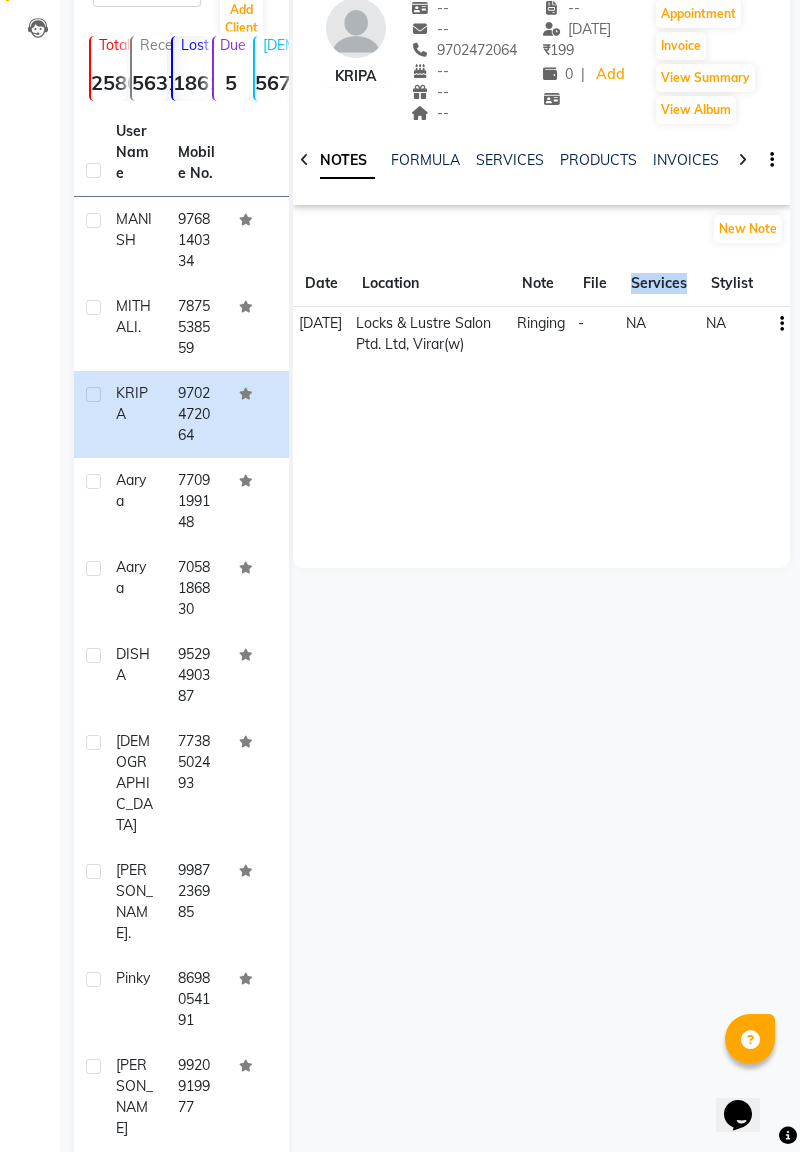 click on "Services" 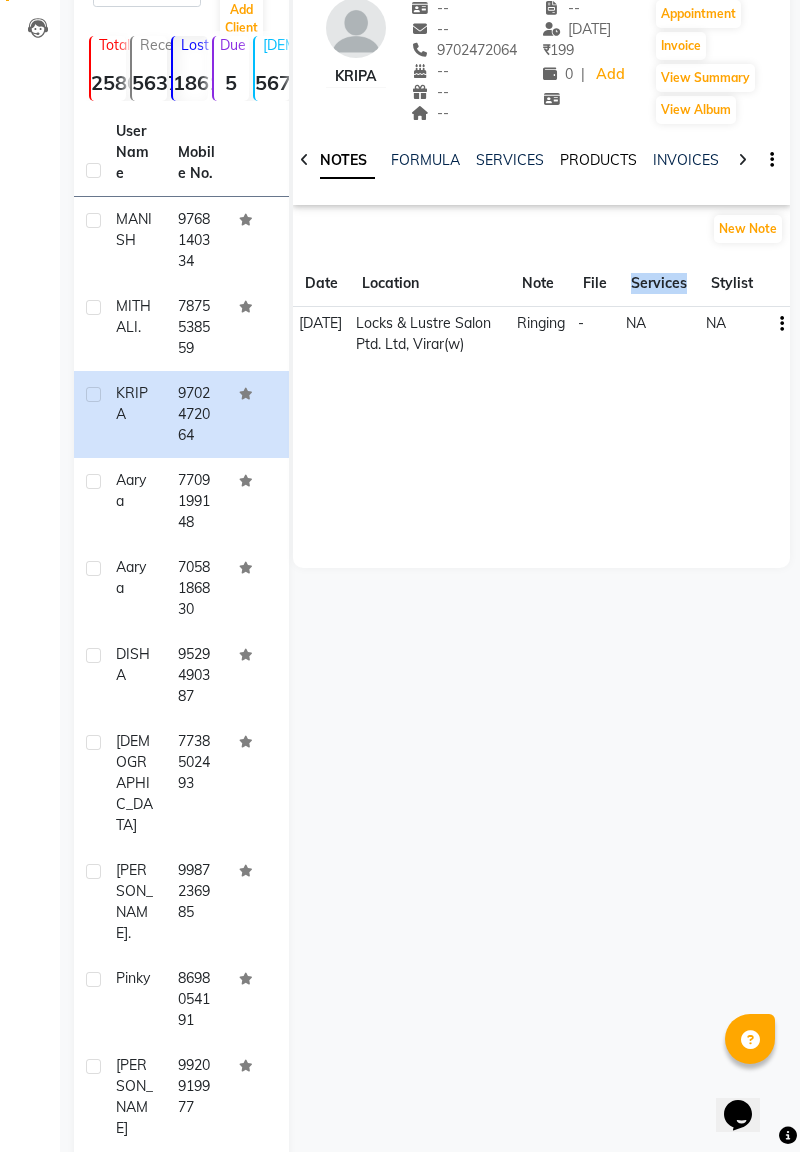 click on "PRODUCTS" 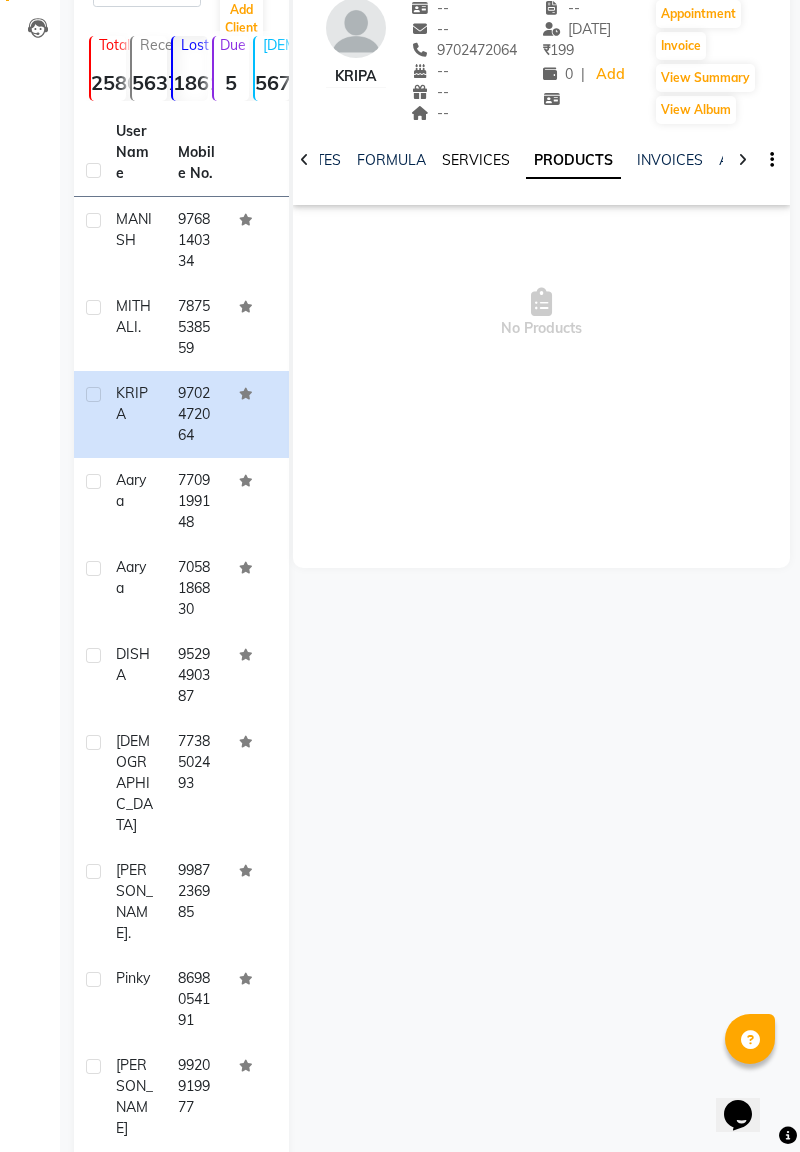 click on "SERVICES" 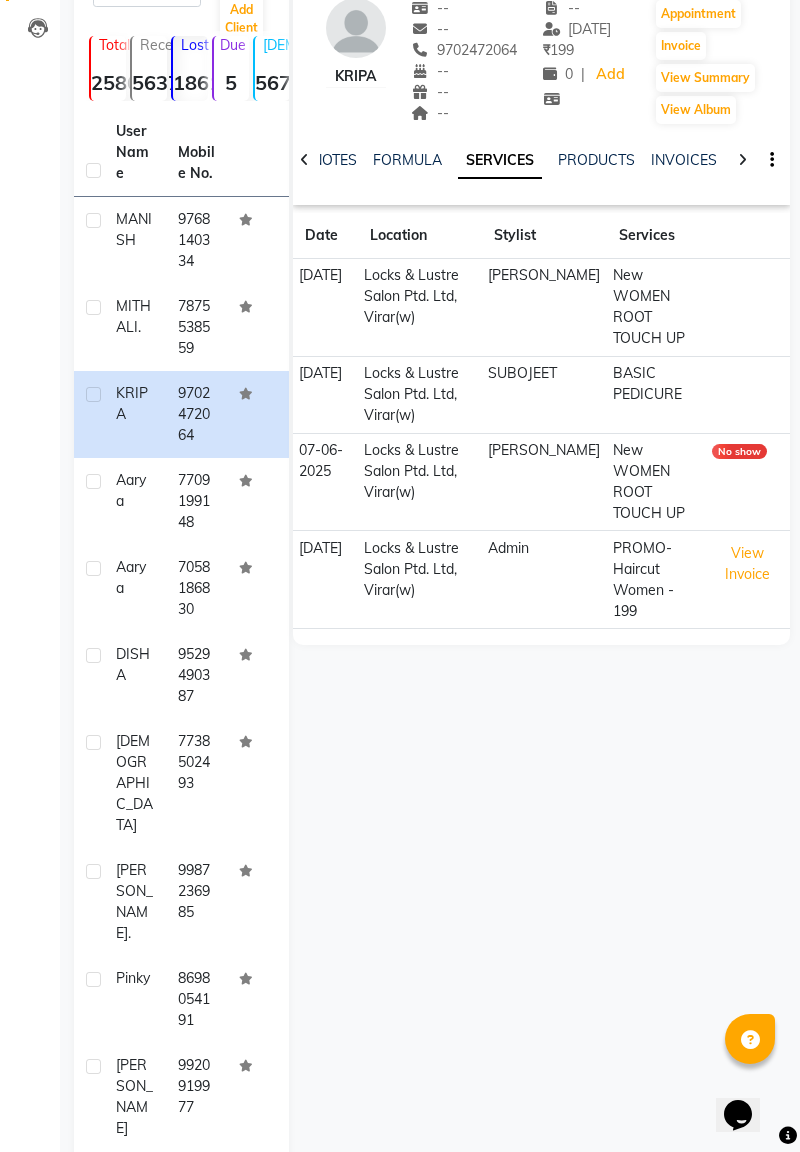 click on "aarya" 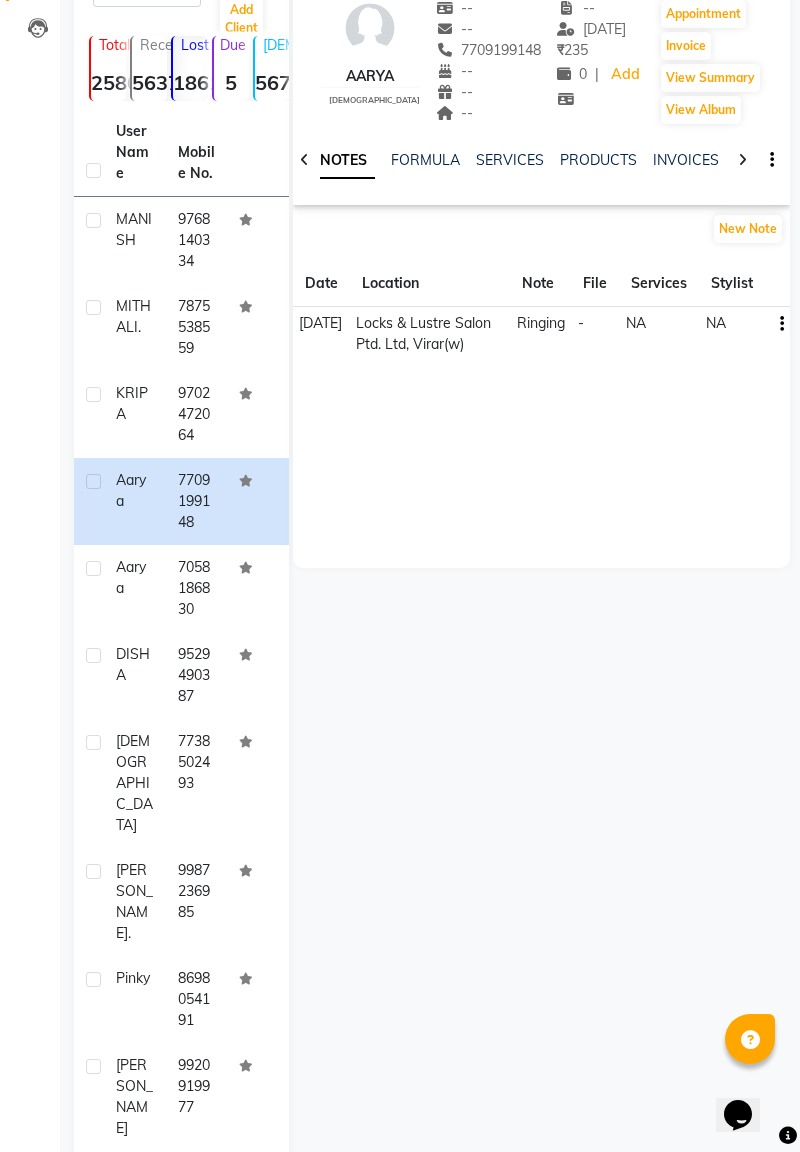 click on "NOTES FORMULA SERVICES PRODUCTS INVOICES APPOINTMENTS MEMBERSHIP PACKAGES VOUCHERS GIFTCARDS POINTS FORMS FAMILY CARDS WALLET" 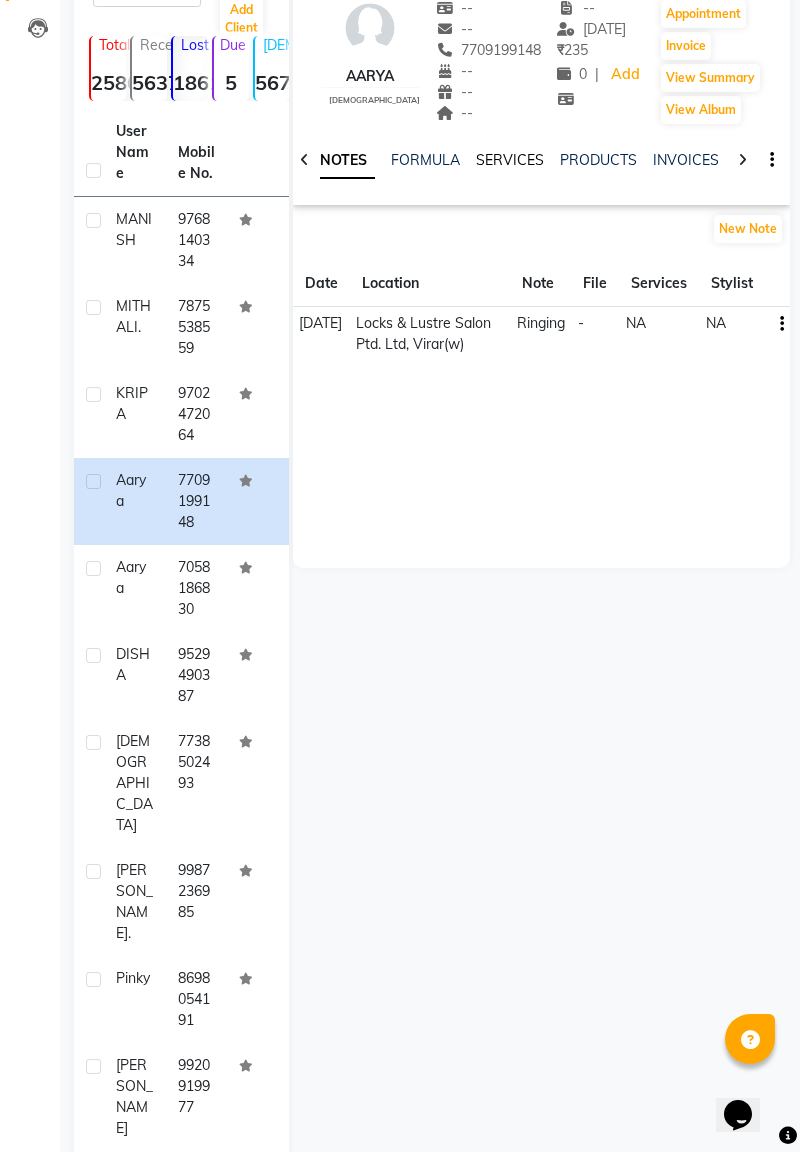 click on "SERVICES" 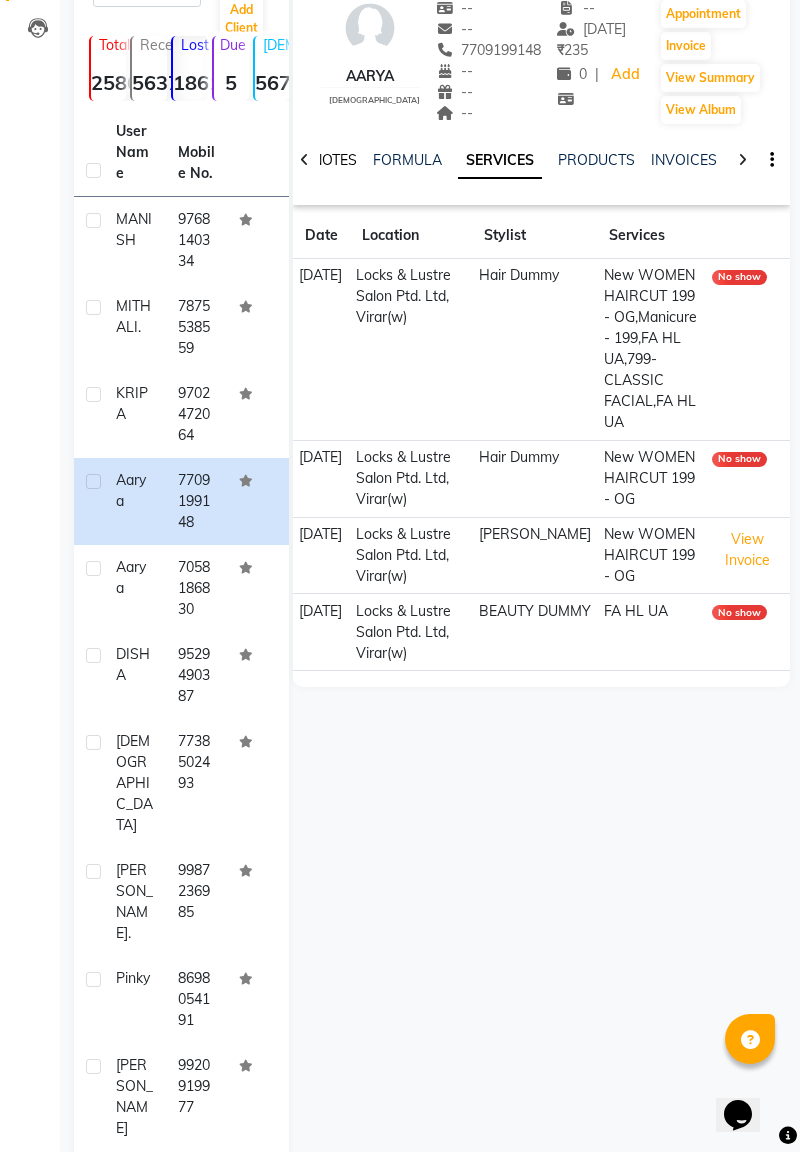 click on "NOTES" 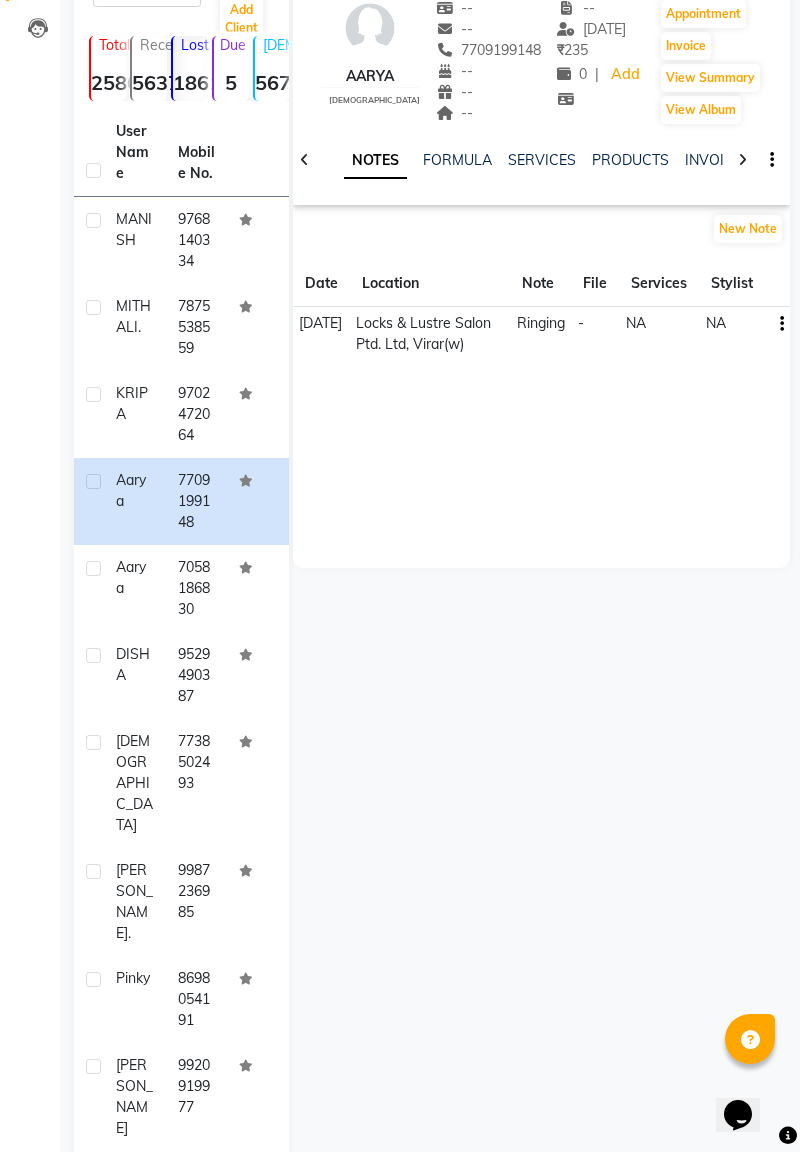 click on "aarya" 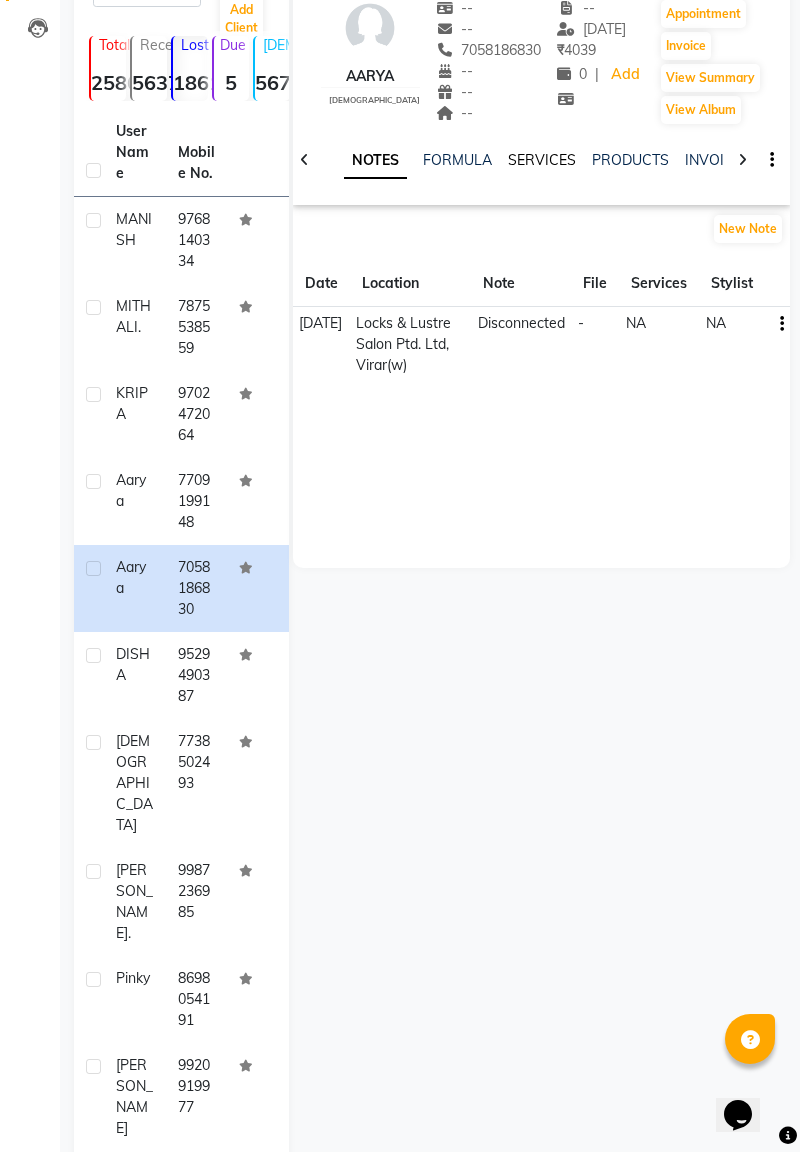 click on "SERVICES" 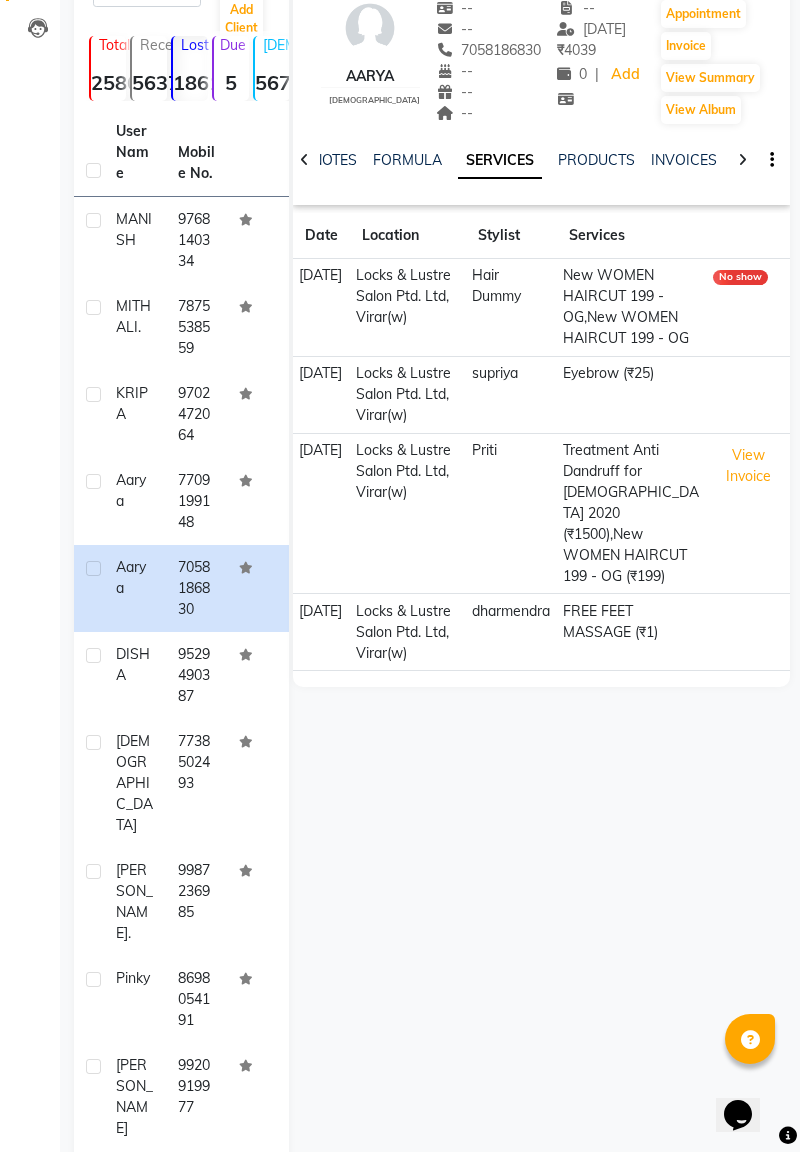 click on "DISHA" 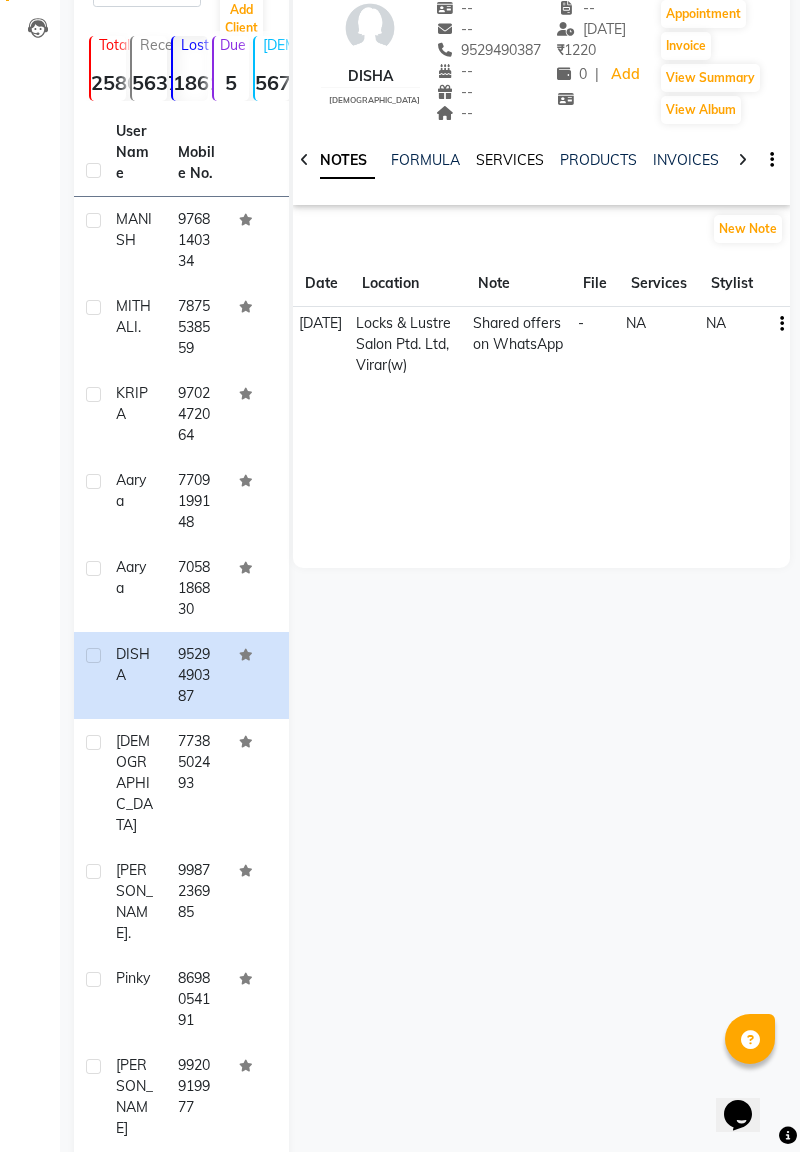 click on "SERVICES" 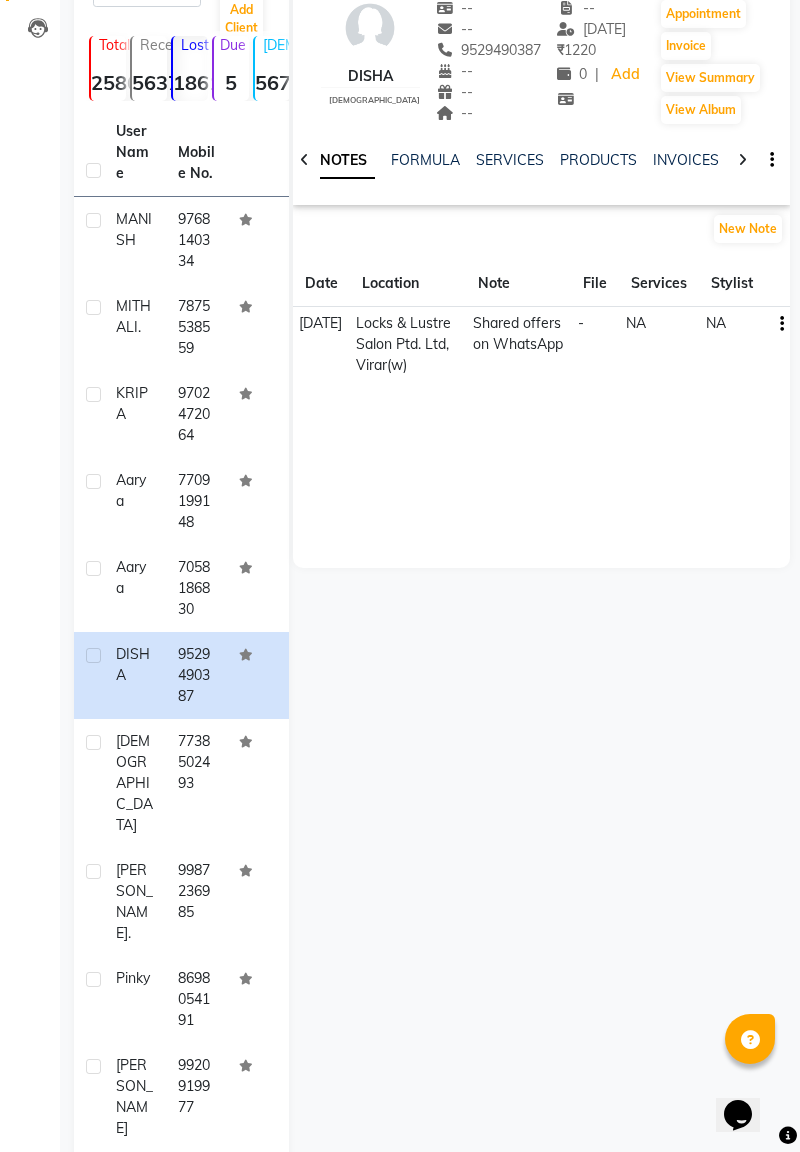 click on "DISHA    [DEMOGRAPHIC_DATA]  --   --   9529490387  --  --  --  -- [DATE] ₹    1220 0 |  Add   Appointment   Invoice  View Summary  View Album  NOTES FORMULA SERVICES PRODUCTS INVOICES APPOINTMENTS MEMBERSHIP PACKAGES VOUCHERS GIFTCARDS POINTS FORMS FAMILY CARDS WALLET New Note Date Location Note File Services Stylist [DATE] Locks & Lustre Salon Ptd. Ltd, Virar(w)   Shared offers on WhatsApp  -  NA   NA" 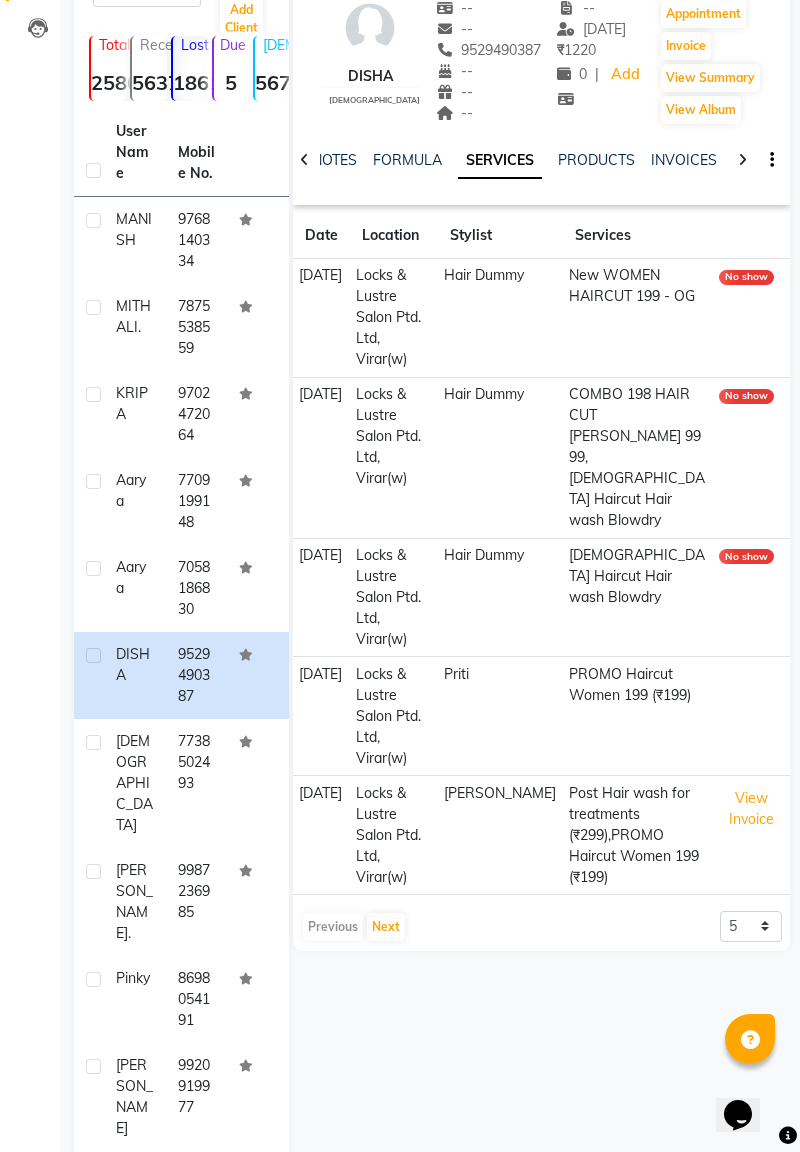 click on "[DEMOGRAPHIC_DATA]" 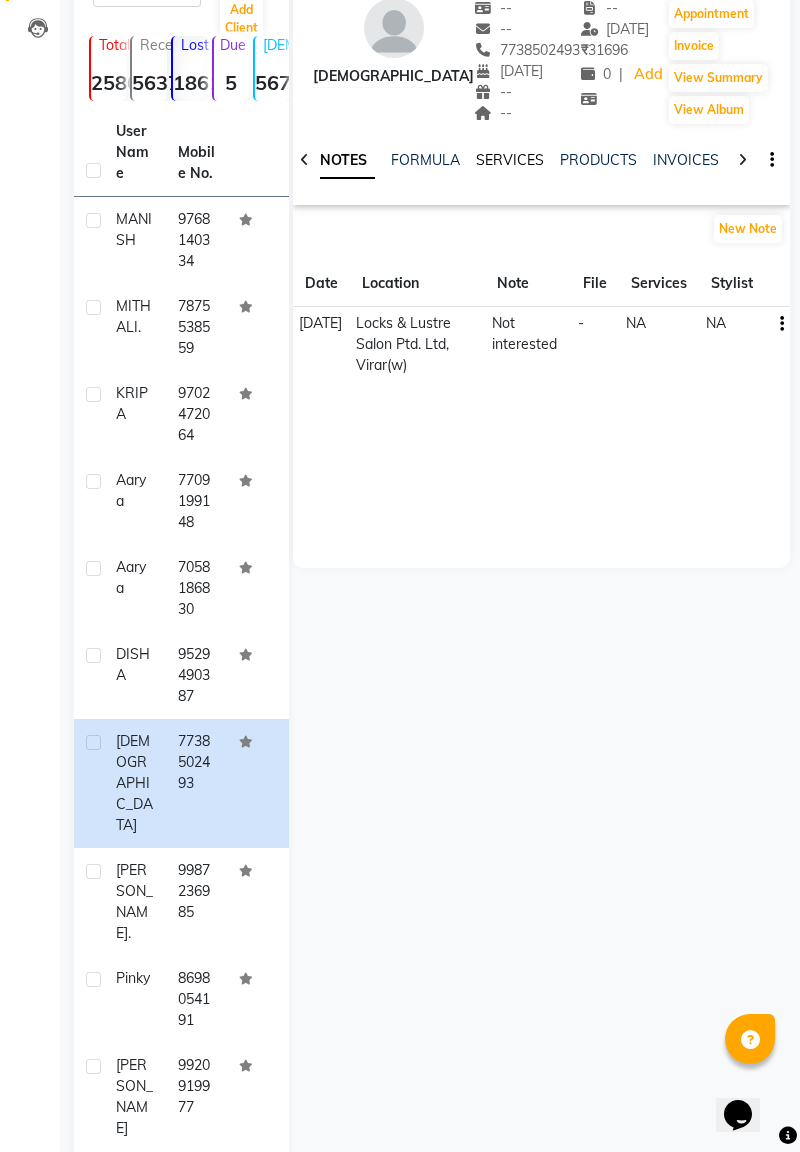 click on "SERVICES" 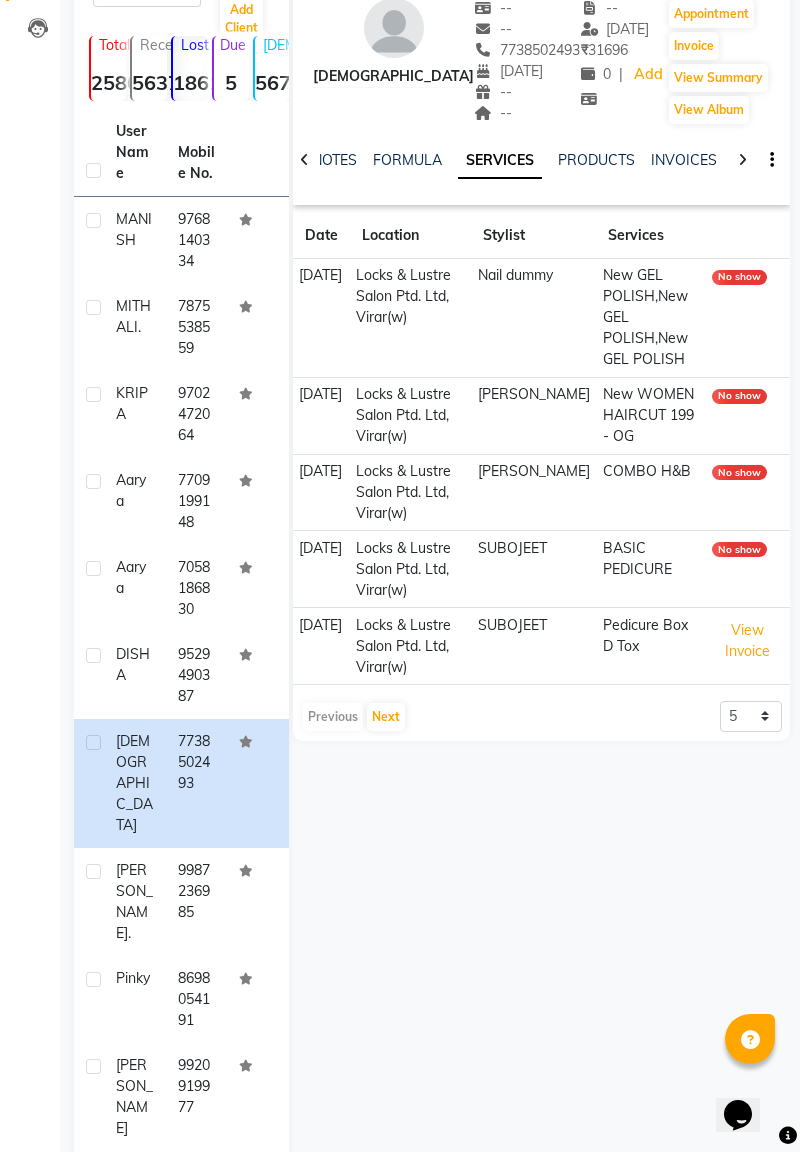 click on "[PERSON_NAME]  ." 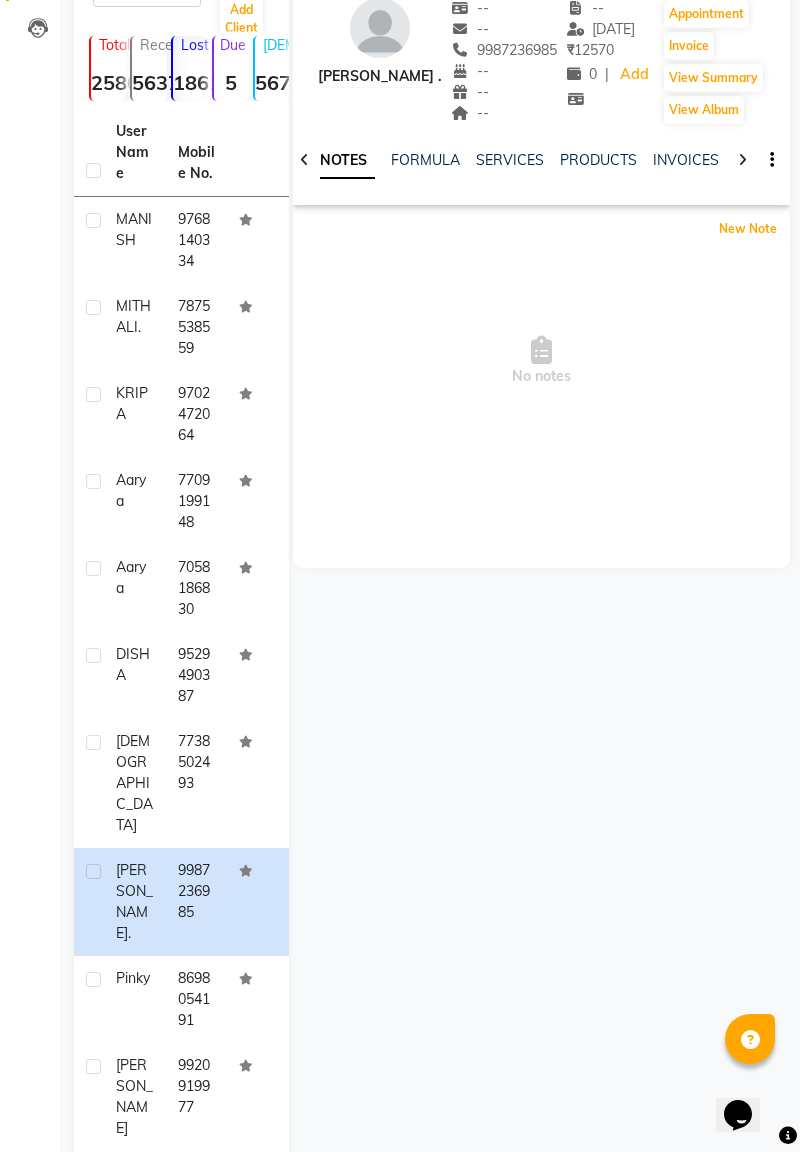 click on "New Note" 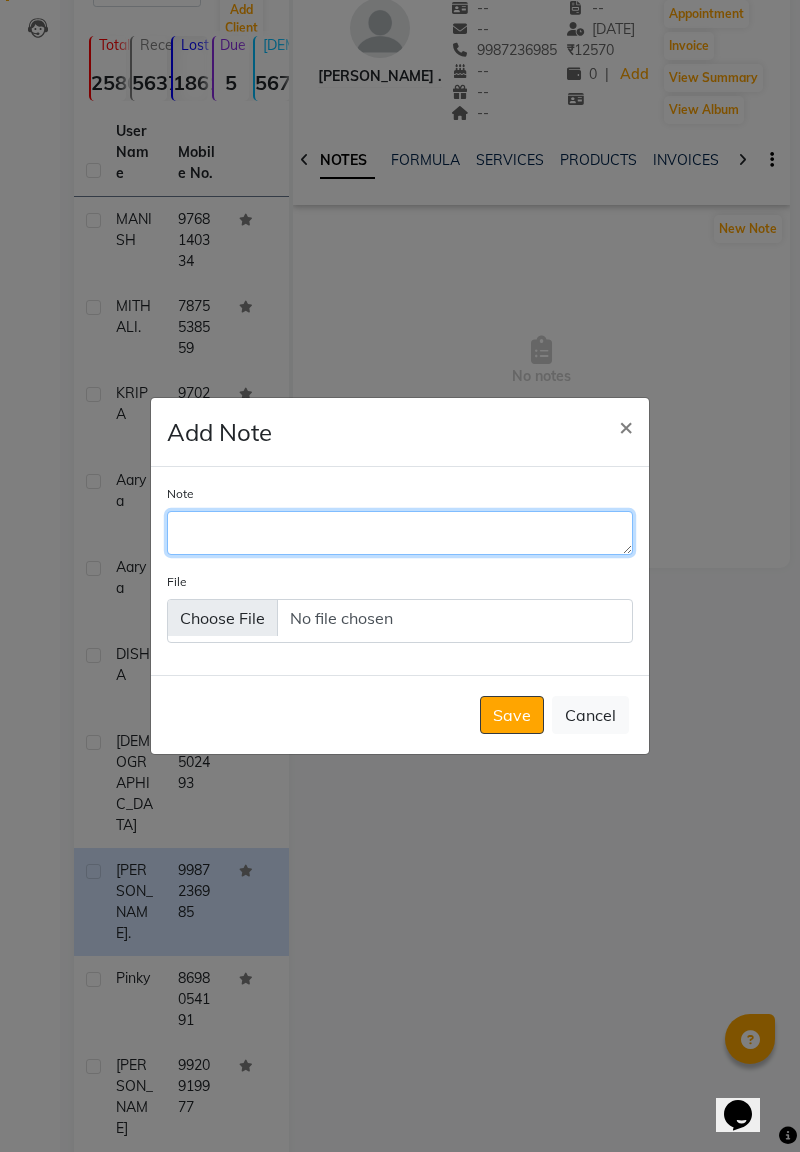 click on "Note" at bounding box center [400, 533] 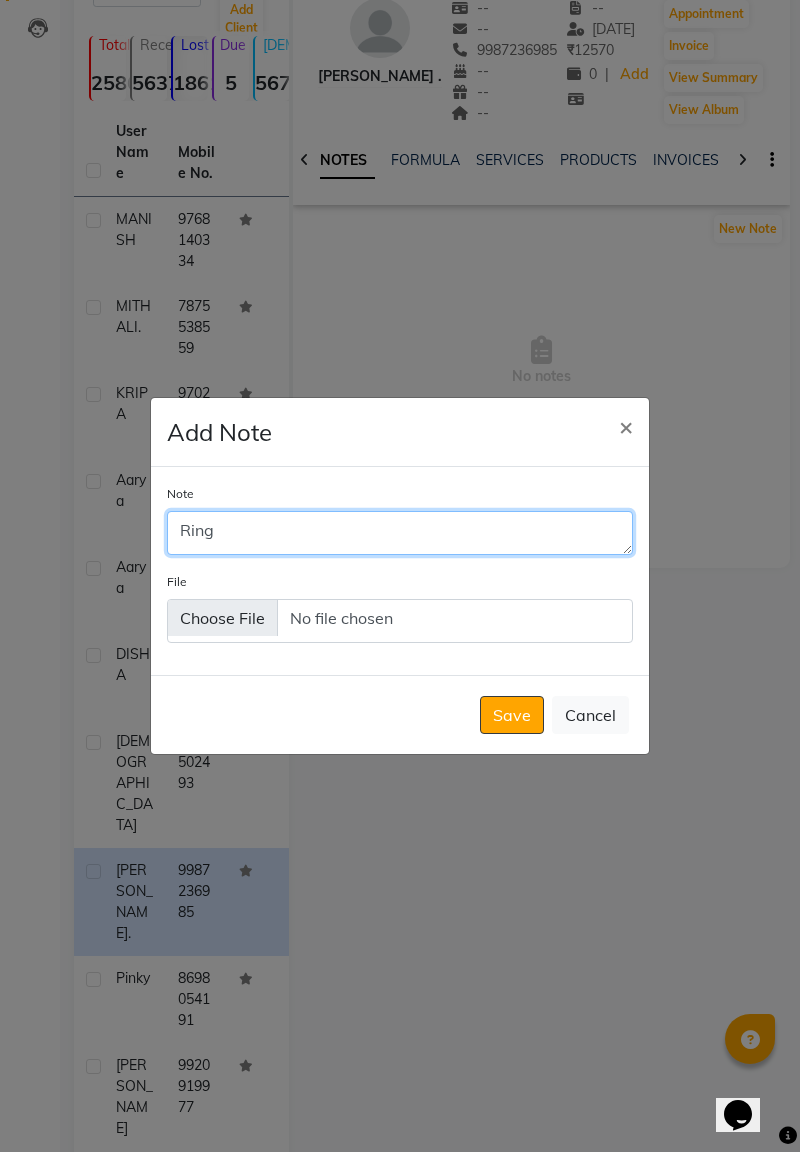 type on "Ringing" 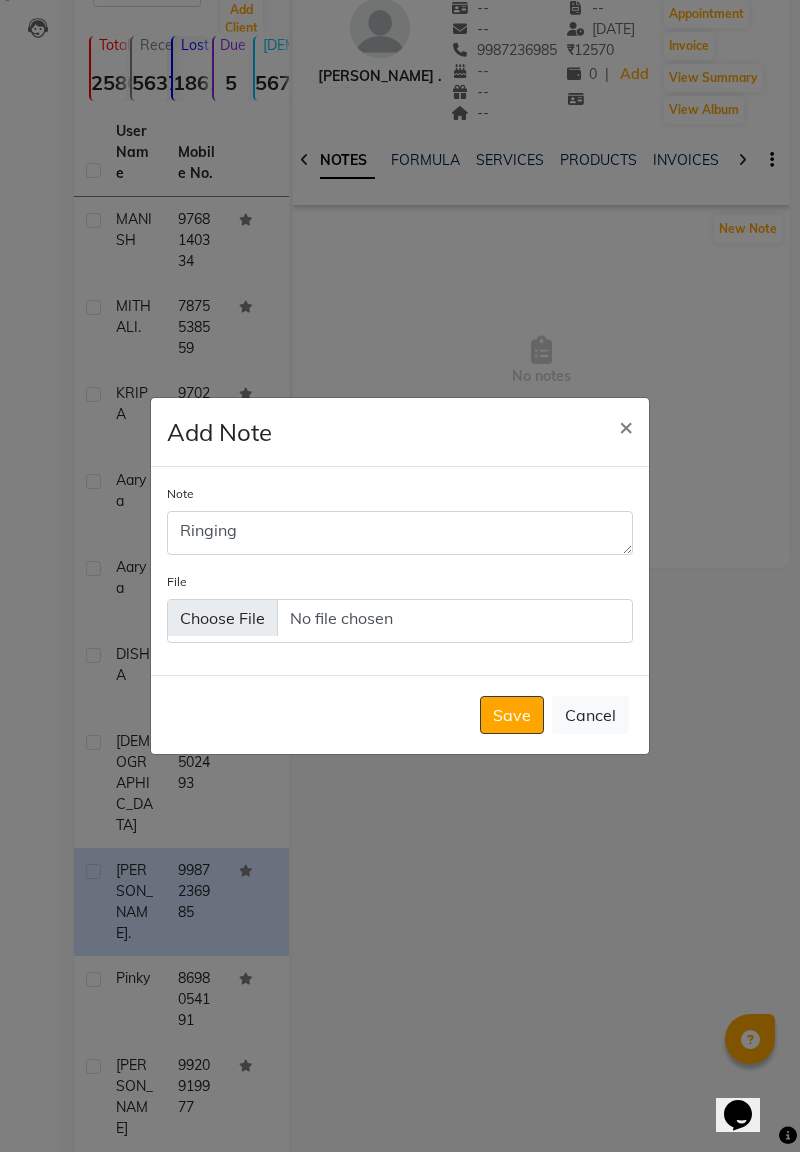 click on "Cancel" 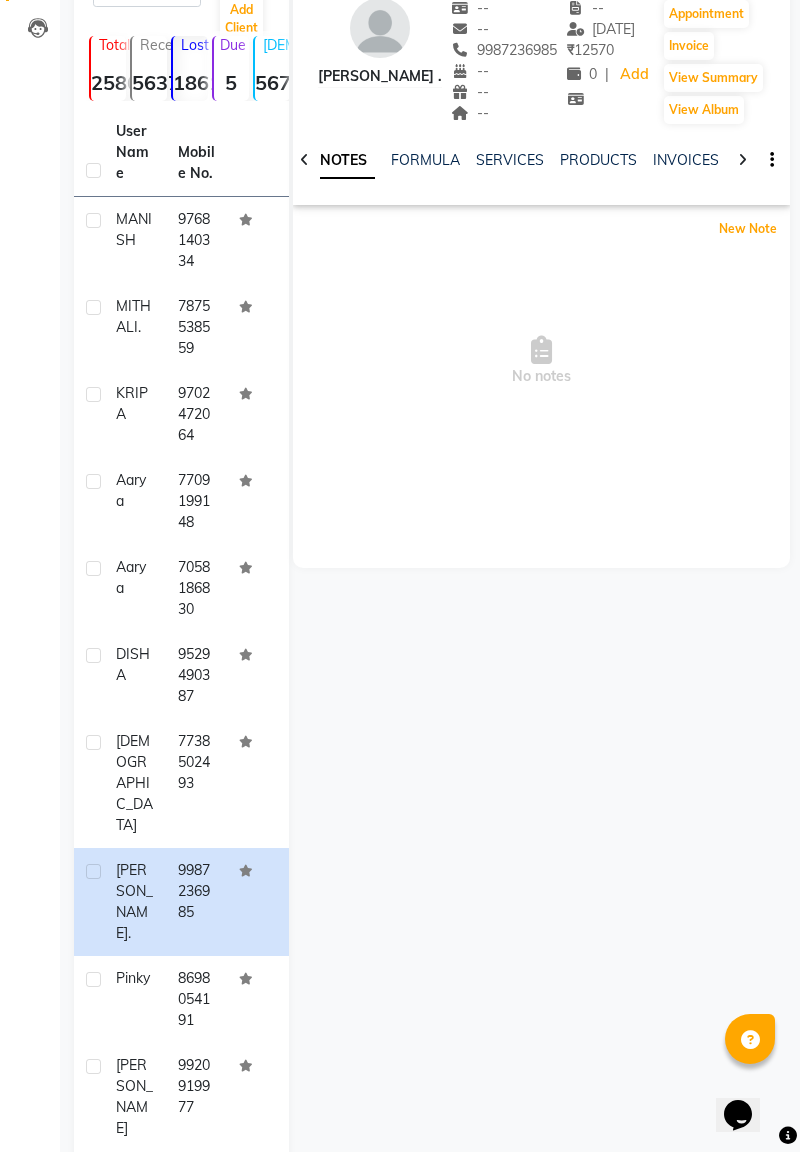 click on "New Note" 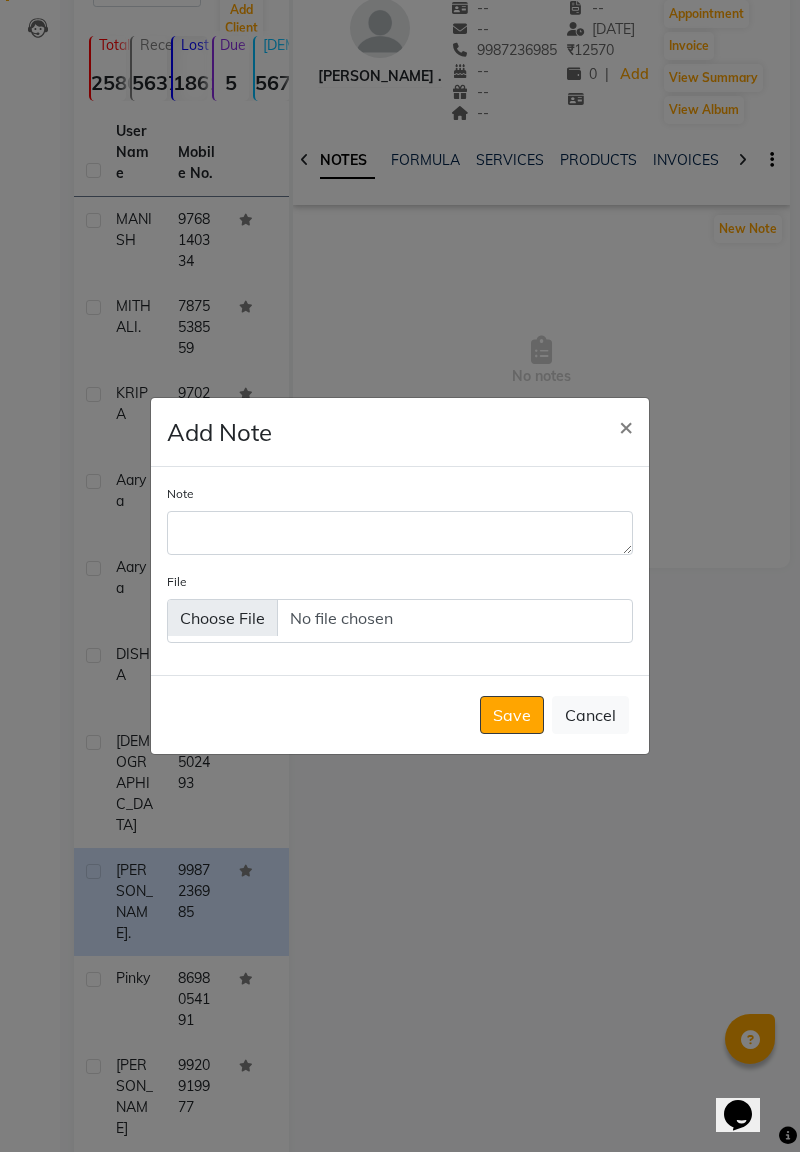 click on "File" 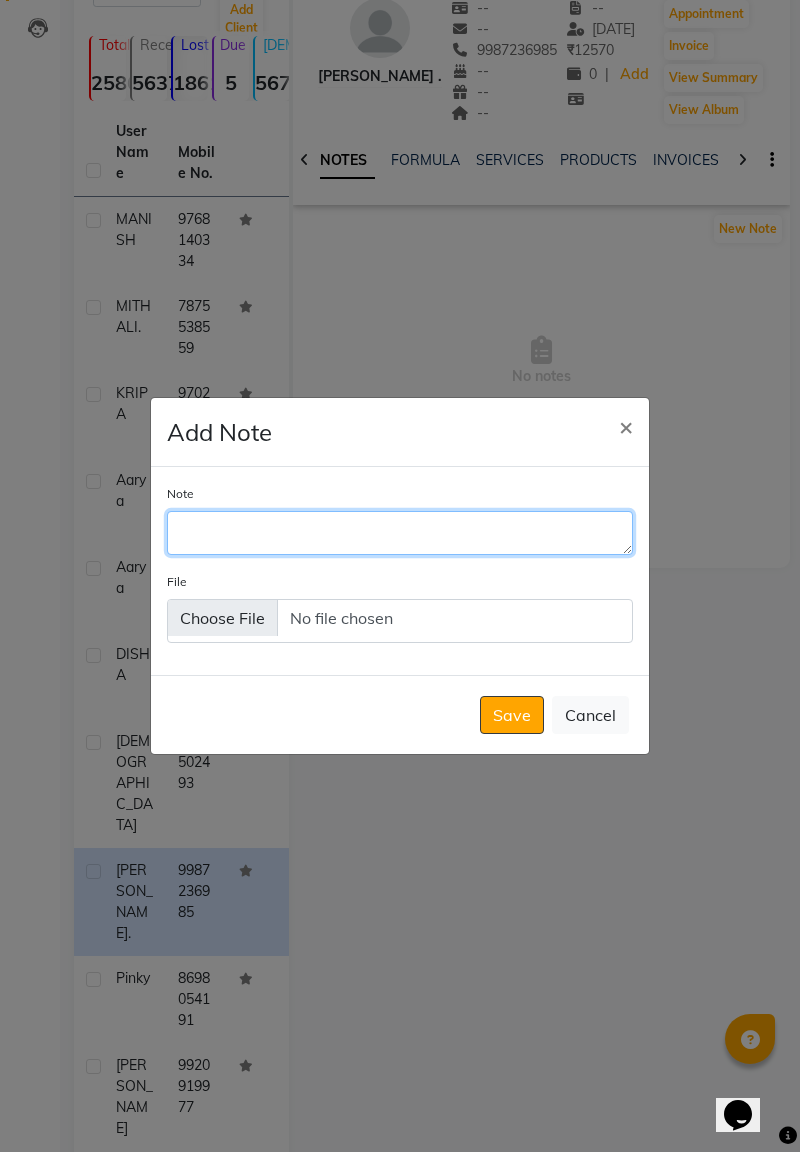 click on "Note" at bounding box center (400, 533) 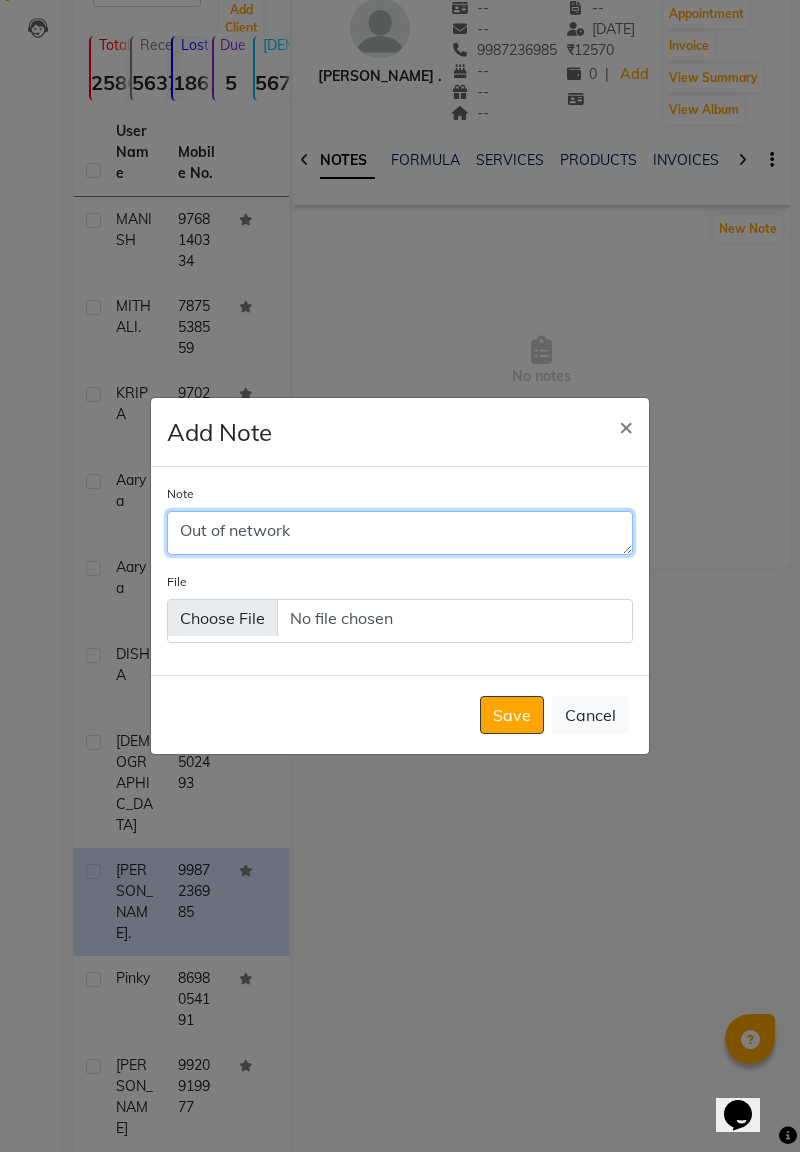 type on "Out of network" 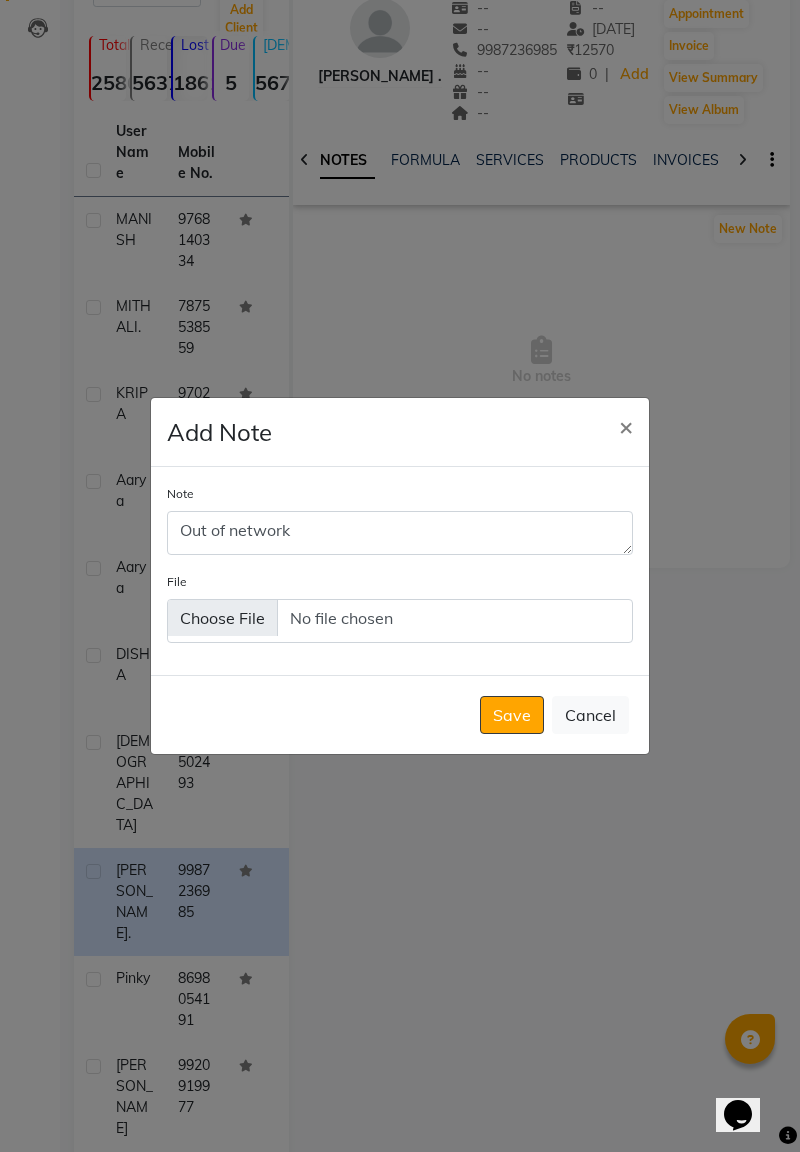 click on "Save" 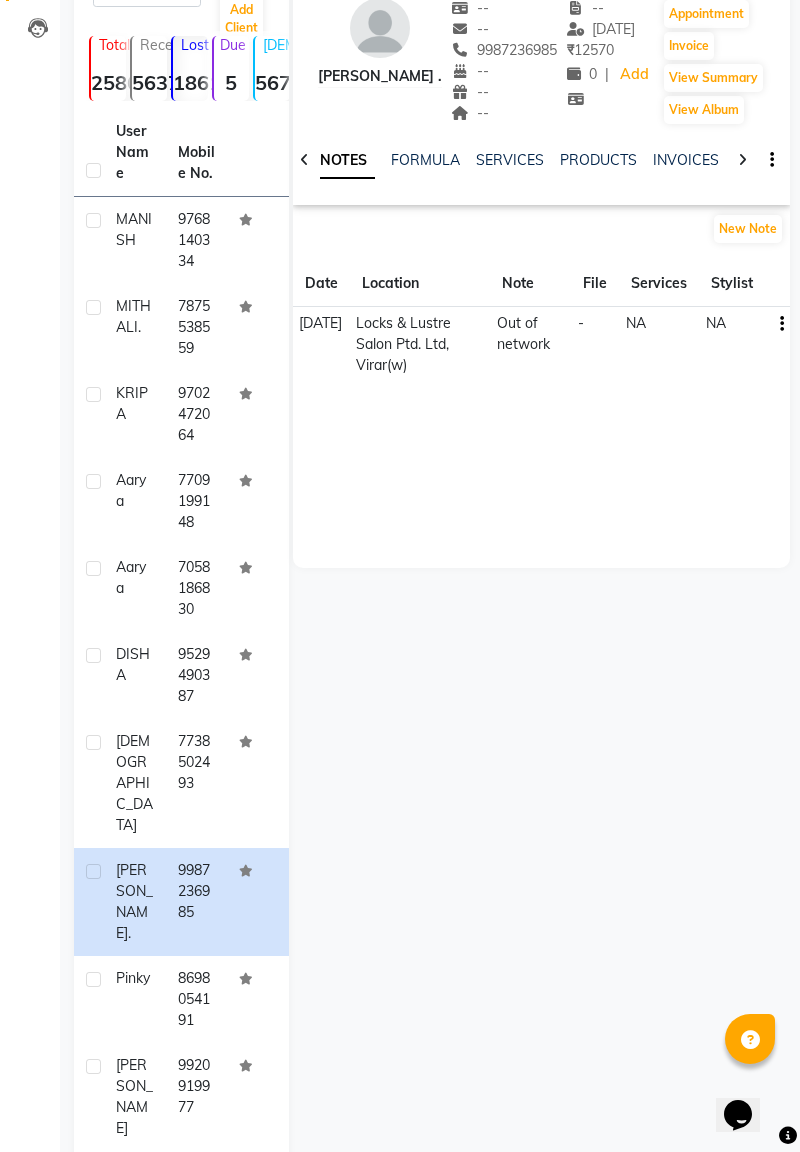 click on "pinky" 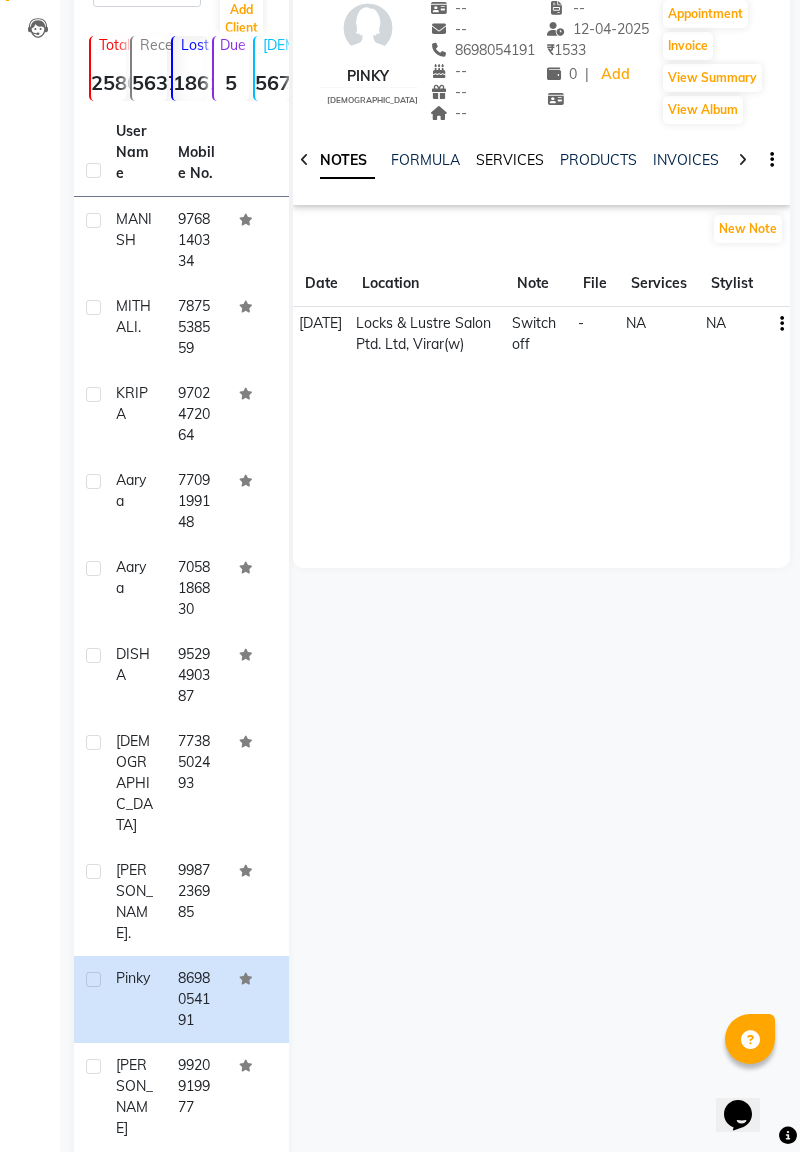 click on "SERVICES" 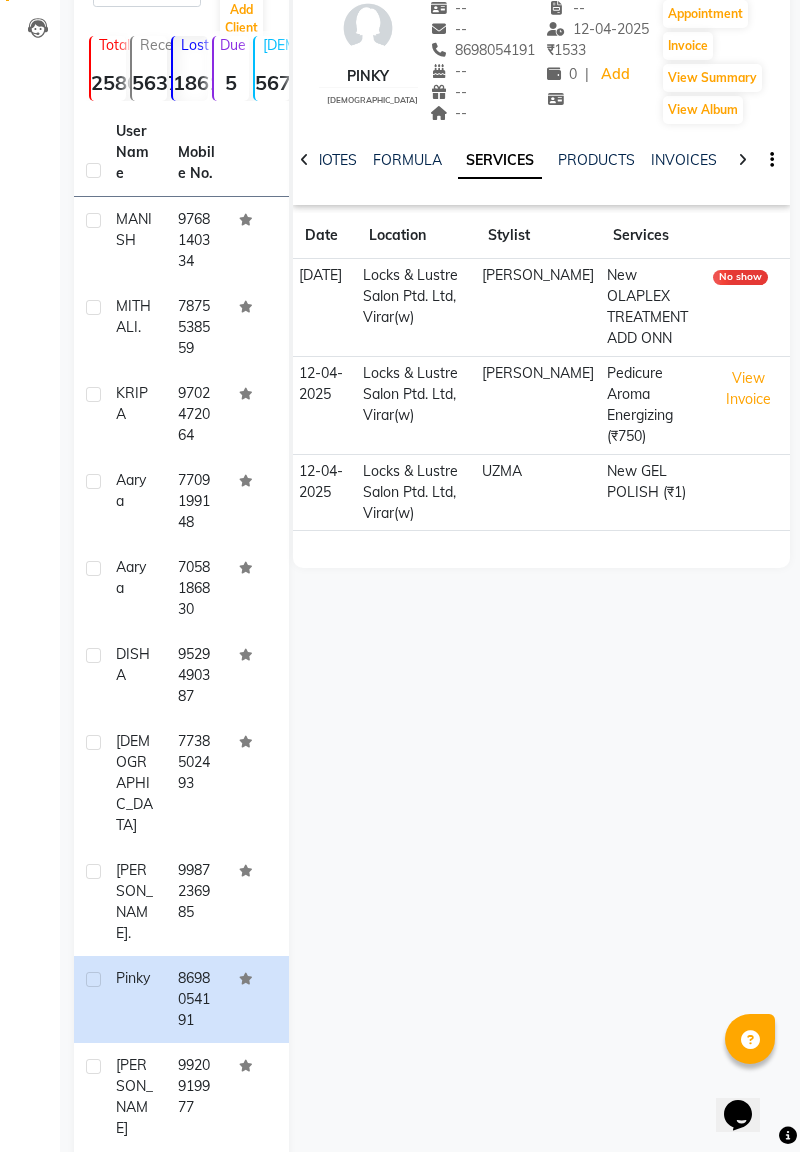 click on "[PERSON_NAME]" 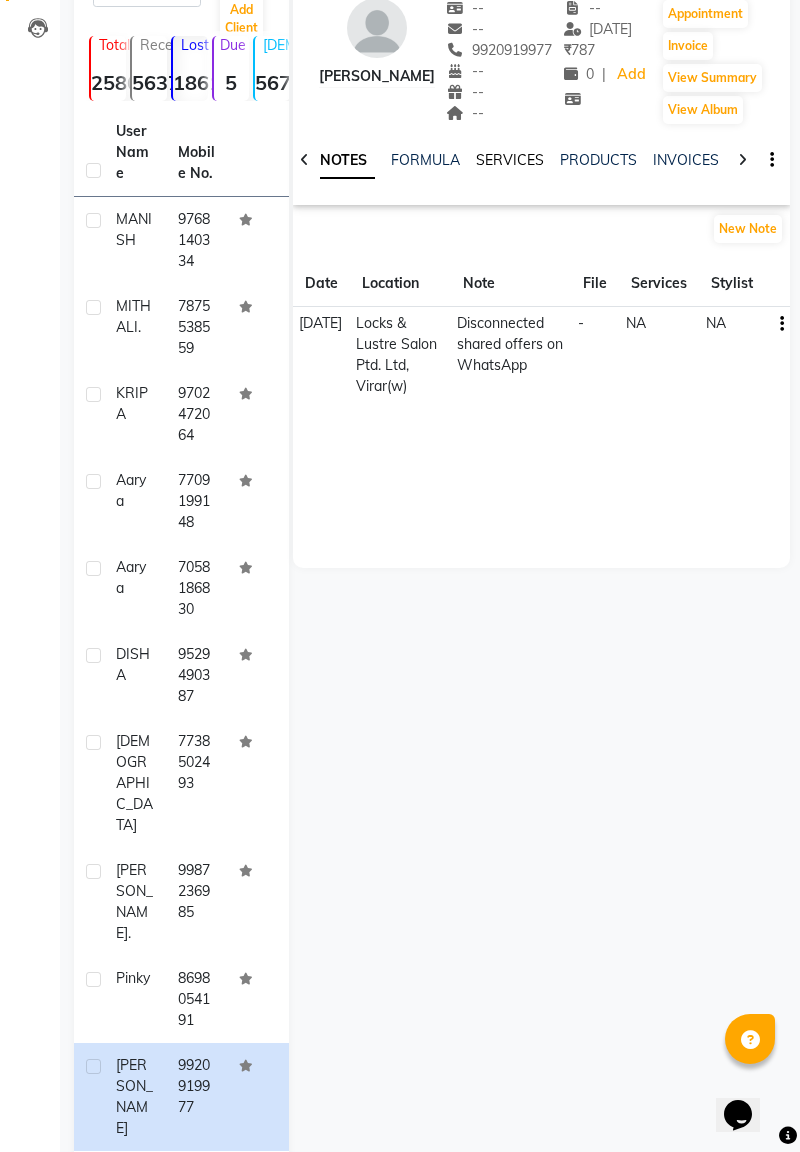 click on "SERVICES" 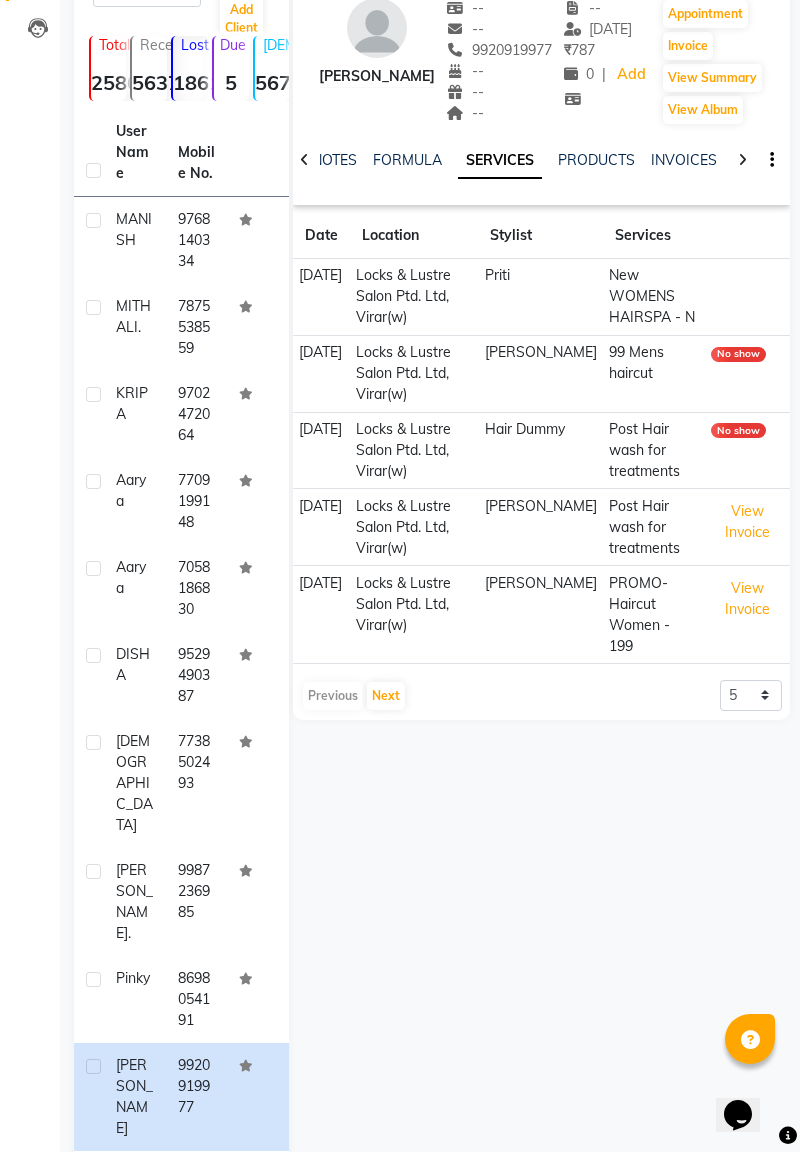 click on "10   50   100" 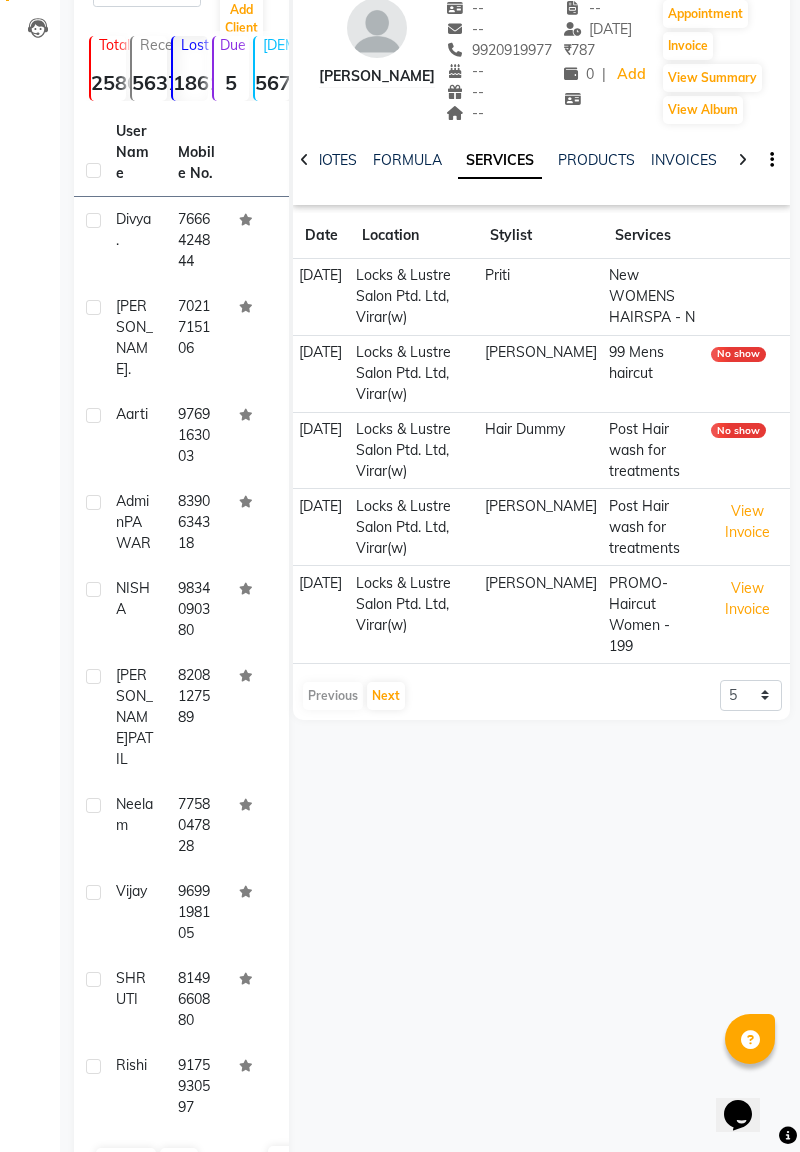 click on "Divya  ." 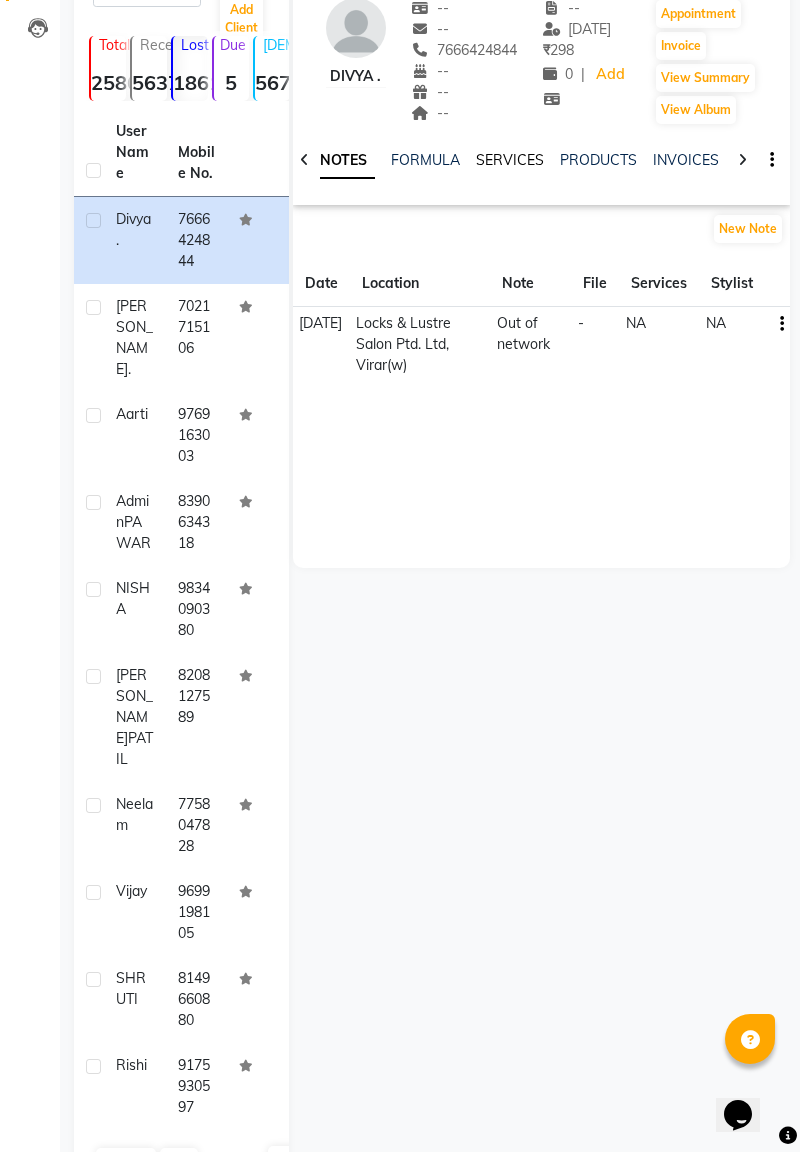 click on "SERVICES" 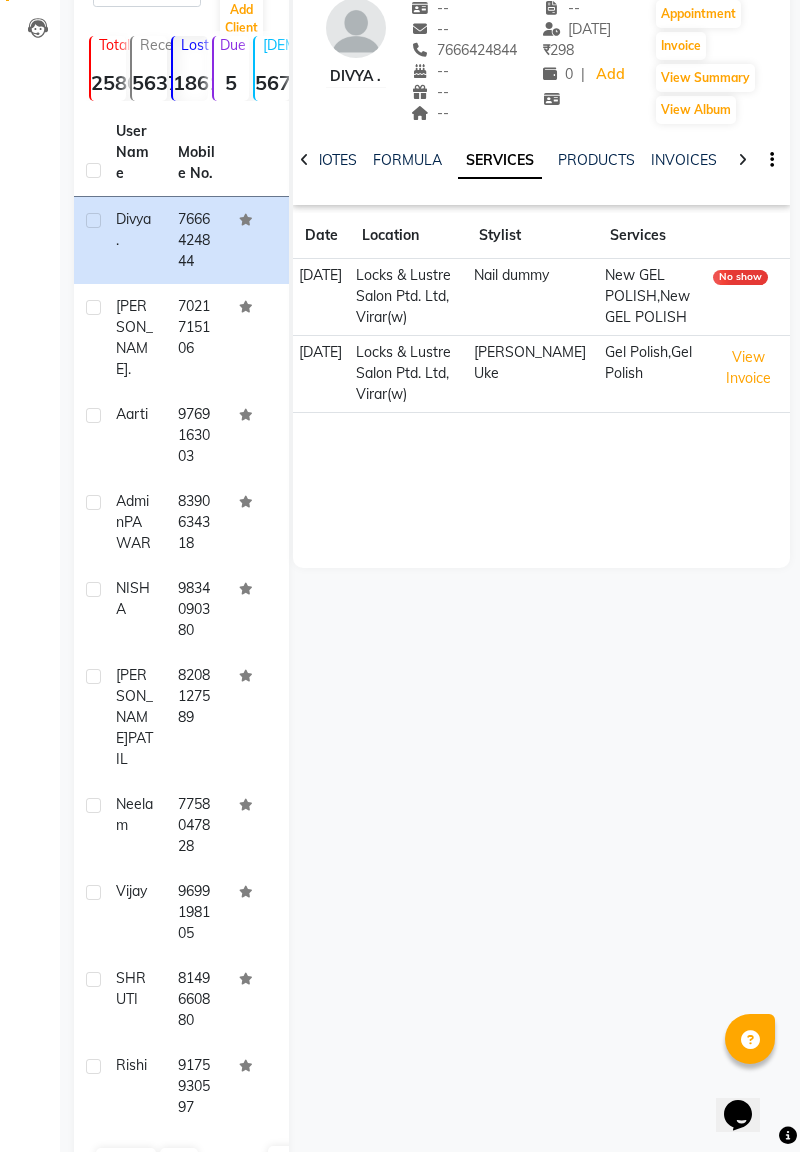 click on "[PERSON_NAME]  ." 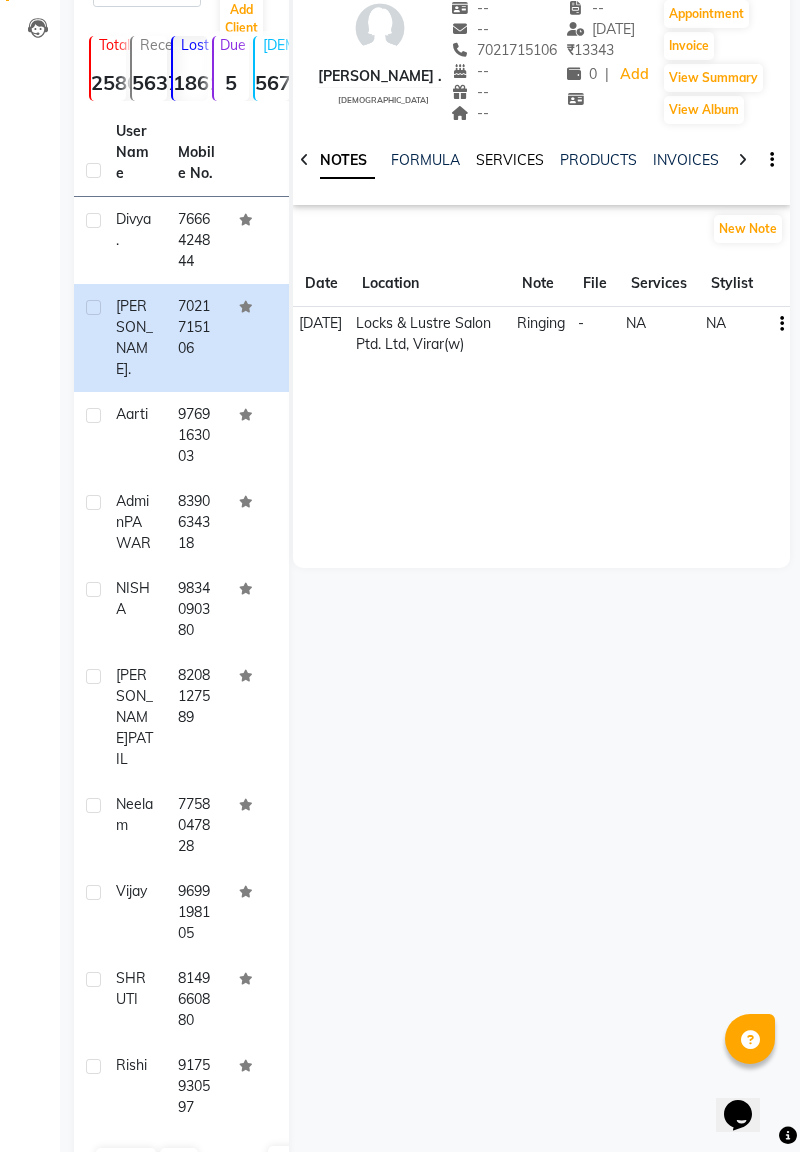 click on "SERVICES" 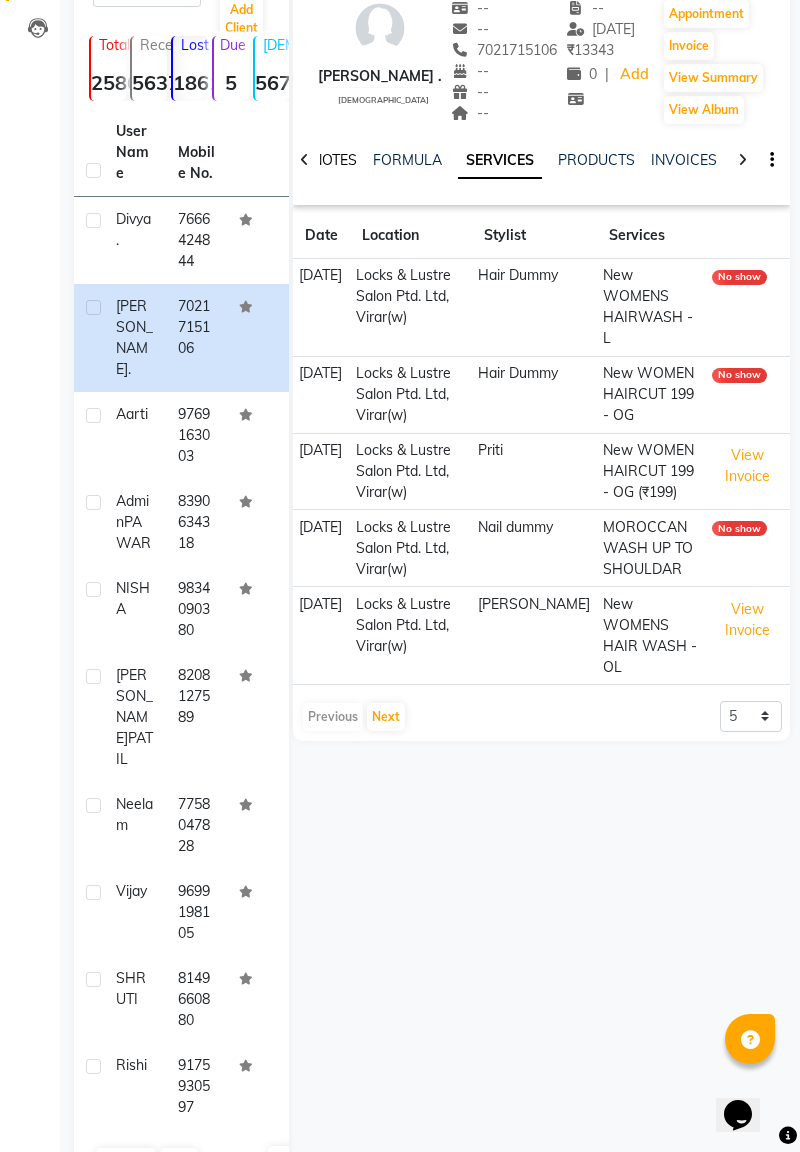 click on "NOTES" 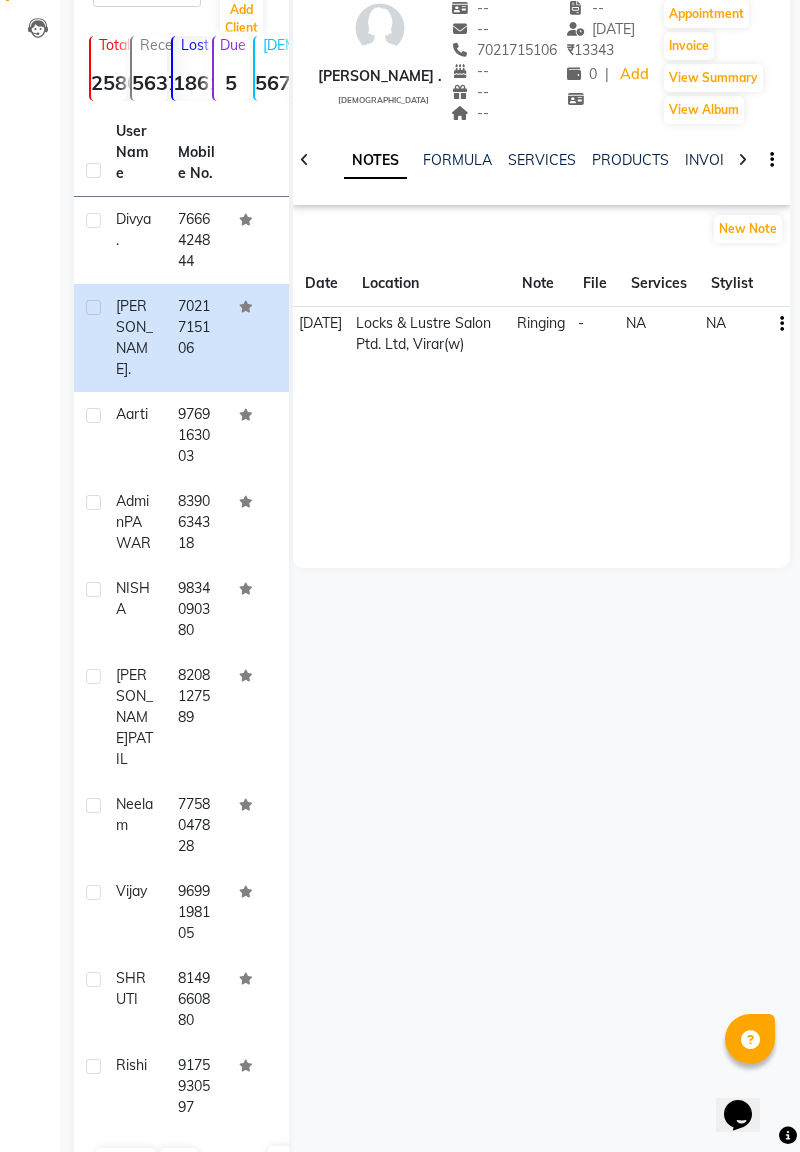 click on "aarti" 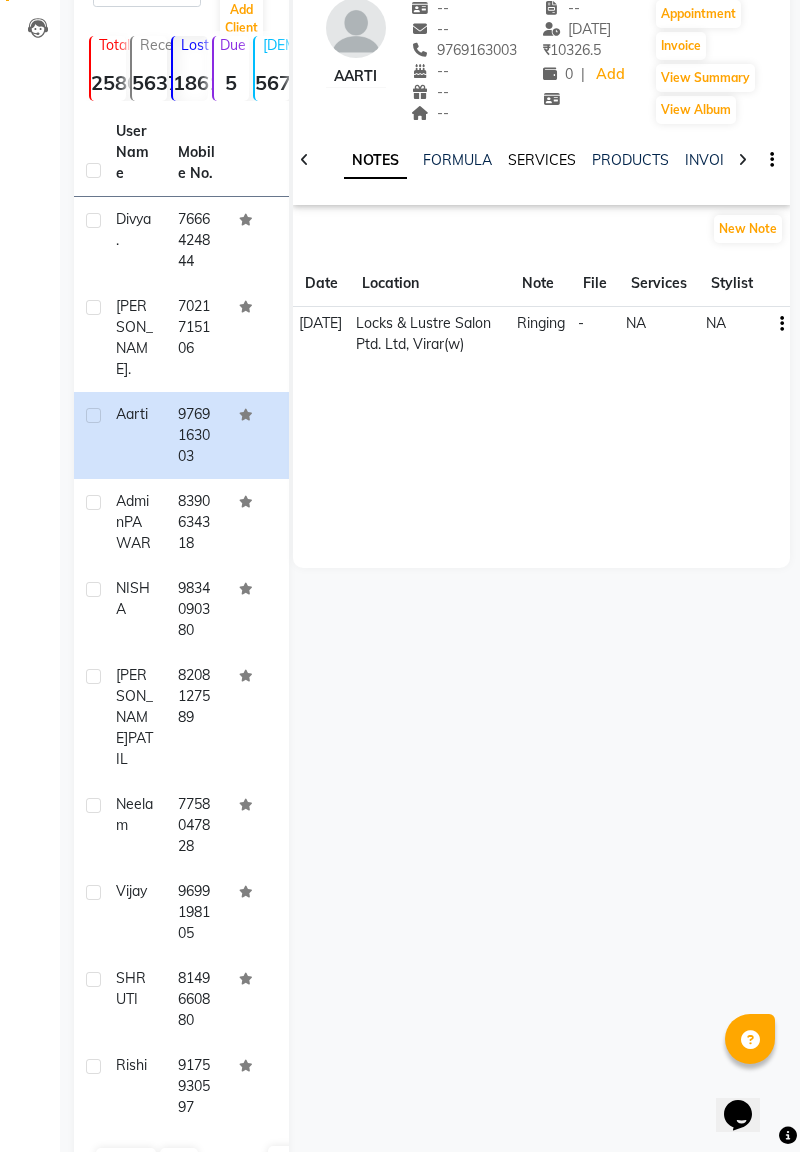 click on "SERVICES" 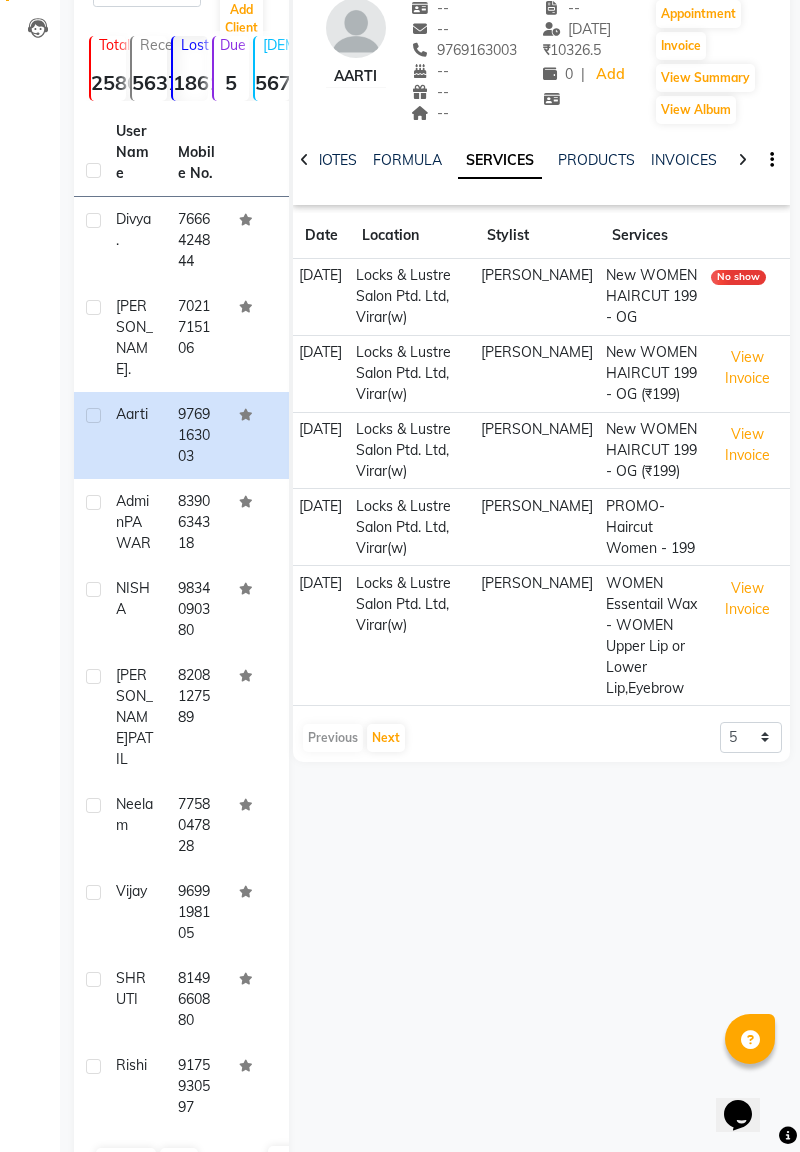 click on "Admin" 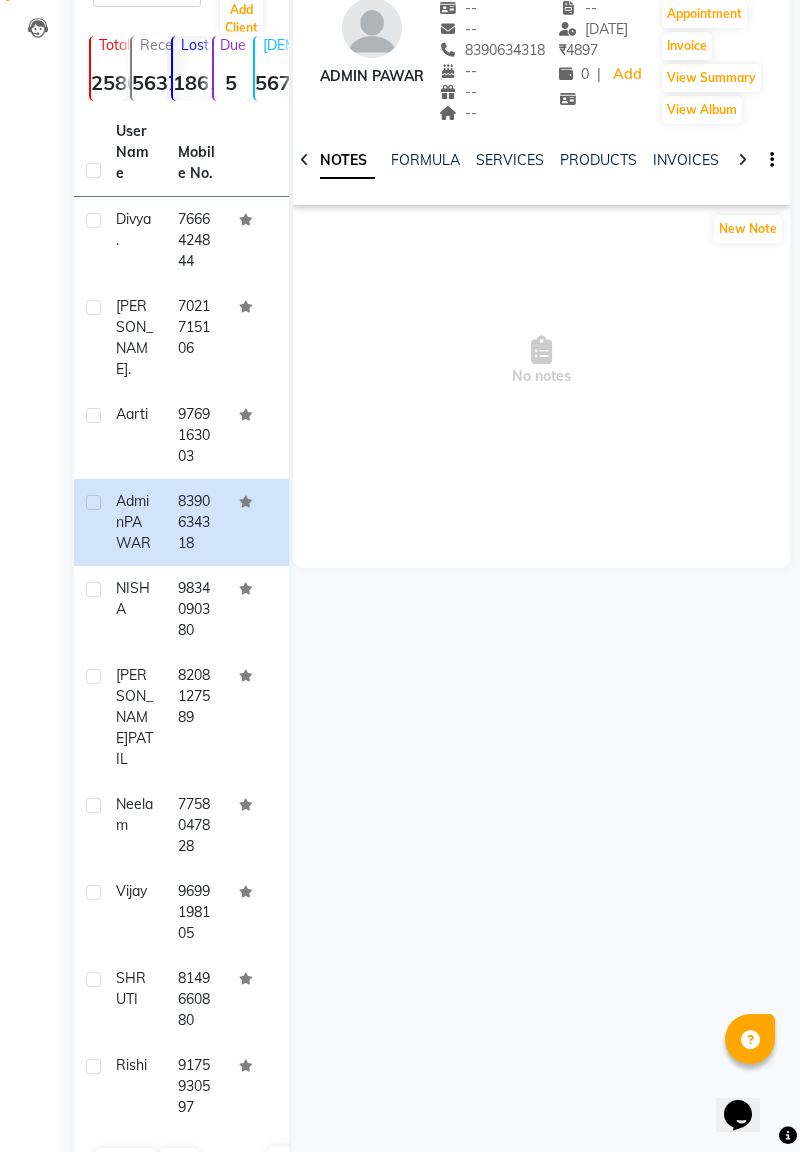 click on "NISHA" 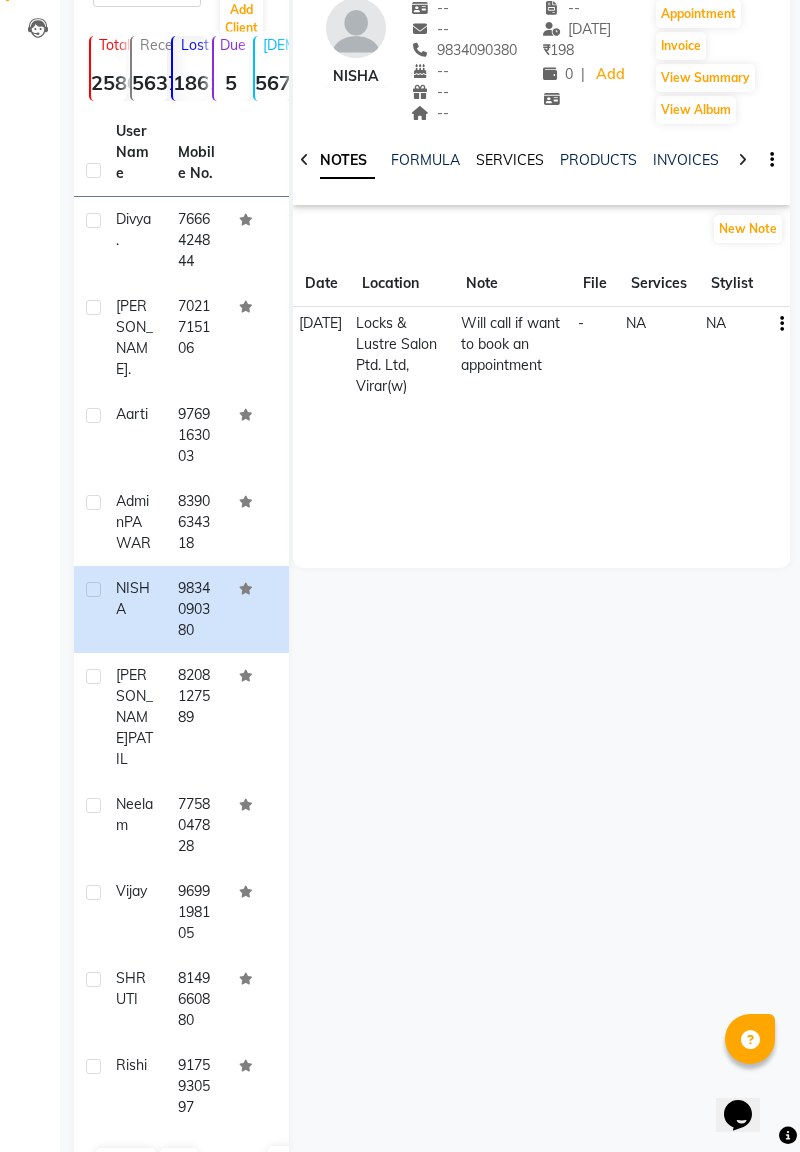 click on "SERVICES" 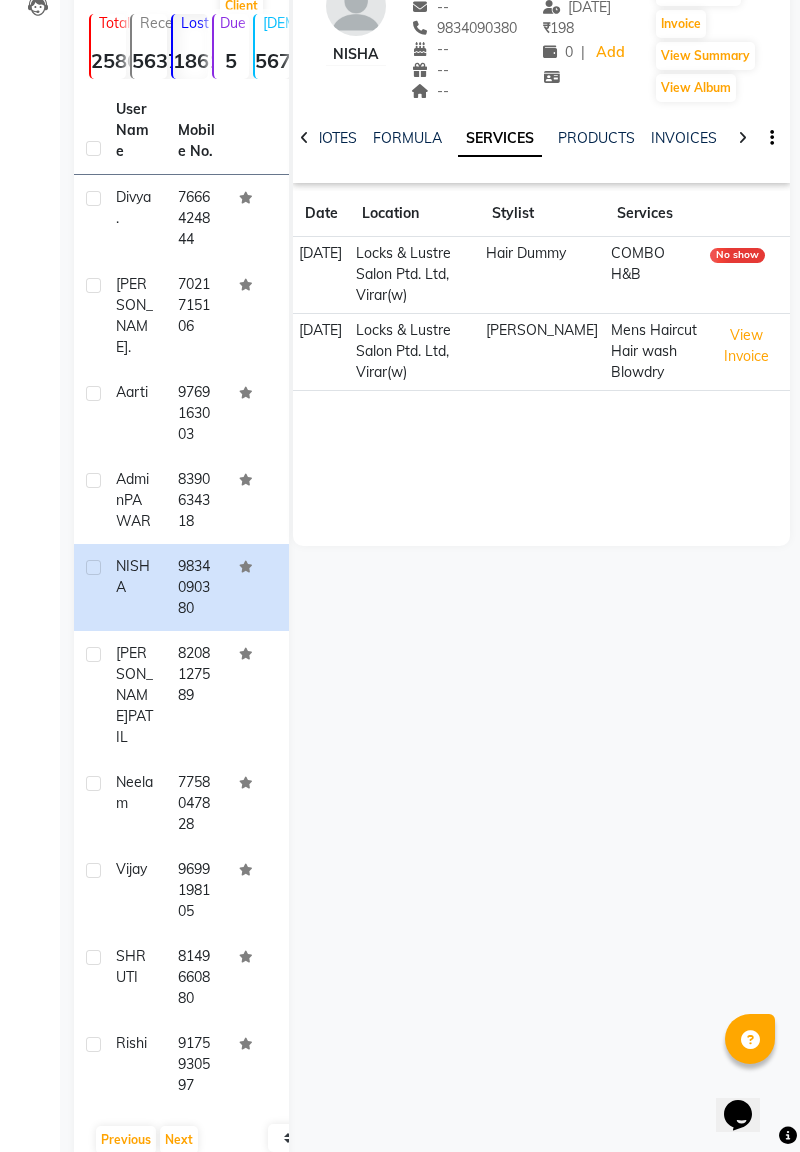 scroll, scrollTop: 166, scrollLeft: 0, axis: vertical 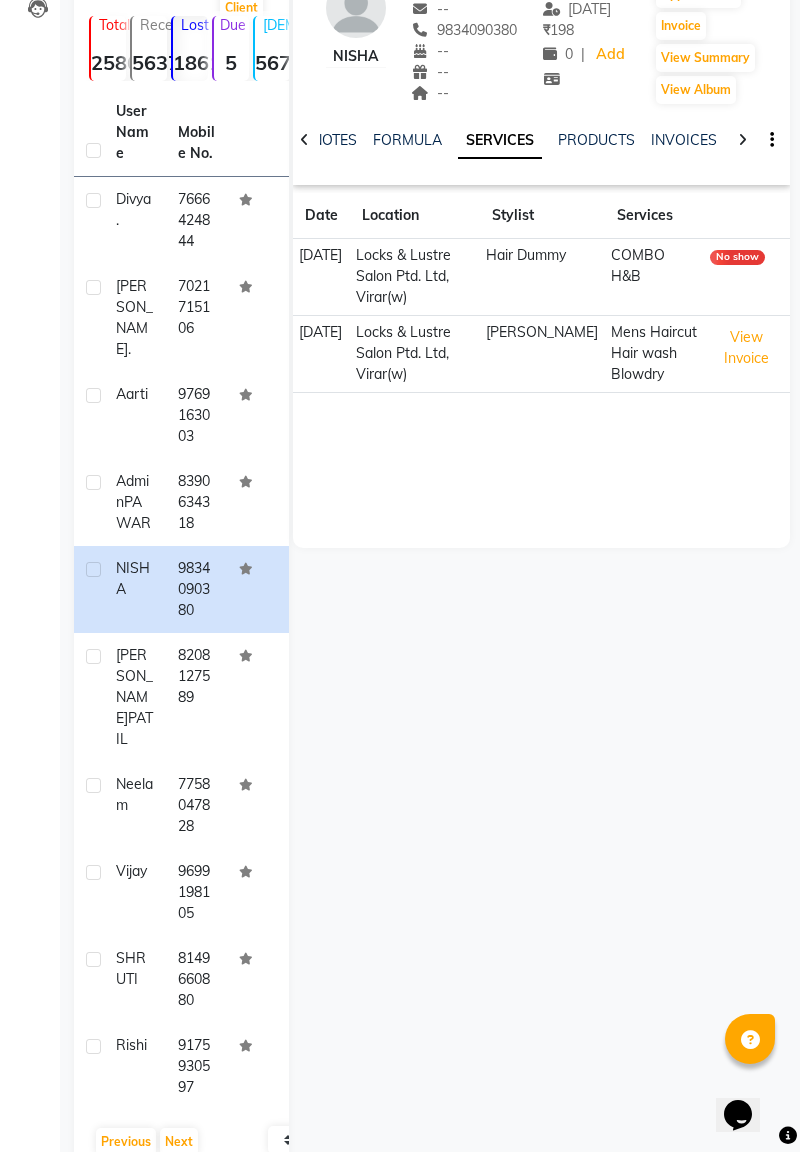 click on "[PERSON_NAME]" 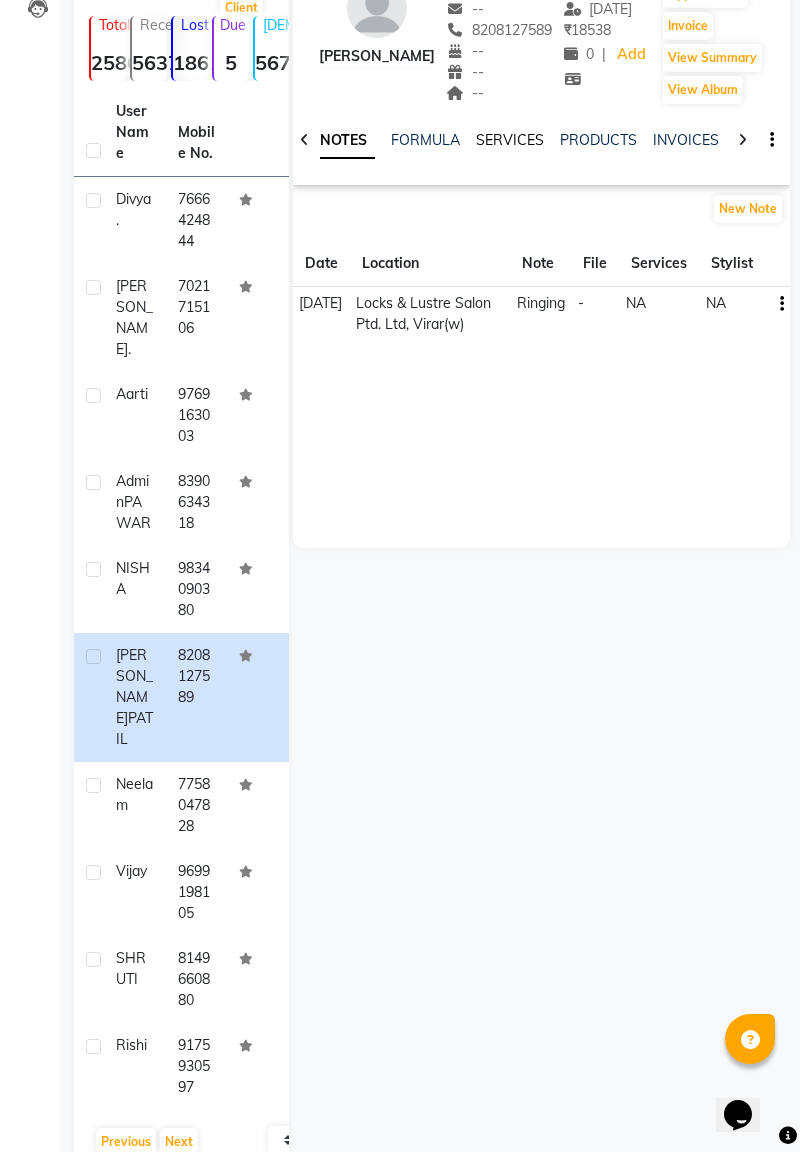 click on "SERVICES" 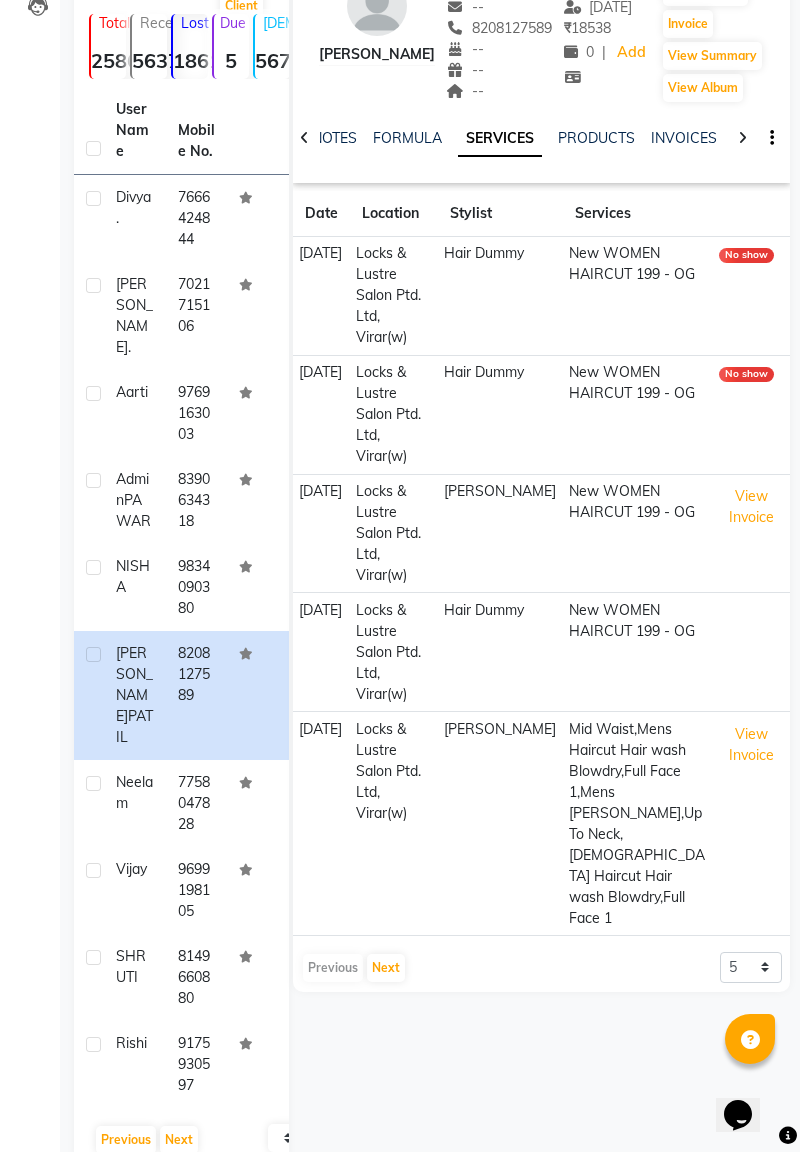 scroll, scrollTop: 164, scrollLeft: 0, axis: vertical 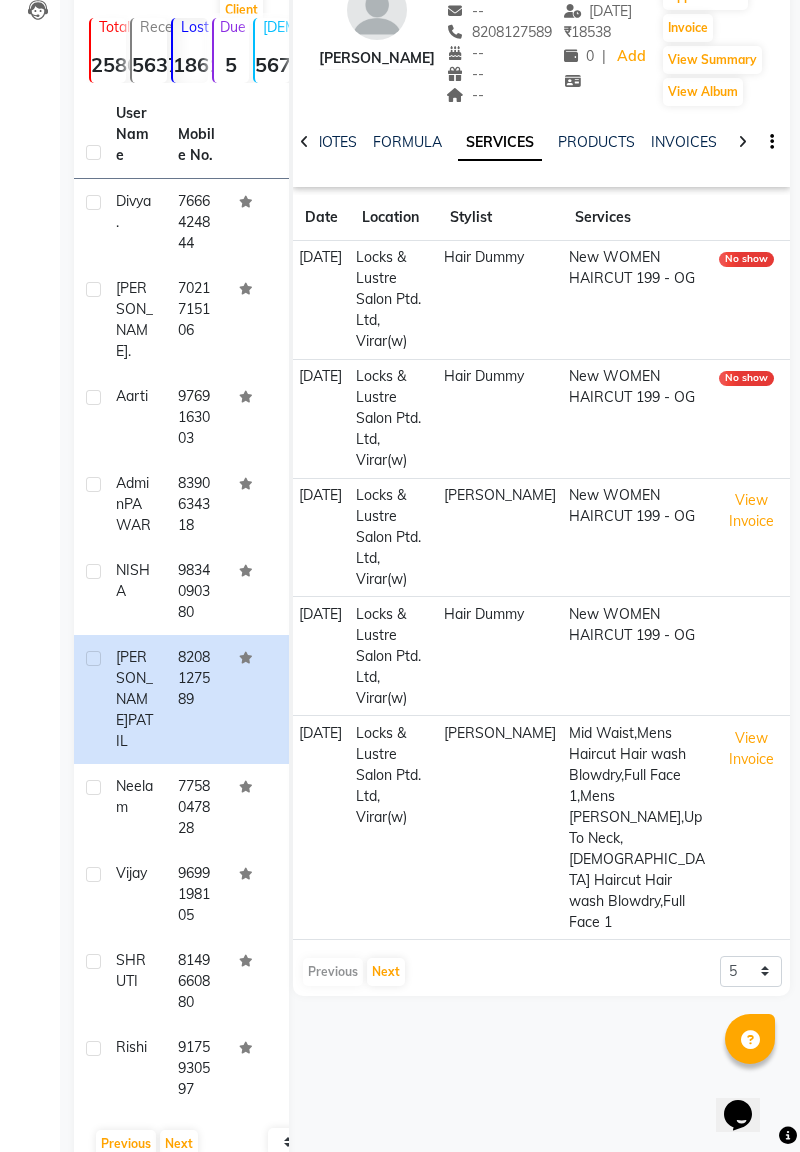 click on "neelam" 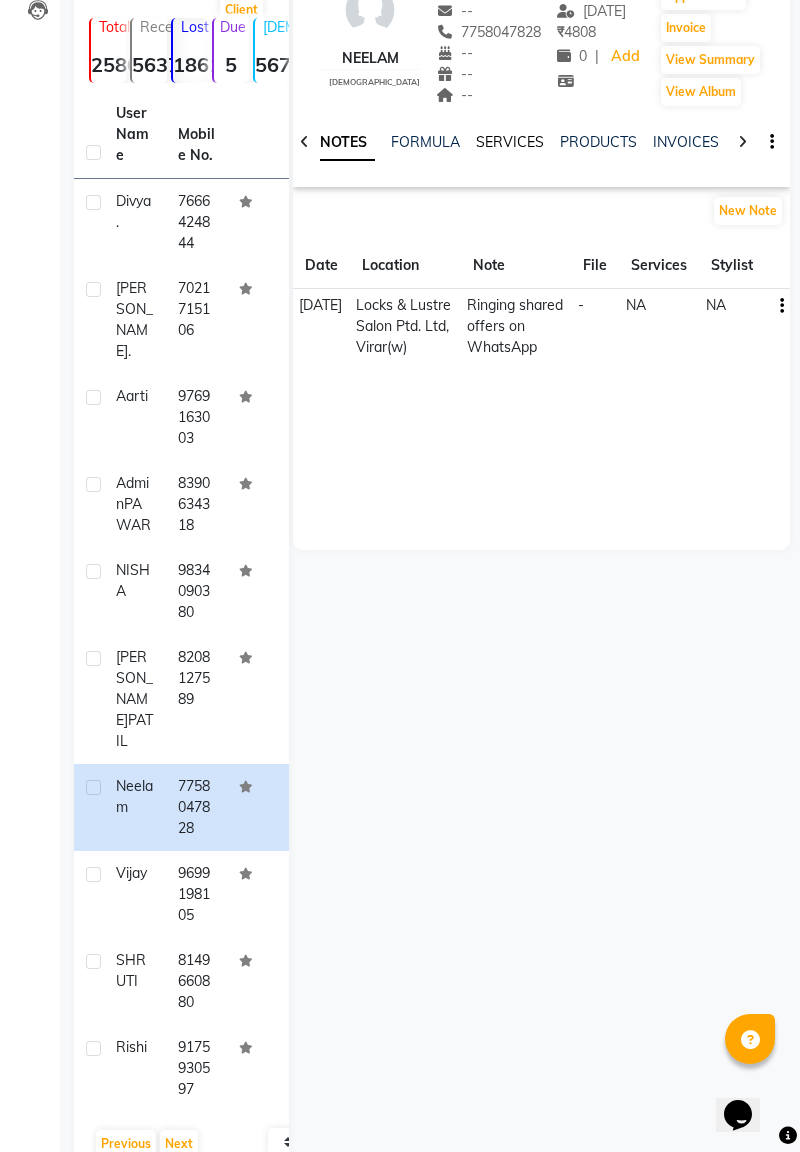 click on "SERVICES" 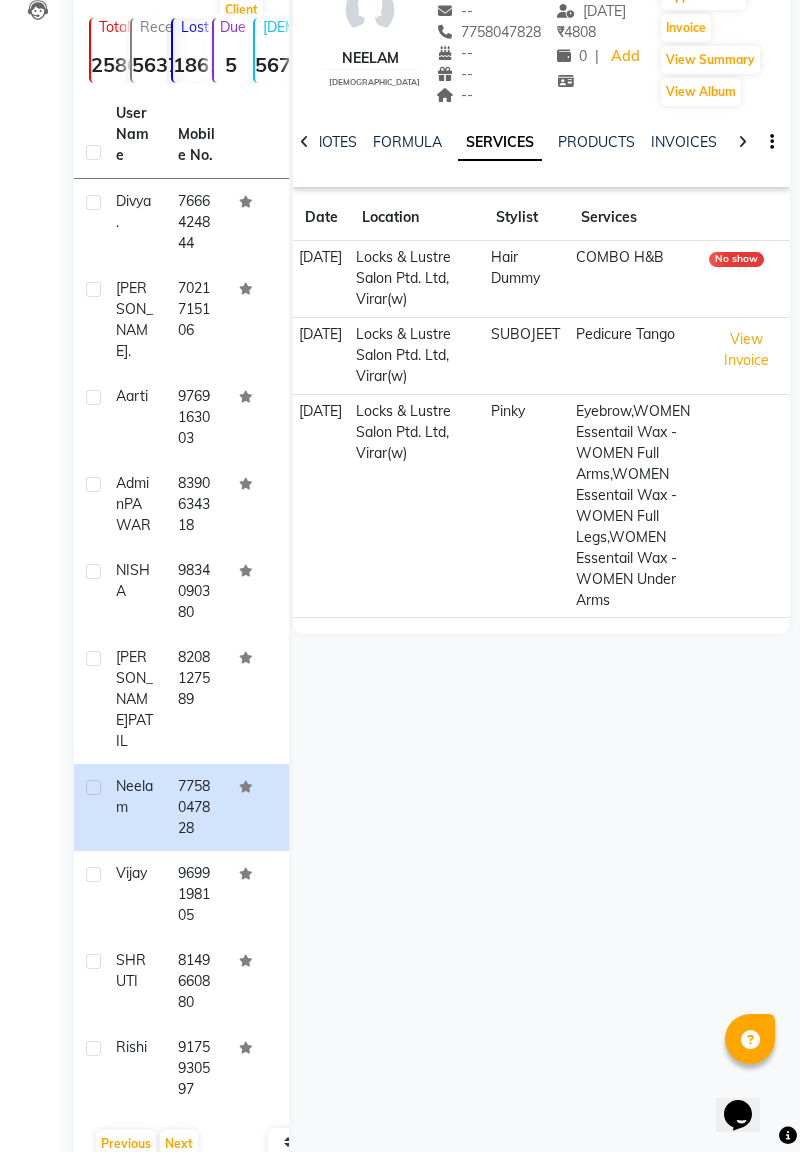 click on "vijay" 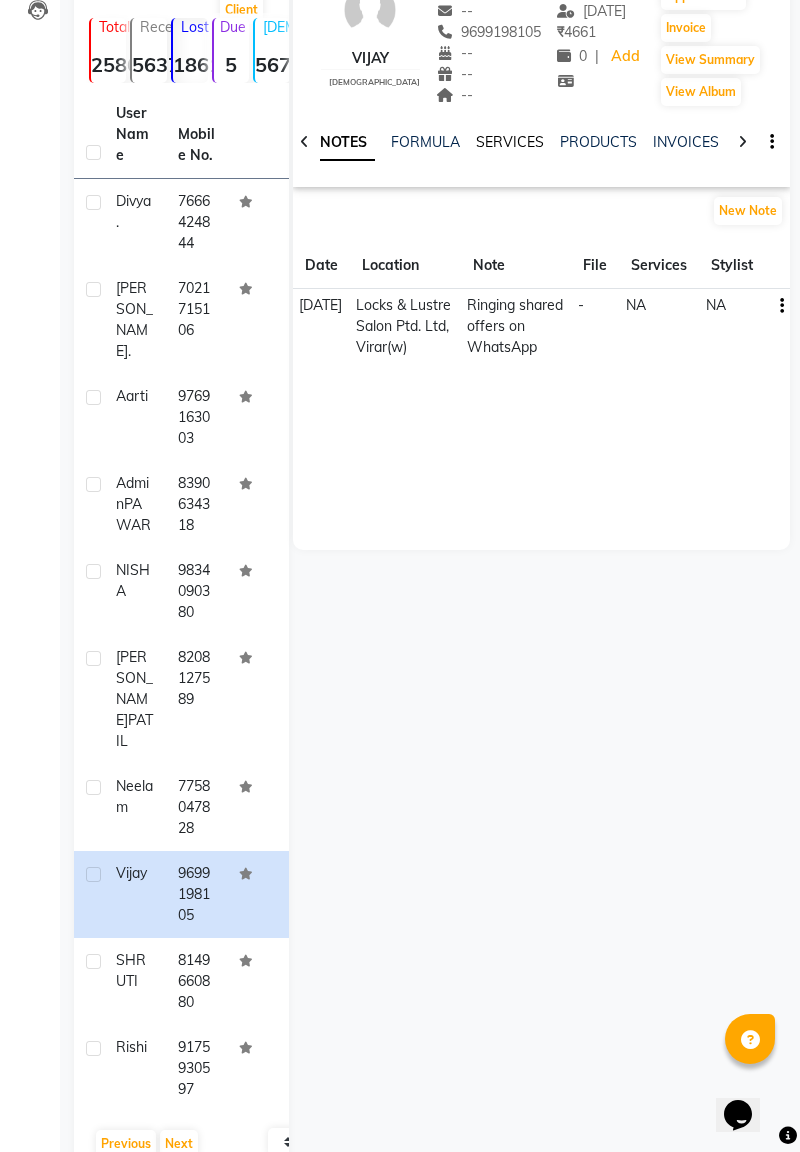 click on "SERVICES" 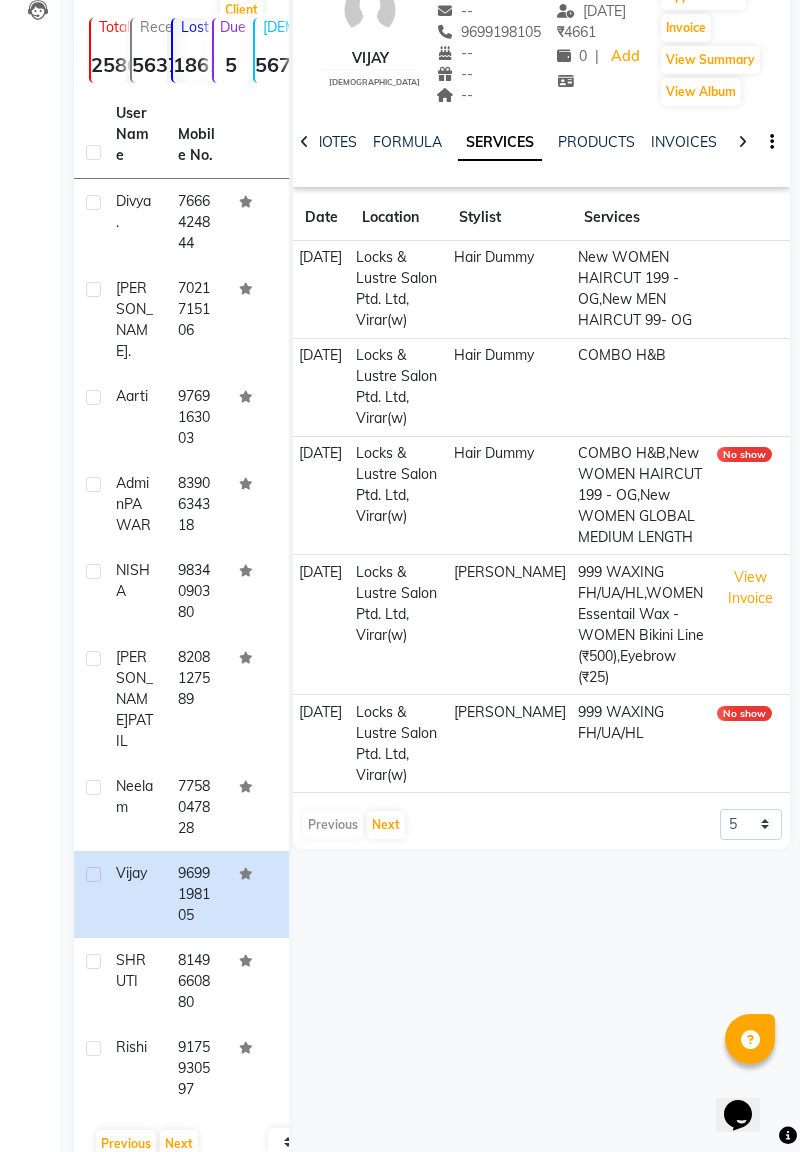 click on "SHRUTI" 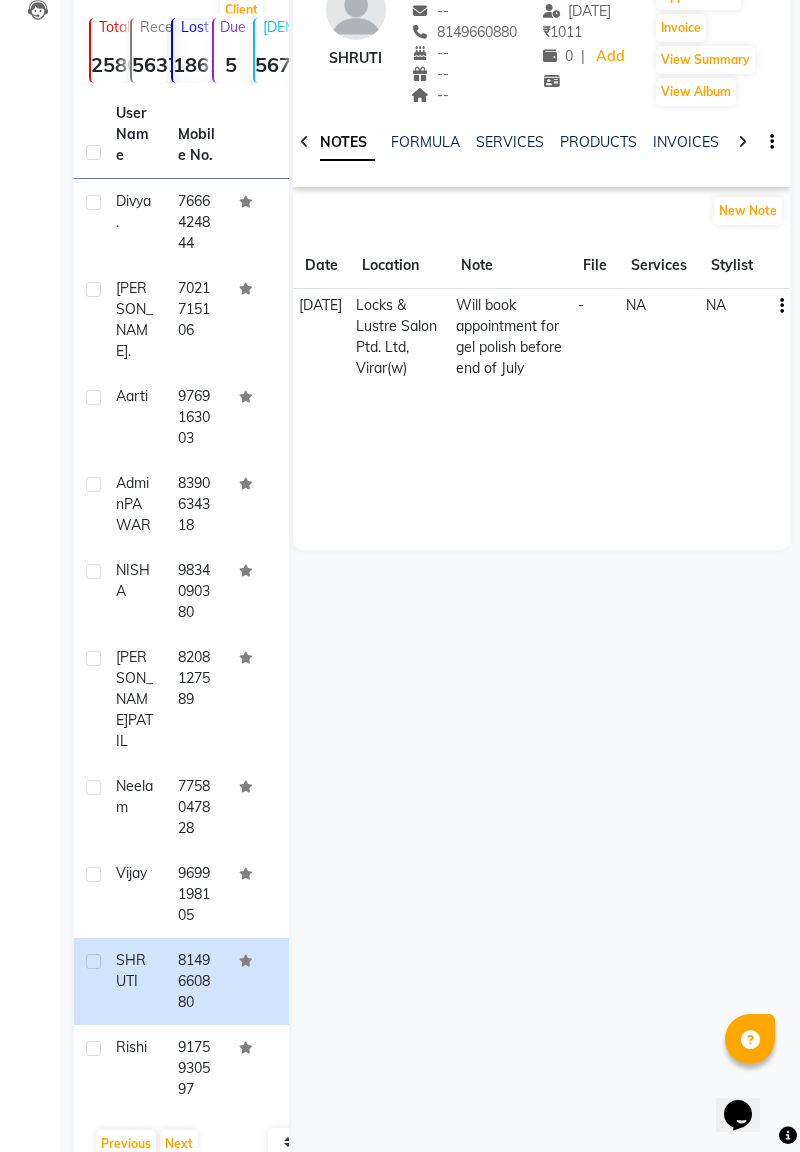 click on "rishi" 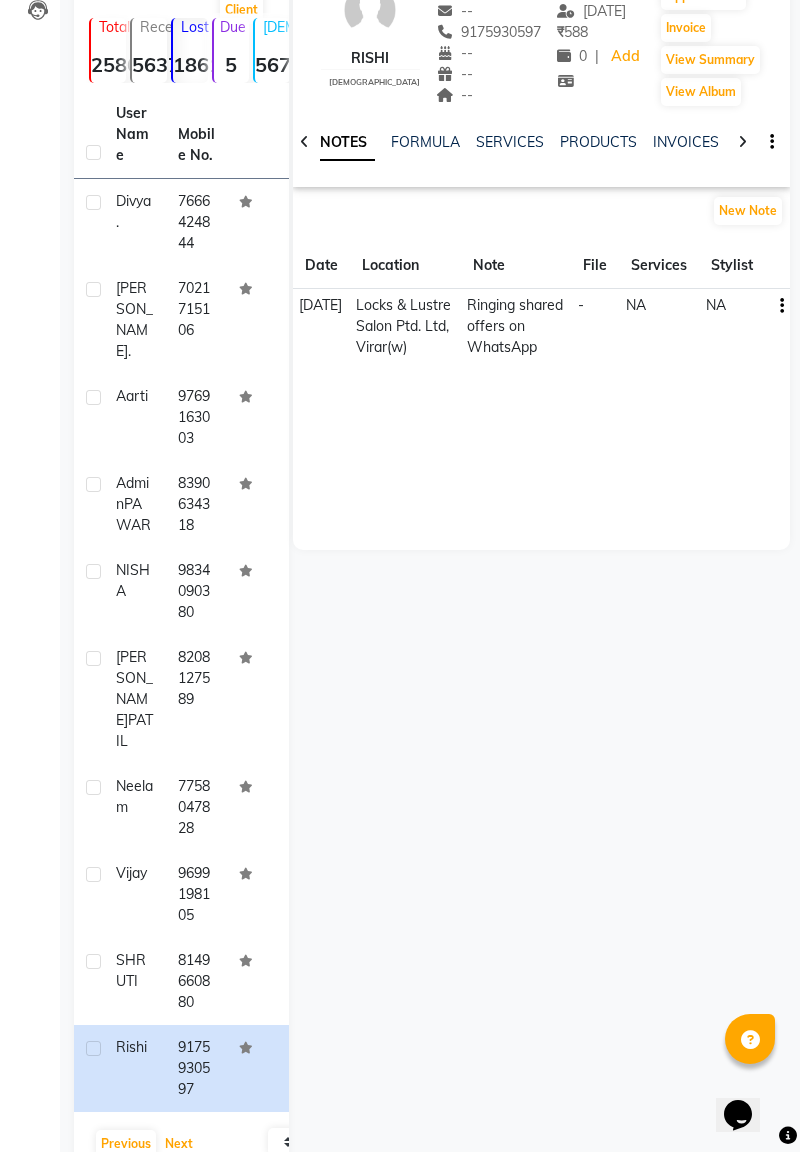 click on "Next" 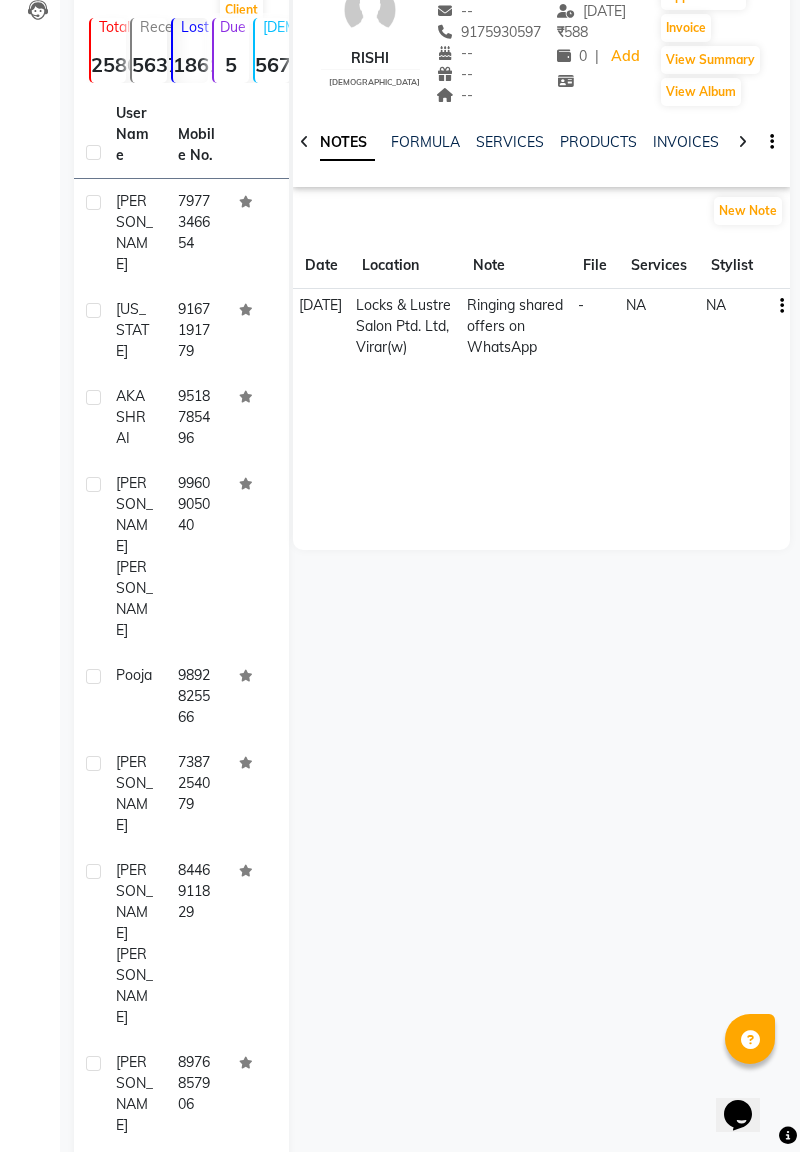 click on "[PERSON_NAME]" 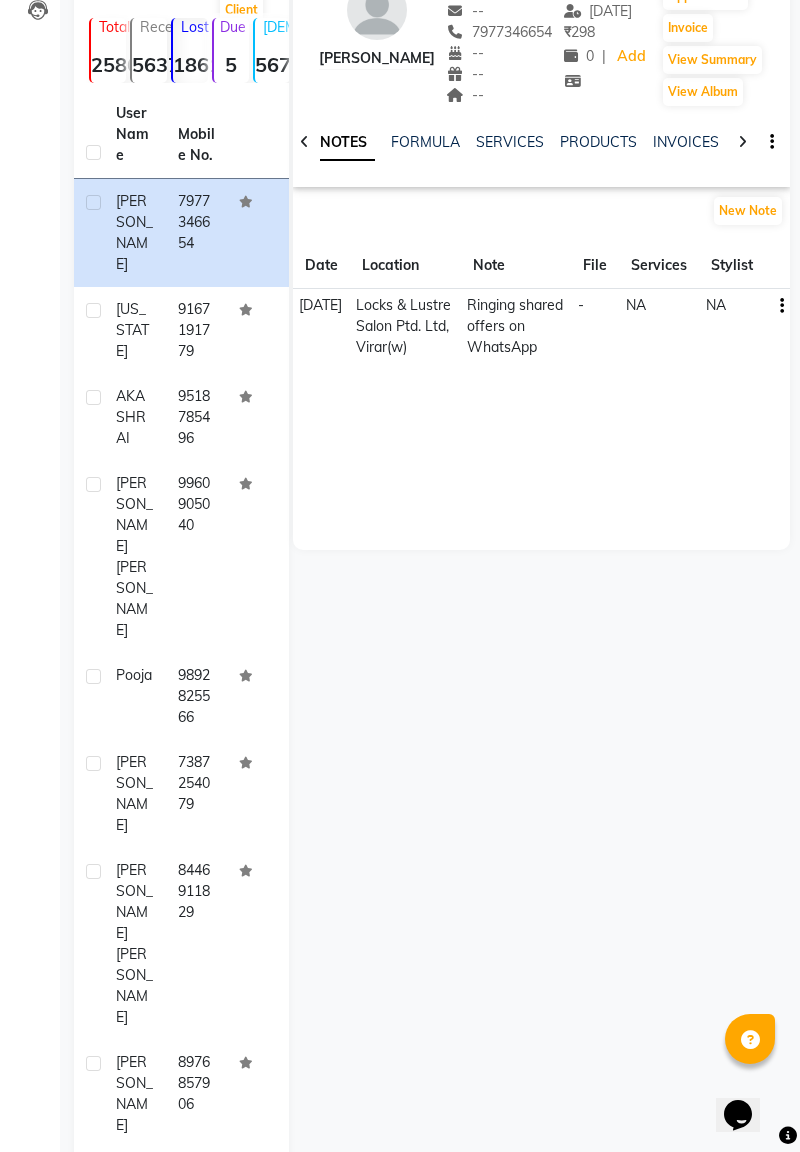 click on "[US_STATE]" 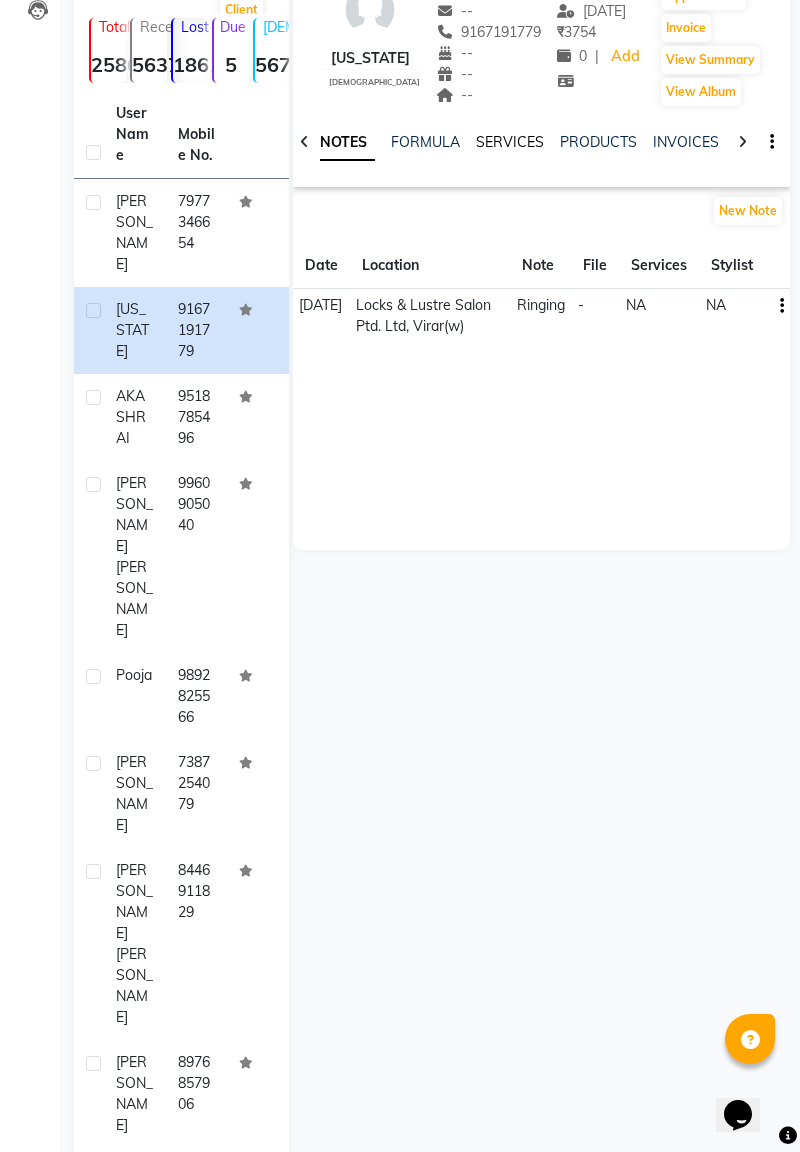 click on "SERVICES" 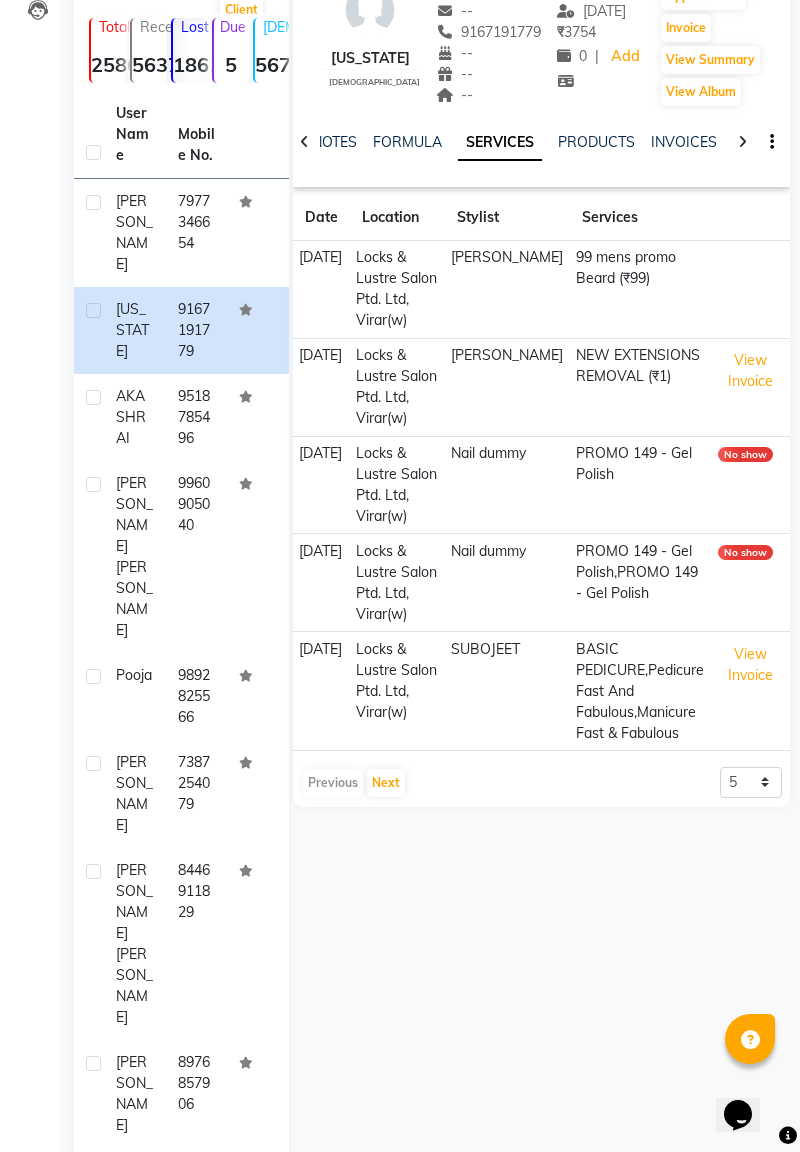 click on "RAI" 